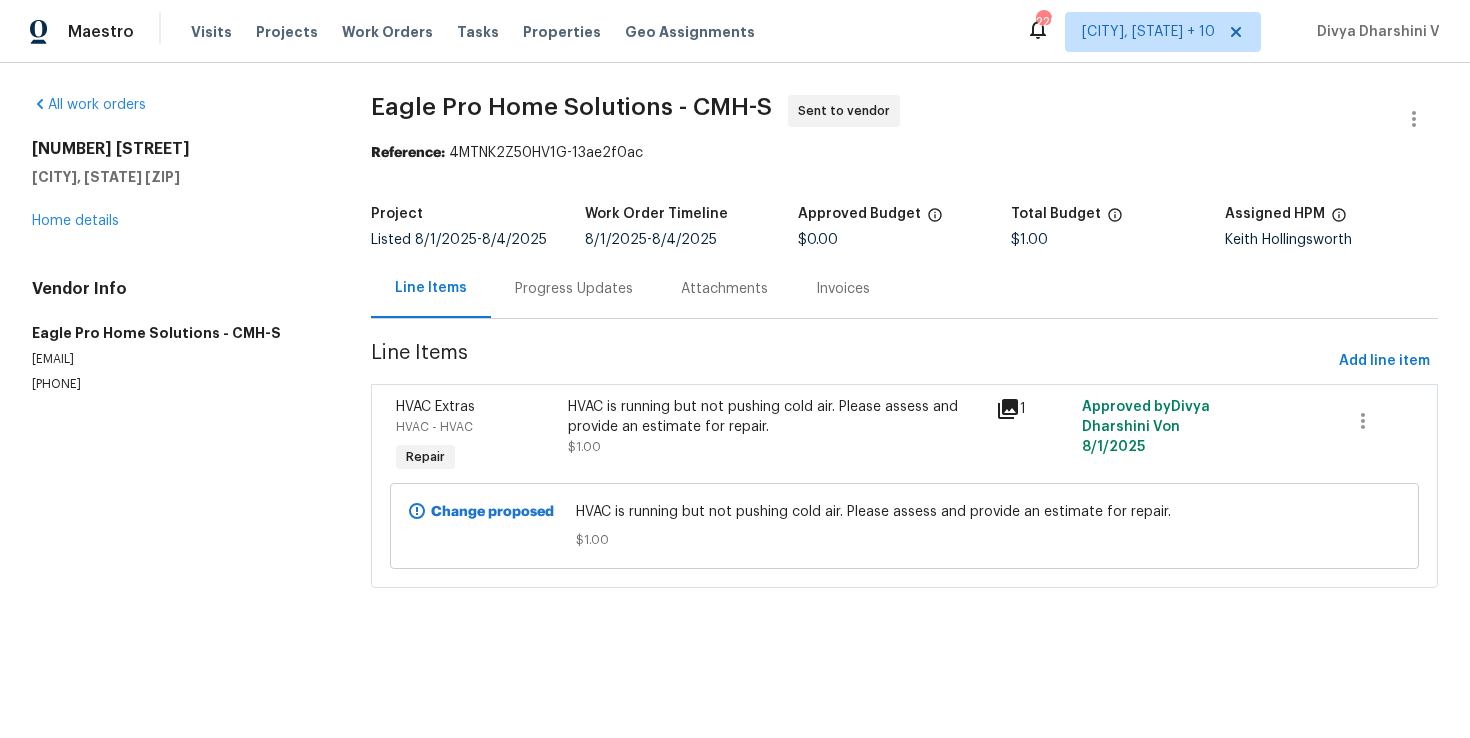 scroll, scrollTop: 0, scrollLeft: 0, axis: both 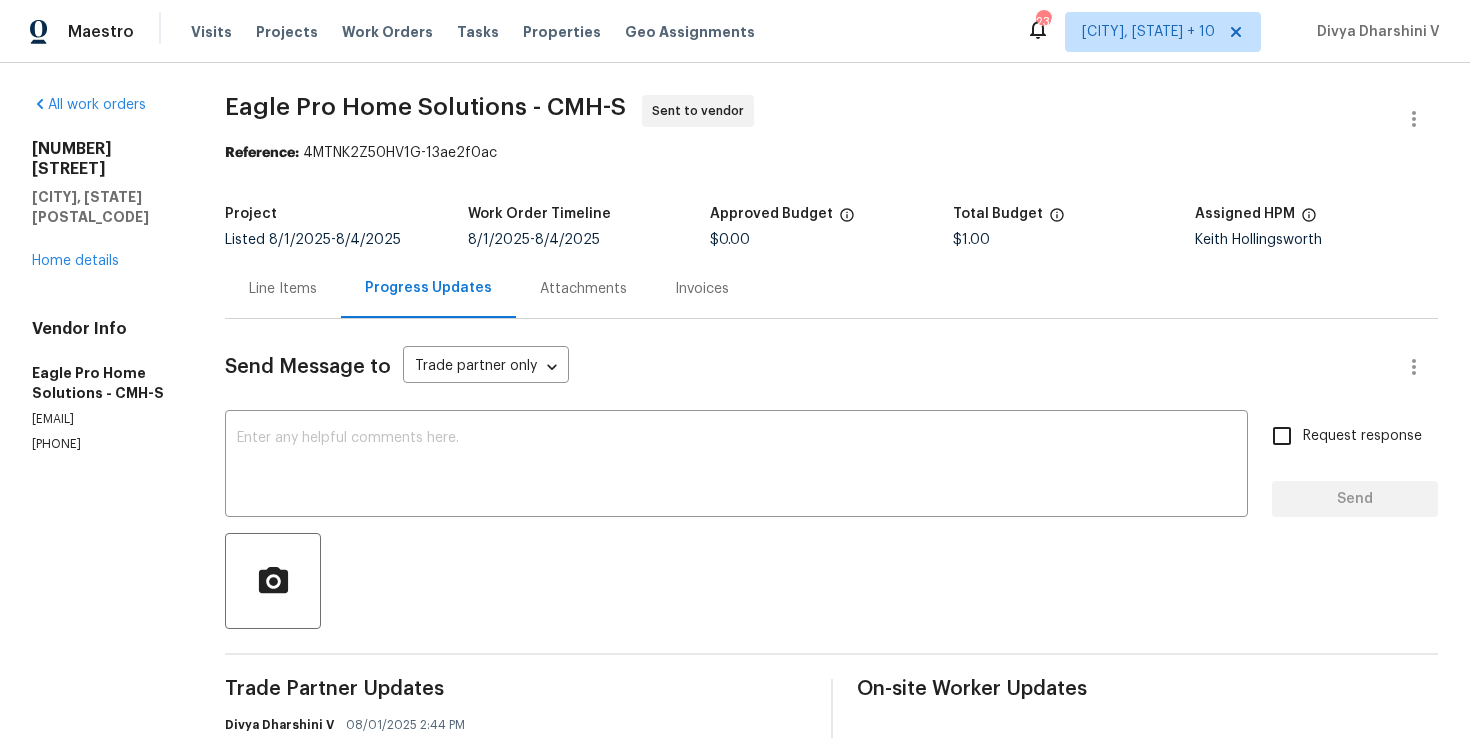 click on "3526 Rue De Fleur Columbus, OH 43221 Home details" at bounding box center (104, 205) 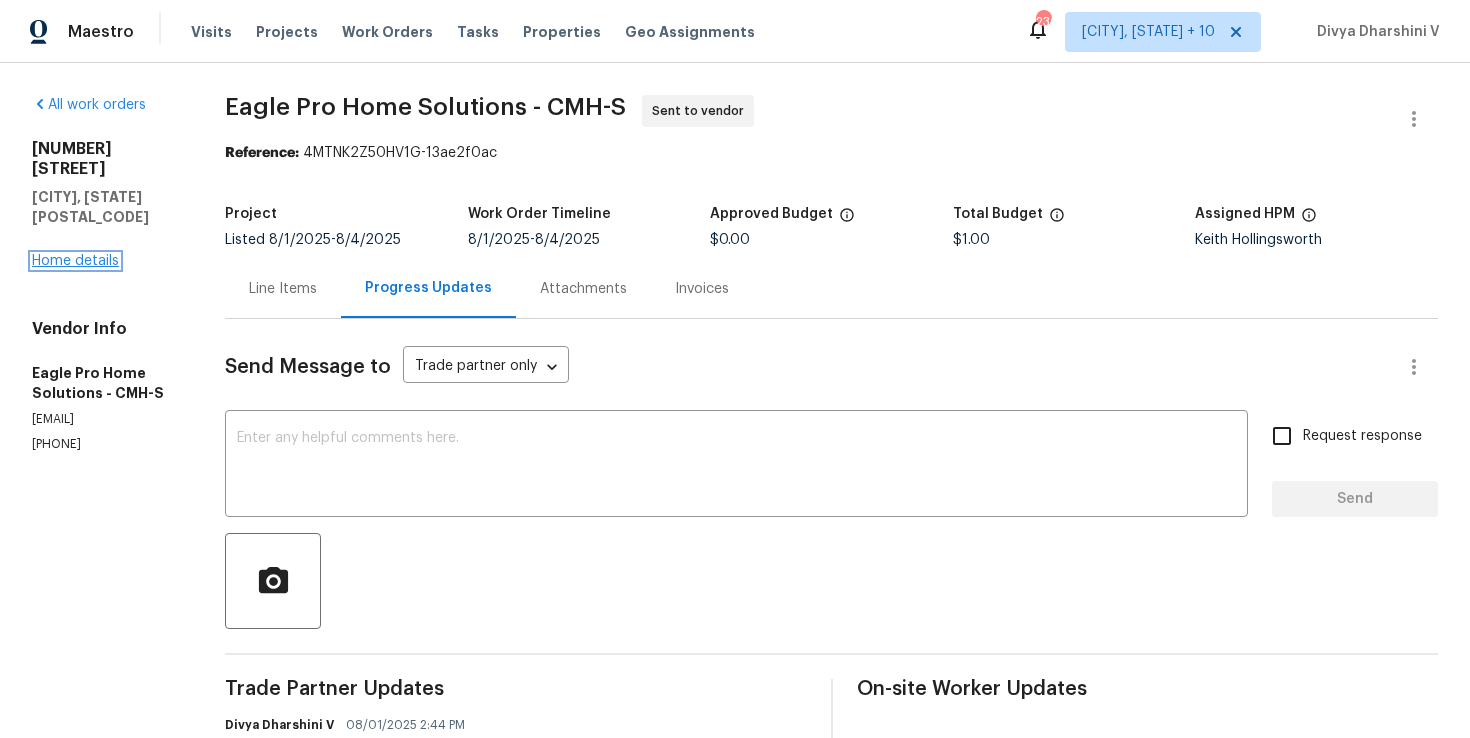 click on "Home details" at bounding box center (75, 261) 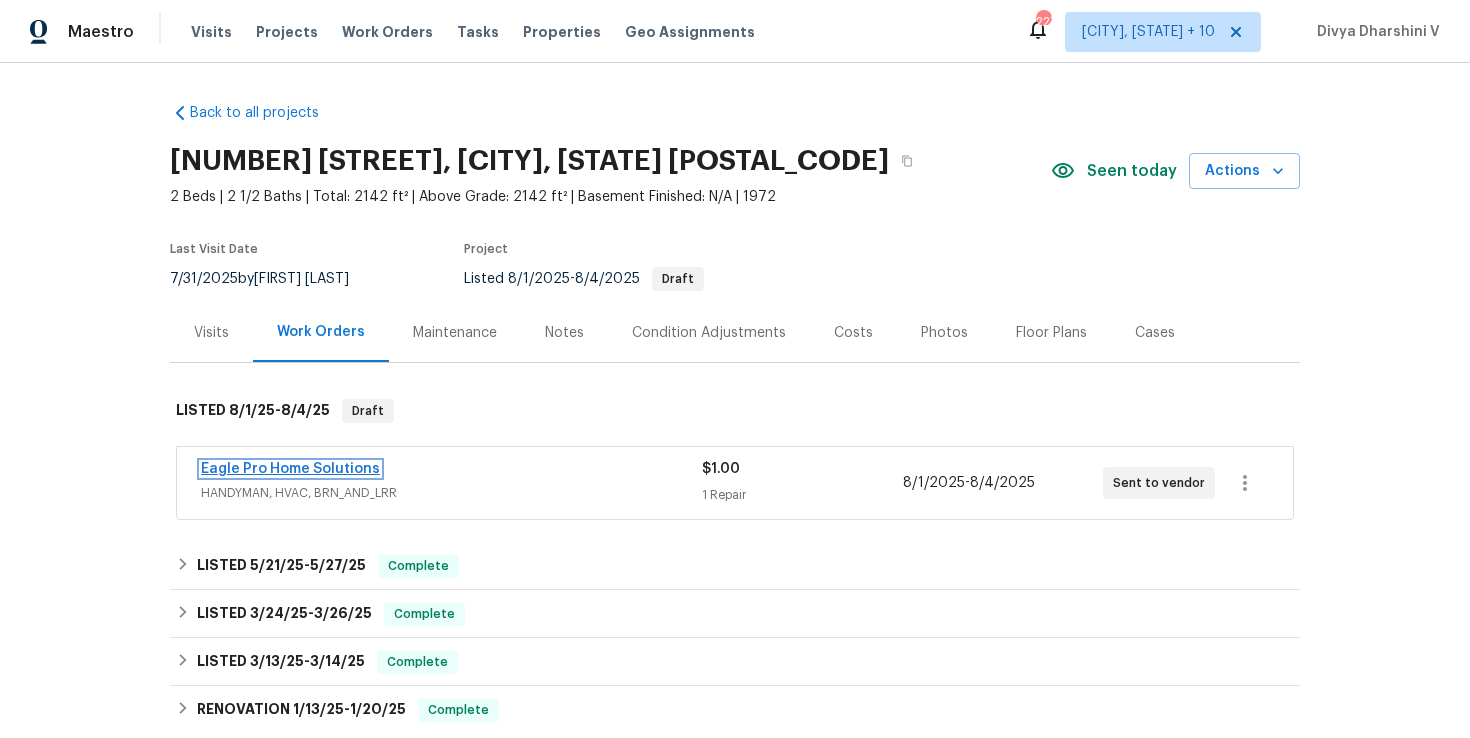 click on "Eagle Pro Home Solutions" at bounding box center [290, 469] 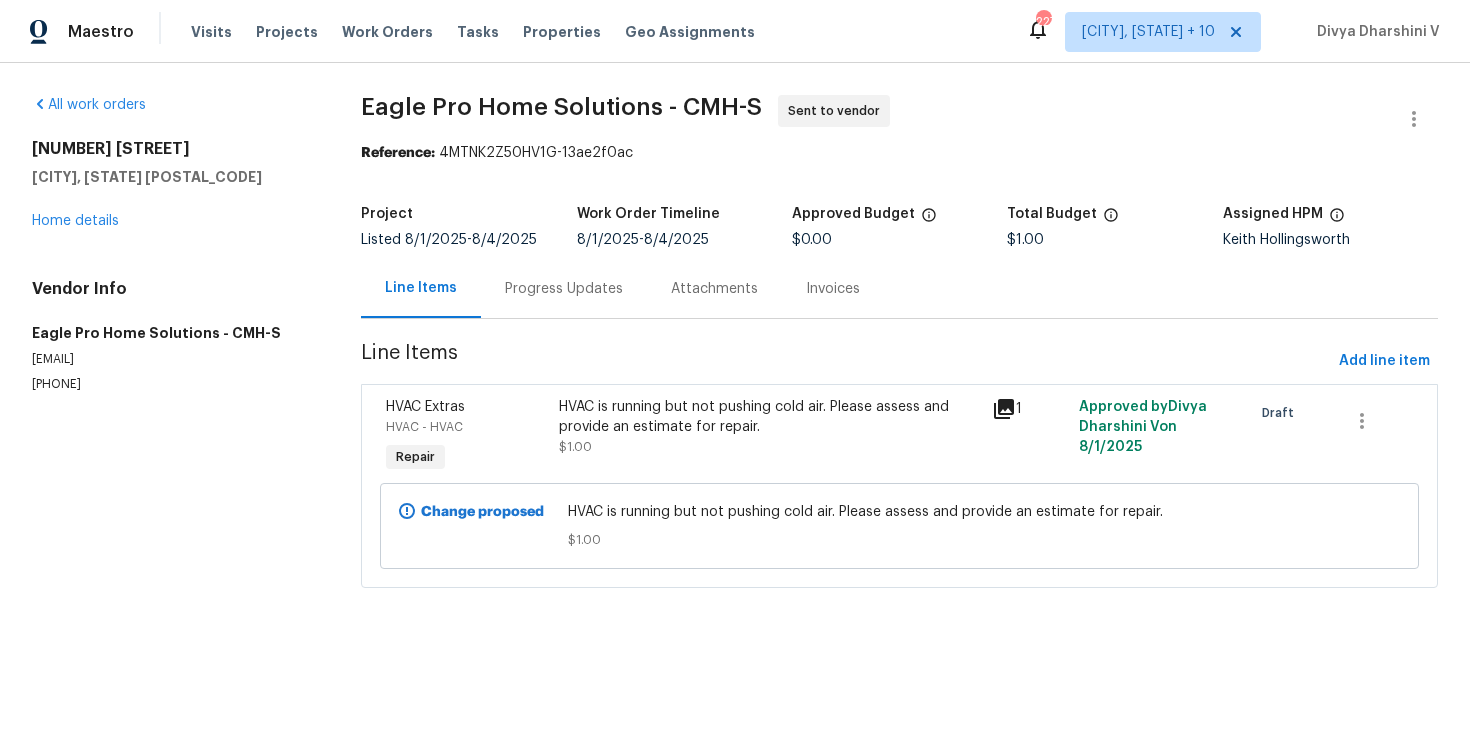 click on "Progress Updates" at bounding box center (564, 289) 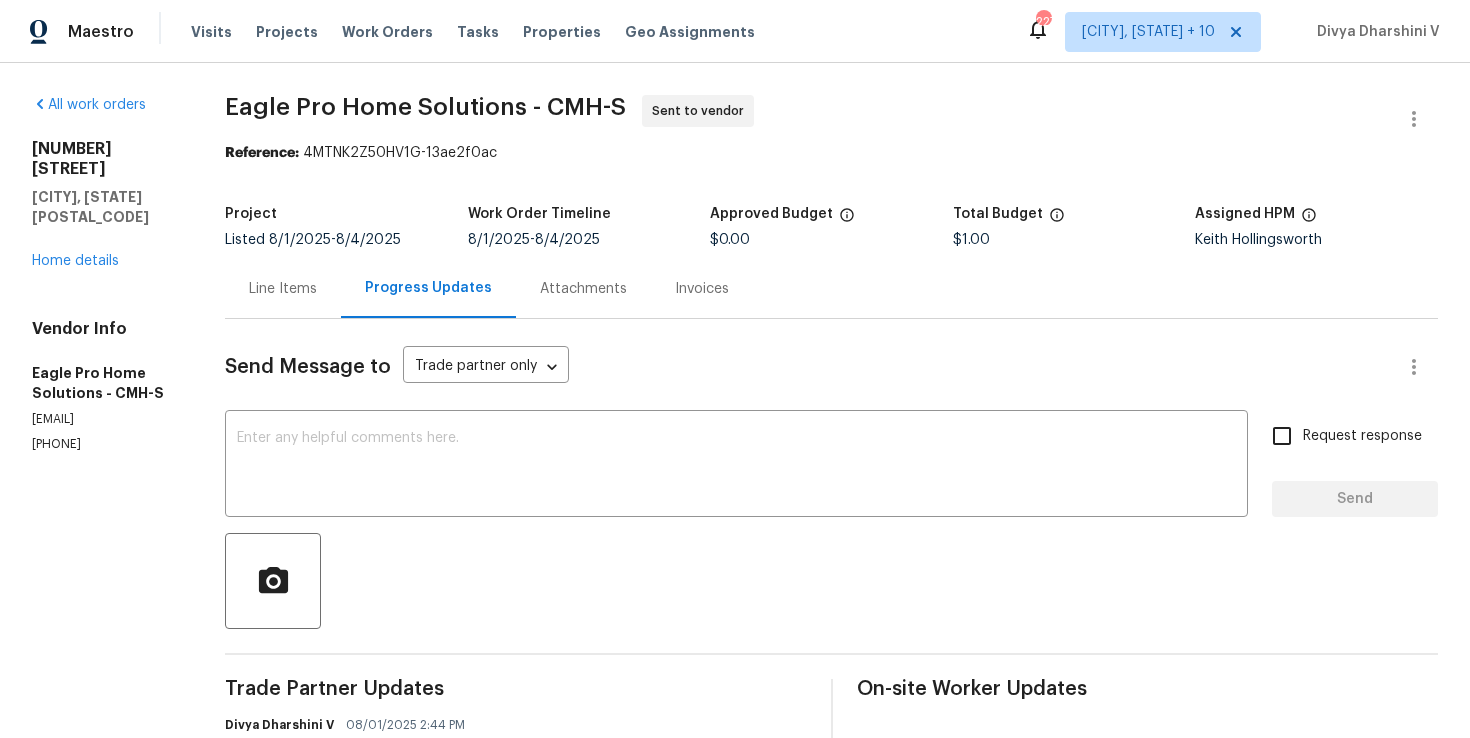 click on "(614) 696-5556" at bounding box center (104, 444) 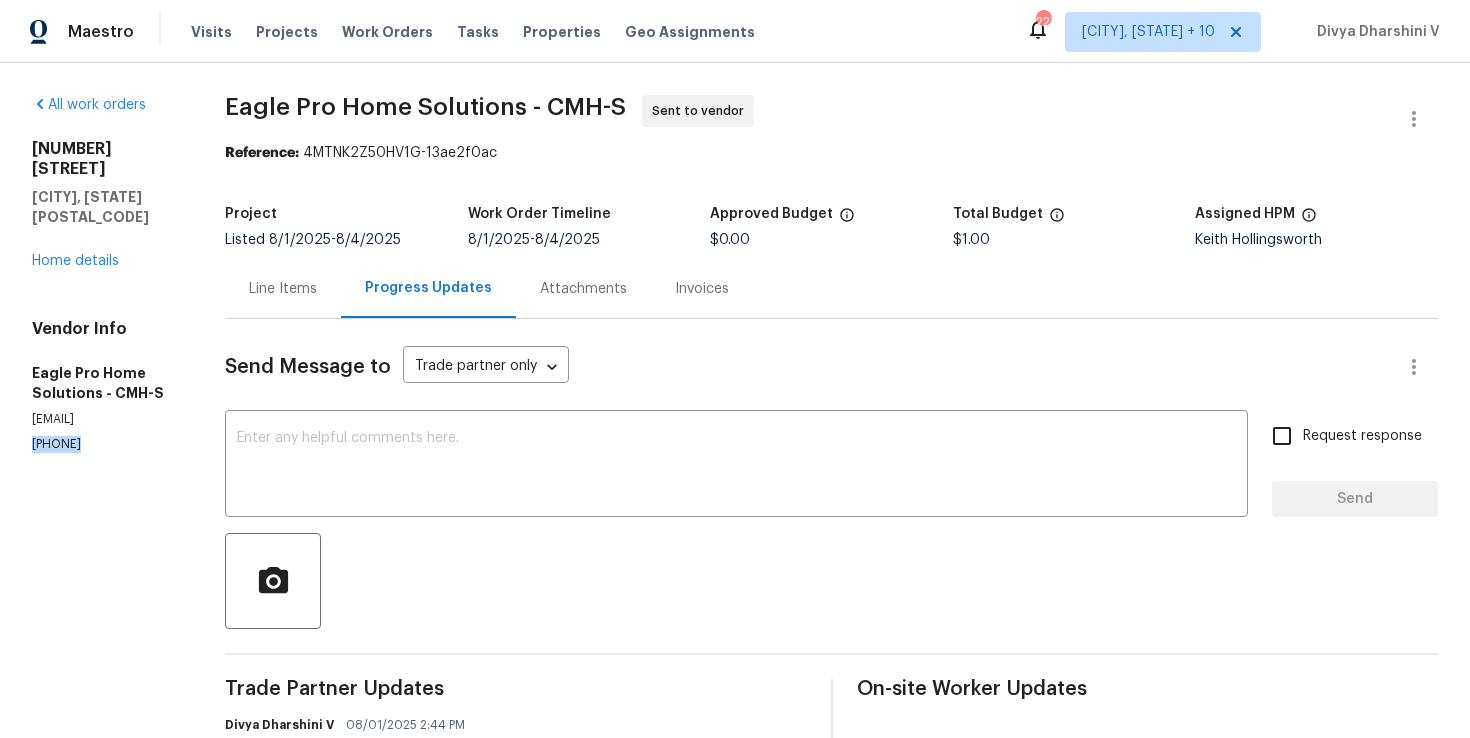 copy on "(614) 696-5556" 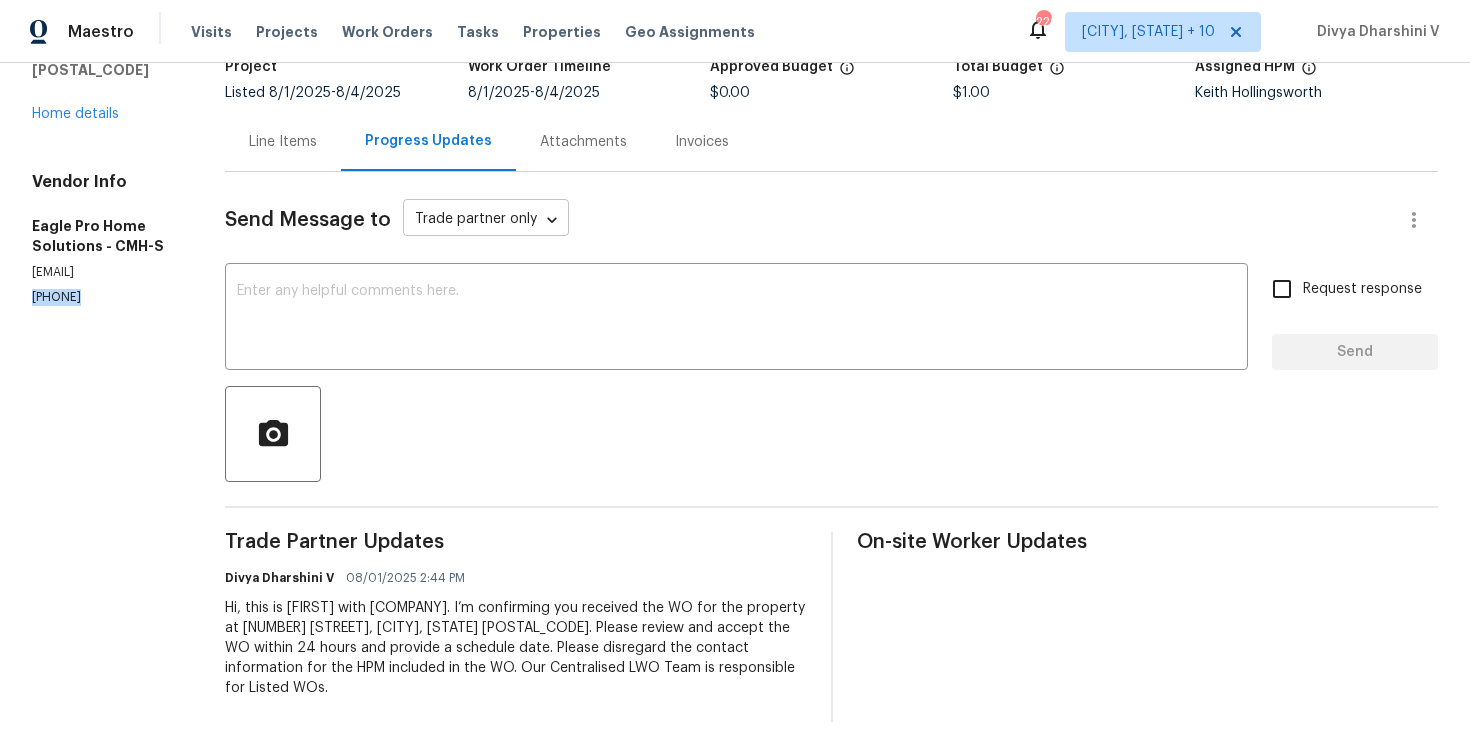 scroll, scrollTop: 163, scrollLeft: 0, axis: vertical 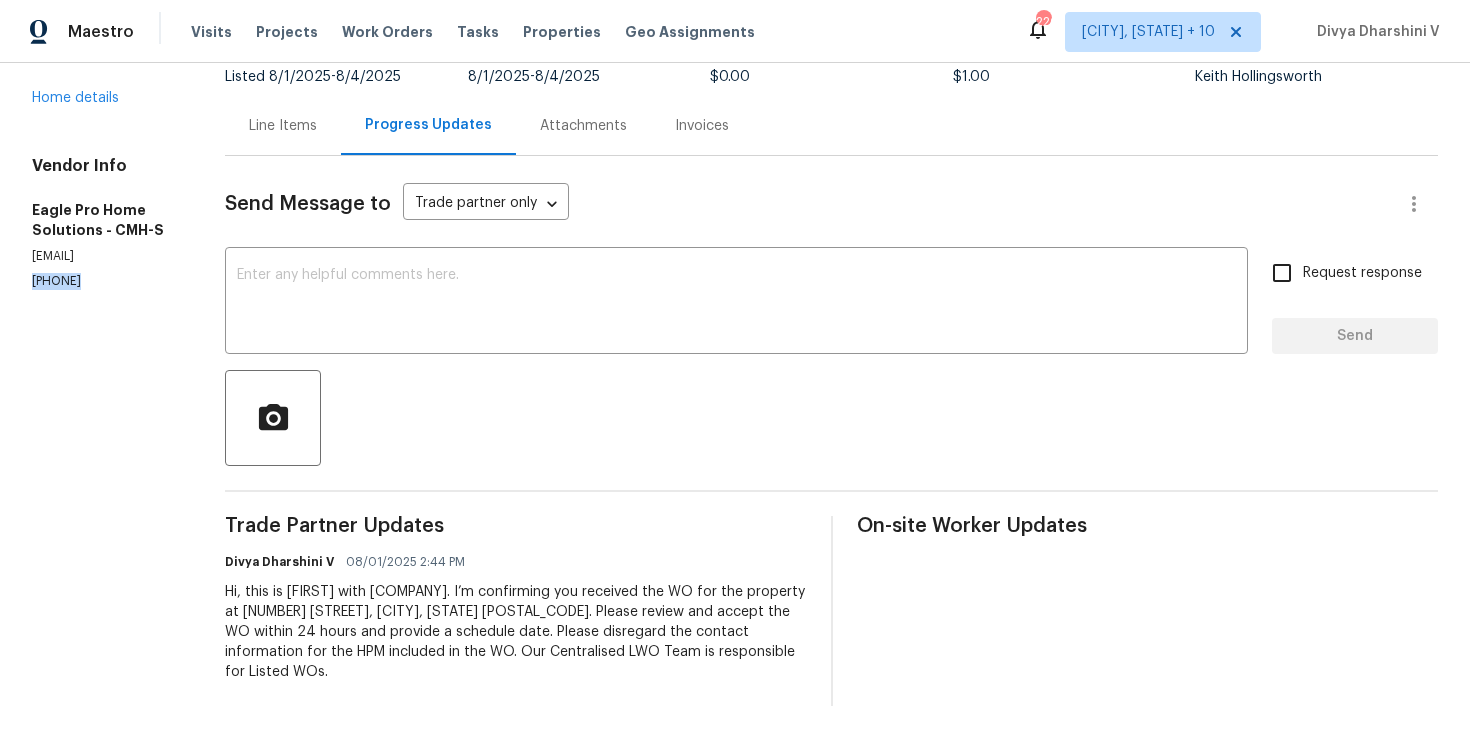 click at bounding box center [831, 418] 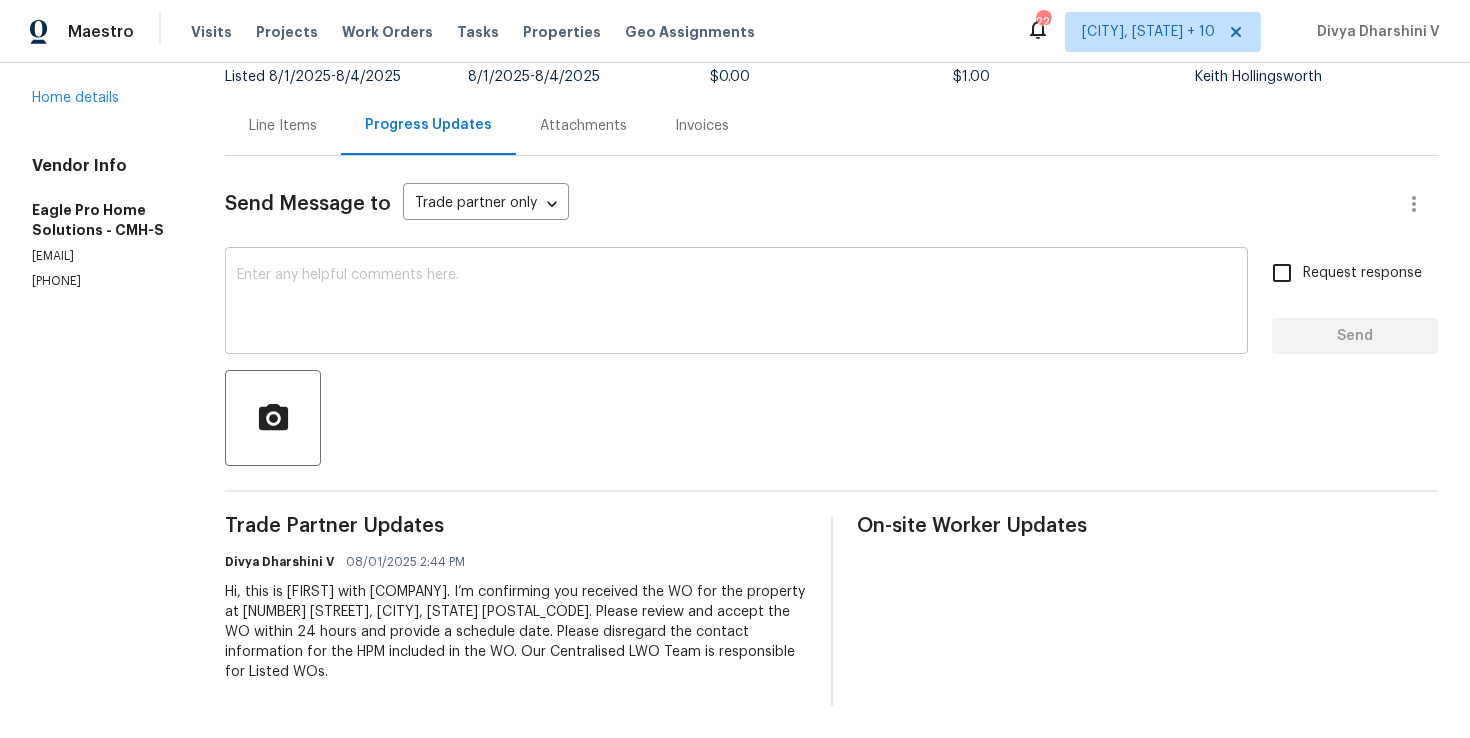 click at bounding box center [736, 303] 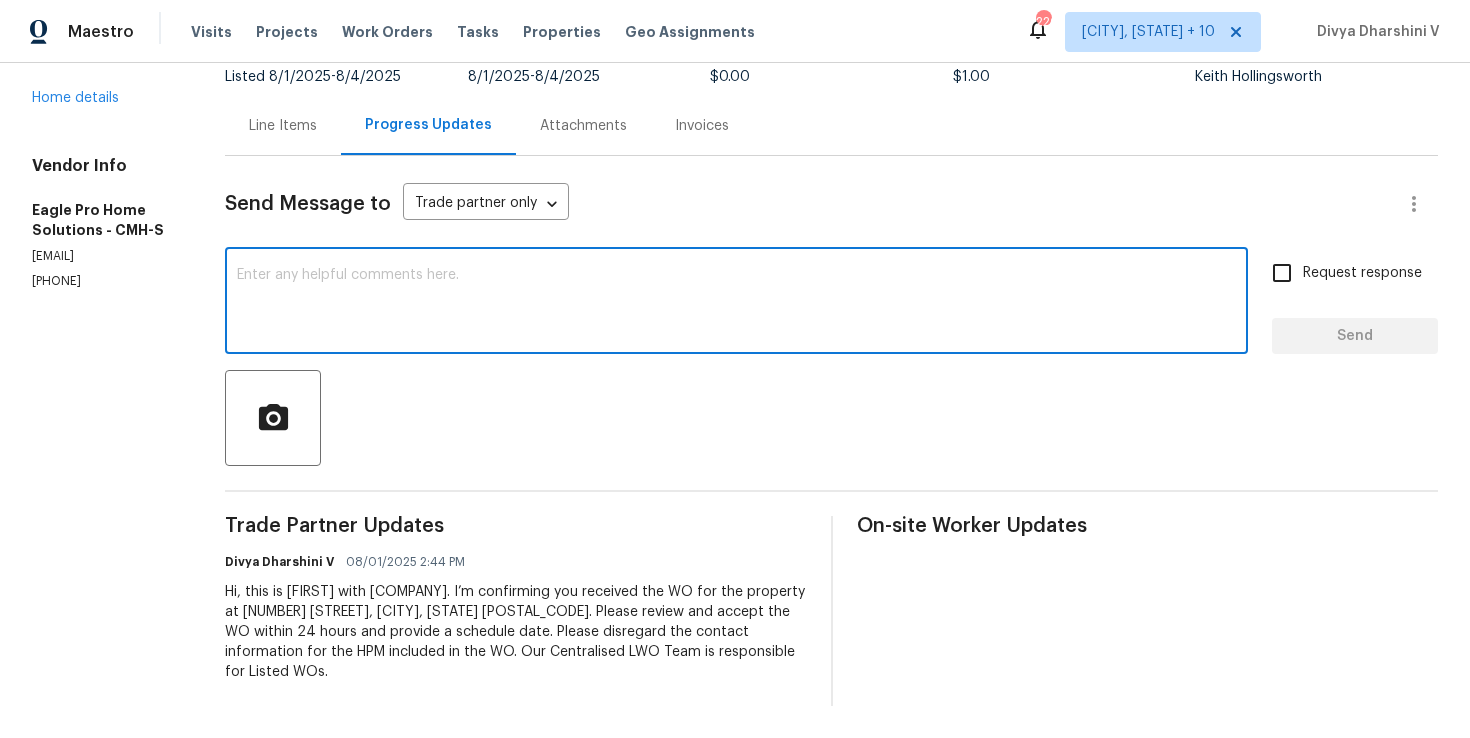 paste on "Hi Team, Could you please accept the work order and provide the progress status along with the scheduled date? This work order must be completed within the target date to meet our deadline. If you're unable to accept it, please let us know if it's okay for us to reassign the work order to another vendor. Thank you!" 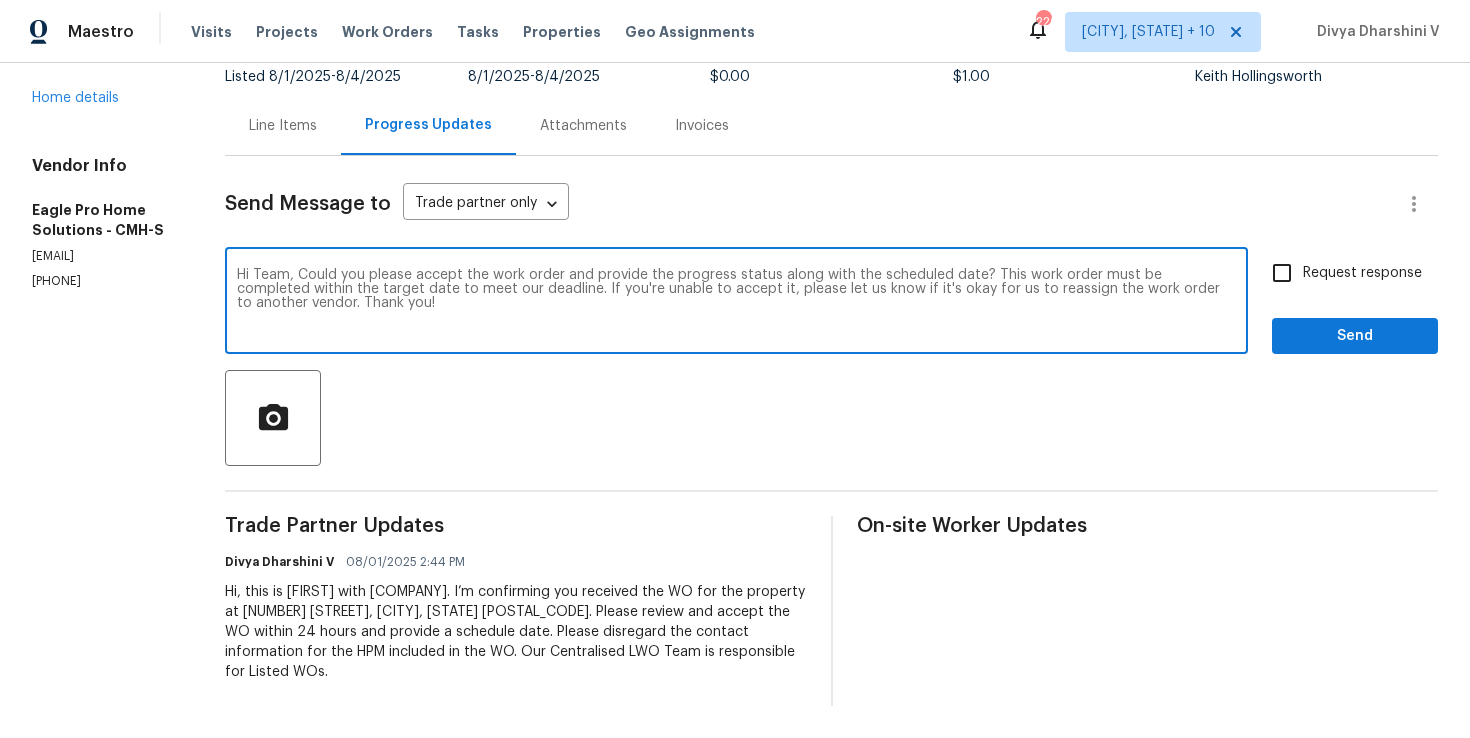 type on "Hi Team, Could you please accept the work order and provide the progress status along with the scheduled date? This work order must be completed within the target date to meet our deadline. If you're unable to accept it, please let us know if it's okay for us to reassign the work order to another vendor. Thank you!" 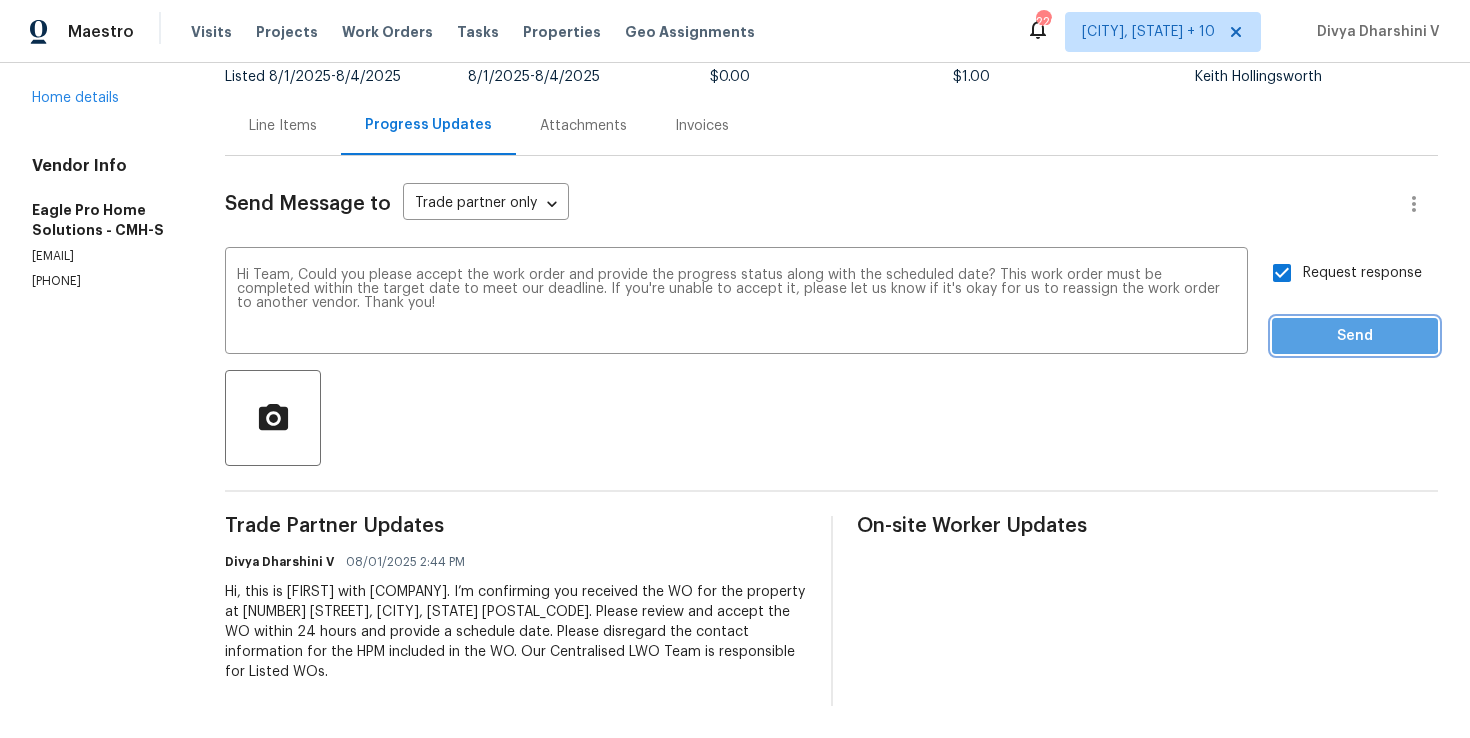 click on "Send" at bounding box center [1355, 336] 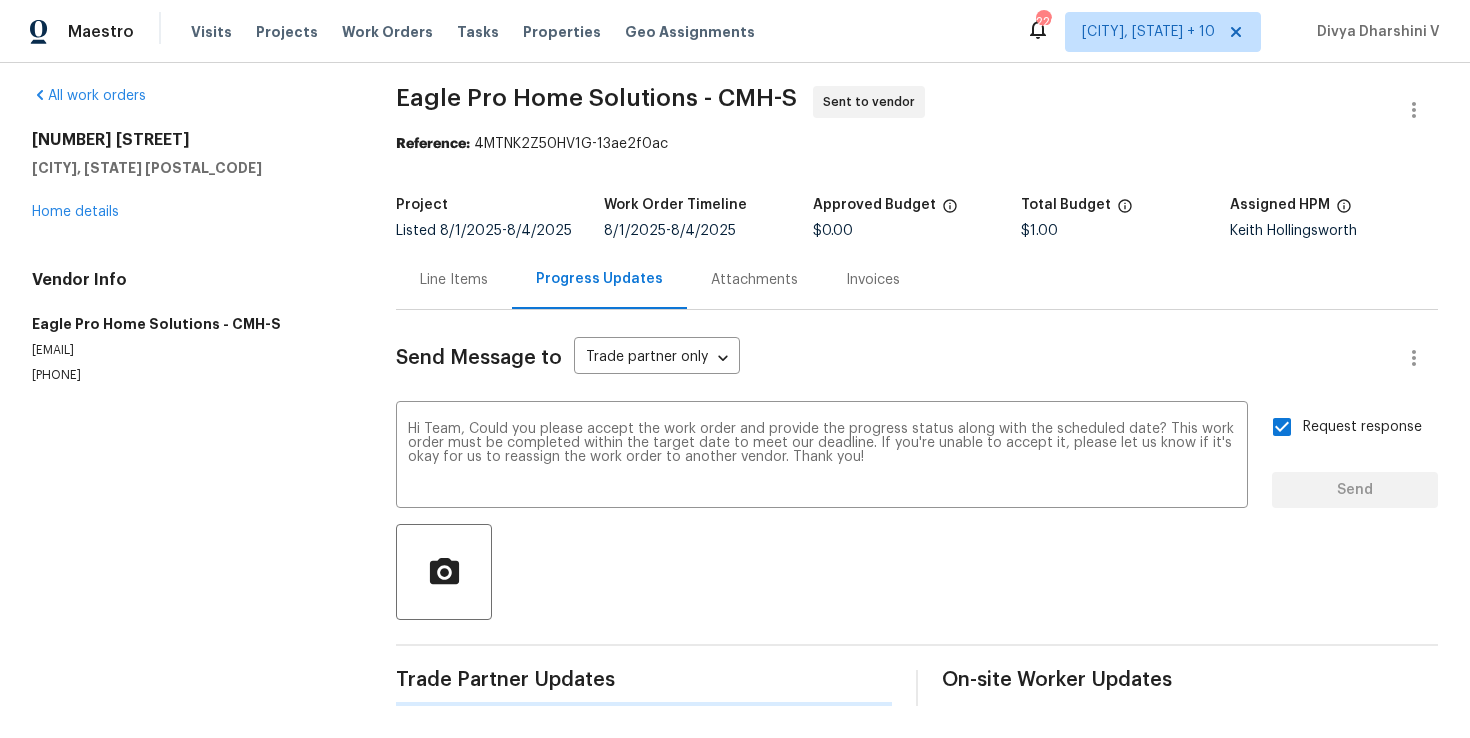 type 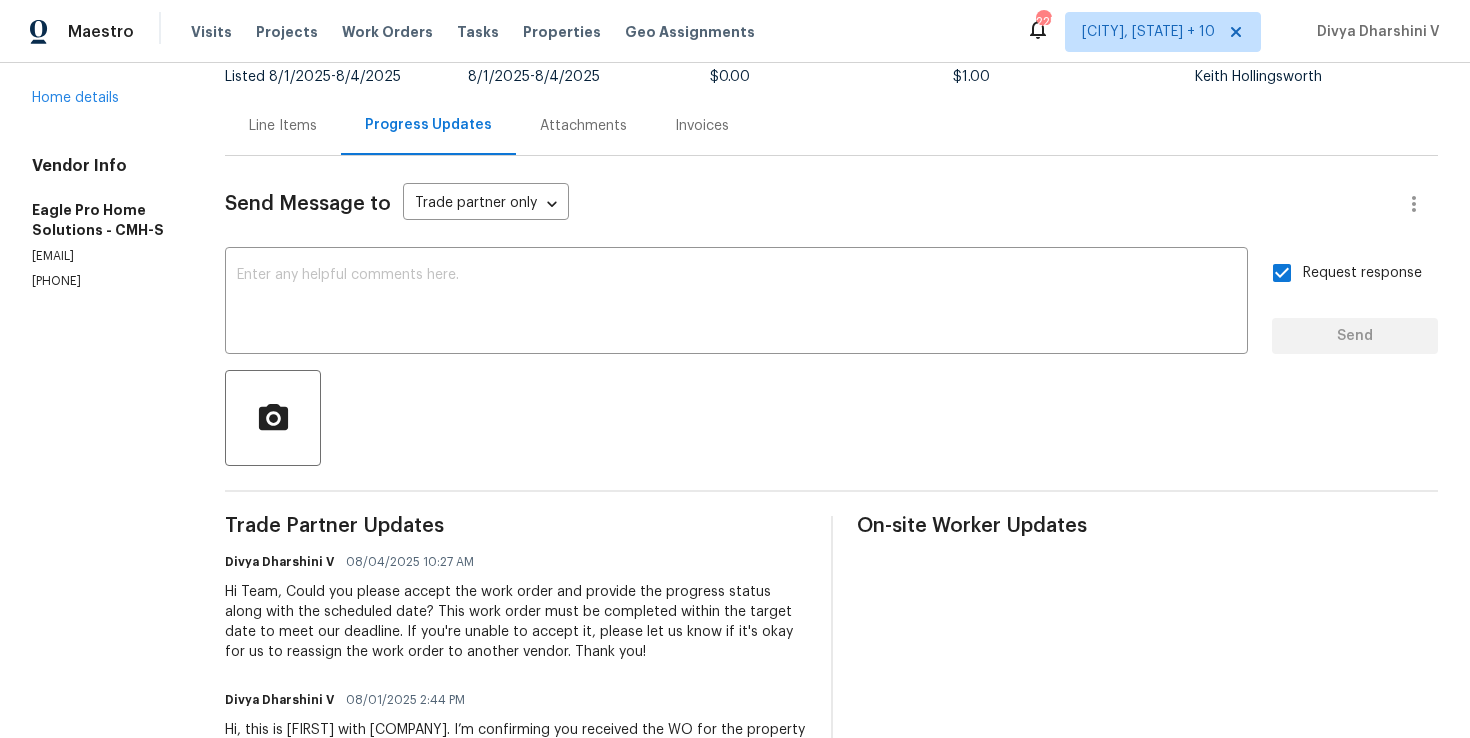scroll, scrollTop: 0, scrollLeft: 0, axis: both 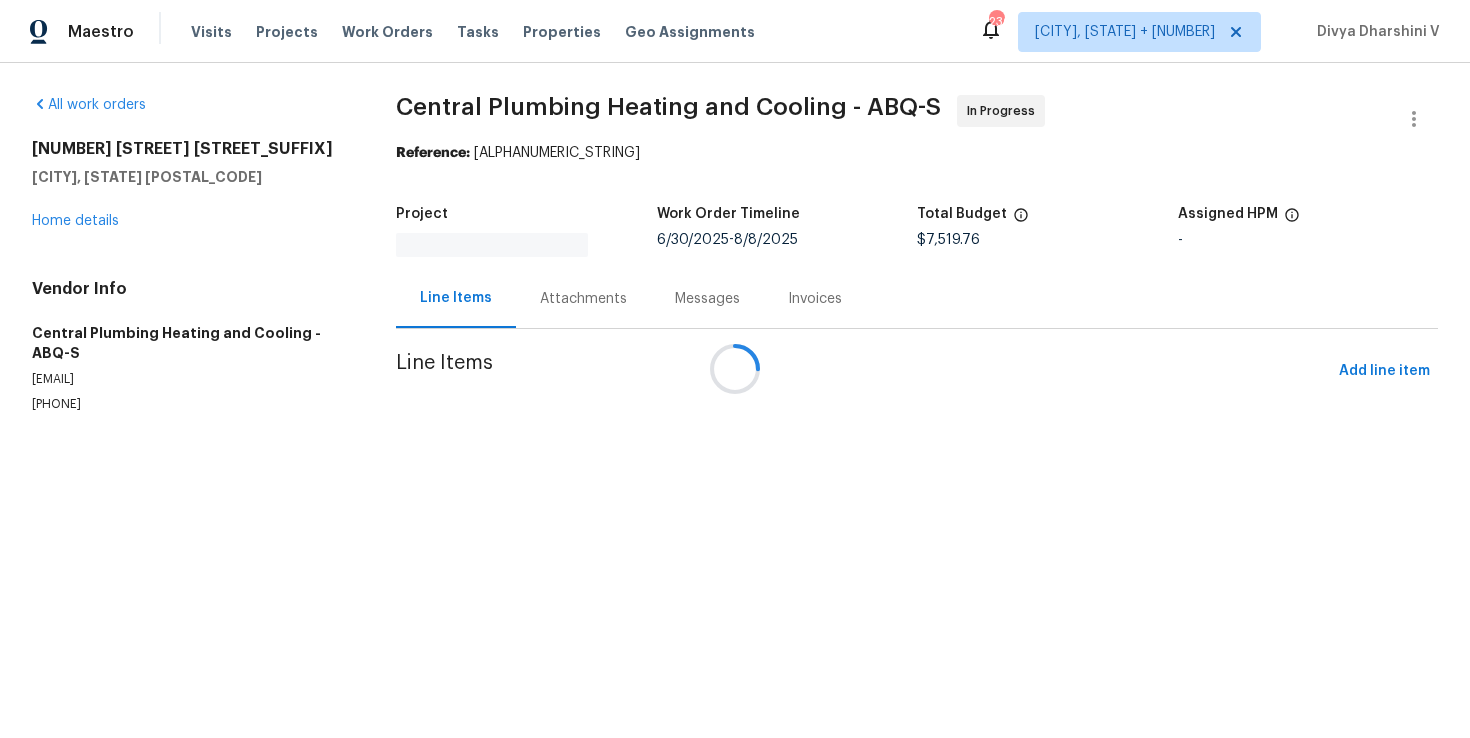 click at bounding box center (735, 369) 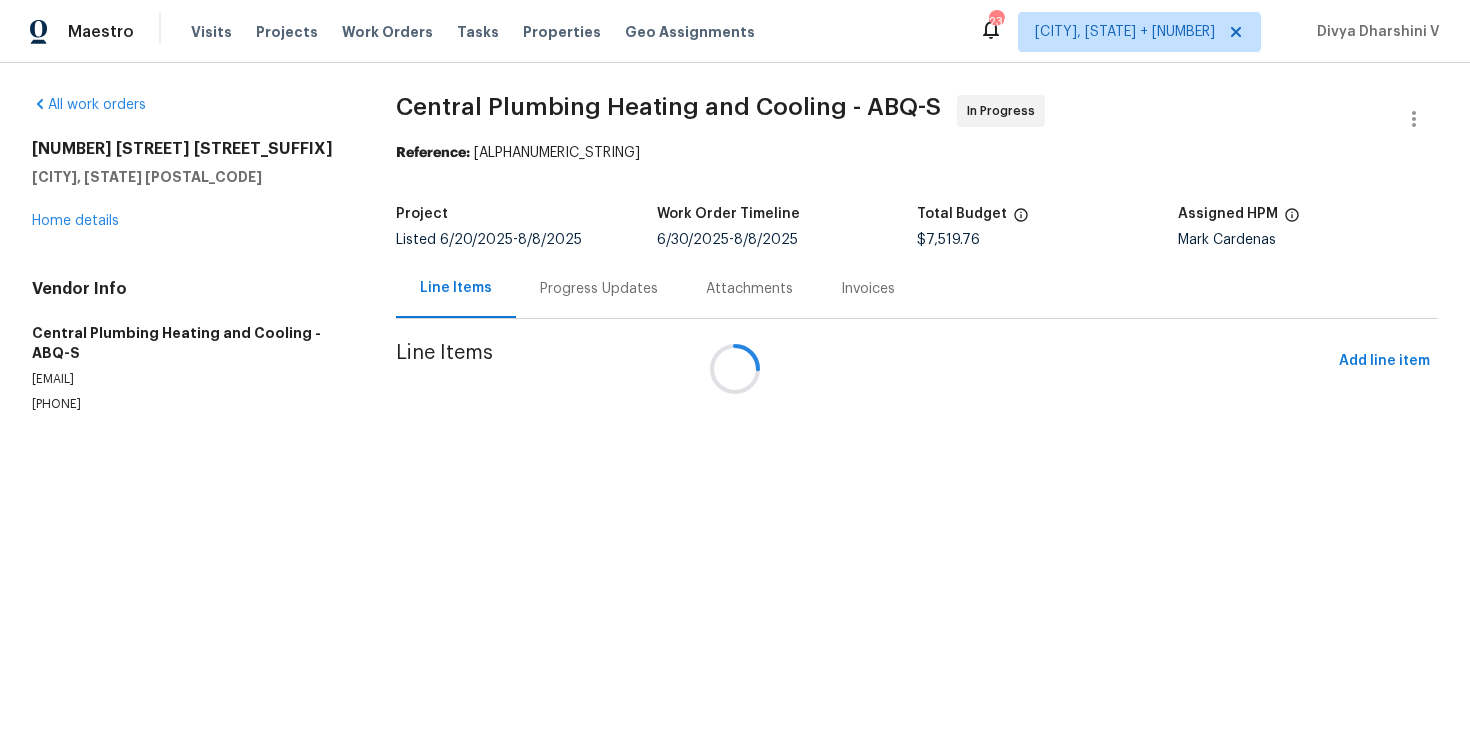 click on "Progress Updates" at bounding box center [599, 289] 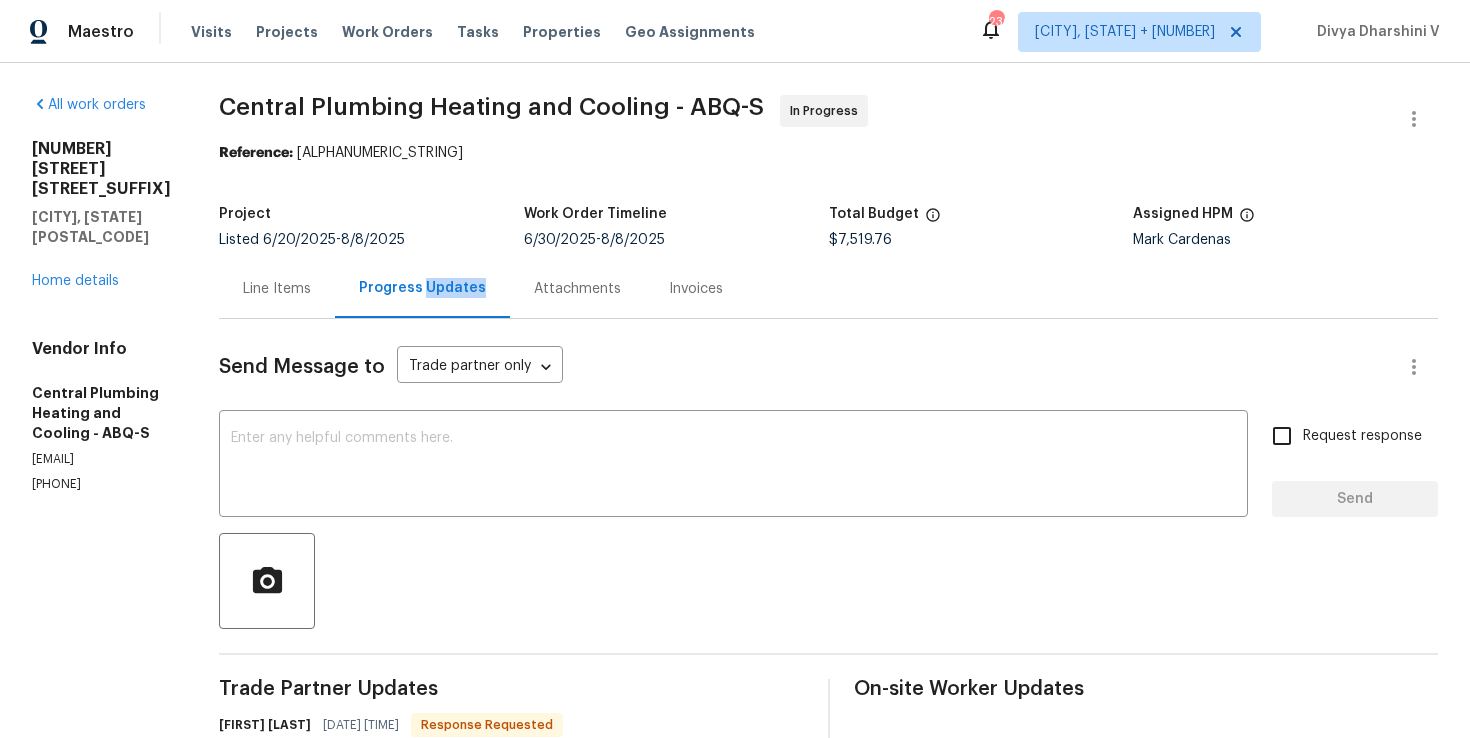 click on "All work orders 6231 Tulipan Rd NW Albuquerque, NM 87114 Home details Vendor Info Central Plumbing Heating and Cooling - ABQ-S office@centralplumbingnm.com (505) 715-5743" at bounding box center [101, 2509] 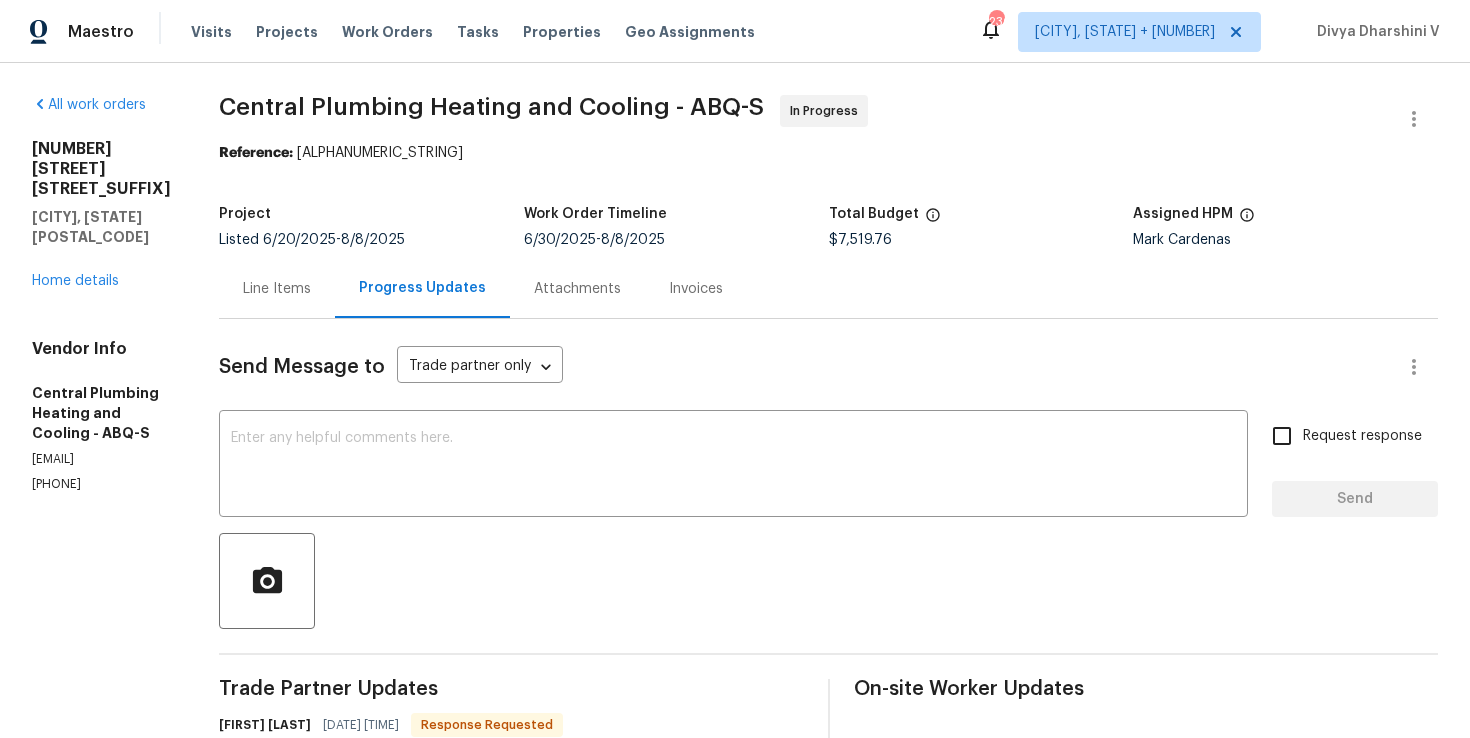 click on "All work orders 6231 Tulipan Rd NW Albuquerque, NM 87114 Home details Vendor Info Central Plumbing Heating and Cooling - ABQ-S office@centralplumbingnm.com (505) 715-5743" at bounding box center [101, 2509] 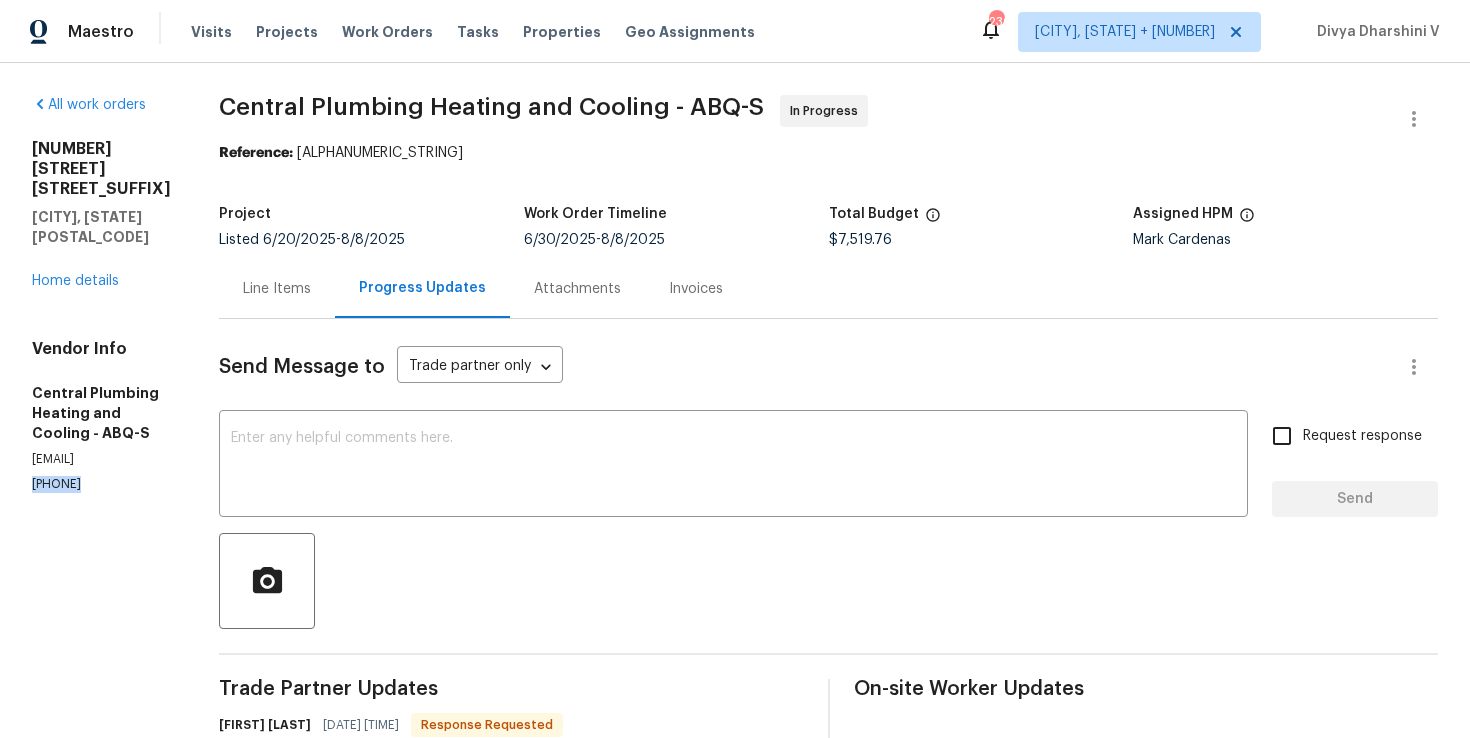 copy on "(505) 715-5743" 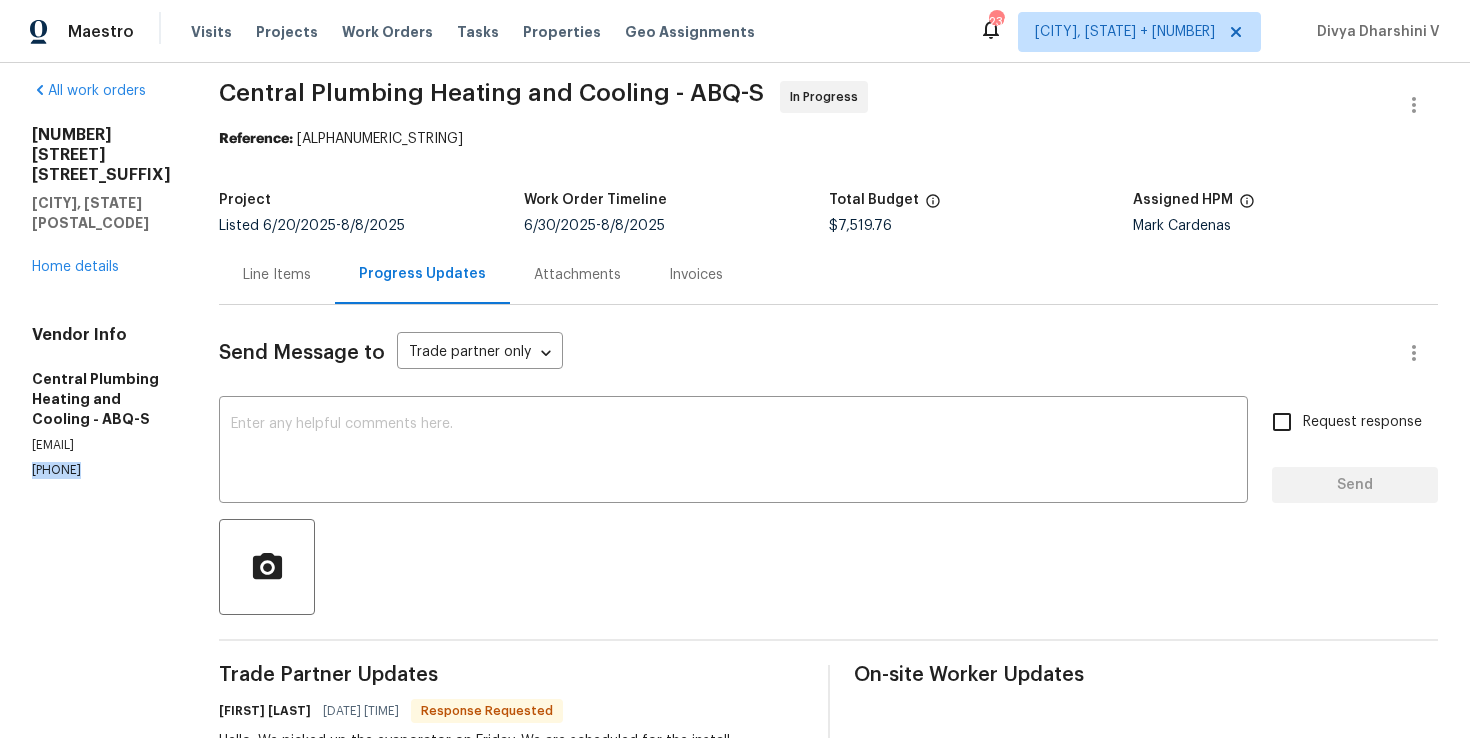 scroll, scrollTop: 0, scrollLeft: 0, axis: both 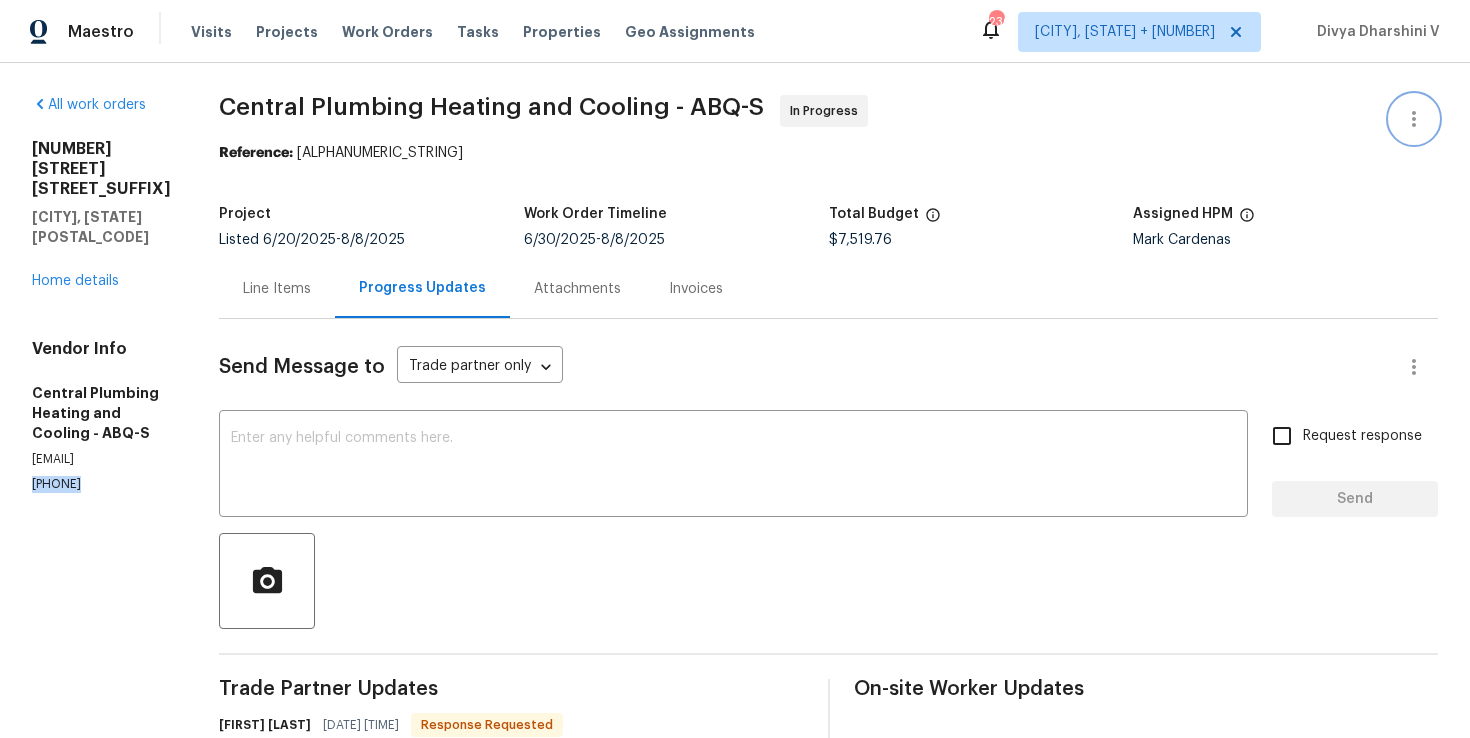 click 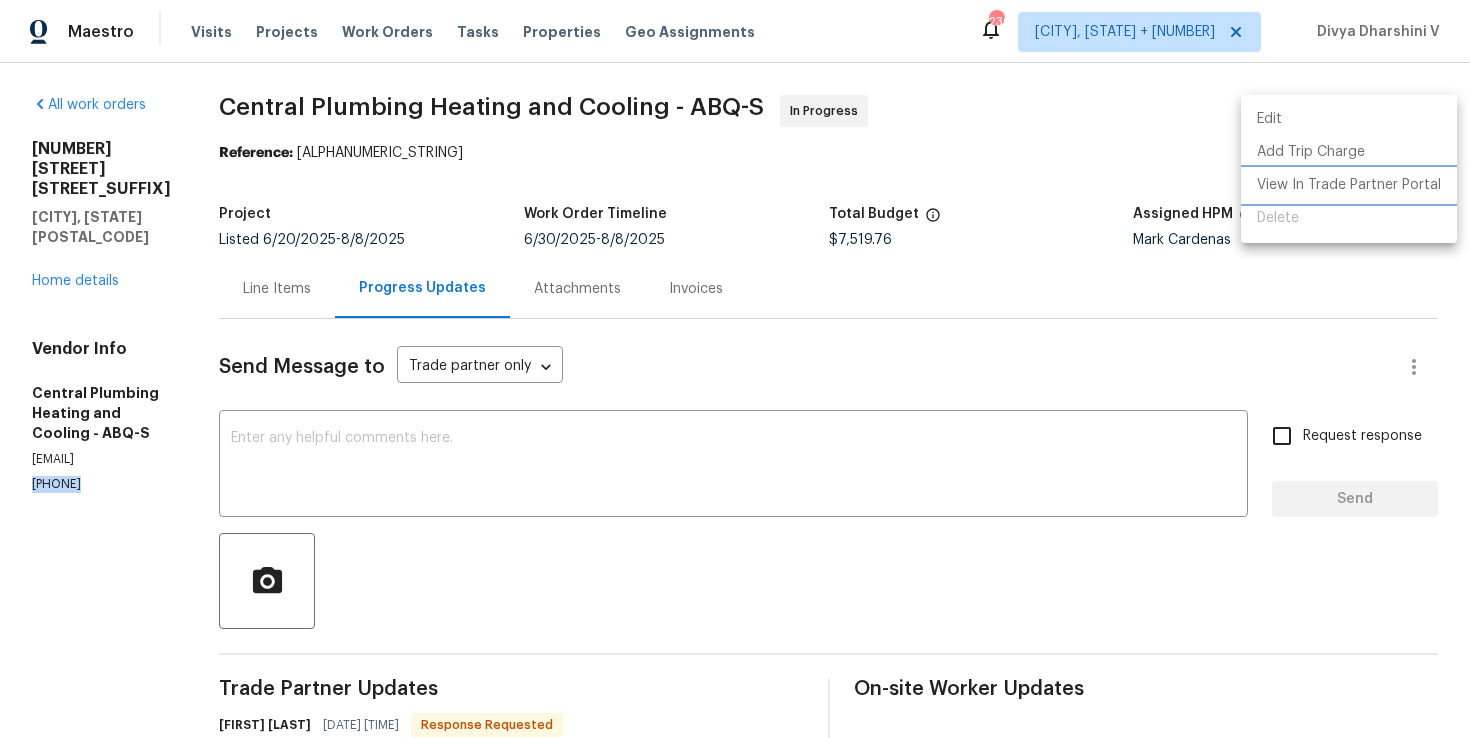 click on "View In Trade Partner Portal" at bounding box center (1349, 185) 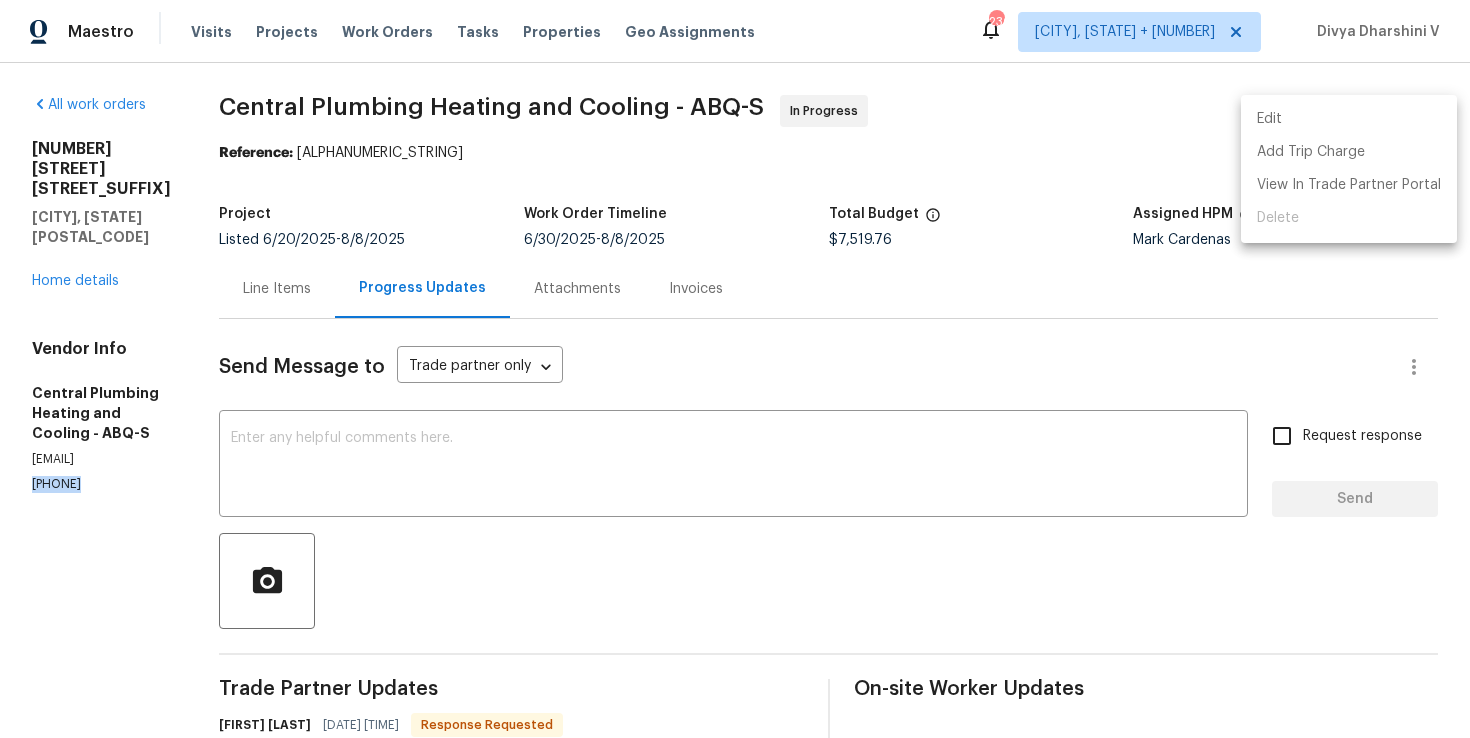 click at bounding box center [735, 369] 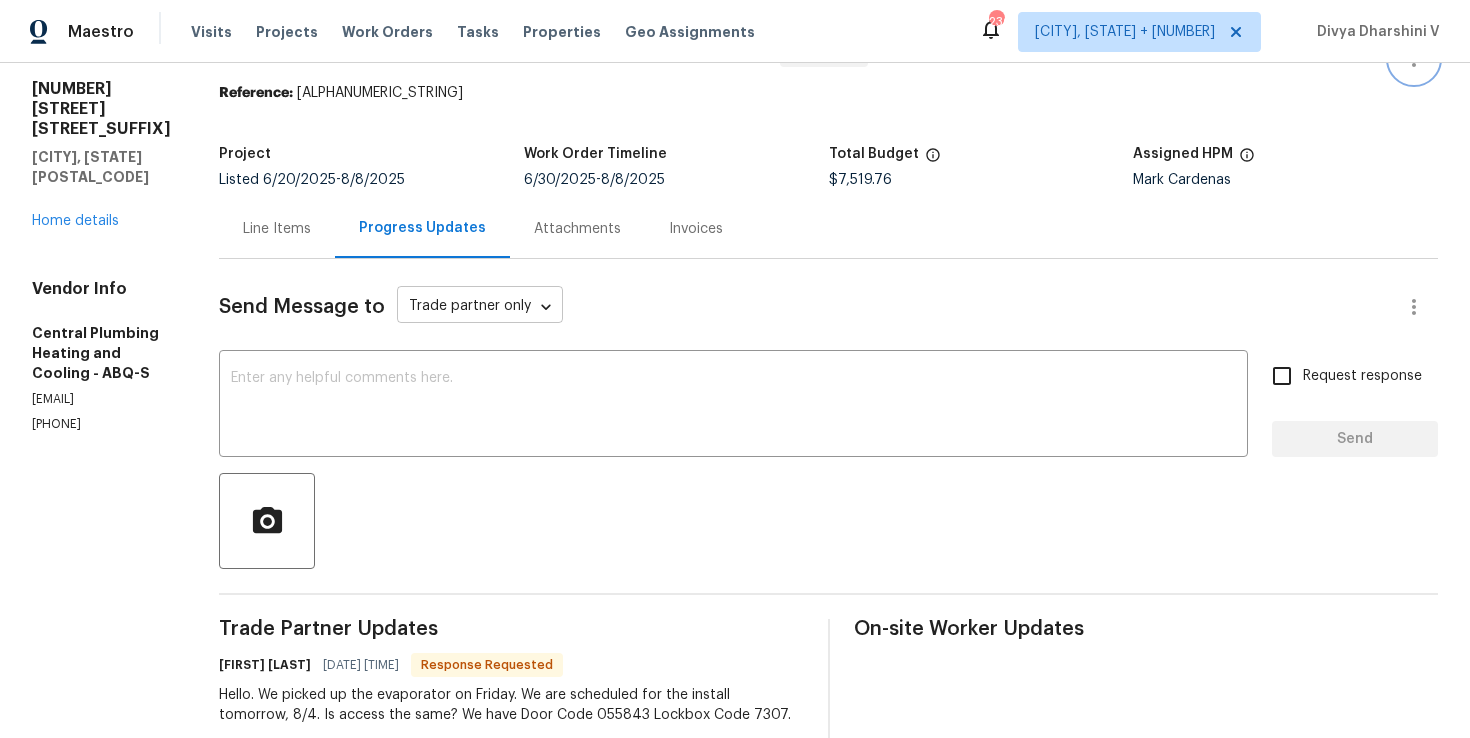 scroll, scrollTop: 70, scrollLeft: 0, axis: vertical 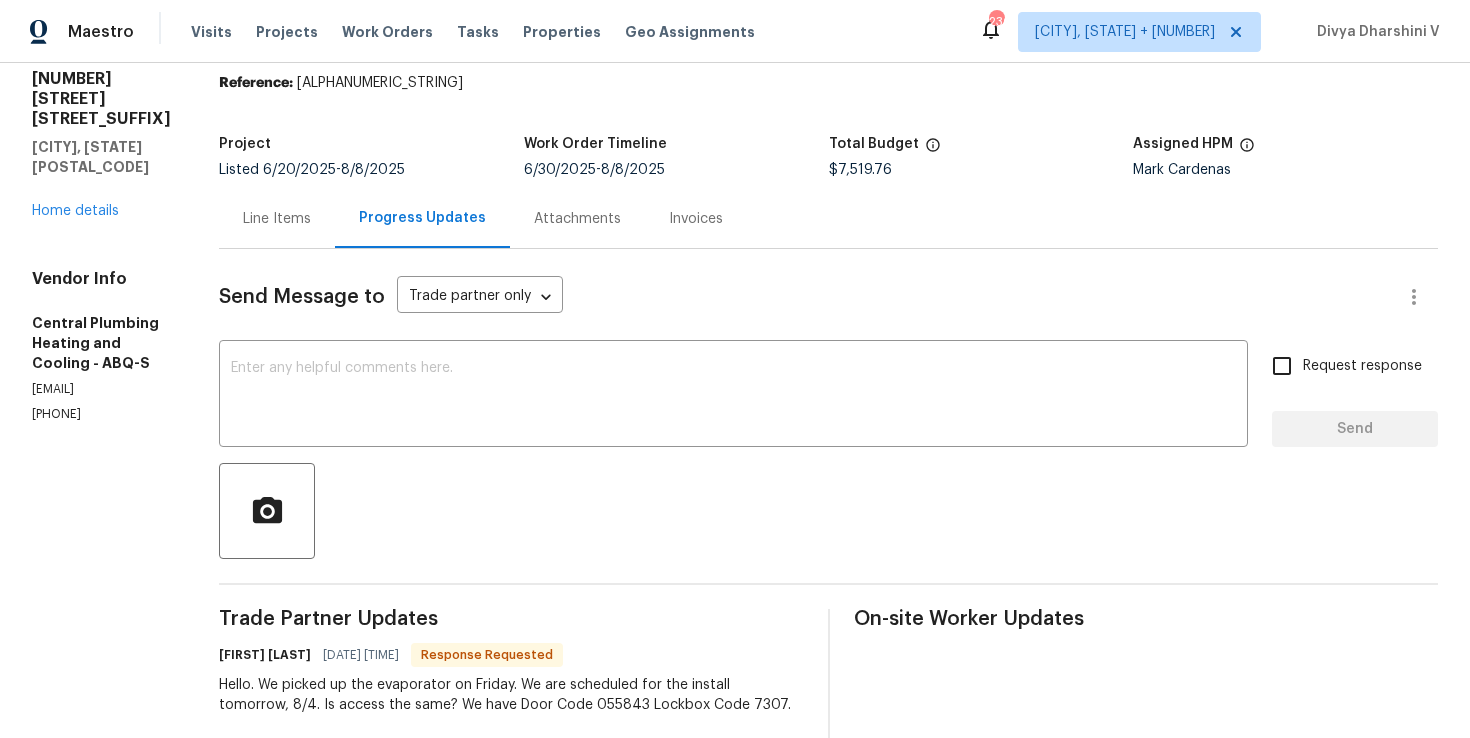 click on "Send Message to Trade partner only Trade partner only ​" at bounding box center [804, 297] 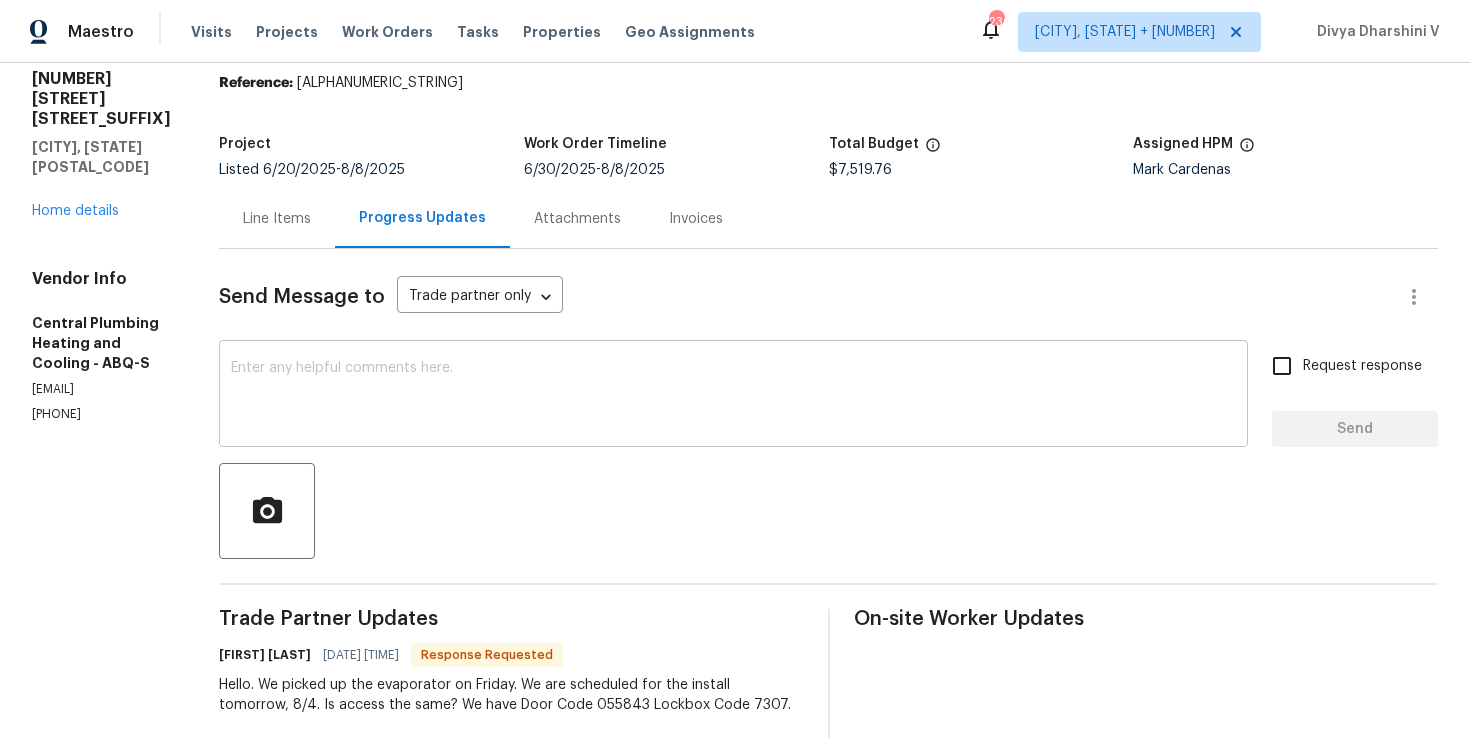 click at bounding box center (733, 396) 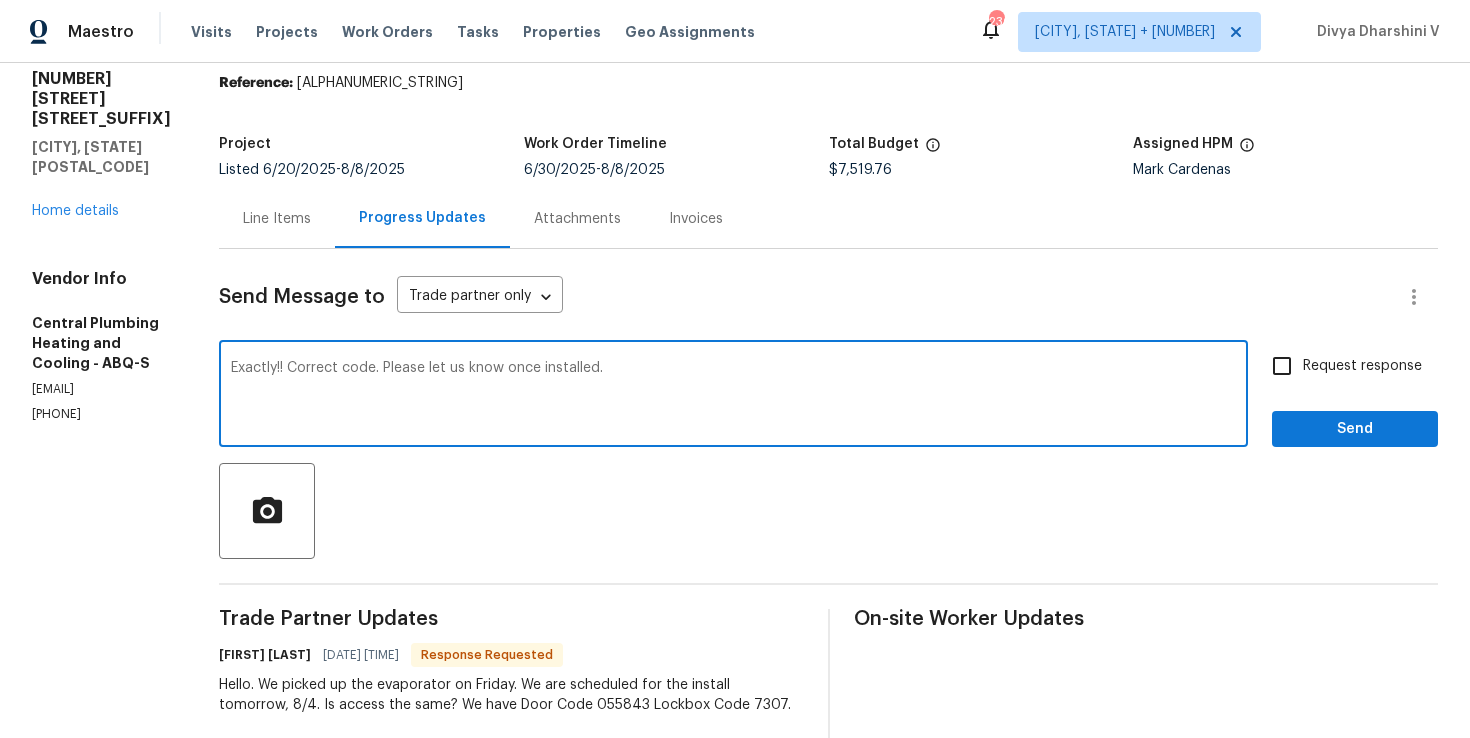 type on "Exactly!! Correct code. Please let us know once installed." 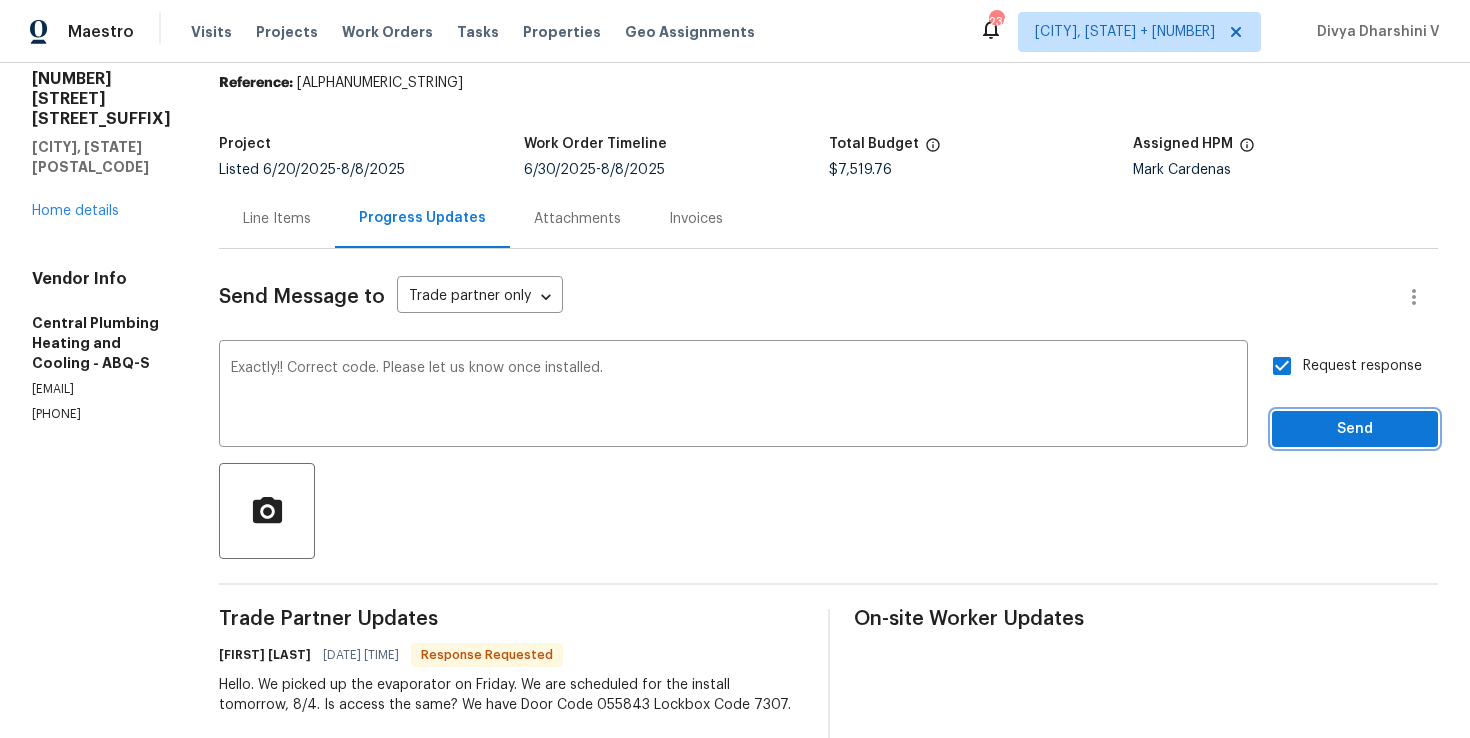 click on "Send" at bounding box center (1355, 429) 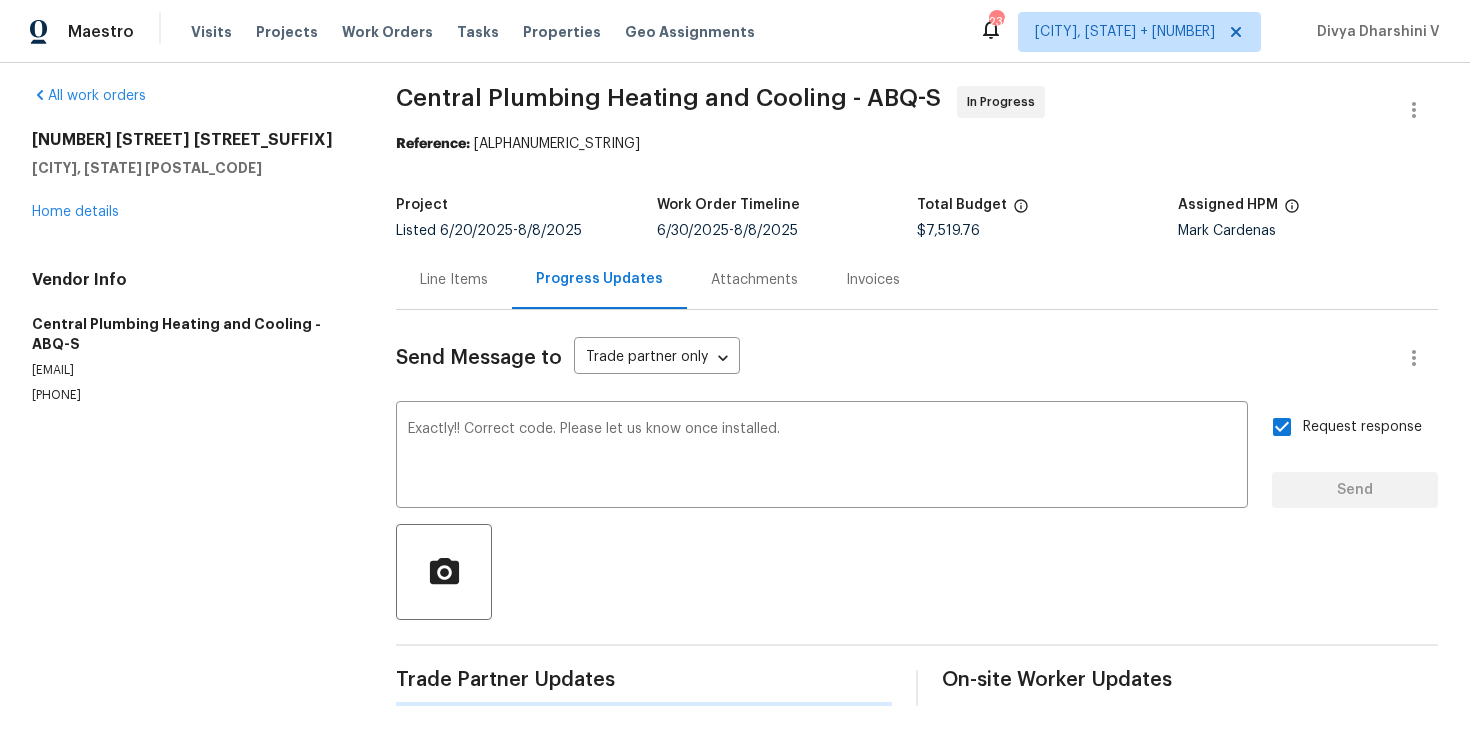 scroll, scrollTop: 9, scrollLeft: 0, axis: vertical 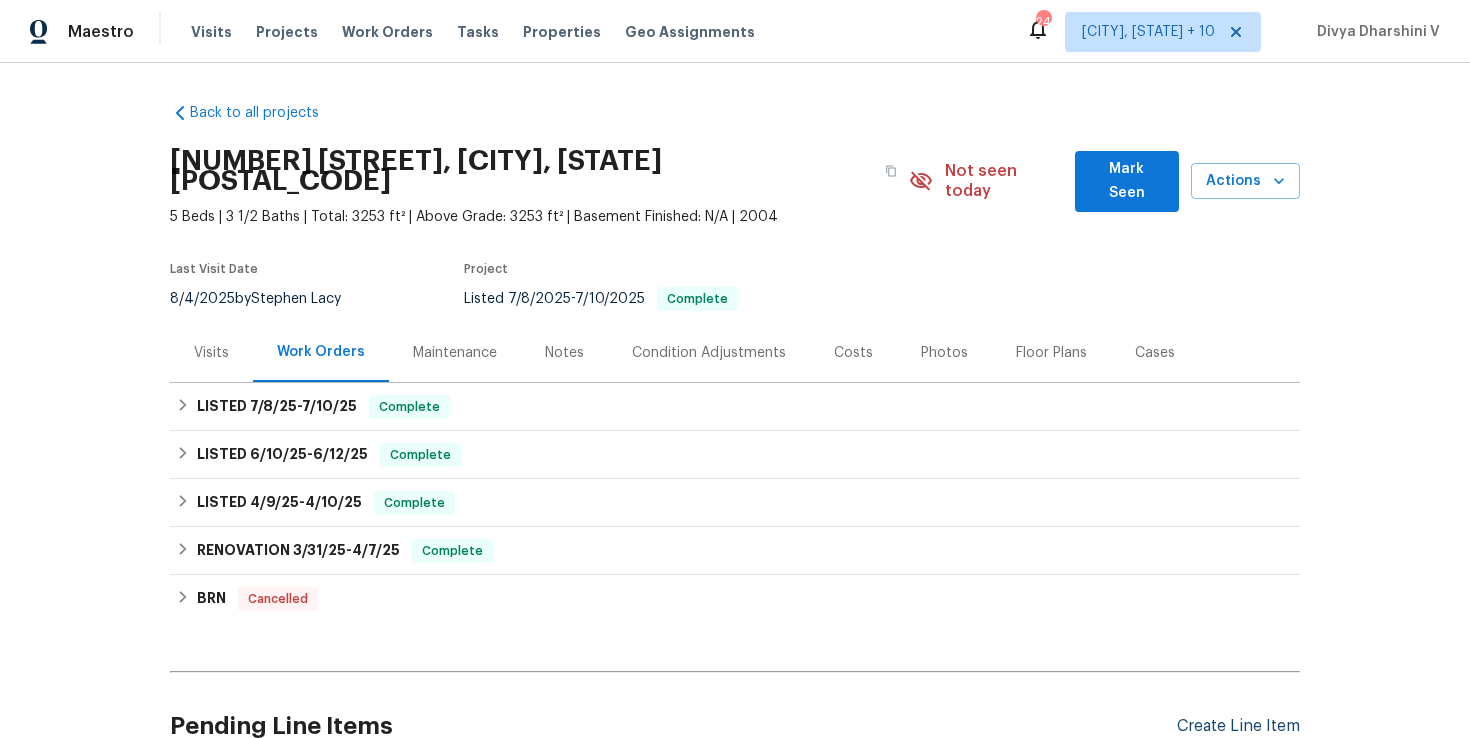 click on "Create Line Item" at bounding box center [1238, 726] 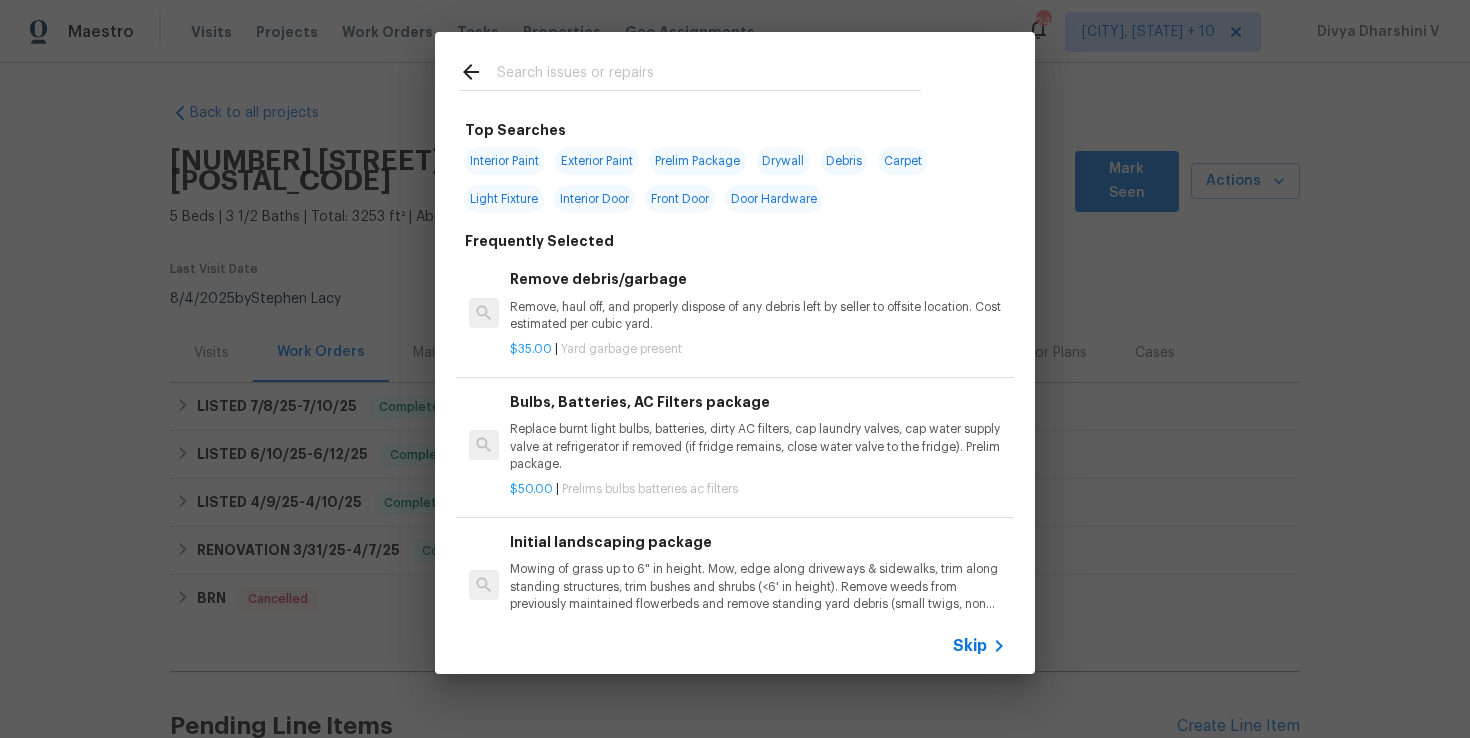 click on "Skip" at bounding box center (970, 646) 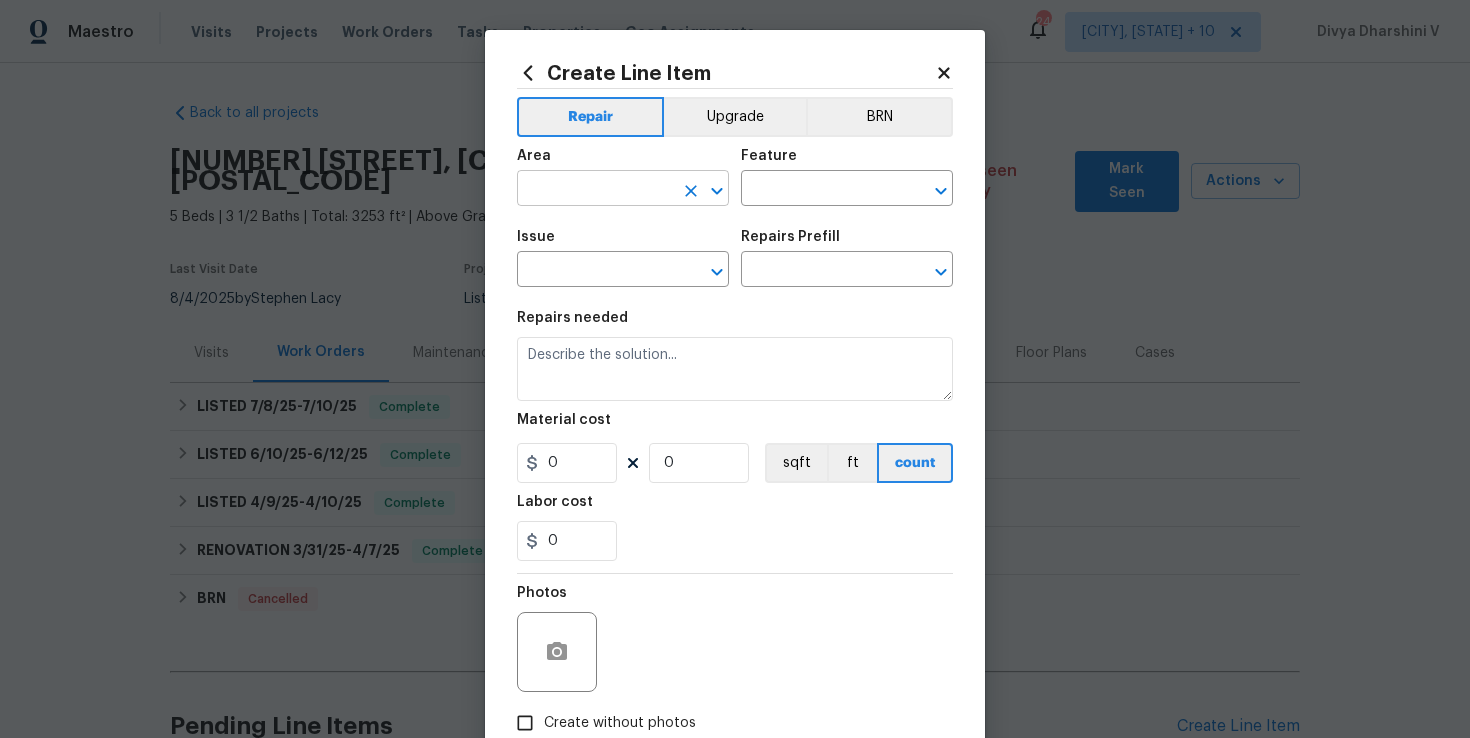 click at bounding box center (595, 190) 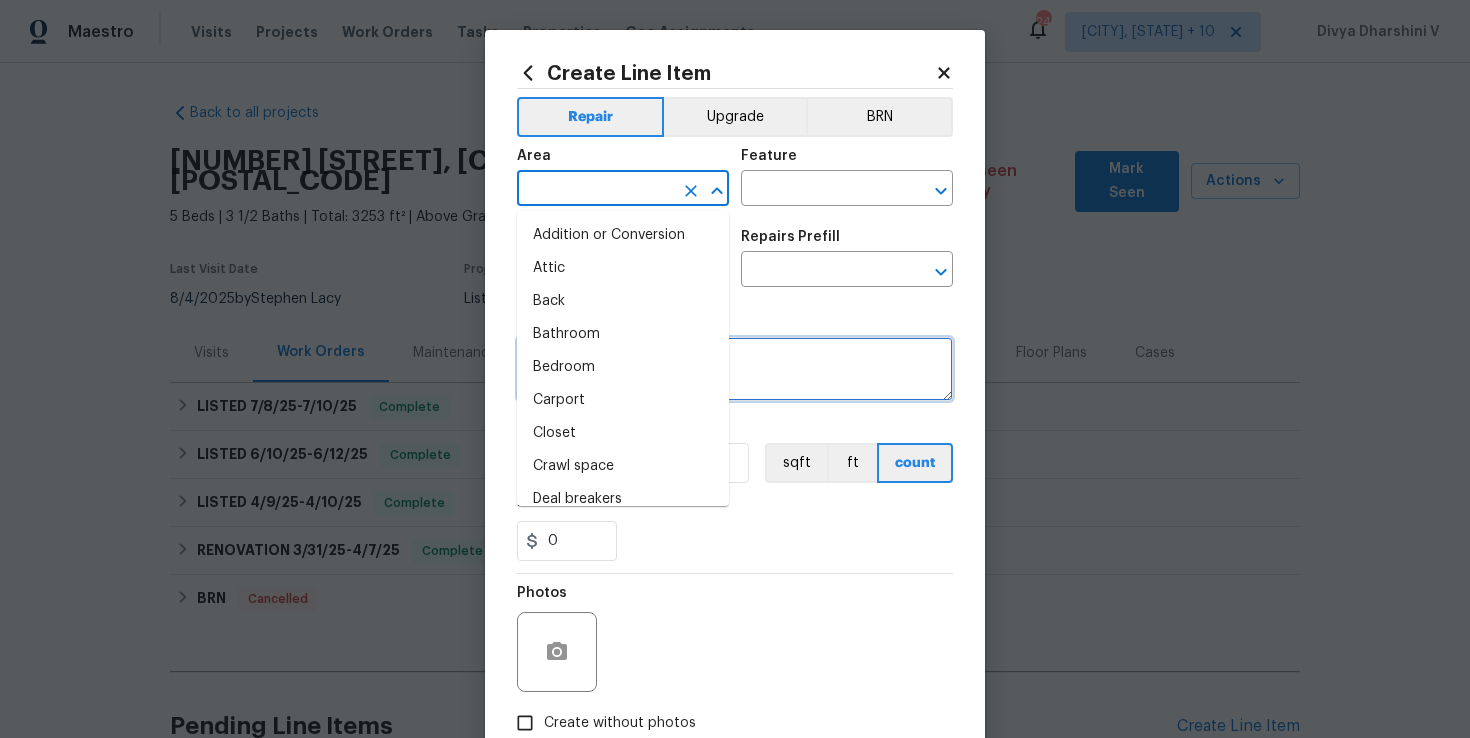 click at bounding box center (735, 369) 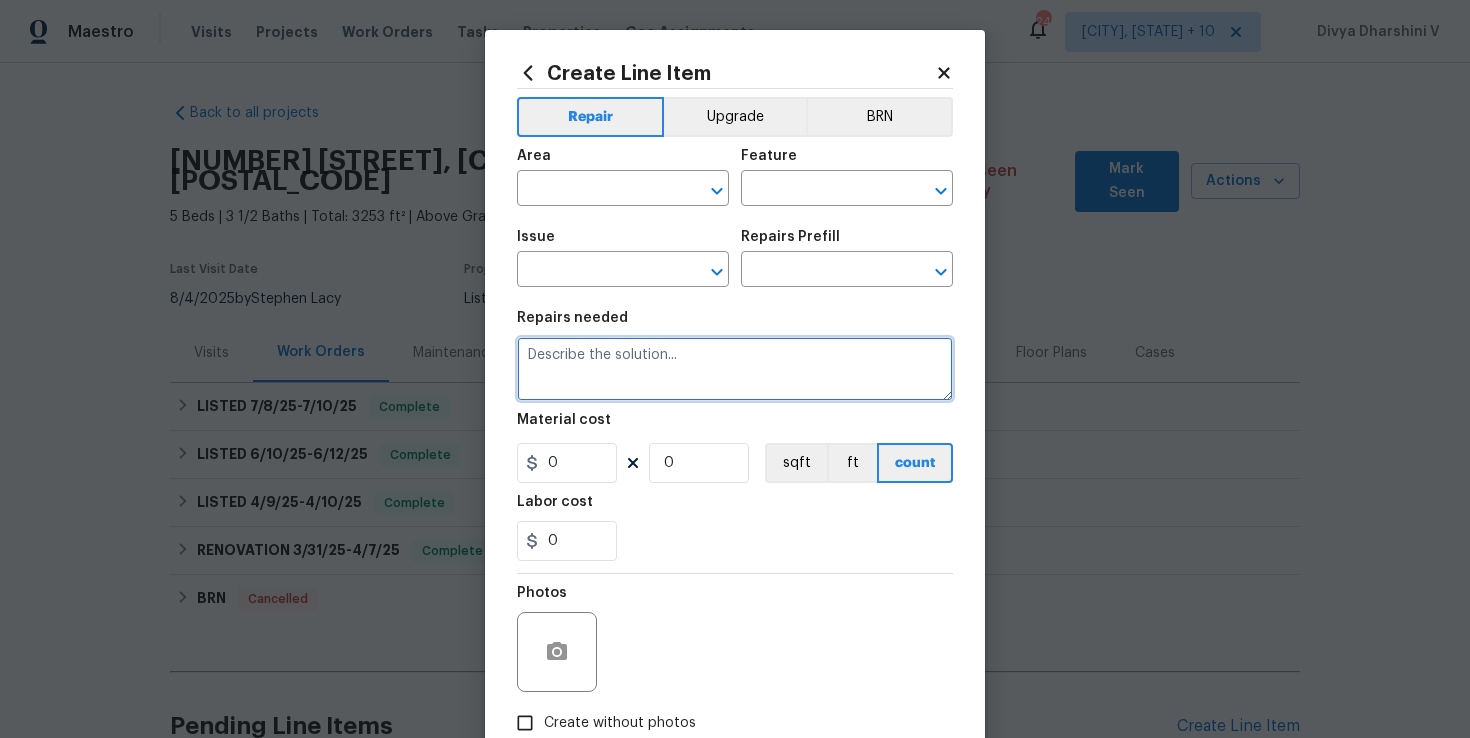 paste on "Repair rod iron gate leading to pool." 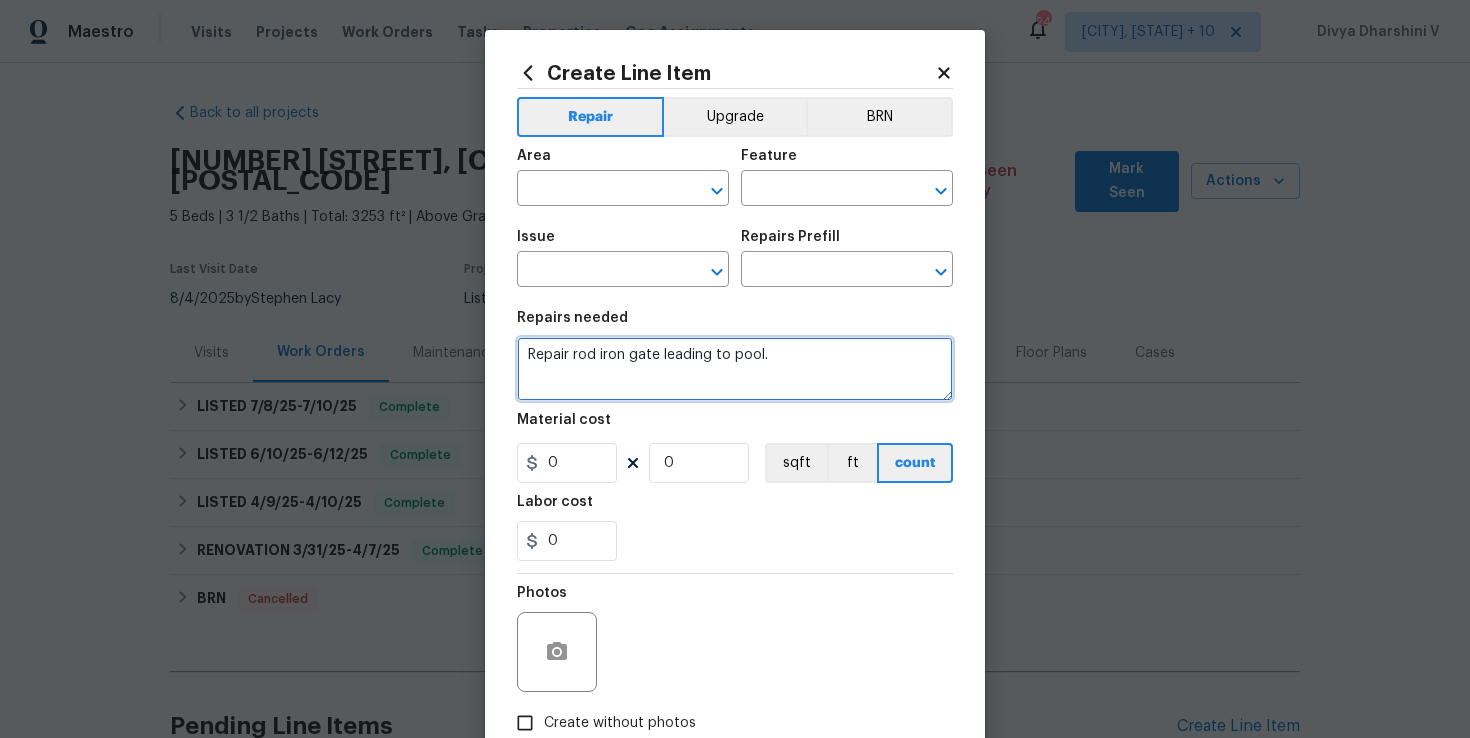 type on "Repair rod iron gate leading to pool." 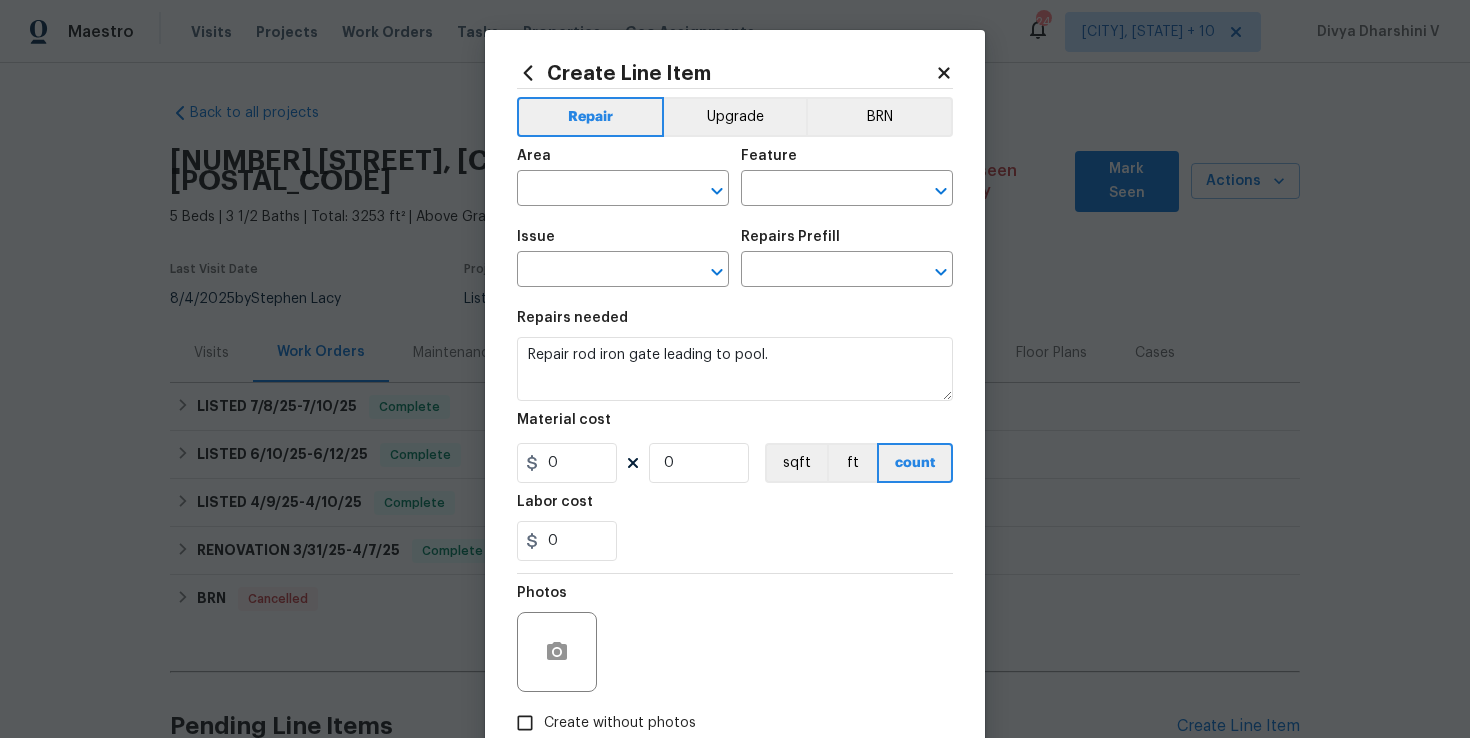 click on "Area" at bounding box center [623, 162] 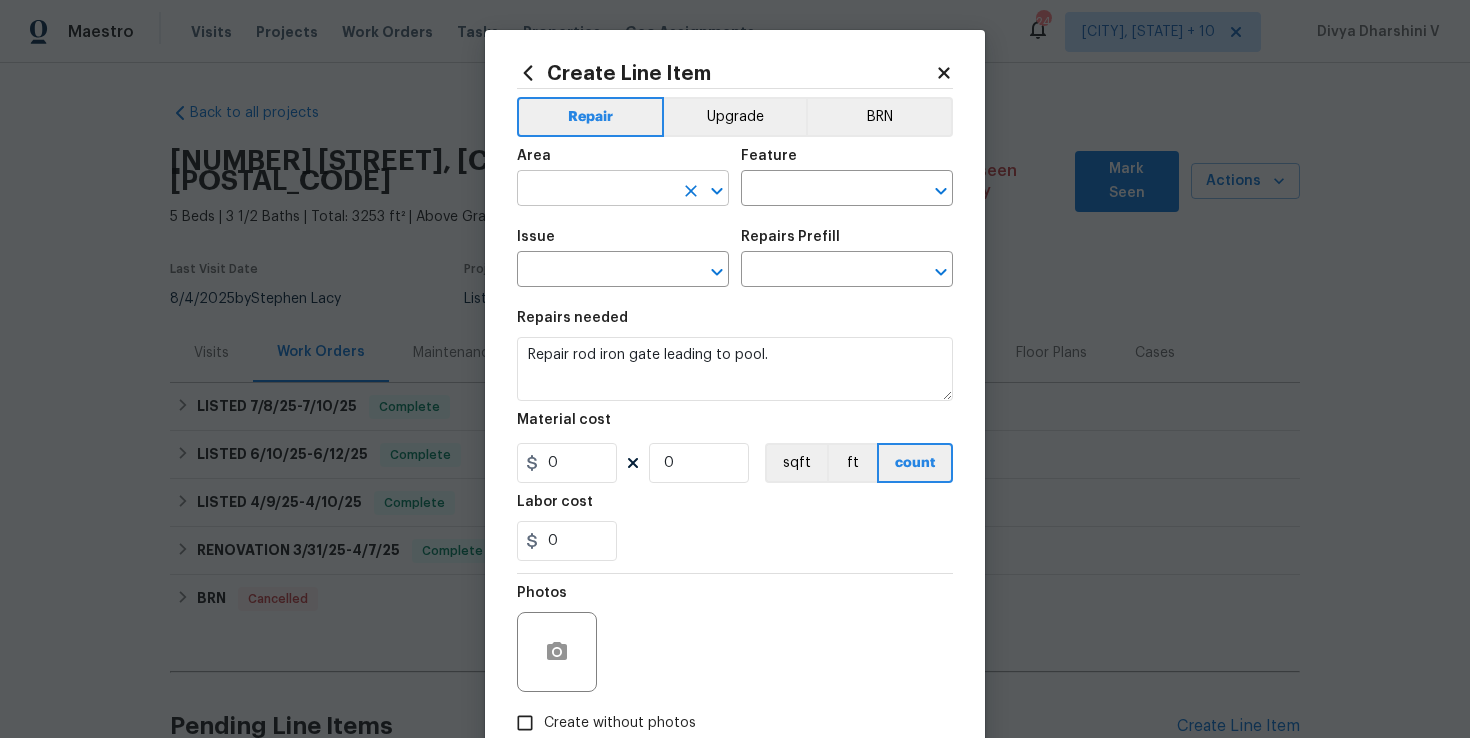 click at bounding box center [595, 190] 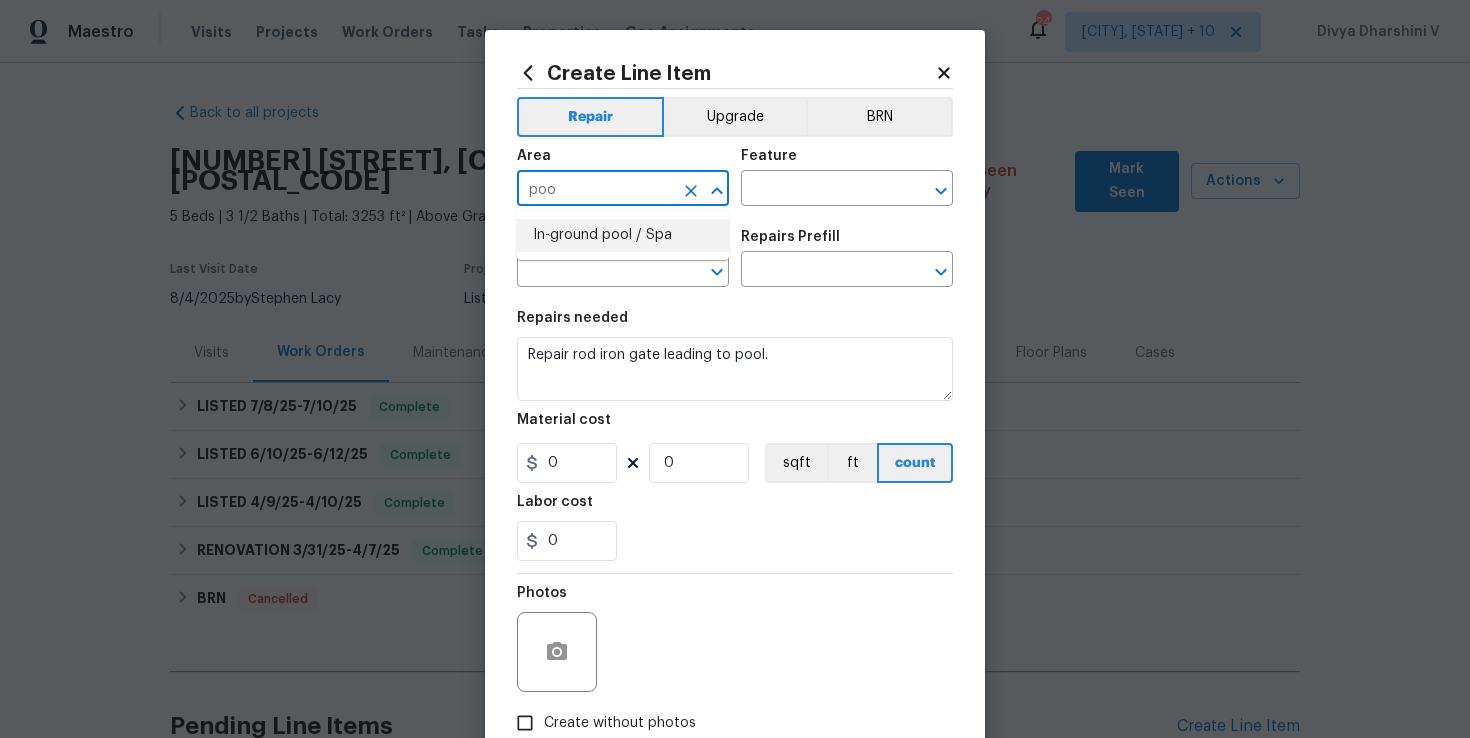 click on "In-ground pool / Spa" at bounding box center (623, 235) 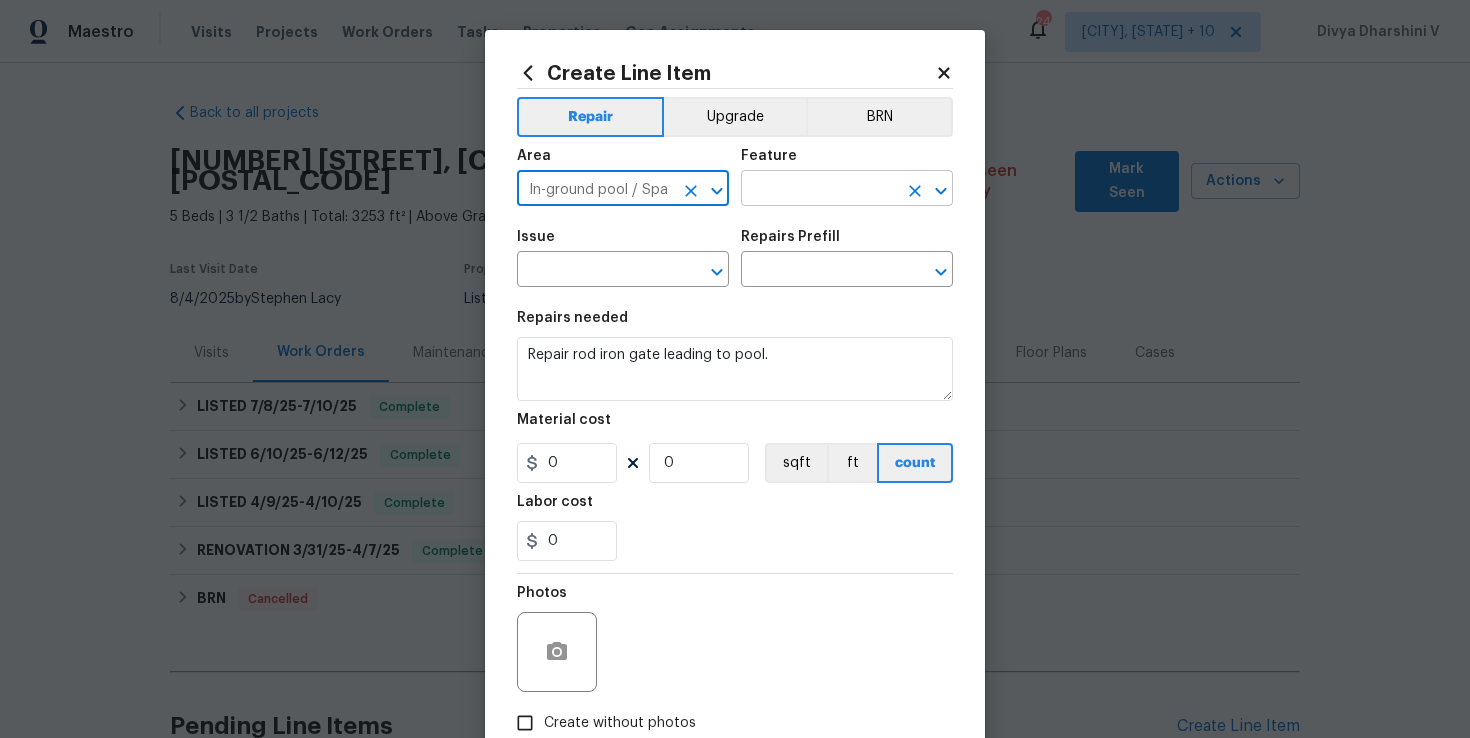 type on "In-ground pool / Spa" 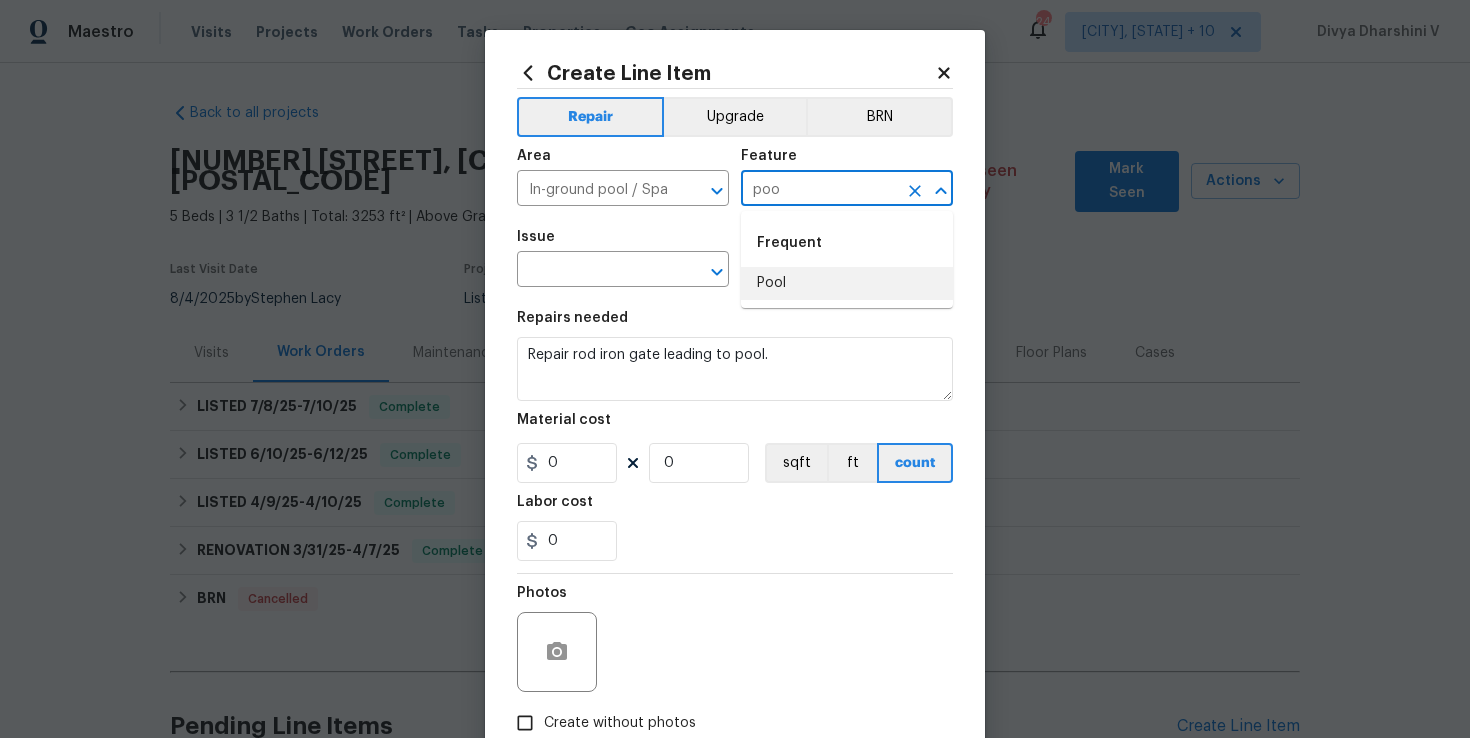 click on "Pool" at bounding box center [847, 283] 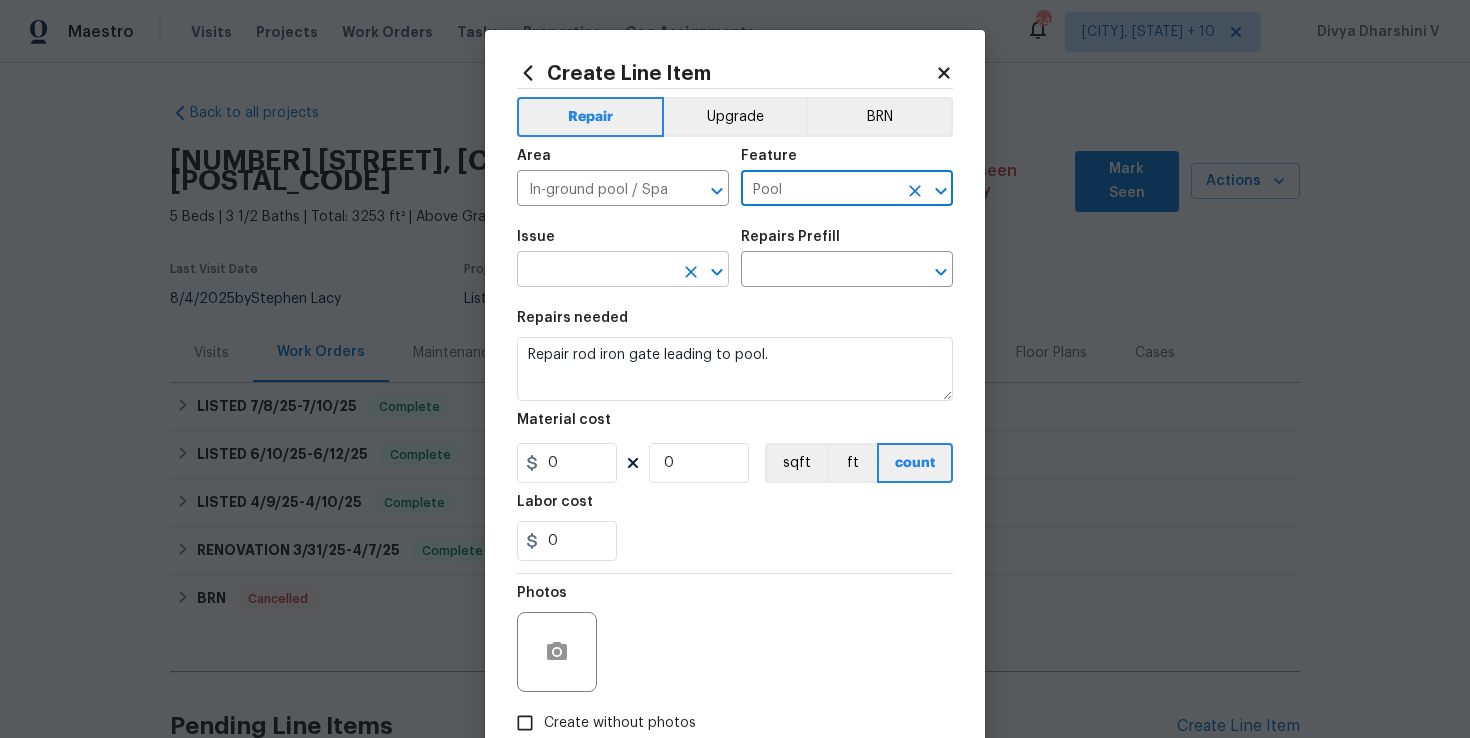 type on "Pool" 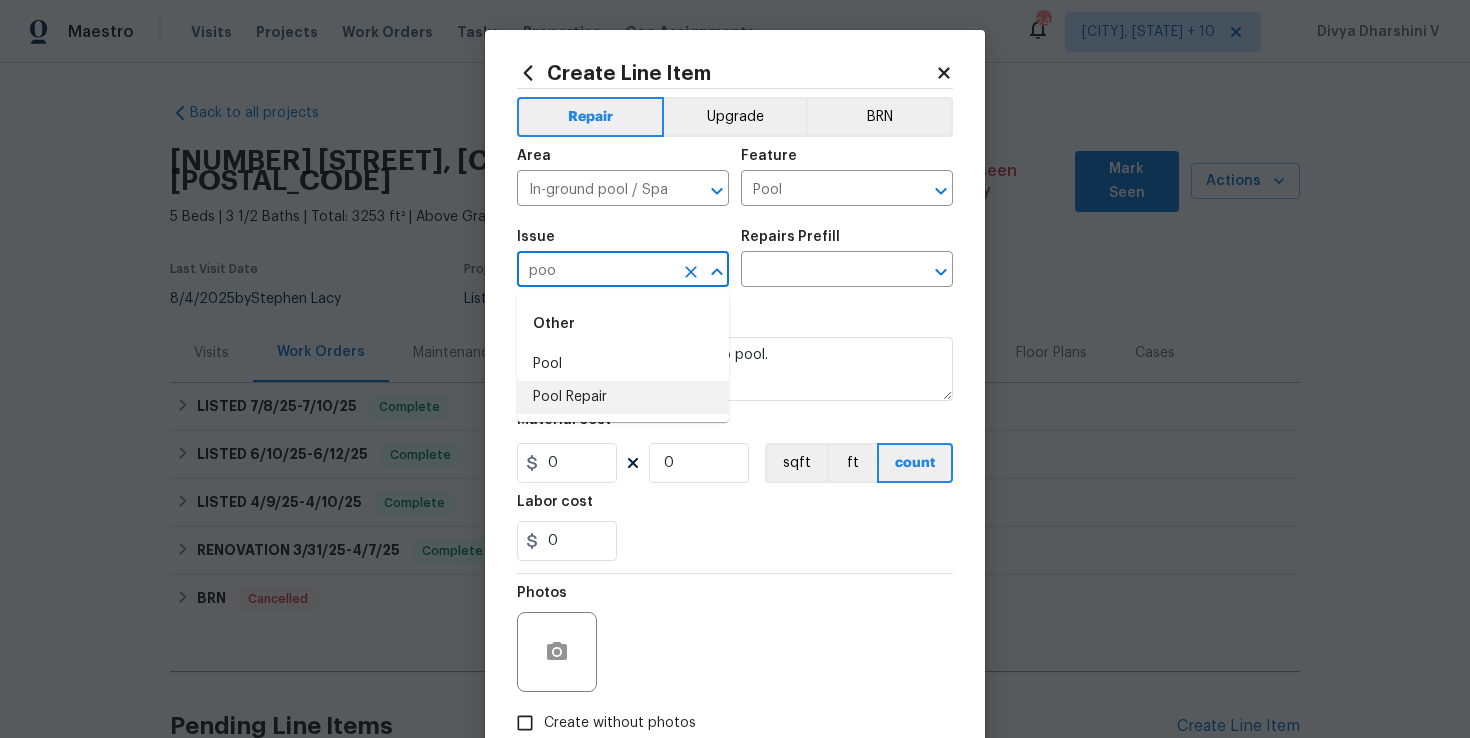 click on "Pool Repair" at bounding box center (623, 397) 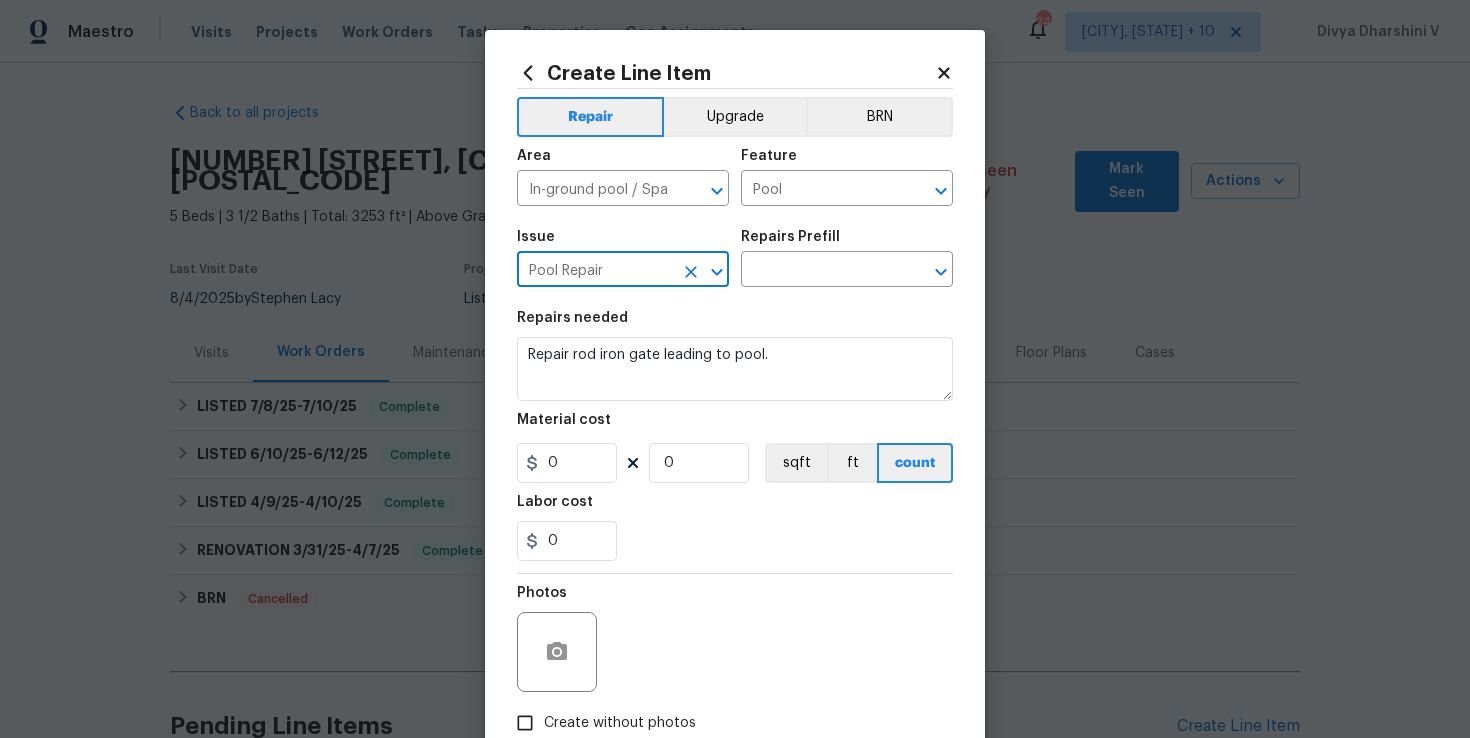 type on "Pool Repair" 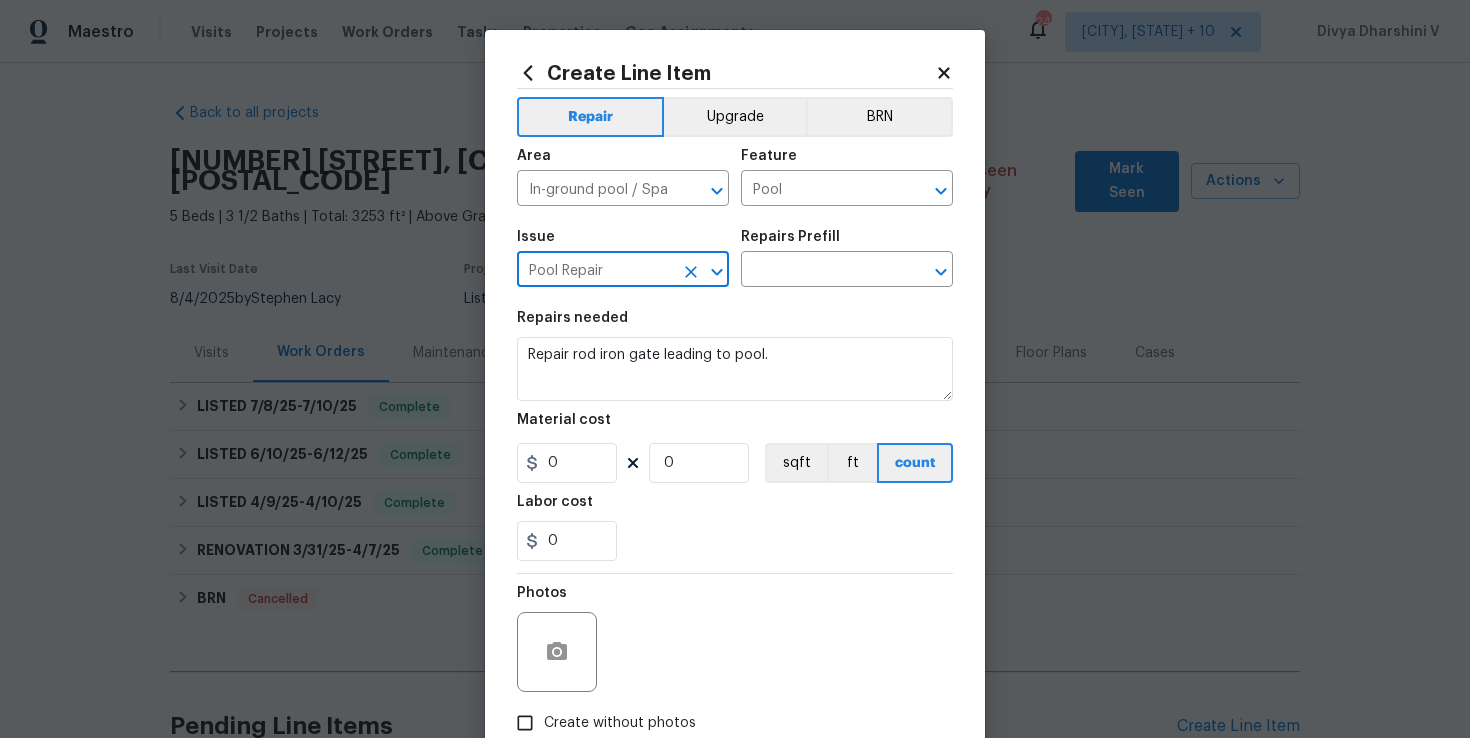 click on "Issue Pool Repair ​ Repairs Prefill ​" at bounding box center (735, 258) 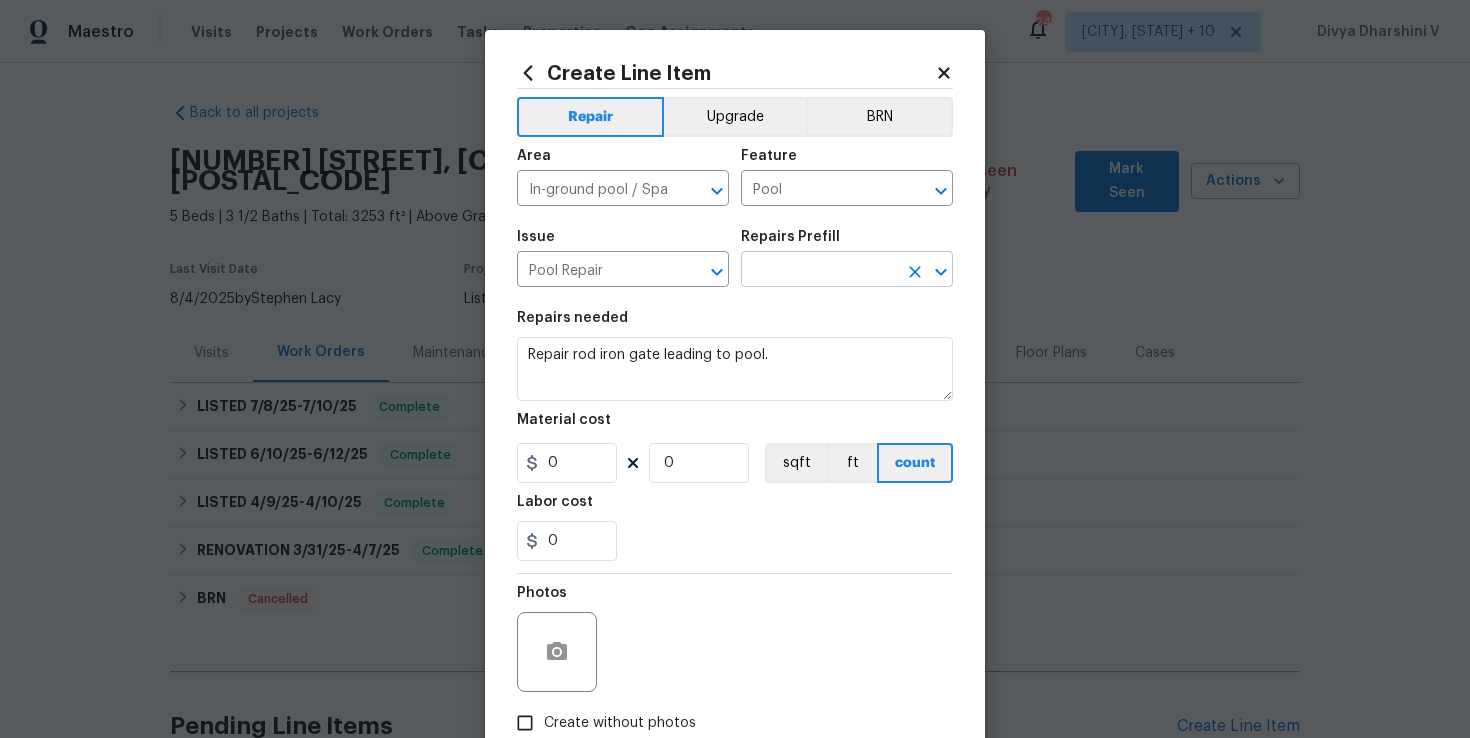 click at bounding box center (819, 271) 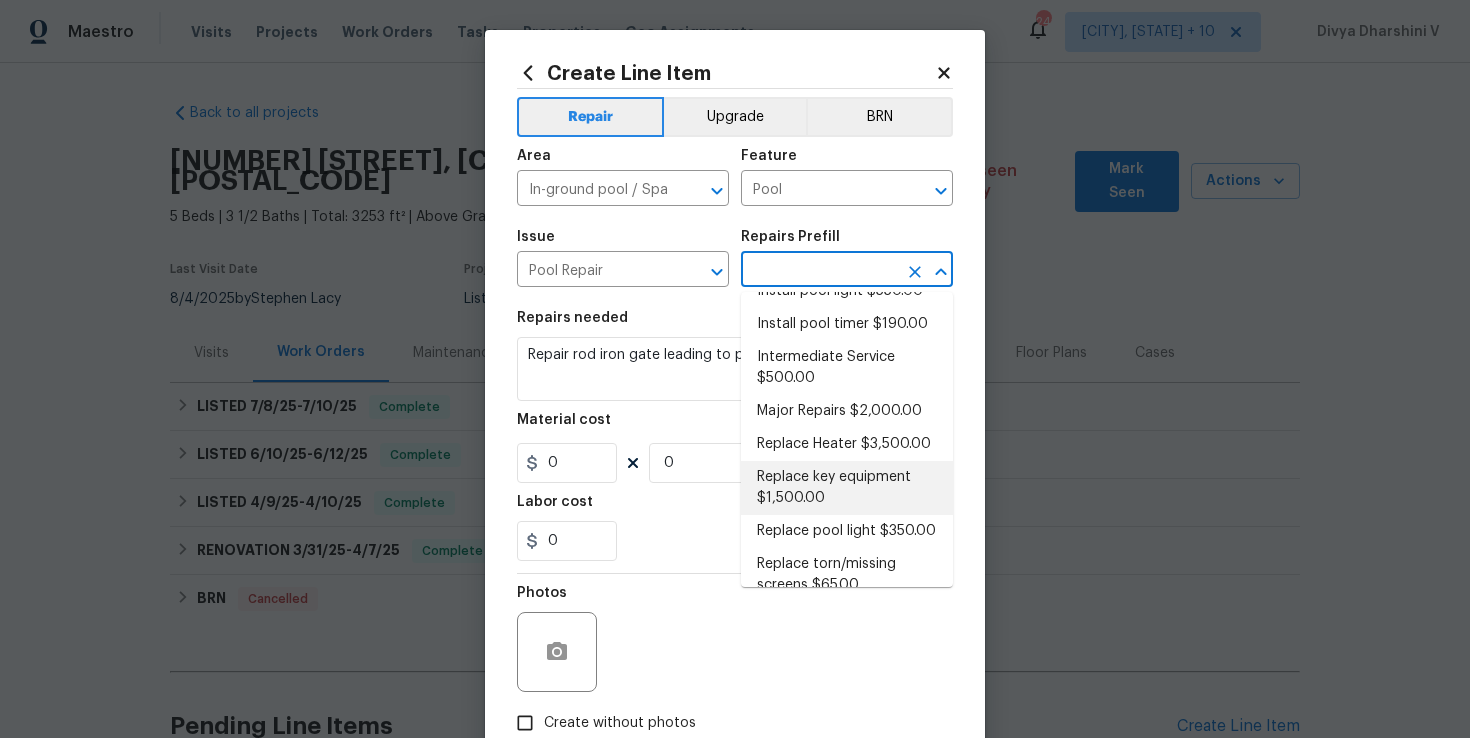 scroll, scrollTop: 168, scrollLeft: 0, axis: vertical 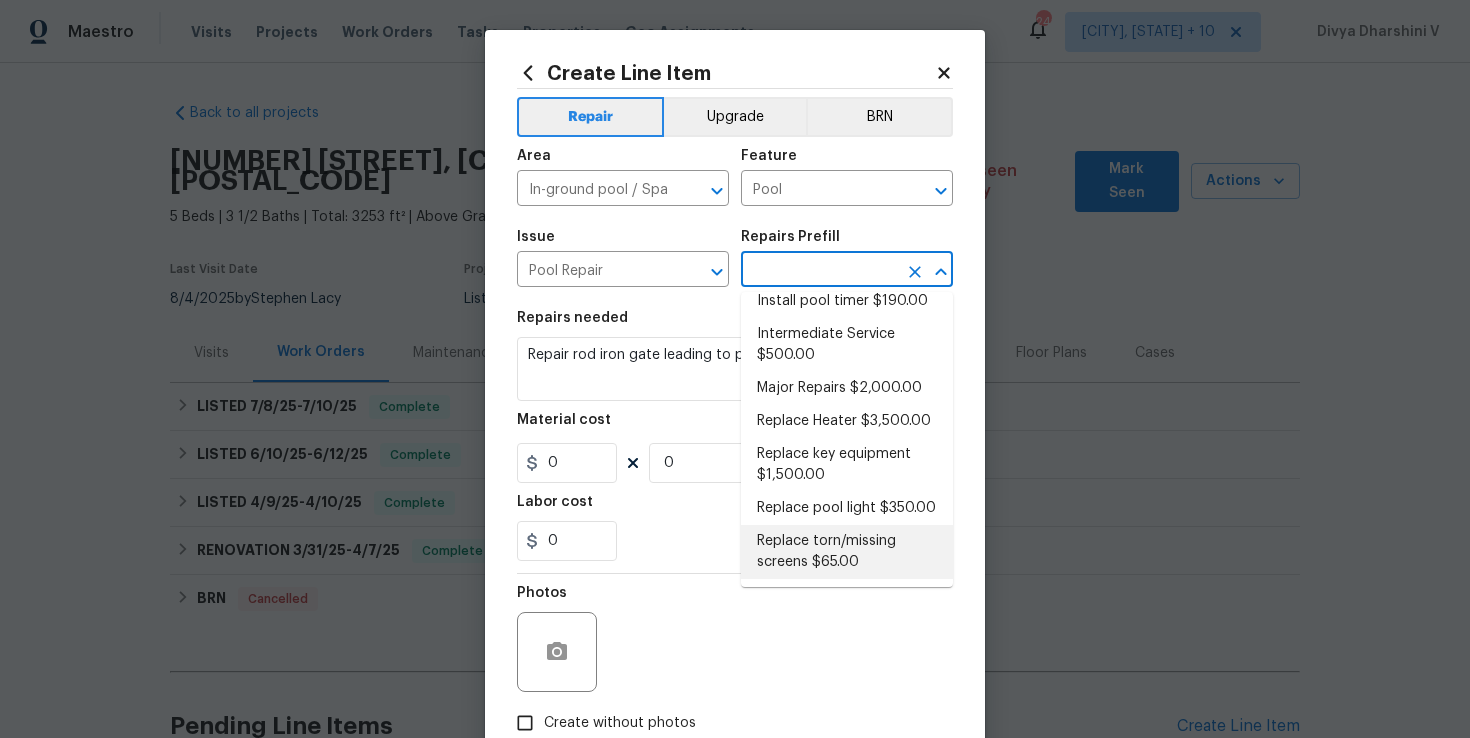 click on "Replace torn/missing screens $65.00" at bounding box center [847, 552] 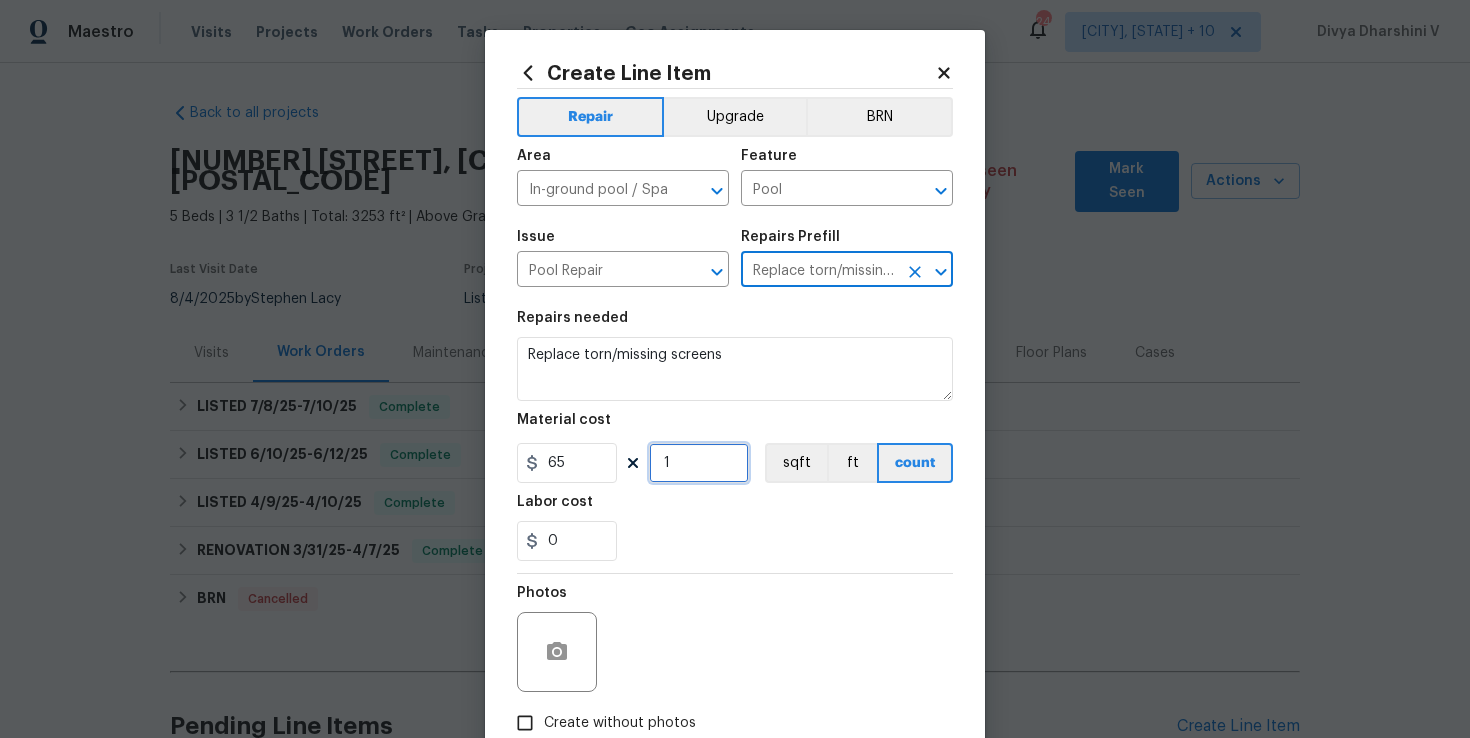 click on "1" at bounding box center [699, 463] 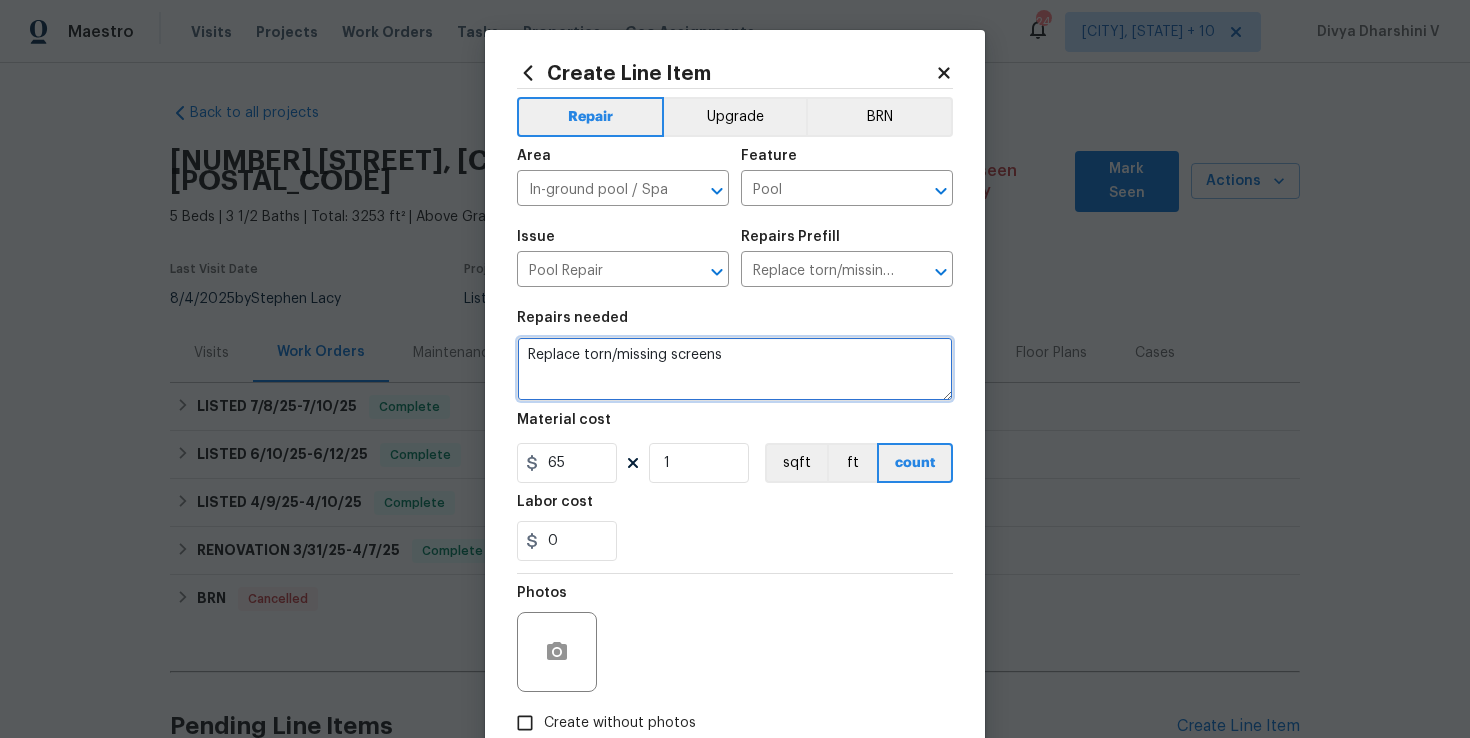 click on "Replace torn/missing screens" at bounding box center [735, 369] 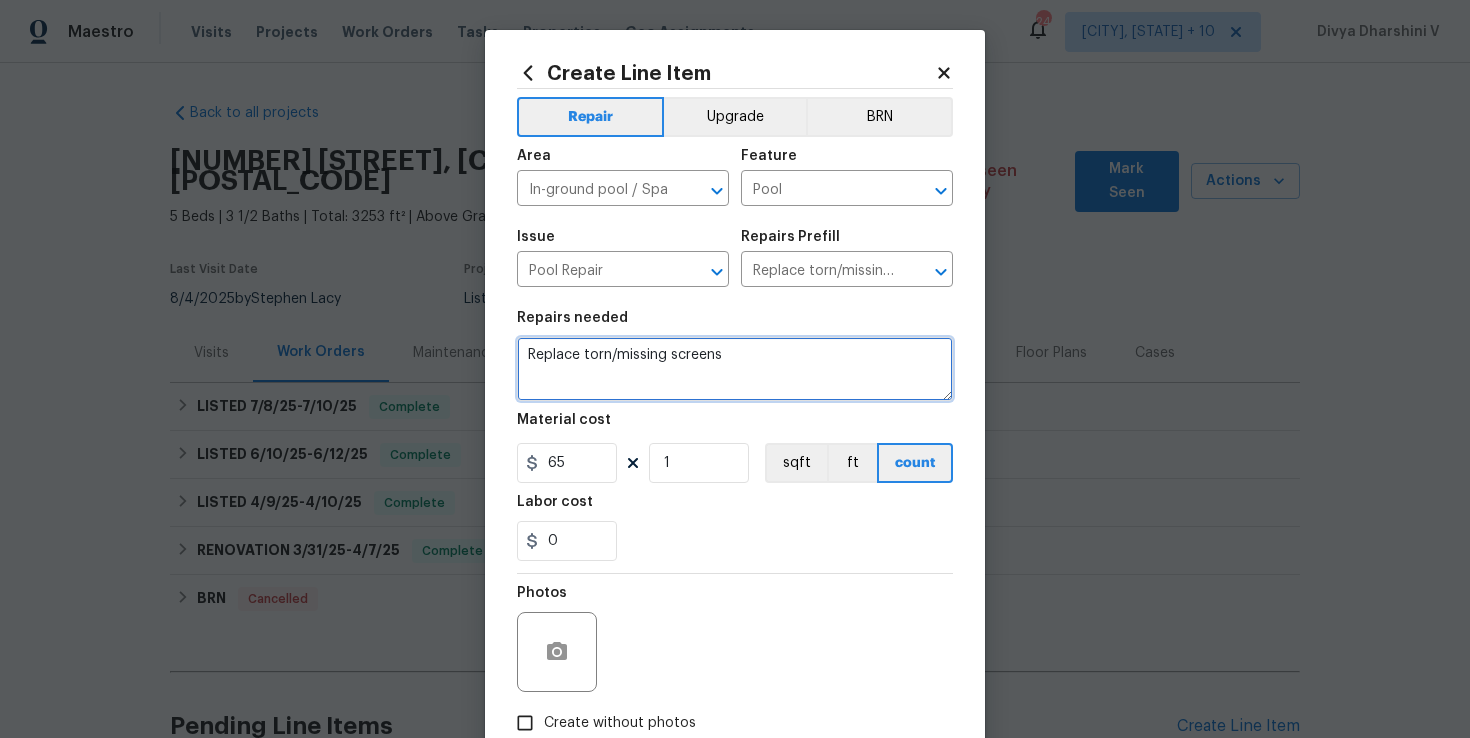 click on "Replace torn/missing screens" at bounding box center (735, 369) 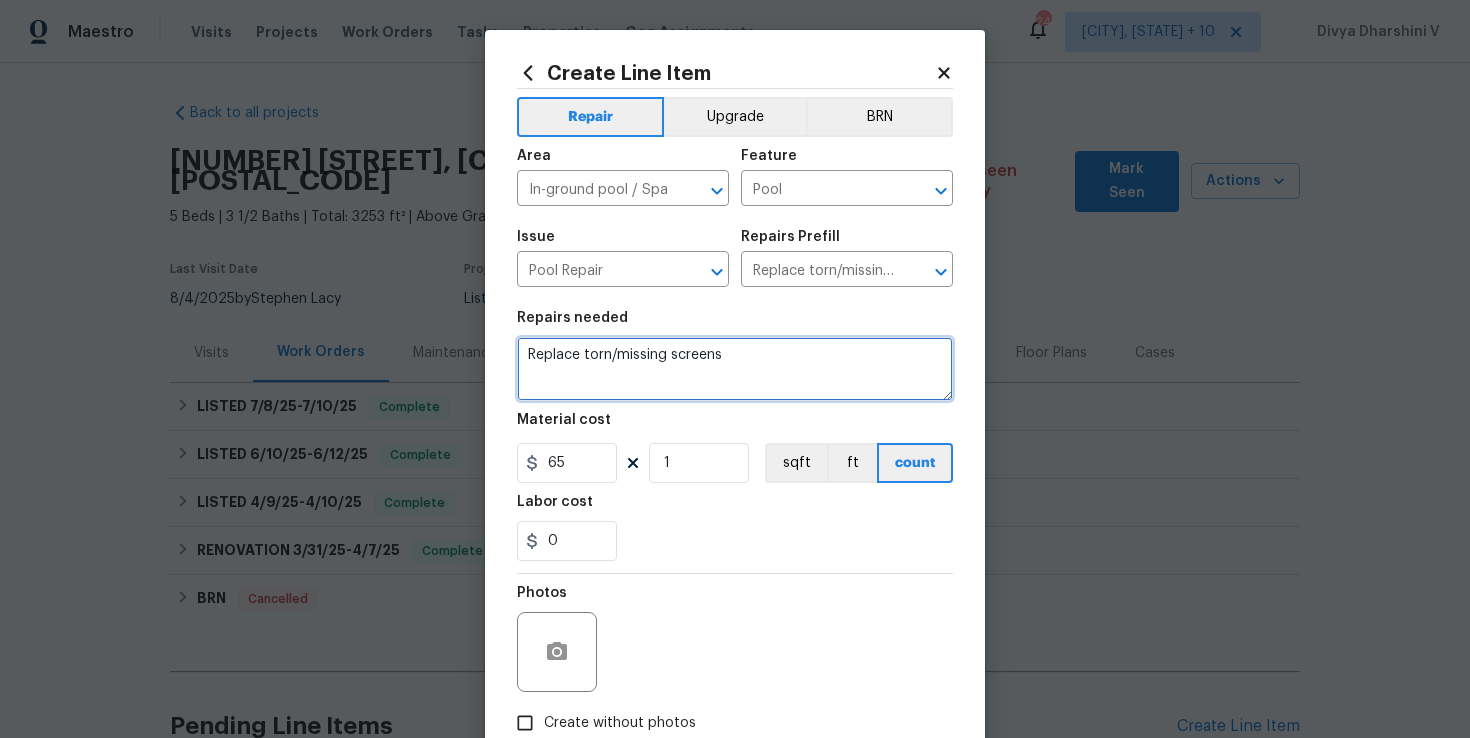 paste on "air rod iron gate leading to pool." 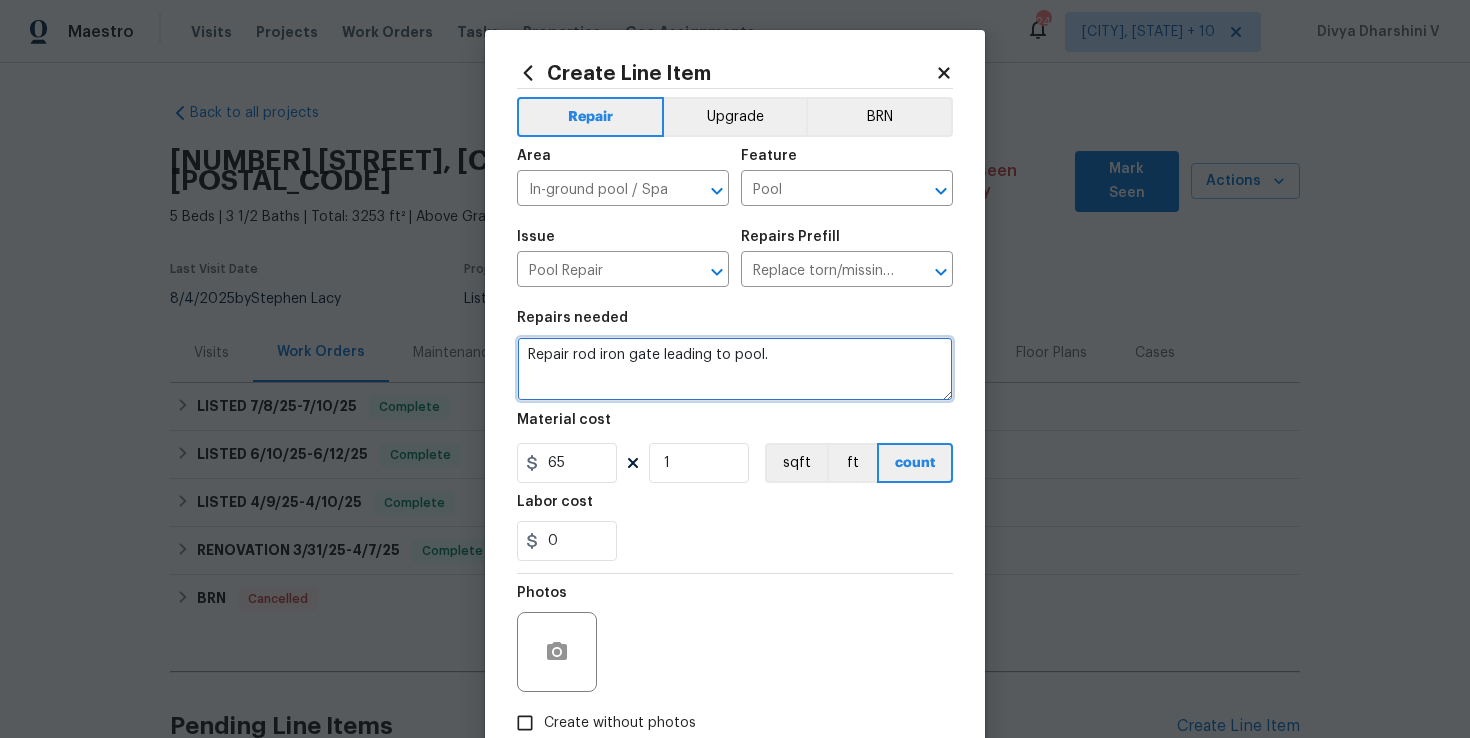click on "Repair rod iron gate leading to pool." at bounding box center [735, 369] 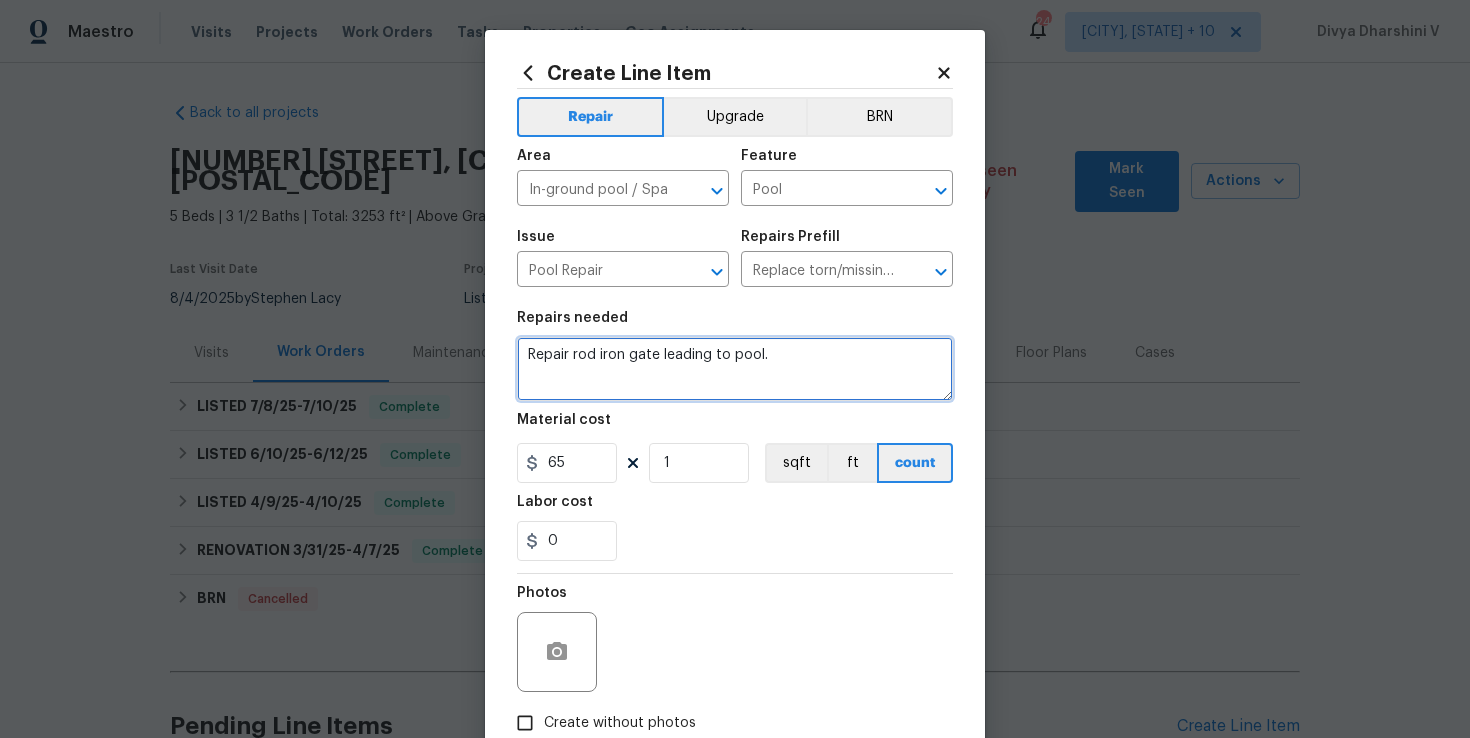 type on "Repair rod iron gate leading to pool." 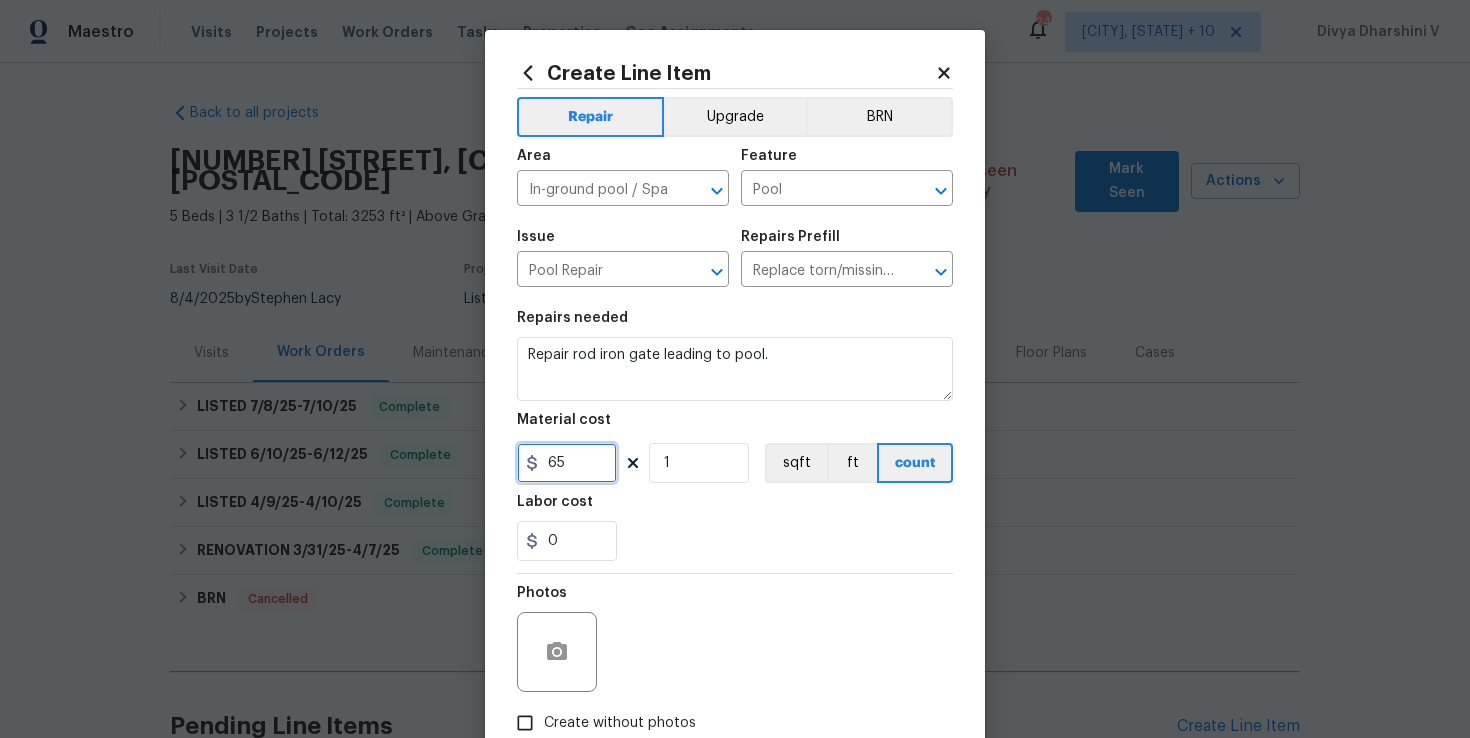 click on "65" at bounding box center [567, 463] 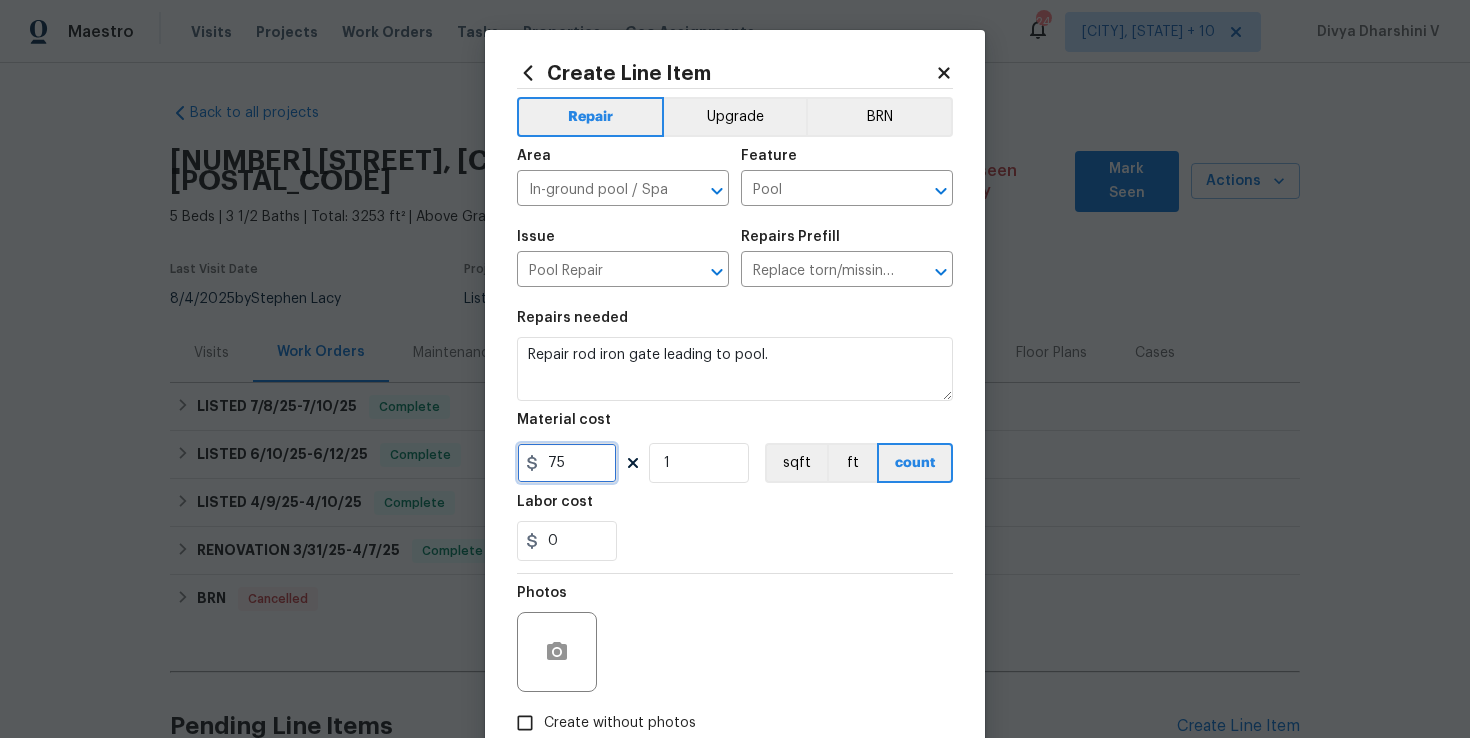 type on "75" 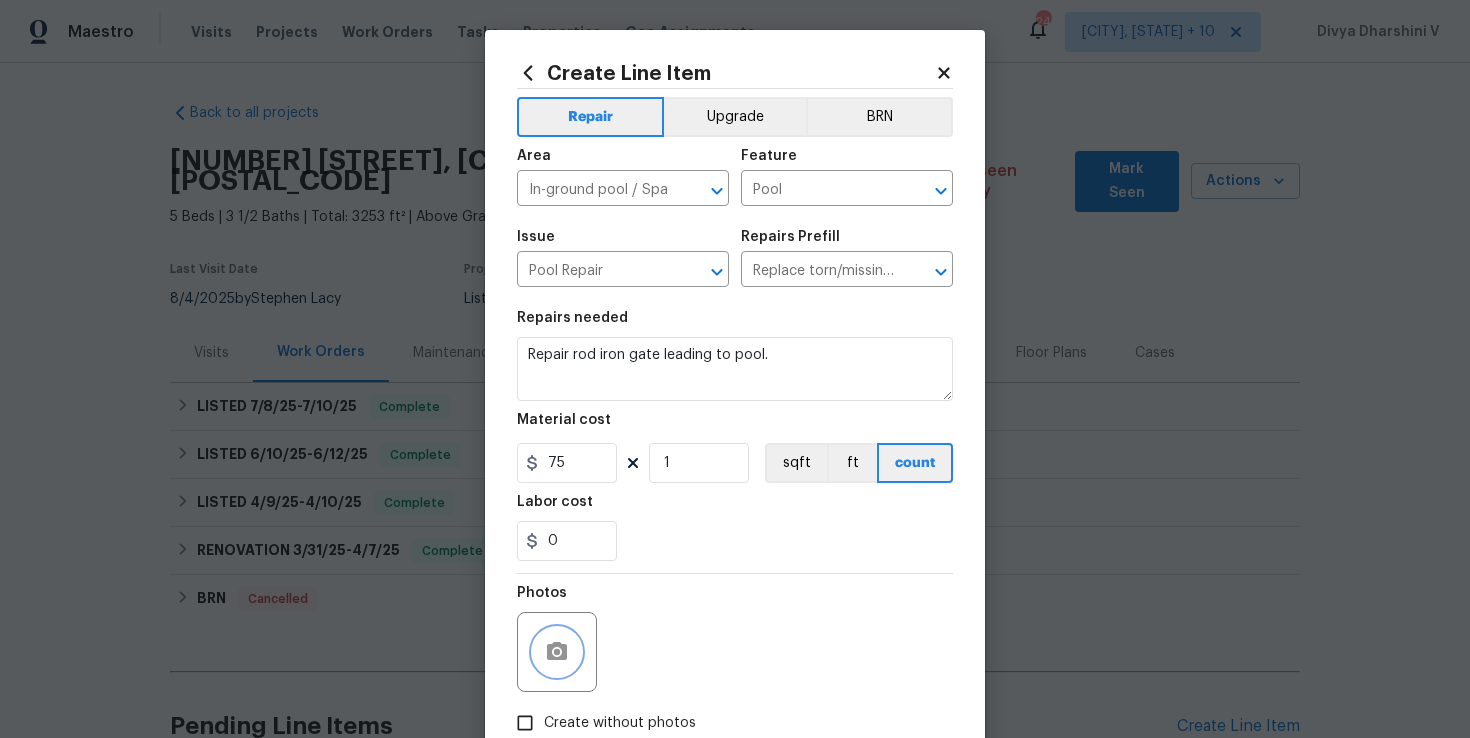 click 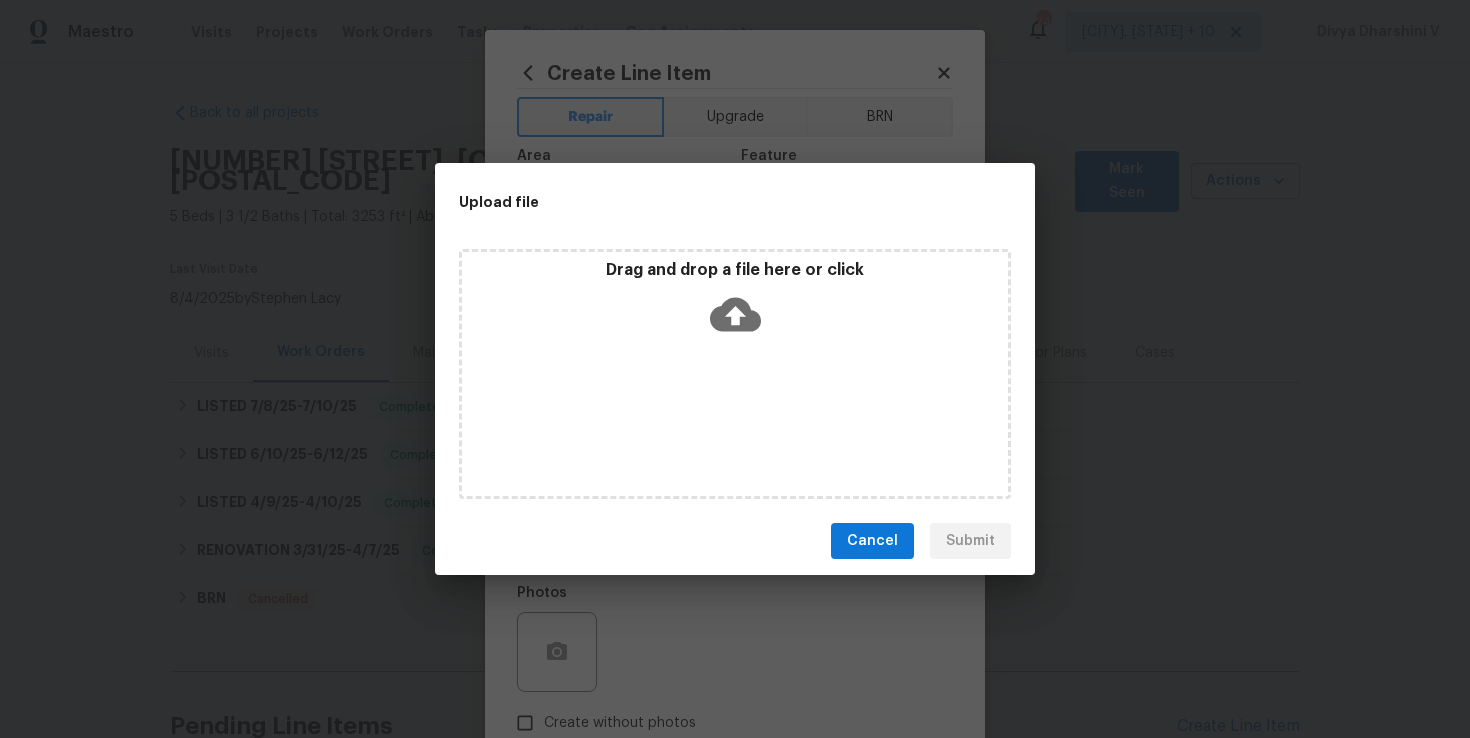 click 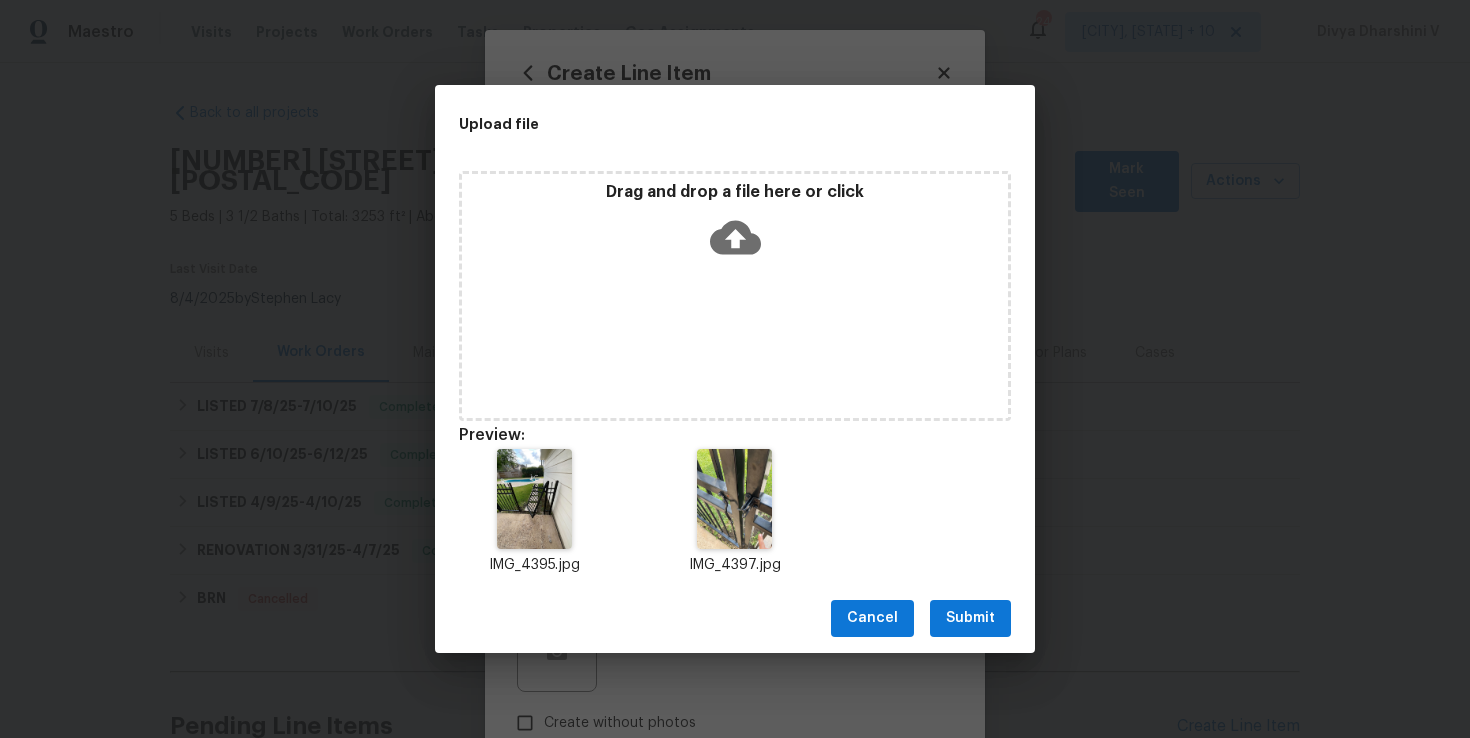 click on "Submit" at bounding box center (970, 618) 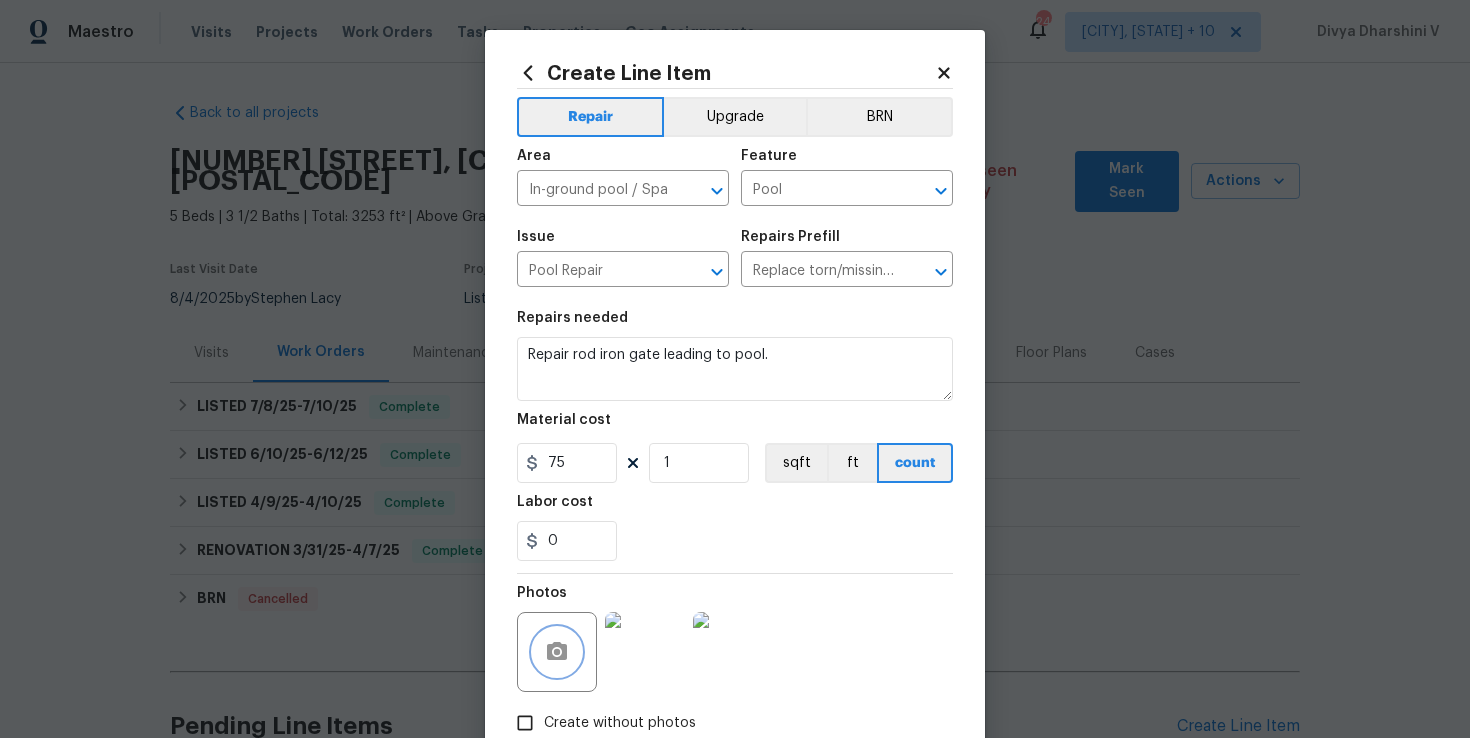scroll, scrollTop: 124, scrollLeft: 0, axis: vertical 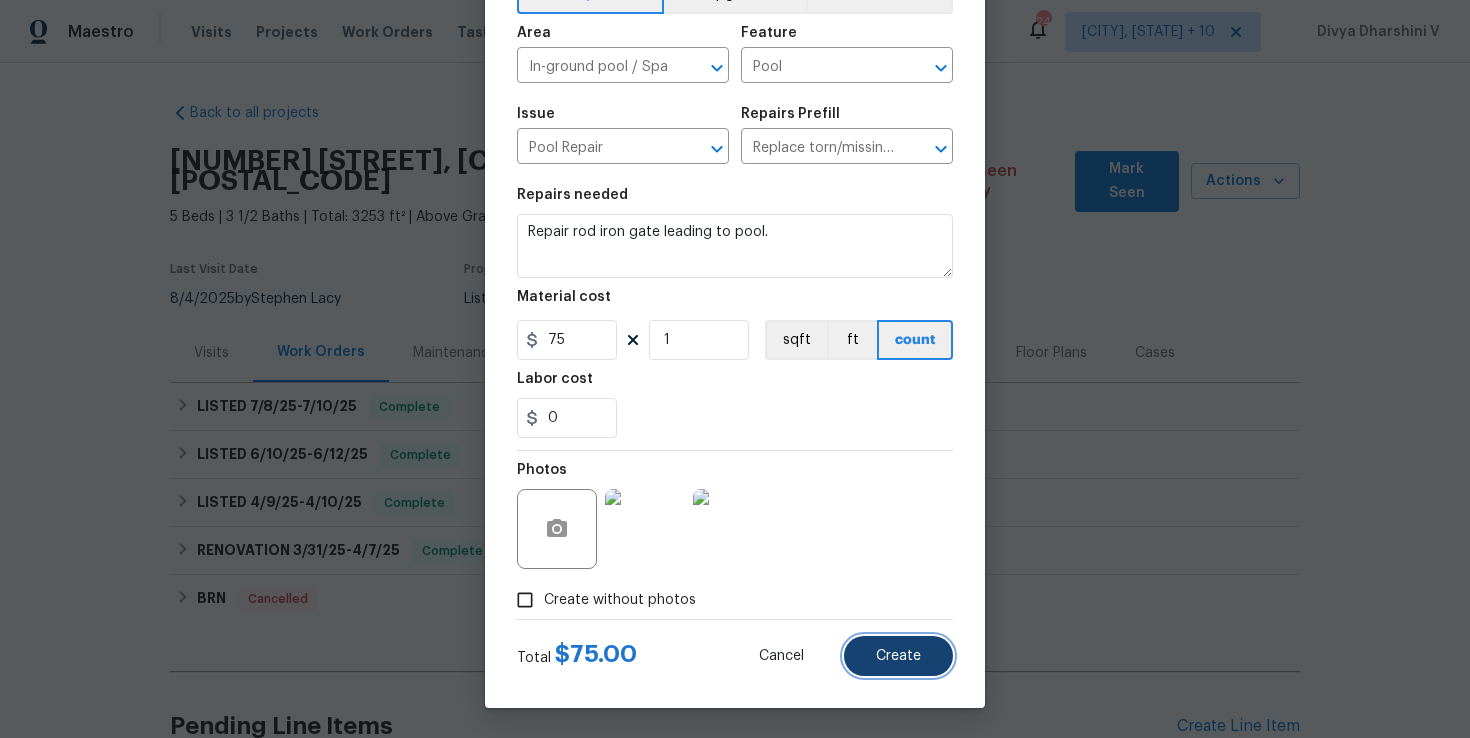 click on "Create" at bounding box center (898, 656) 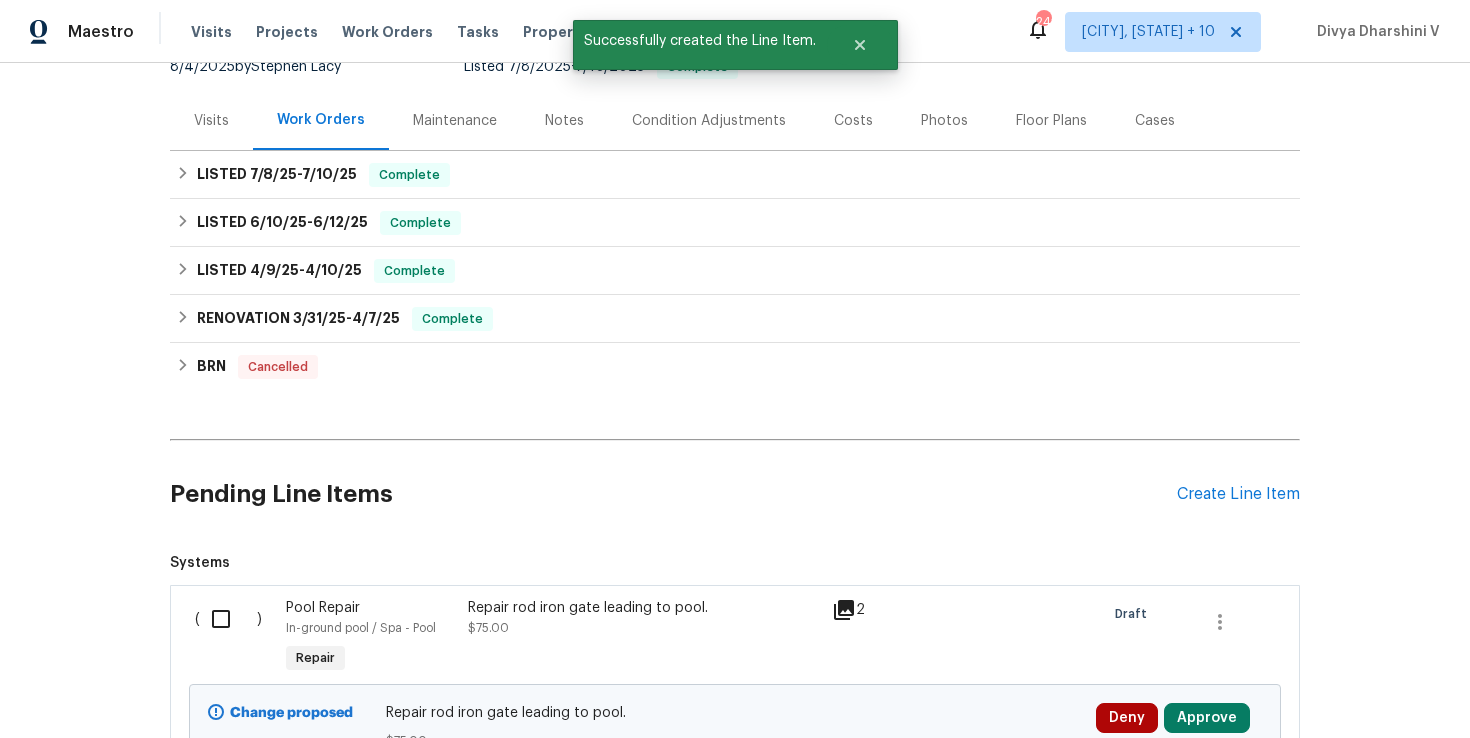 scroll, scrollTop: 399, scrollLeft: 0, axis: vertical 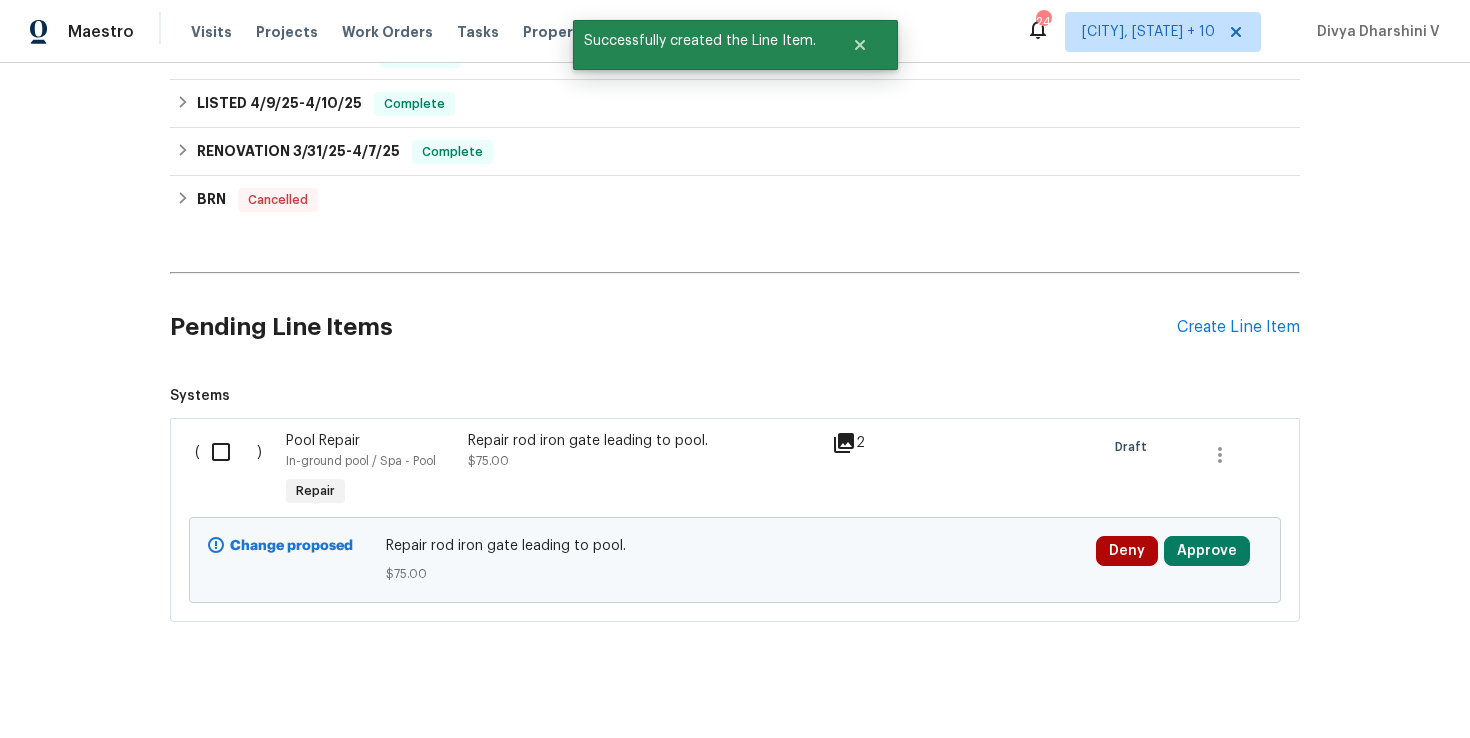 click at bounding box center (228, 452) 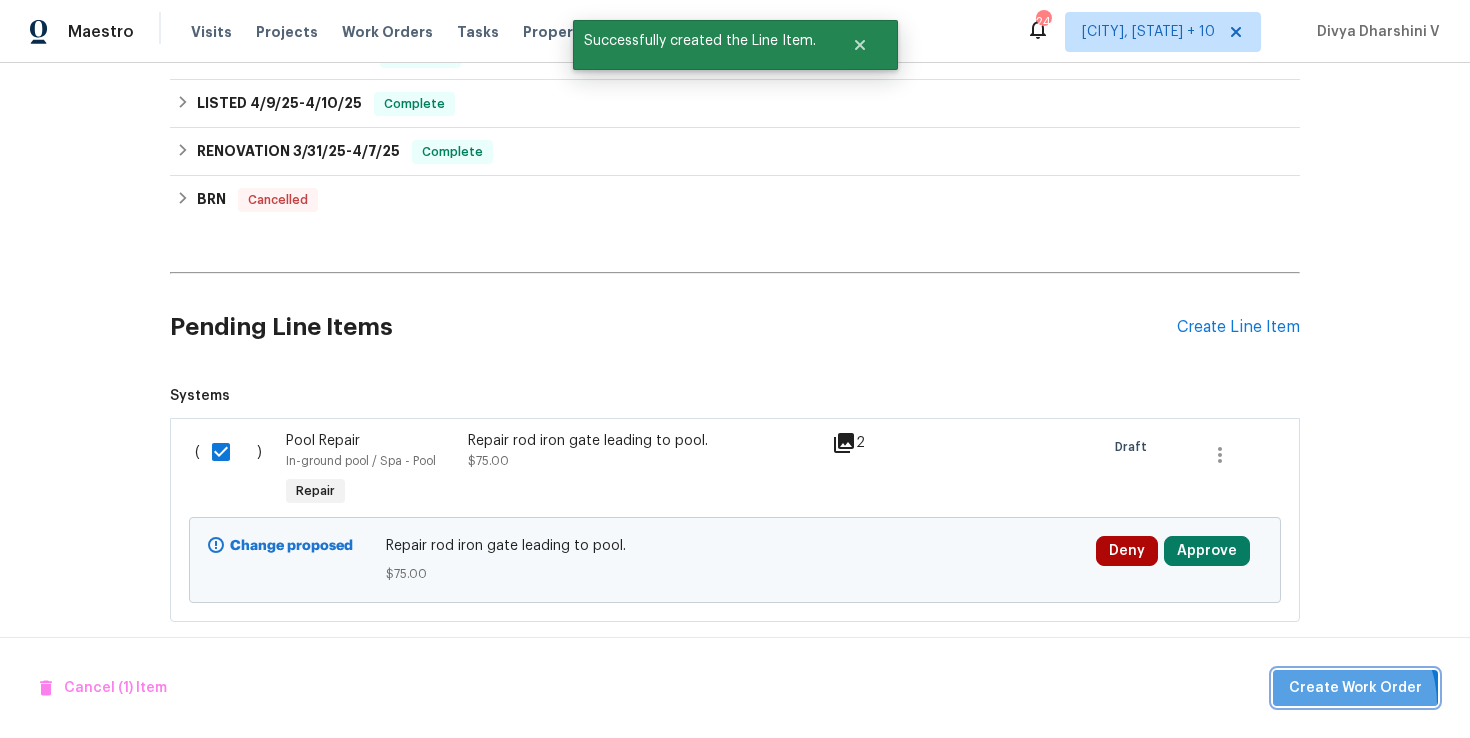 click on "Create Work Order" at bounding box center [1355, 688] 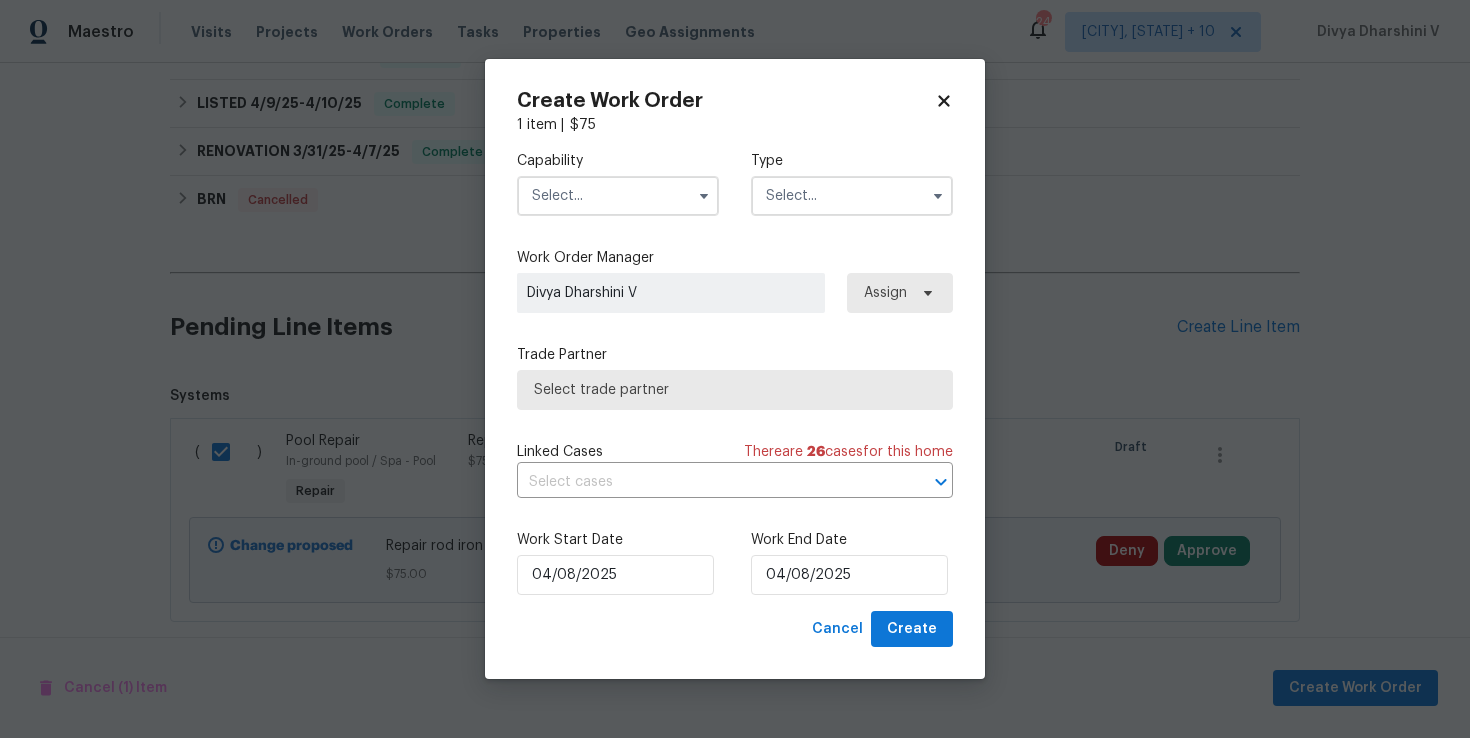click at bounding box center (618, 196) 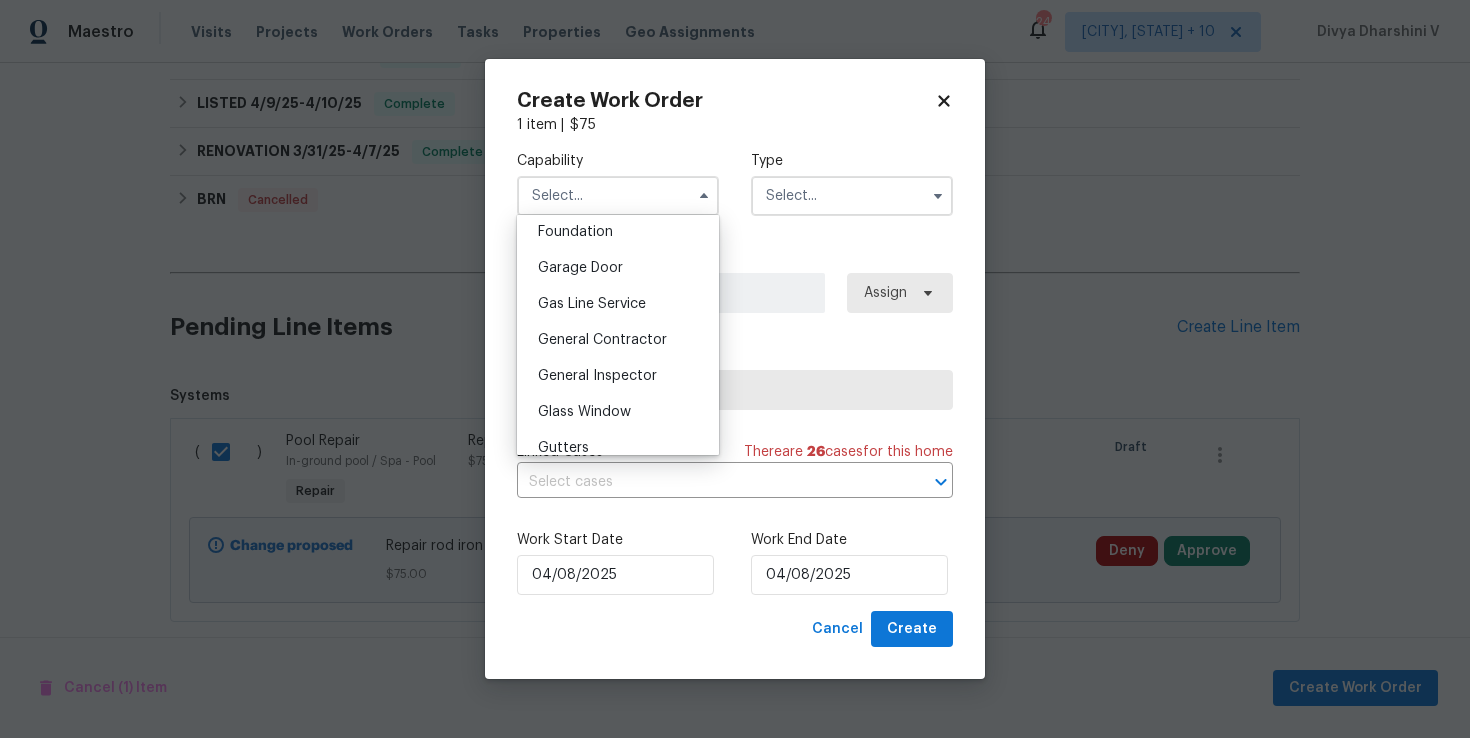 scroll, scrollTop: 1002, scrollLeft: 0, axis: vertical 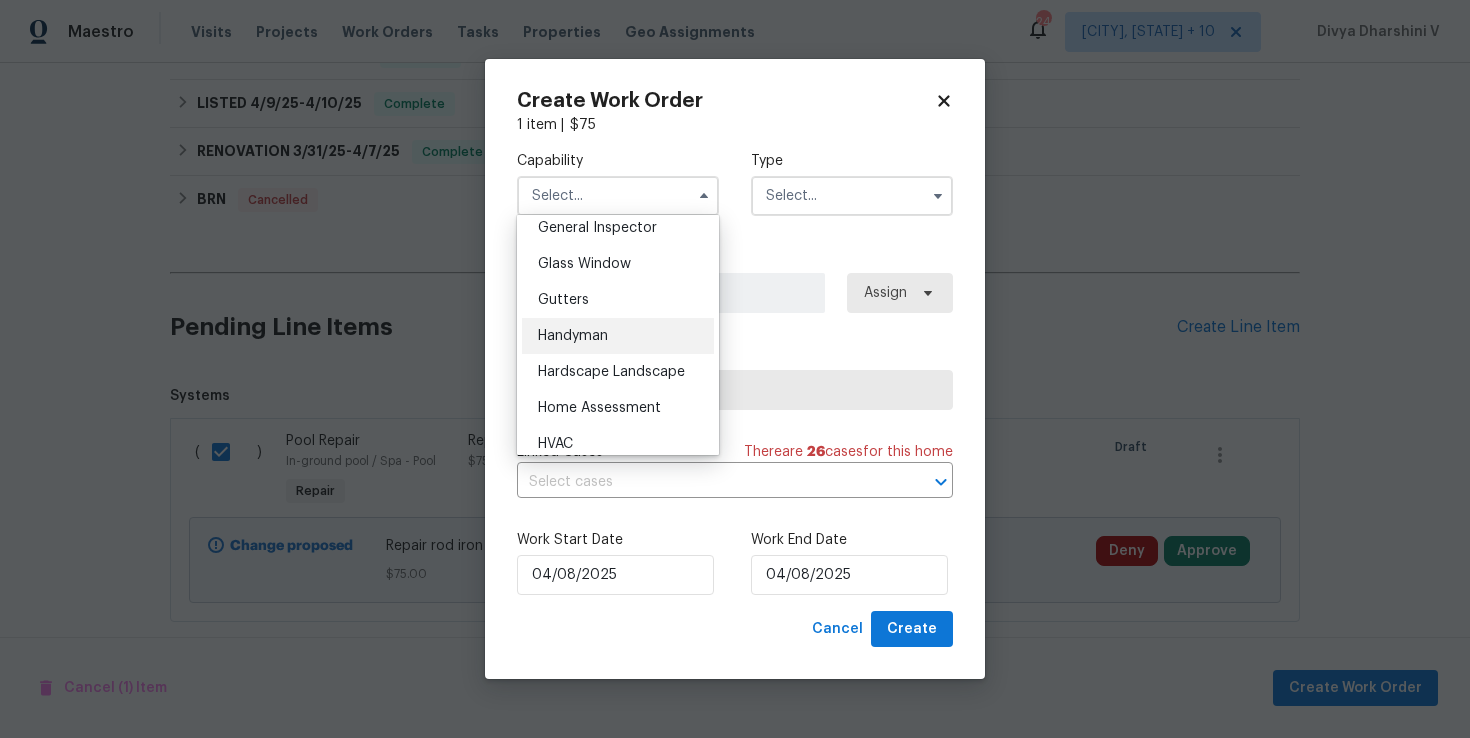 click on "Handyman" at bounding box center [573, 336] 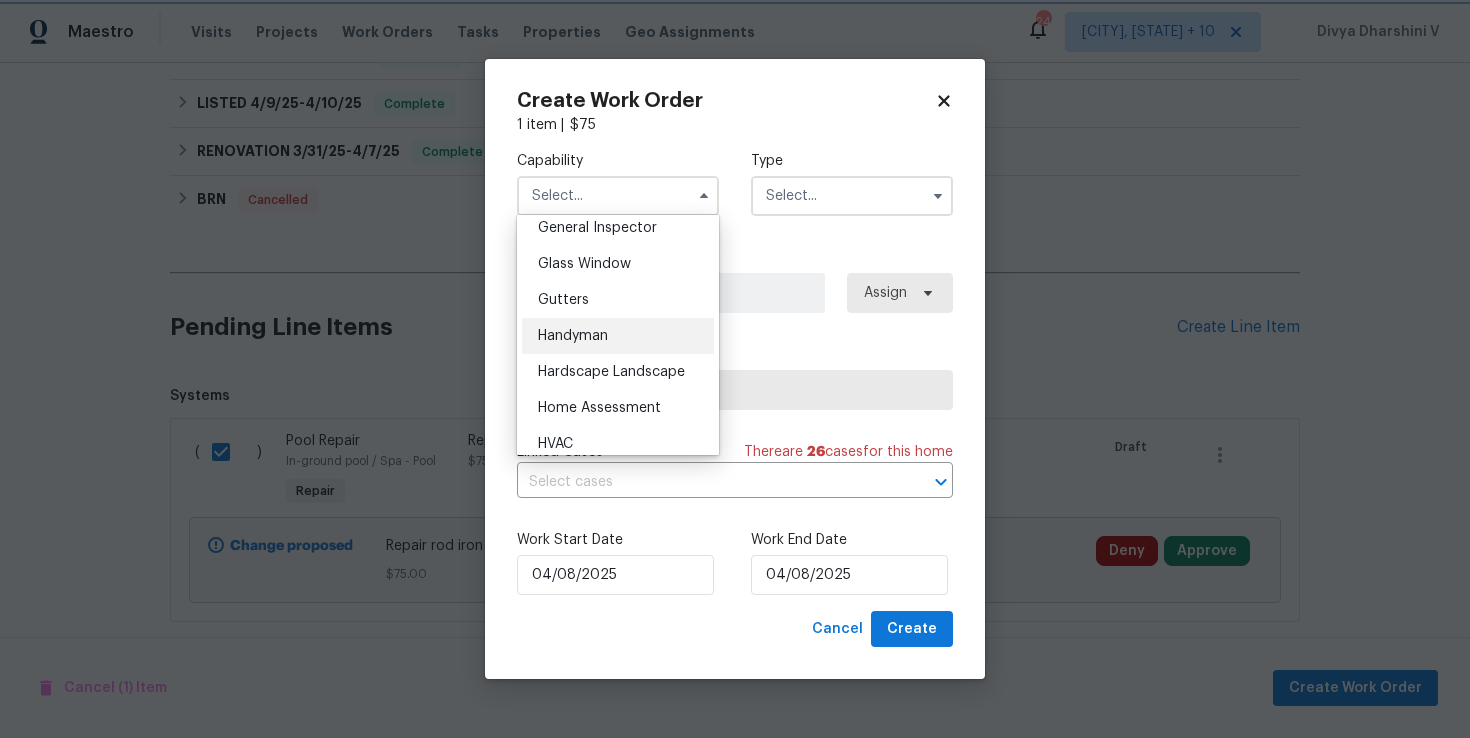 type on "Handyman" 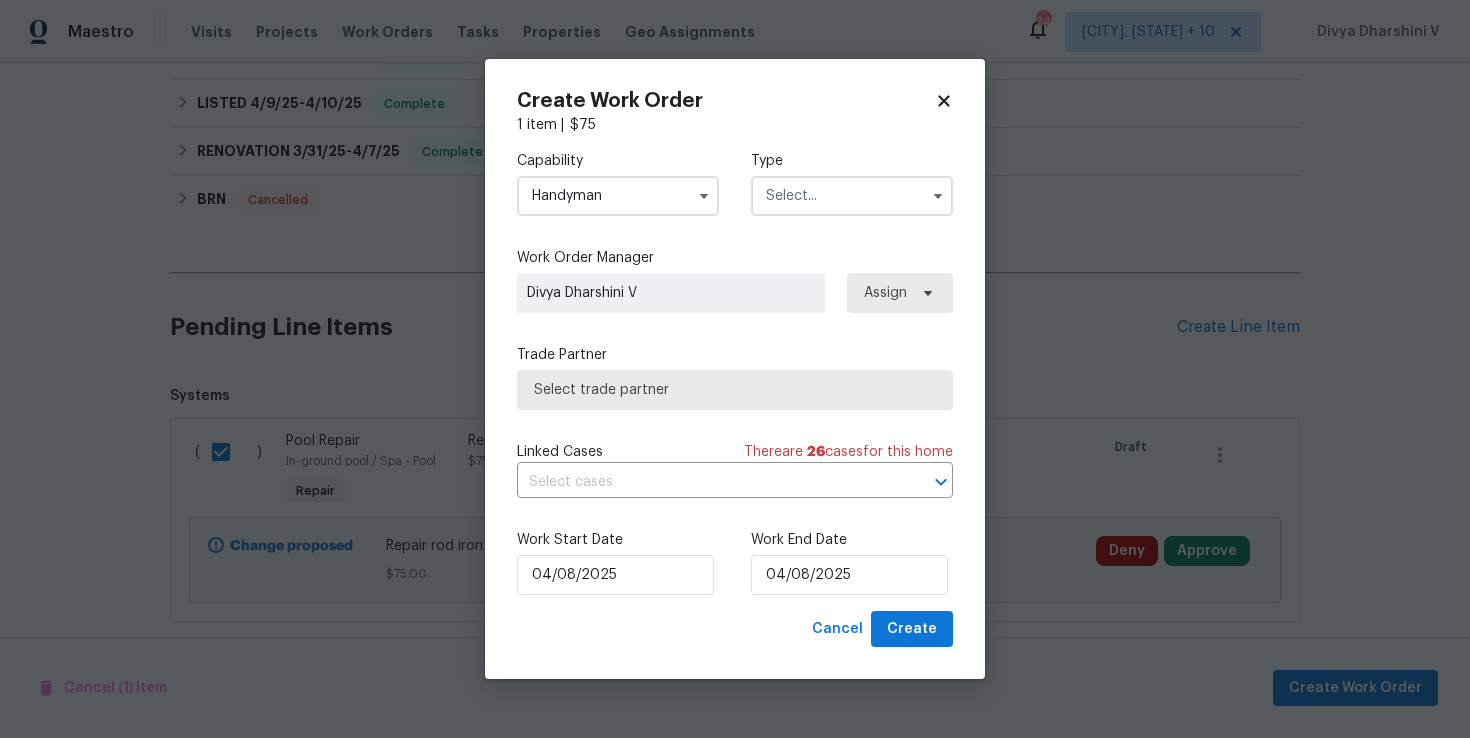 click at bounding box center [852, 196] 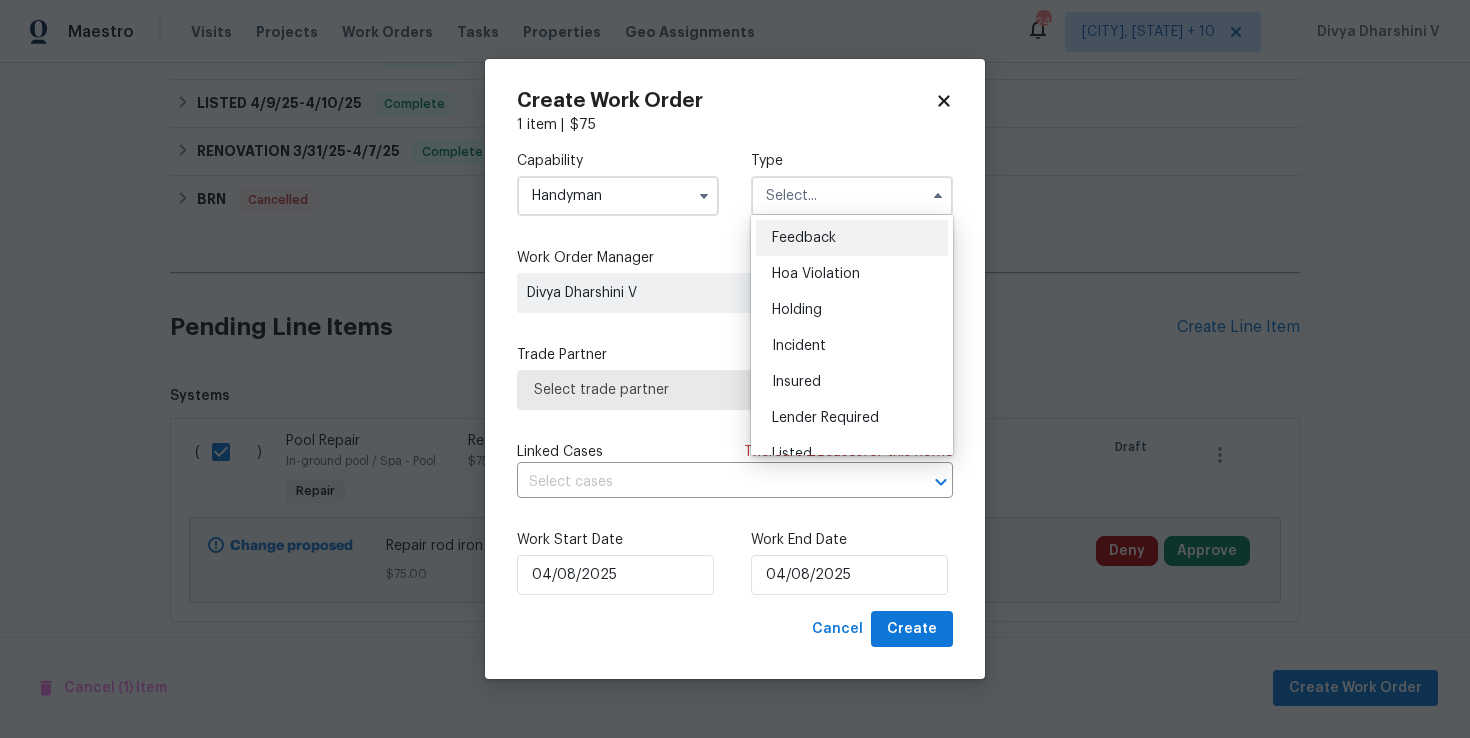 click on "Feedback" at bounding box center (804, 238) 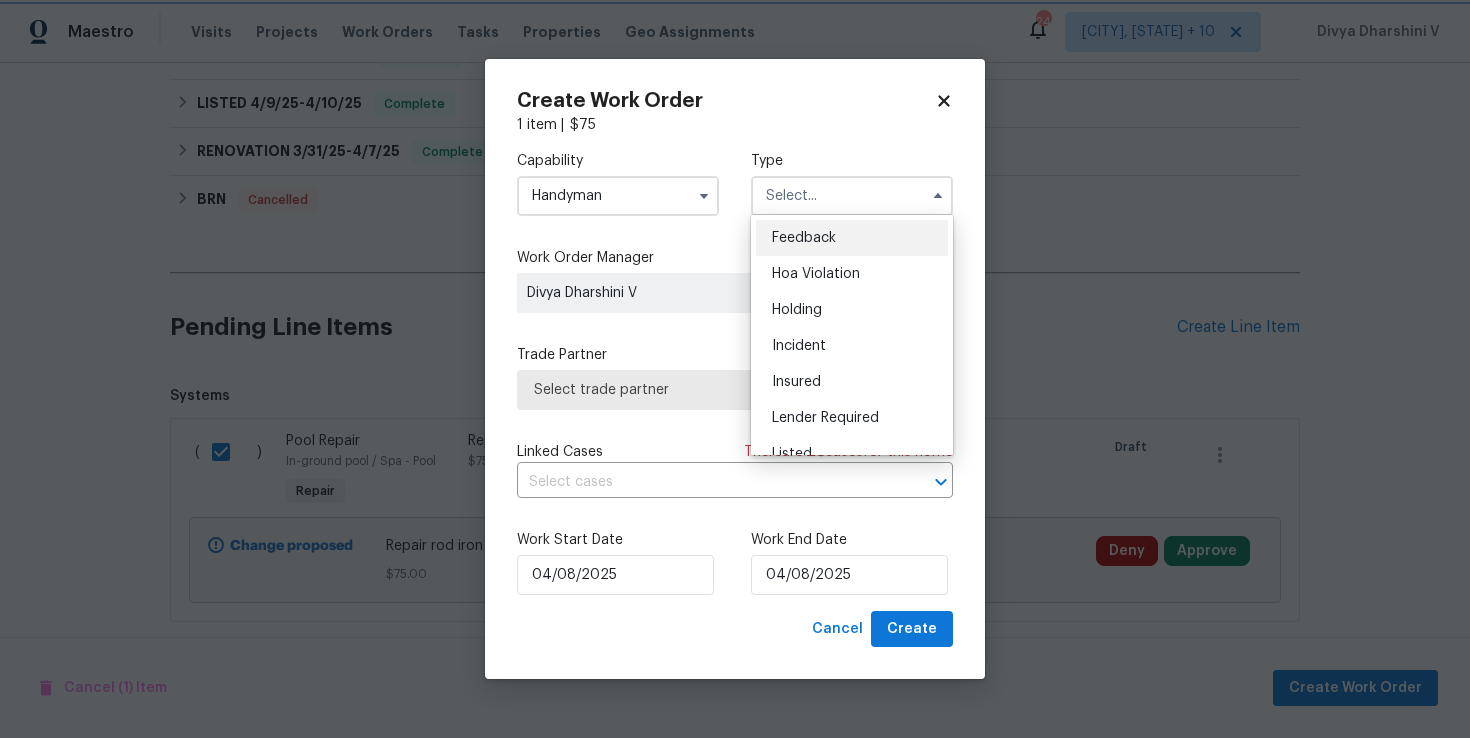 type on "Feedback" 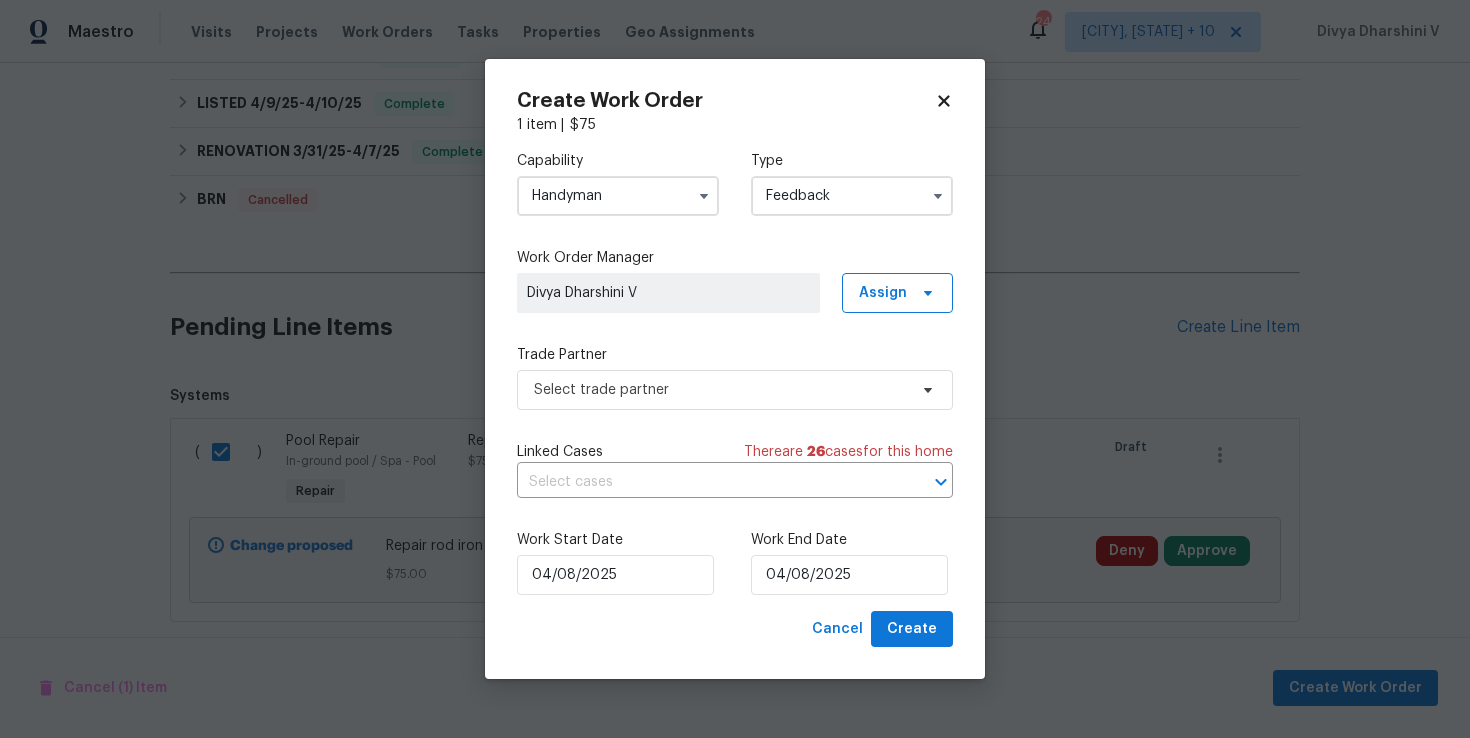 click on "Capability   Handyman Type   Feedback Work Order Manager   Divya Dharshini V Assign Trade Partner   Select trade partner Linked Cases There  are   26  case s  for this home   ​ Work Start Date   04/08/2025 Work End Date   04/08/2025" at bounding box center (735, 373) 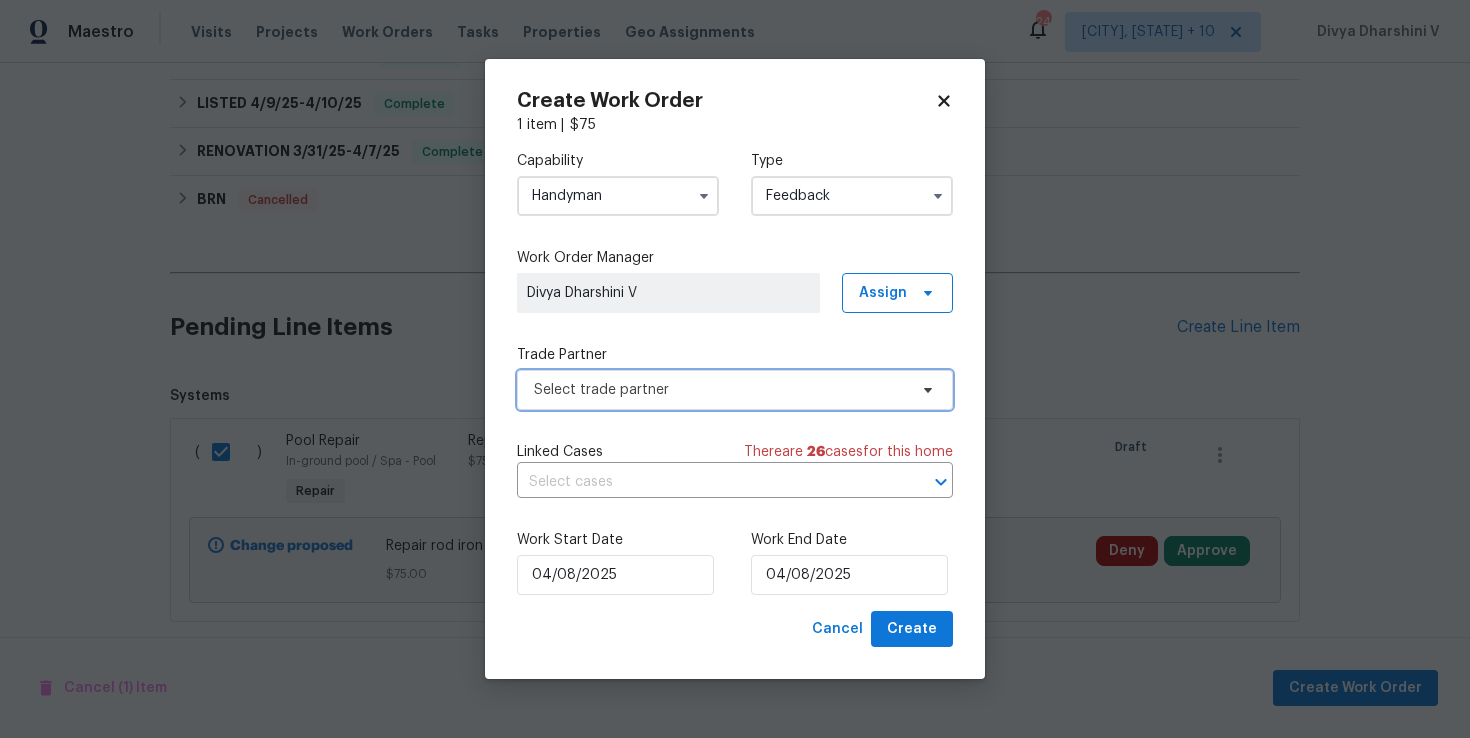 click on "Select trade partner" at bounding box center [720, 390] 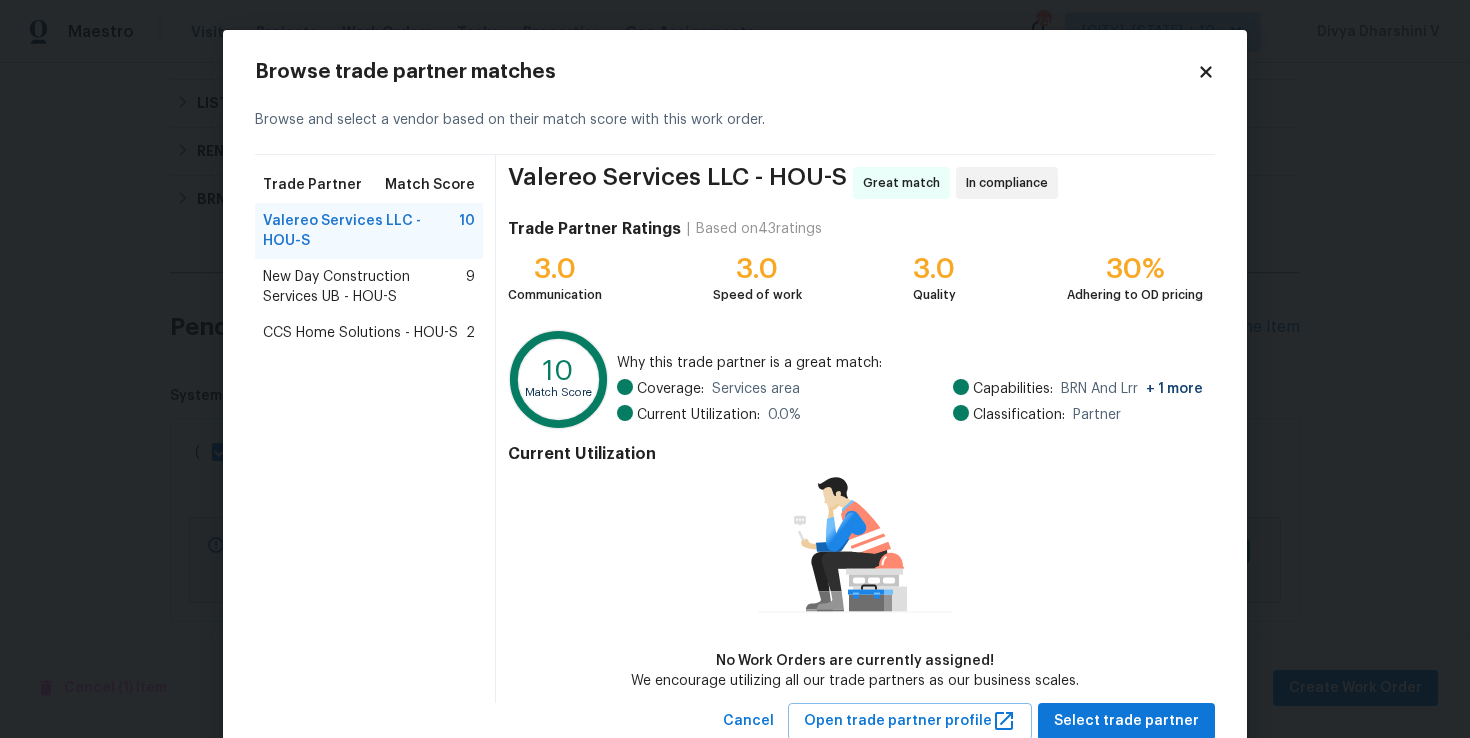 scroll, scrollTop: 62, scrollLeft: 0, axis: vertical 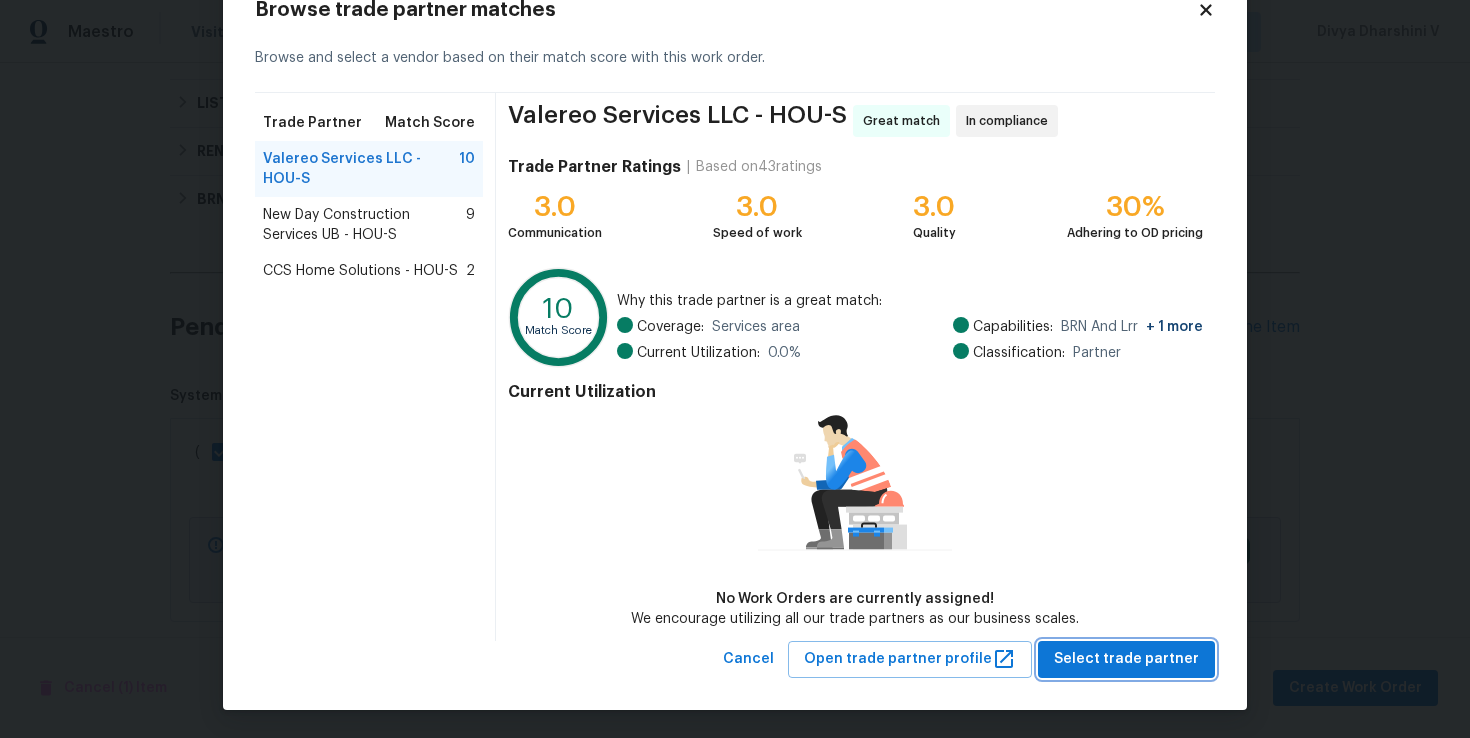 click on "Select trade partner" at bounding box center (1126, 659) 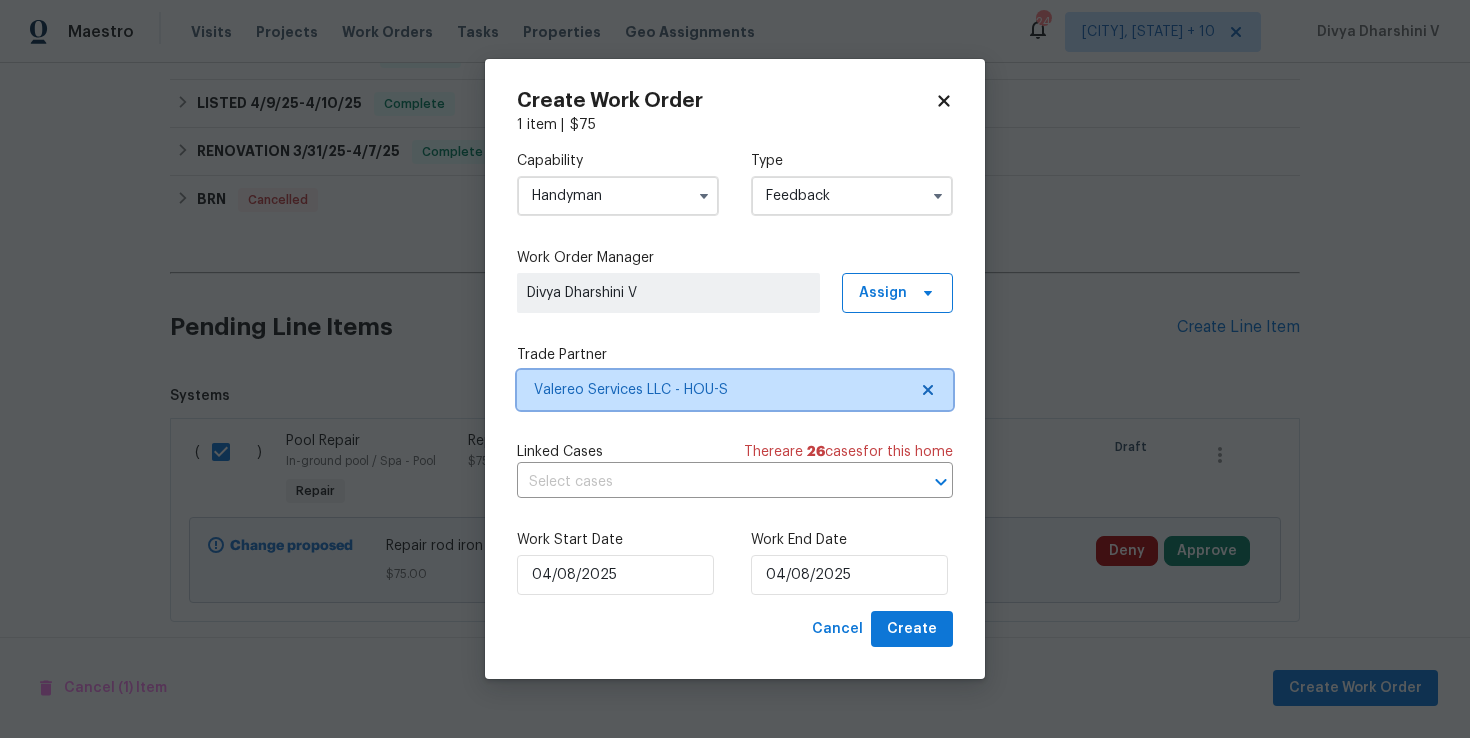 scroll, scrollTop: 0, scrollLeft: 0, axis: both 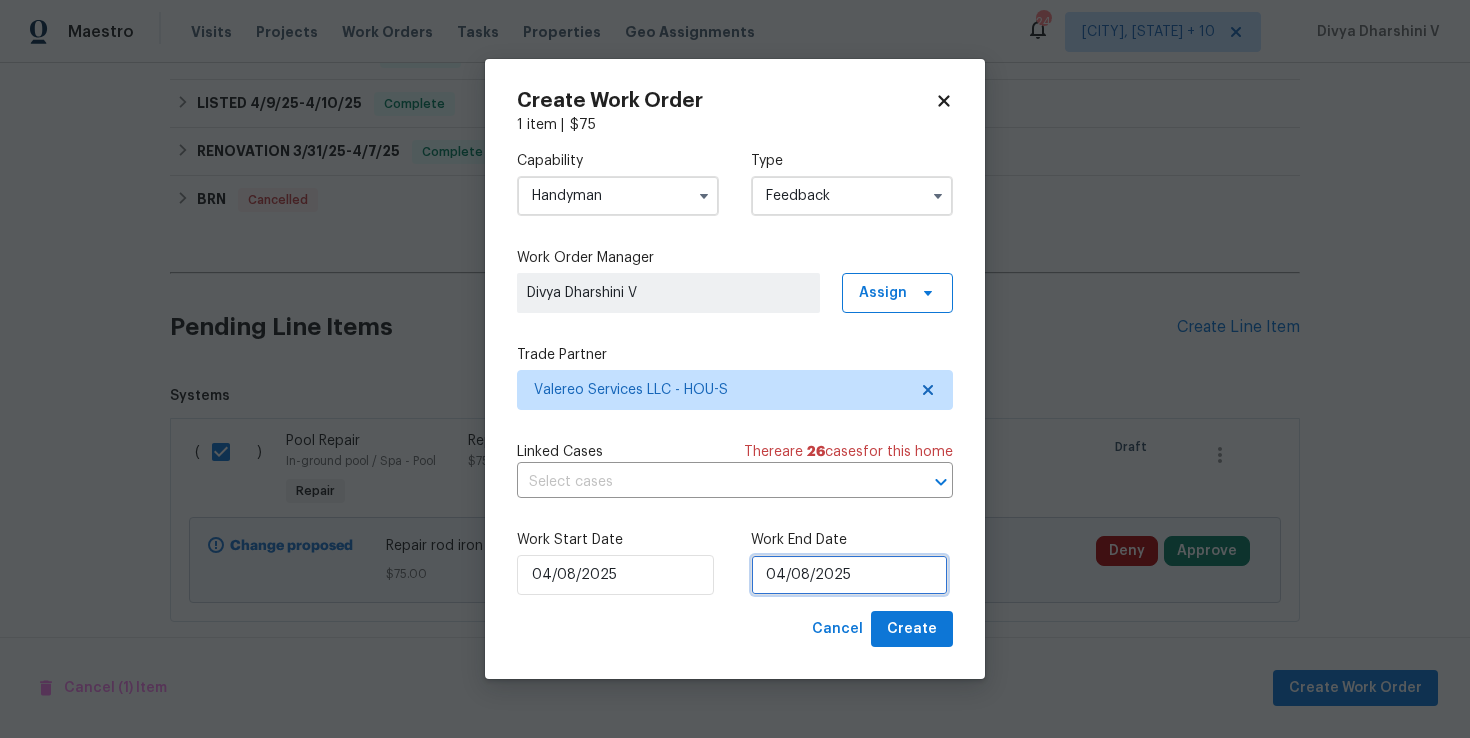 click on "04/08/2025" at bounding box center (849, 575) 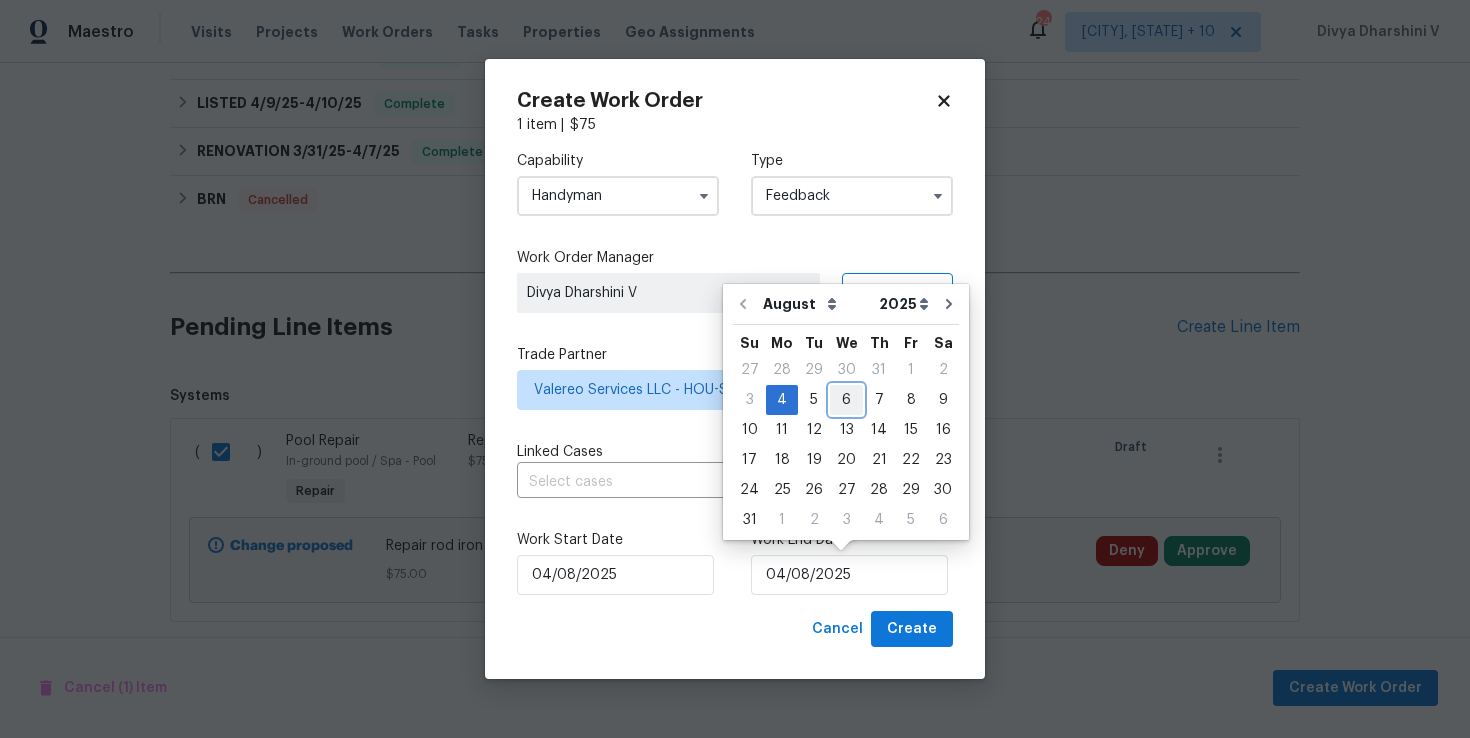click on "6" at bounding box center (846, 400) 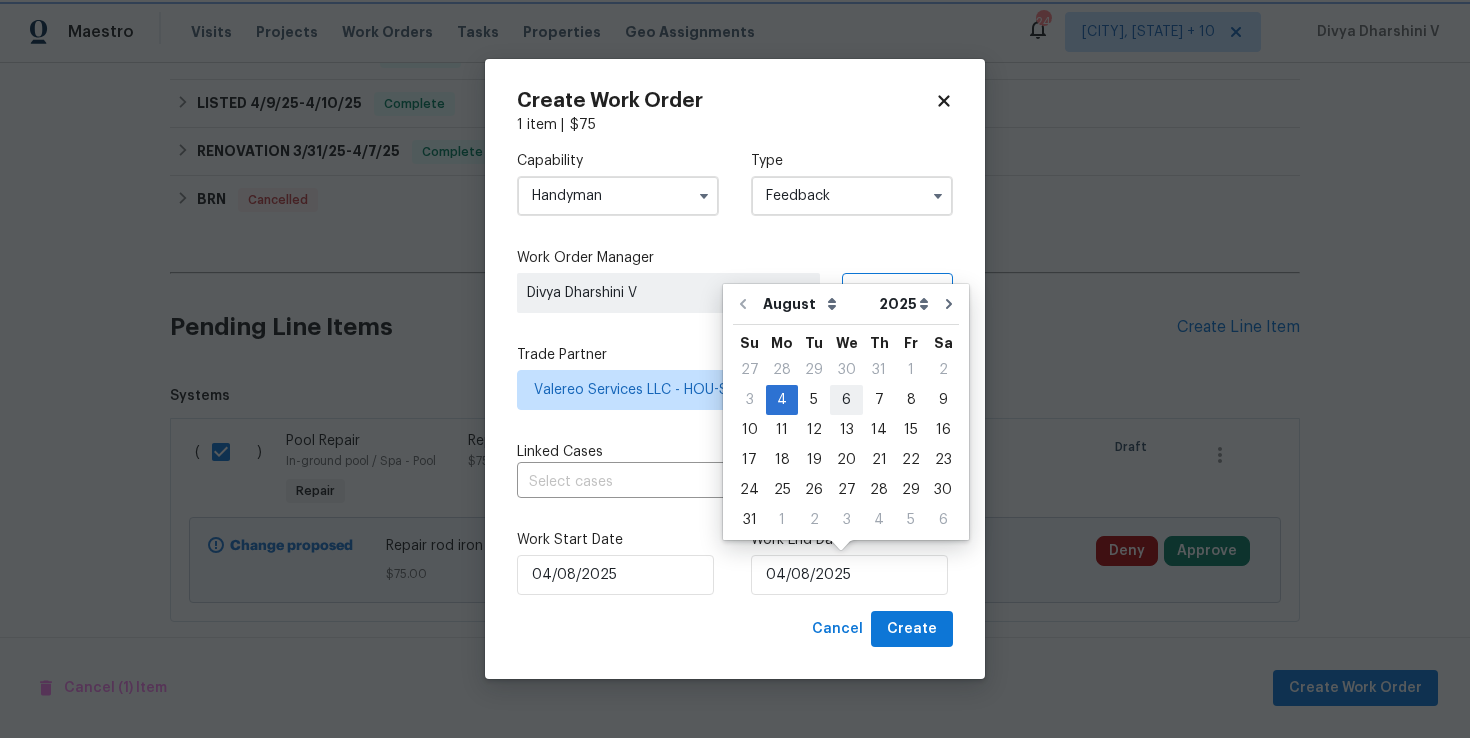 type on "06/08/2025" 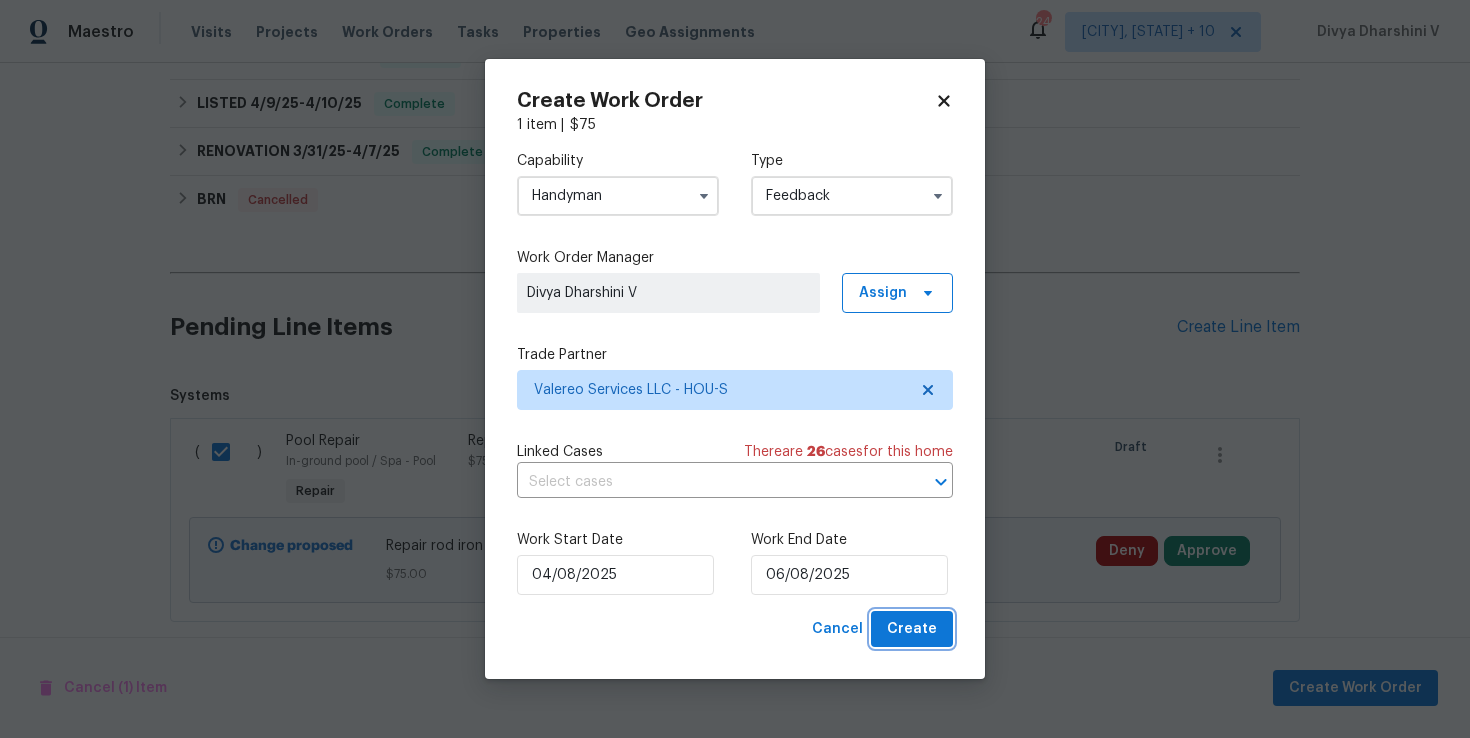click on "Create" at bounding box center (912, 629) 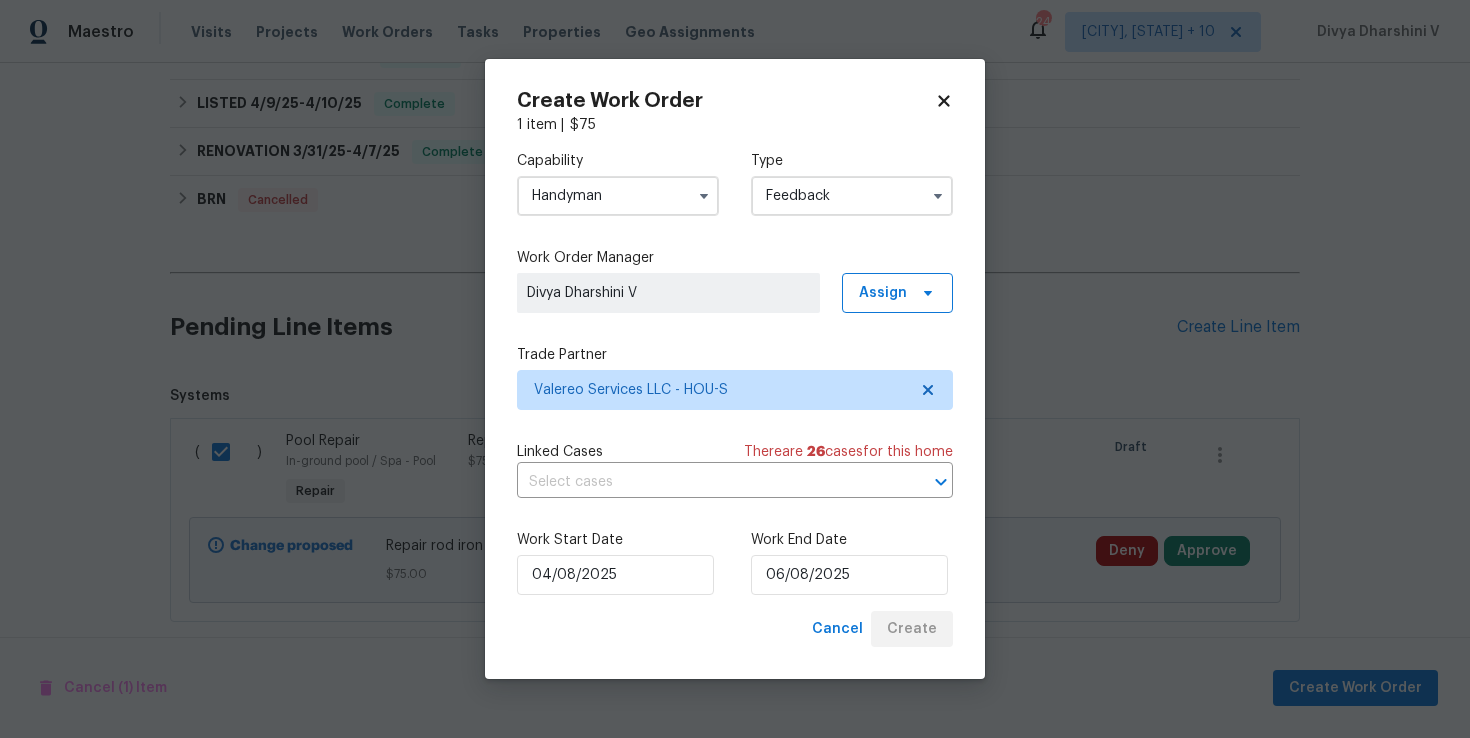 checkbox on "false" 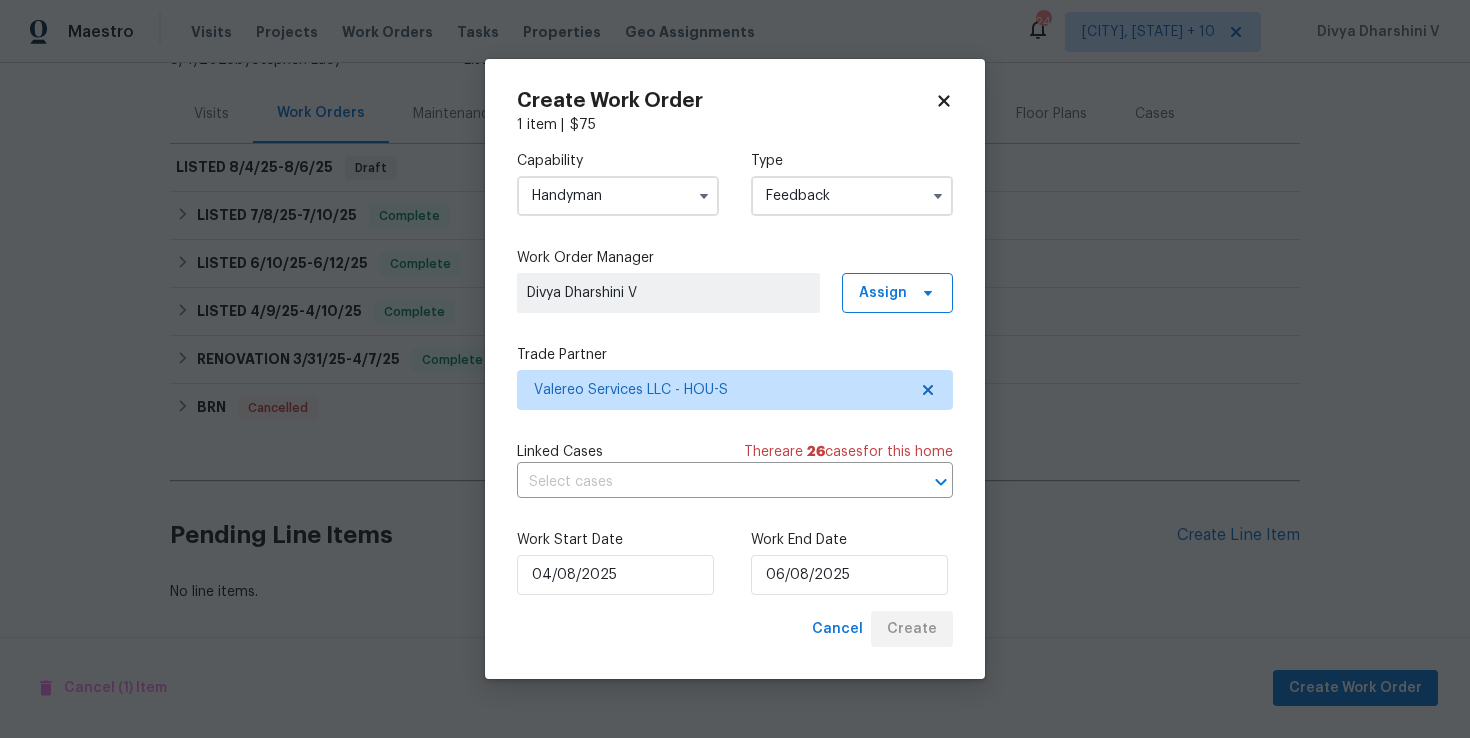 scroll, scrollTop: 219, scrollLeft: 0, axis: vertical 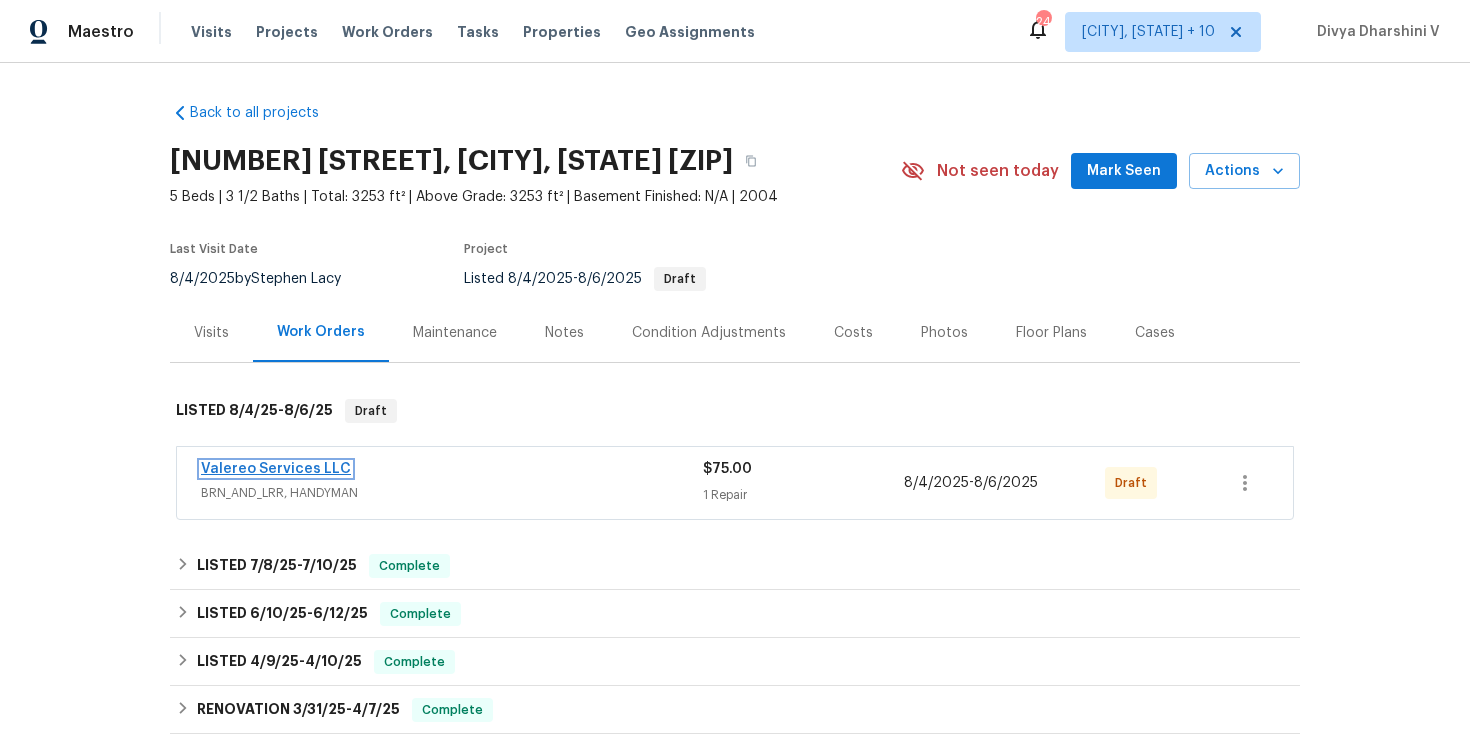 click on "Valereo Services LLC" at bounding box center [276, 469] 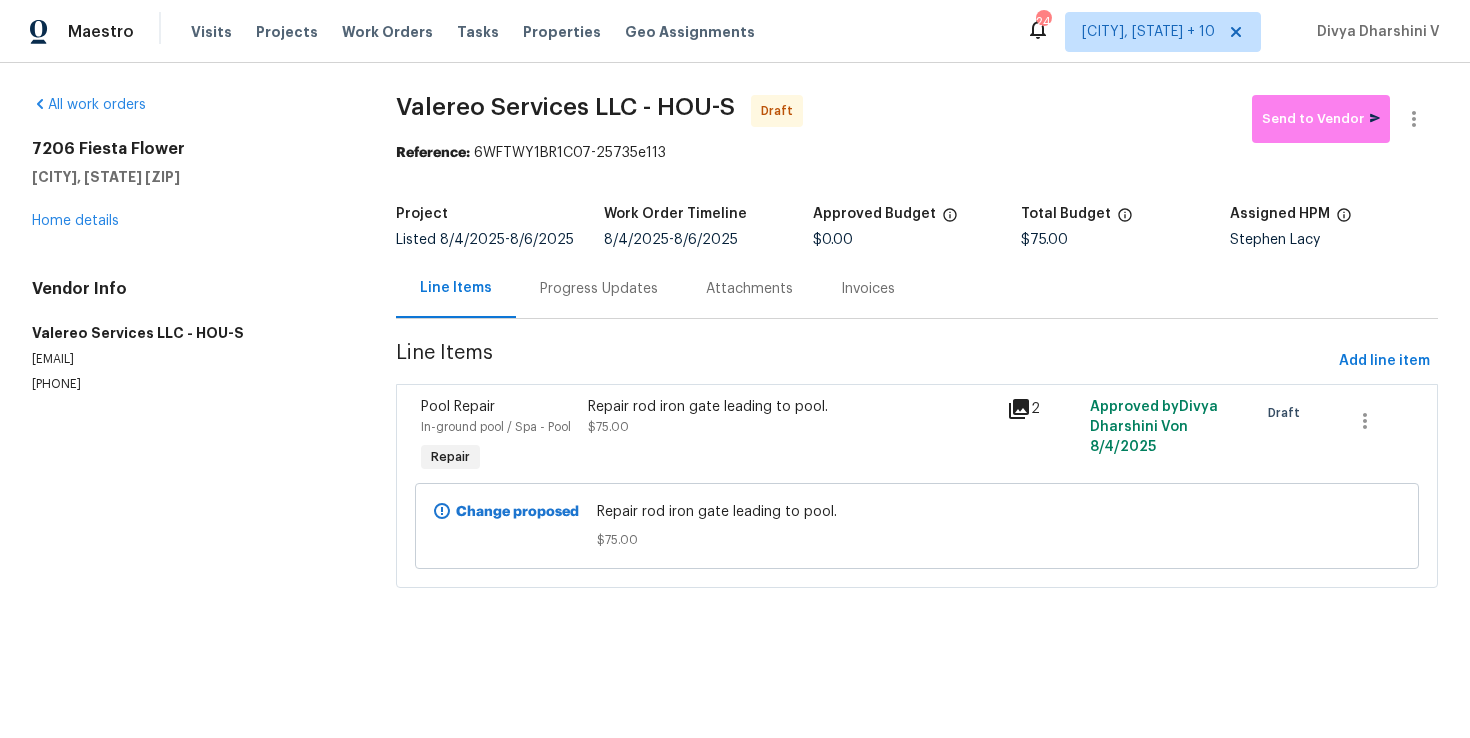 click on "Progress Updates" at bounding box center [599, 288] 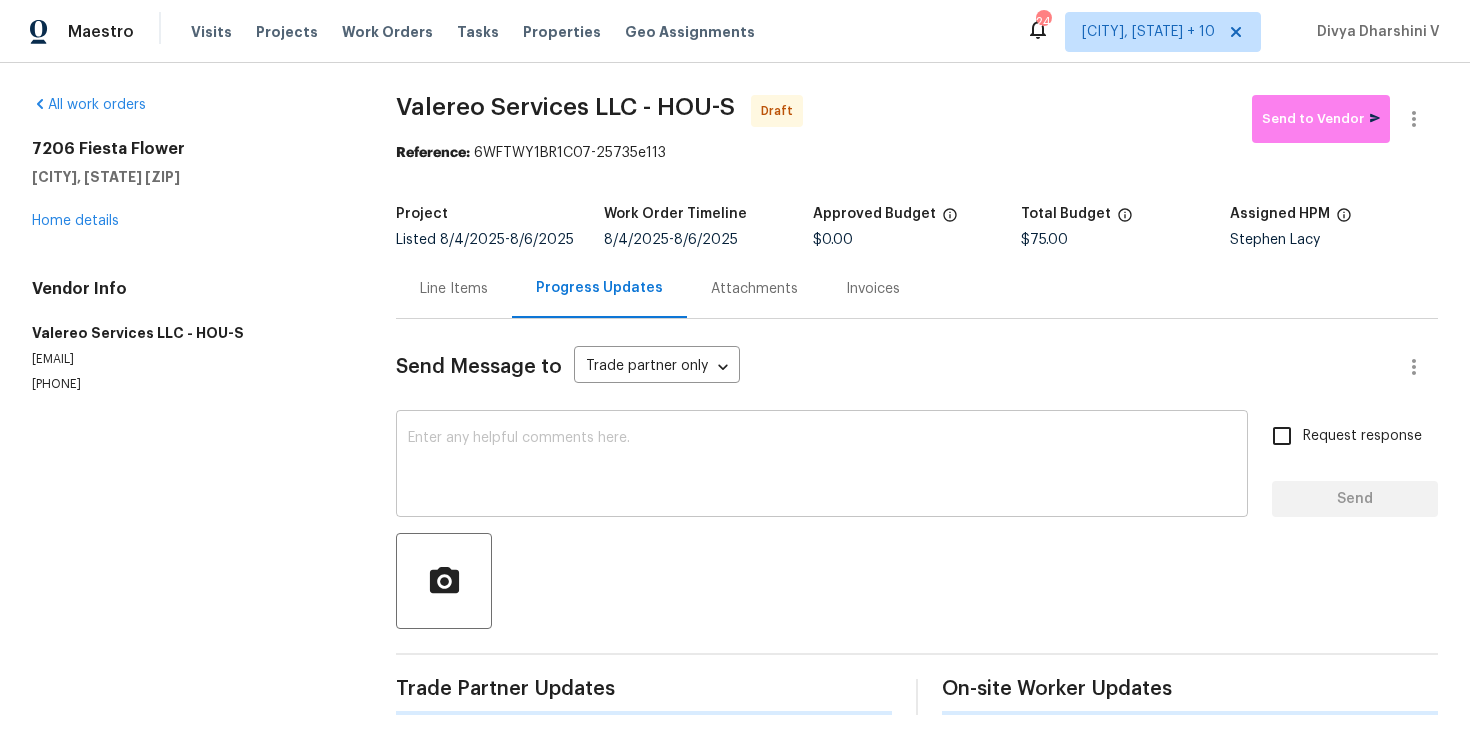 click at bounding box center [822, 466] 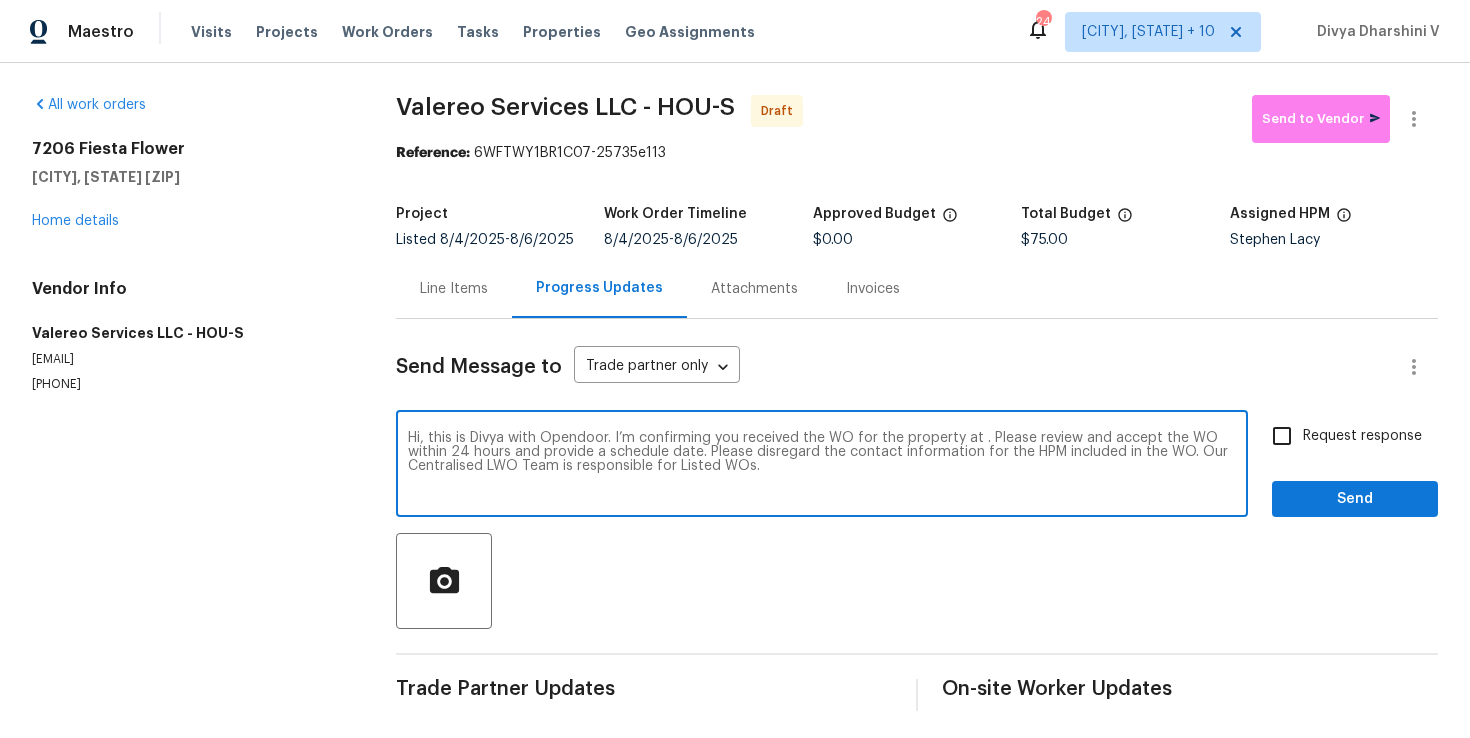 click on "Hi, this is Divya with Opendoor. I’m confirming you received the WO for the property at . Please review and accept the WO within 24 hours and provide a schedule date. Please disregard the contact information for the HPM included in the WO. Our Centralised LWO Team is responsible for Listed WOs." at bounding box center (822, 466) 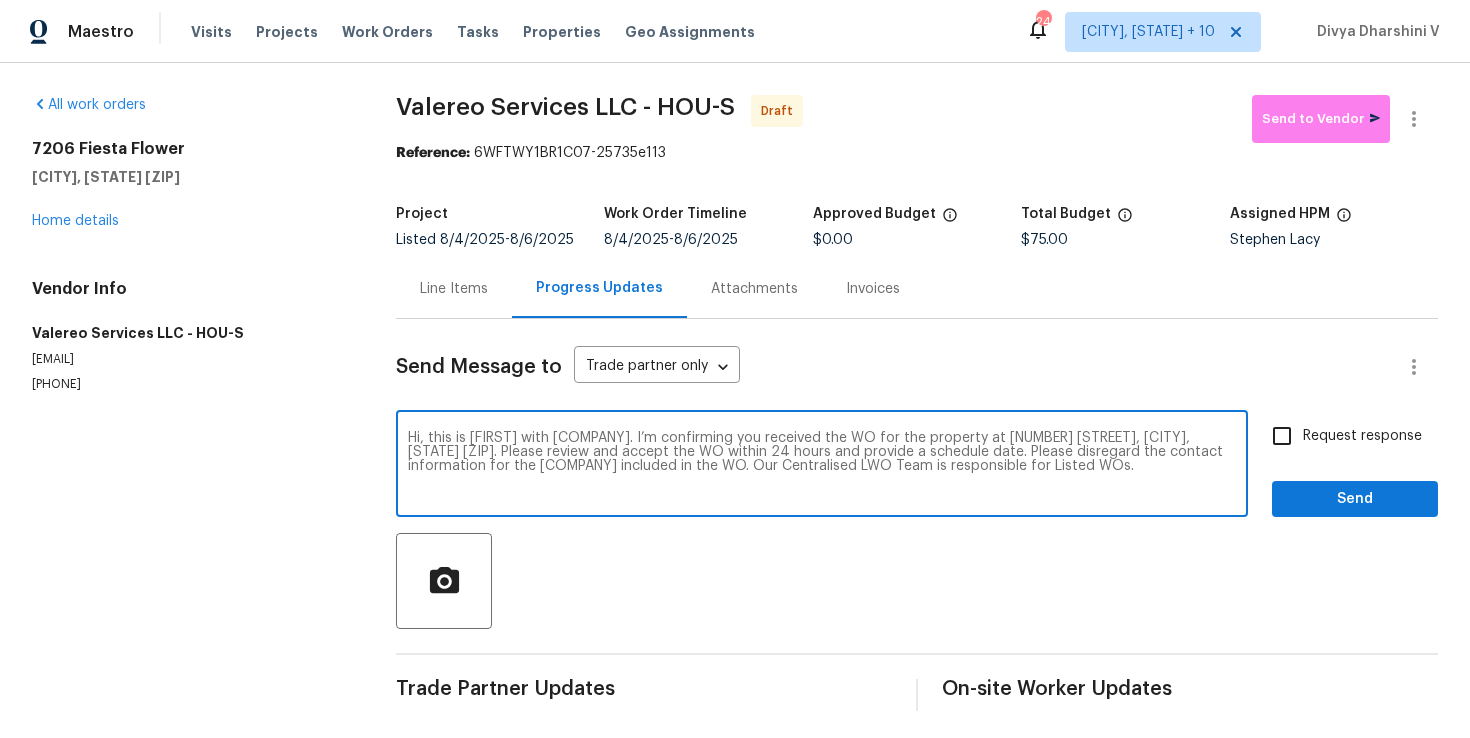 type on "Hi, this is [FIRST] with [COMPANY]. I’m confirming you received the WO for the property at [NUMBER] [STREET], [CITY], [STATE] [ZIP]. Please review and accept the WO within 24 hours and provide a schedule date. Please disregard the contact information for the [COMPANY] included in the WO. Our Centralised LWO Team is responsible for Listed WOs." 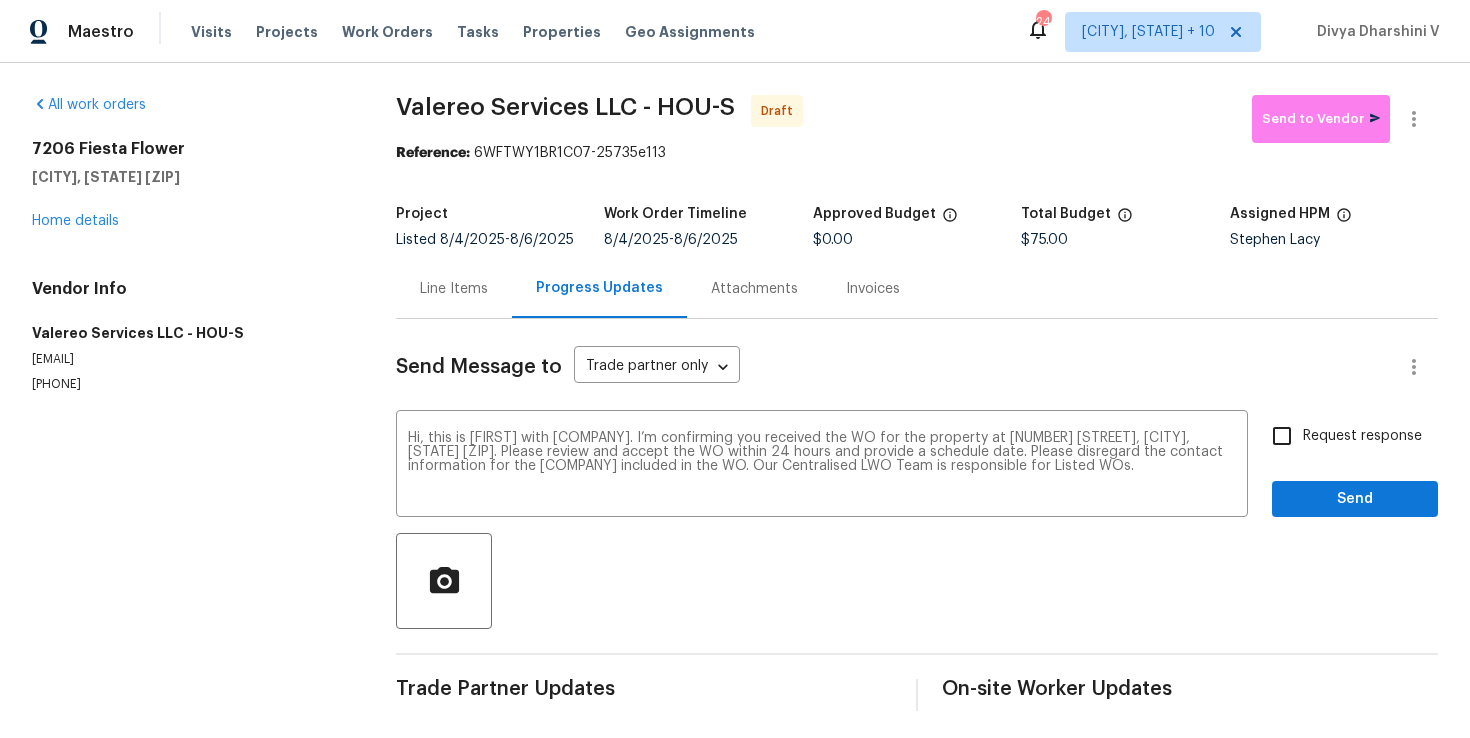 click on "Request response" at bounding box center (1282, 436) 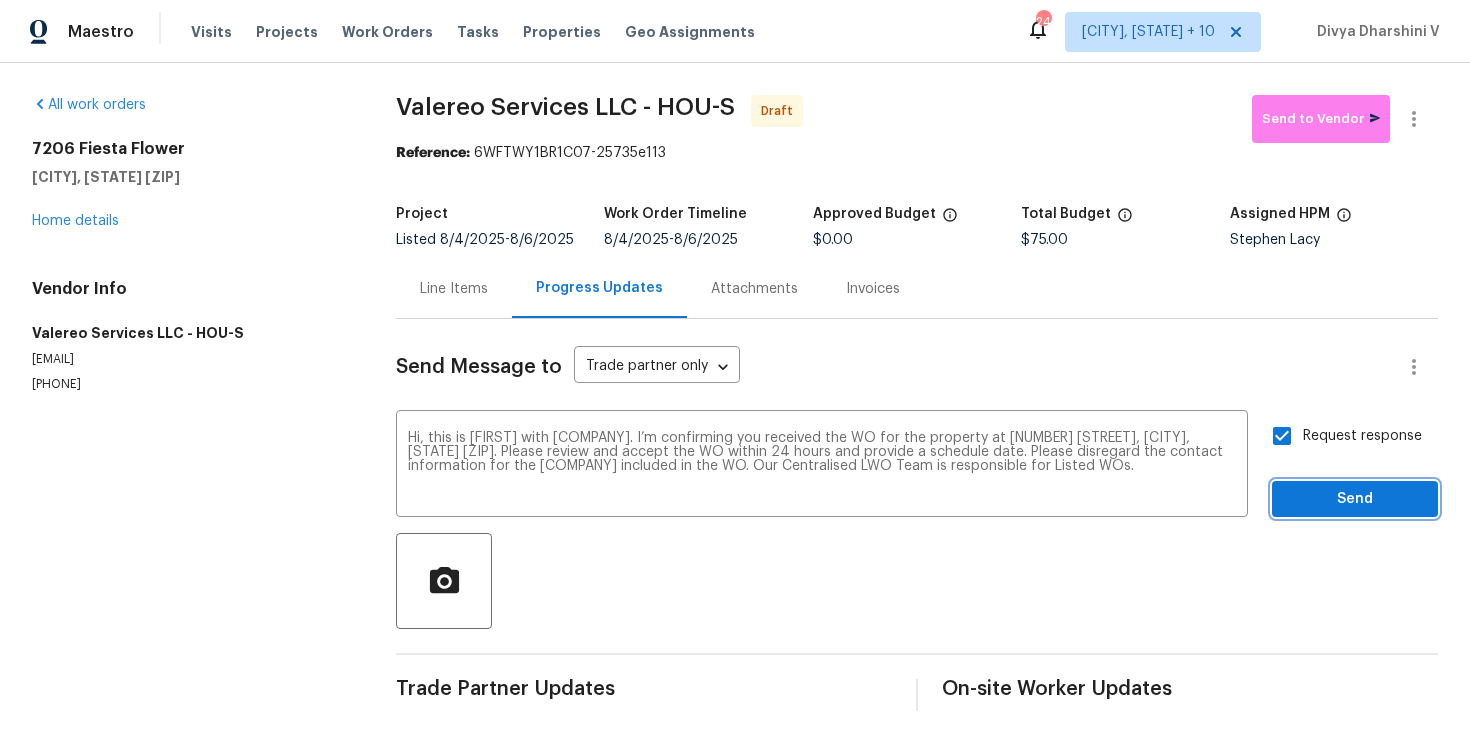 click on "Send" at bounding box center [1355, 499] 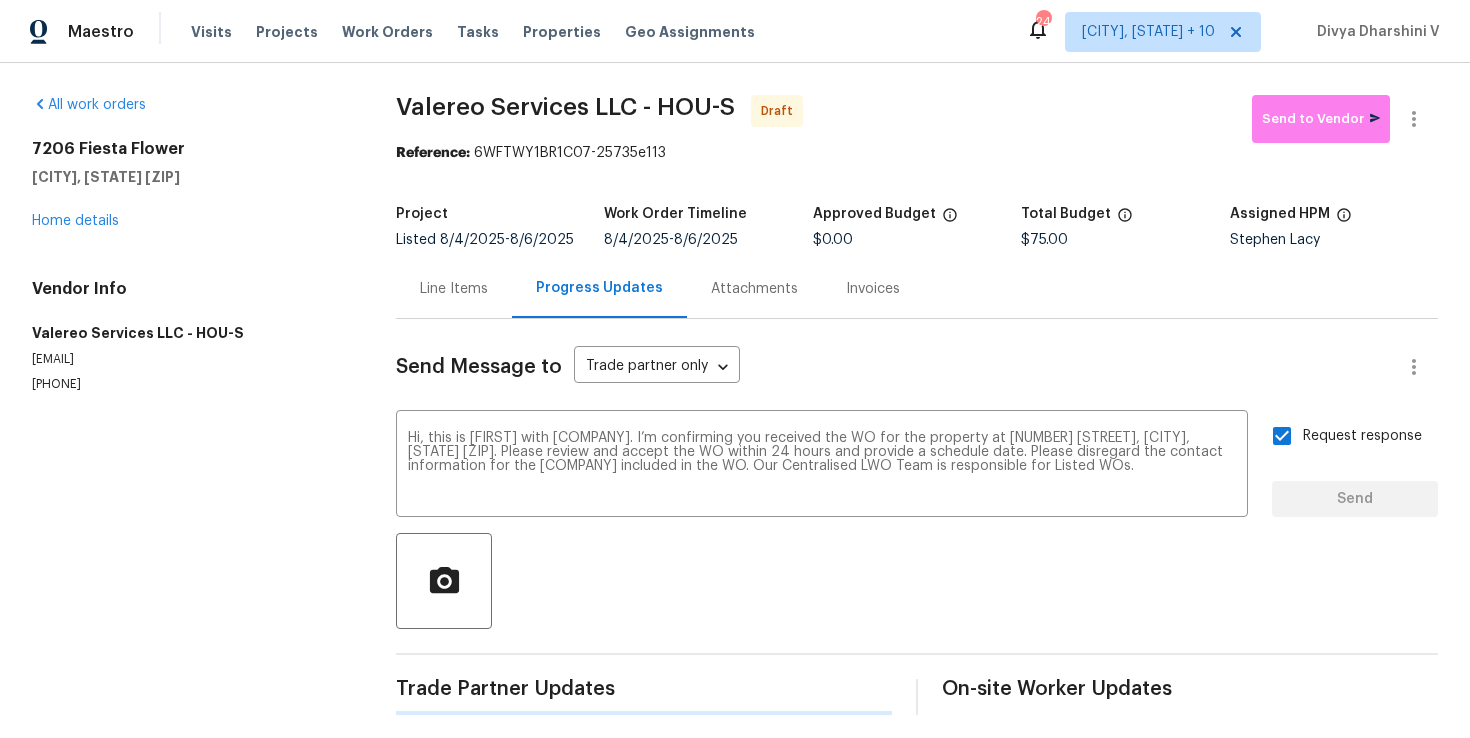 type 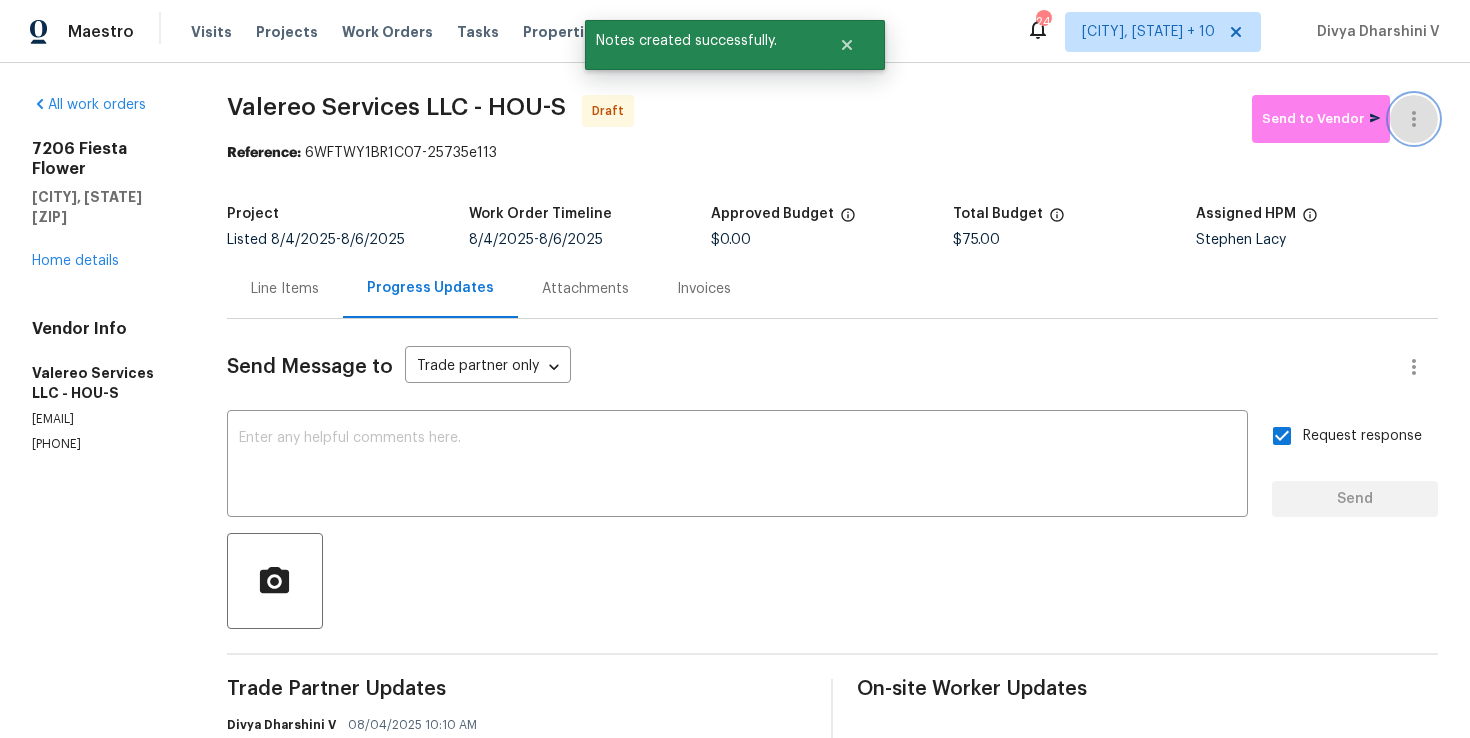 click 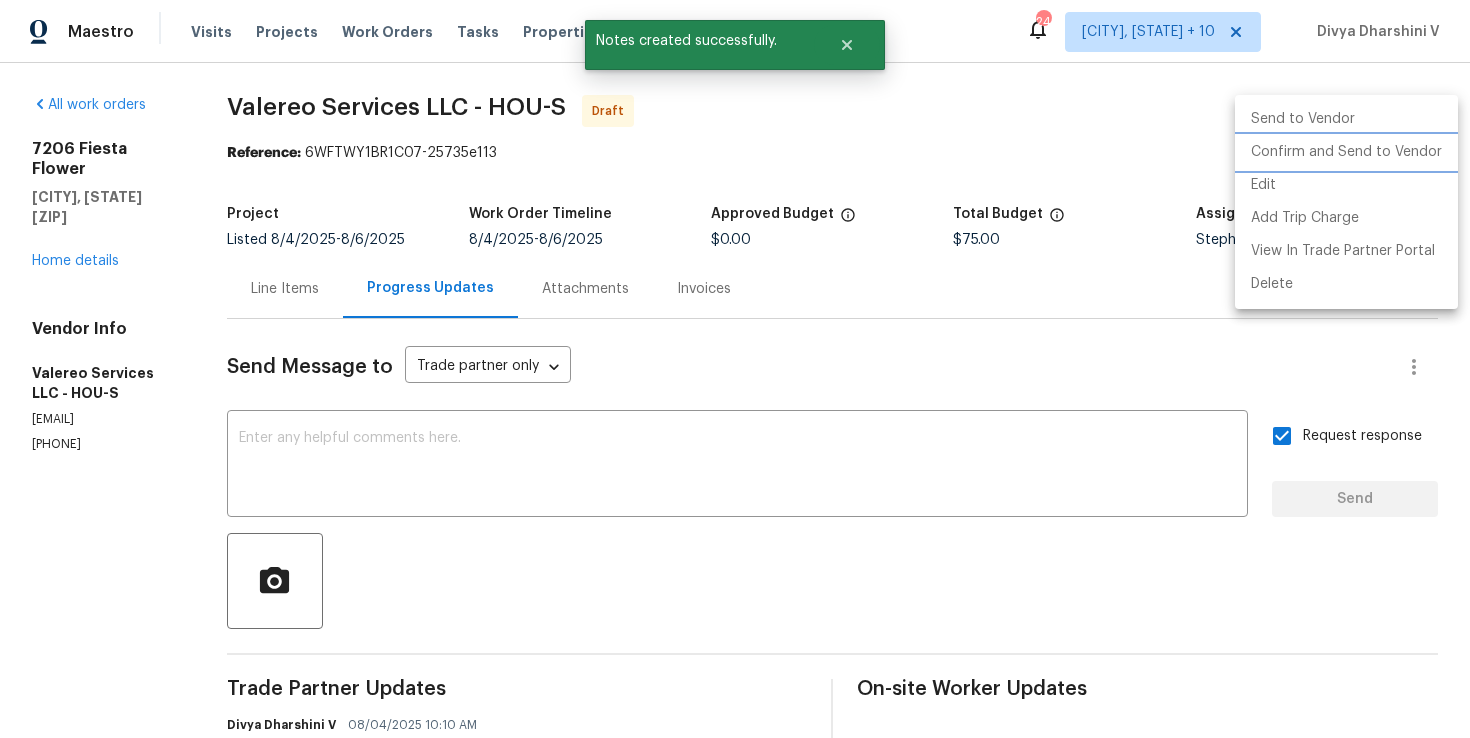 click on "Confirm and Send to Vendor" at bounding box center [1346, 152] 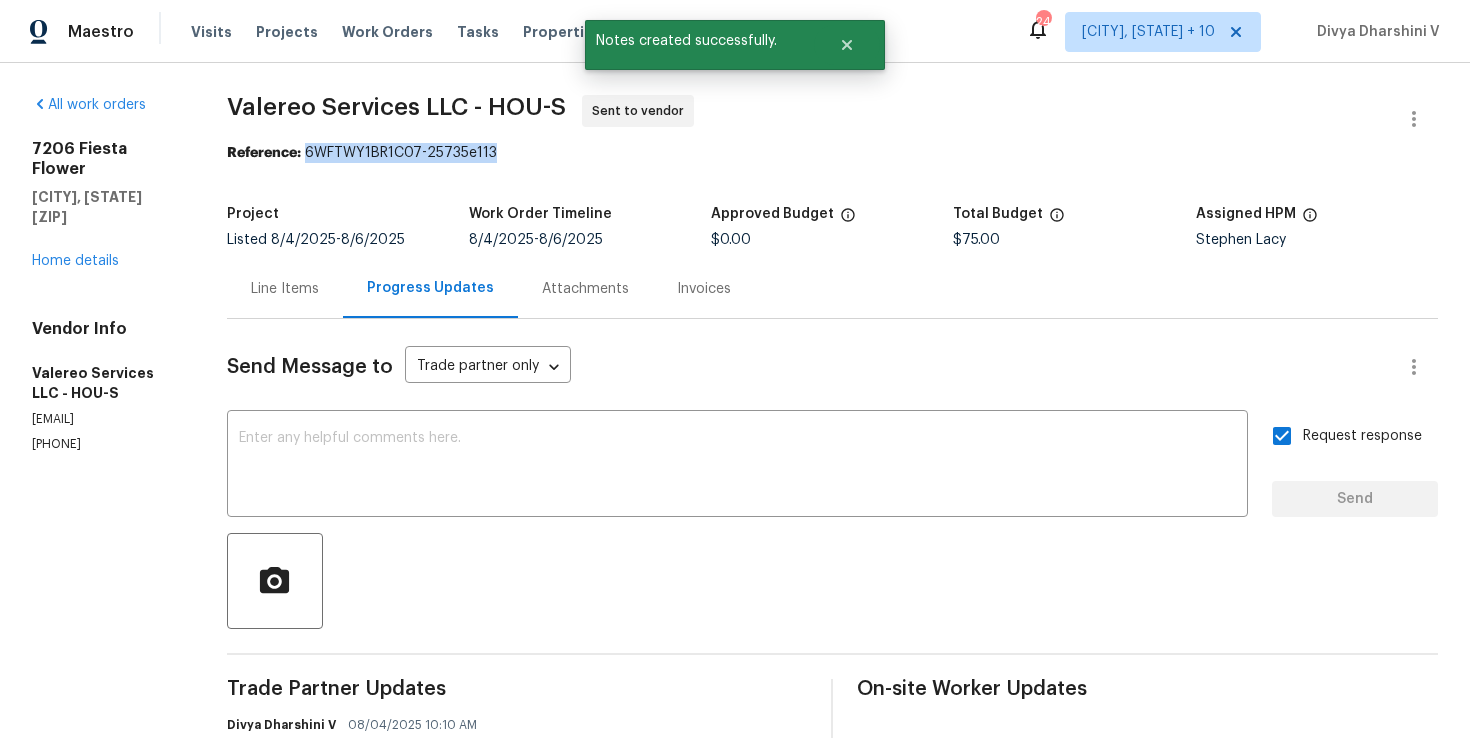 drag, startPoint x: 313, startPoint y: 152, endPoint x: 701, endPoint y: 152, distance: 388 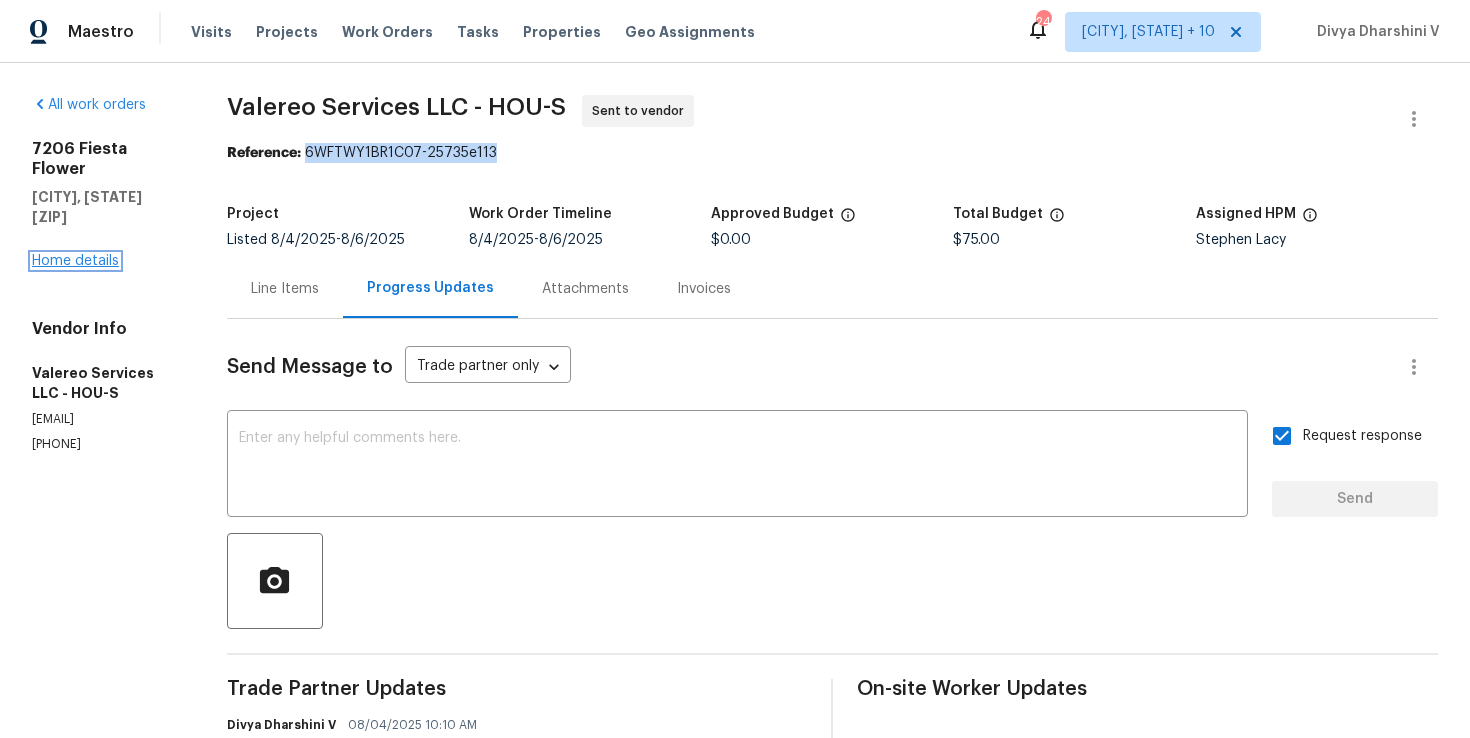 click on "Home details" at bounding box center [75, 261] 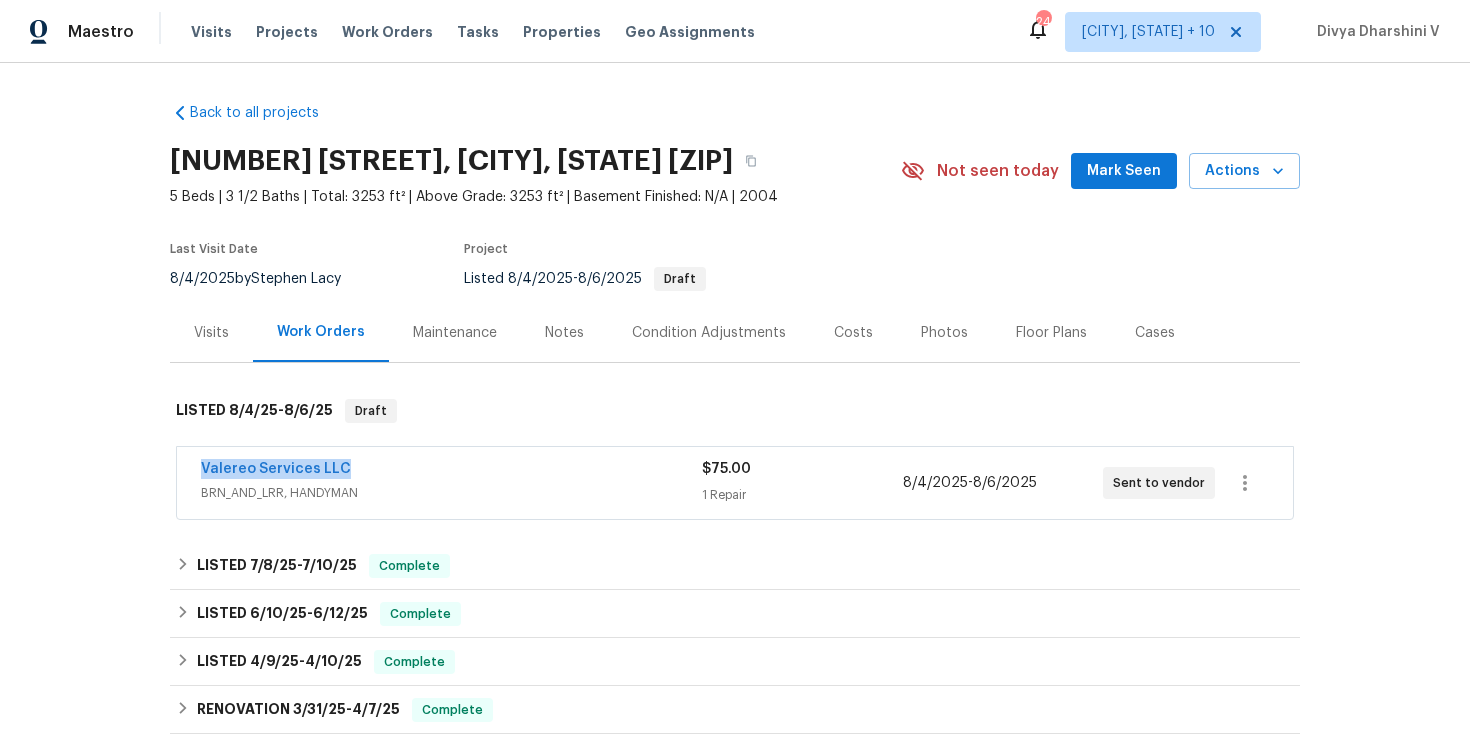 drag, startPoint x: 177, startPoint y: 464, endPoint x: 451, endPoint y: 465, distance: 274.00183 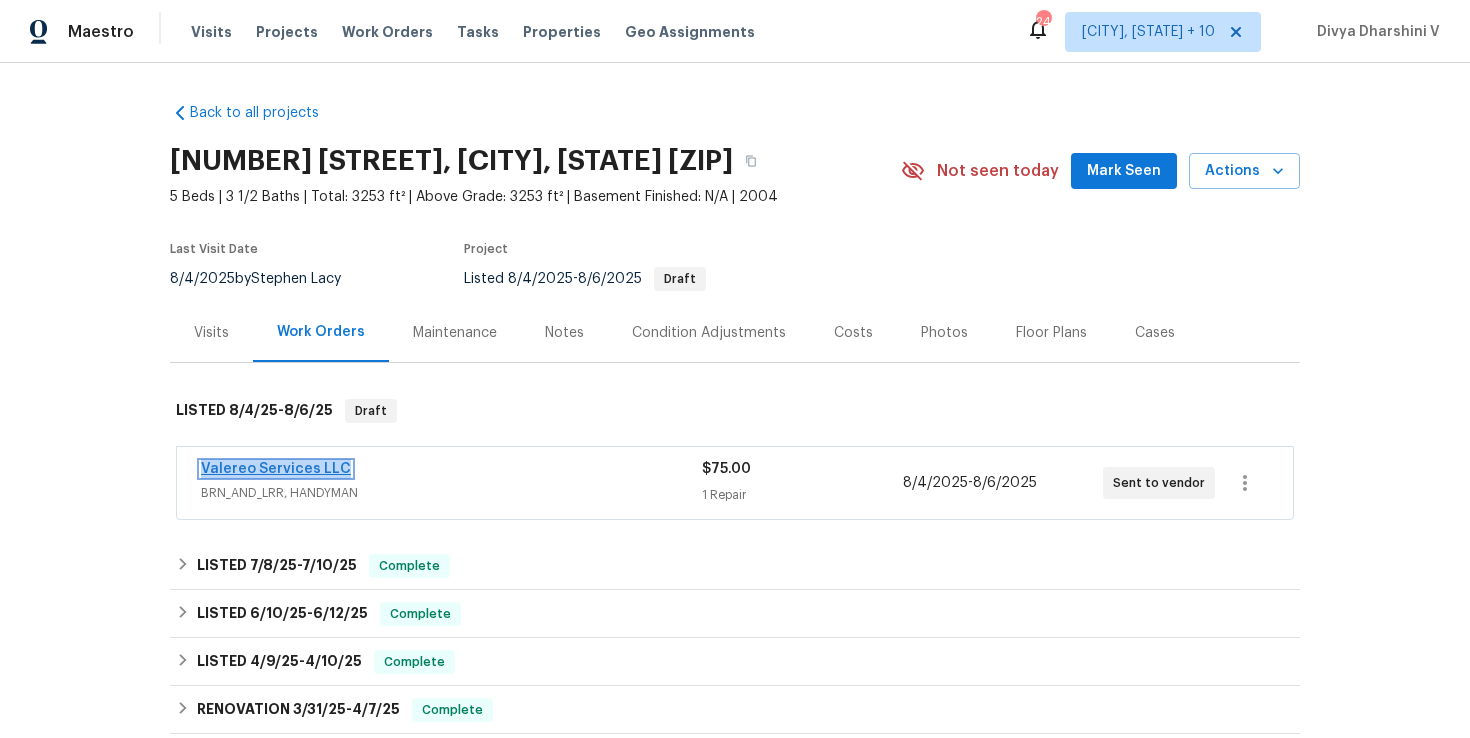 click on "Valereo Services LLC" at bounding box center (276, 469) 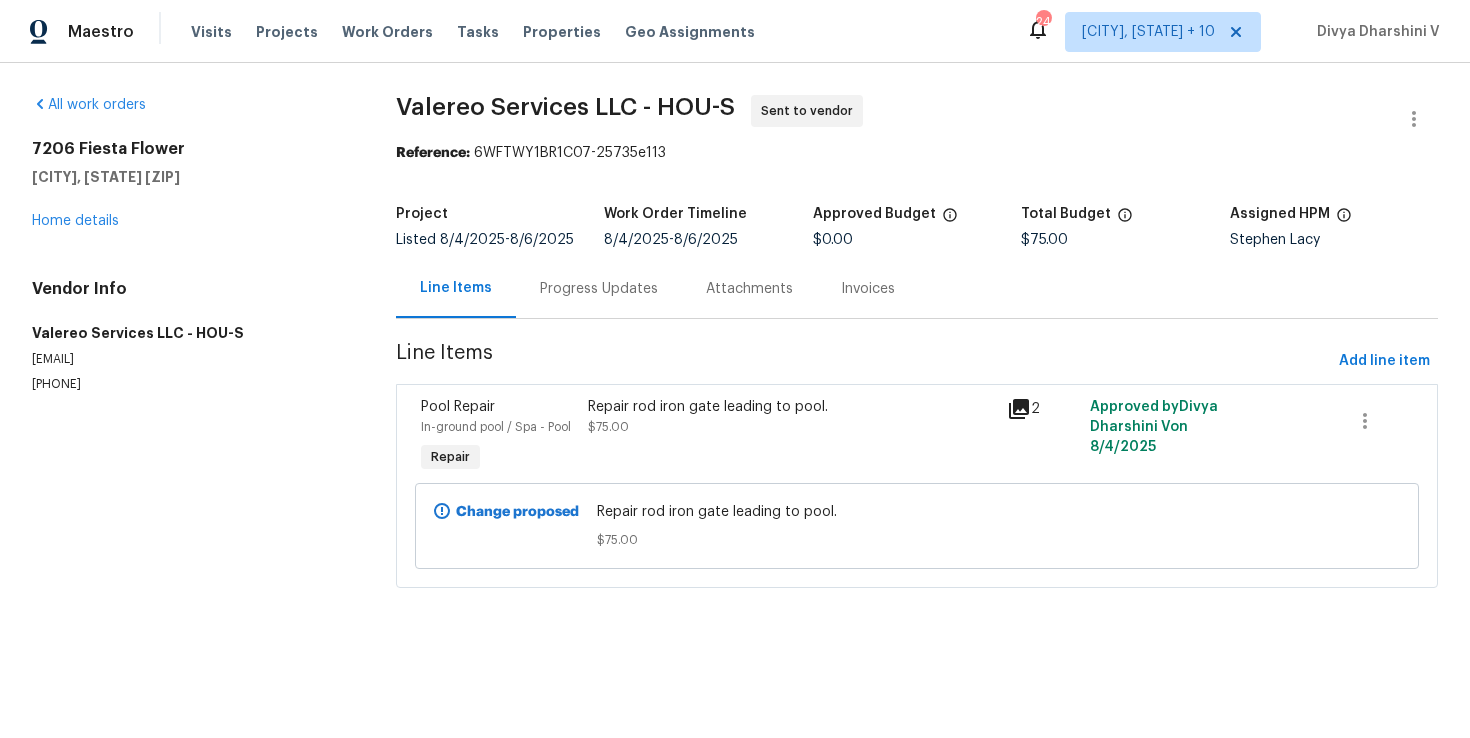 click on "All work orders 7206 Fiesta Flower Katy, TX 77494 Home details Vendor Info Valereo Services LLC - HOU-S valereosvcs@yahoo.com (512) 415-7642" at bounding box center (190, 244) 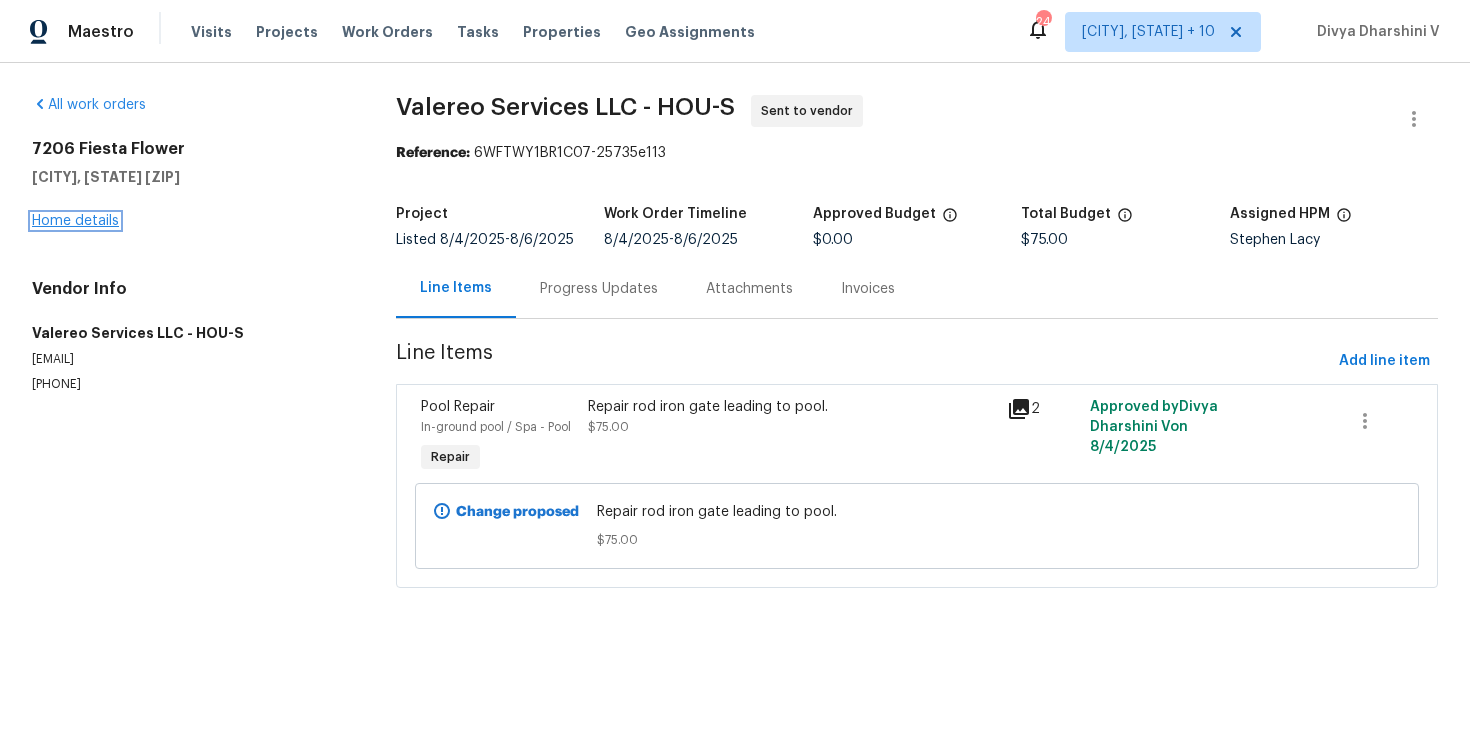 click on "Home details" at bounding box center (75, 221) 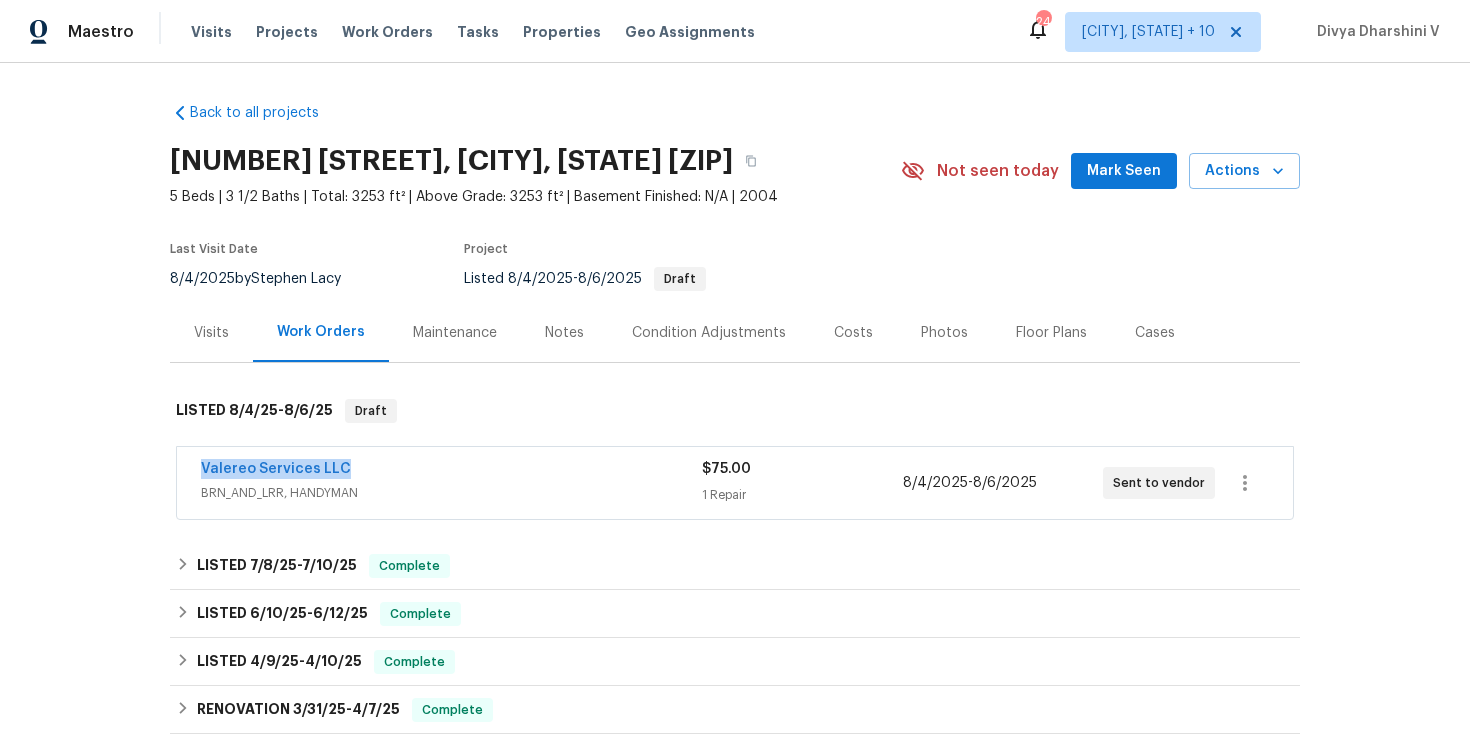 drag, startPoint x: 196, startPoint y: 470, endPoint x: 439, endPoint y: 469, distance: 243.00206 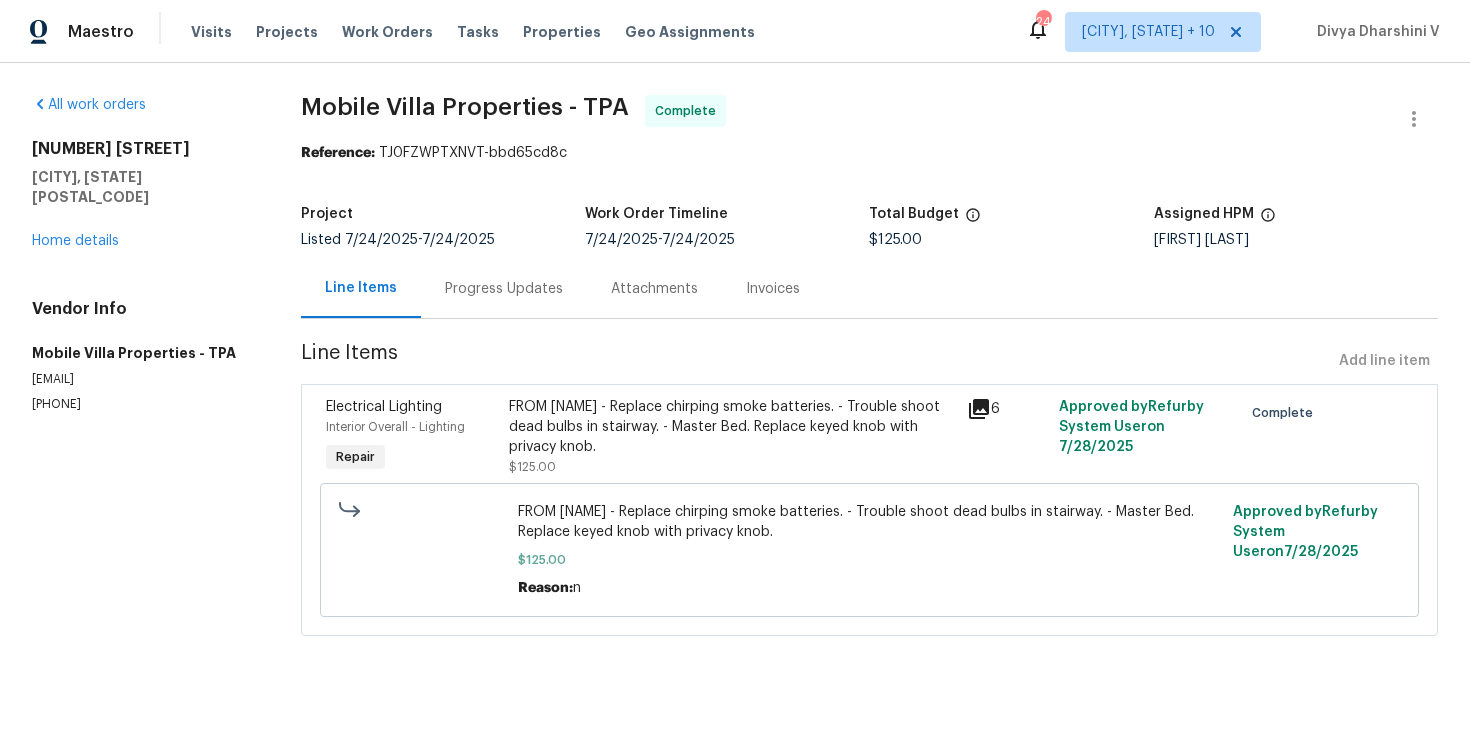 scroll, scrollTop: 0, scrollLeft: 0, axis: both 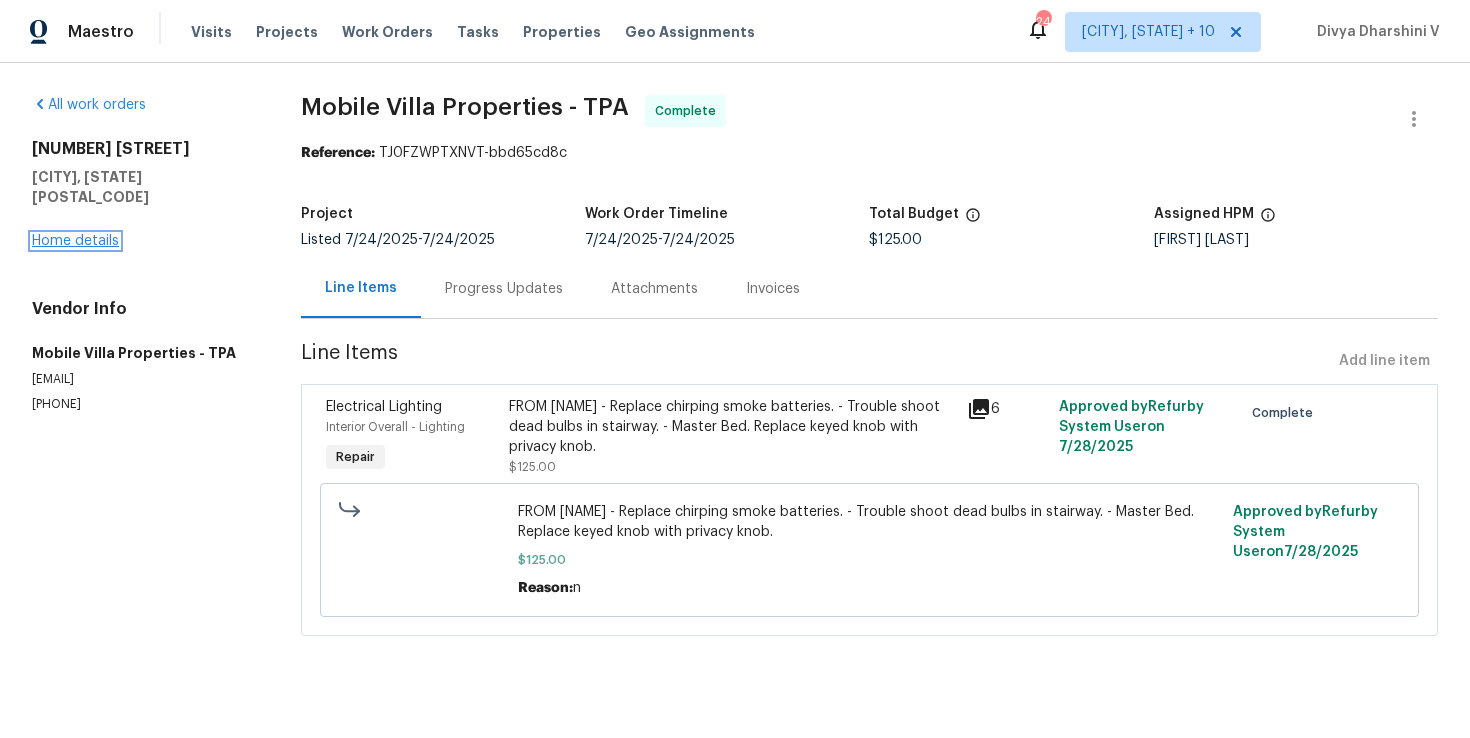 click on "Home details" at bounding box center (75, 241) 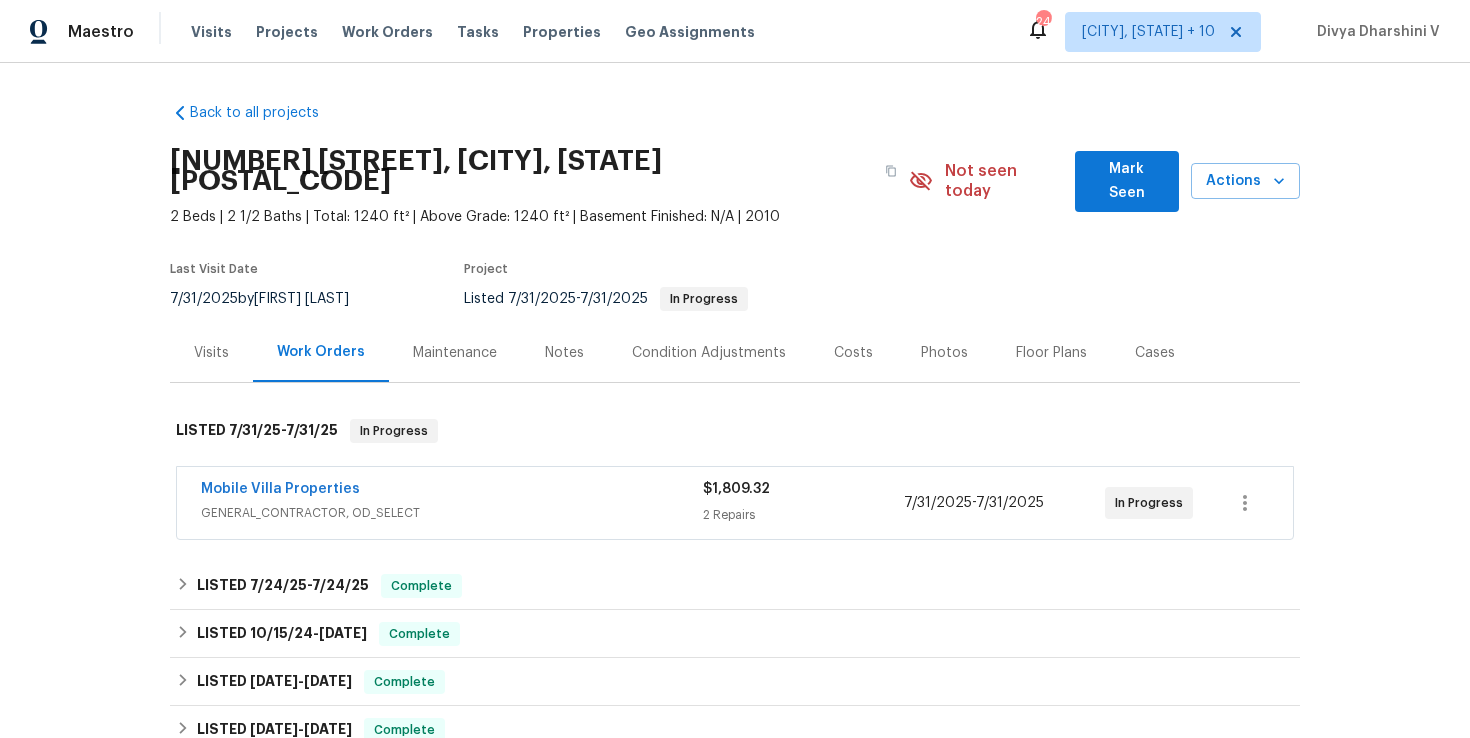 click on "GENERAL_CONTRACTOR, OD_SELECT" at bounding box center (452, 513) 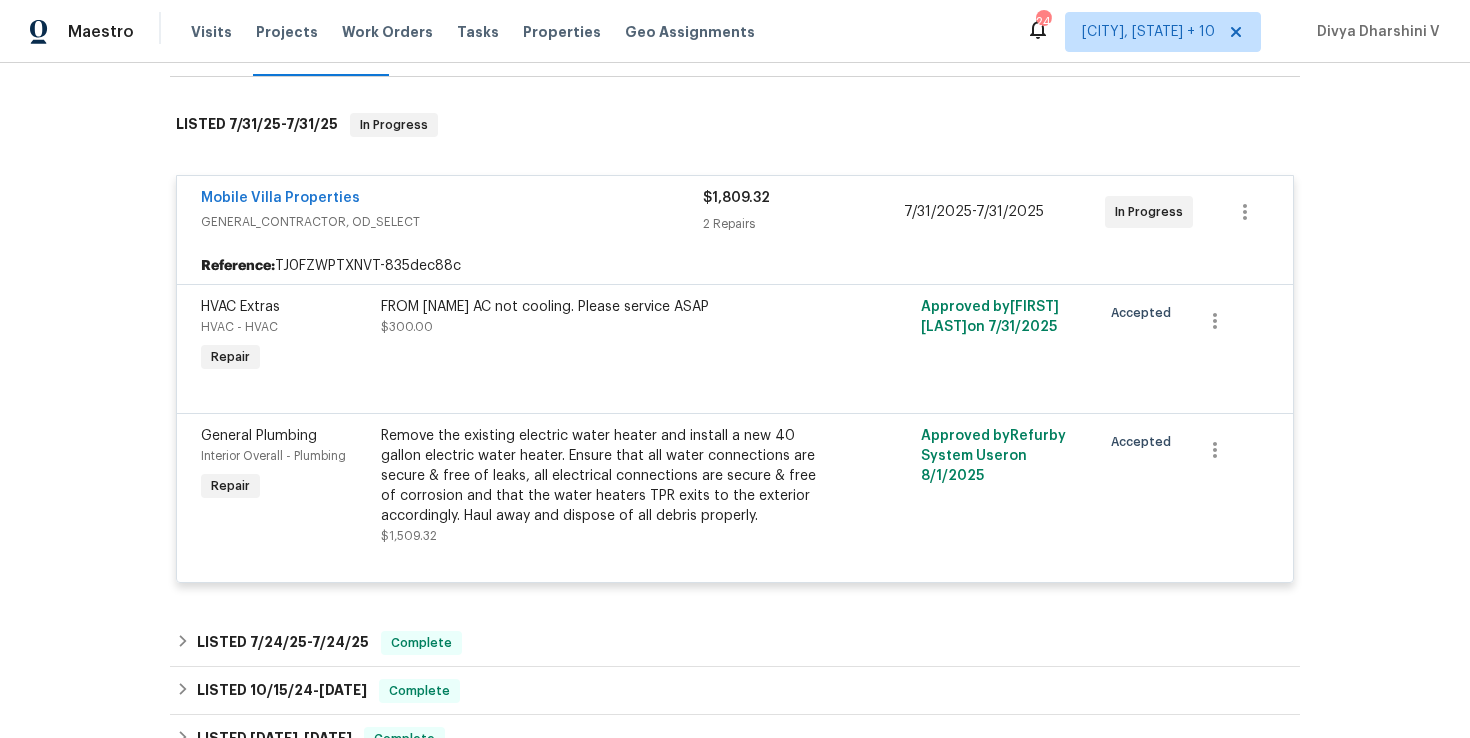 scroll, scrollTop: 0, scrollLeft: 0, axis: both 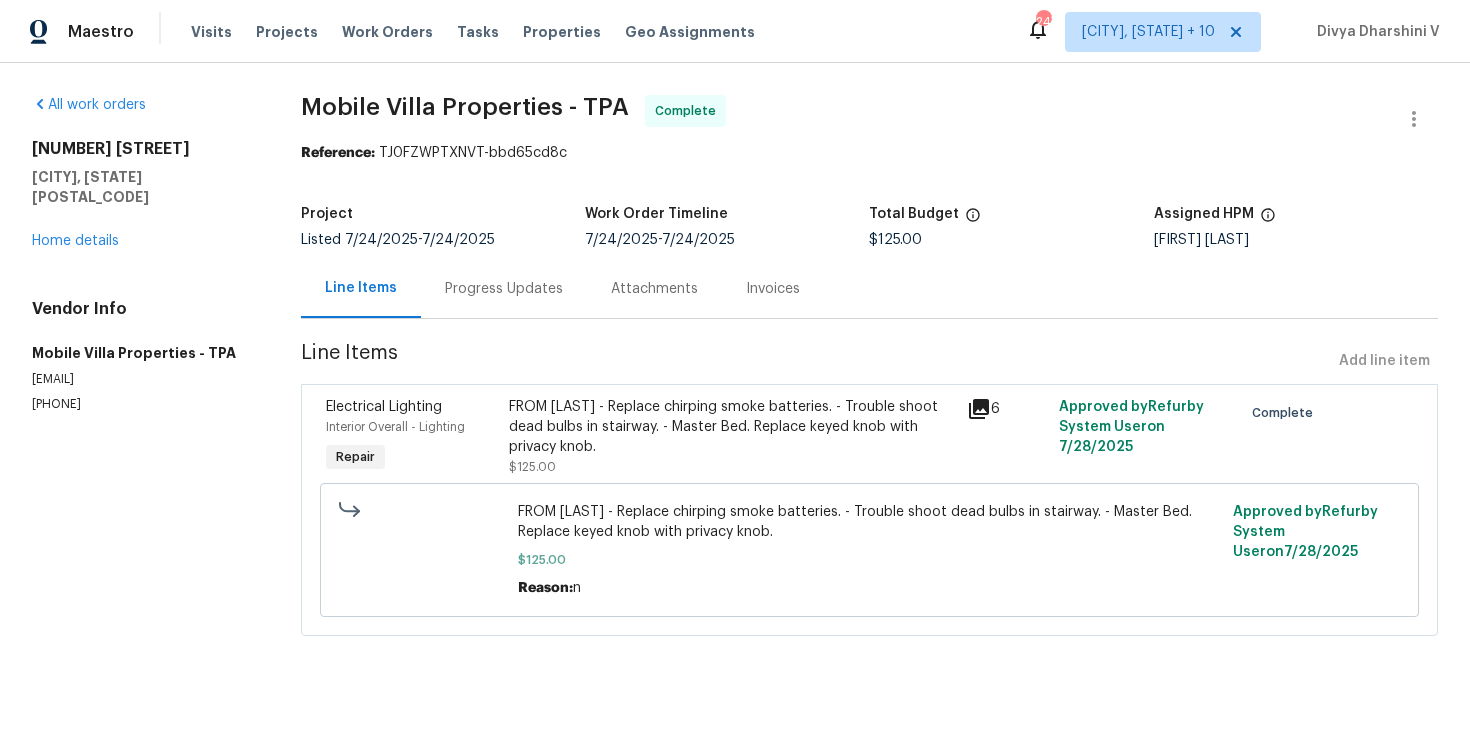 click on "Progress Updates" at bounding box center [504, 289] 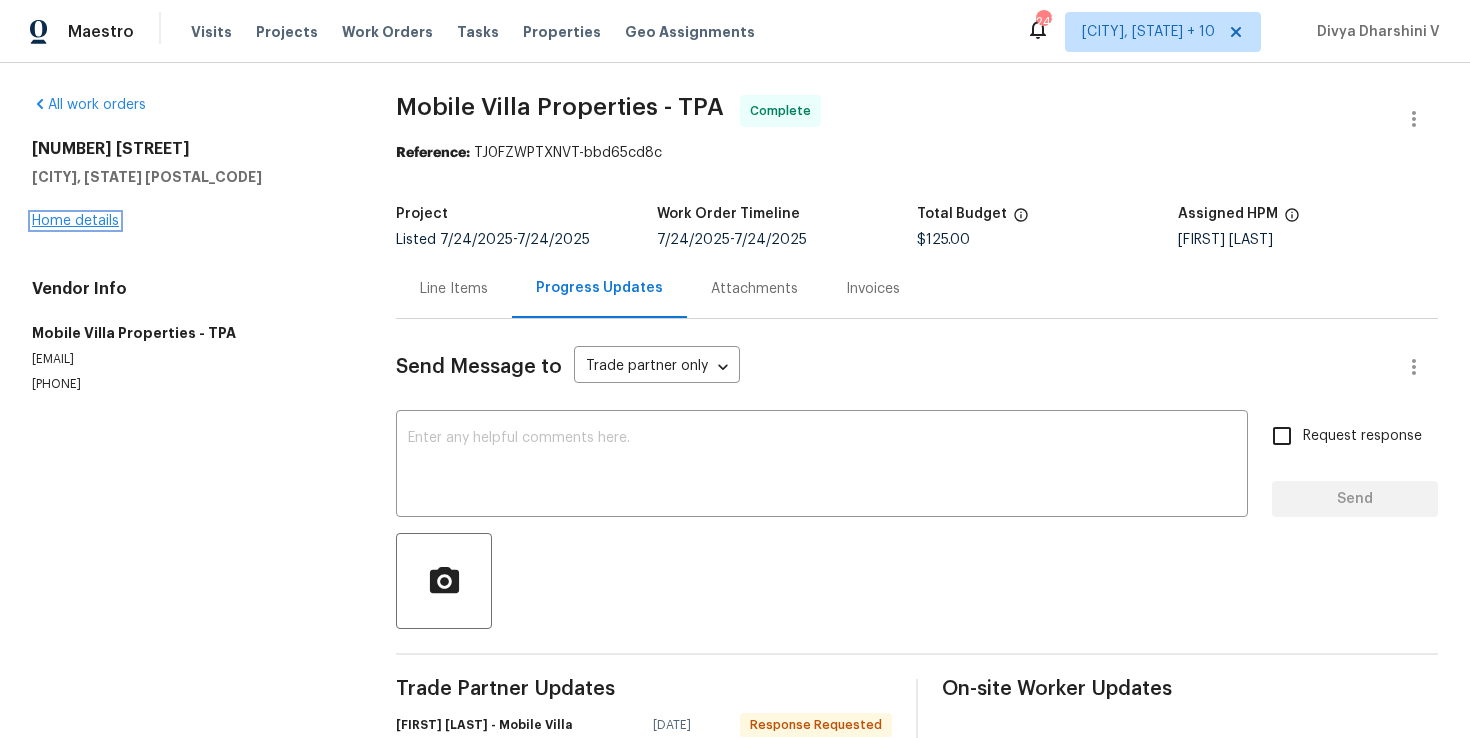 click on "Home details" at bounding box center [75, 221] 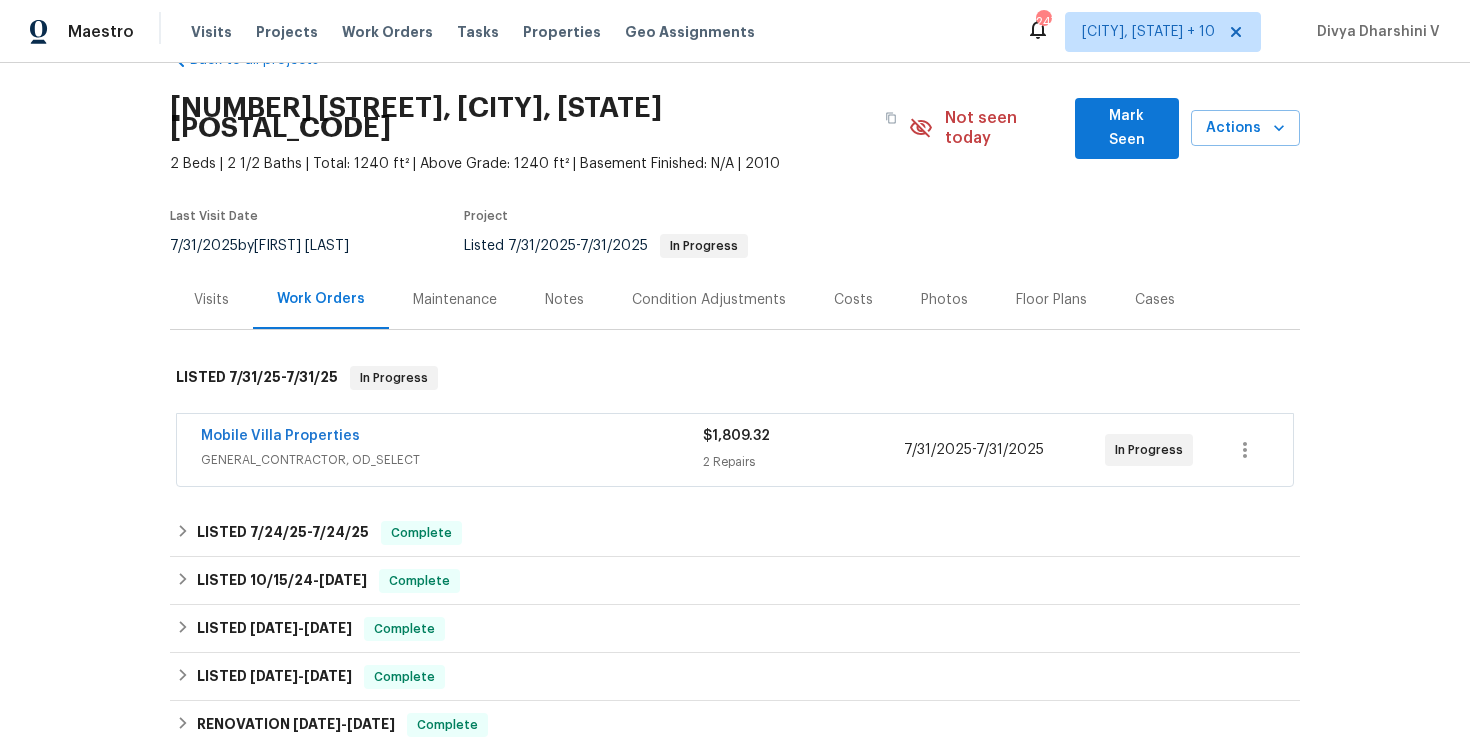 scroll, scrollTop: 100, scrollLeft: 0, axis: vertical 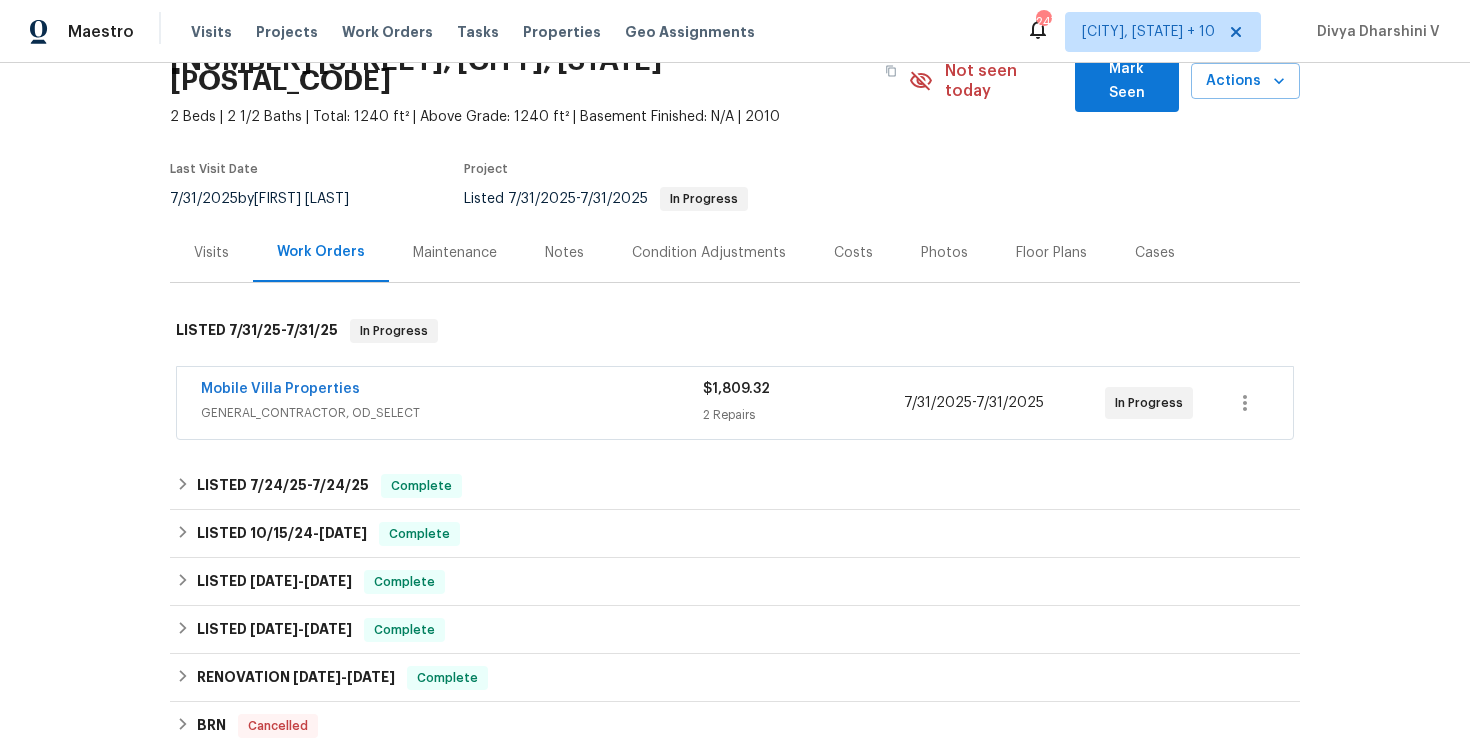 click on "Mobile Villa Properties GENERAL_CONTRACTOR, OD_SELECT" at bounding box center (452, 403) 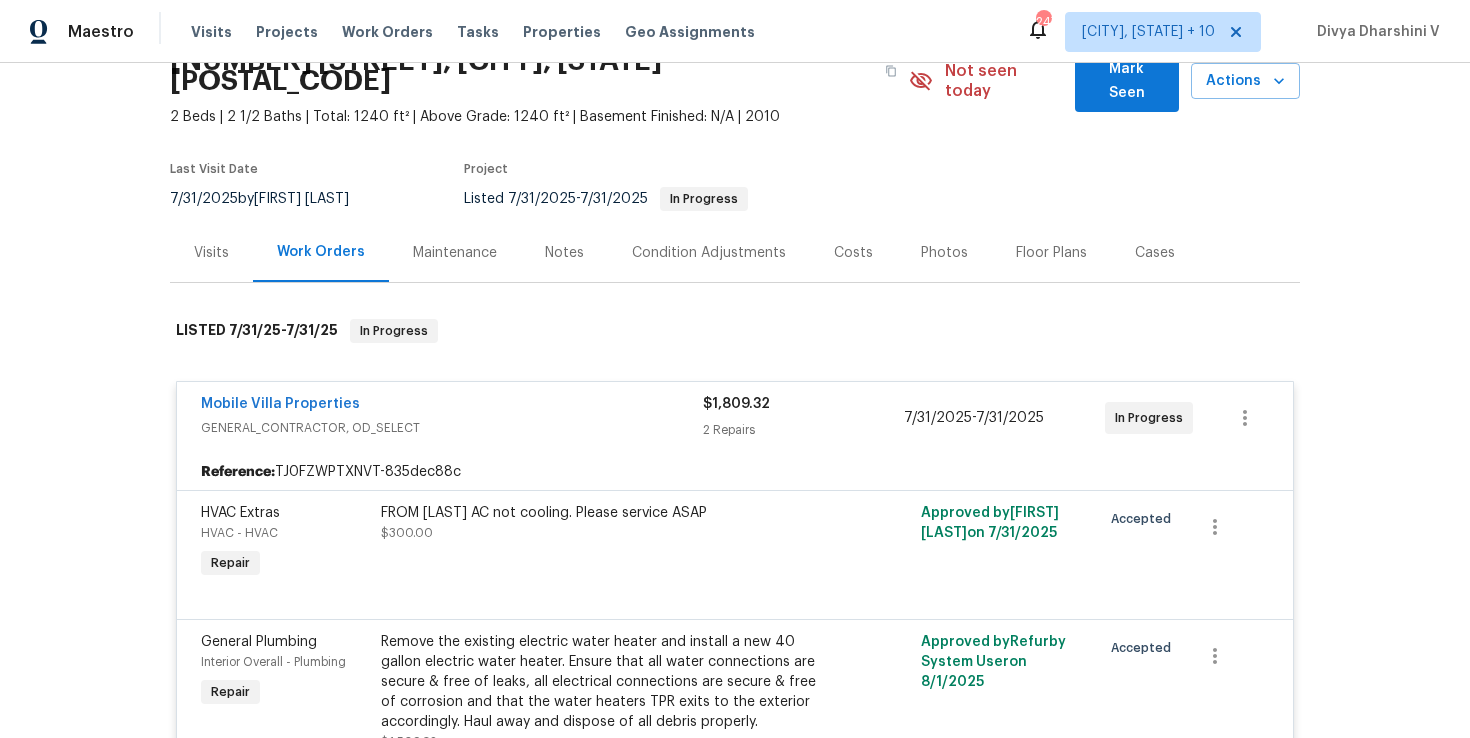 scroll, scrollTop: 283, scrollLeft: 0, axis: vertical 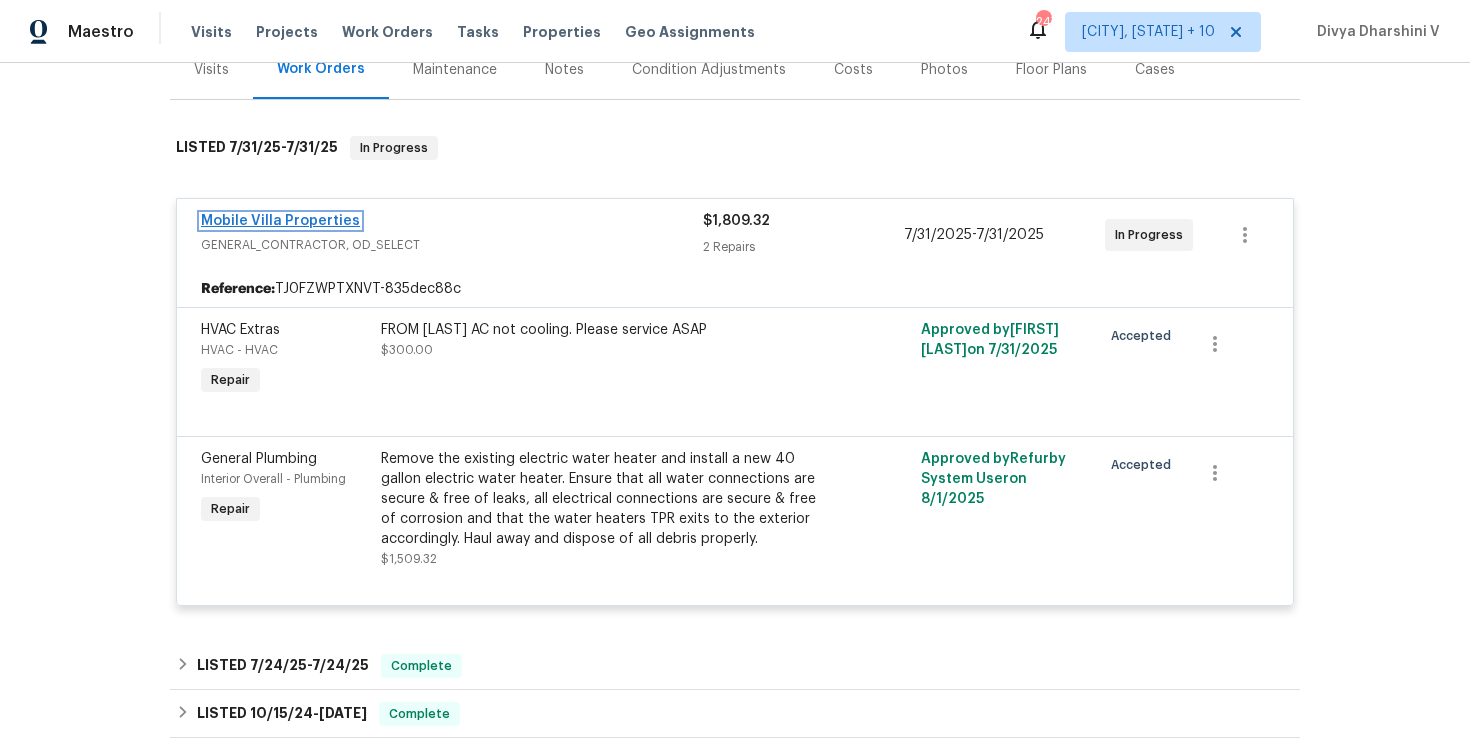 click on "Mobile Villa Properties" at bounding box center [280, 221] 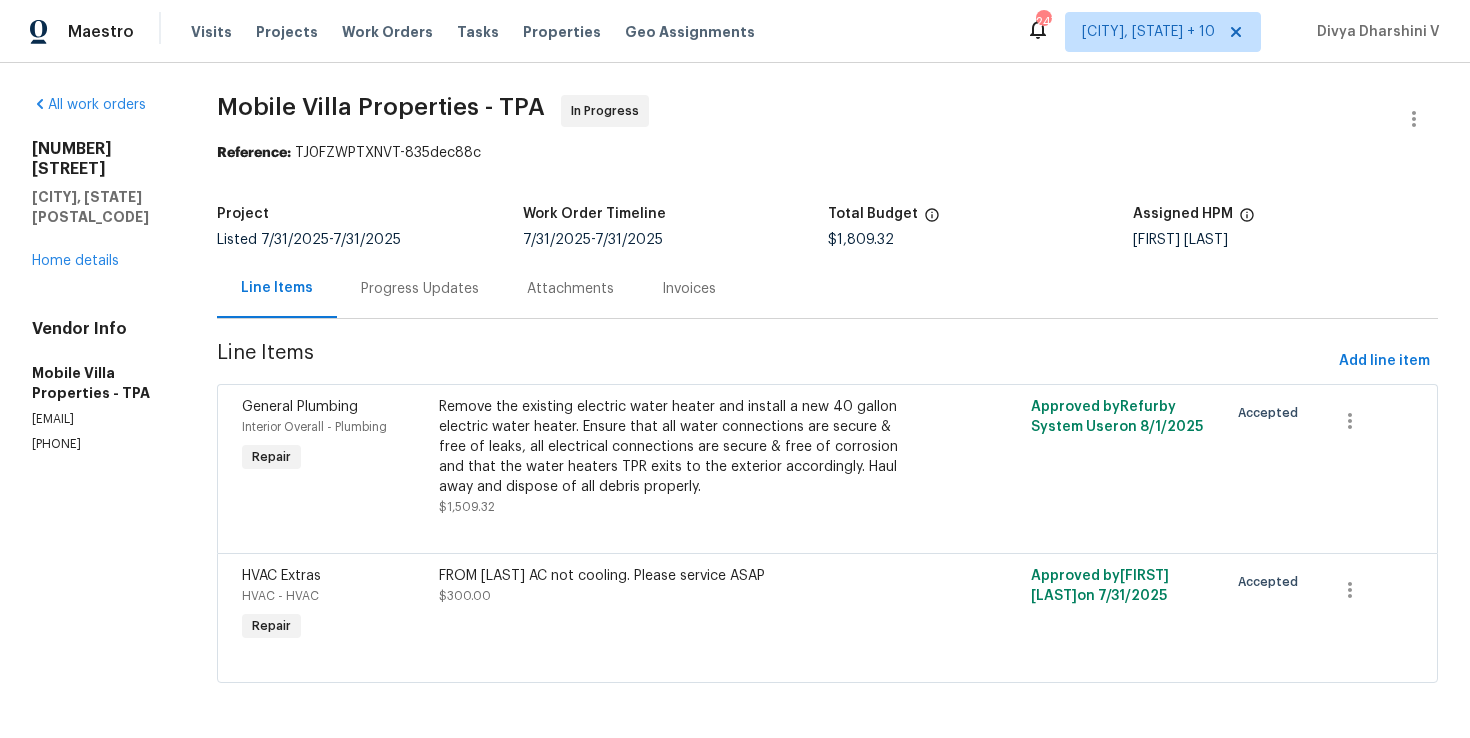 click on "Progress Updates" at bounding box center (420, 289) 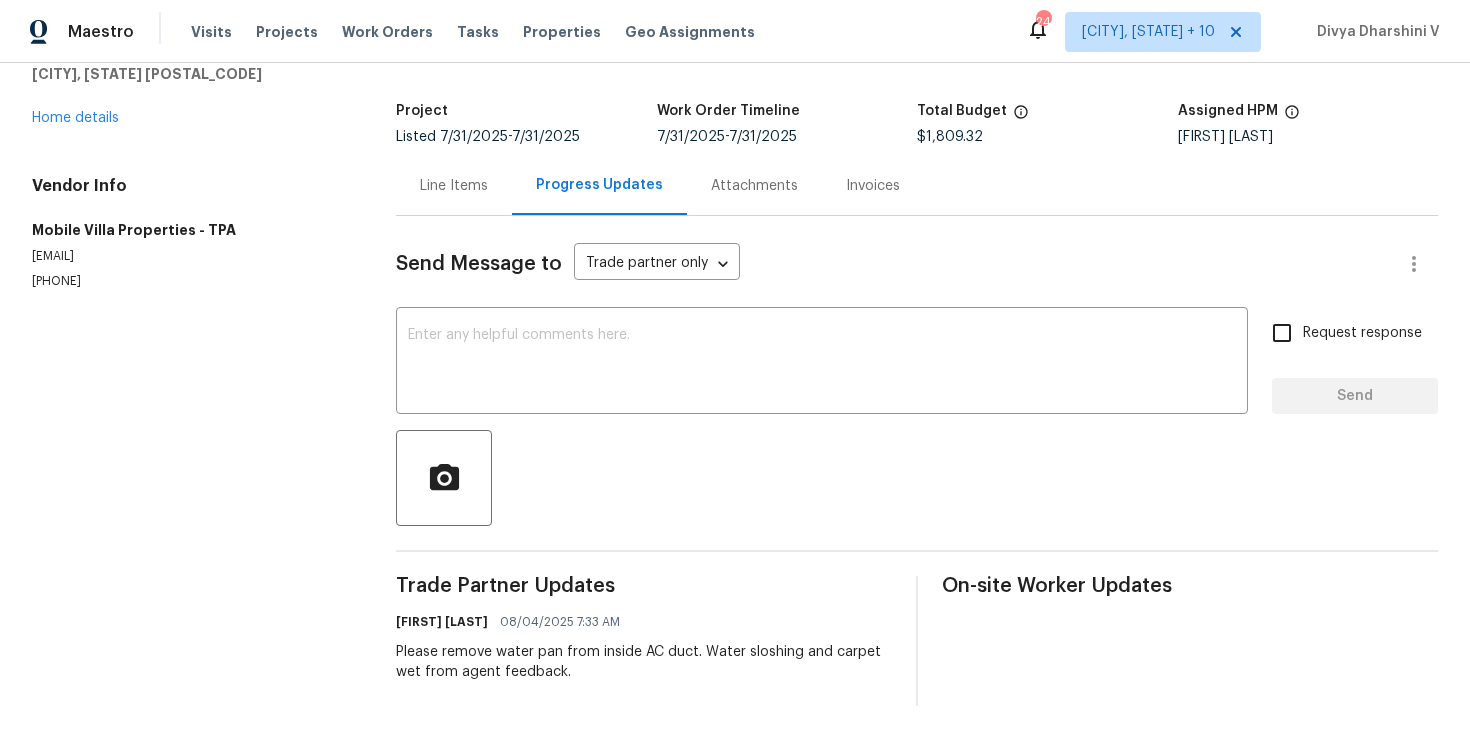 scroll, scrollTop: 0, scrollLeft: 0, axis: both 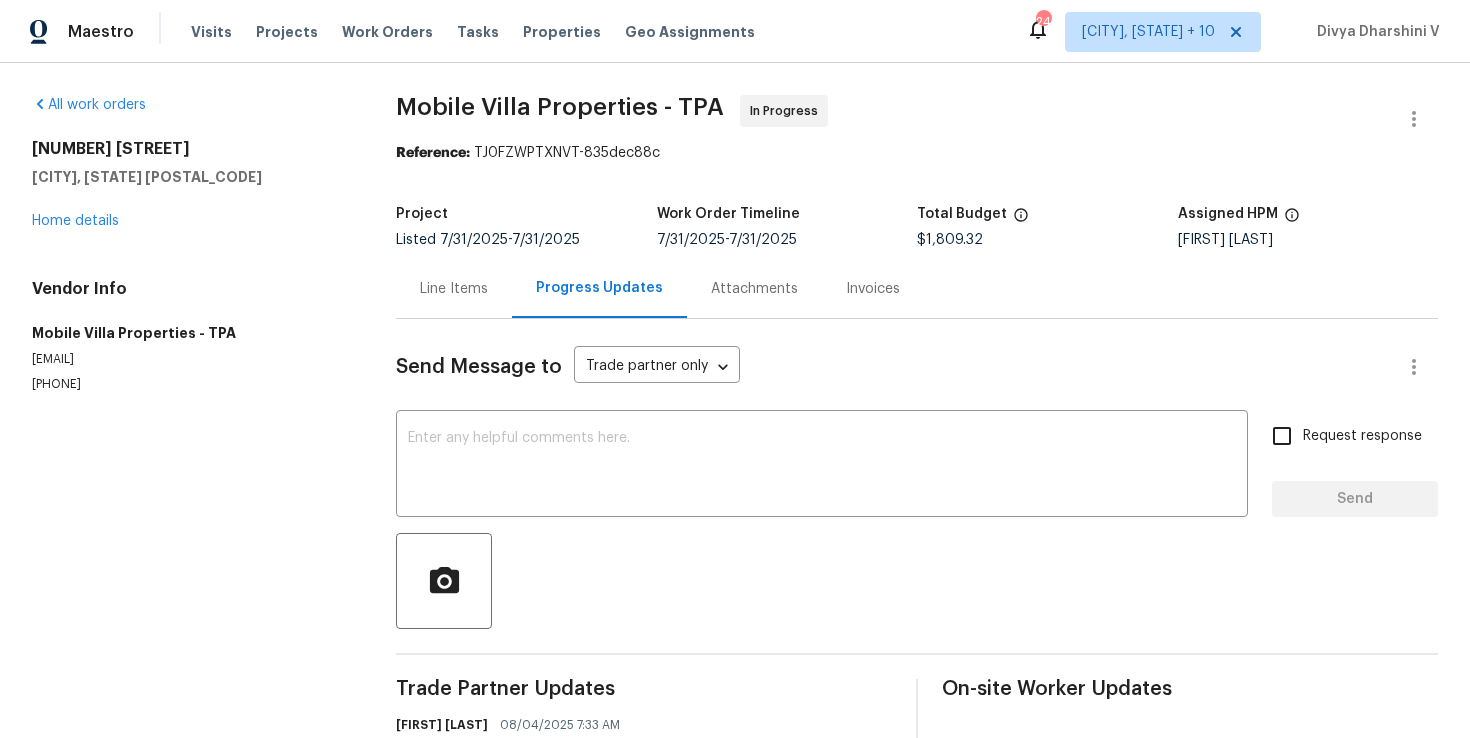 click on "Line Items" at bounding box center (454, 288) 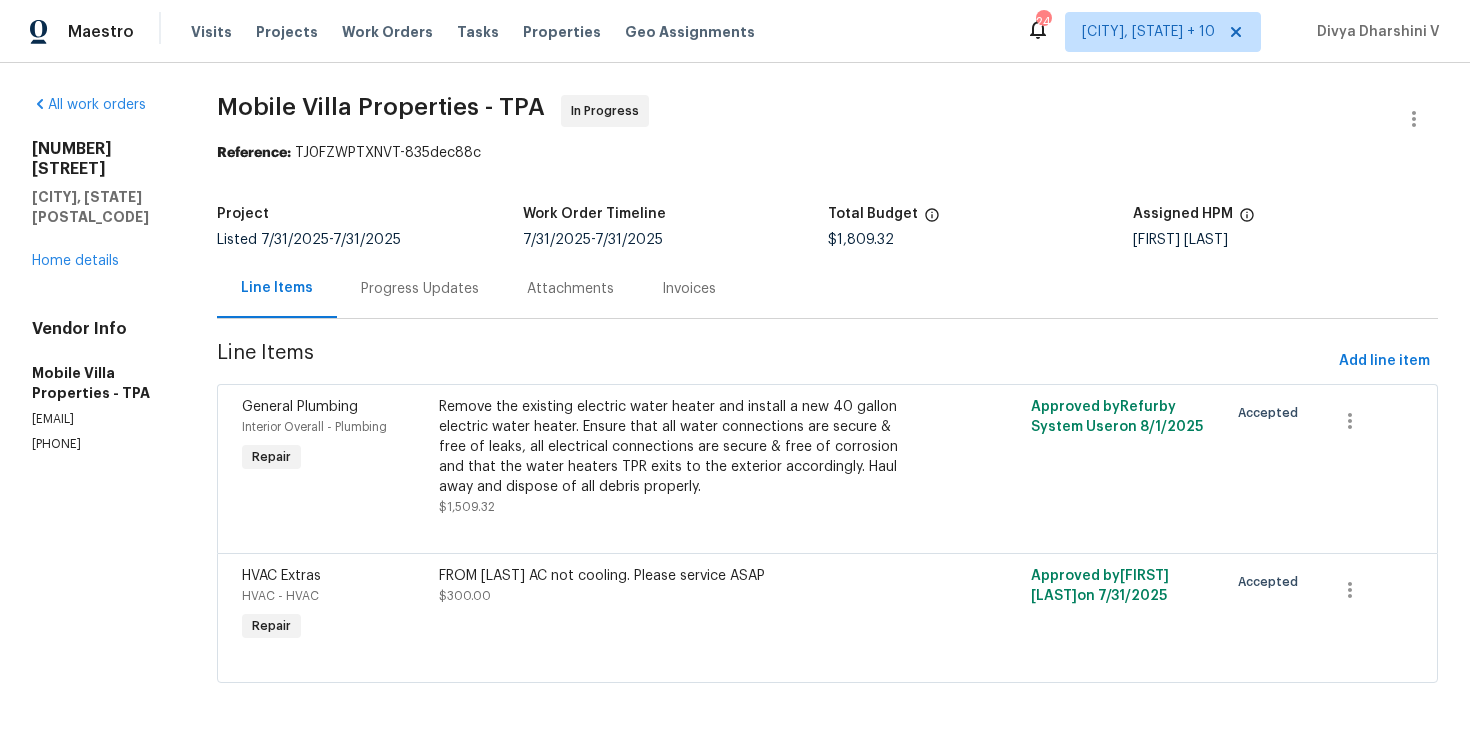 click on "Progress Updates" at bounding box center (420, 289) 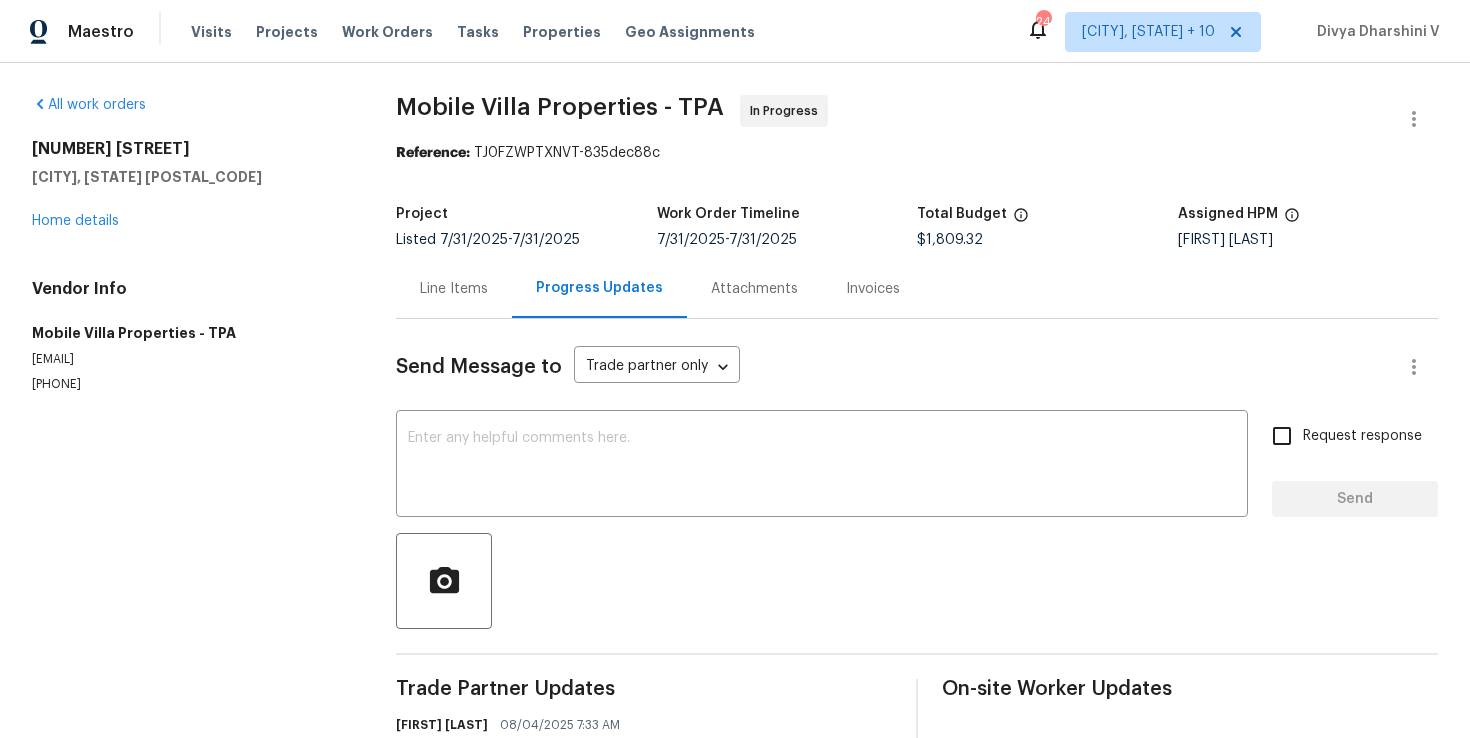scroll, scrollTop: 103, scrollLeft: 0, axis: vertical 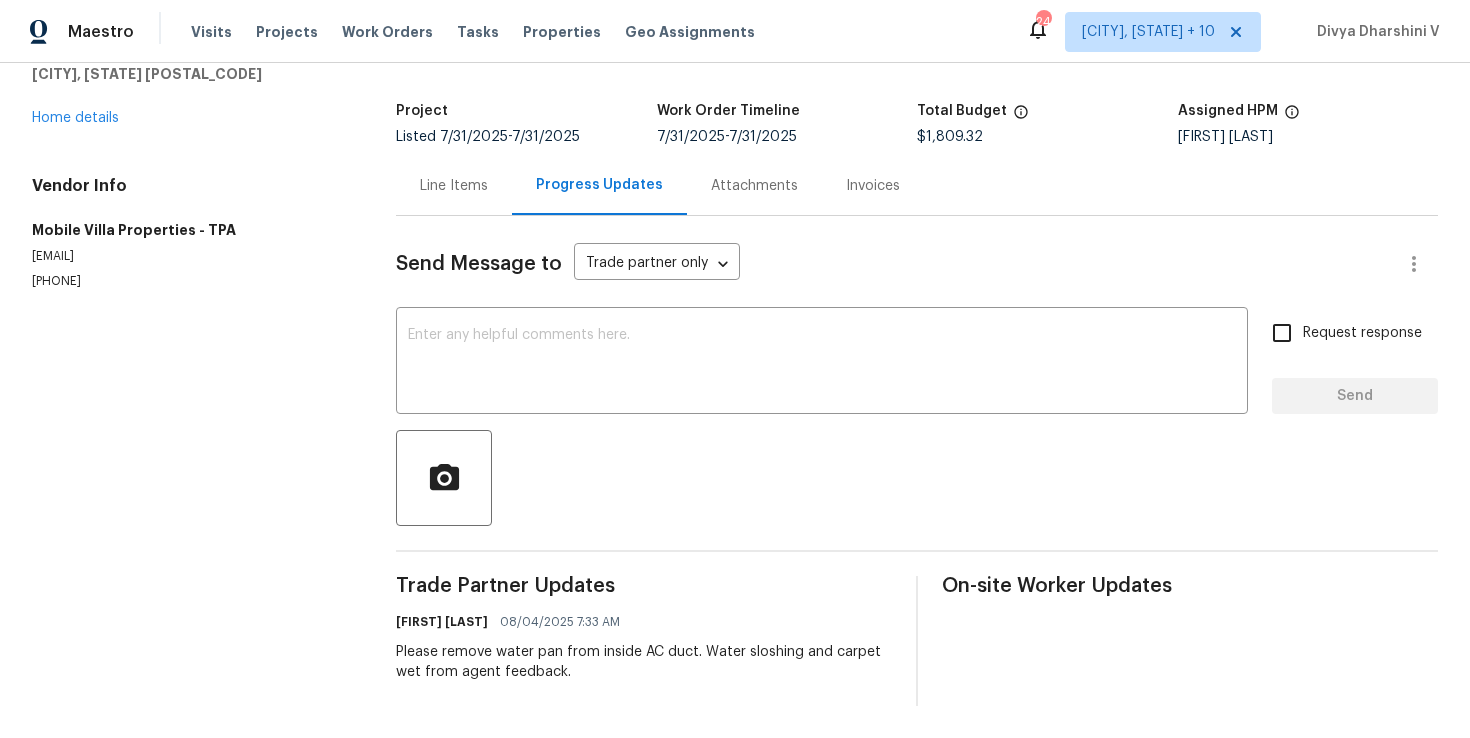 click on "Line Items" at bounding box center (454, 185) 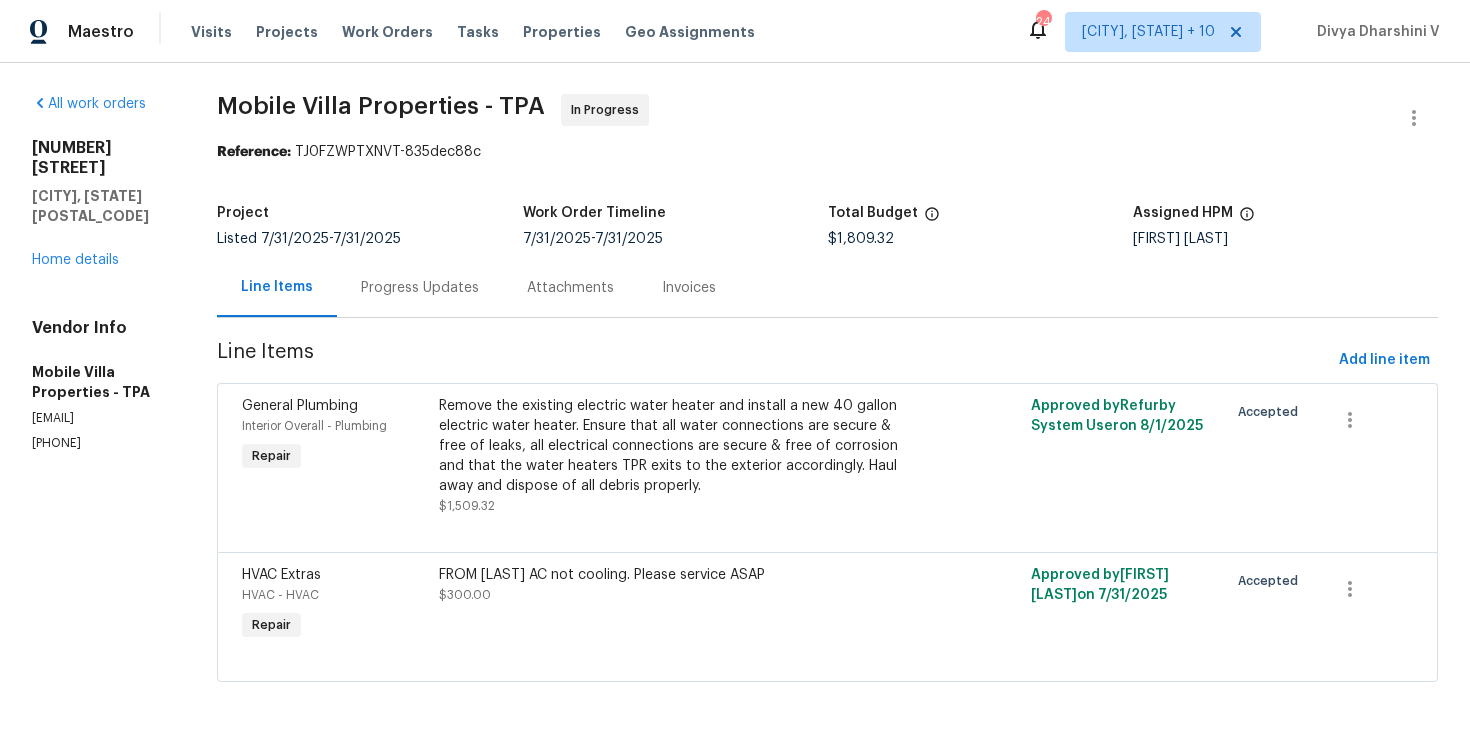 scroll, scrollTop: 2, scrollLeft: 0, axis: vertical 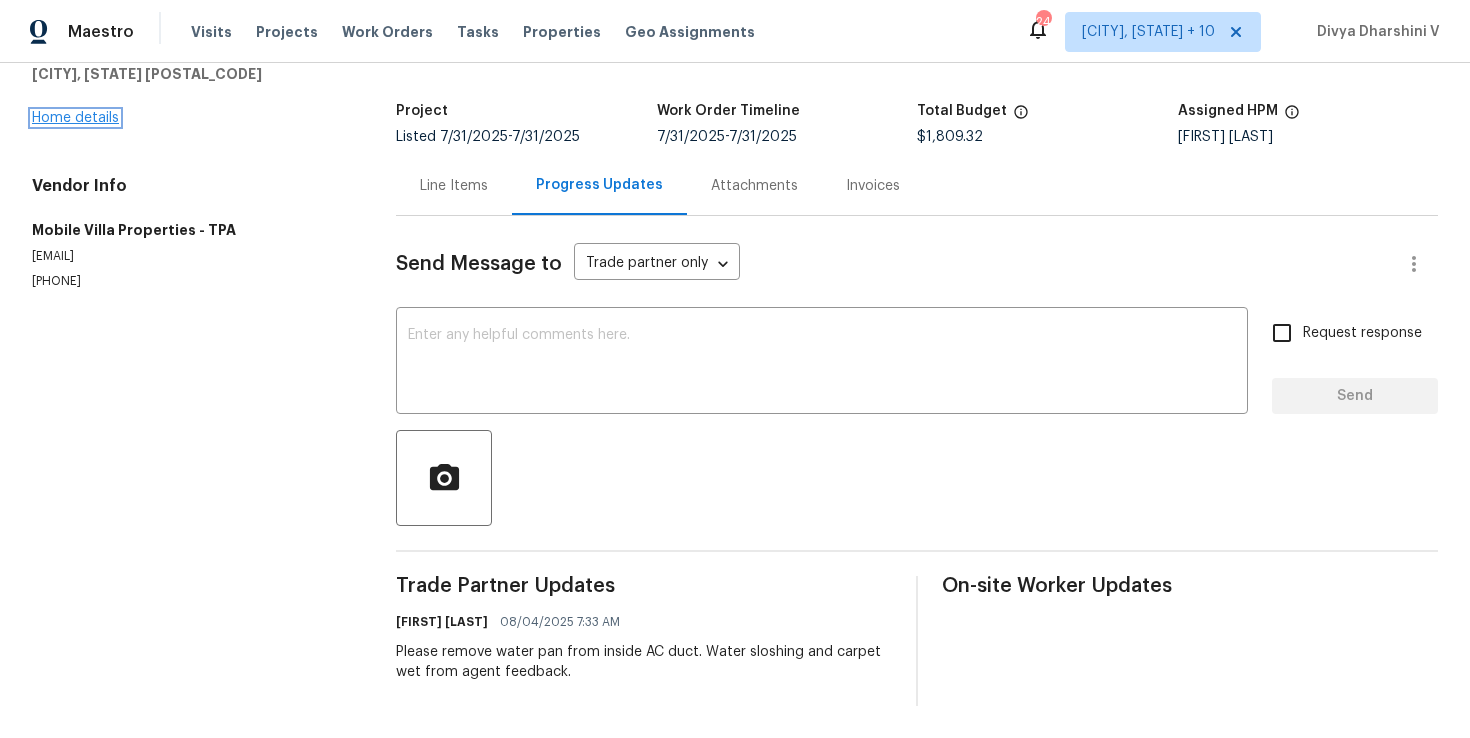 click on "Home details" at bounding box center (75, 118) 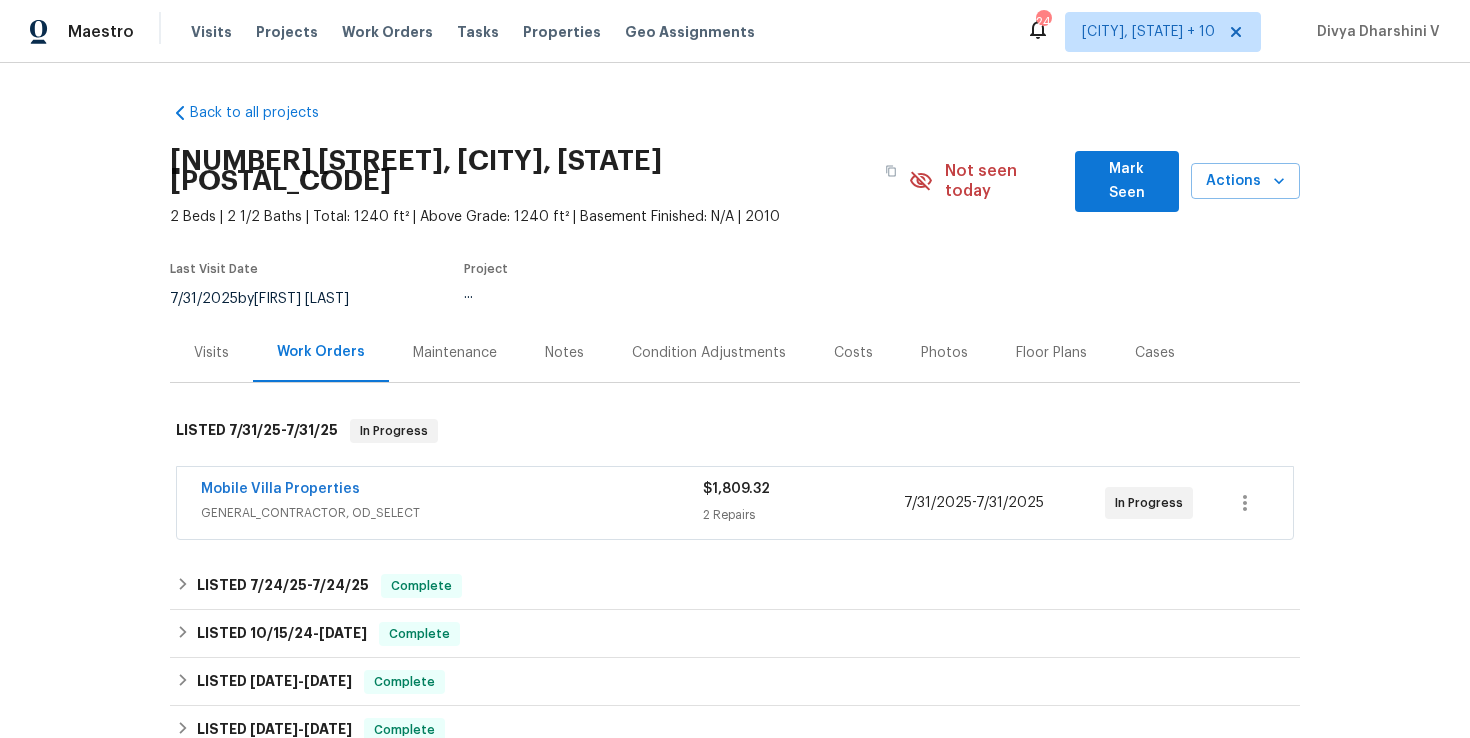 click on "GENERAL_CONTRACTOR, OD_SELECT" at bounding box center (452, 513) 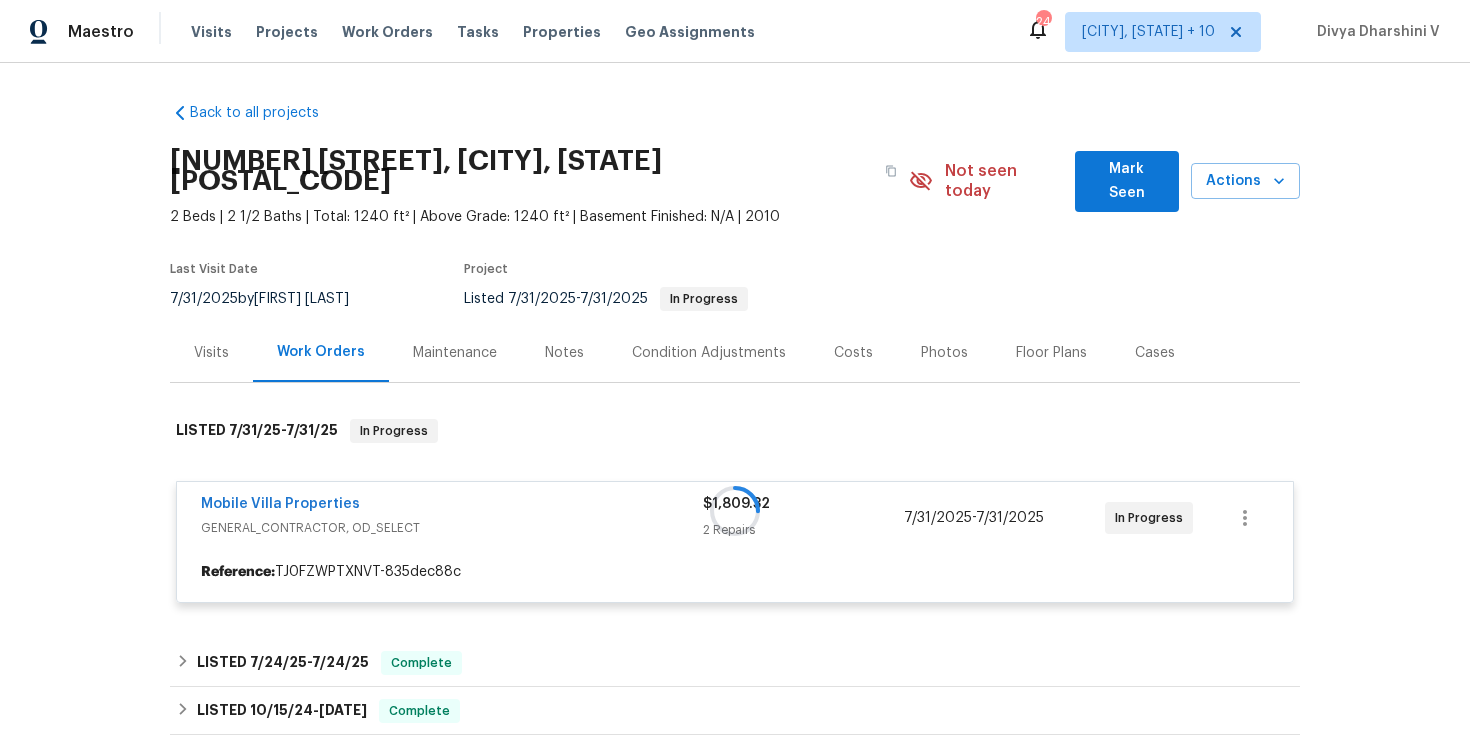scroll, scrollTop: 29, scrollLeft: 0, axis: vertical 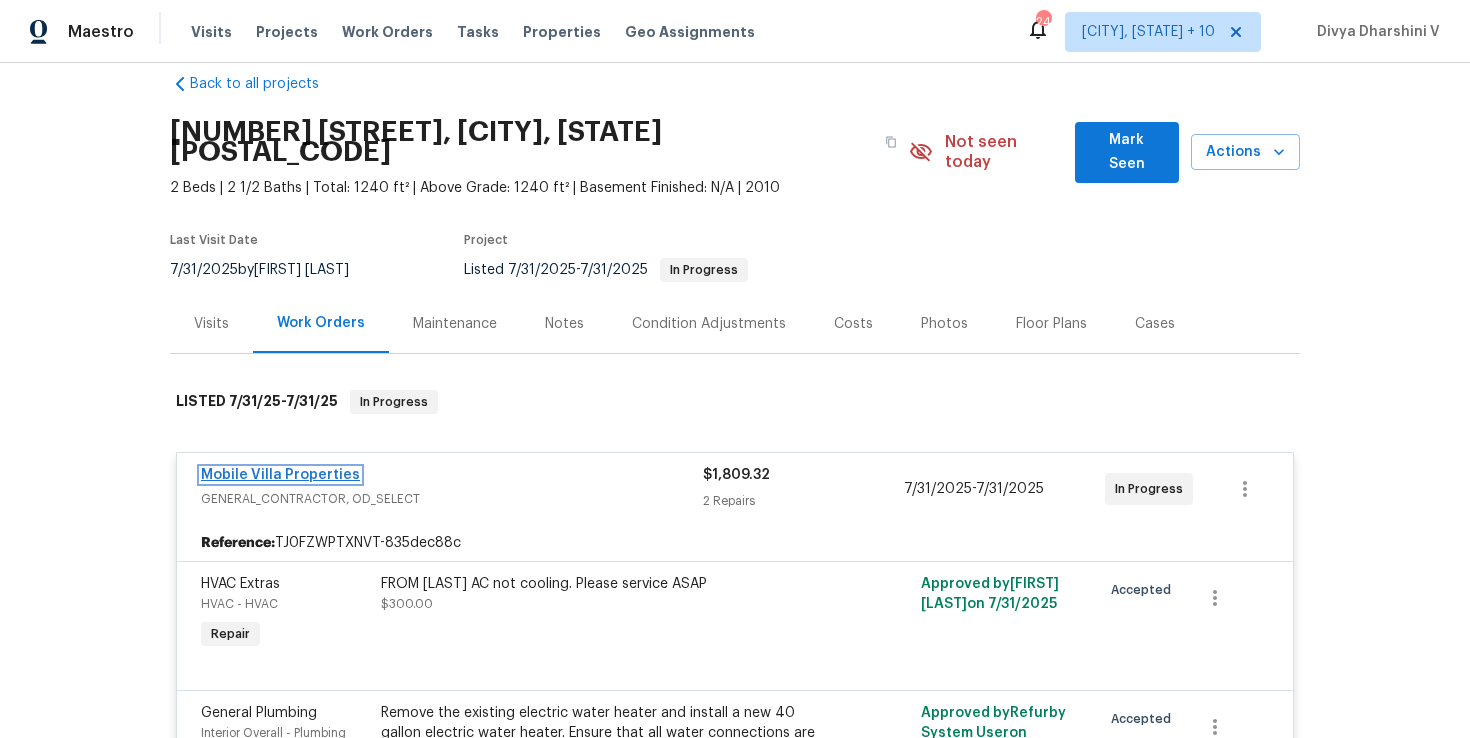 click on "Mobile Villa Properties" at bounding box center [280, 475] 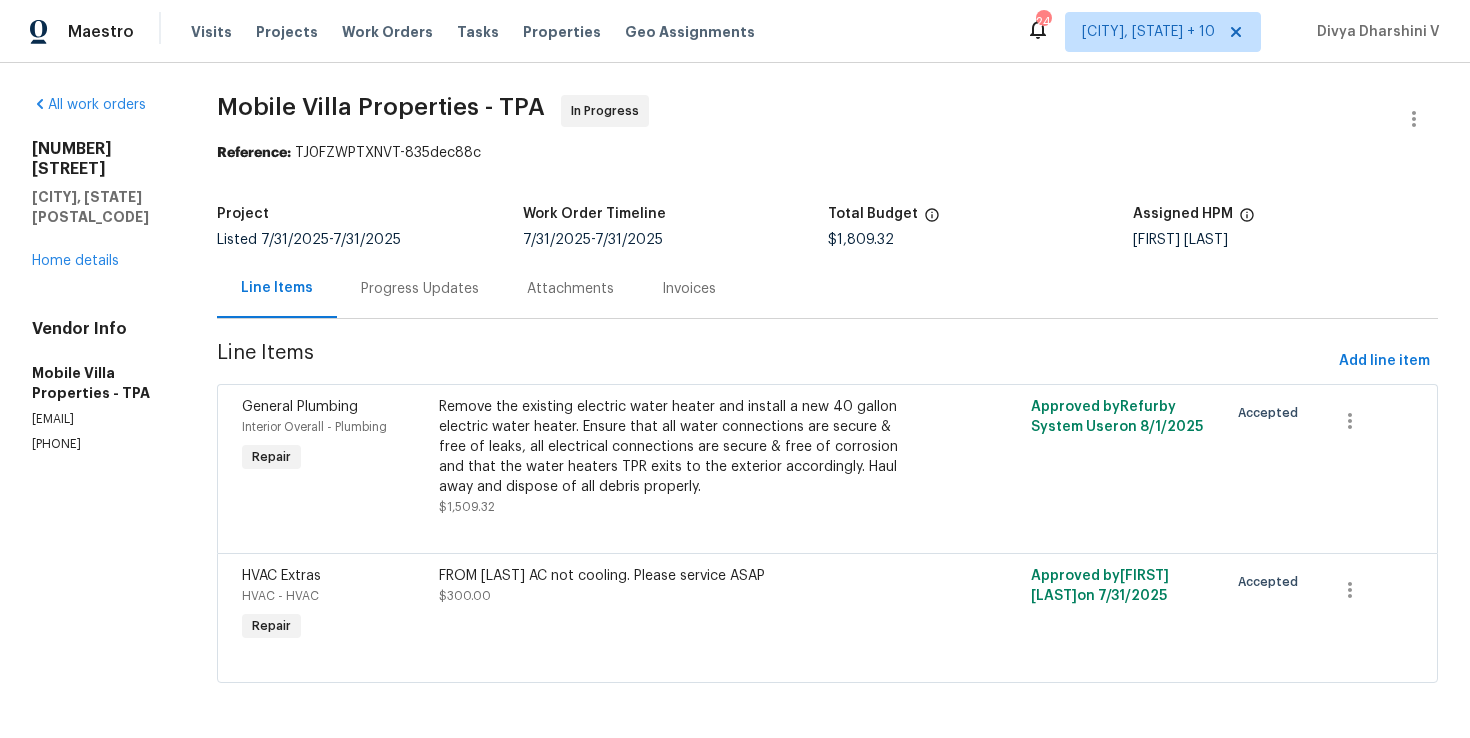 click on "Progress Updates" at bounding box center [420, 288] 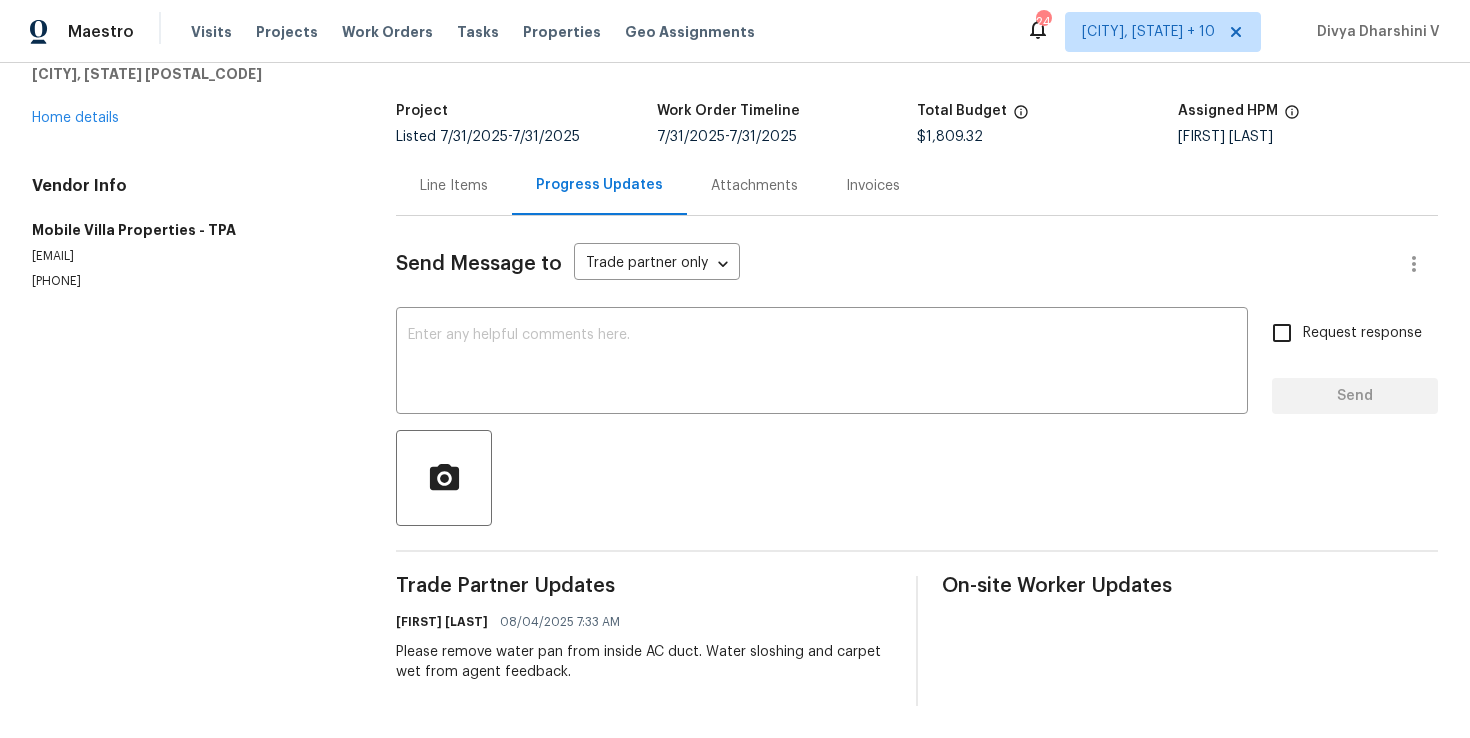 scroll, scrollTop: 0, scrollLeft: 0, axis: both 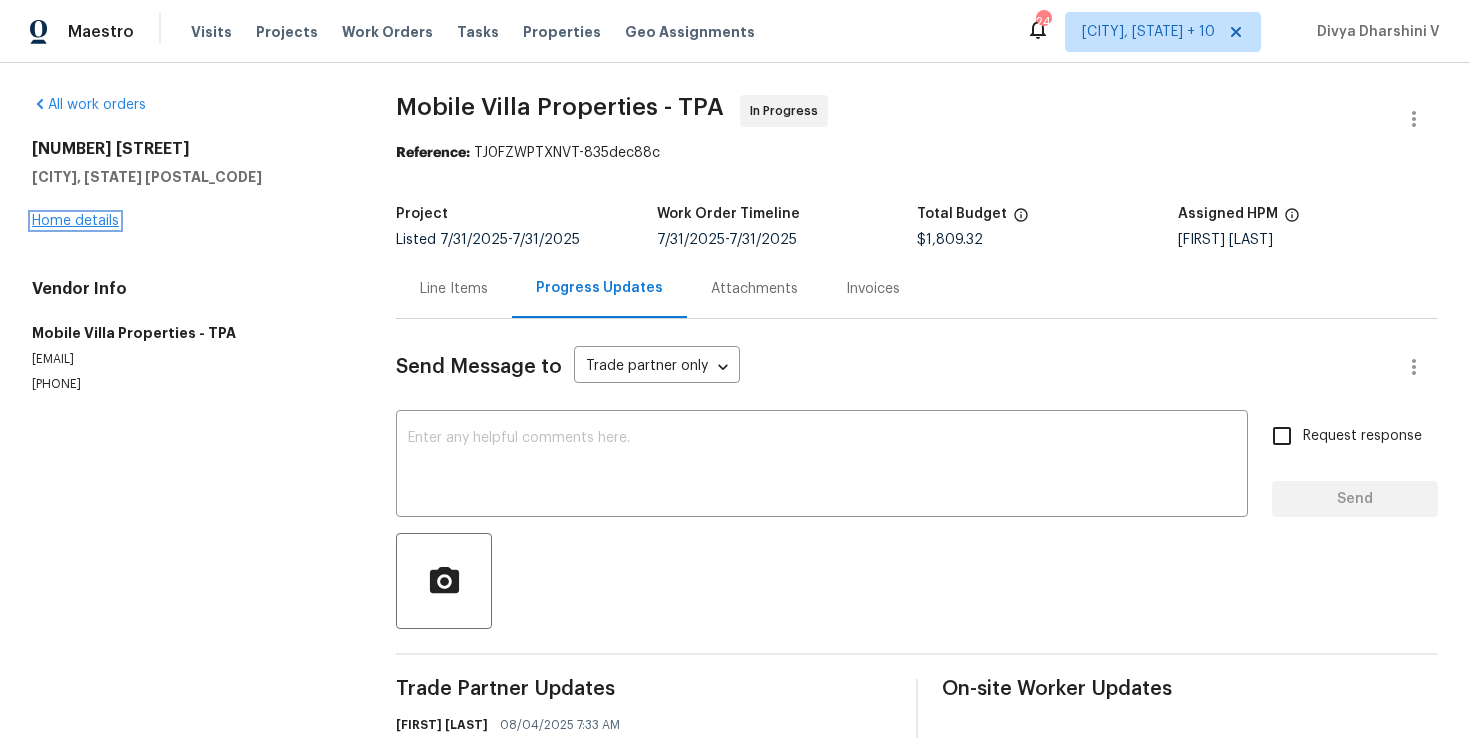 click on "Home details" at bounding box center [75, 221] 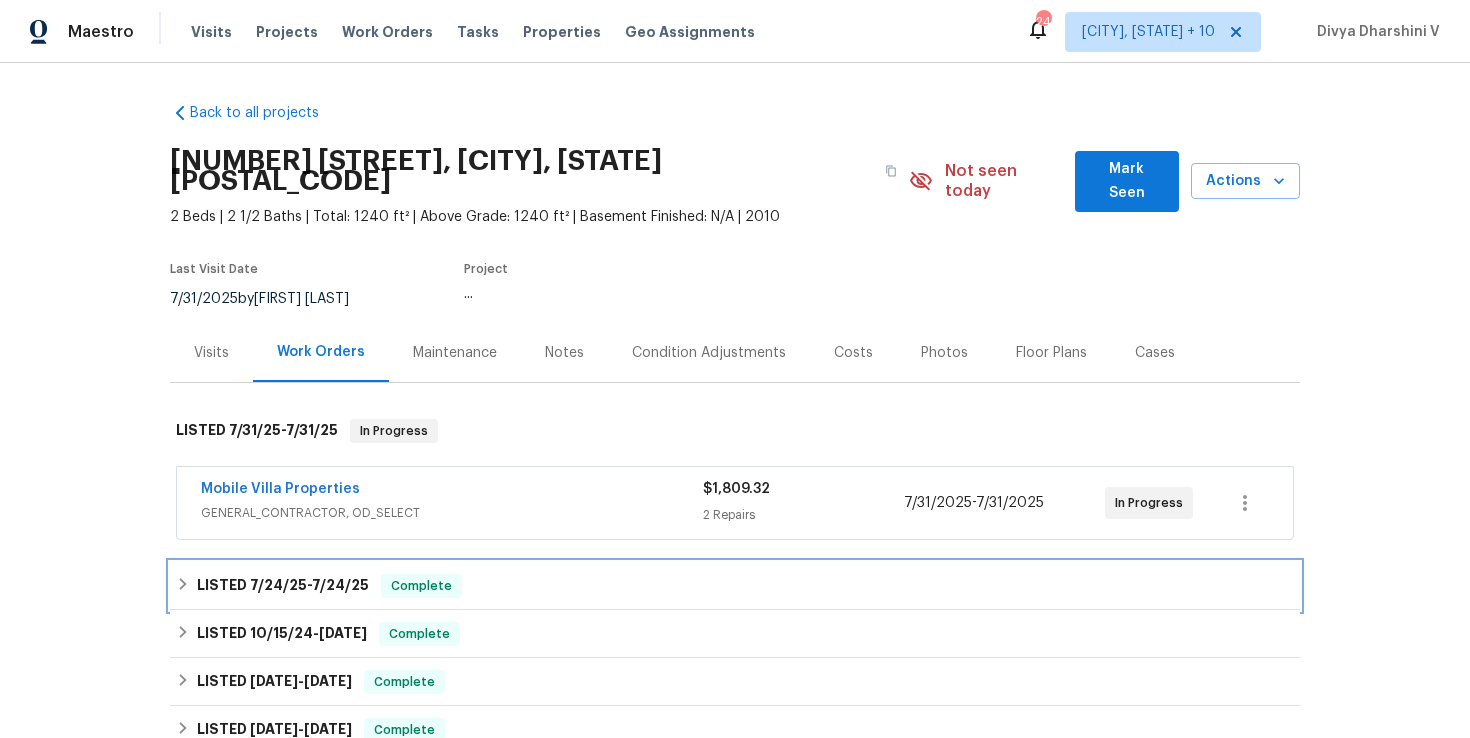 click on "7/24/25" at bounding box center (278, 585) 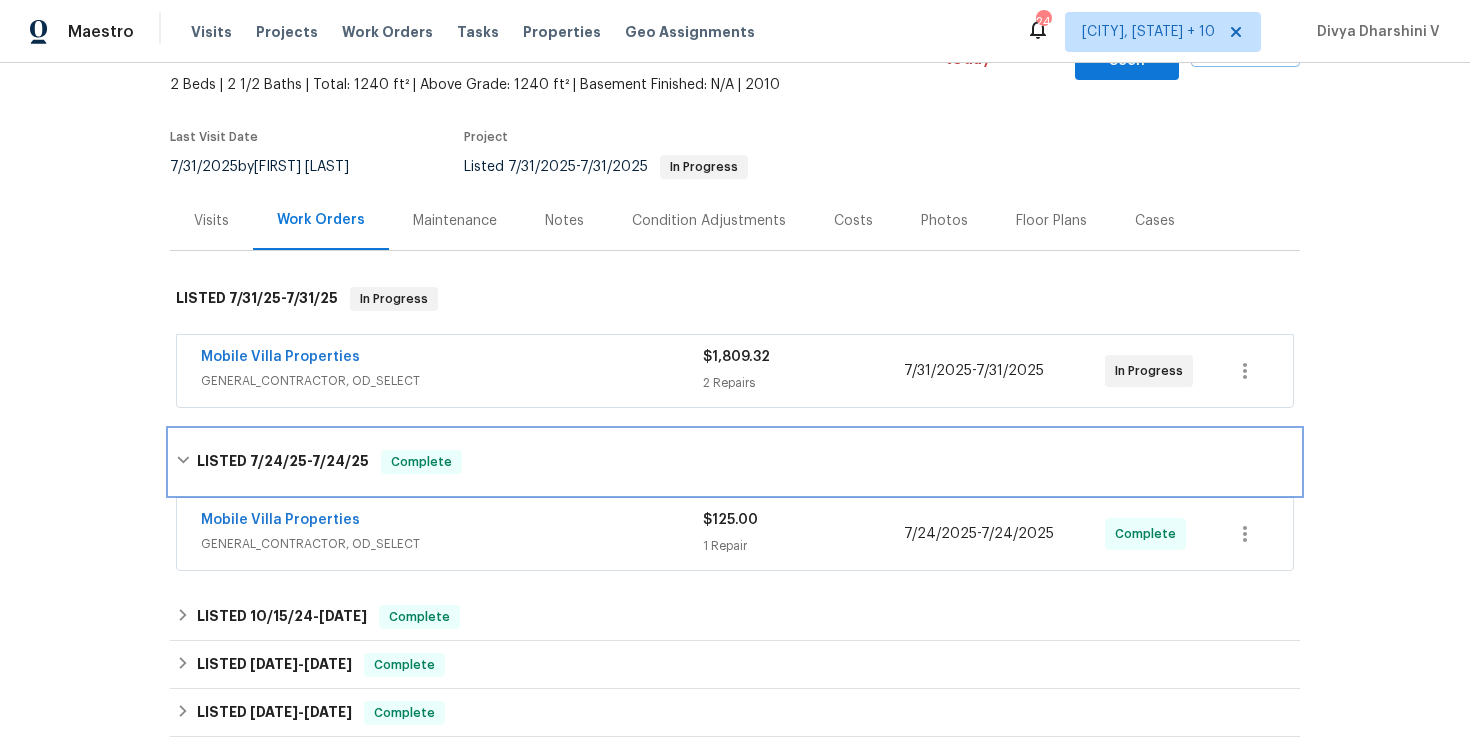 scroll, scrollTop: 159, scrollLeft: 0, axis: vertical 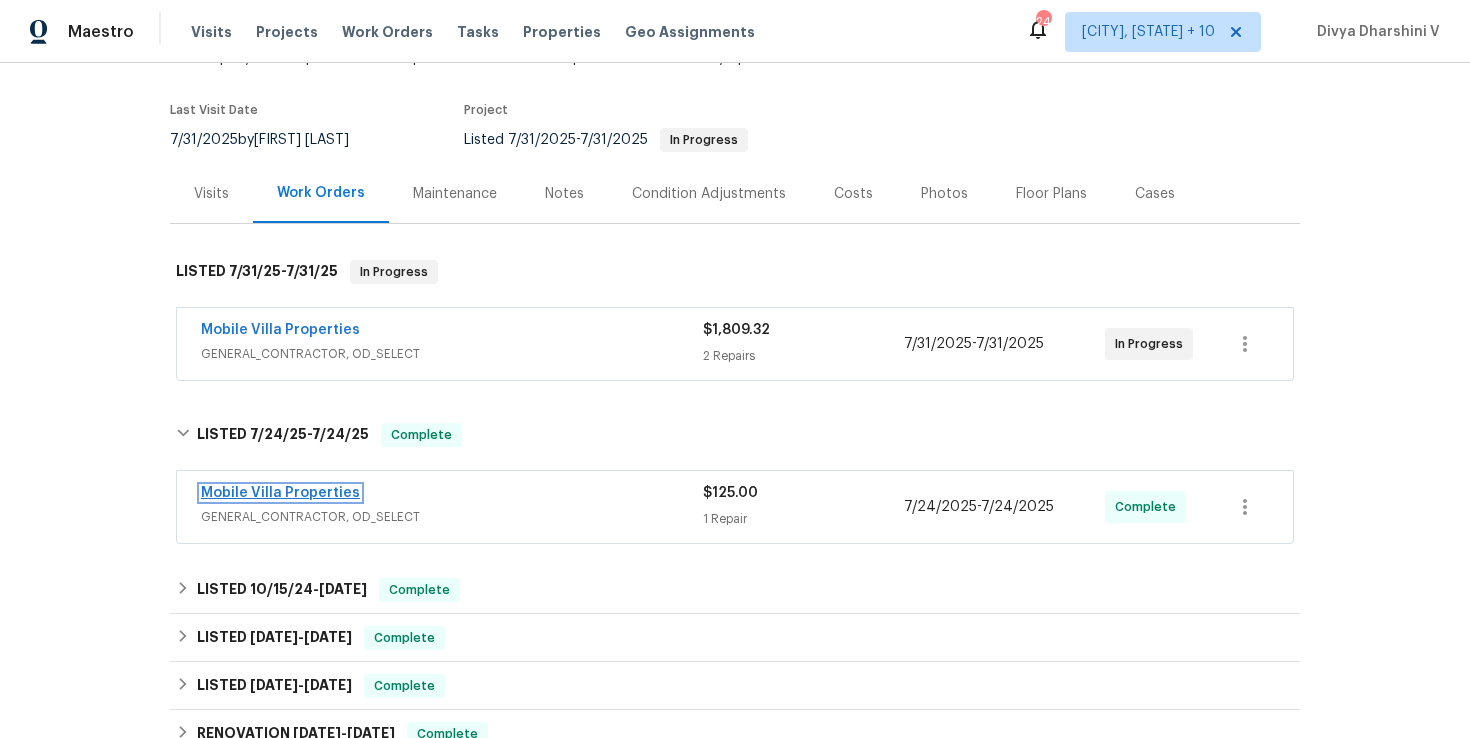click on "Mobile Villa Properties" at bounding box center [280, 493] 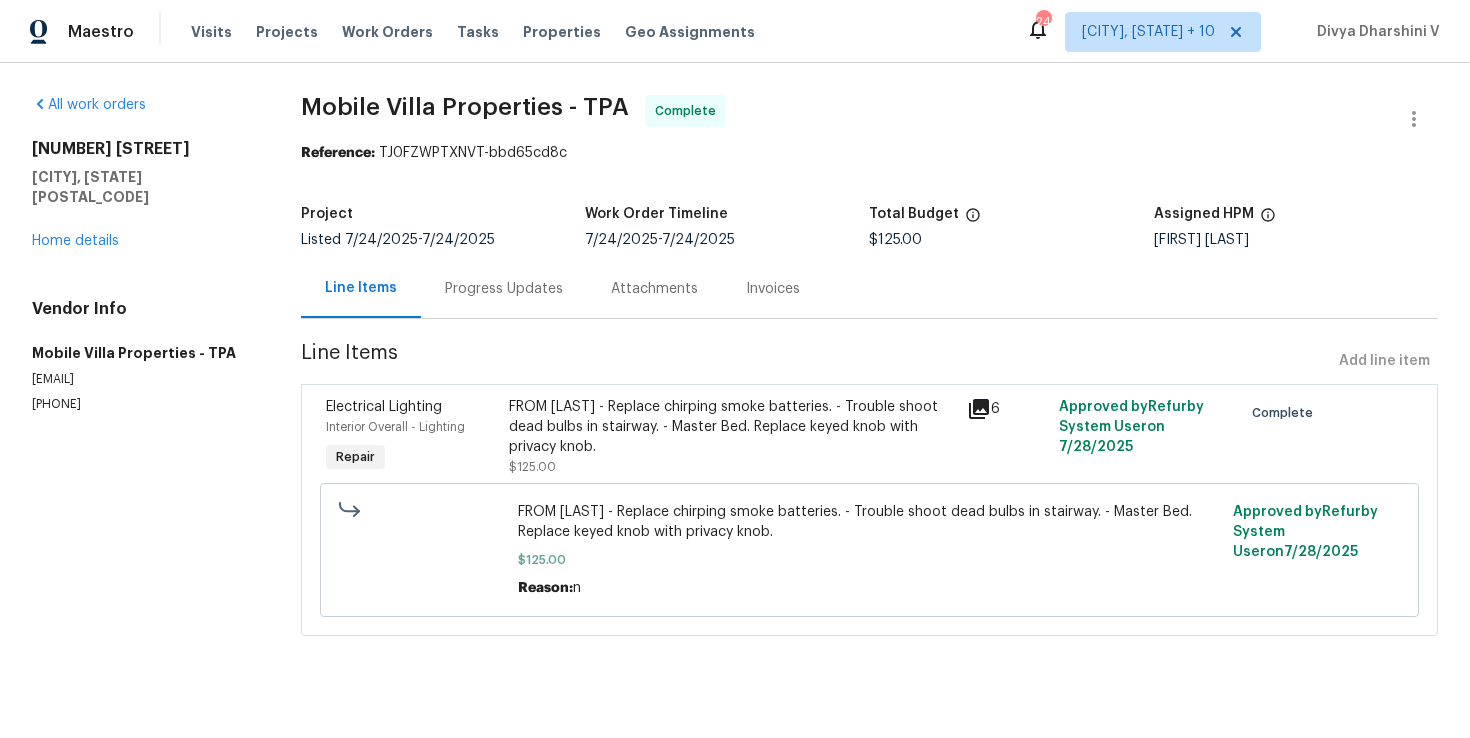 click on "Progress Updates" at bounding box center [504, 289] 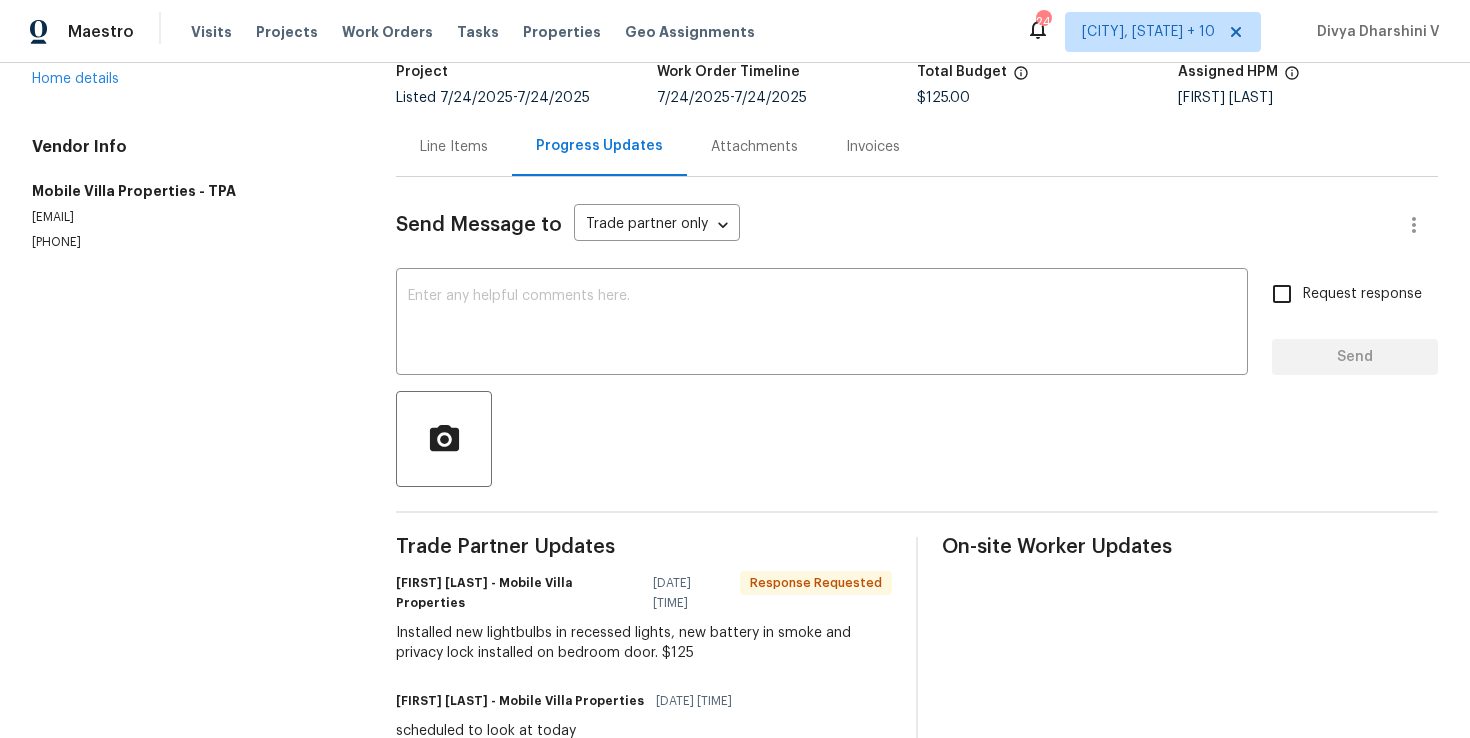 scroll, scrollTop: 0, scrollLeft: 0, axis: both 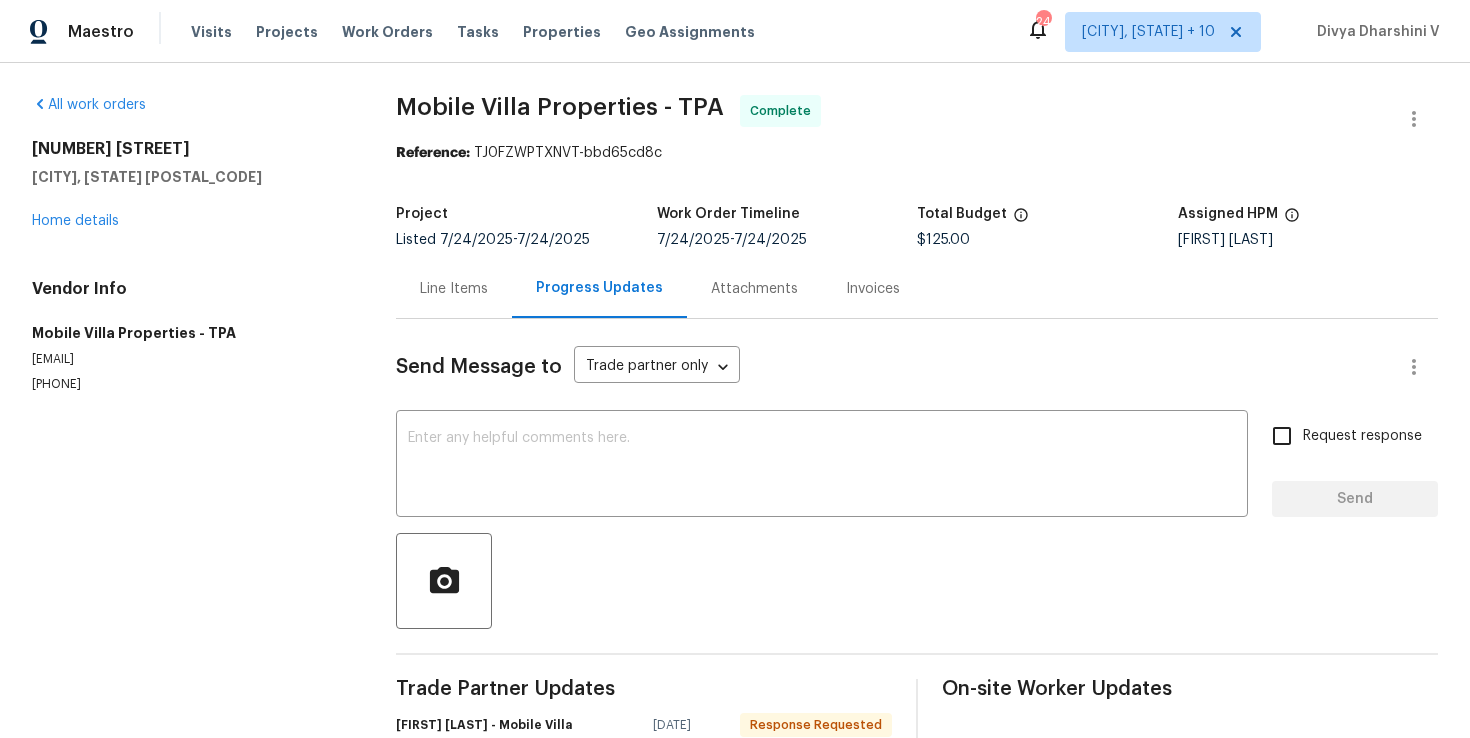 click on "Line Items" at bounding box center [454, 289] 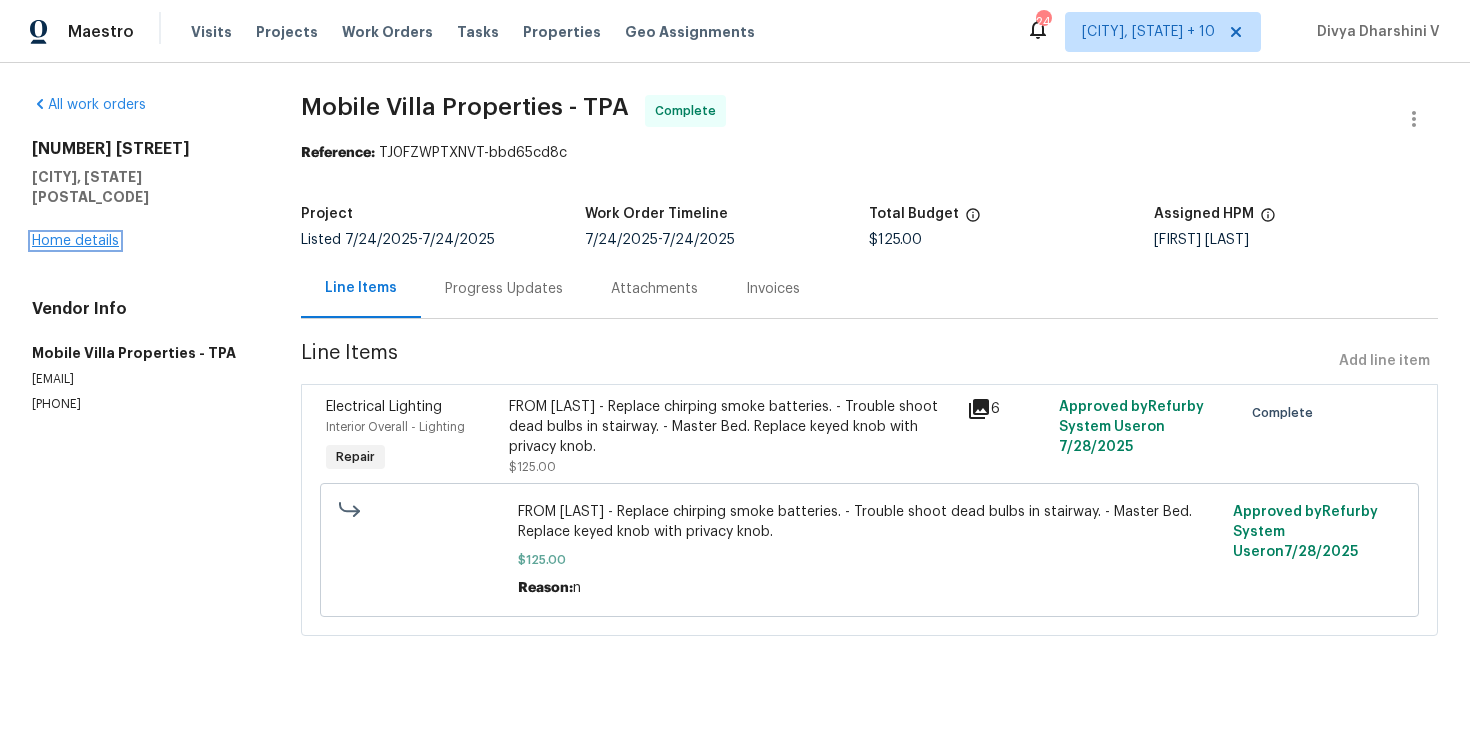 click on "Home details" at bounding box center [75, 241] 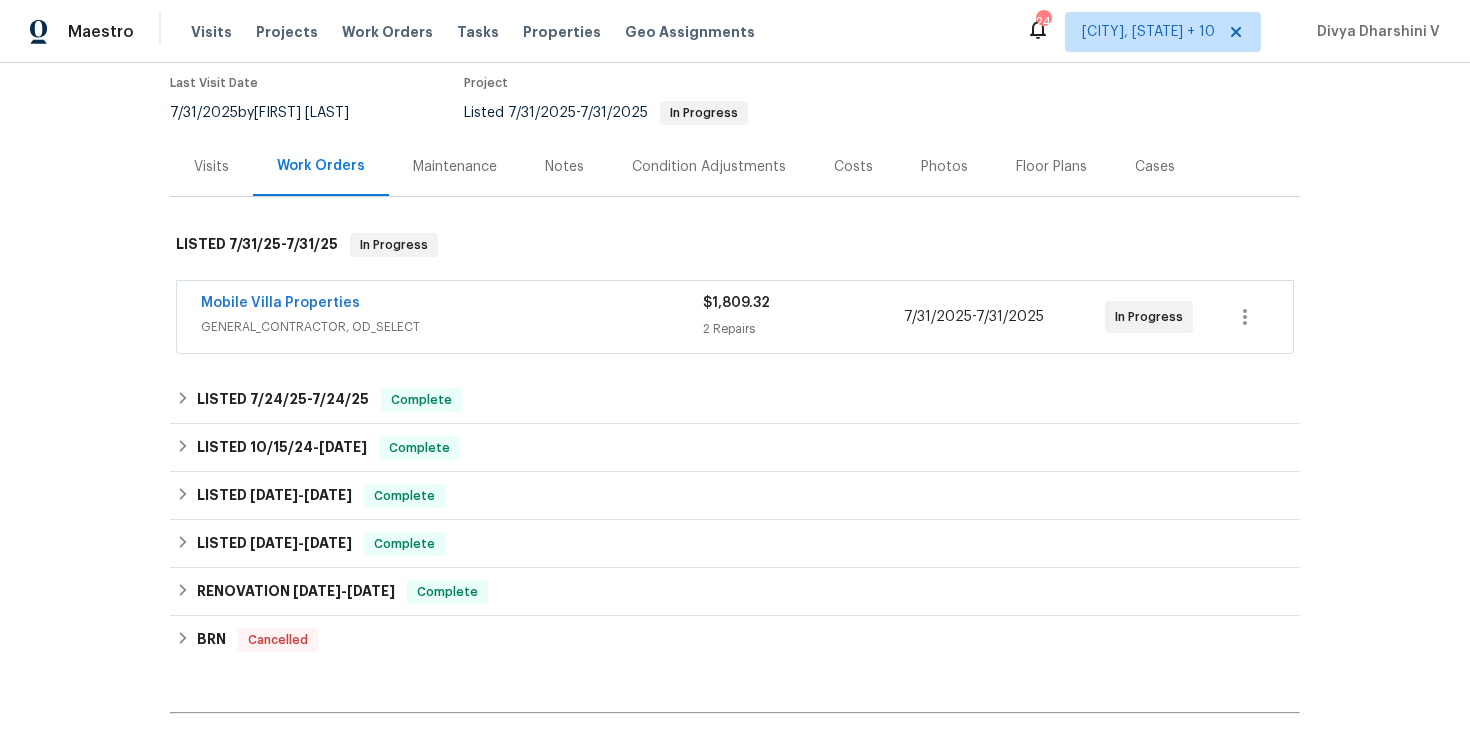 scroll, scrollTop: 241, scrollLeft: 0, axis: vertical 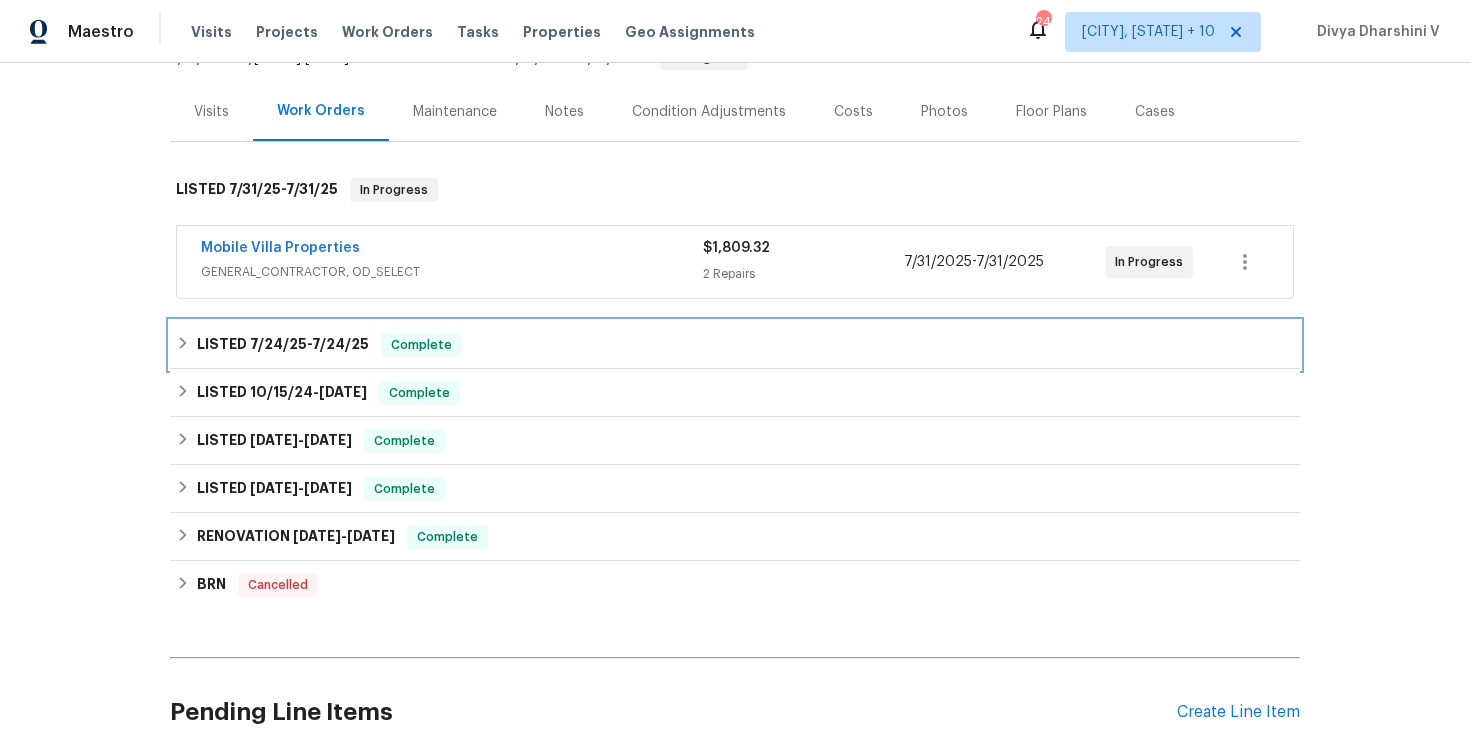 click on "7/24/25" at bounding box center [340, 344] 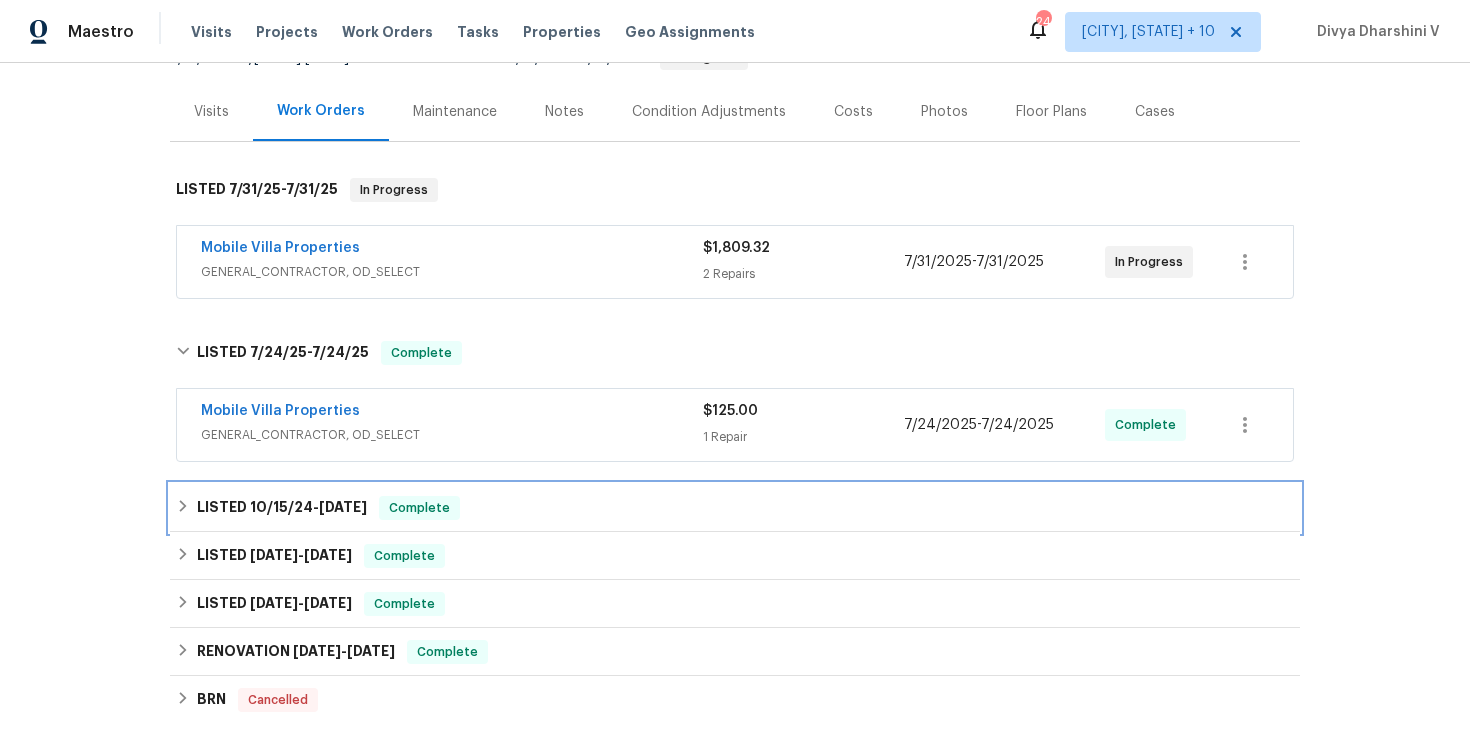 click on "10/21/24" at bounding box center (343, 507) 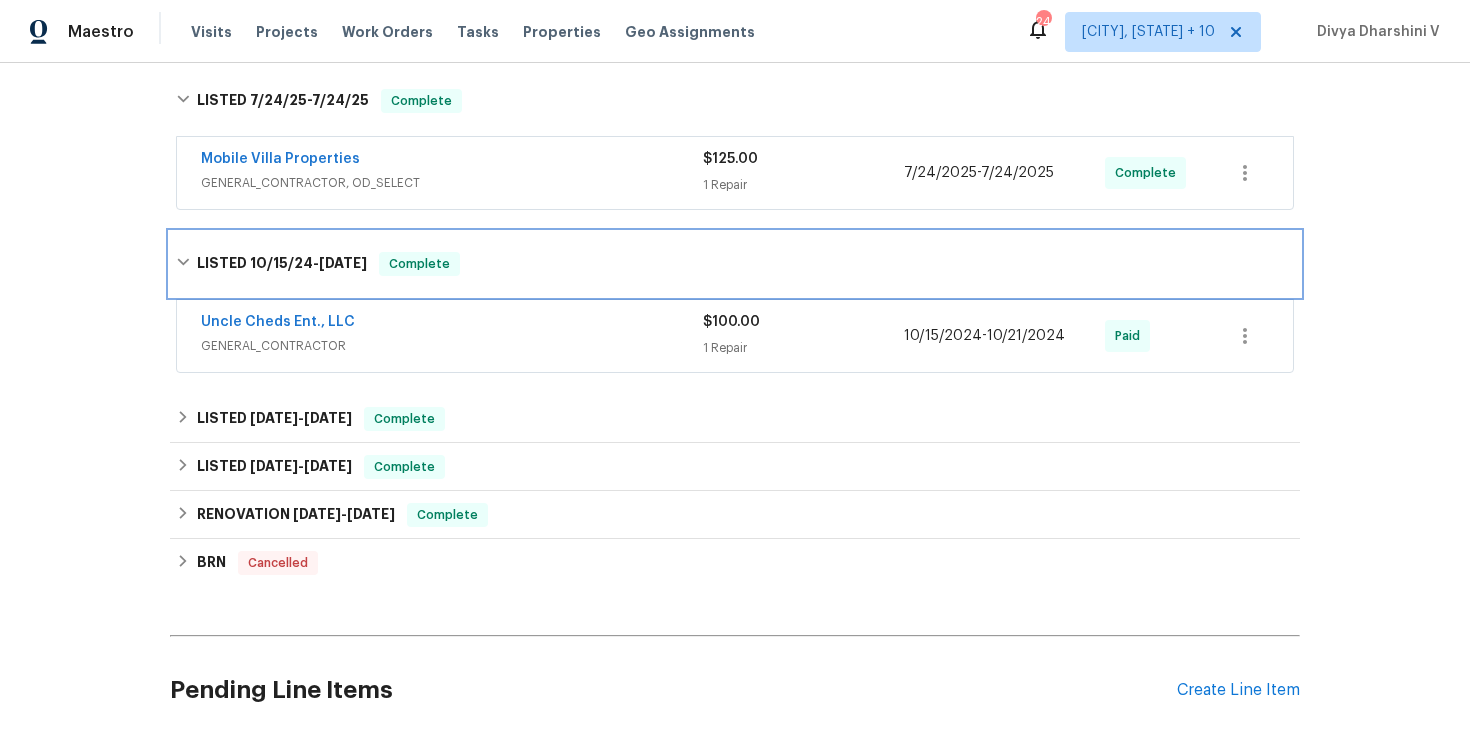 scroll, scrollTop: 539, scrollLeft: 0, axis: vertical 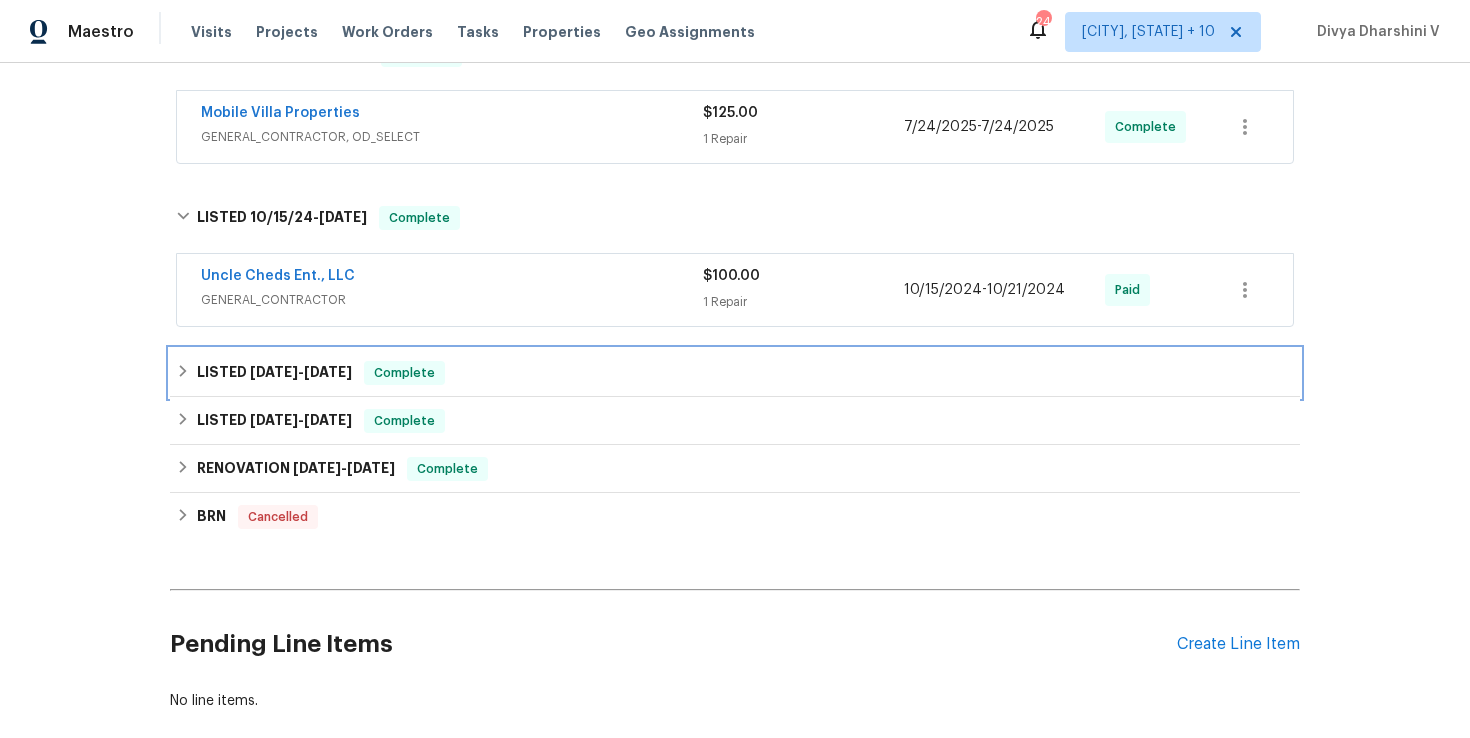 click on "Complete" at bounding box center (404, 373) 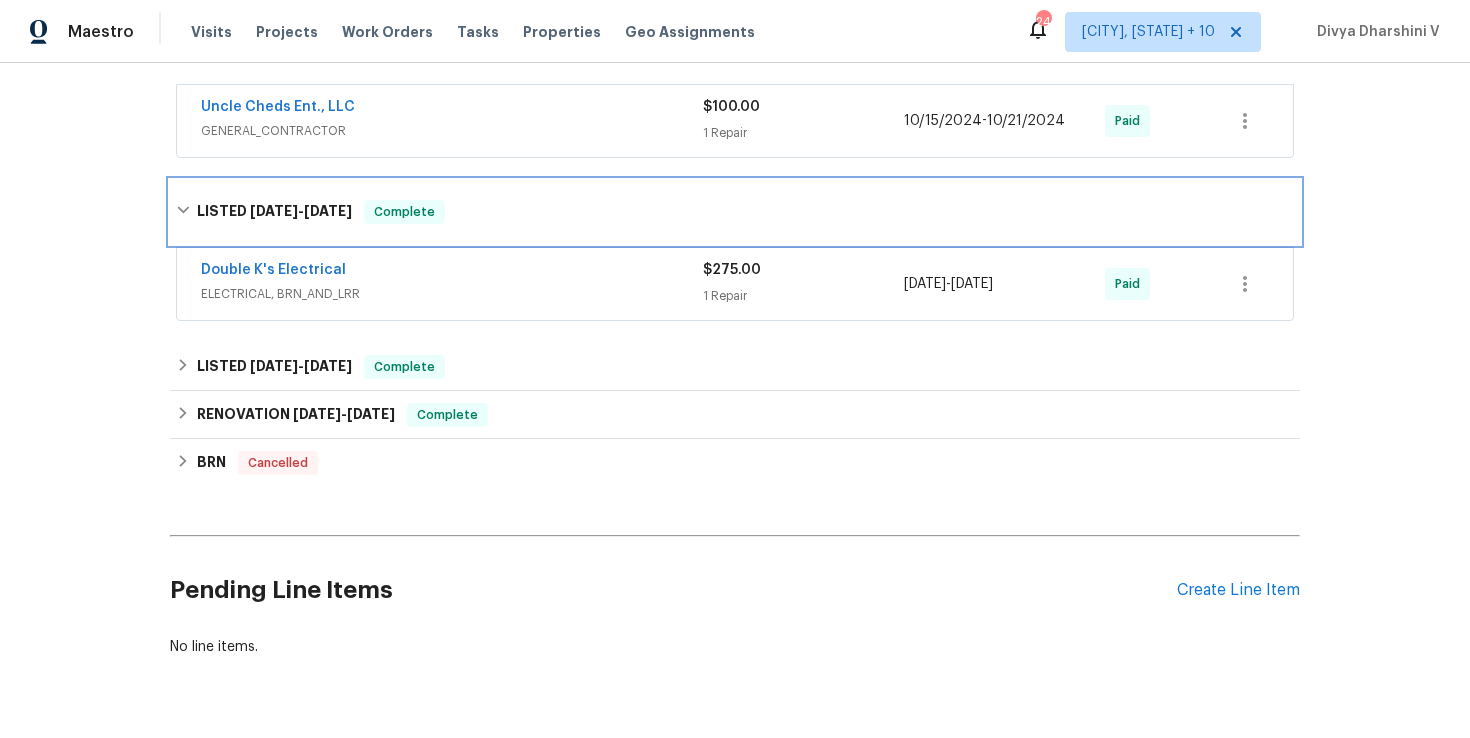 scroll, scrollTop: 743, scrollLeft: 0, axis: vertical 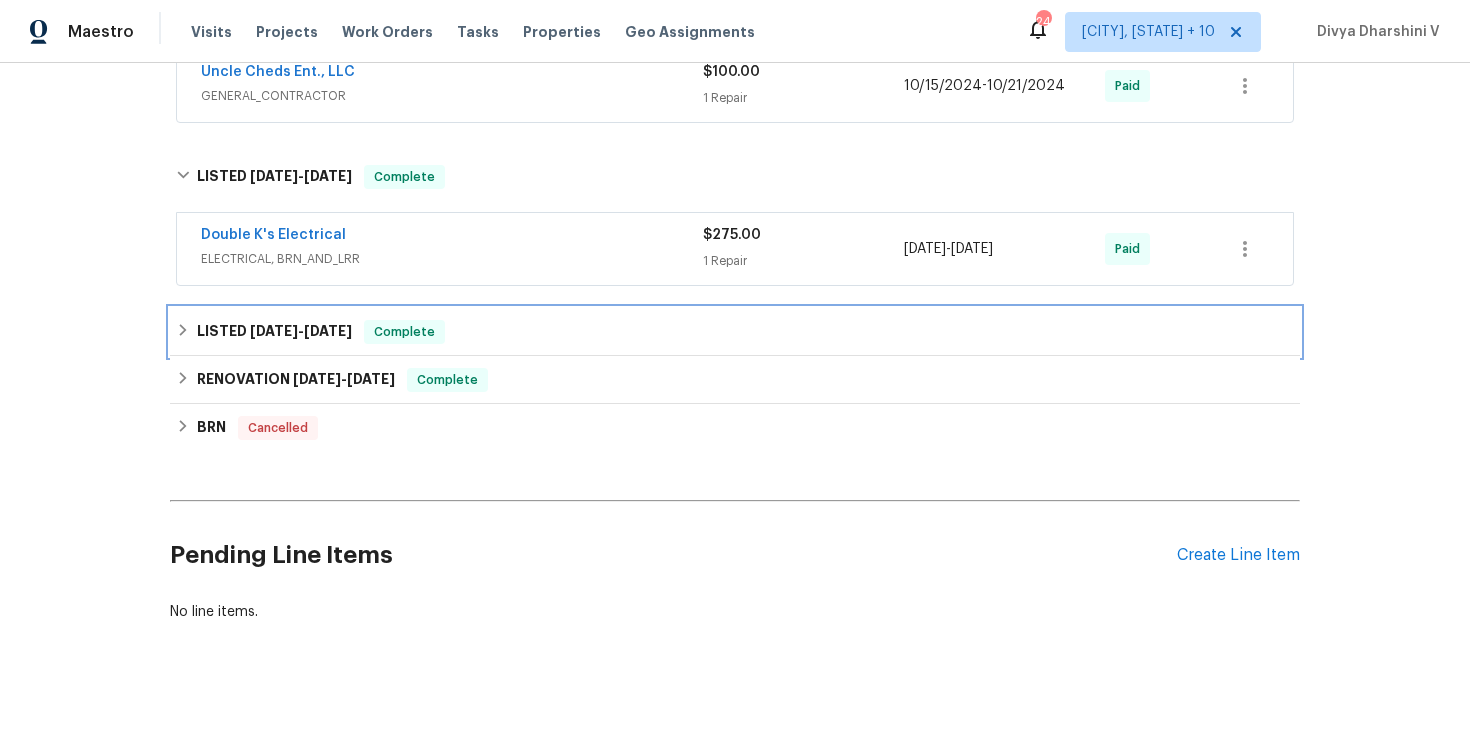 click on "LISTED   3/7/24  -  3/8/24 Complete" at bounding box center [735, 332] 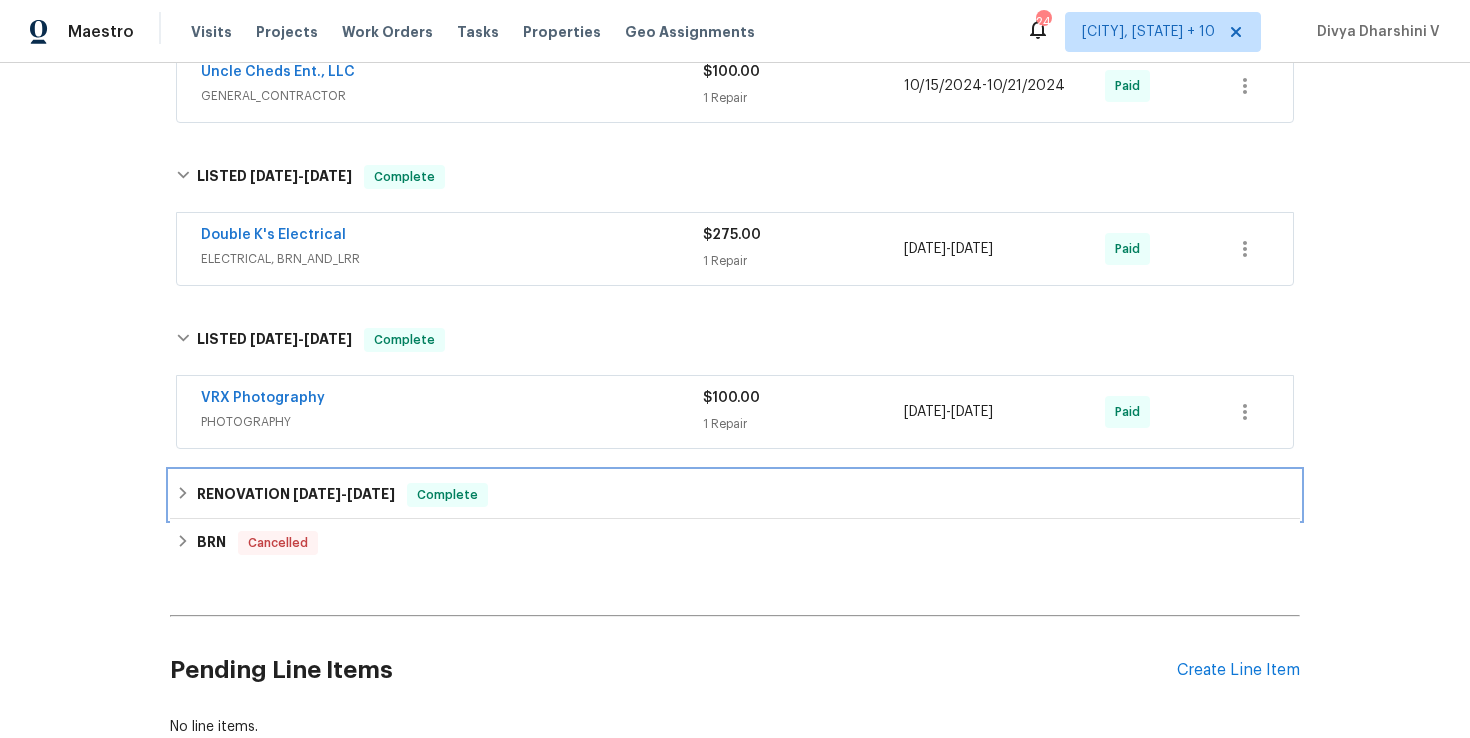 click on "2/20/24  -  2/22/24" at bounding box center (344, 494) 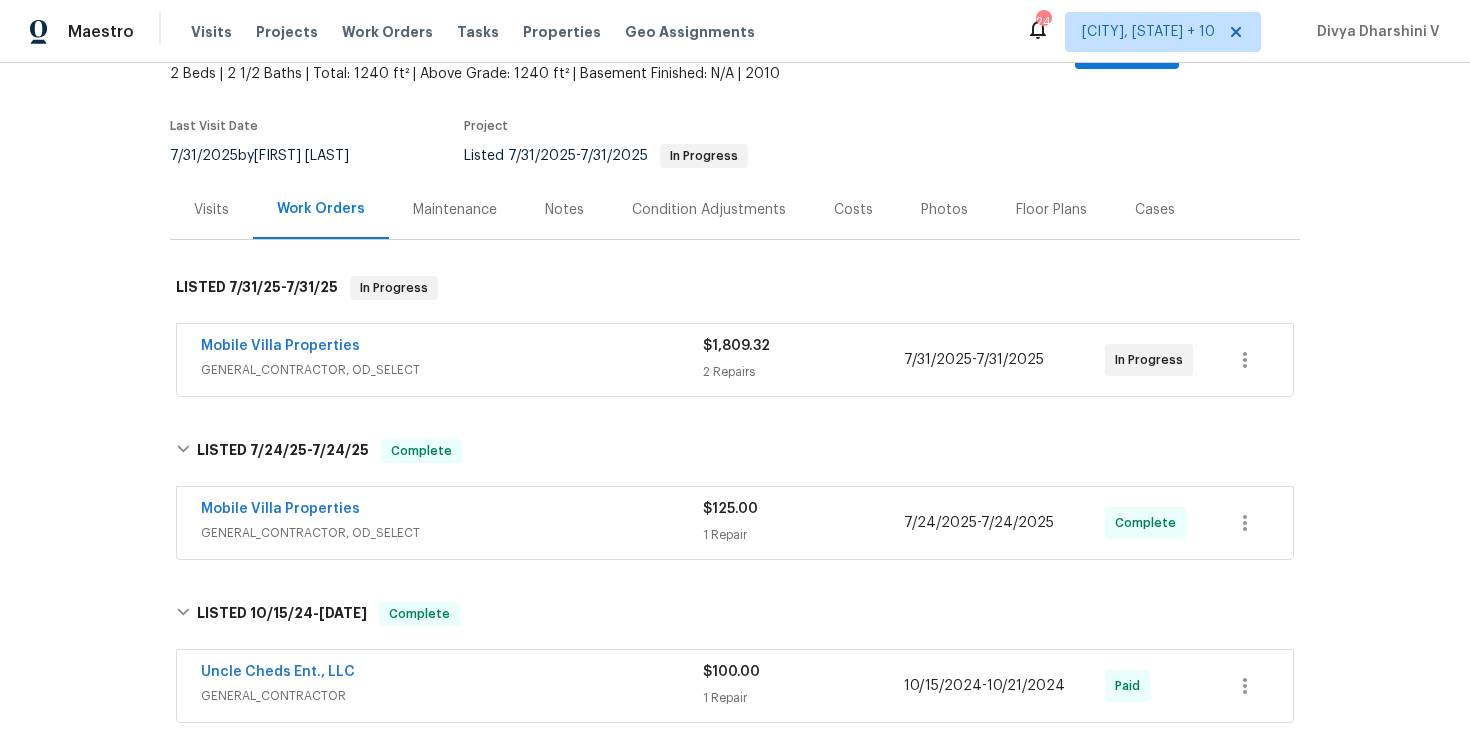 scroll, scrollTop: 140, scrollLeft: 0, axis: vertical 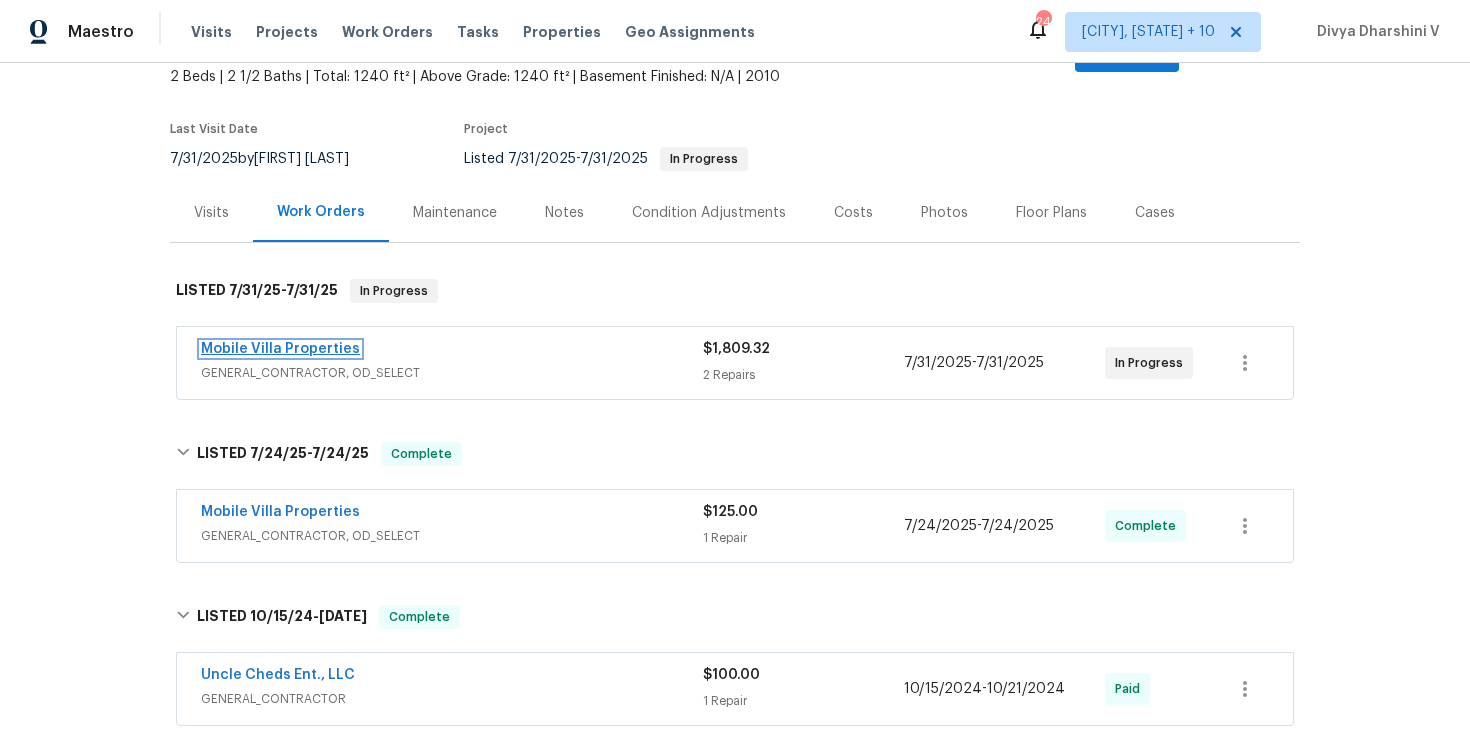 click on "Mobile Villa Properties" at bounding box center (280, 349) 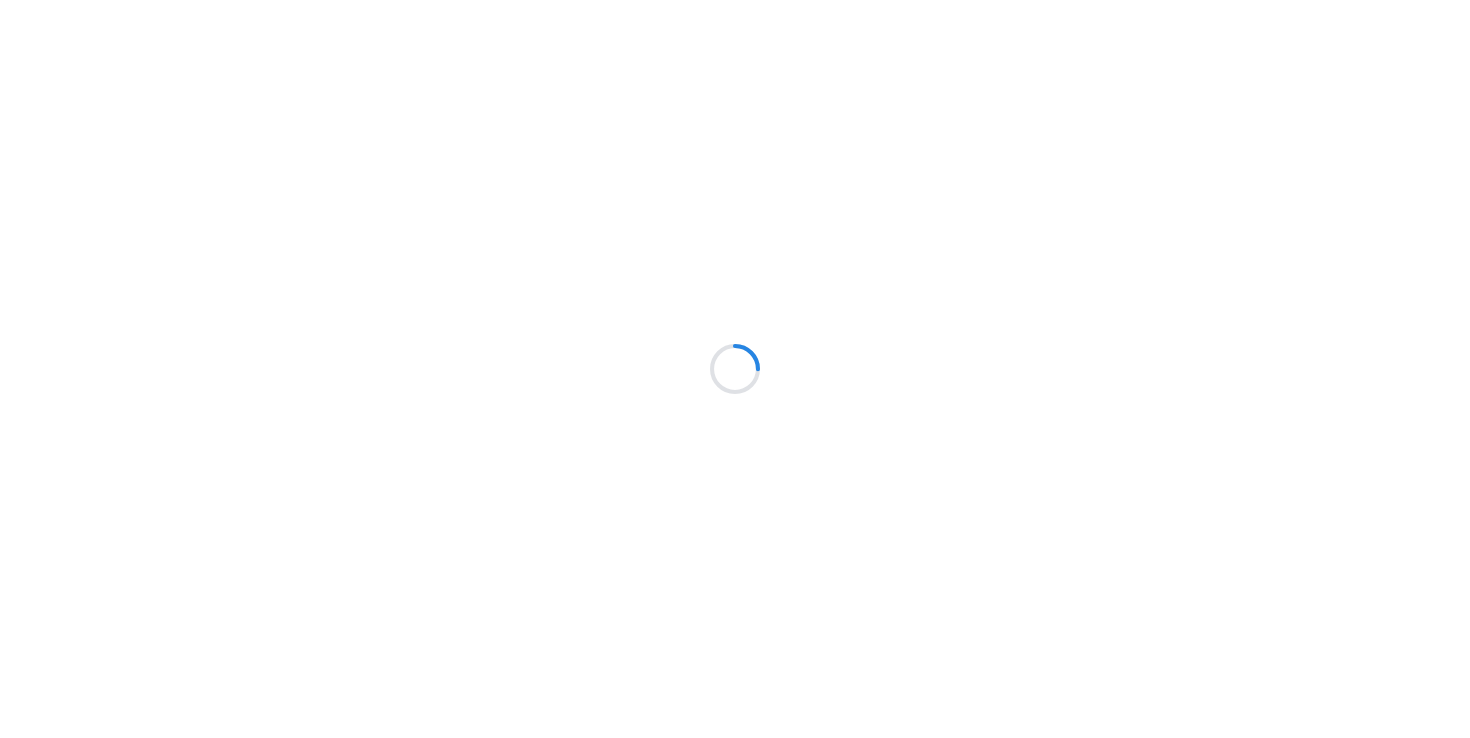 scroll, scrollTop: 0, scrollLeft: 0, axis: both 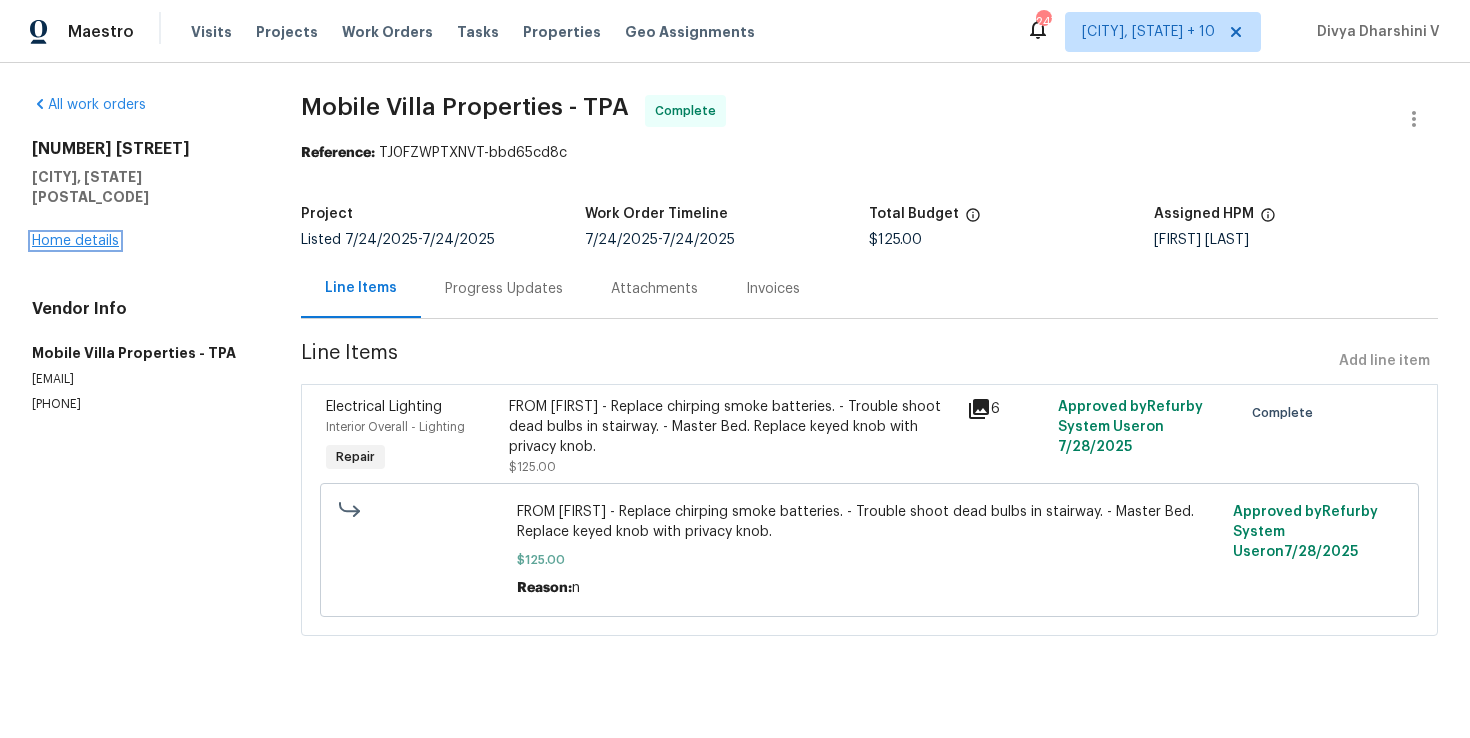 click on "Home details" at bounding box center (75, 241) 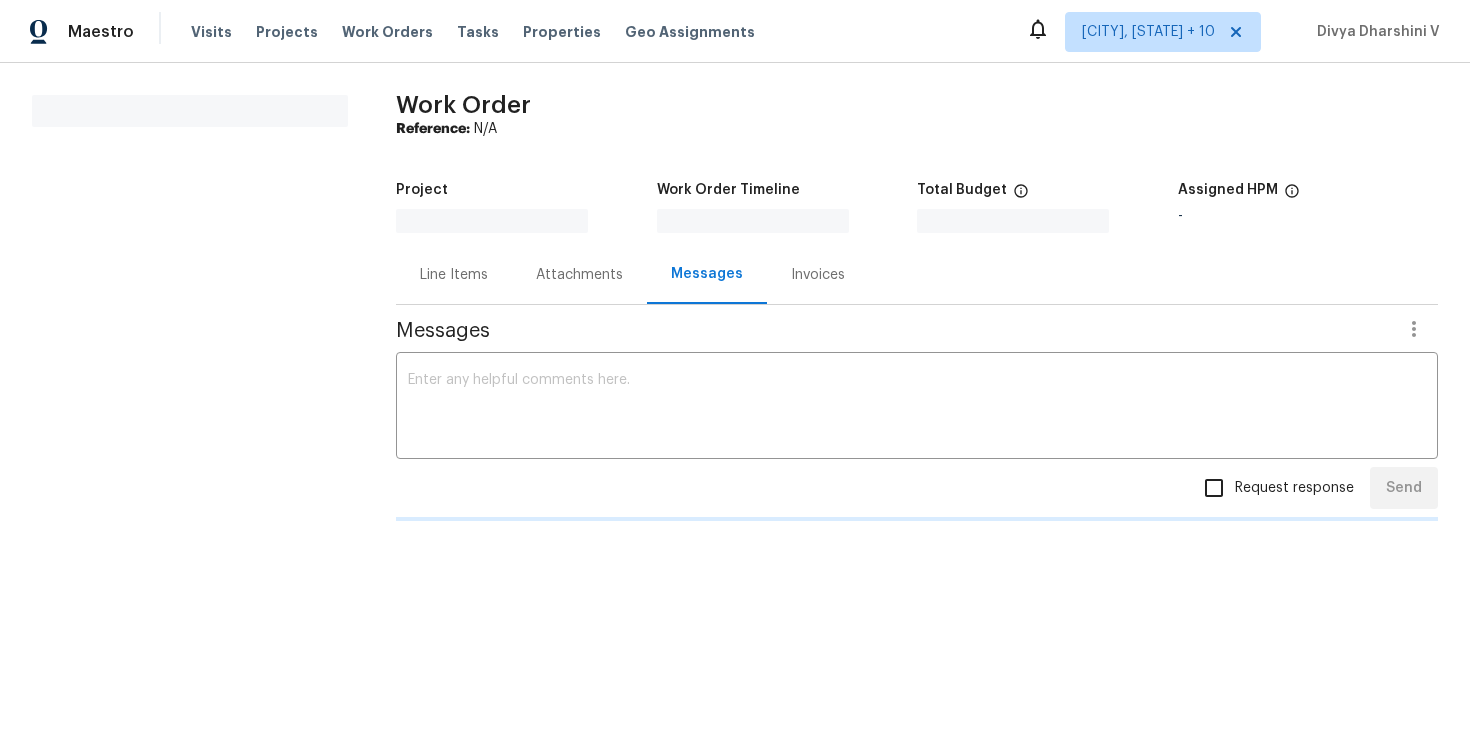 scroll, scrollTop: 0, scrollLeft: 0, axis: both 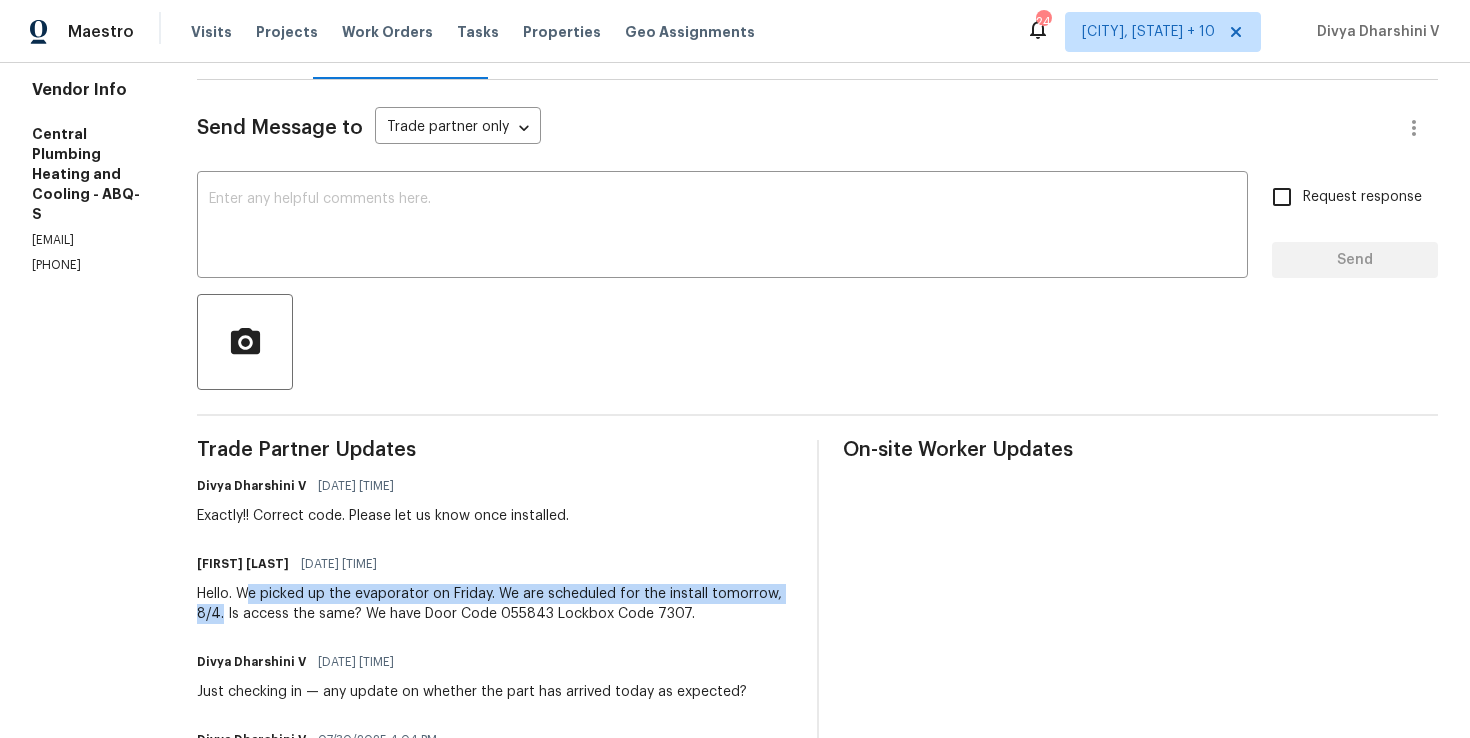 drag, startPoint x: 312, startPoint y: 590, endPoint x: 357, endPoint y: 618, distance: 53 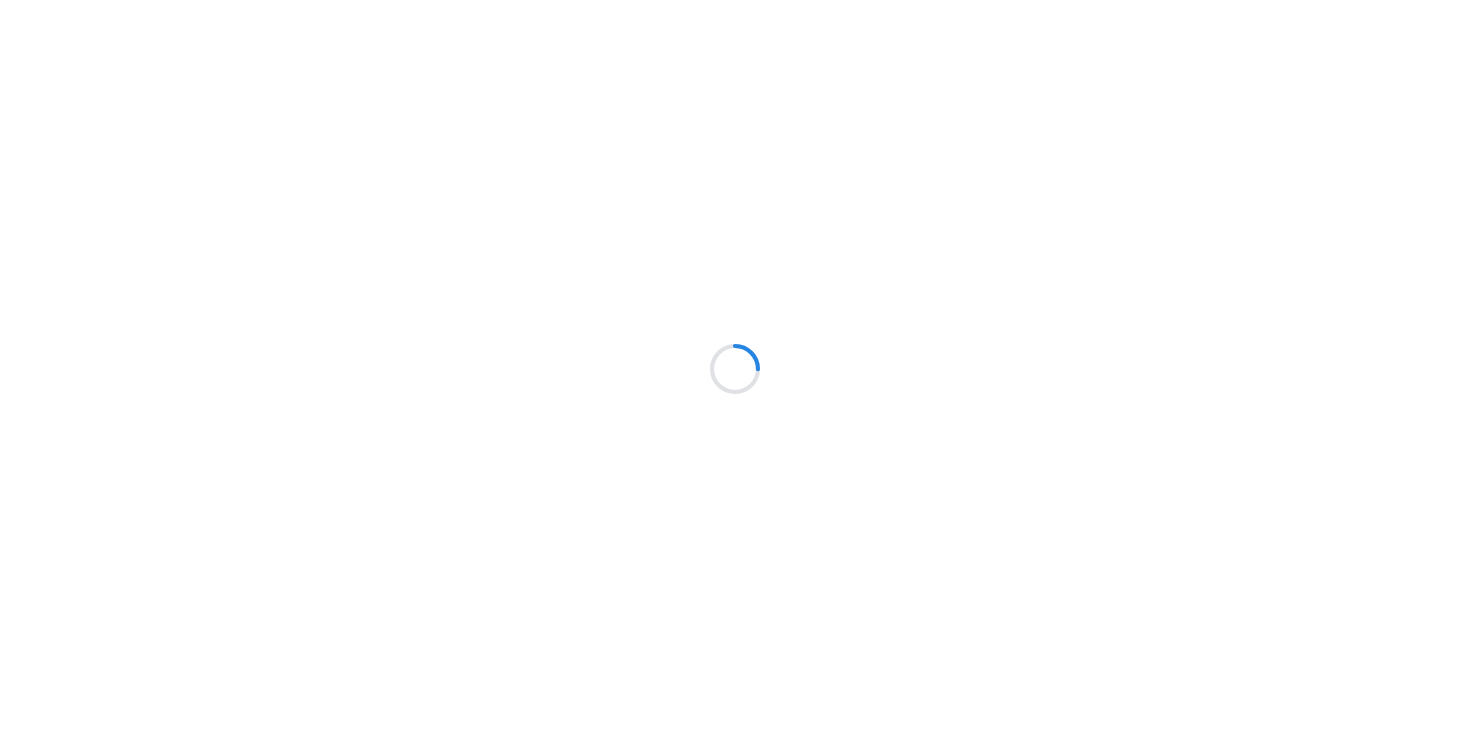 scroll, scrollTop: 0, scrollLeft: 0, axis: both 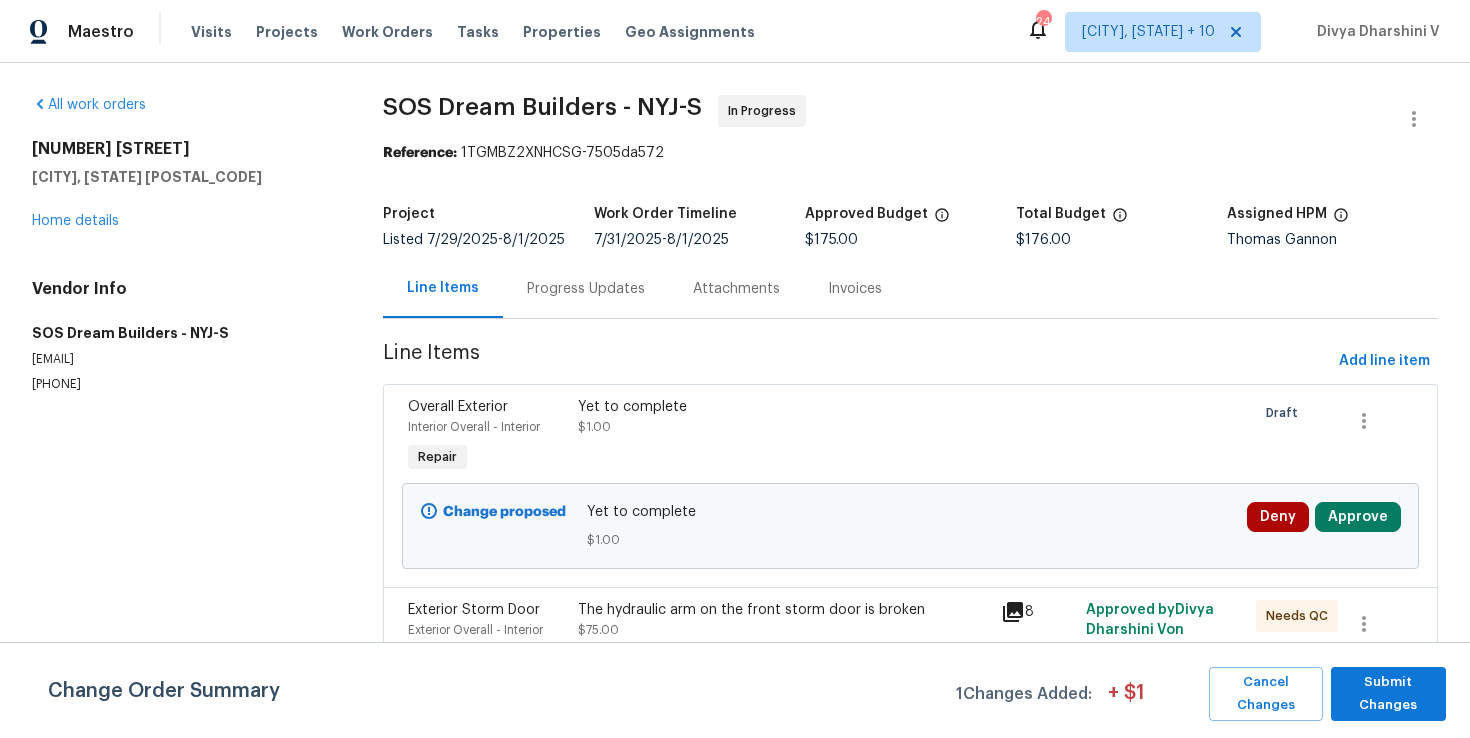 click on "Progress Updates" at bounding box center [586, 289] 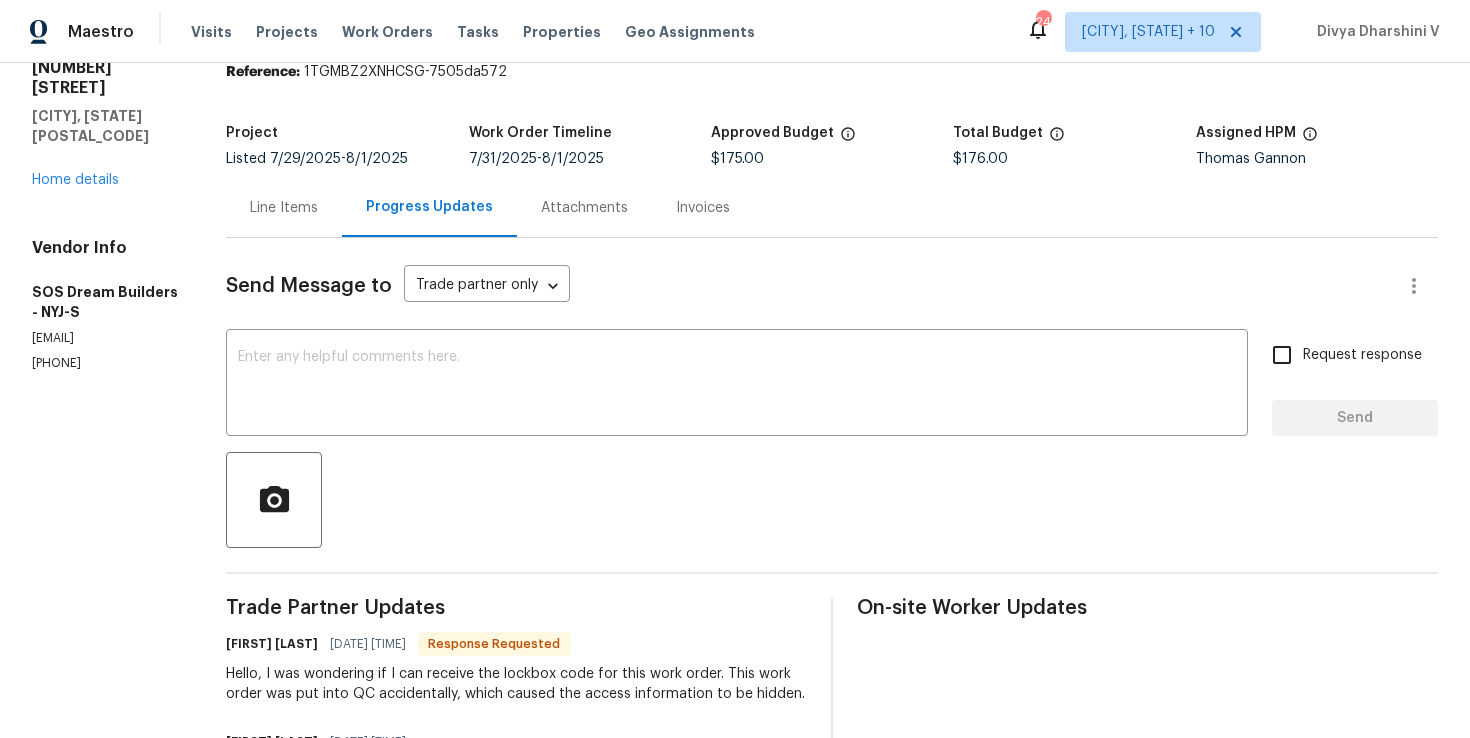 scroll, scrollTop: 165, scrollLeft: 0, axis: vertical 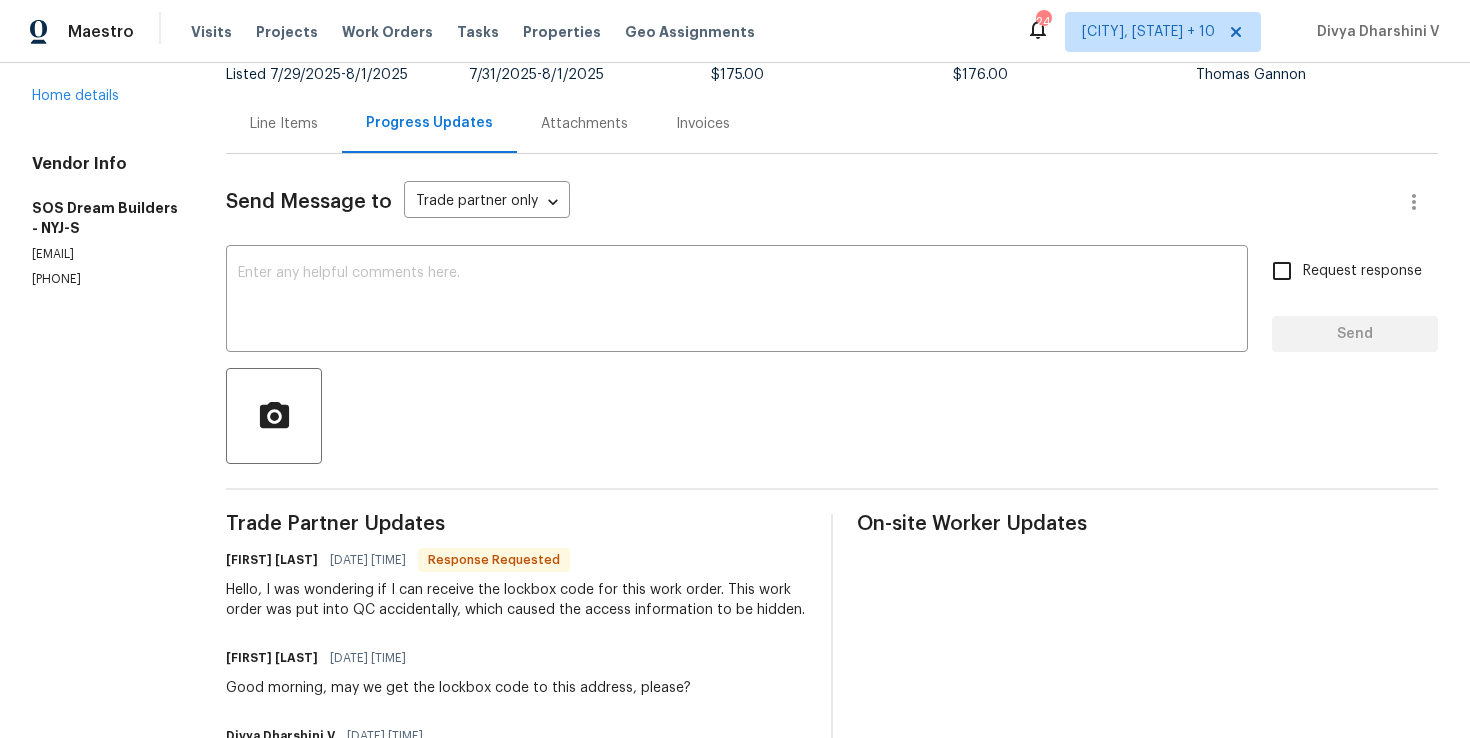 click on "Send Message to Trade partner only Trade partner only ​​ x ​​ Request response Send Trade Partner Updates [FIRST] [LAST] [DATE] [TIME] Response Requested Hello, I was wondering if I can receive the lockbox code for this work order. This work order was put into QC accidentally, which caused the access information to be hidden. [FIRST] [LAST] [DATE] [TIME] Good morning, may we get the lockbox code to this address, please? [FIRST] [LAST] [DATE] [TIME] Hey, seems you have moved the WO for QC; can we have the after photos and confirmation on completion, please? [FIRST] [LAST] [DATE] [TIME] Hi Team, Could you please accept the work order and provide the progress status along with the scheduled date? This work order must be completed within the target date to meet our deadline. If you're unable to accept it, please let us know if it's okay for us to reassign the work order to another vendor. Thank you! [FIRST] [LAST] [DATE] [TIME] On-site Worker Updates" at bounding box center (832, 635) 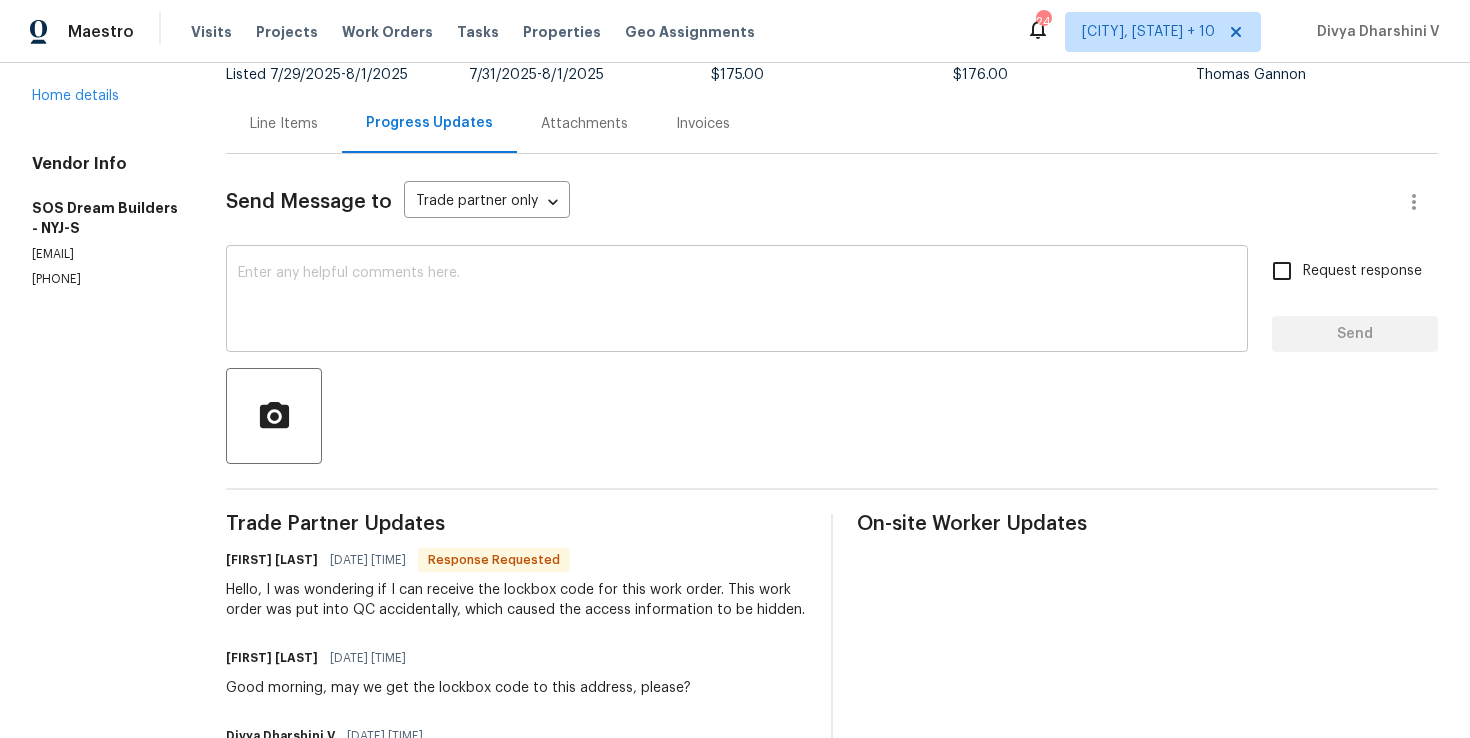 click at bounding box center [737, 301] 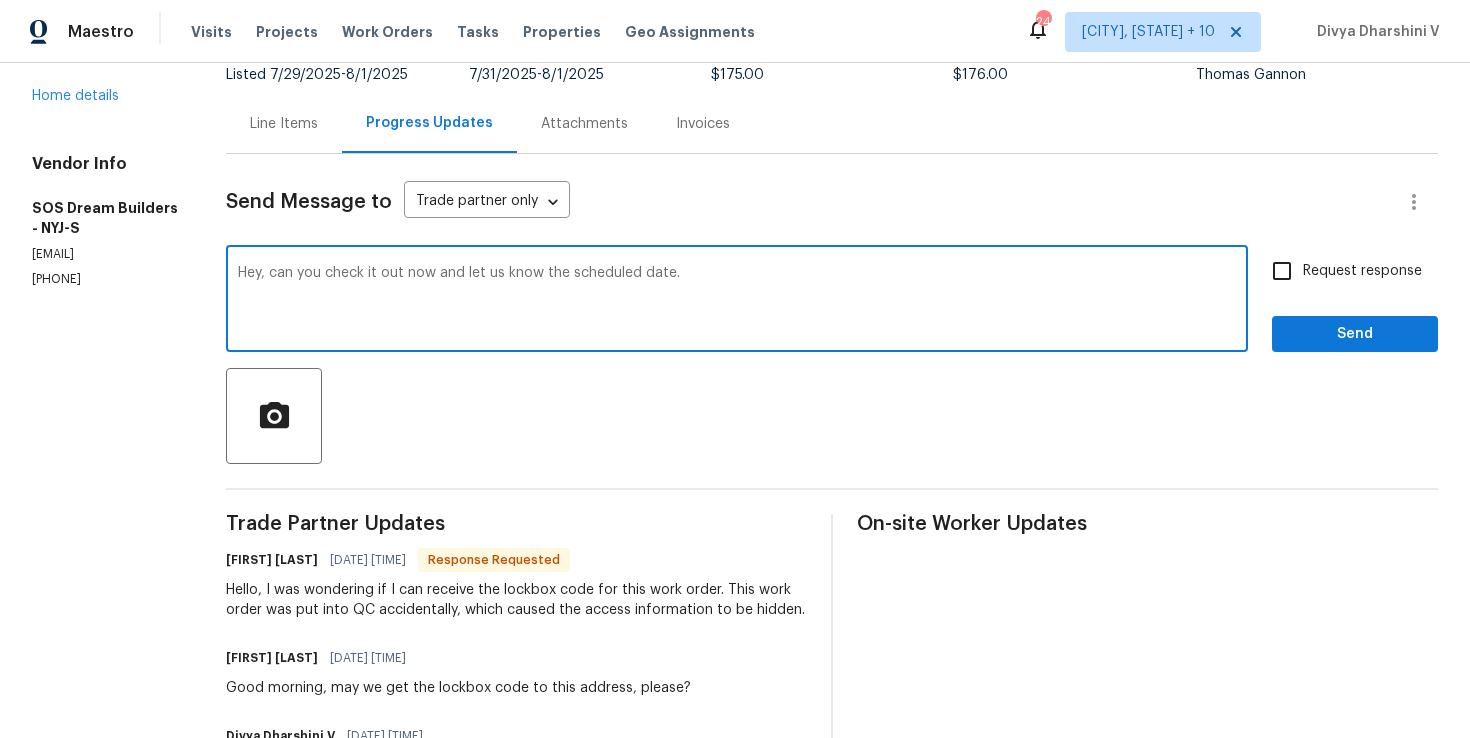 click on "Hey, can you check it out now and let us know the scheduled date." at bounding box center (737, 301) 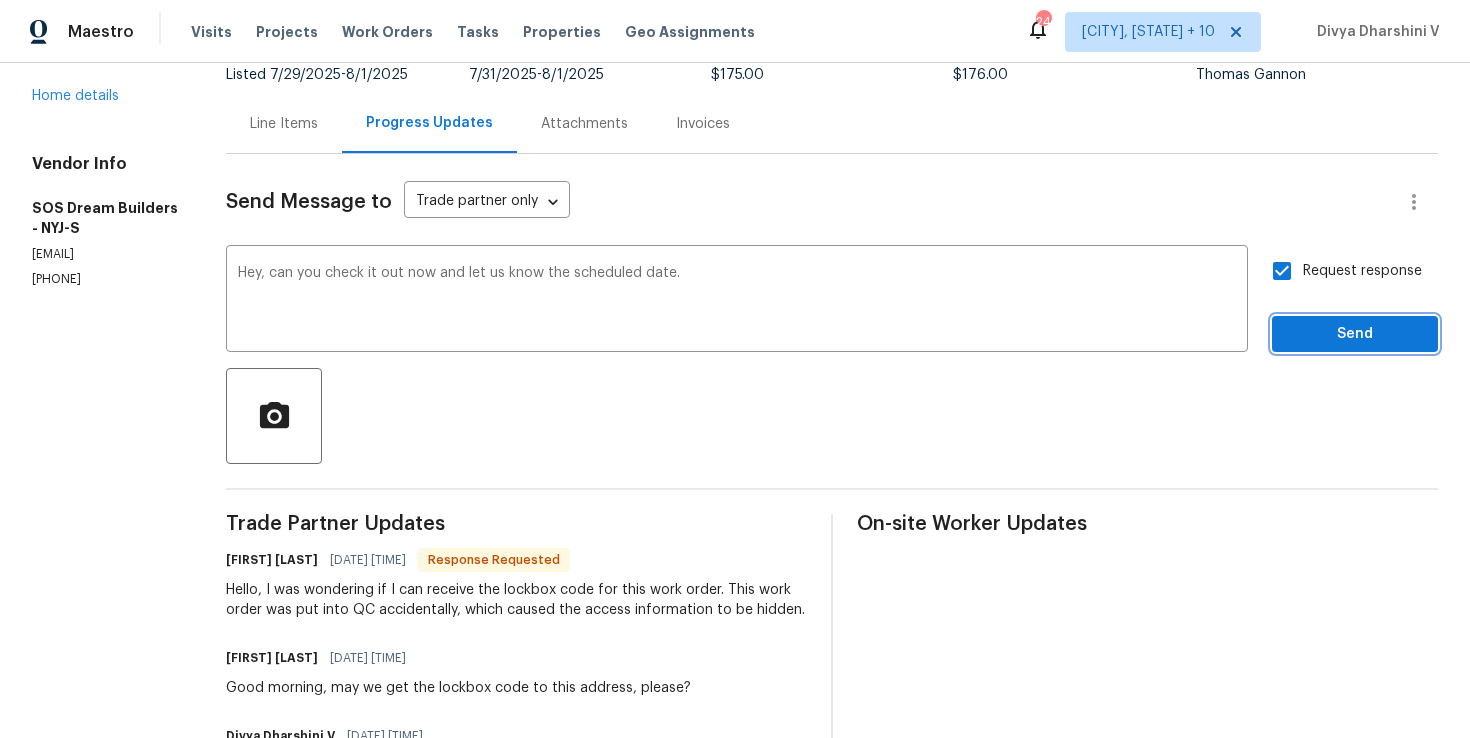 click on "Send" at bounding box center (1355, 334) 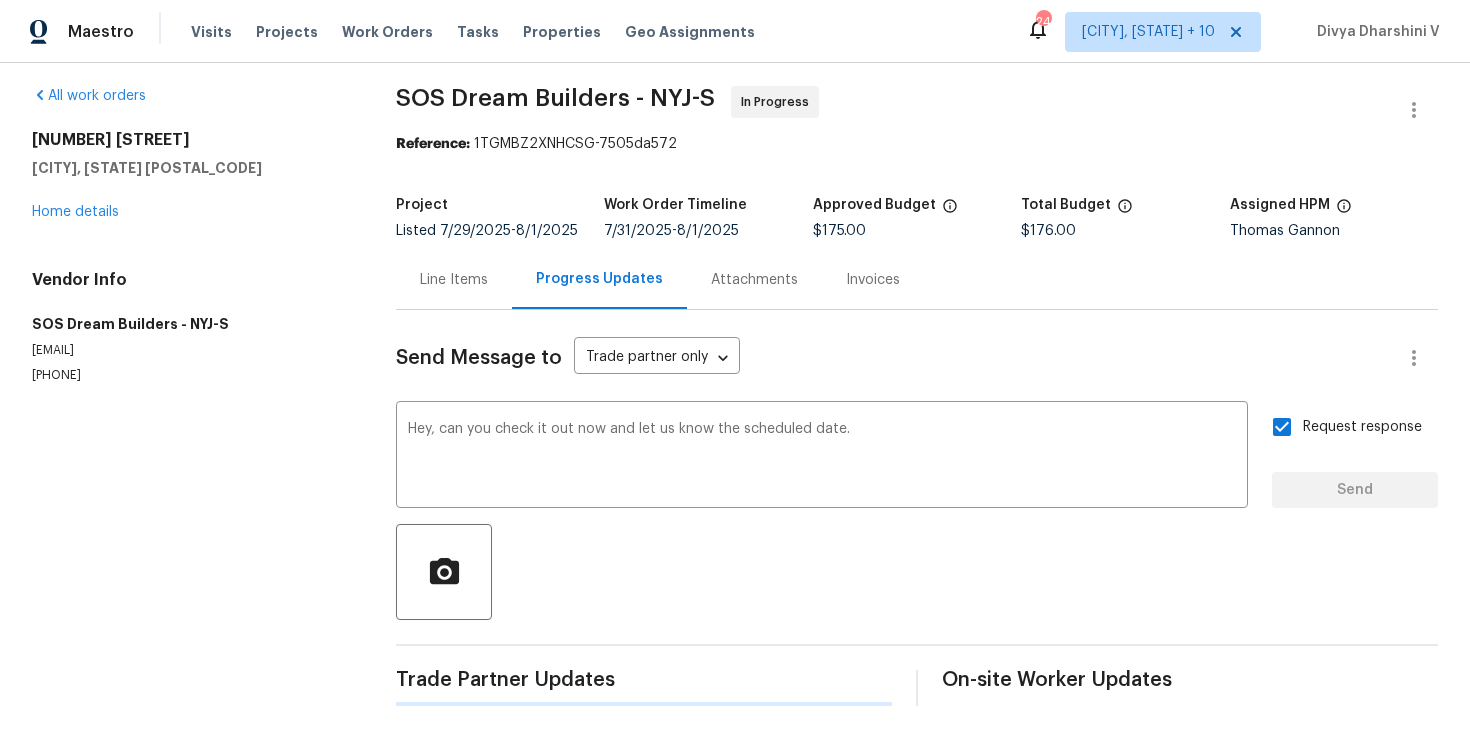 scroll, scrollTop: 9, scrollLeft: 0, axis: vertical 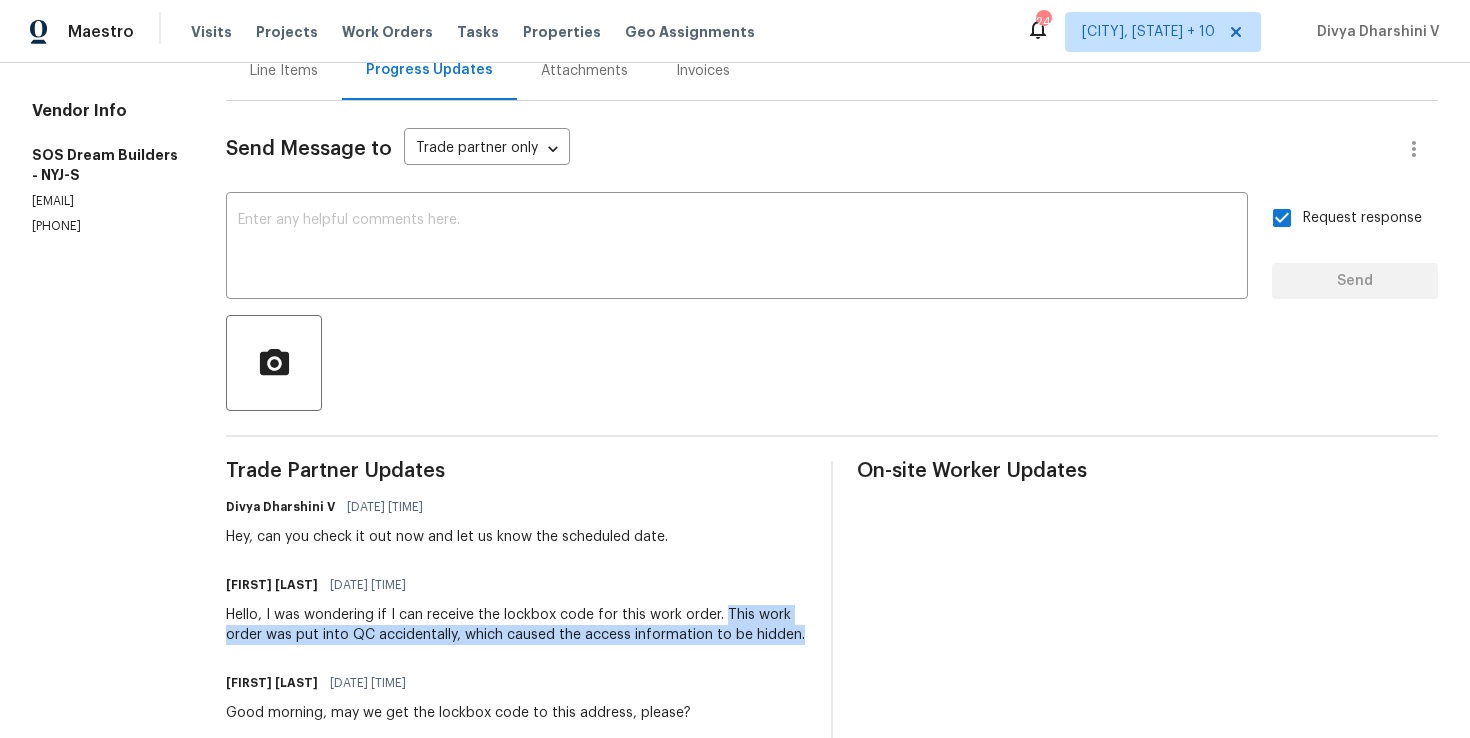 drag, startPoint x: 751, startPoint y: 606, endPoint x: 772, endPoint y: 654, distance: 52.392746 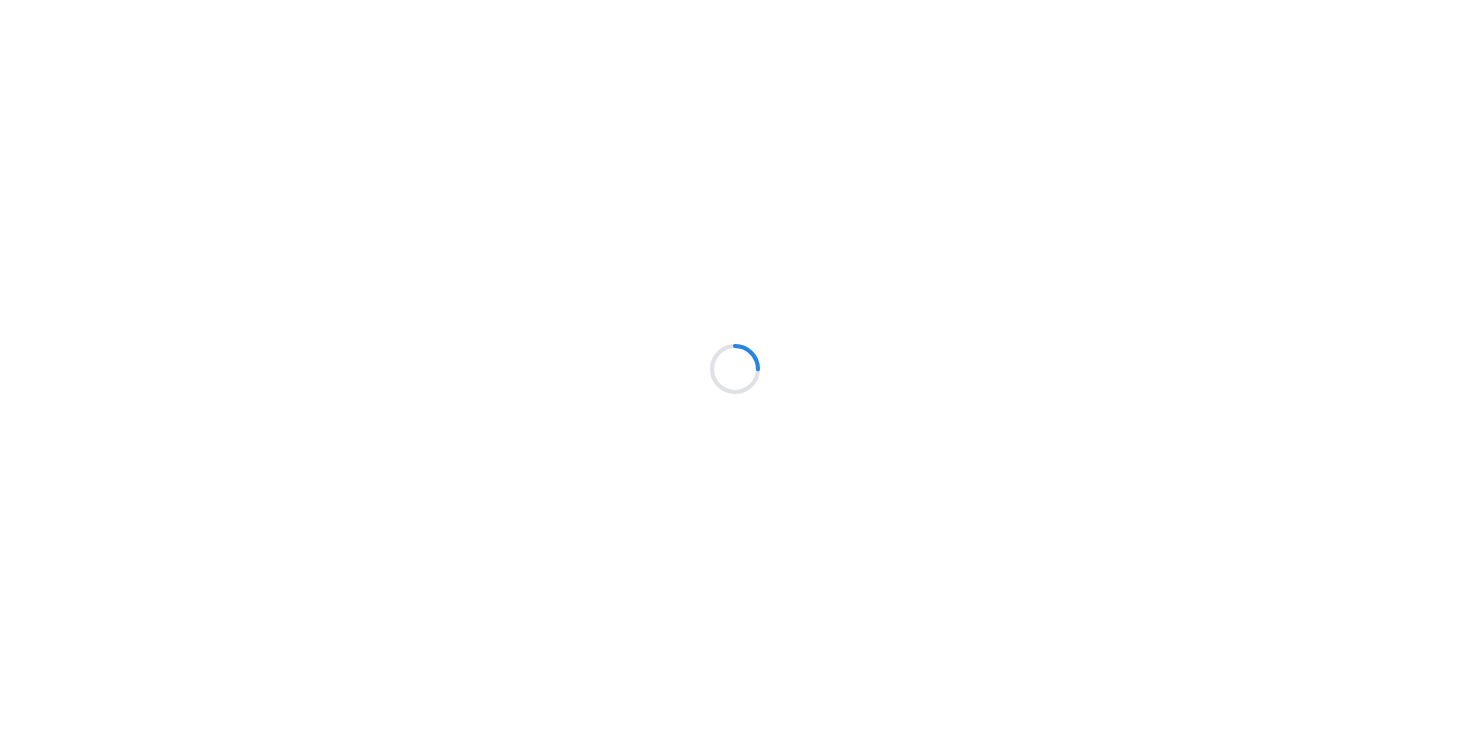 scroll, scrollTop: 0, scrollLeft: 0, axis: both 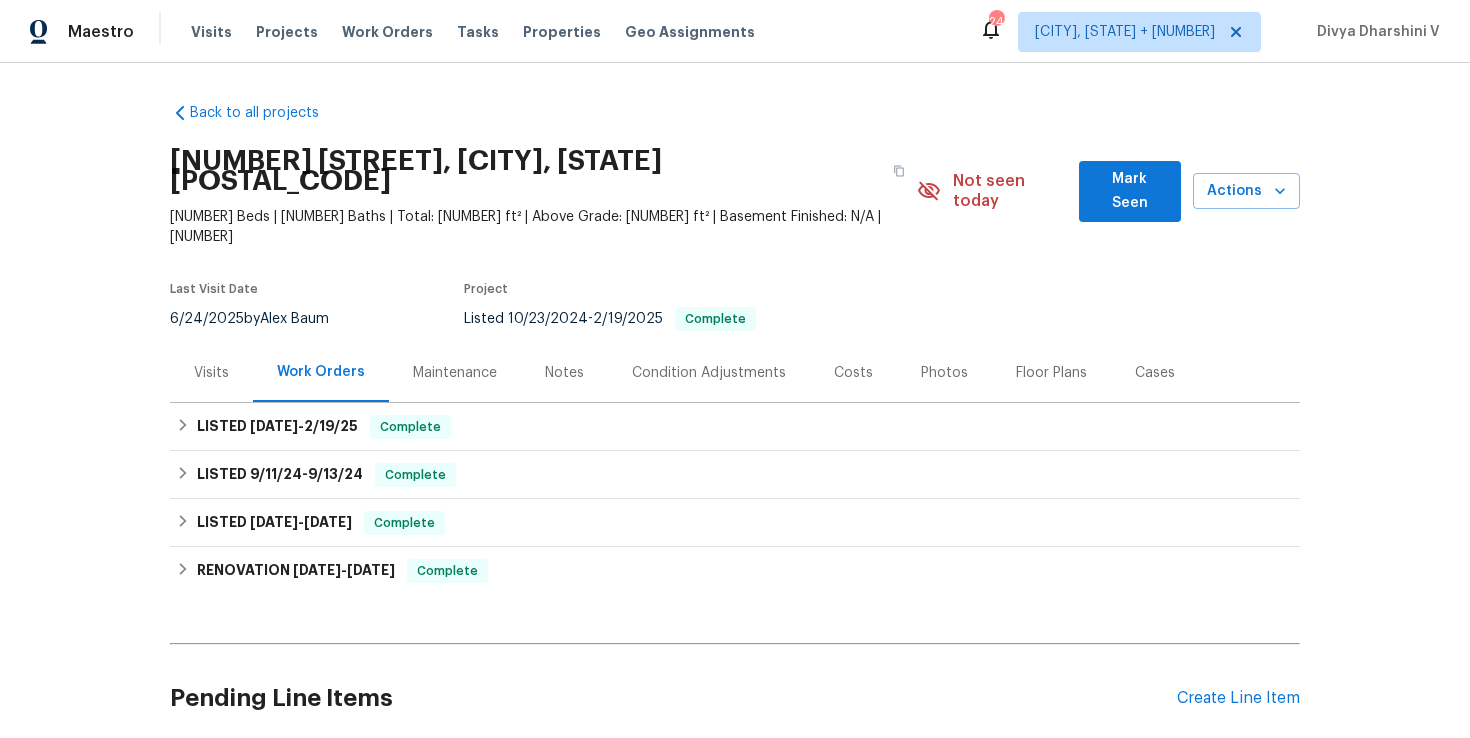 click on "Visits" at bounding box center [211, 372] 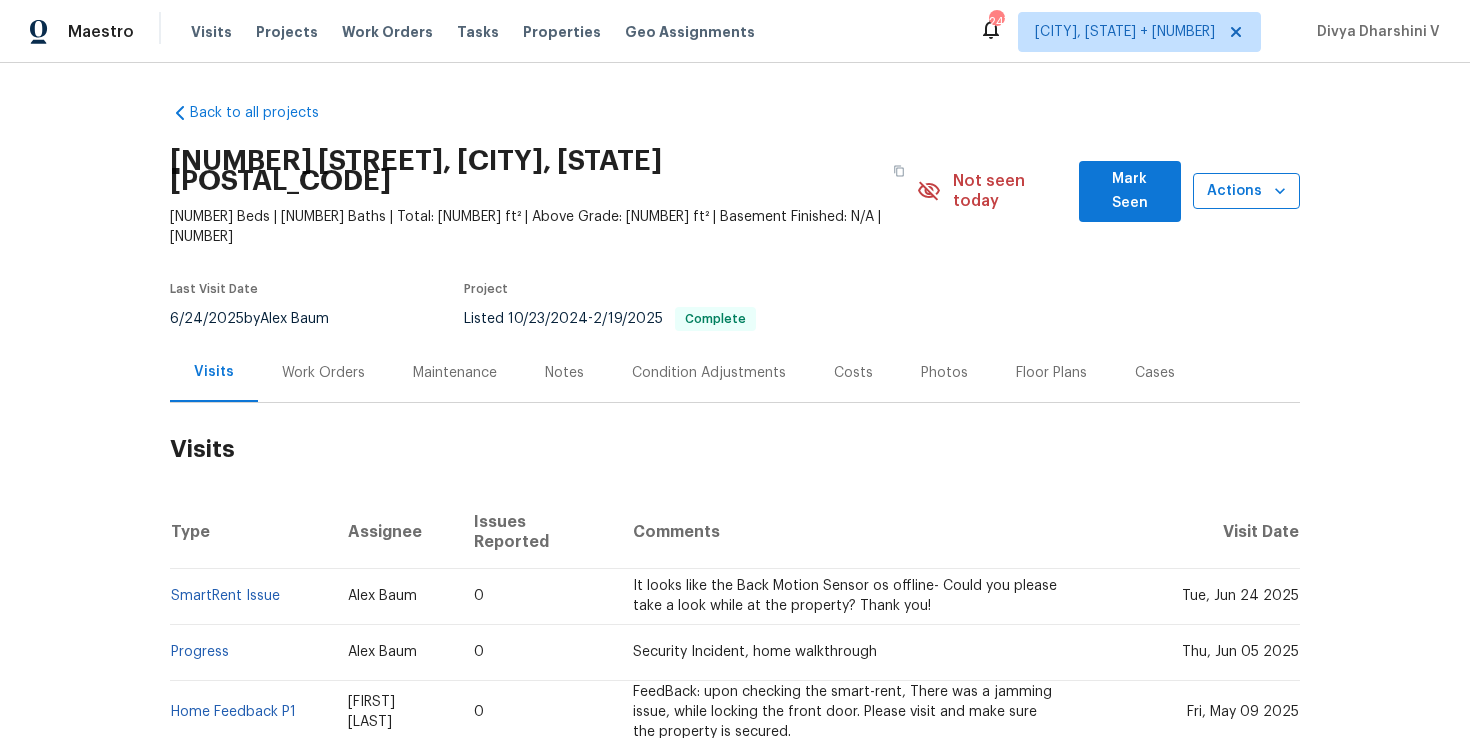 click on "Actions" at bounding box center (1246, 191) 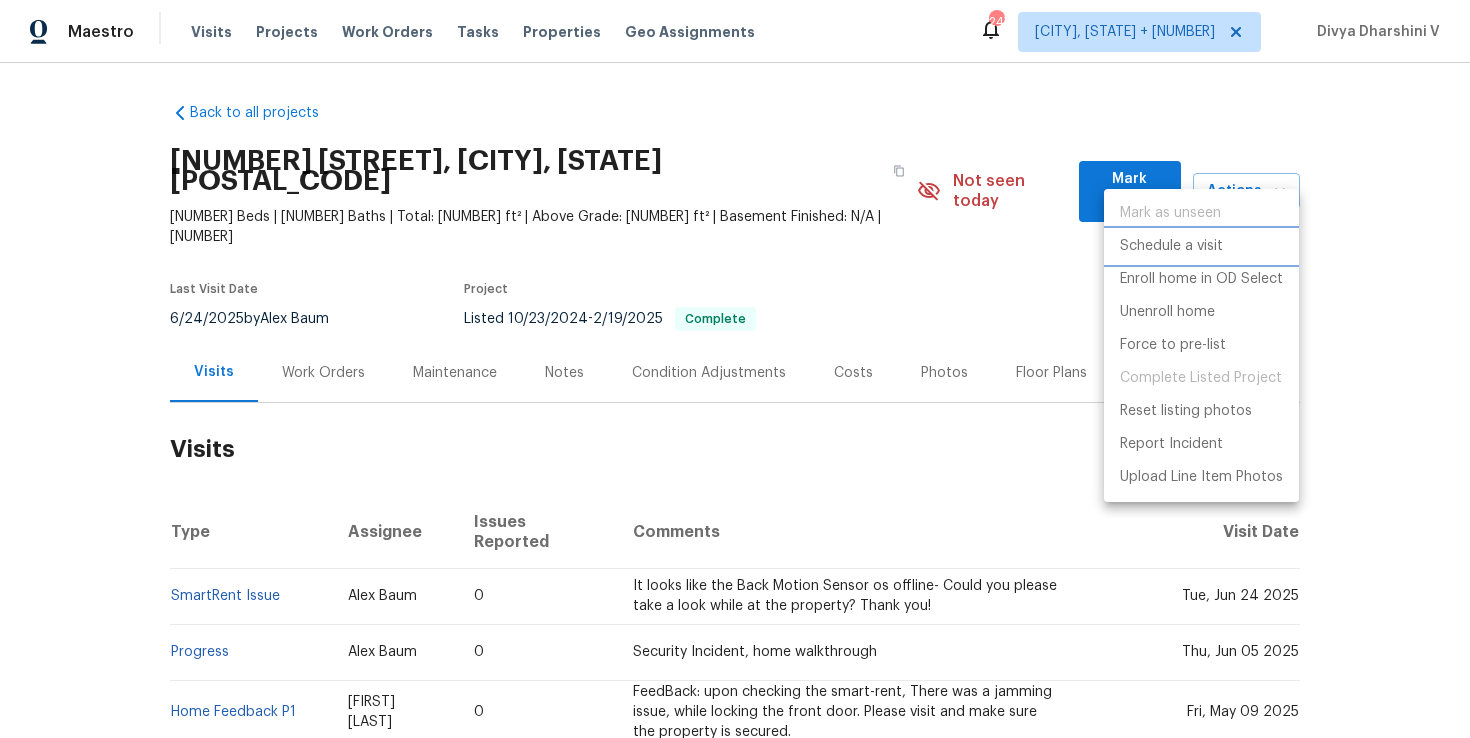 click on "Schedule a visit" at bounding box center [1171, 246] 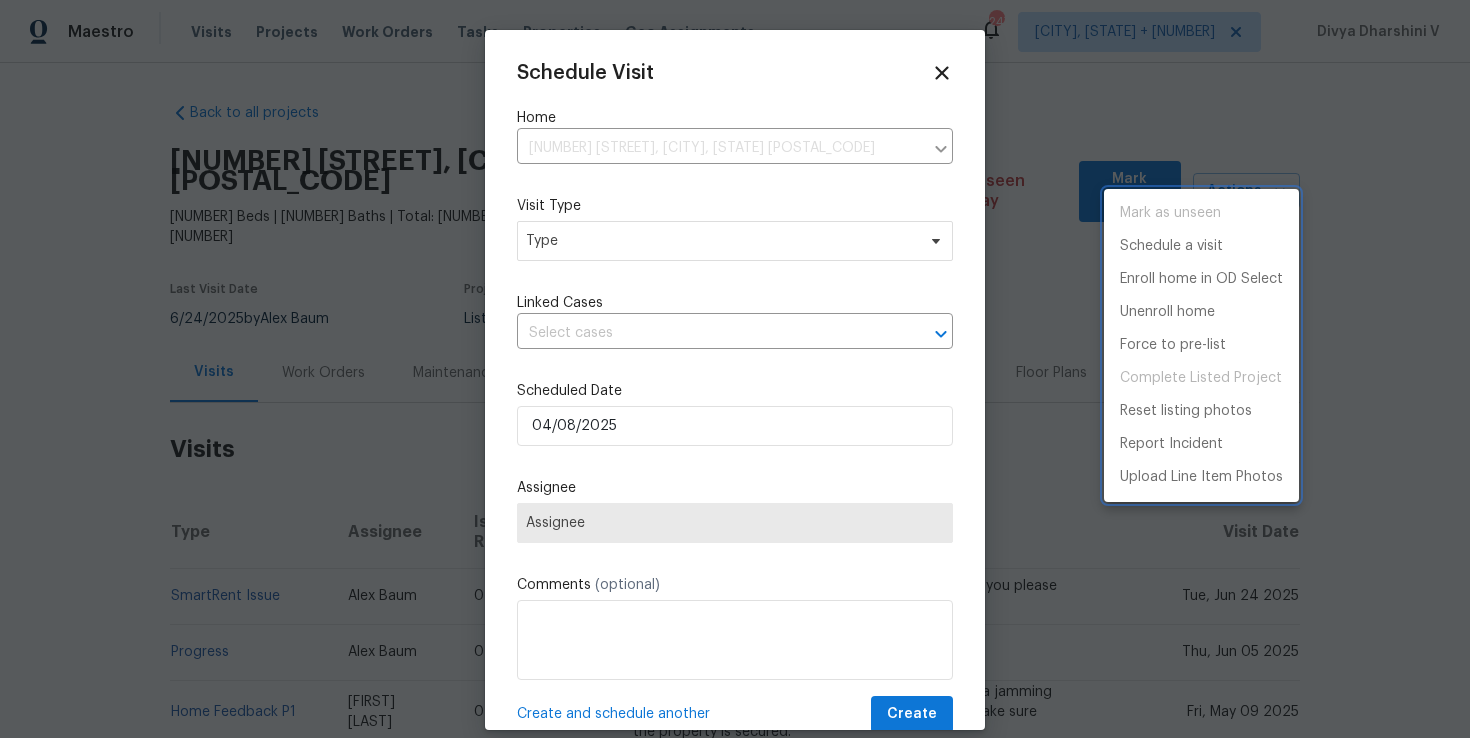 click at bounding box center [735, 369] 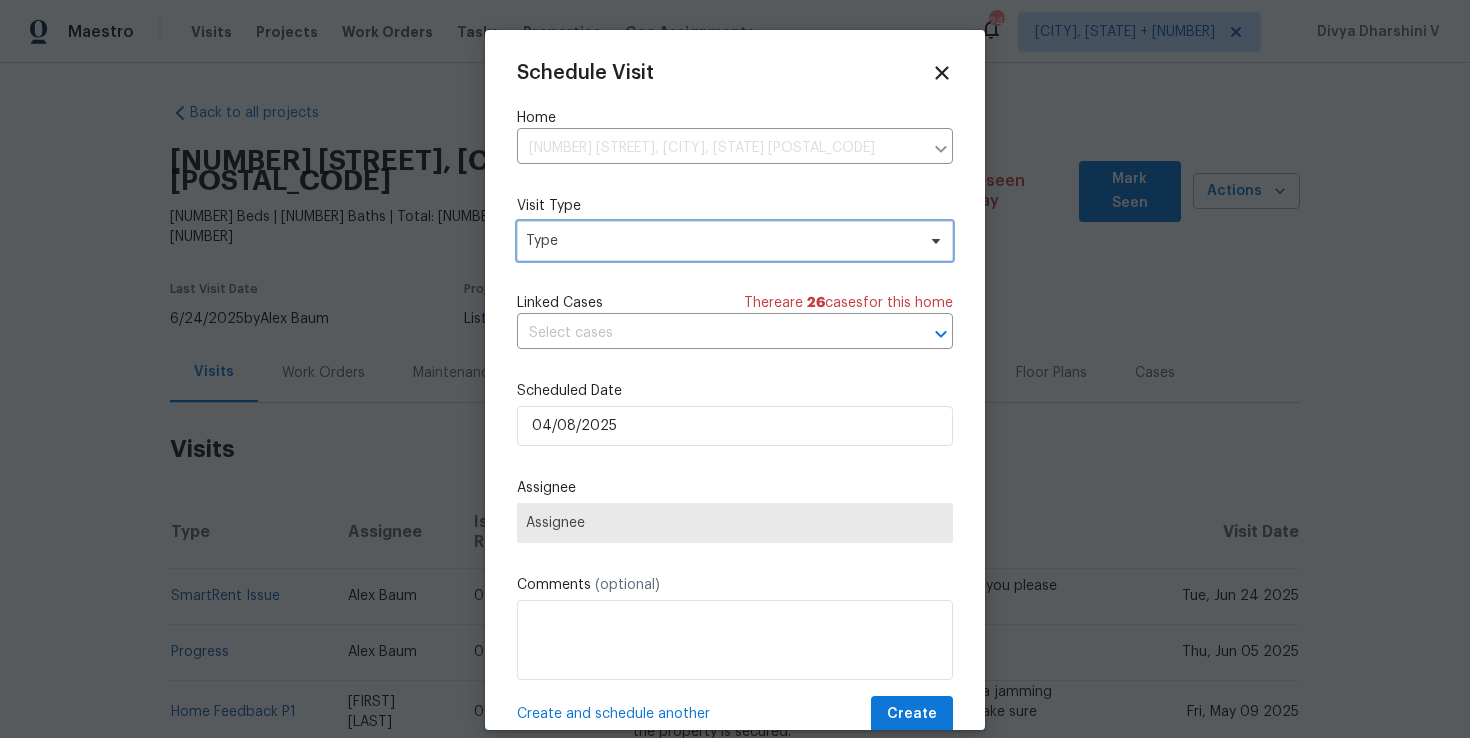 click on "Type" at bounding box center [720, 241] 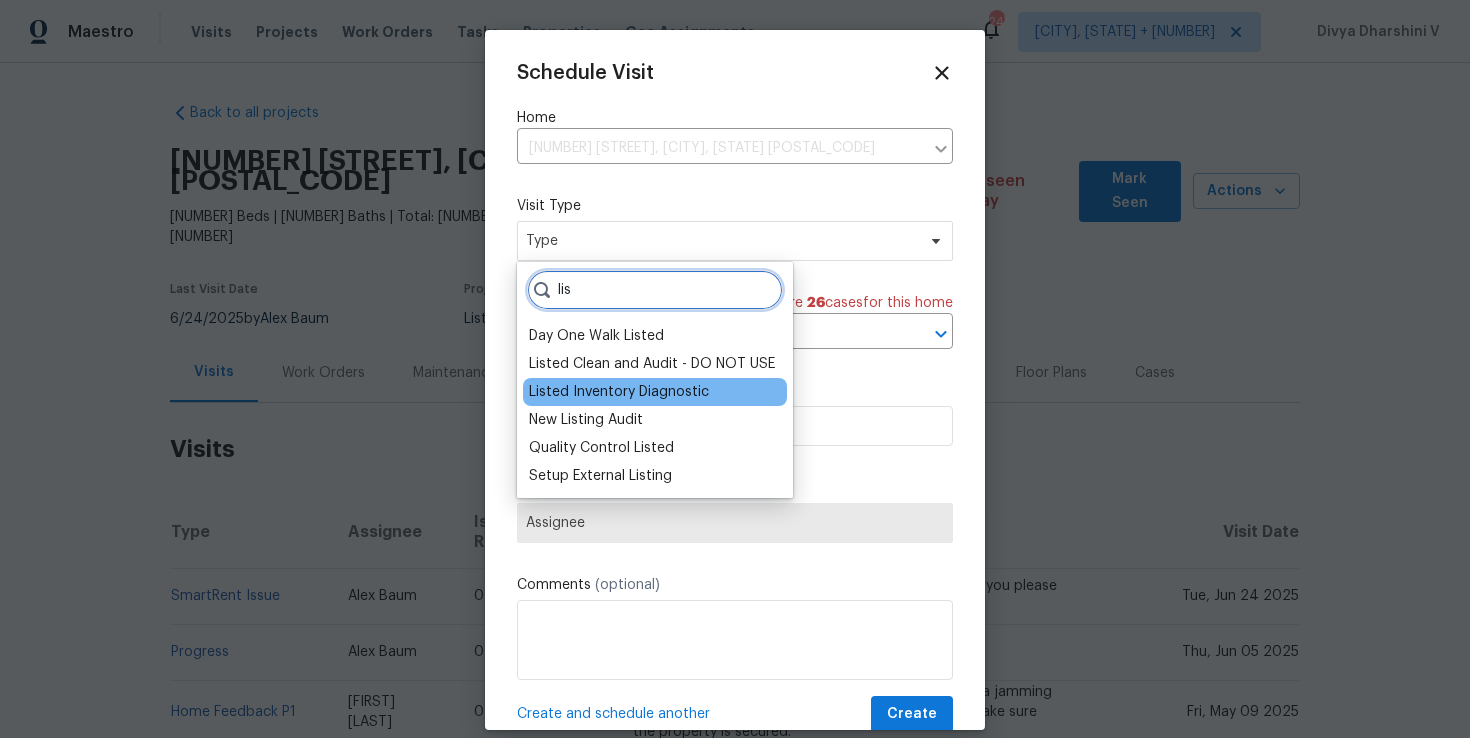 type on "lis" 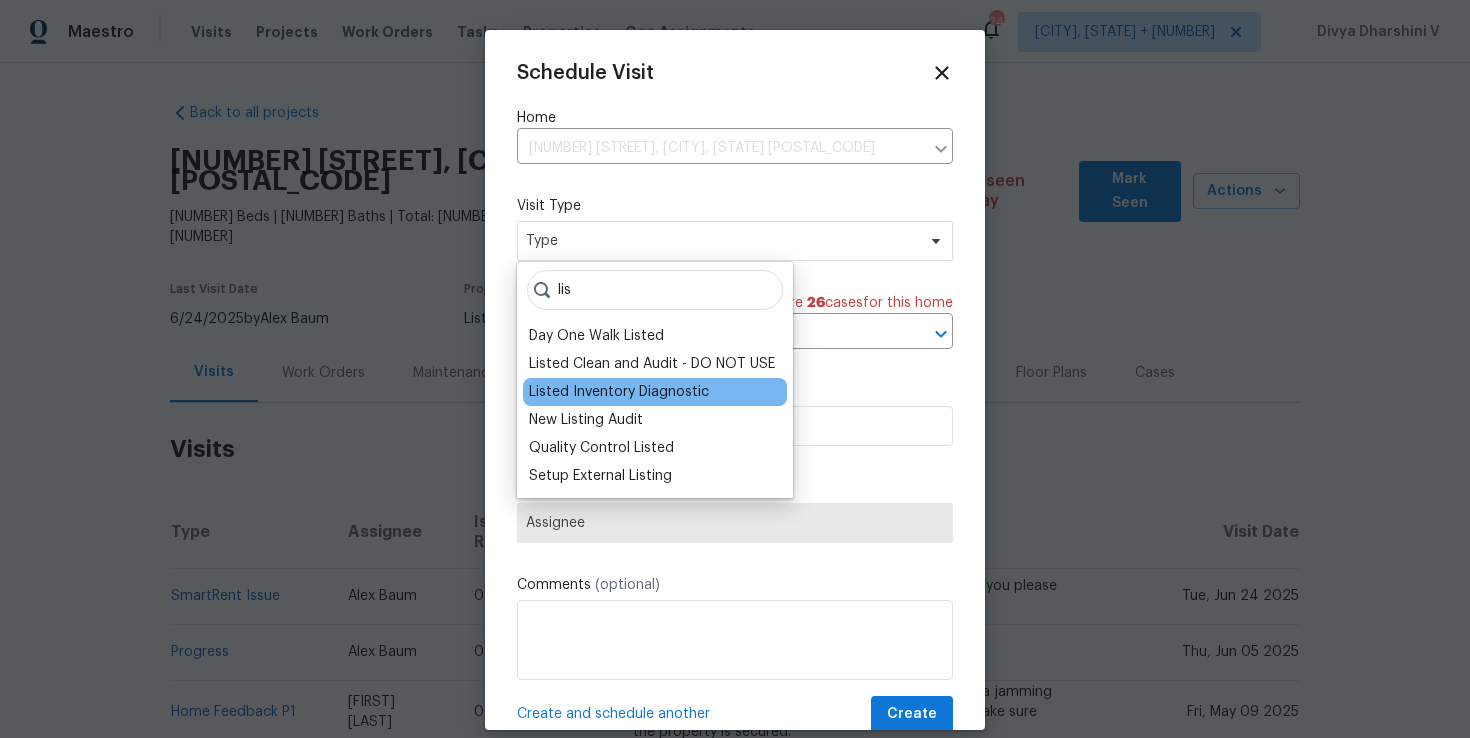 click on "Listed Inventory Diagnostic" at bounding box center (619, 392) 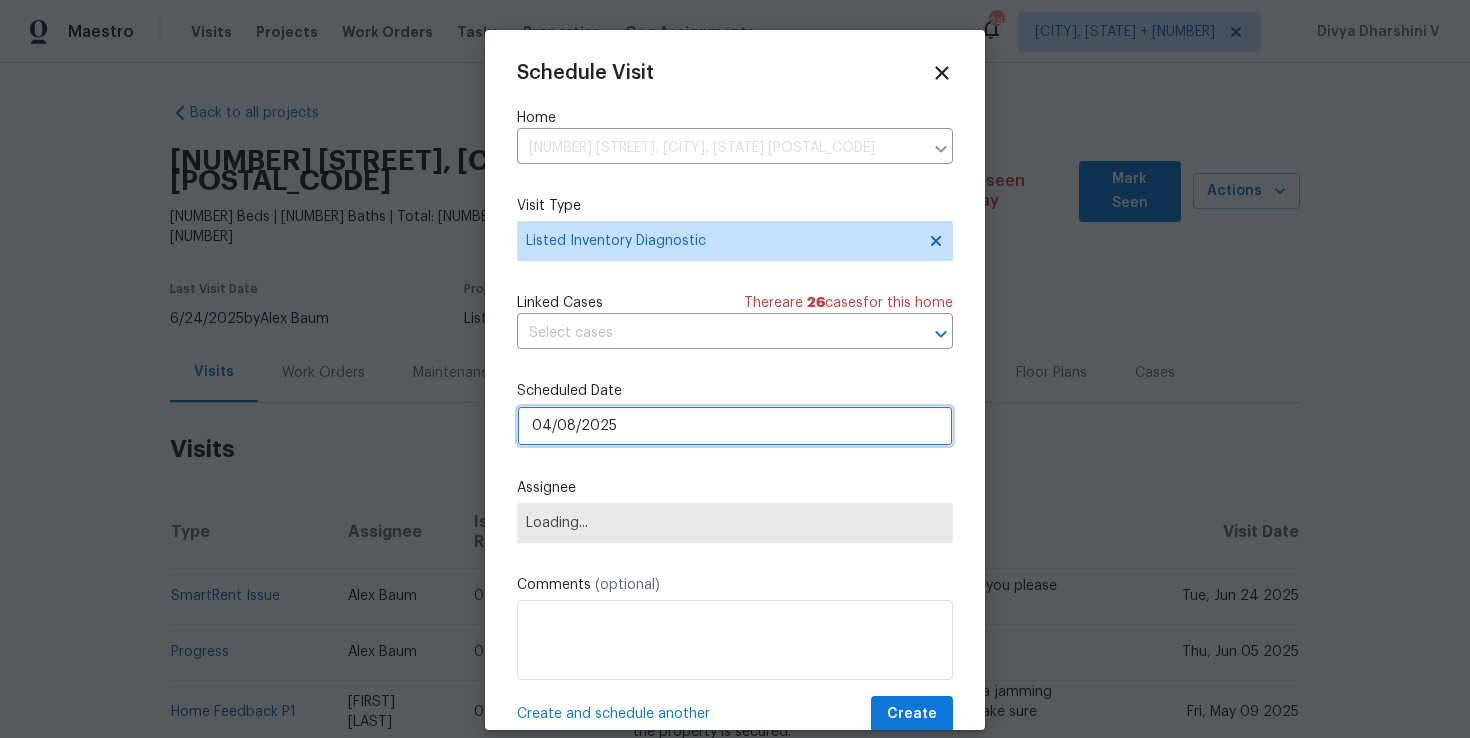 click on "04/08/2025" at bounding box center [735, 426] 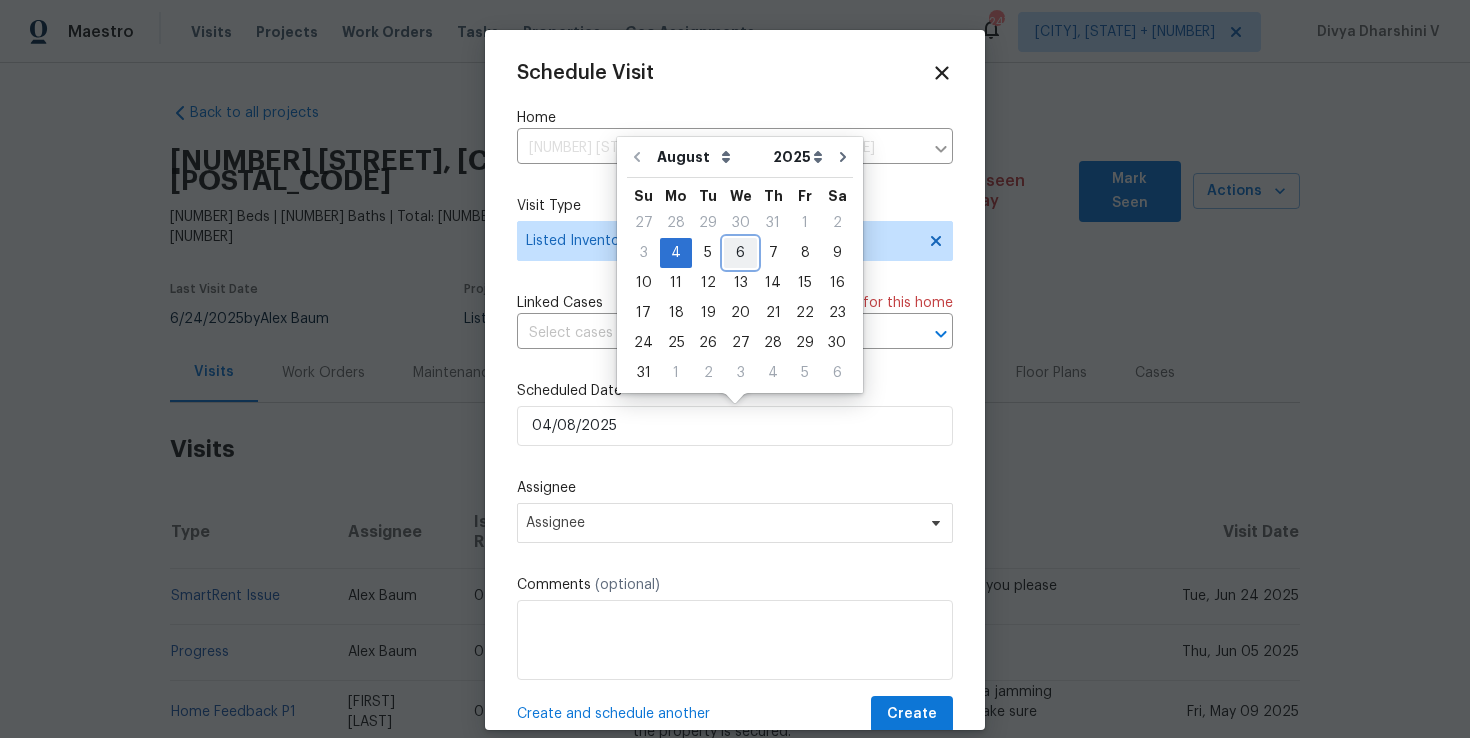 click on "6" at bounding box center [740, 253] 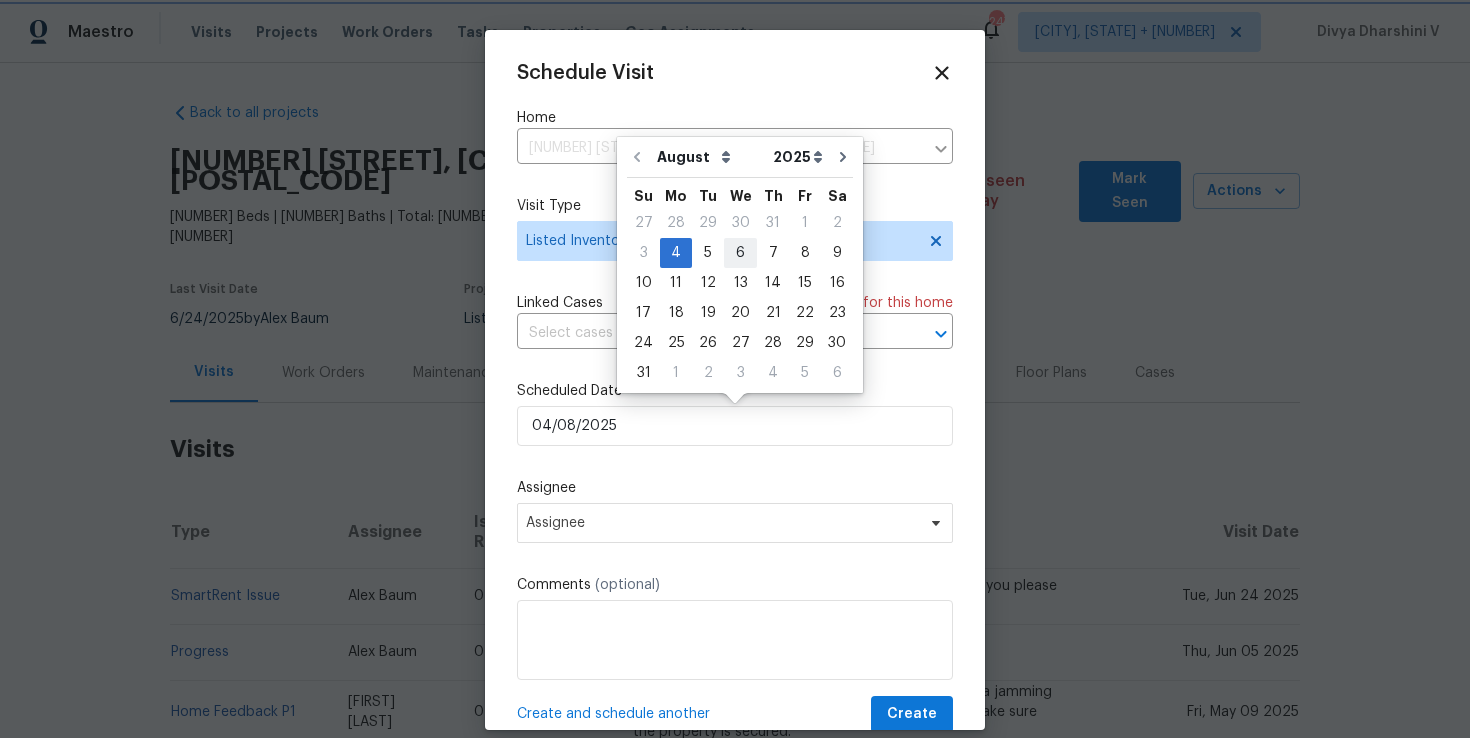 type on "06/08/2025" 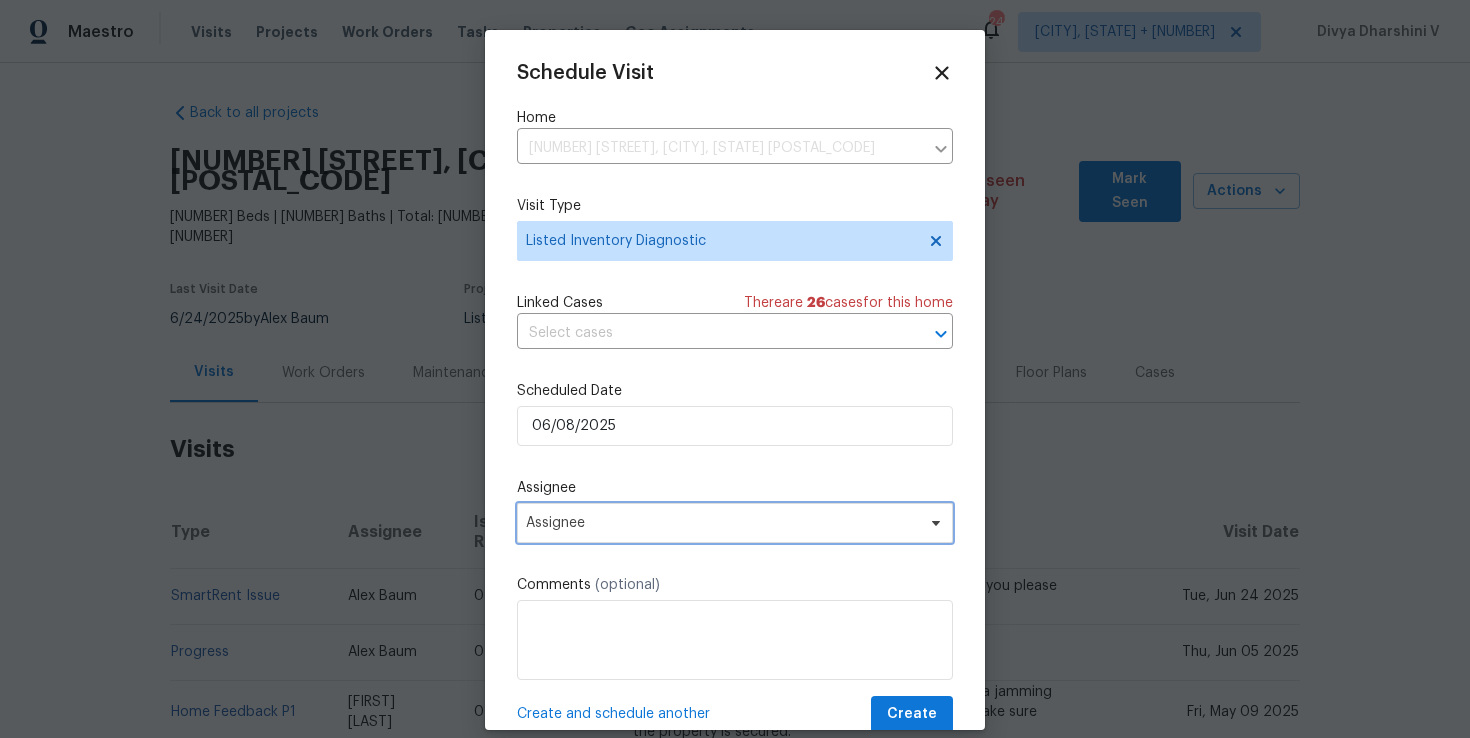 click on "Assignee" at bounding box center [735, 523] 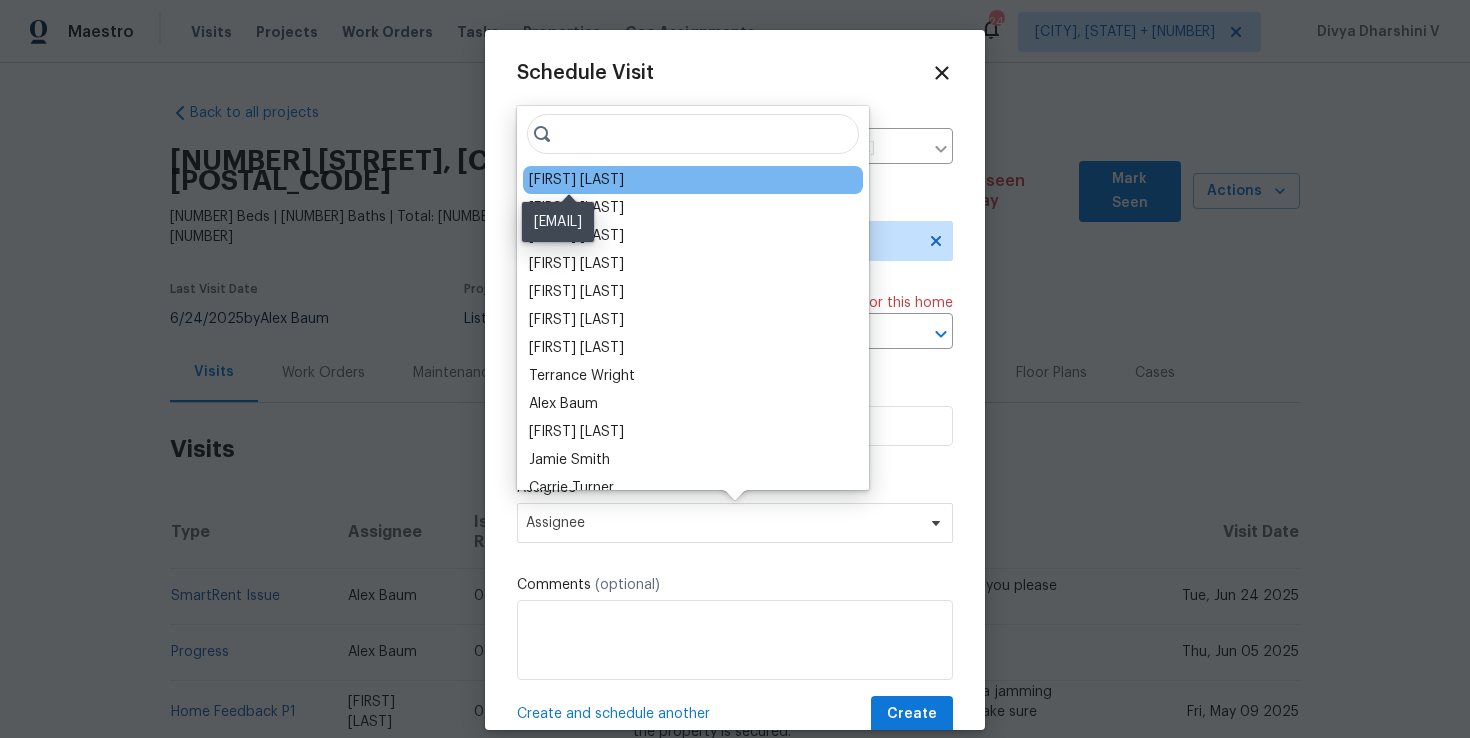 click on "[FIRST] [LAST]" at bounding box center (576, 180) 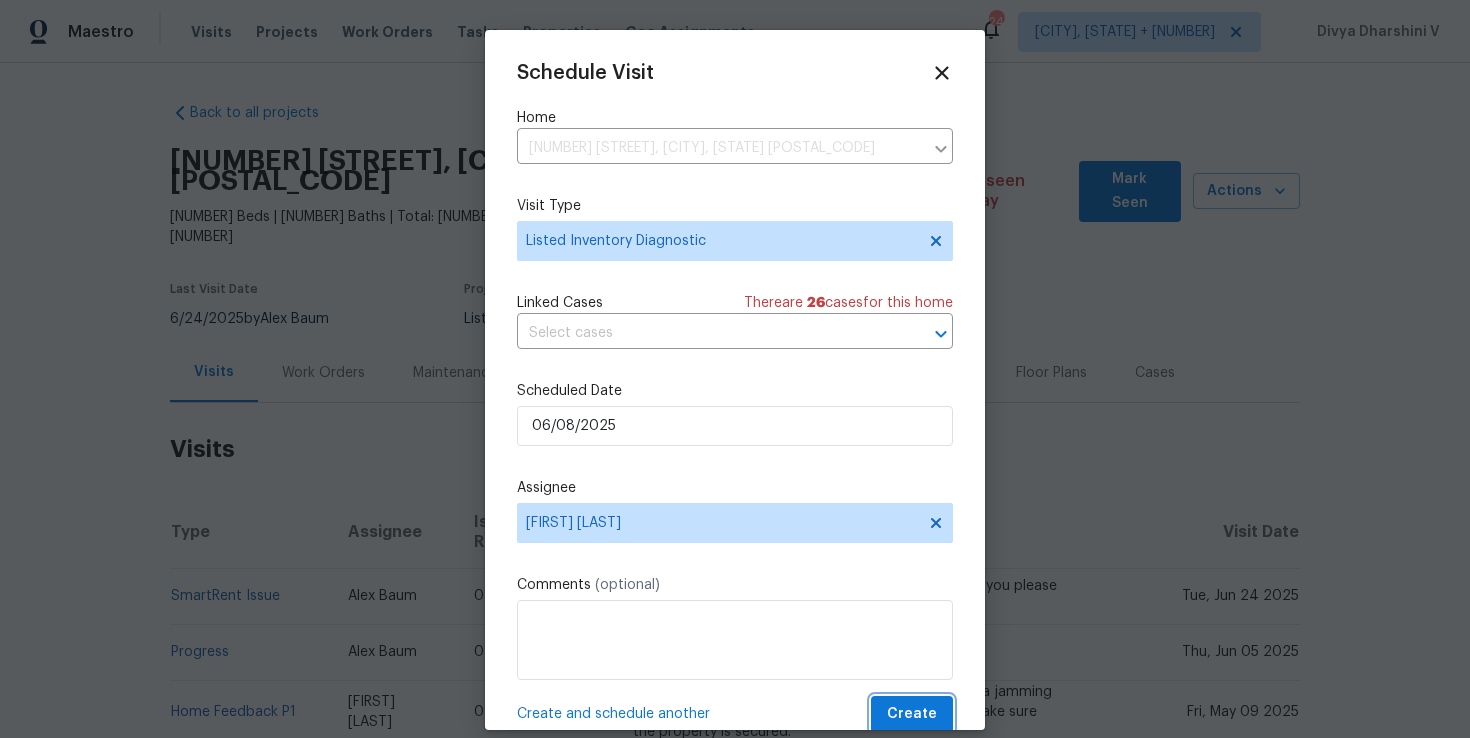 click on "Create" at bounding box center [912, 714] 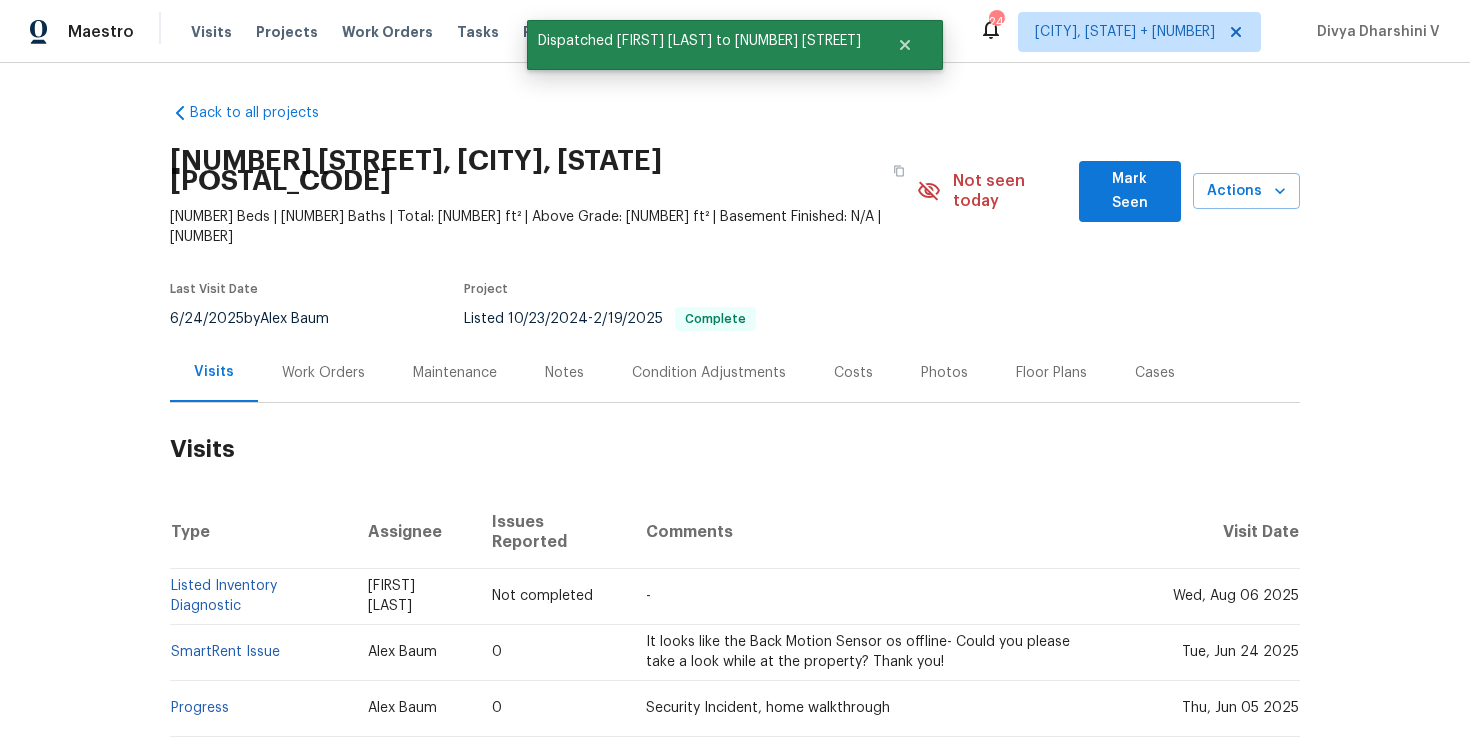 click on "Listed Inventory Diagnostic" at bounding box center [261, 596] 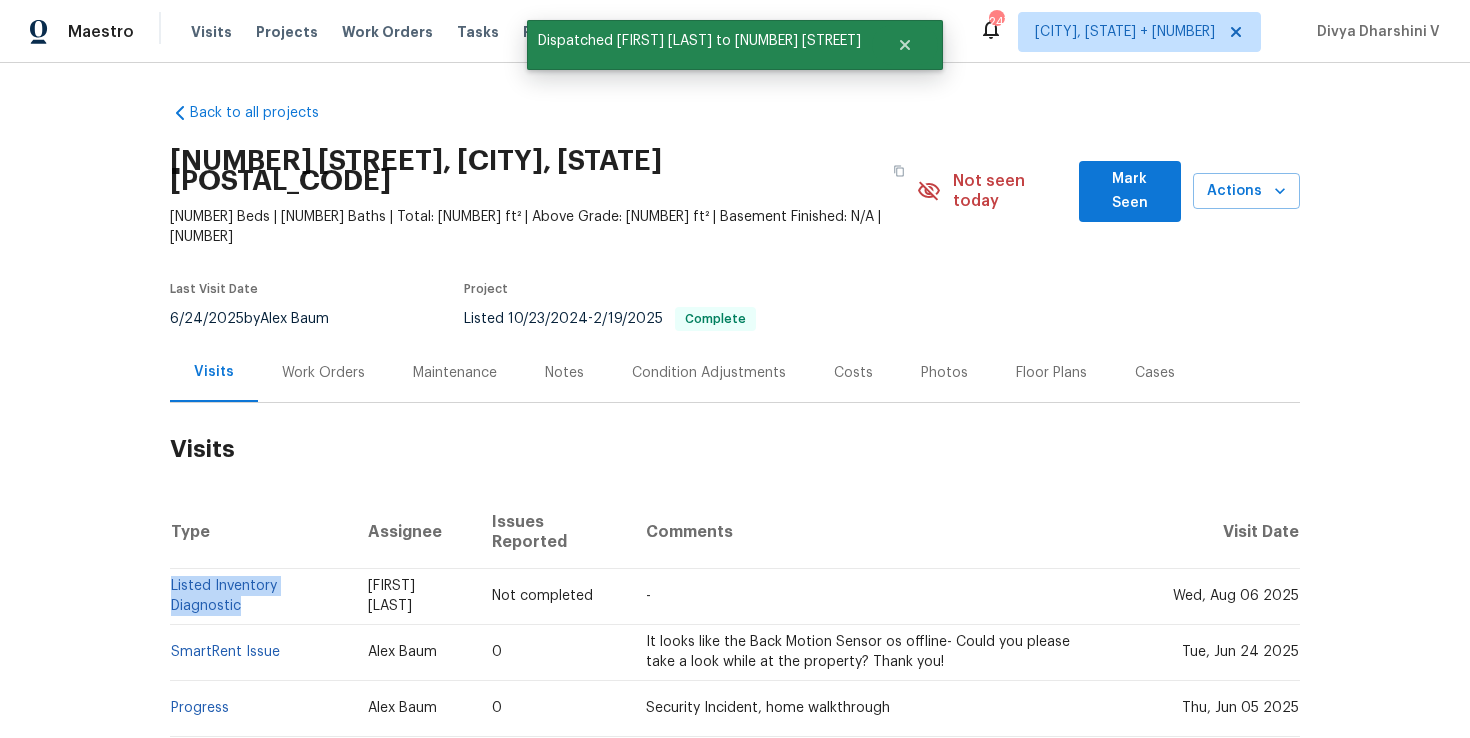 copy on "Listed Inventory Diagnostic" 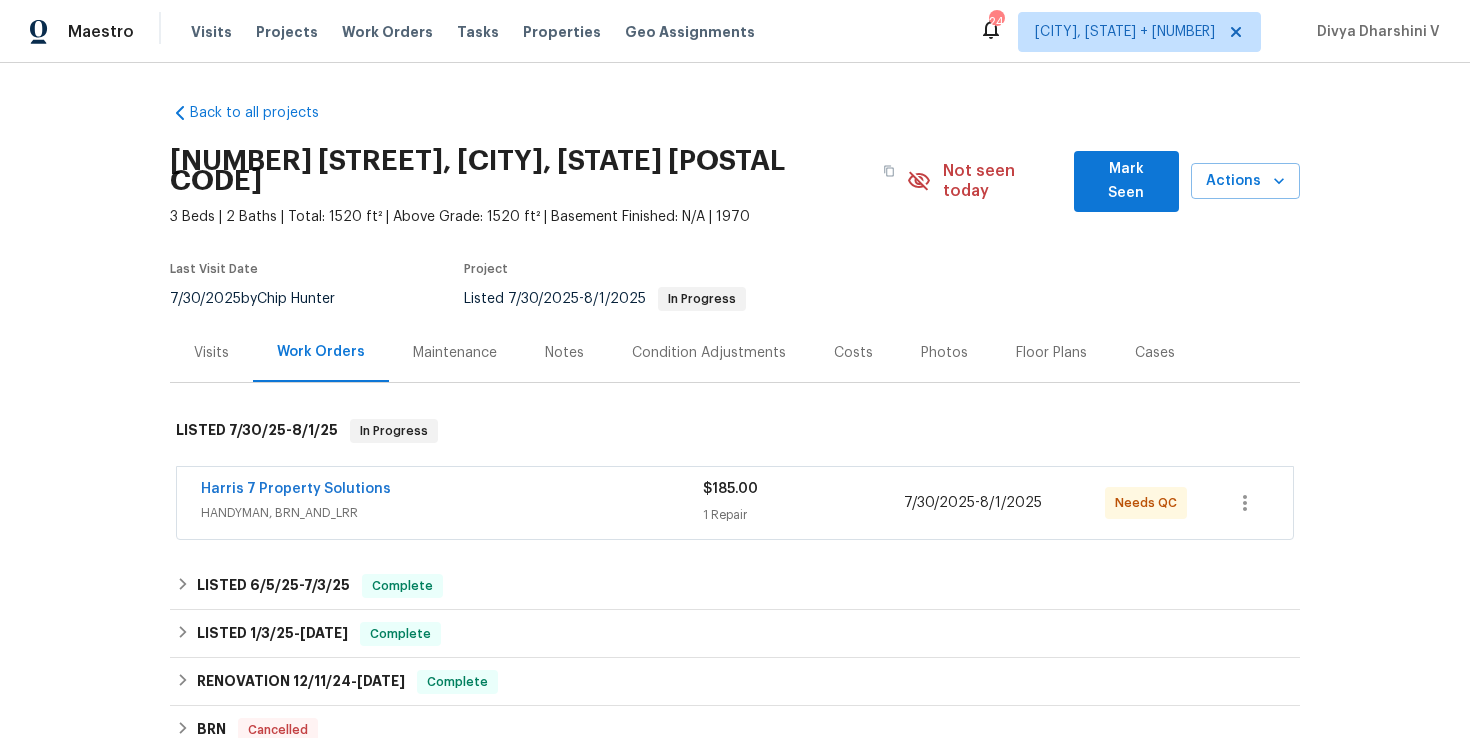 scroll, scrollTop: 0, scrollLeft: 0, axis: both 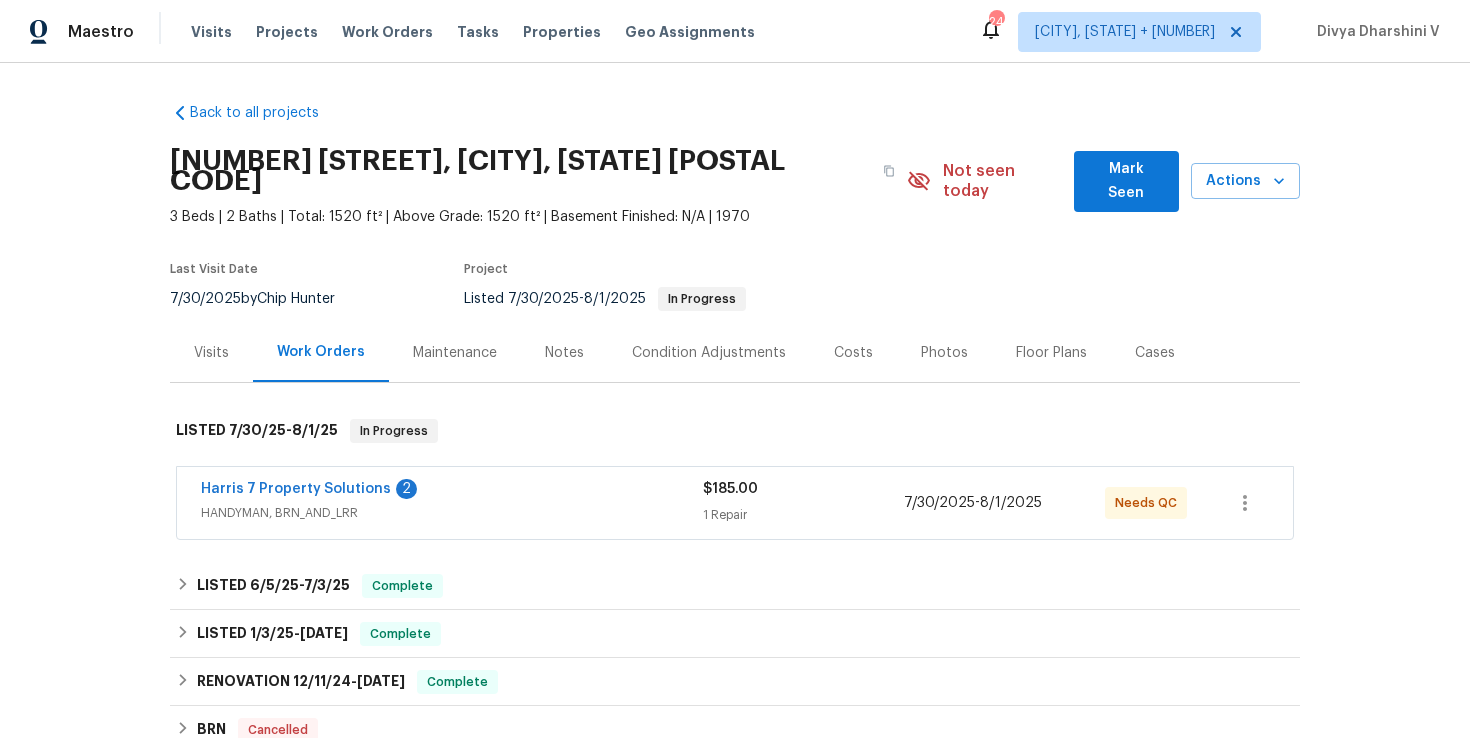 click on "Visits" at bounding box center (211, 352) 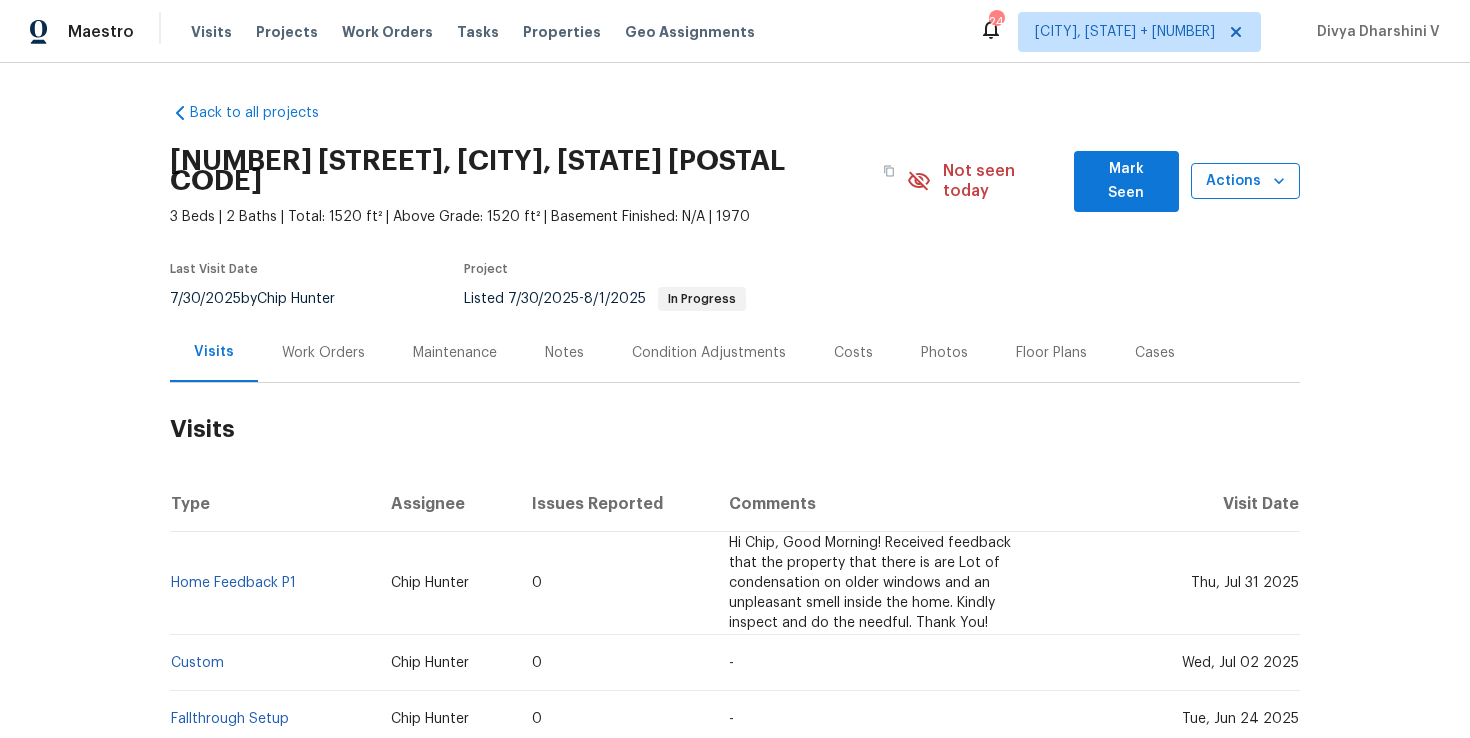 click on "Actions" at bounding box center [1245, 181] 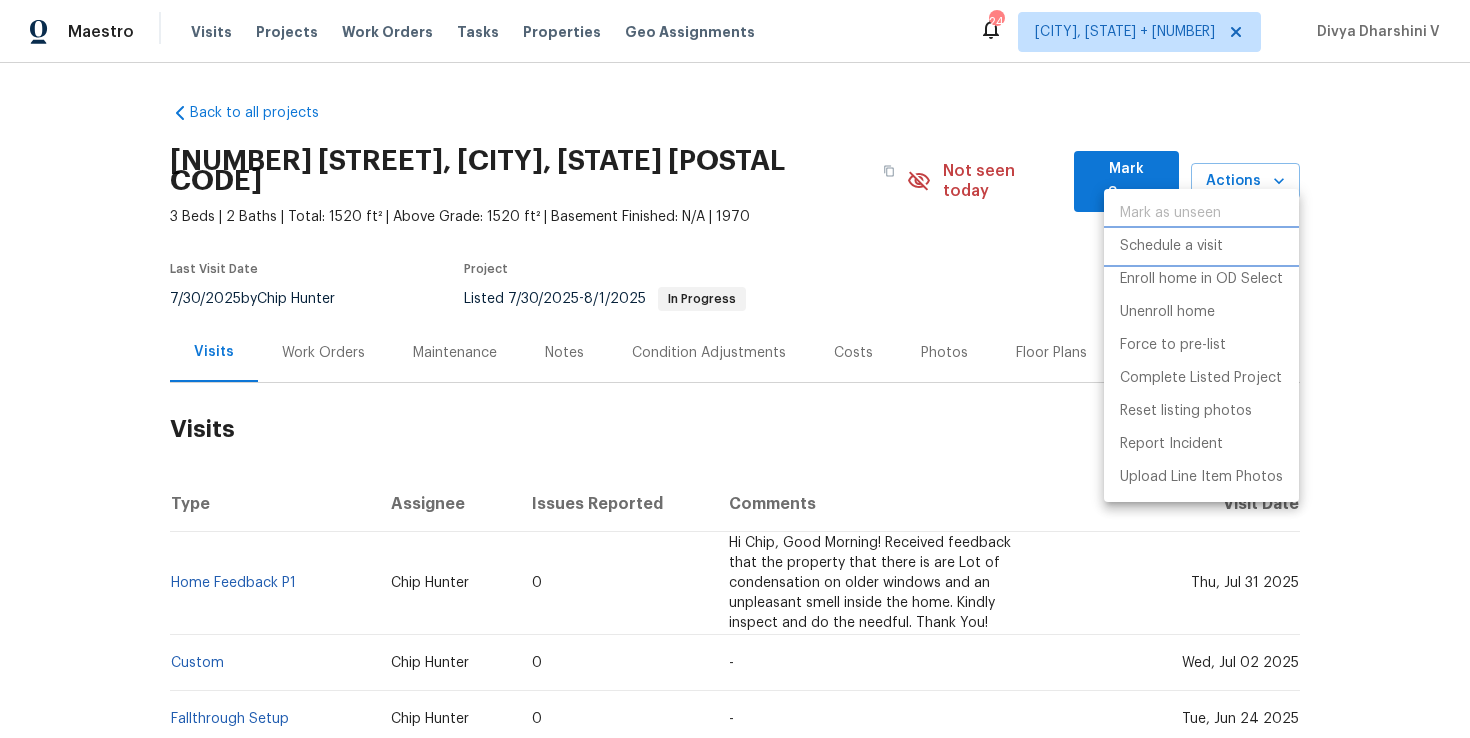 click on "Schedule a visit" at bounding box center [1171, 246] 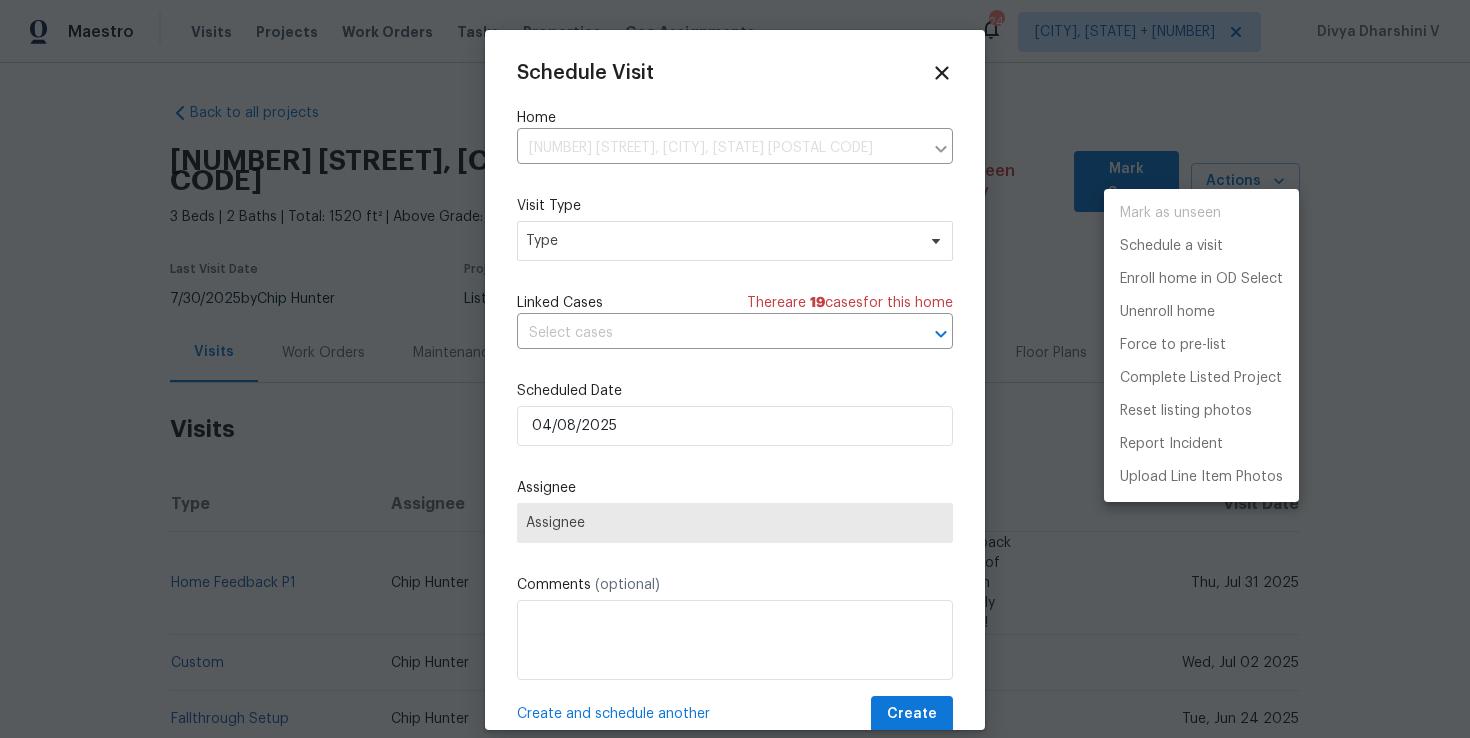 click at bounding box center (735, 369) 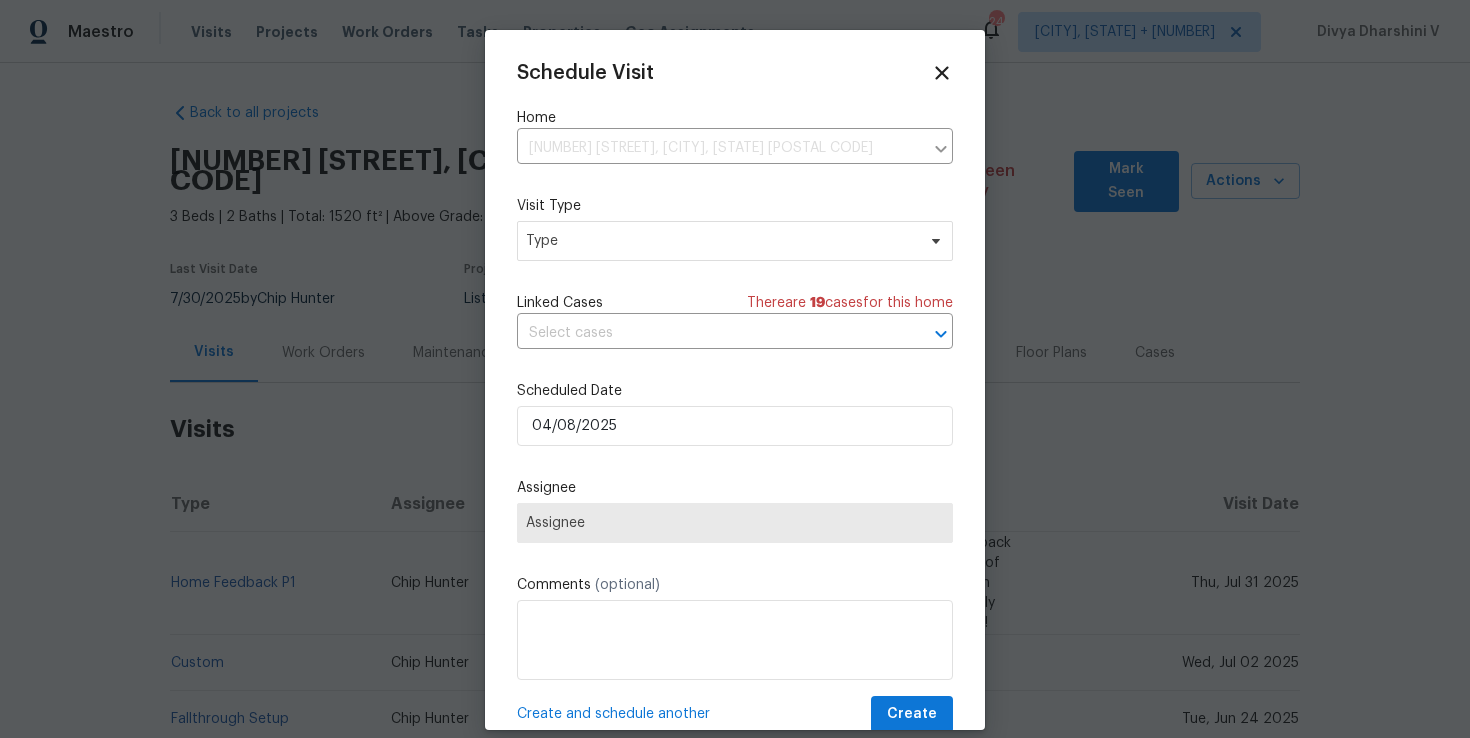 click on "Mark as unseen Schedule a visit Enroll home in OD Select Unenroll home Force to pre-list Complete Listed Project   Reset listing photos Report Incident Upload Line Item Photos" at bounding box center [735, 369] 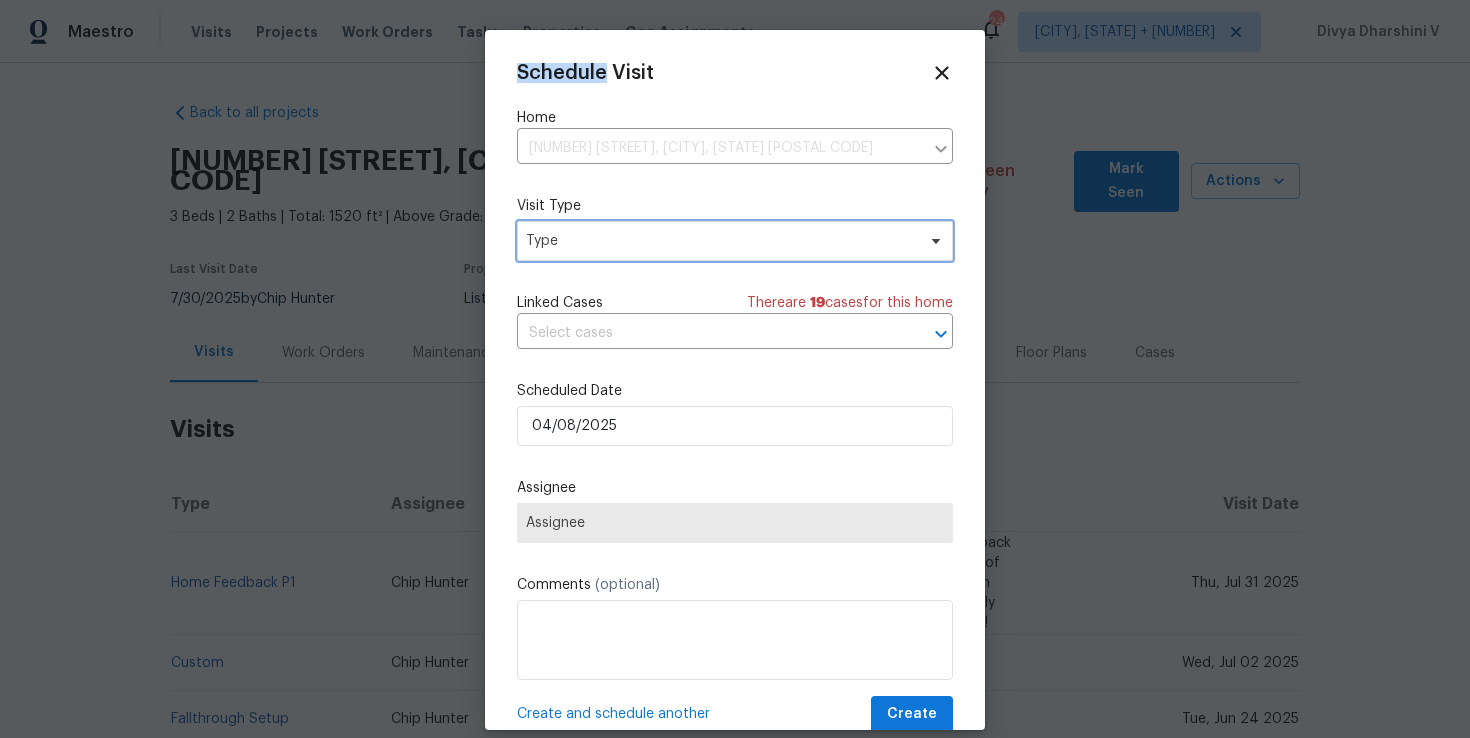 click on "Type" at bounding box center [720, 241] 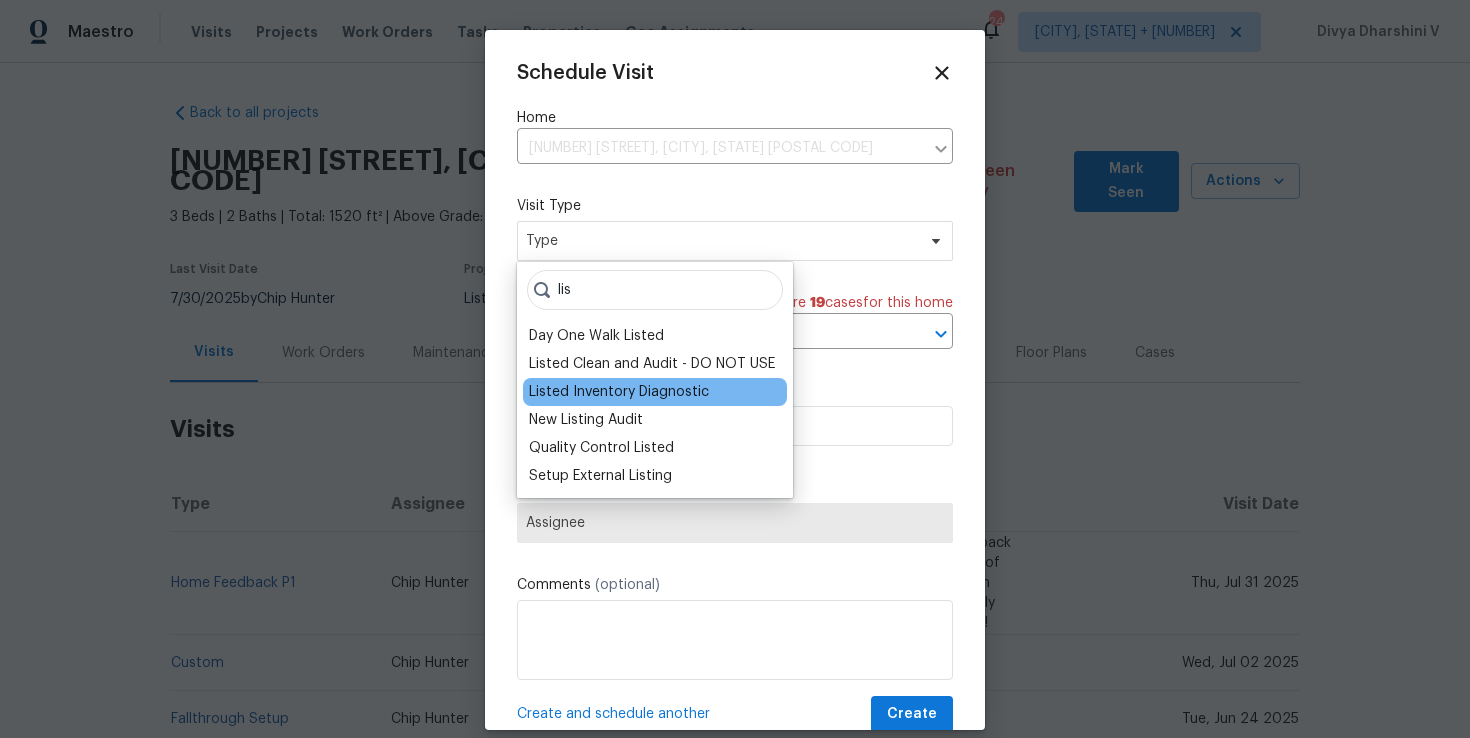 type on "lis" 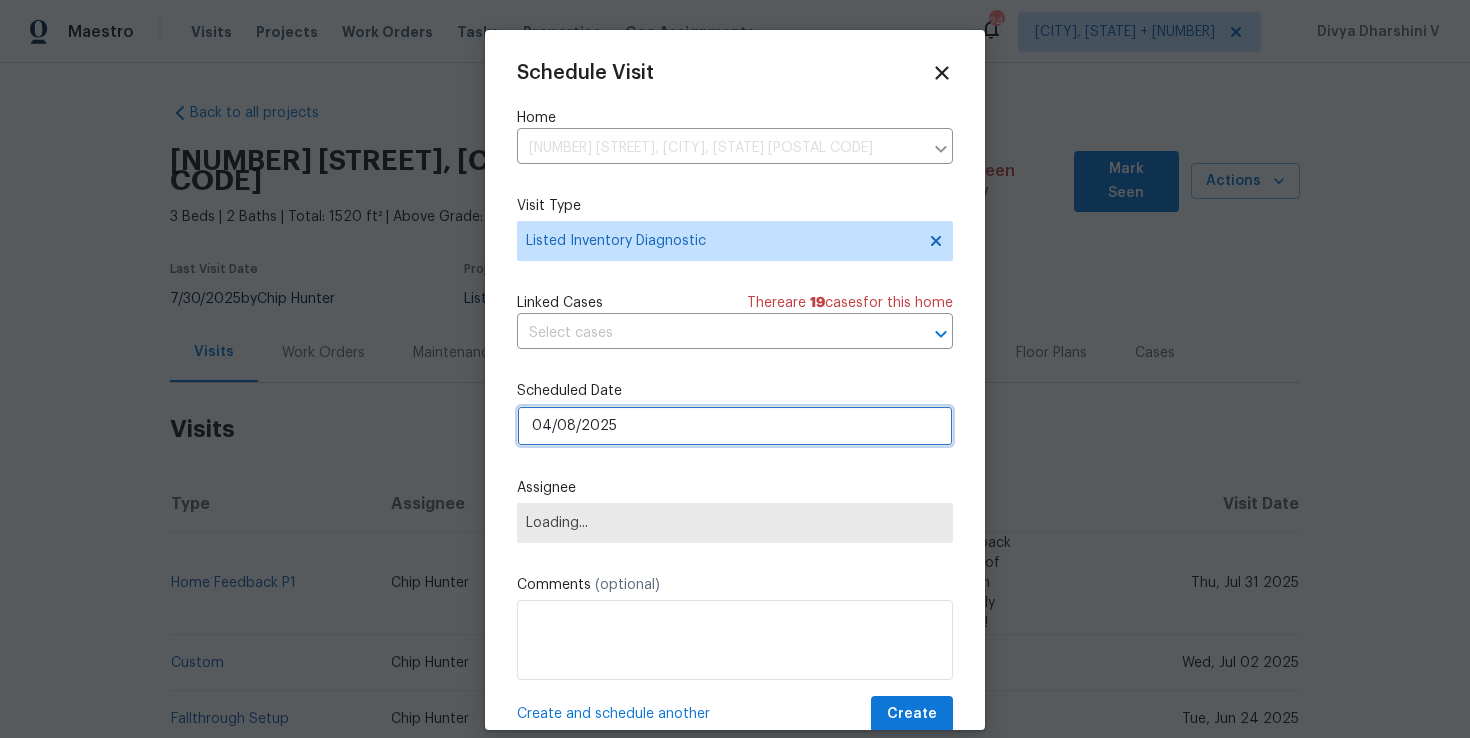 click on "04/08/2025" at bounding box center [735, 426] 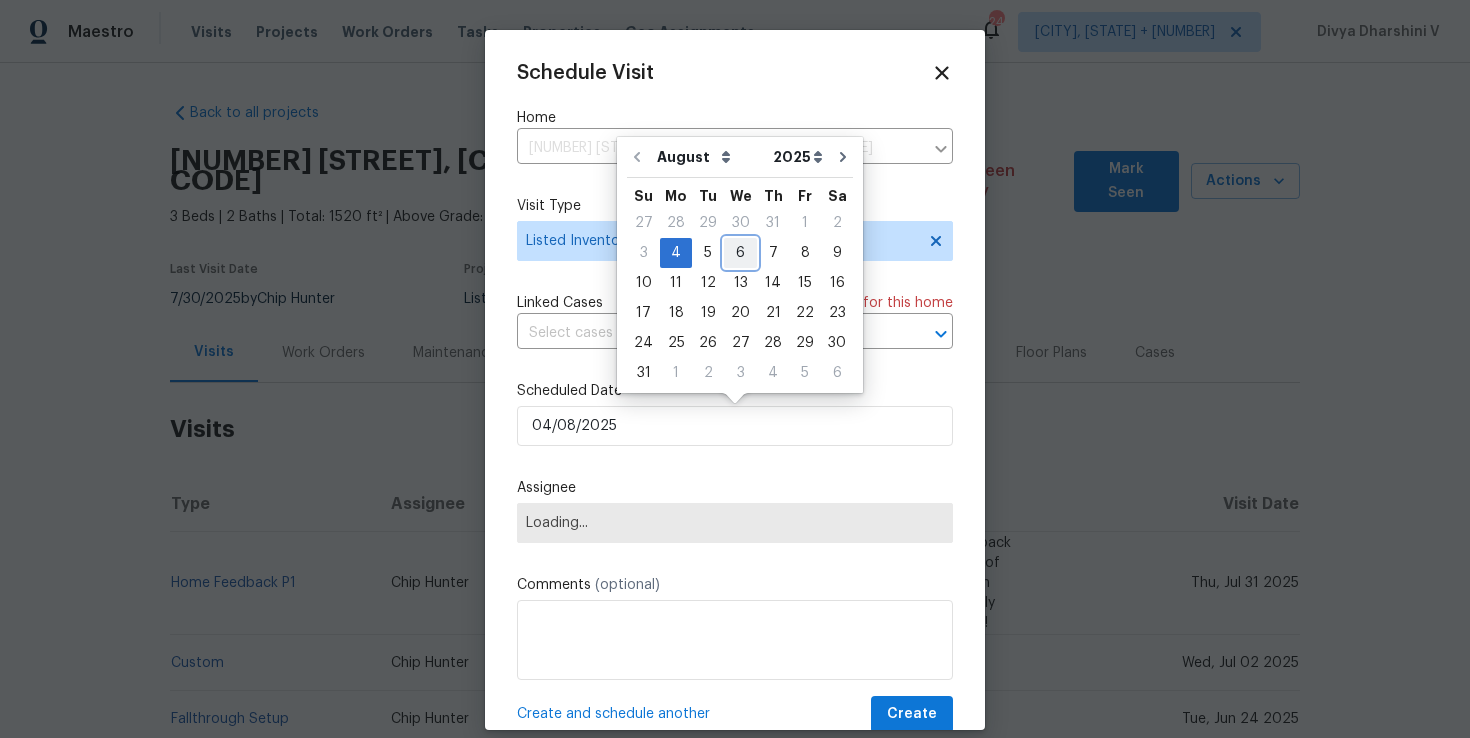 click on "6" at bounding box center [740, 253] 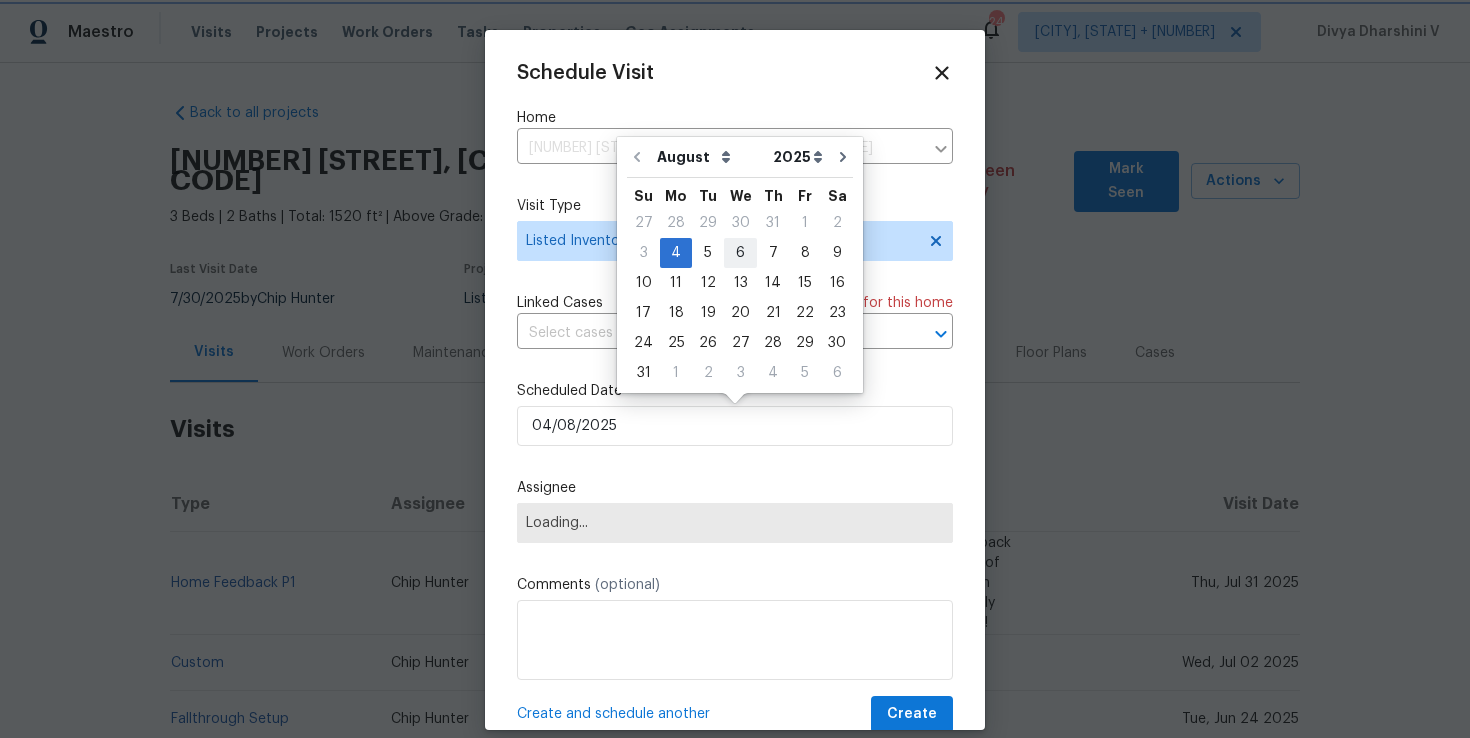 type on "06/08/2025" 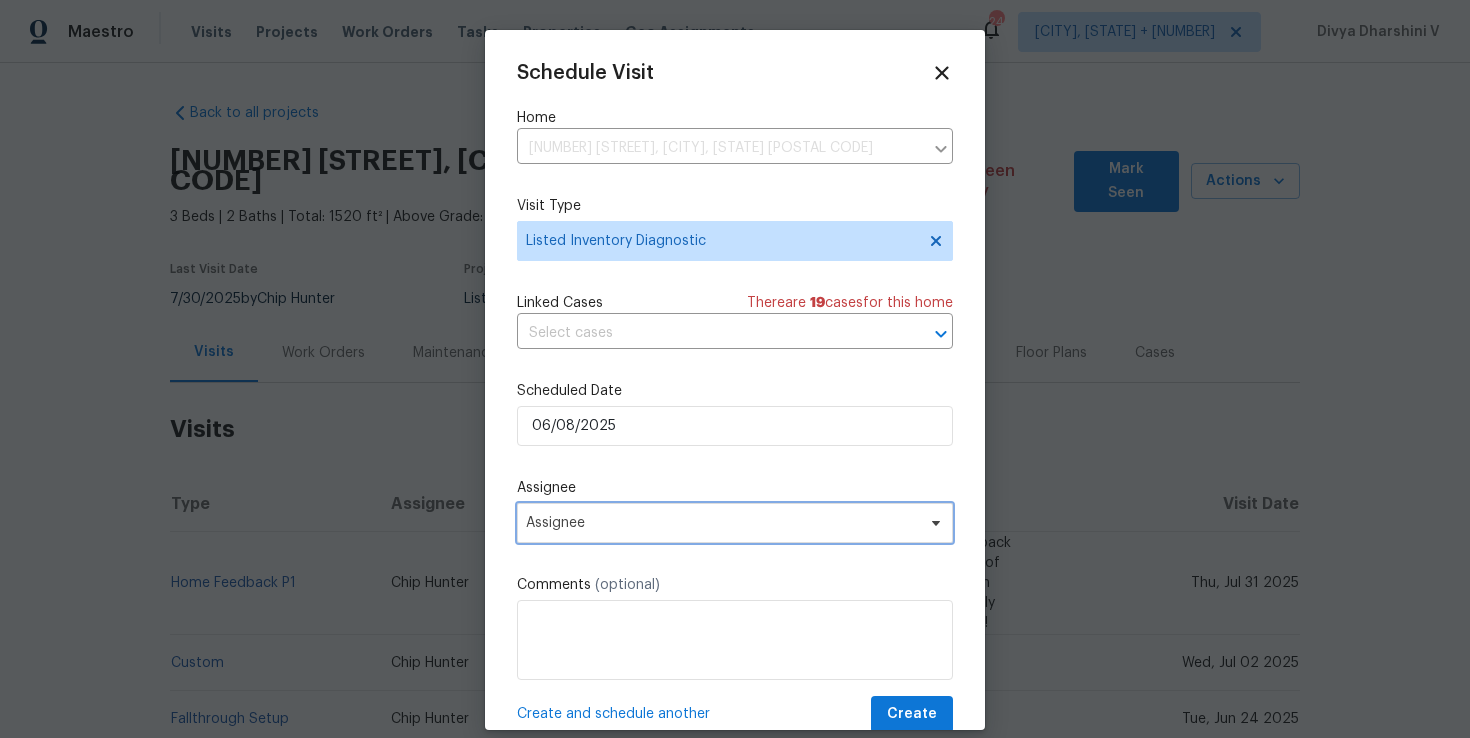 click on "Assignee" at bounding box center (735, 523) 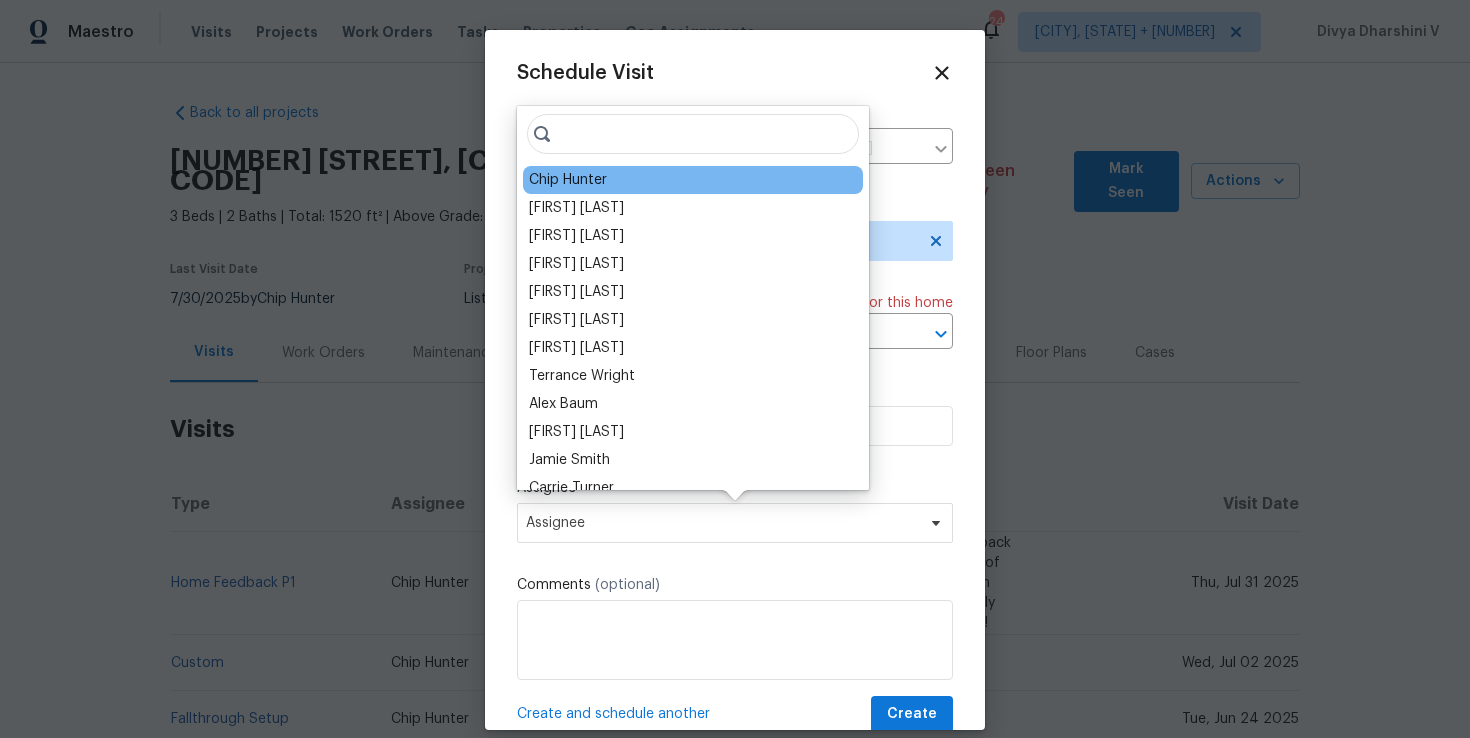 click on "Chip Hunter" at bounding box center (568, 180) 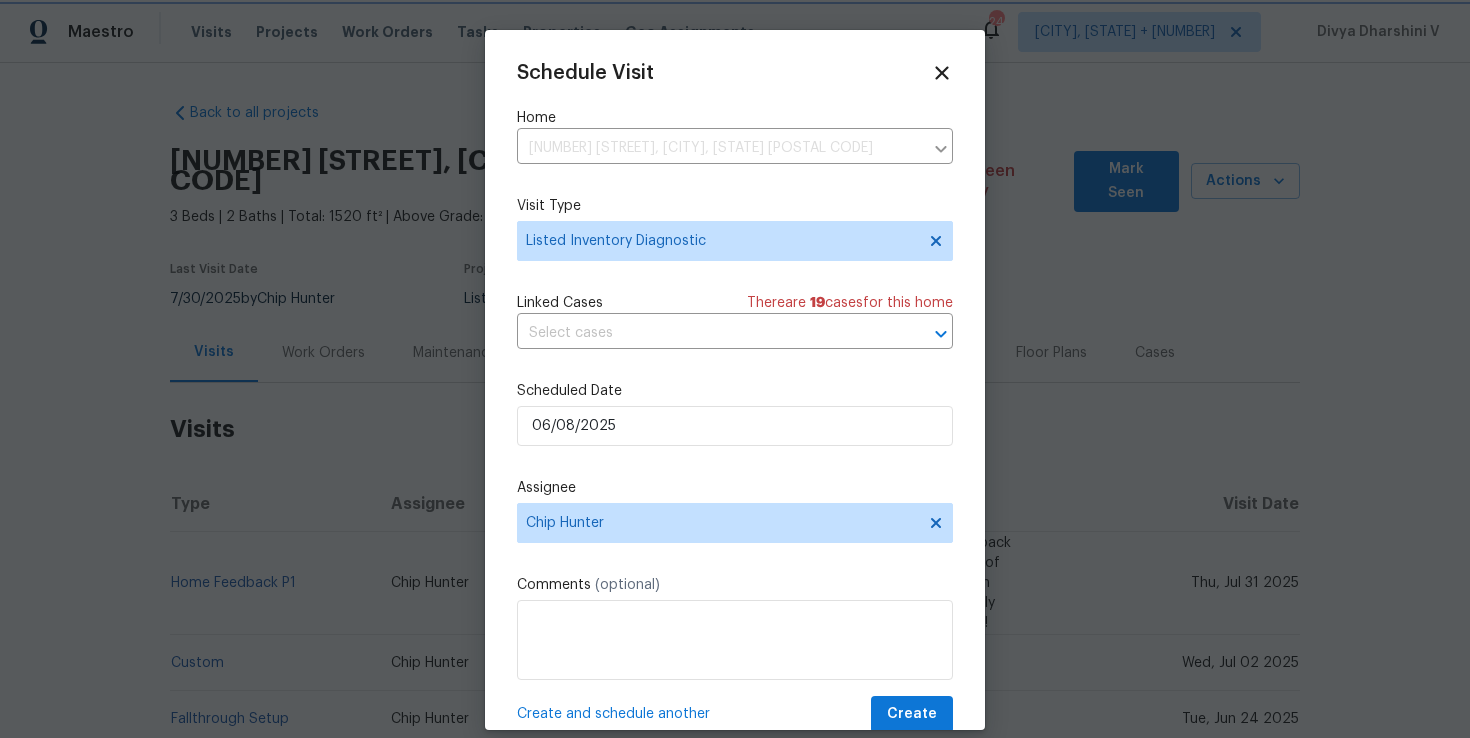 scroll, scrollTop: 36, scrollLeft: 0, axis: vertical 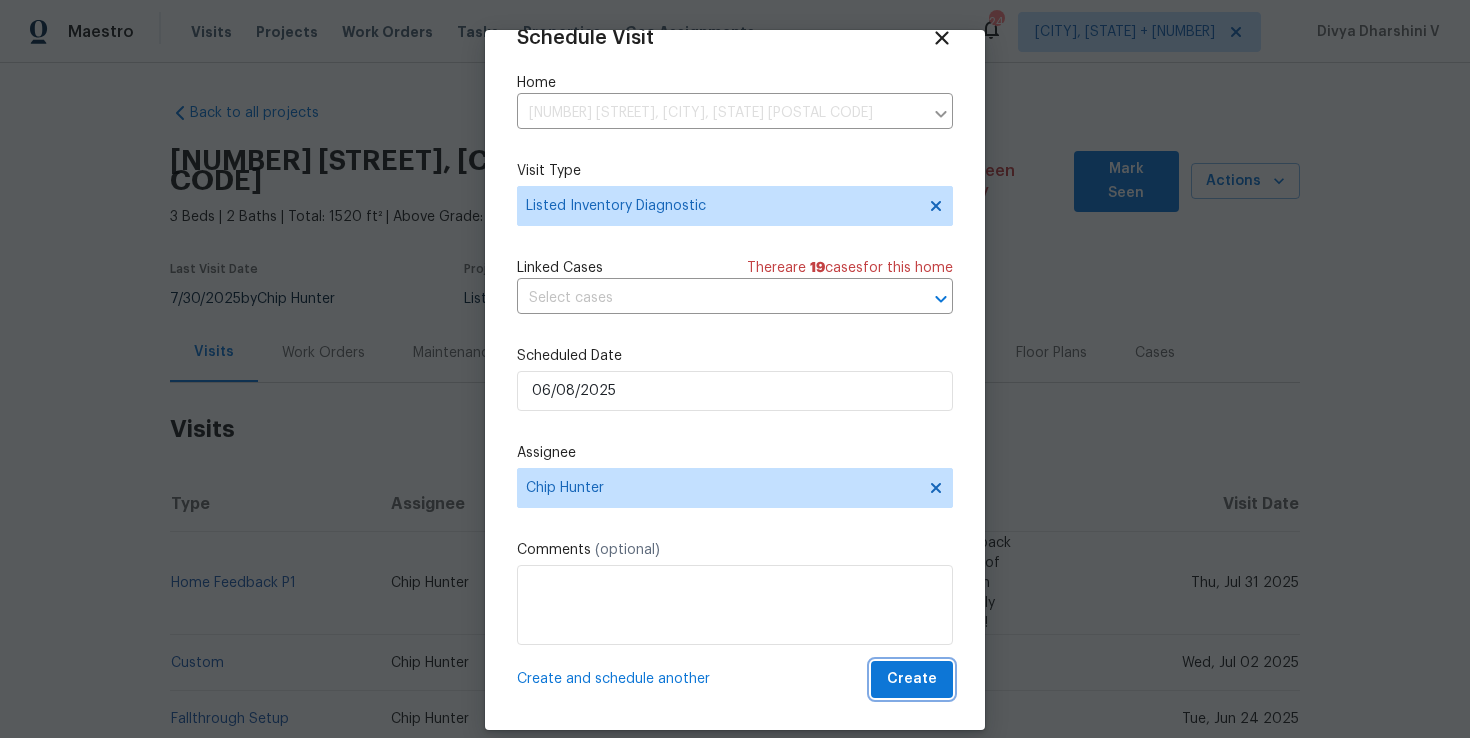 click on "Create" at bounding box center (912, 679) 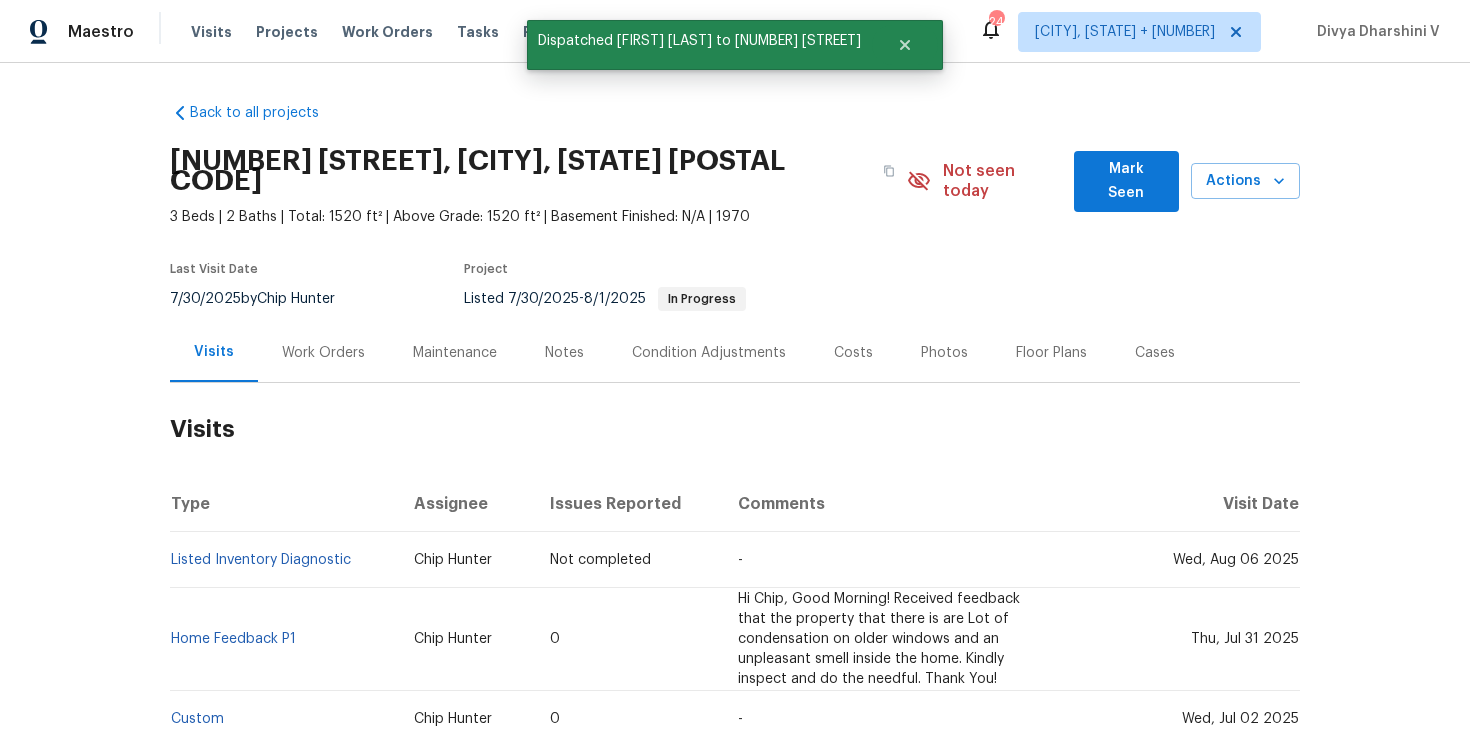 click on "Listed Inventory Diagnostic" at bounding box center (284, 560) 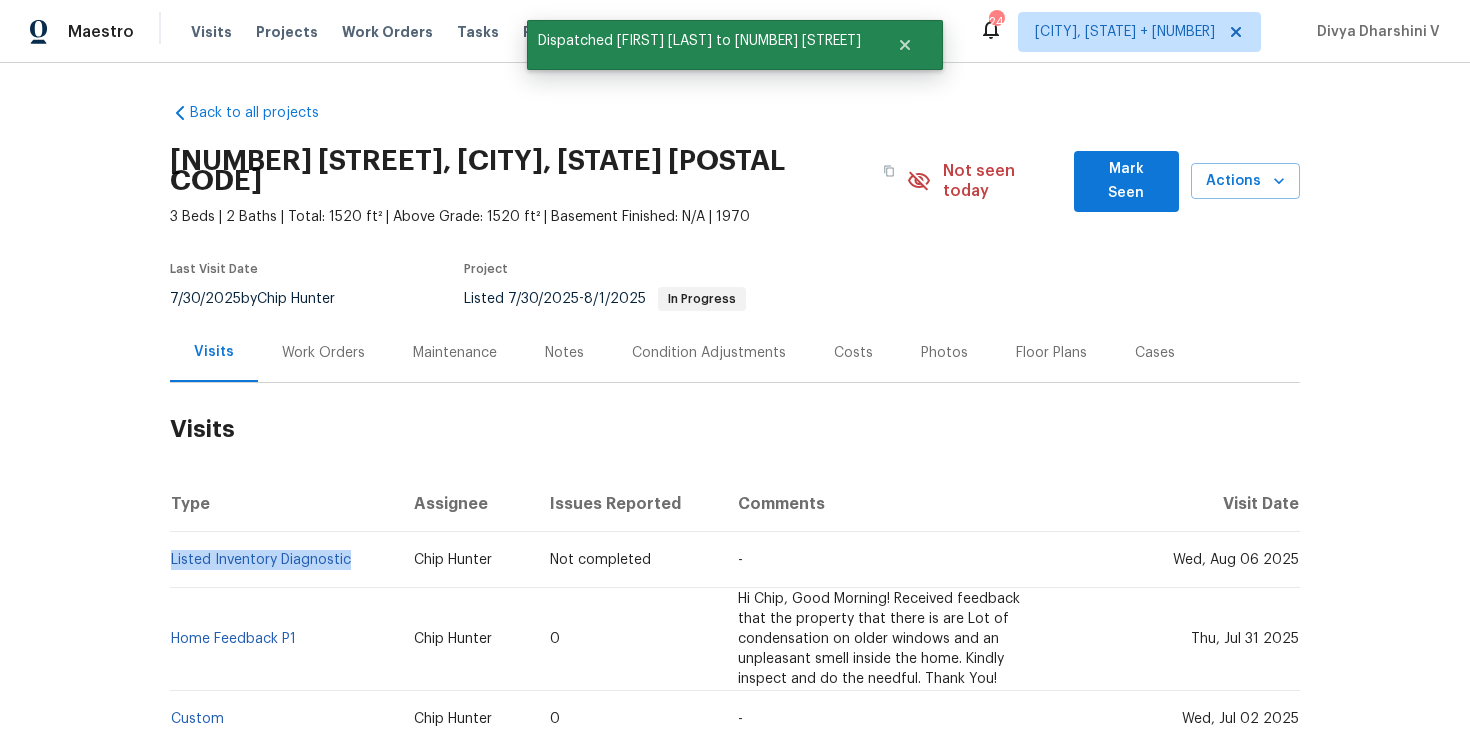 copy on "Listed Inventory Diagnostic" 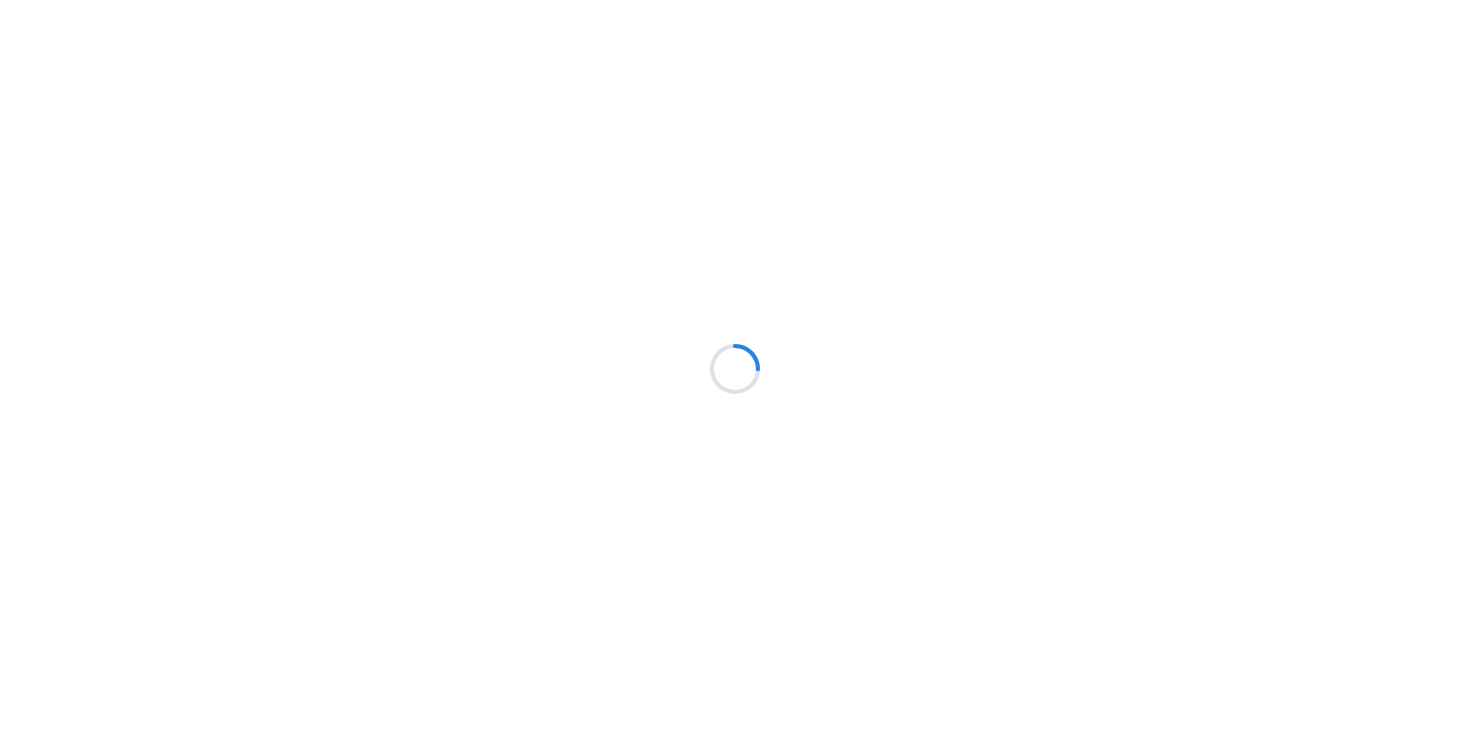scroll, scrollTop: 0, scrollLeft: 0, axis: both 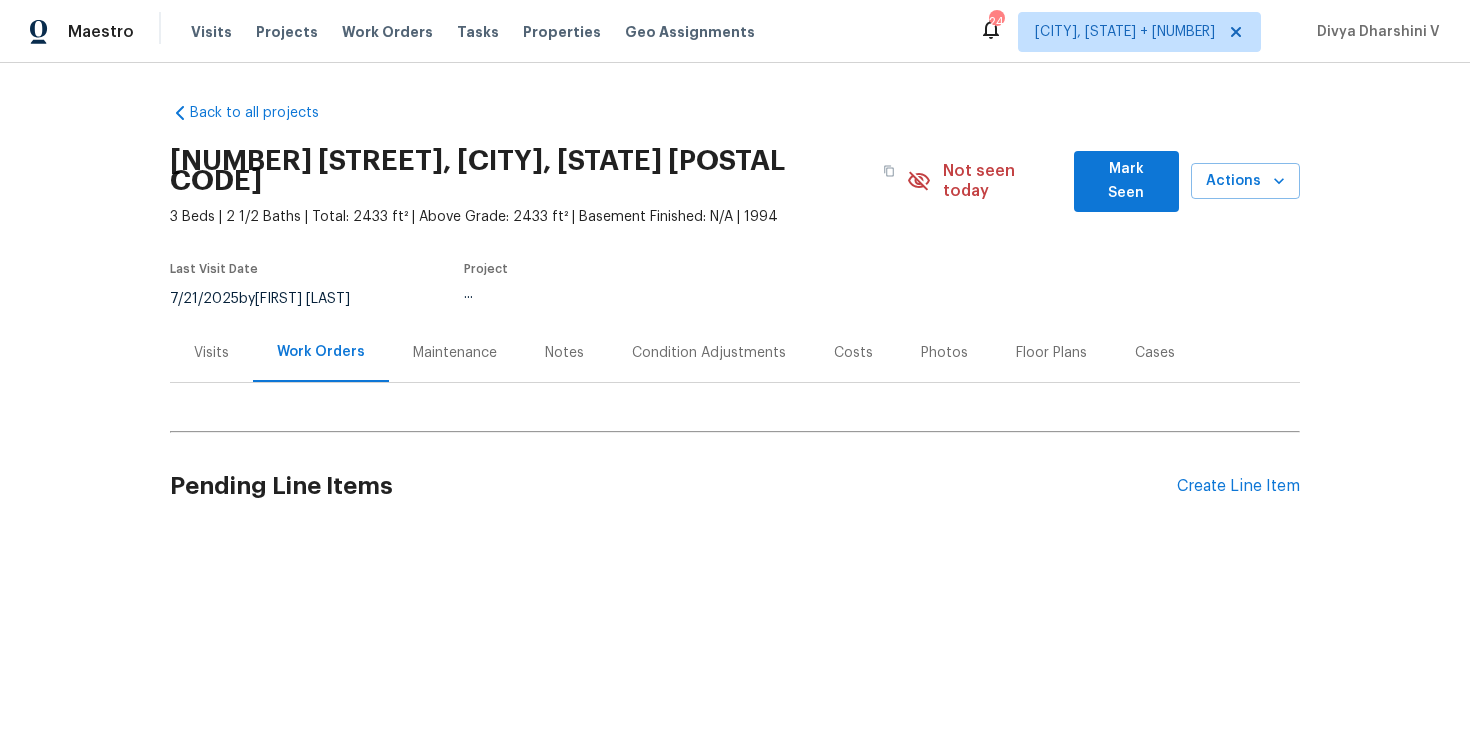 click on "Visits" at bounding box center [211, 353] 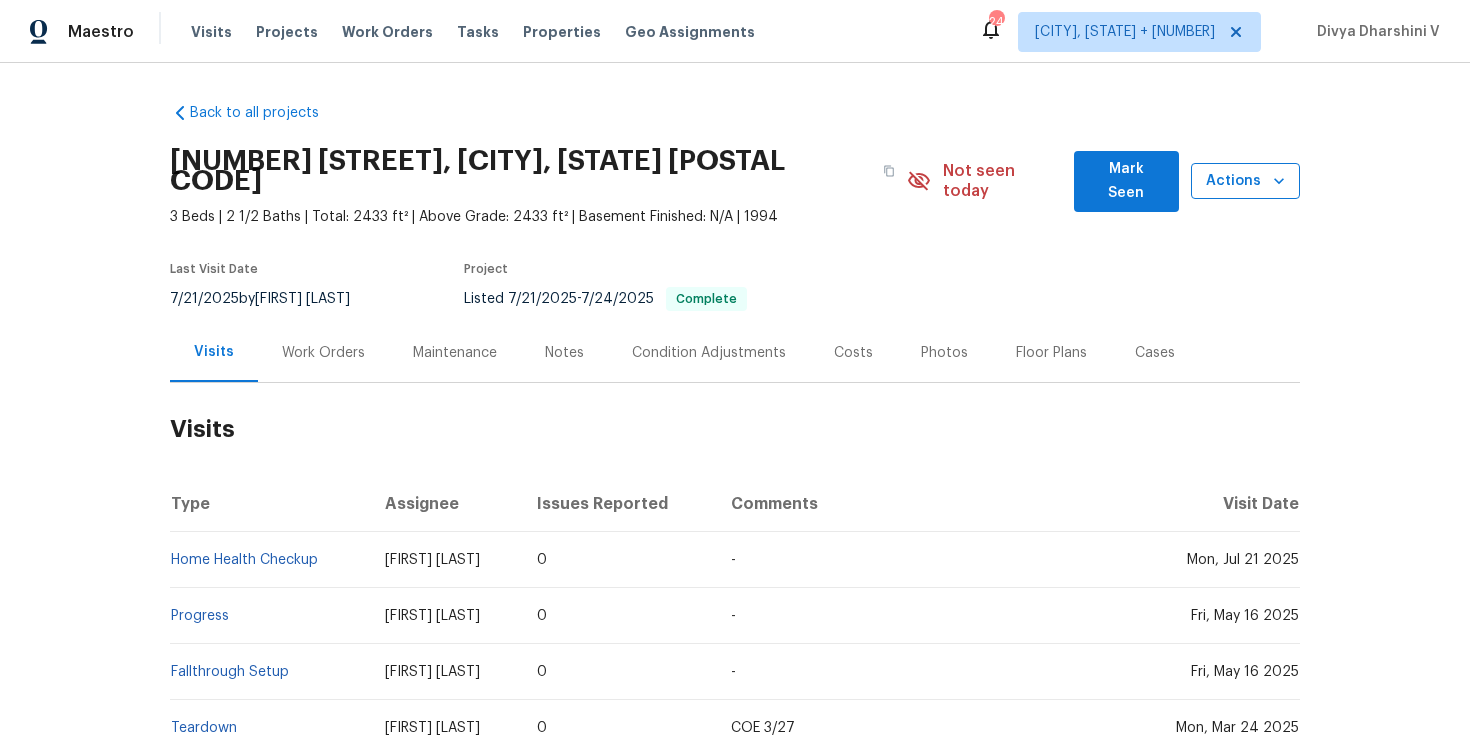 click on "Actions" at bounding box center (1245, 181) 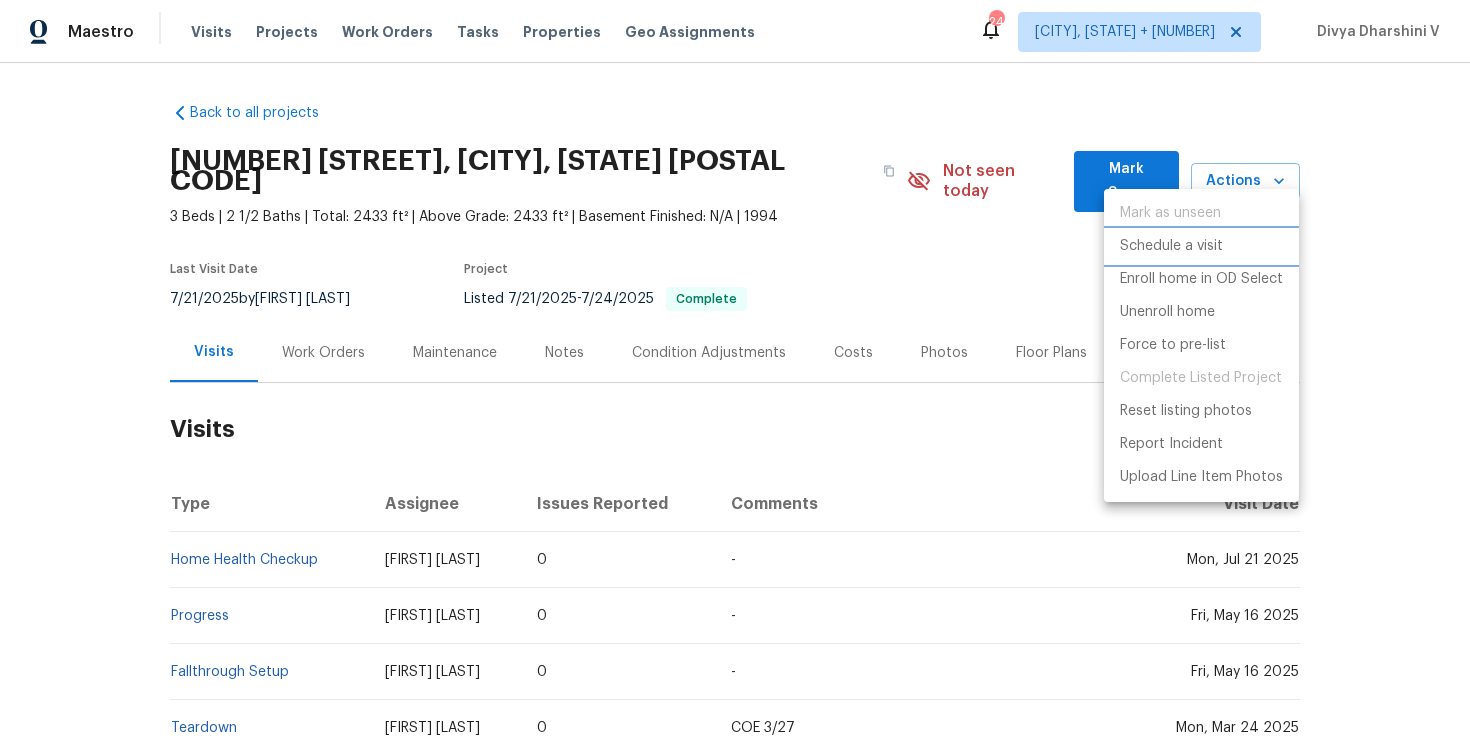 click on "Schedule a visit" at bounding box center (1171, 246) 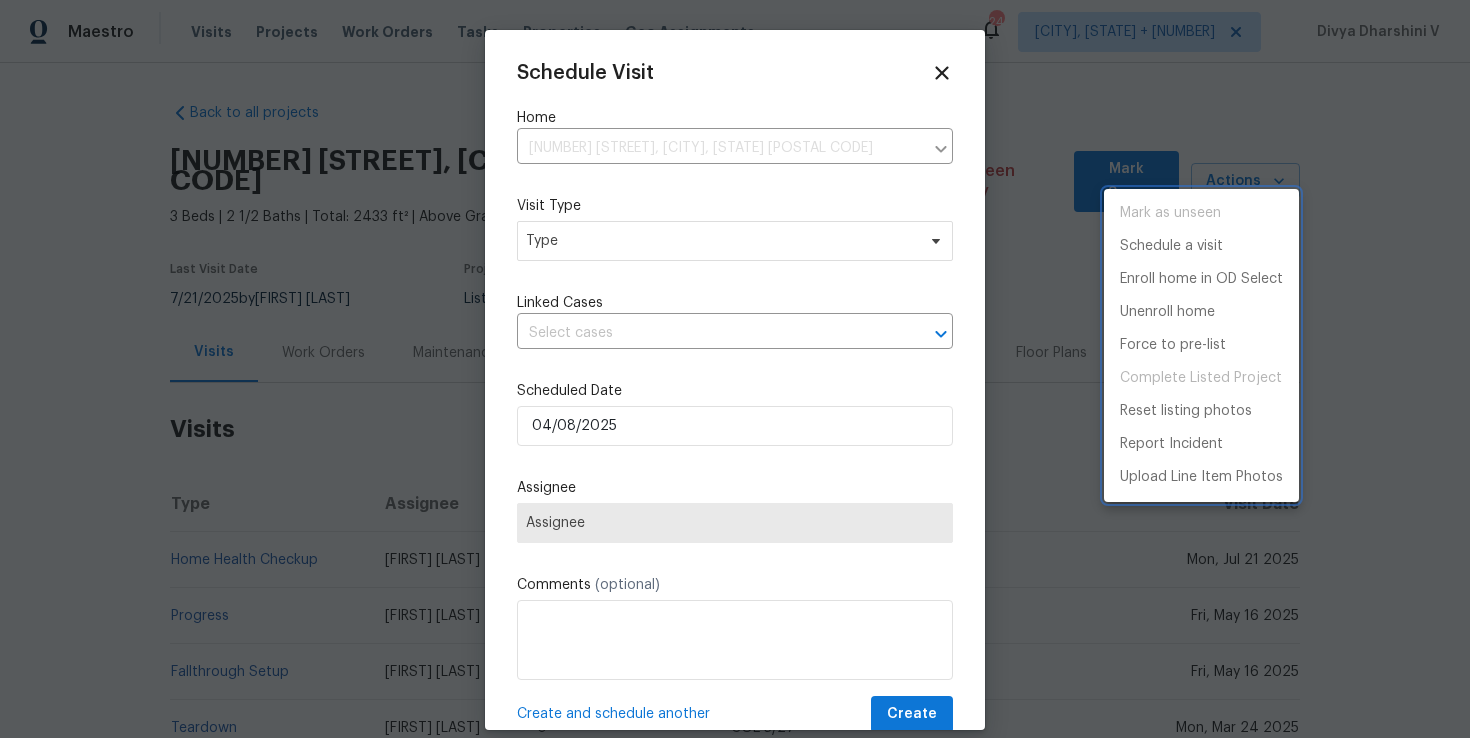 click at bounding box center (735, 369) 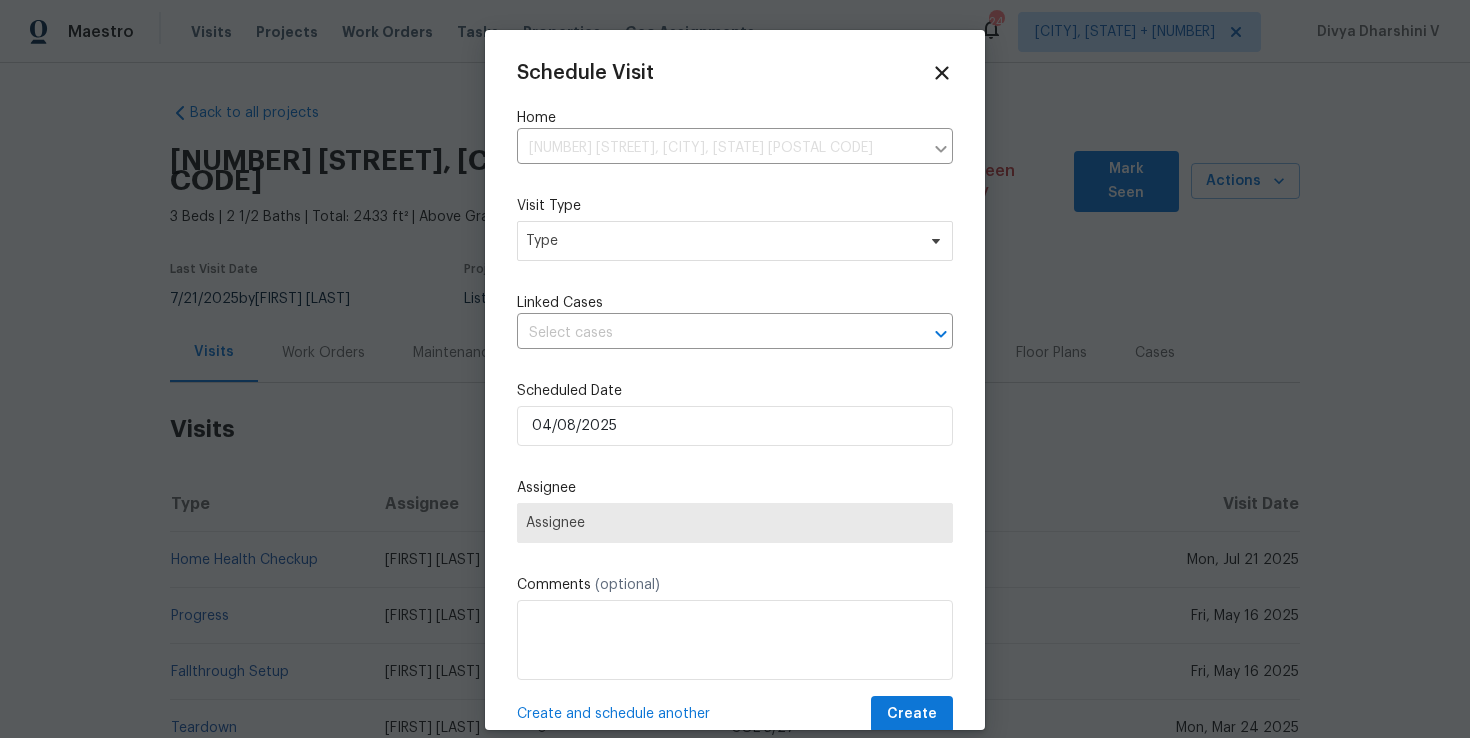 click on "Mark as unseen Schedule a visit Enroll home in OD Select Unenroll home Force to pre-list Complete Listed Project   Reset listing photos Report Incident Upload Line Item Photos" at bounding box center [735, 369] 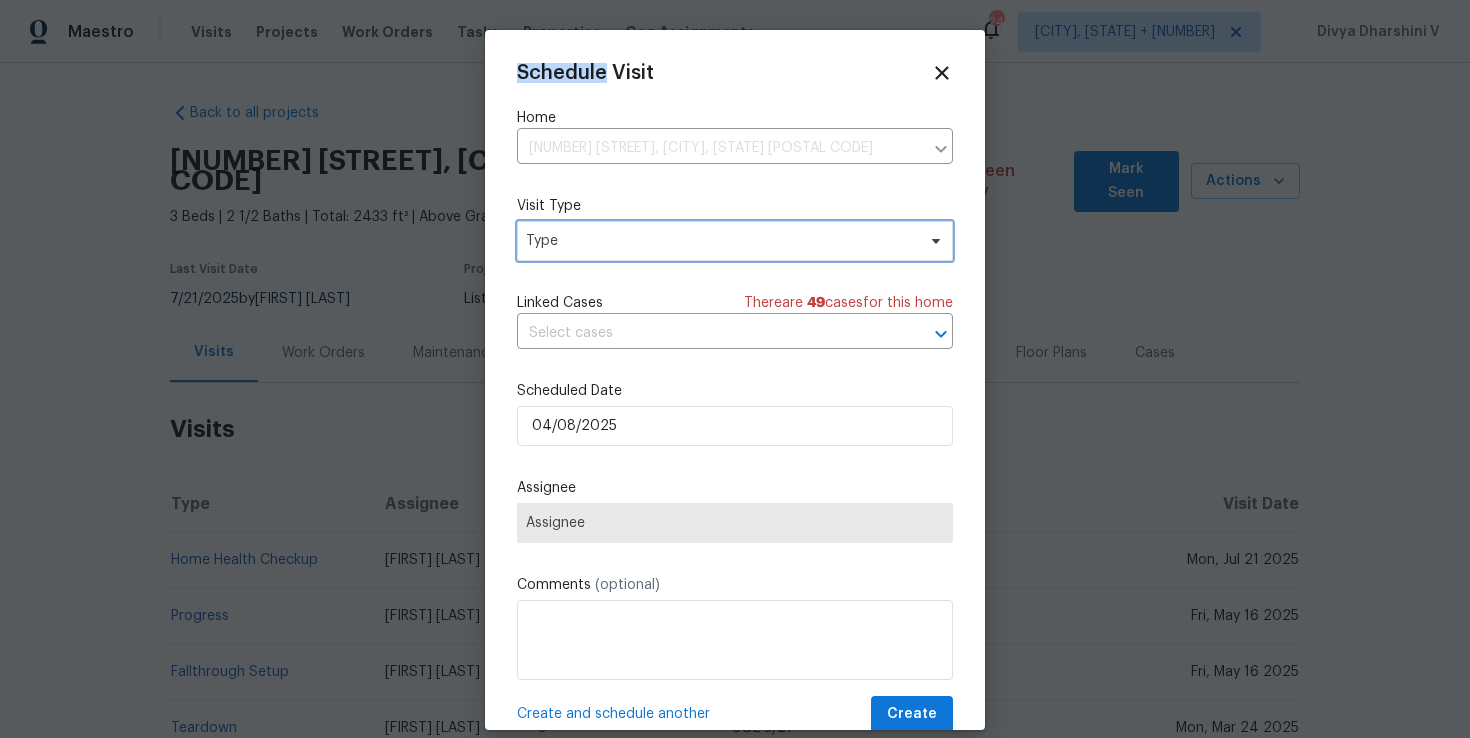 click on "Type" at bounding box center [720, 241] 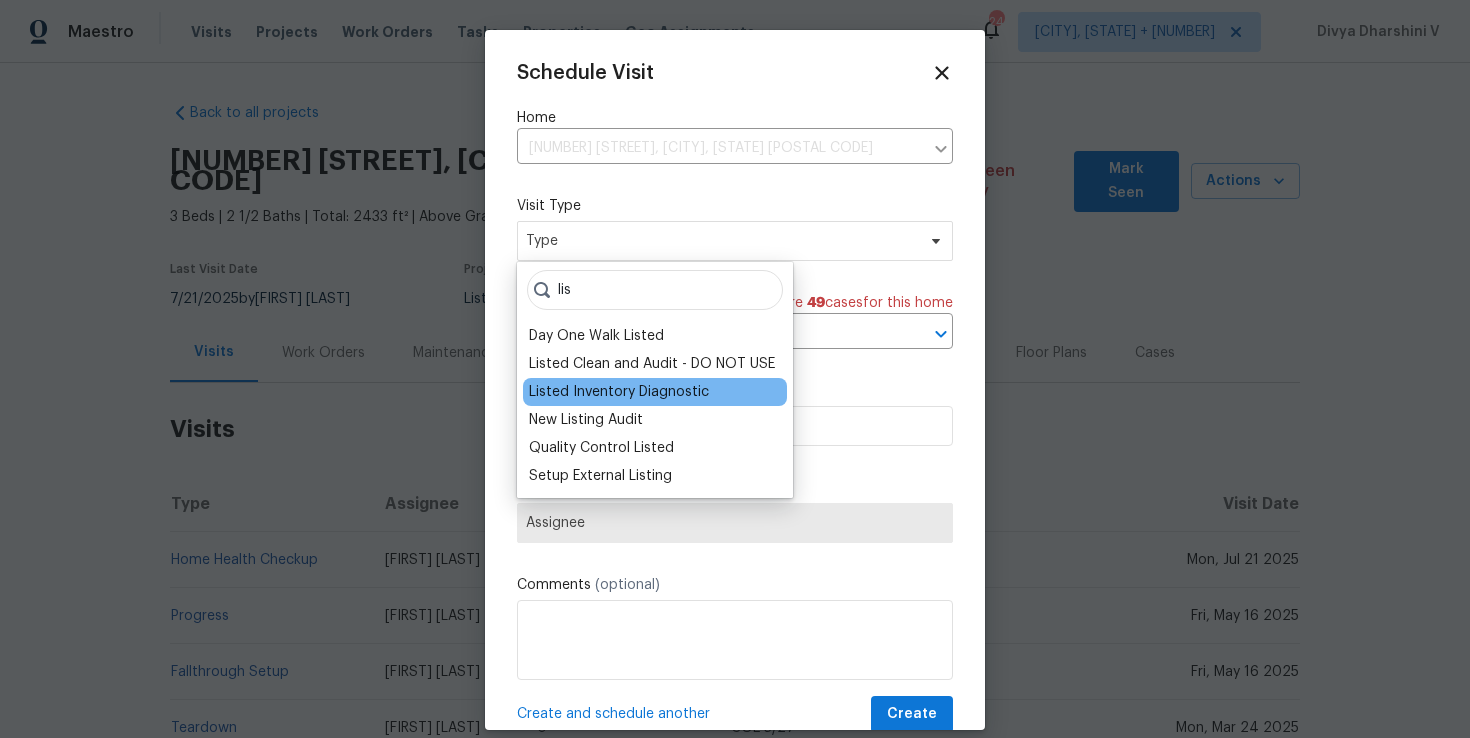 type on "lis" 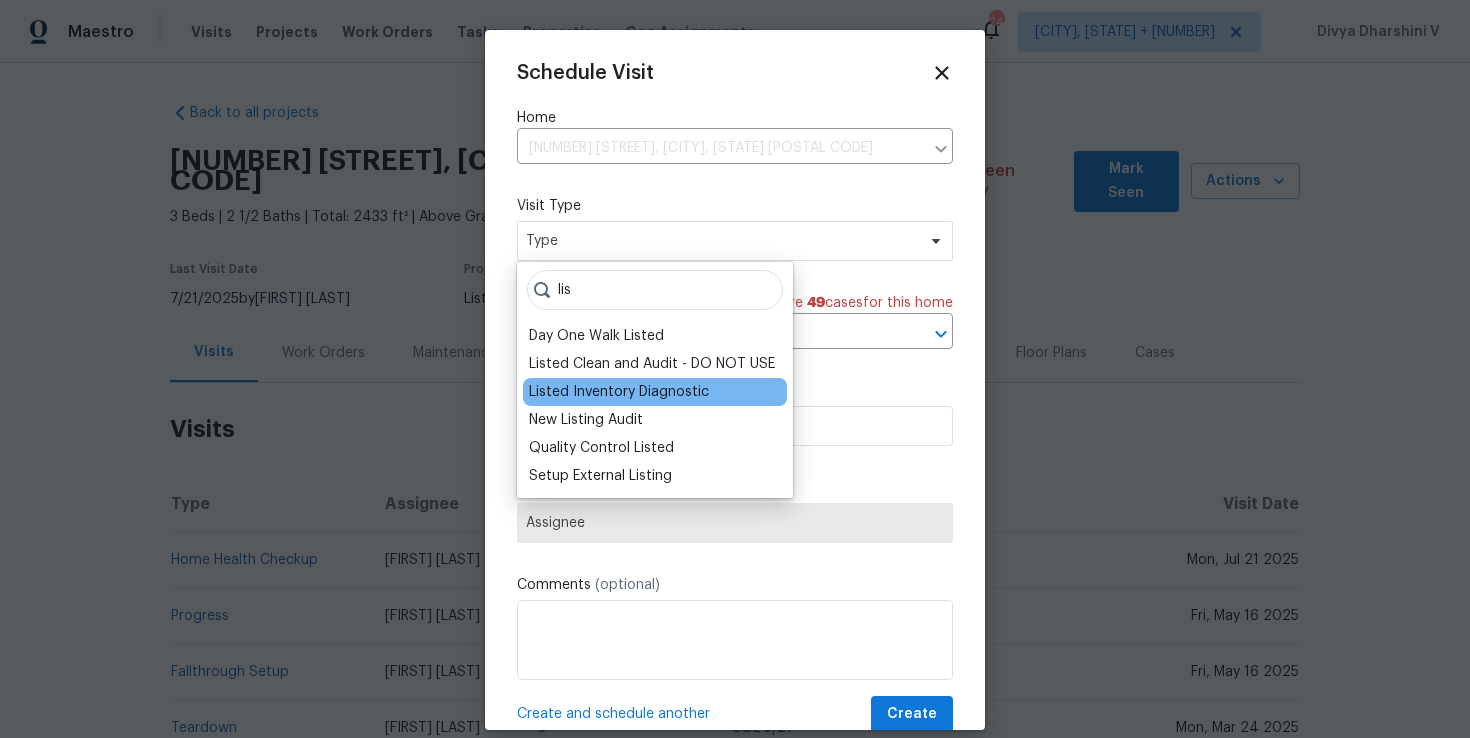 click on "Listed Inventory Diagnostic" at bounding box center [619, 392] 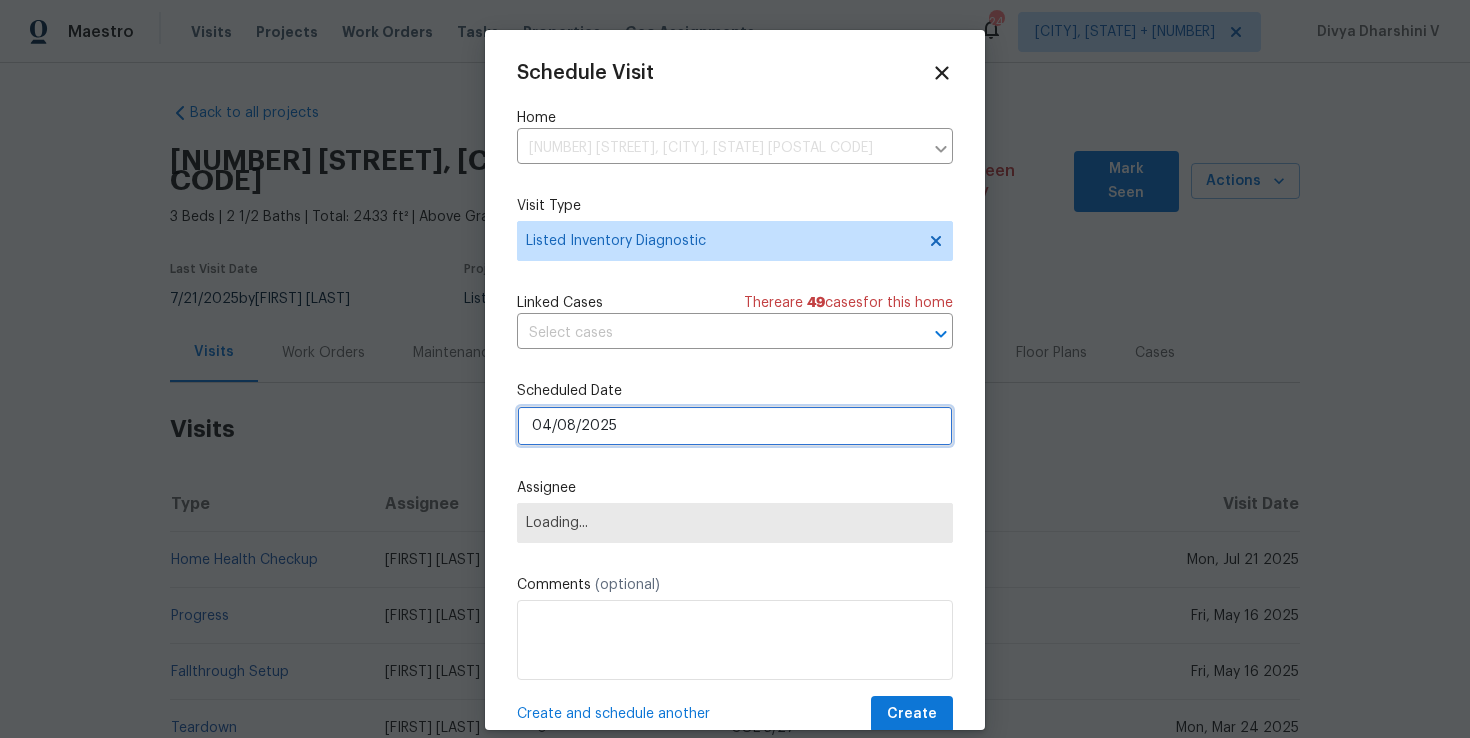 click on "04/08/2025" at bounding box center [735, 426] 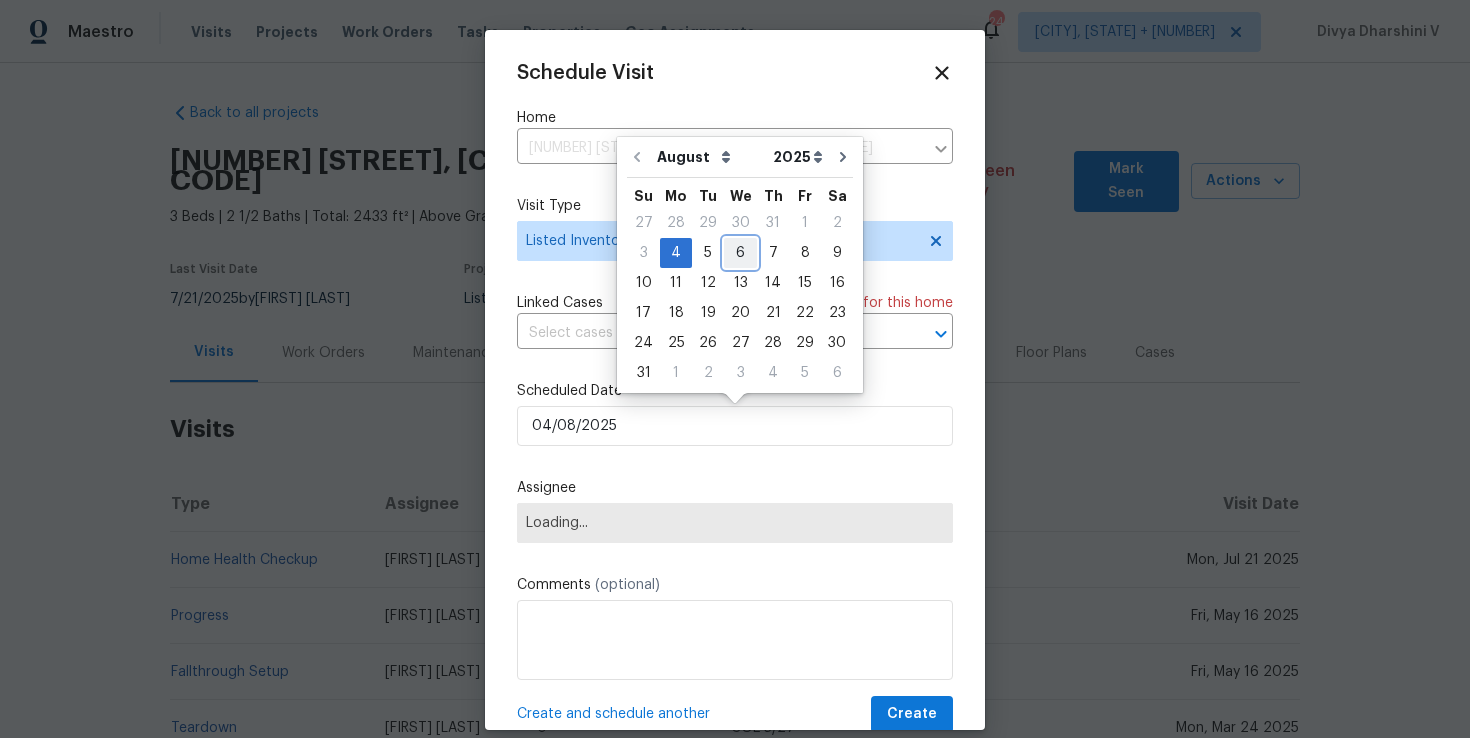 click on "6" at bounding box center (740, 253) 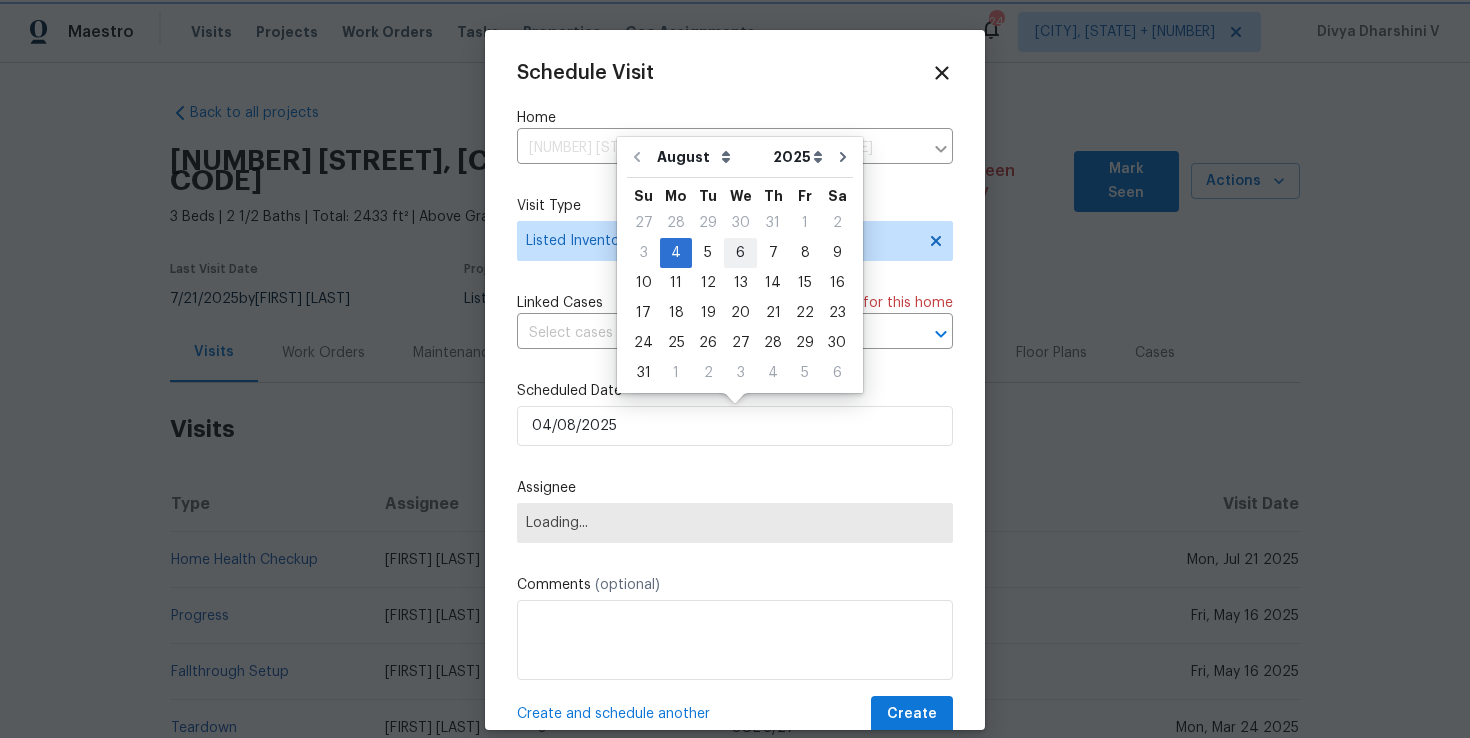 type on "06/08/2025" 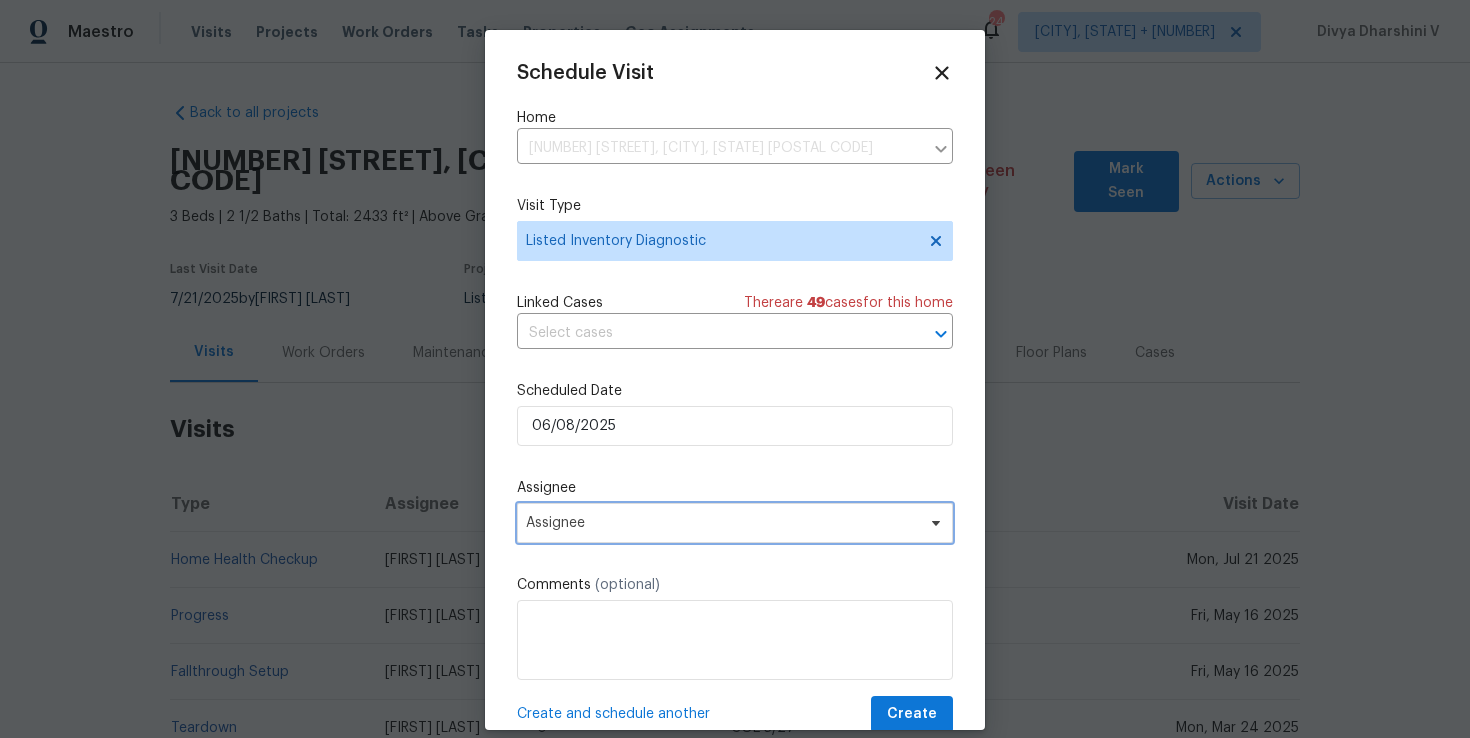 click on "Assignee" at bounding box center (735, 523) 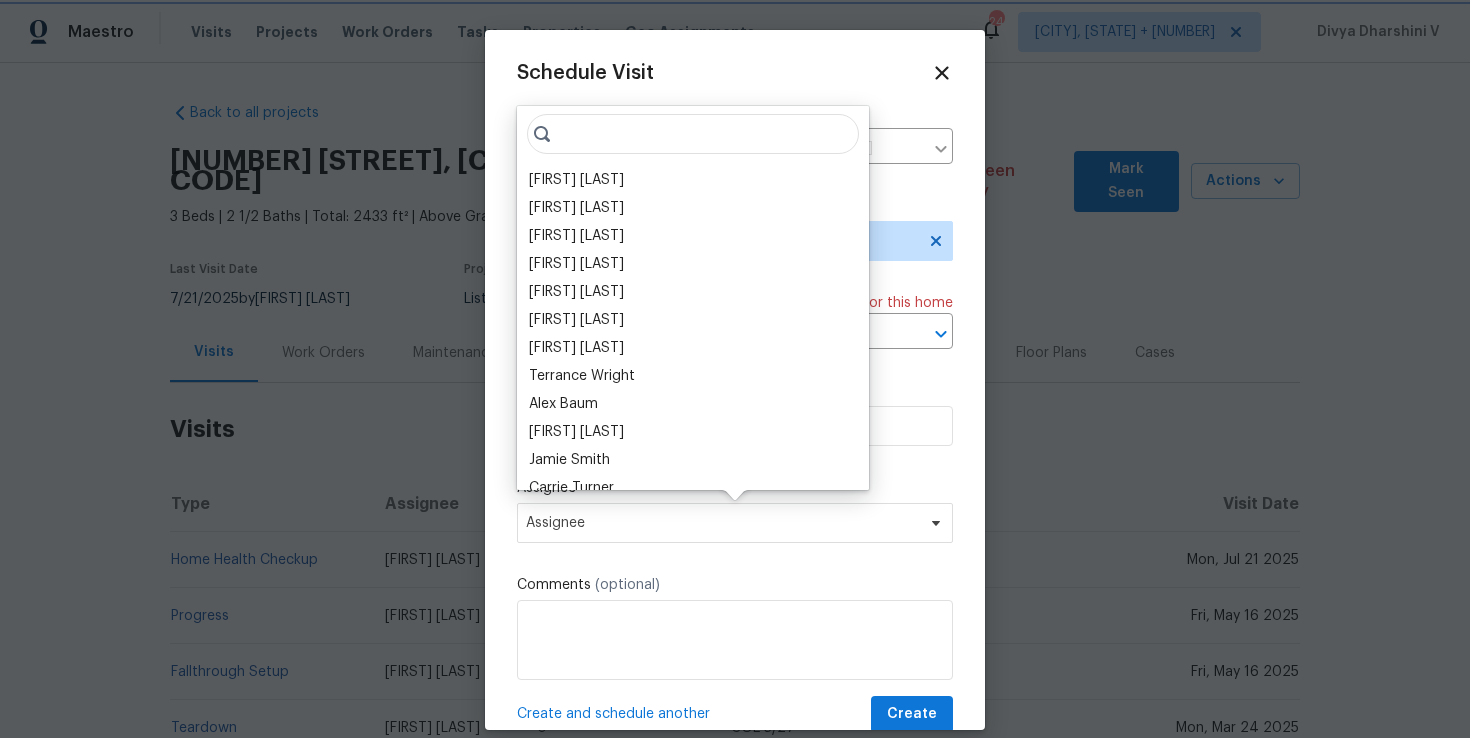 click on "Assignee" at bounding box center (735, 523) 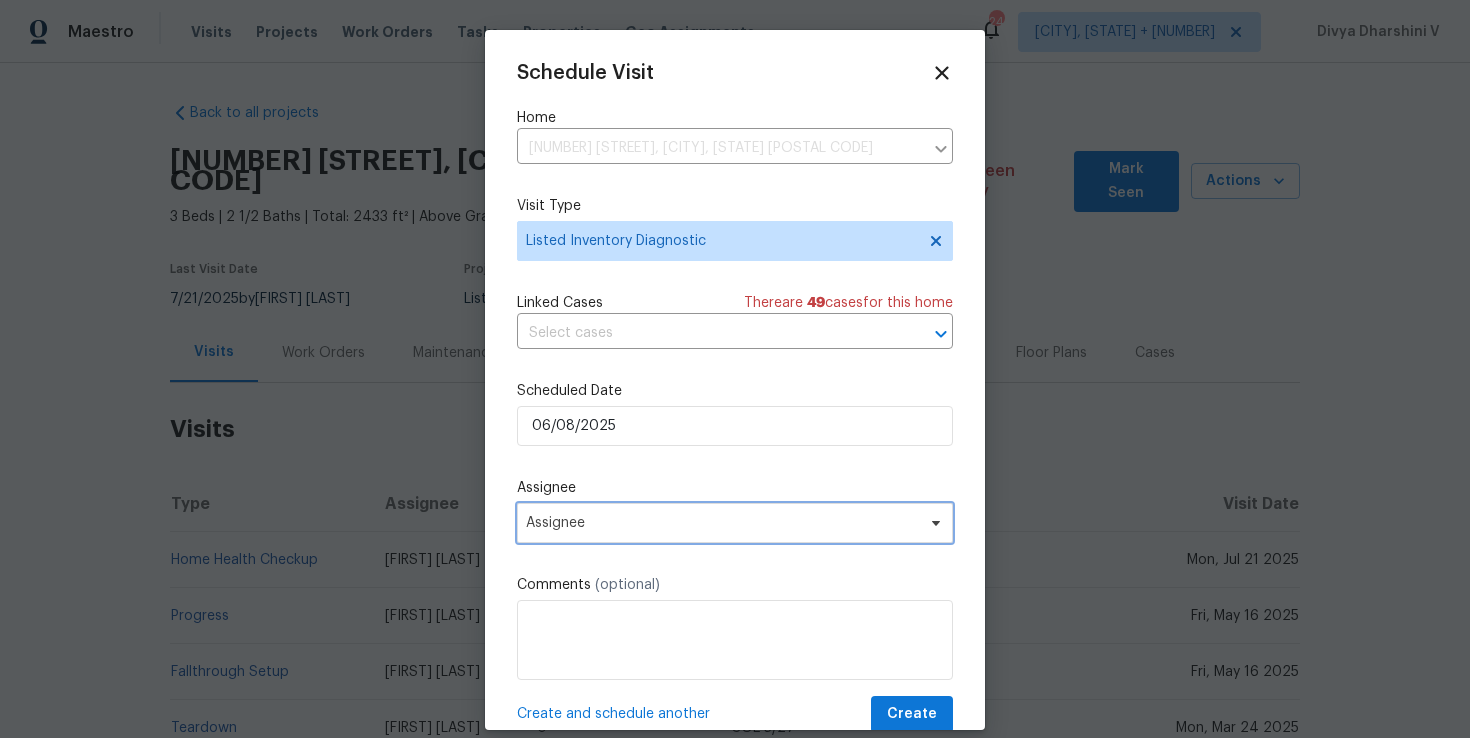 click on "Assignee" at bounding box center [722, 523] 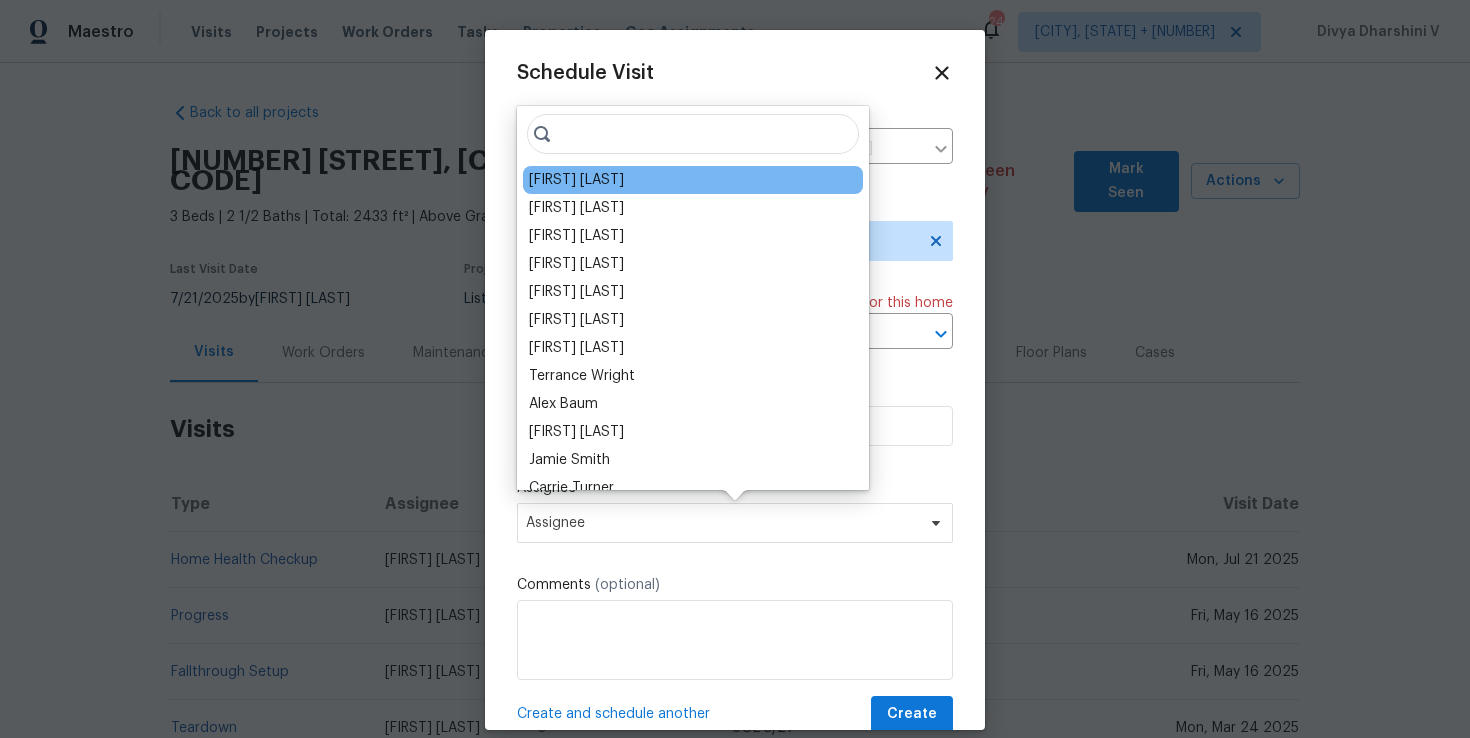 click on "[FIRST] [LAST]" at bounding box center (576, 180) 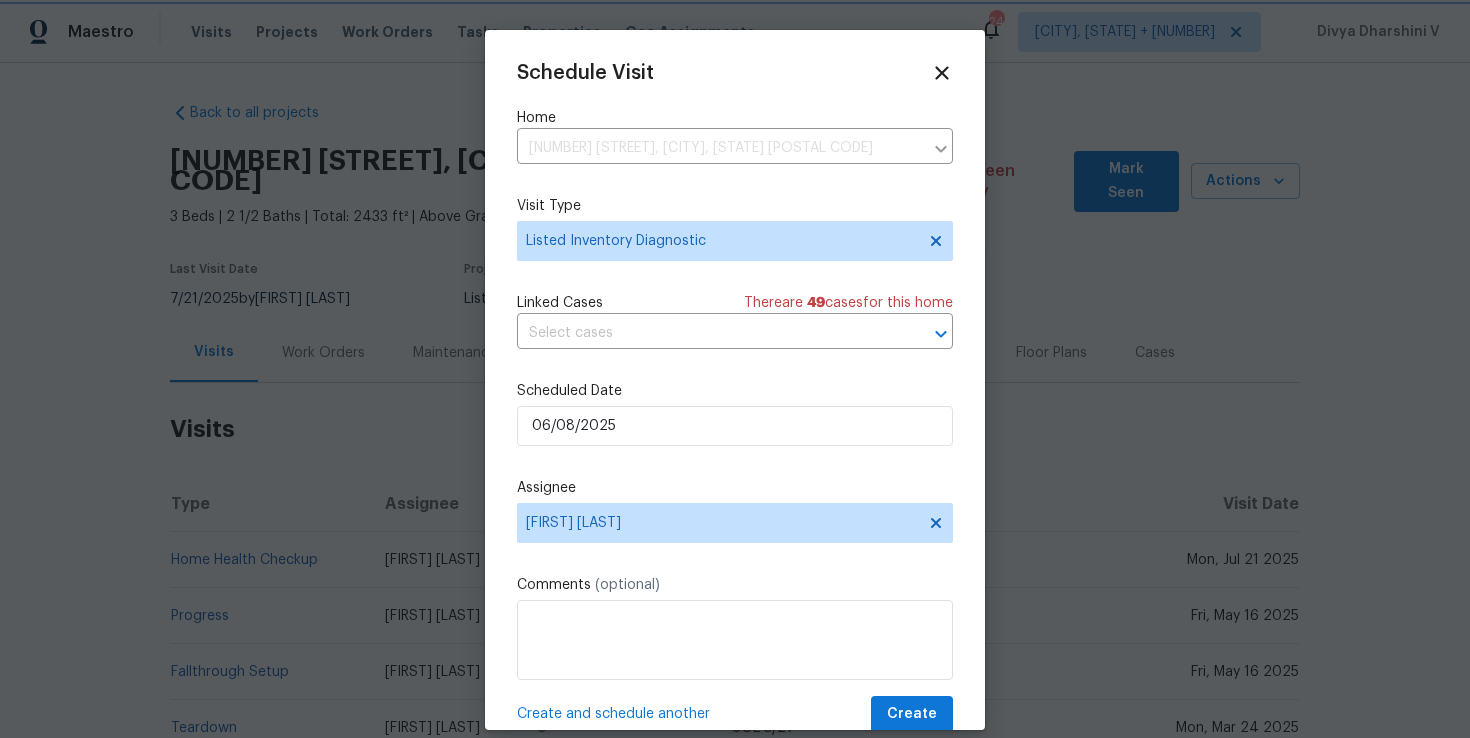 scroll, scrollTop: 36, scrollLeft: 0, axis: vertical 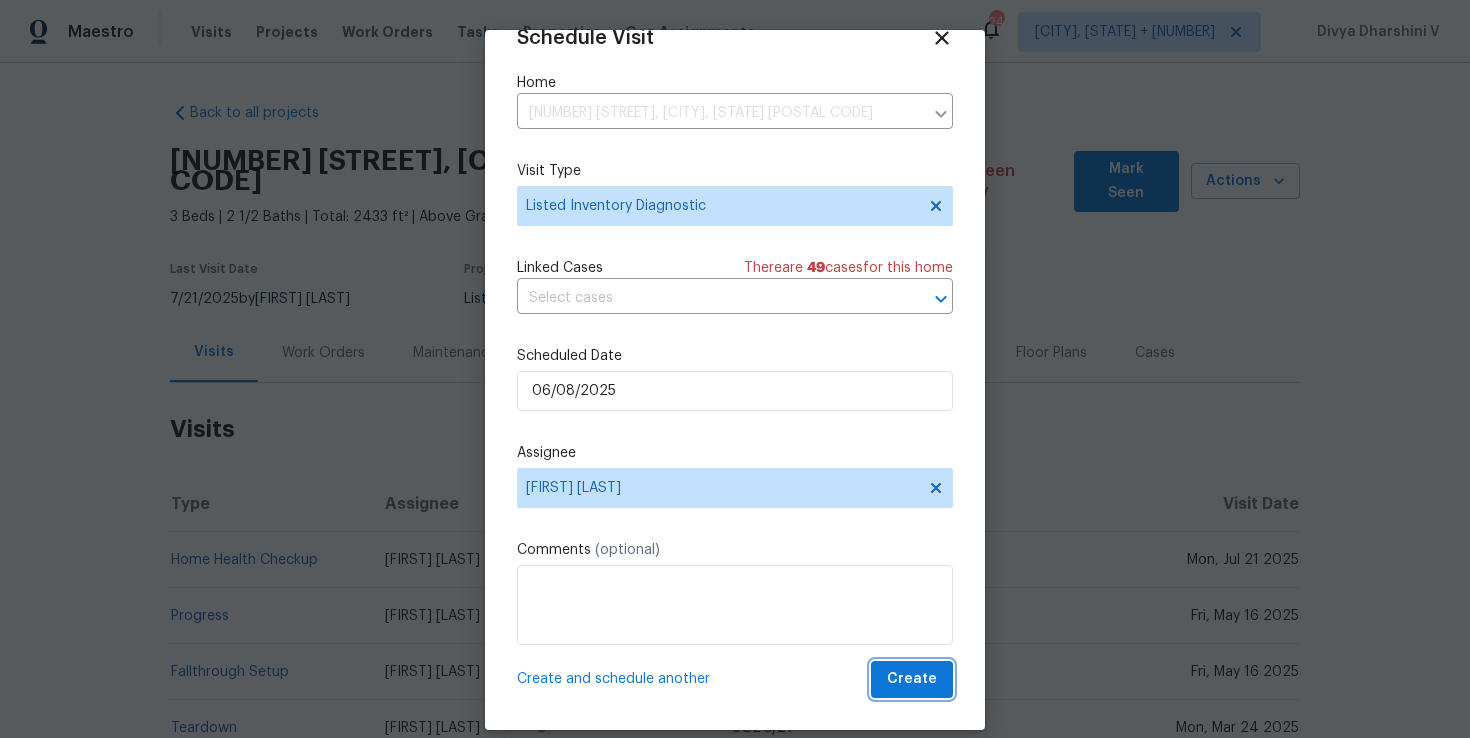click on "Create" at bounding box center (912, 679) 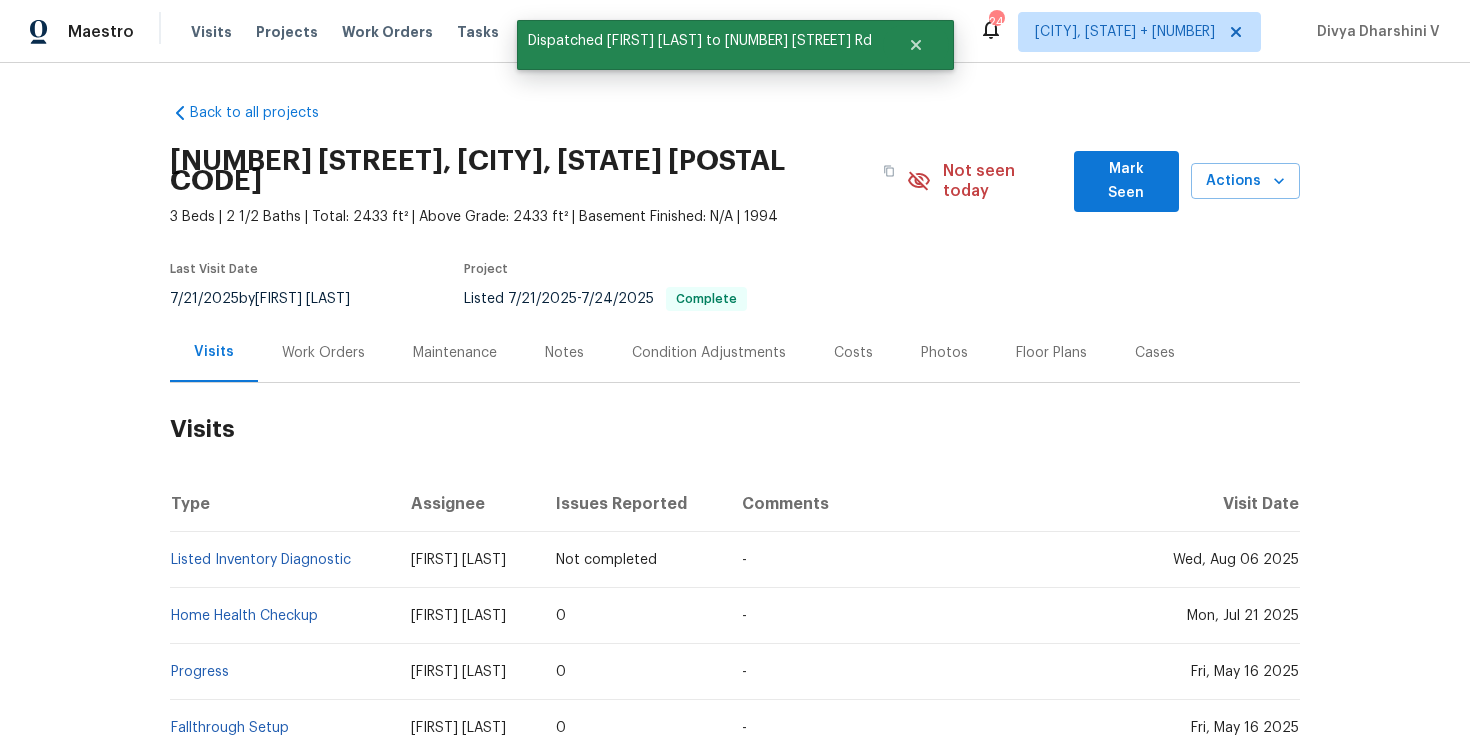 click on "Listed Inventory Diagnostic" at bounding box center [282, 560] 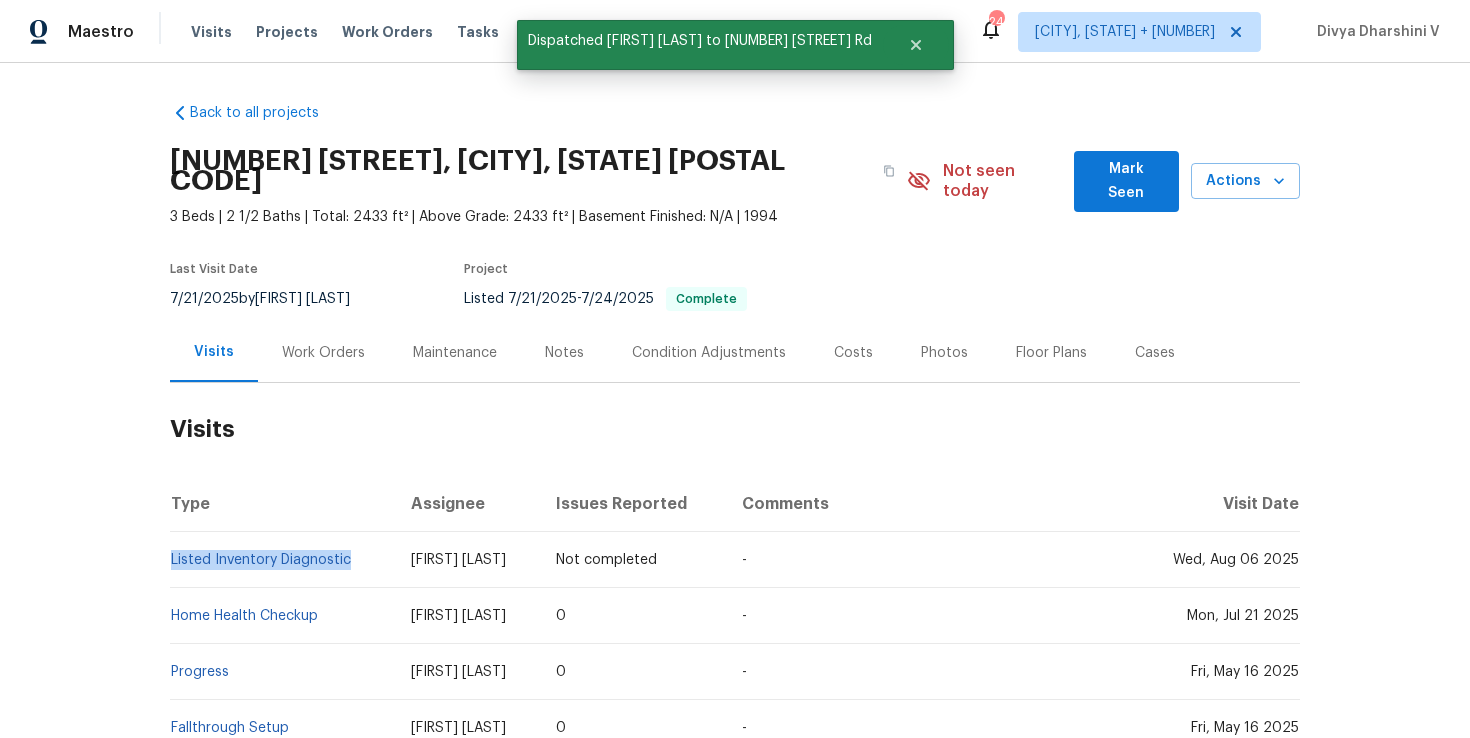 copy on "Listed Inventory Diagnostic" 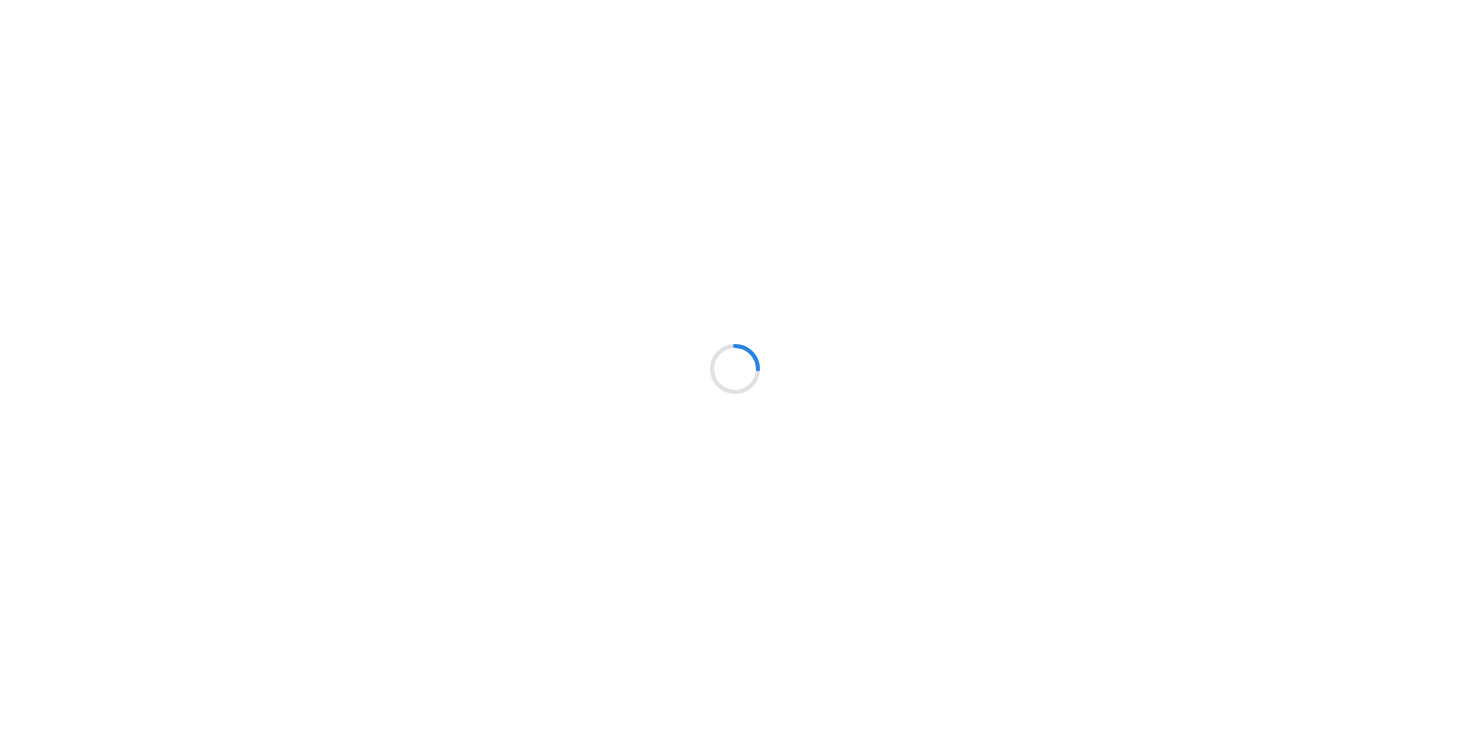 scroll, scrollTop: 0, scrollLeft: 0, axis: both 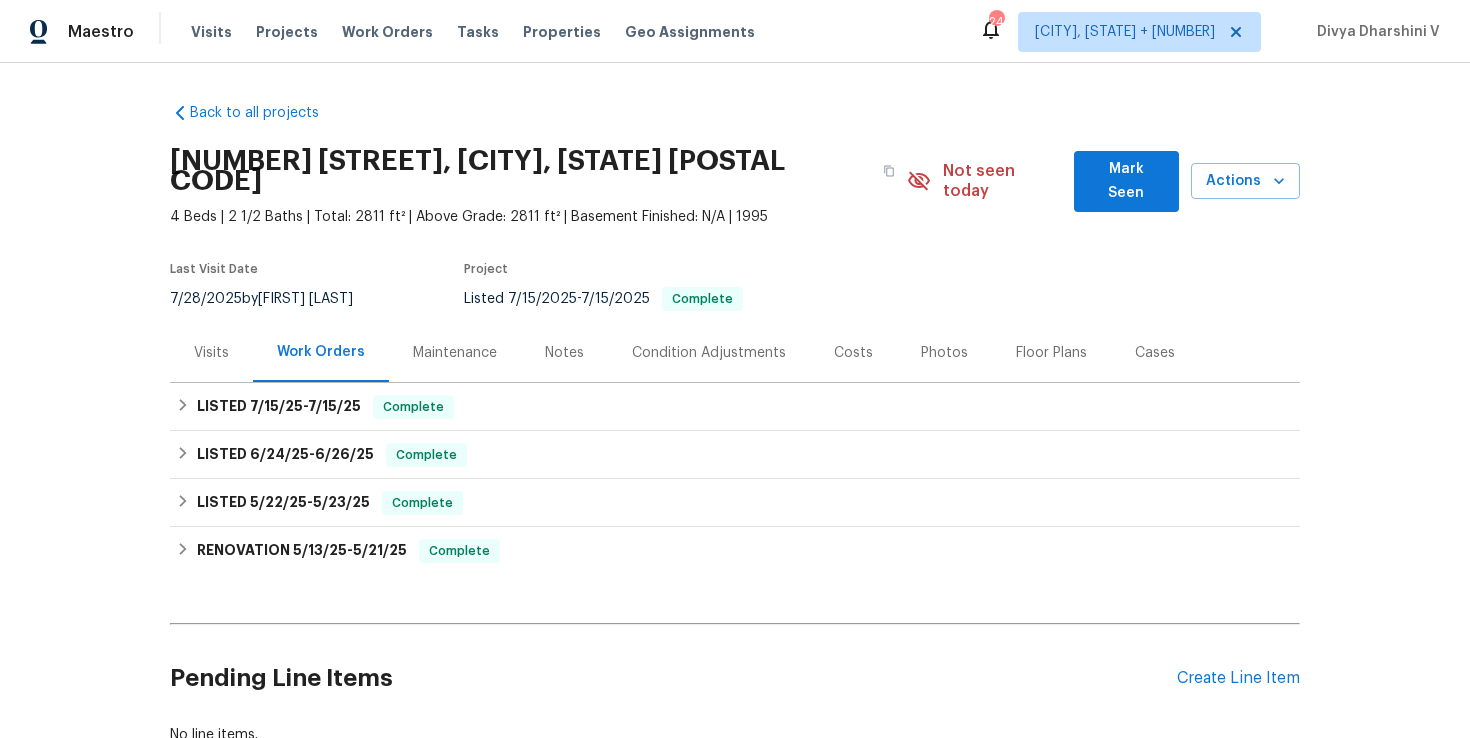 click on "Visits" at bounding box center [211, 352] 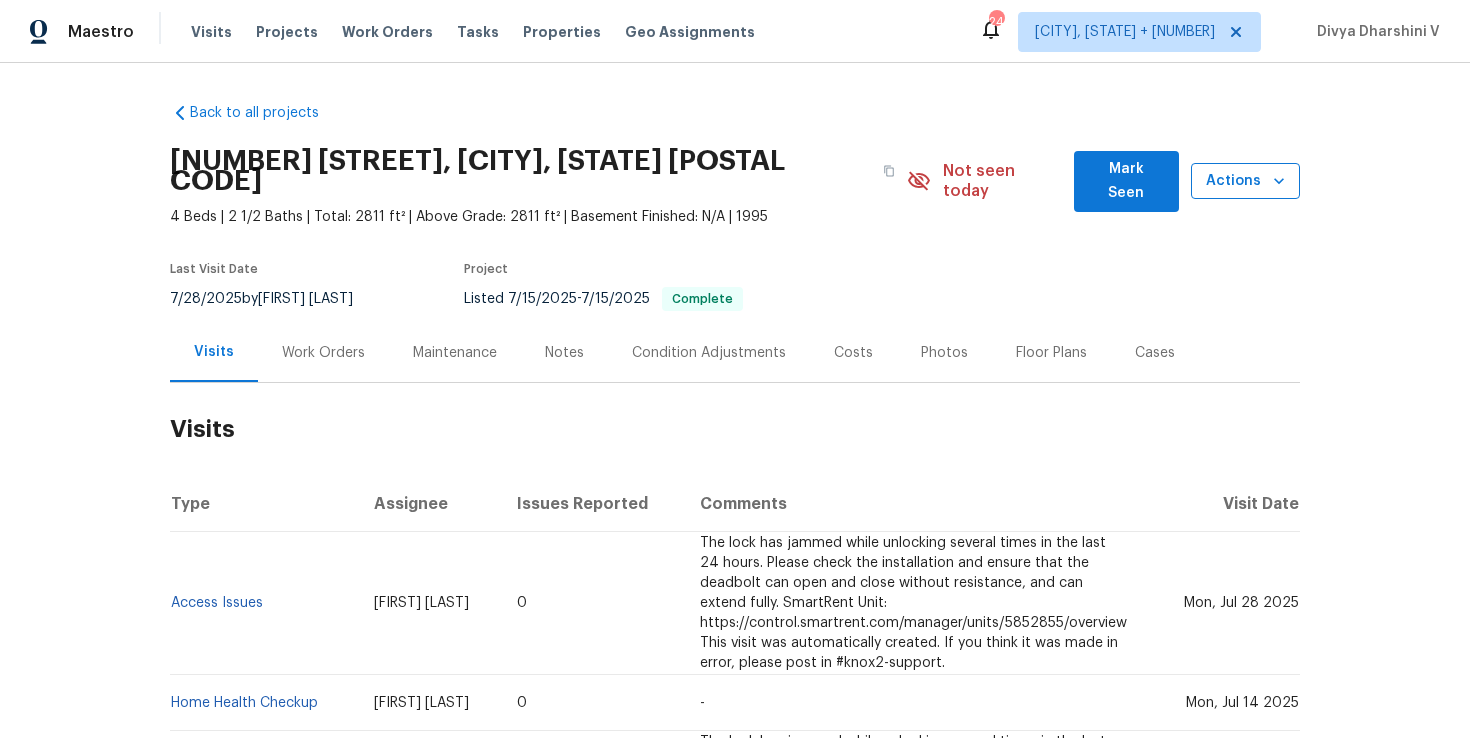 click on "Actions" at bounding box center (1245, 181) 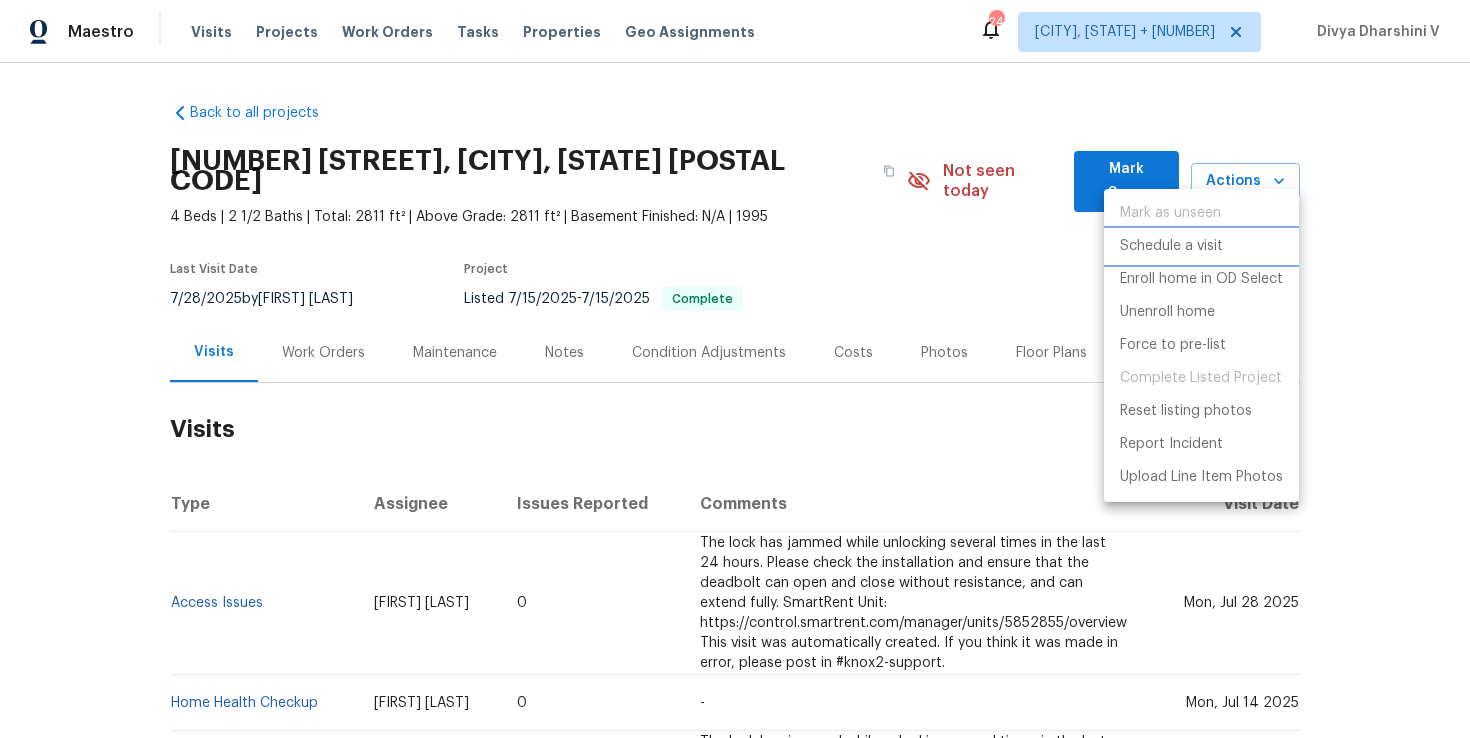 click on "Schedule a visit" at bounding box center (1171, 246) 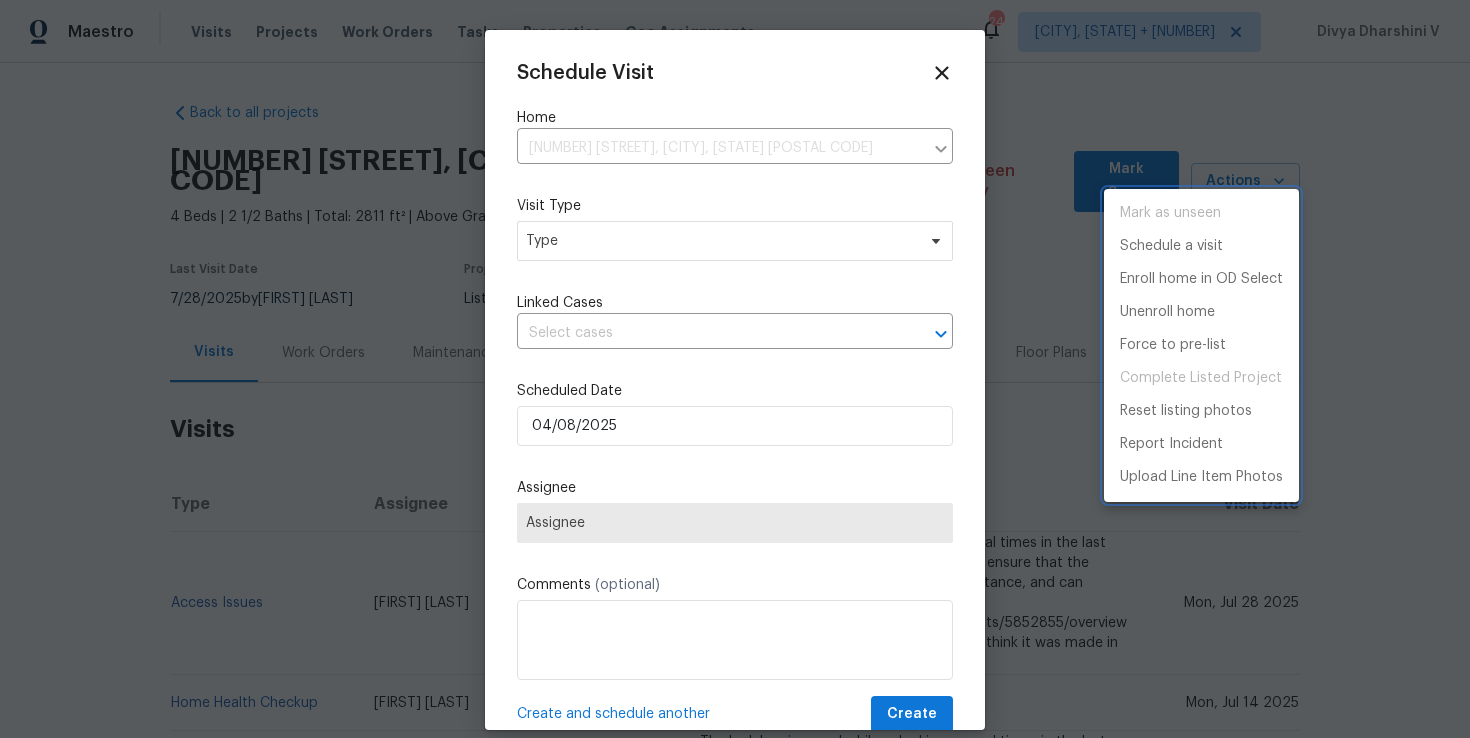 click at bounding box center (735, 369) 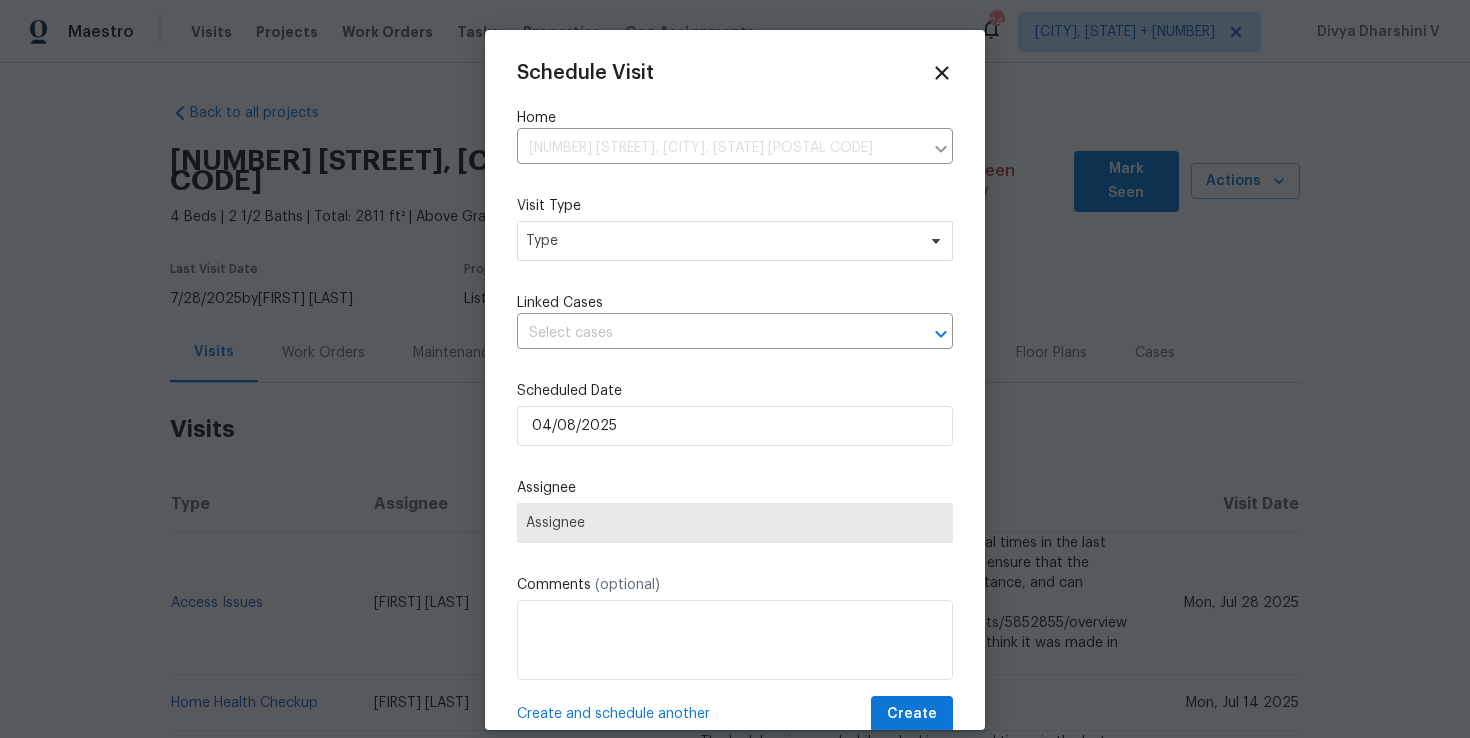 click on "Mark as unseen Schedule a visit Enroll home in OD Select Unenroll home Force to pre-list Complete Listed Project   Reset listing photos Report Incident Upload Line Item Photos" at bounding box center (735, 369) 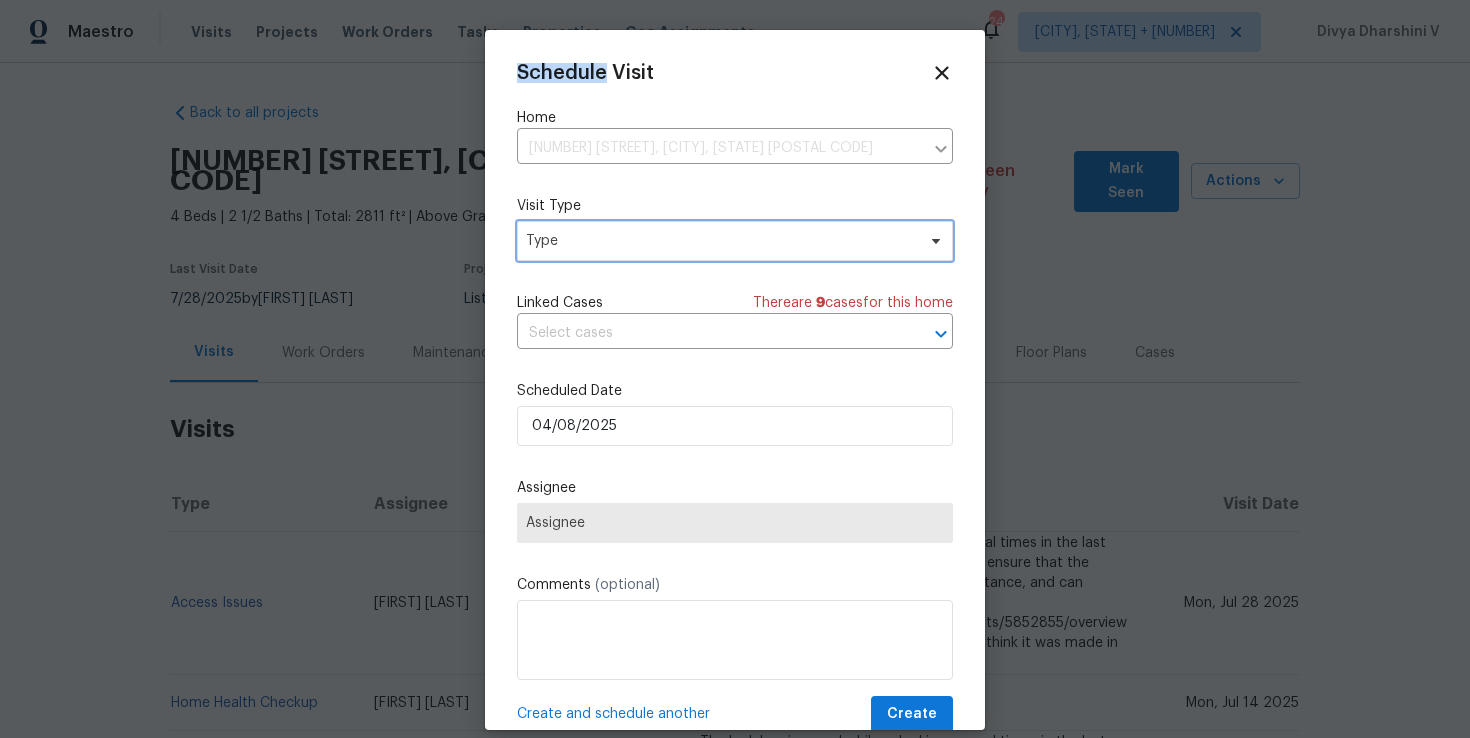 click on "Type" at bounding box center (735, 241) 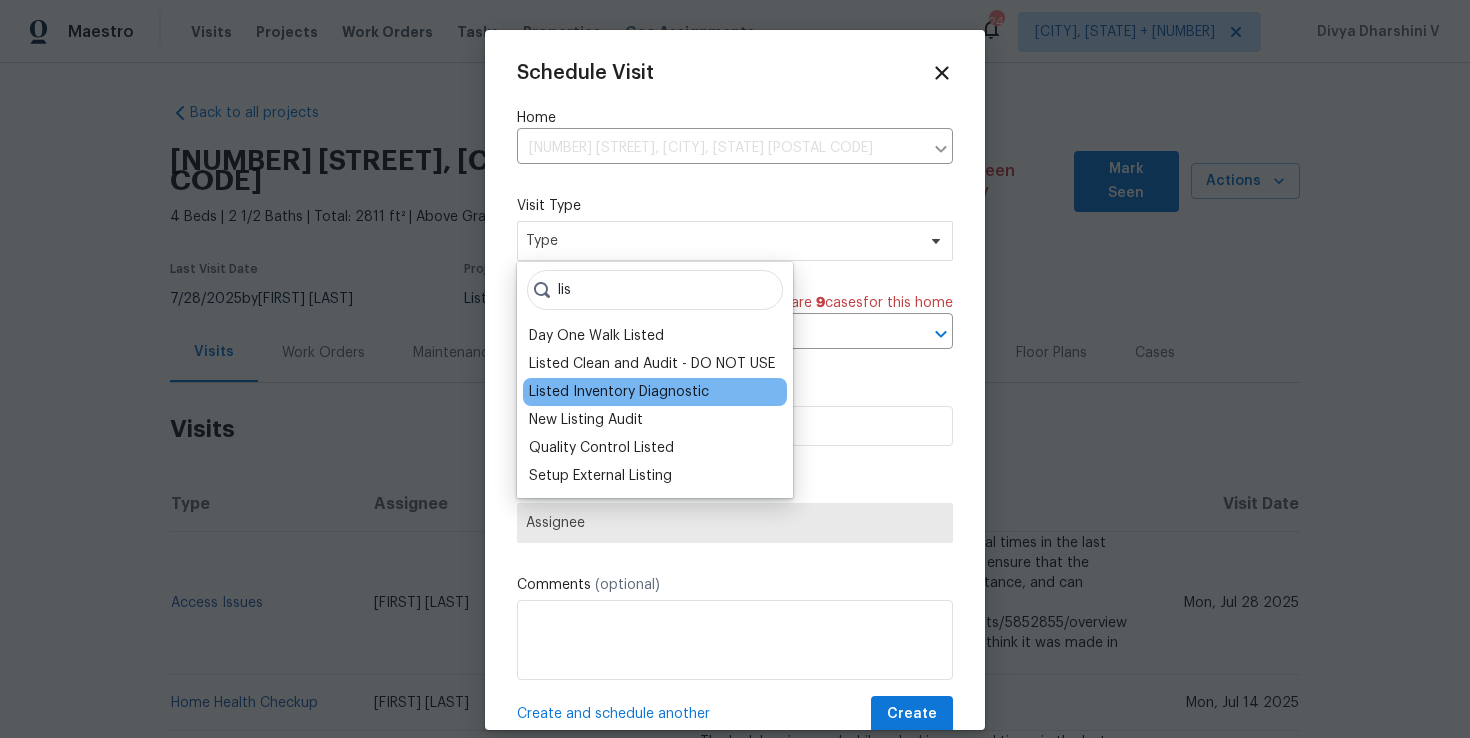 type on "lis" 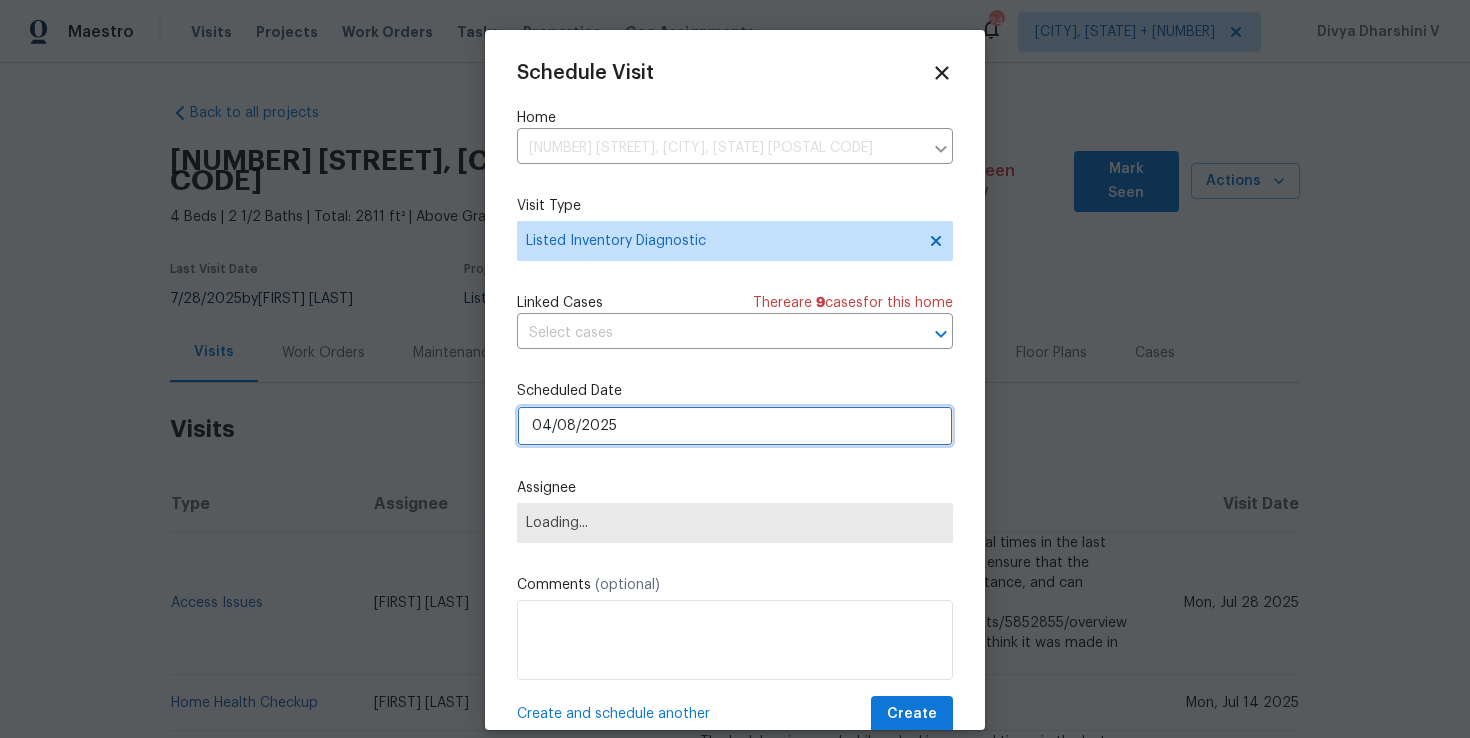 click on "04/08/2025" at bounding box center [735, 426] 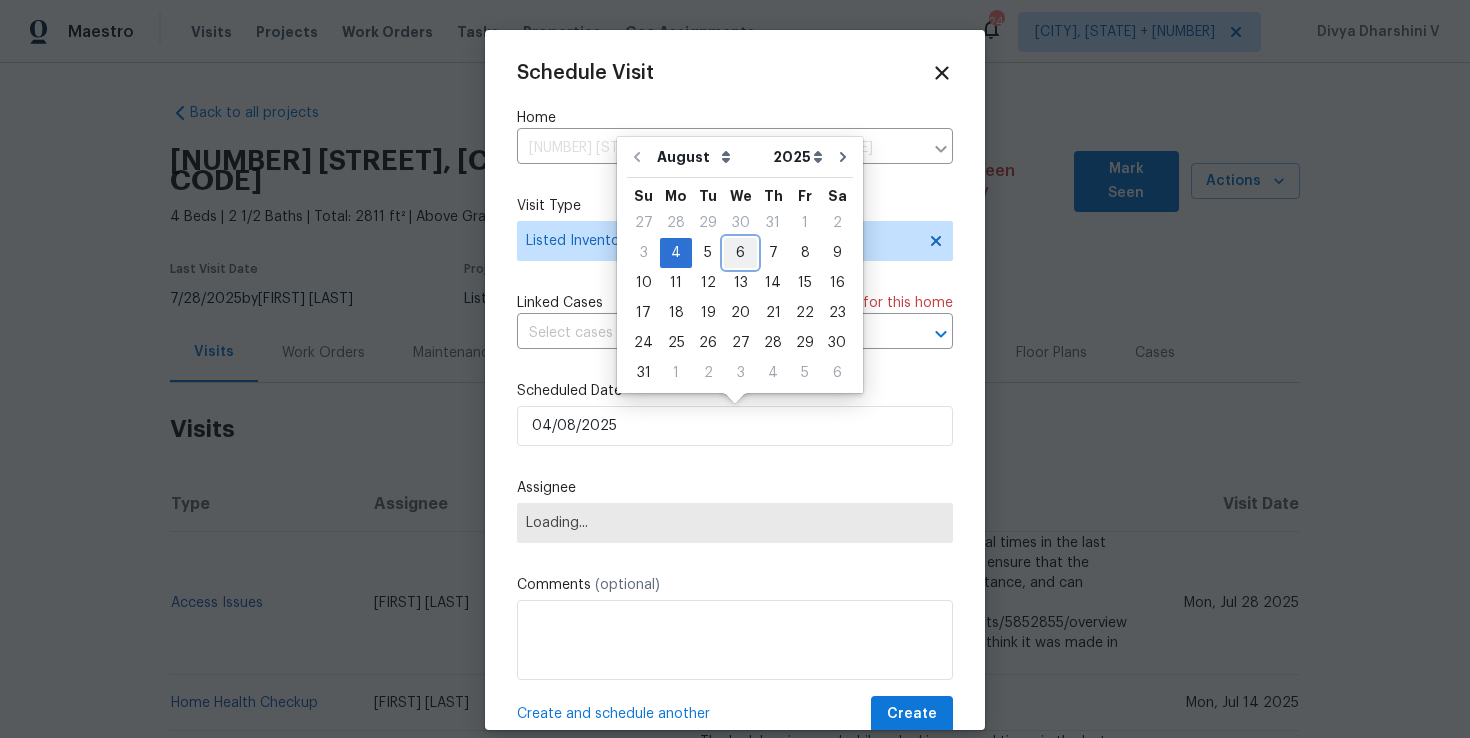 click on "6" at bounding box center [740, 253] 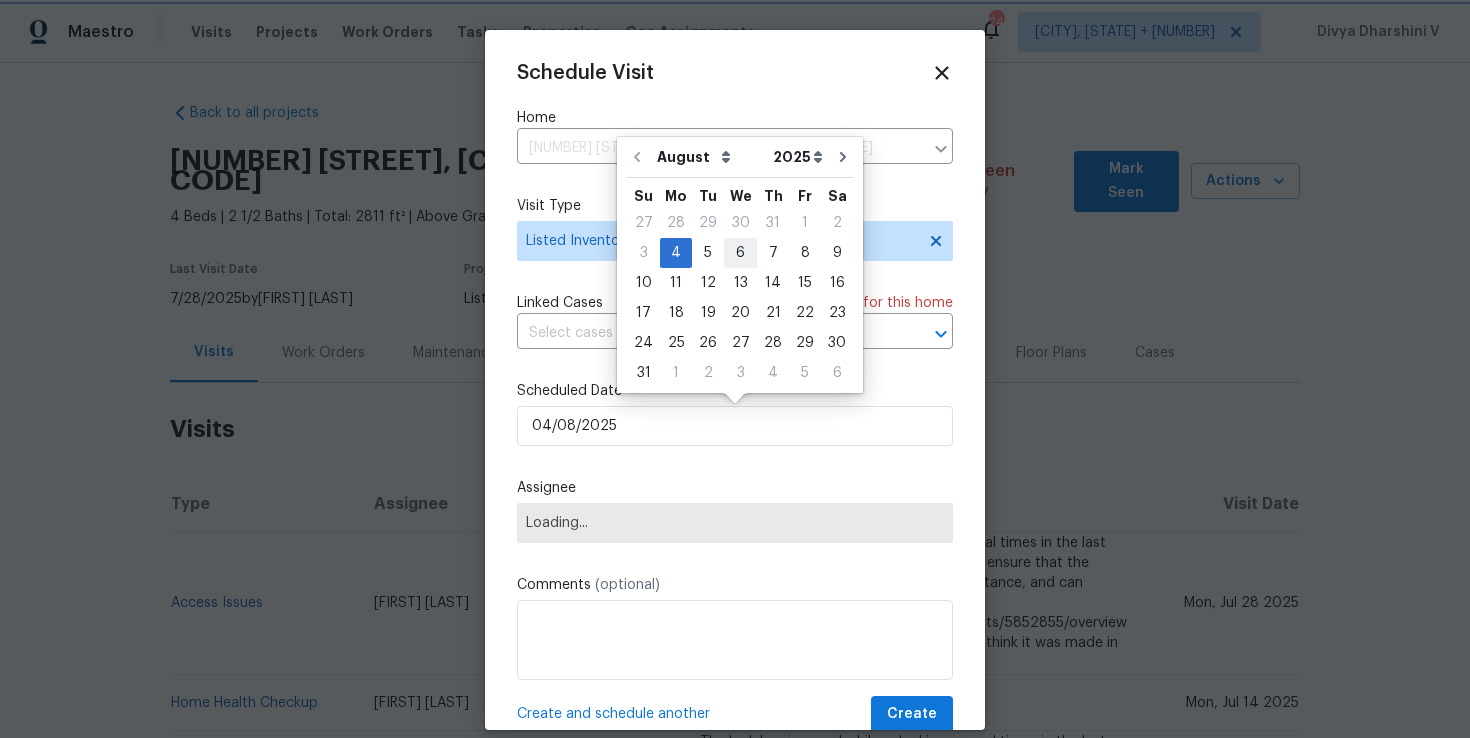type on "06/08/2025" 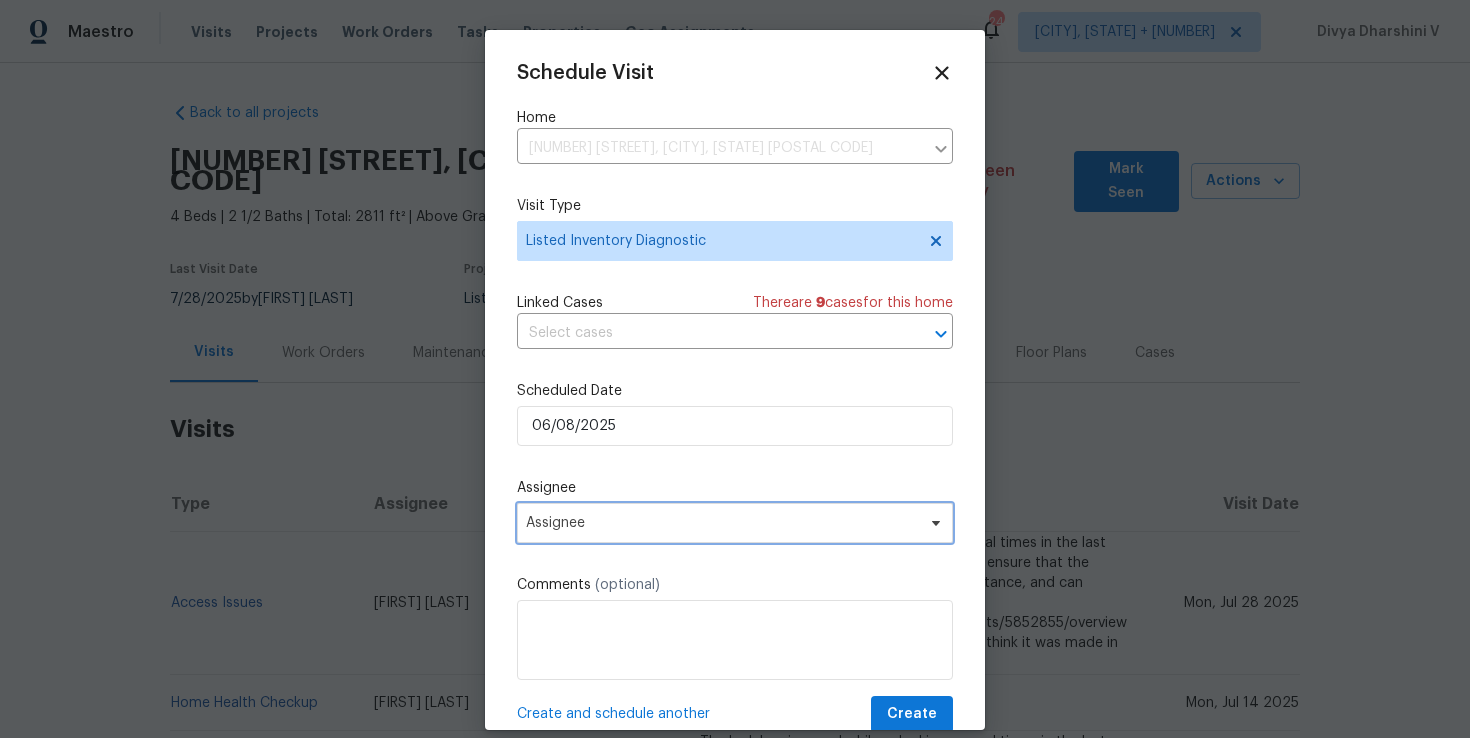 click on "Assignee" at bounding box center [735, 523] 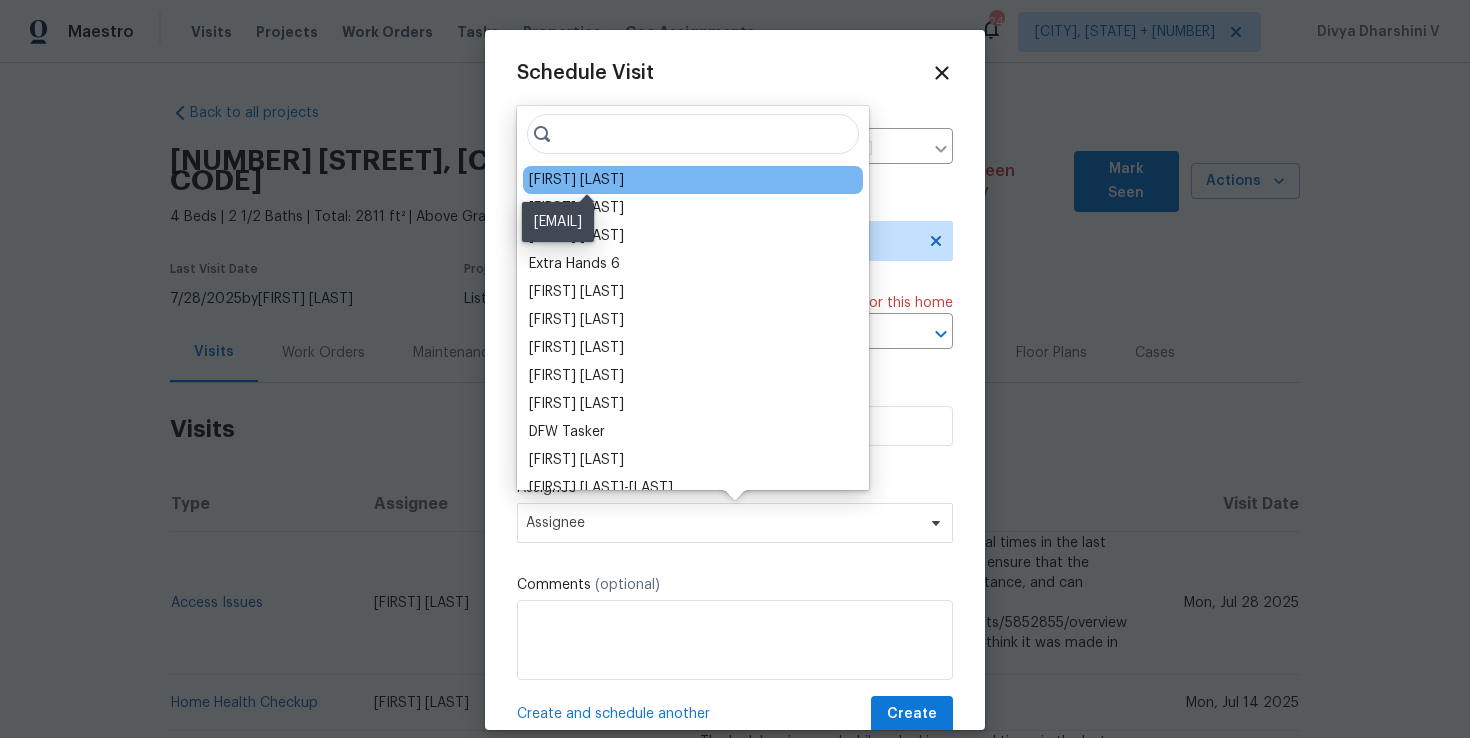 click on "Matthew Barnhart" at bounding box center (576, 180) 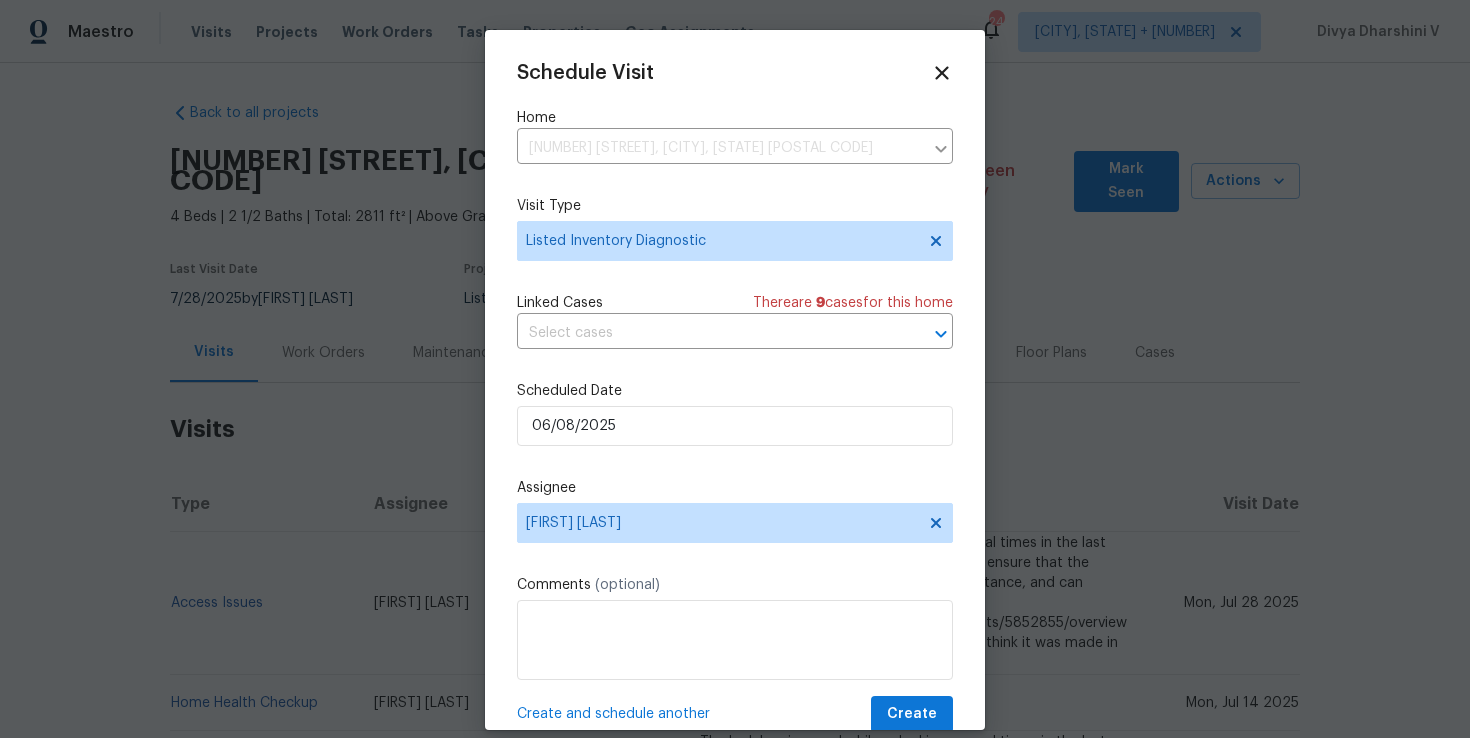 click on "Schedule Visit Home   8803 Sweetwater Pl, Waxhaw, NC 28173 ​ Visit Type   Listed Inventory Diagnostic Linked Cases There  are   9  case s  for this home   ​ Scheduled Date   06/08/2025 Assignee   Matthew Barnhart Comments   (optional) Create and schedule another Create" at bounding box center [735, 380] 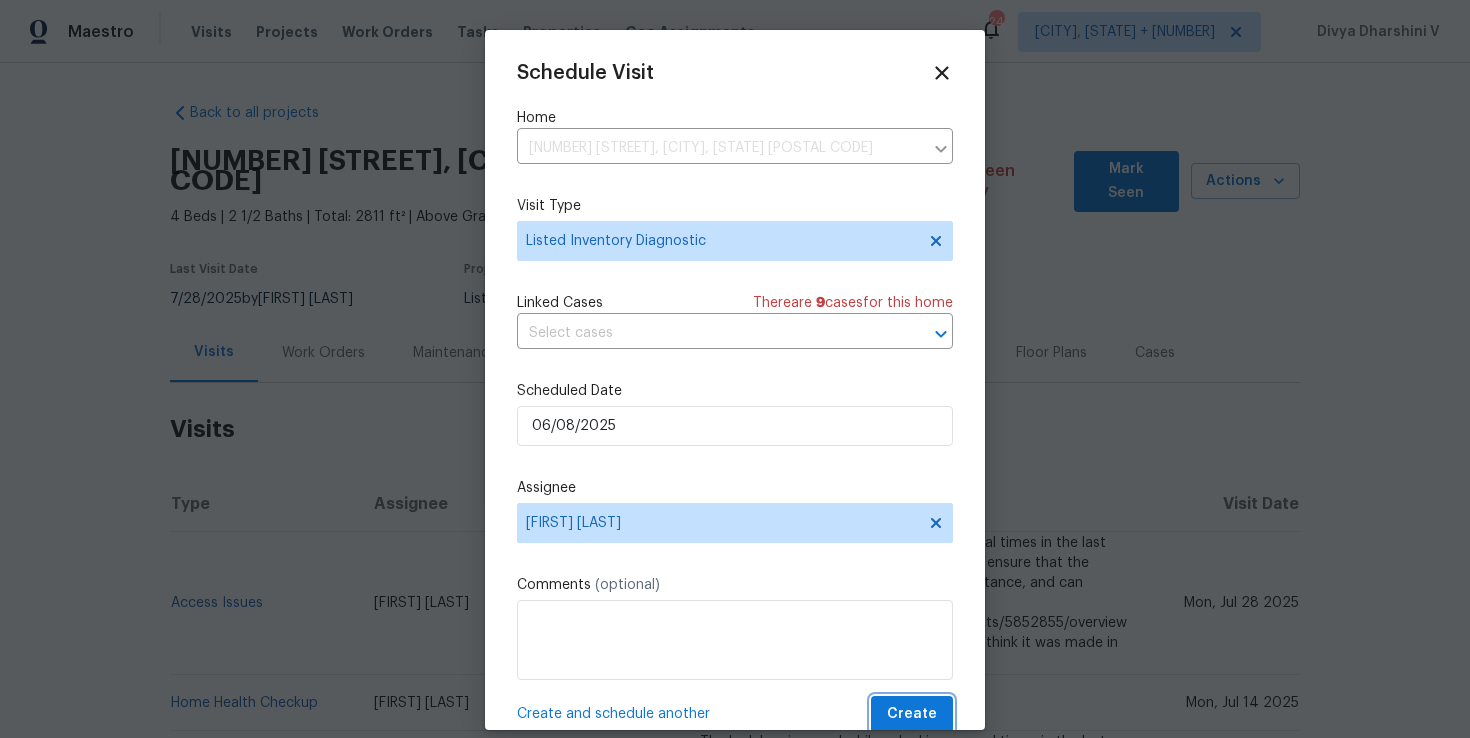 click on "Create" at bounding box center [912, 714] 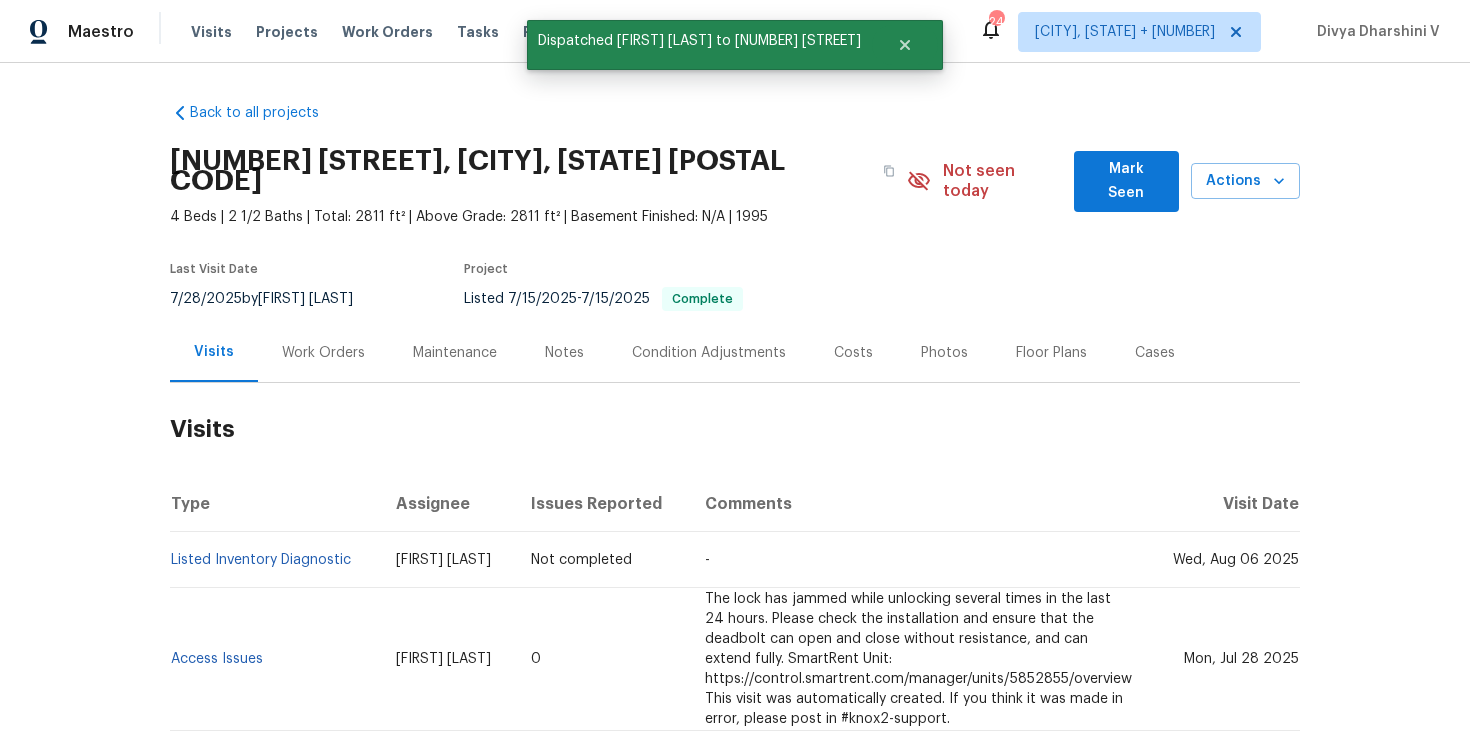 click on "Matthew Barnhart" at bounding box center [447, 560] 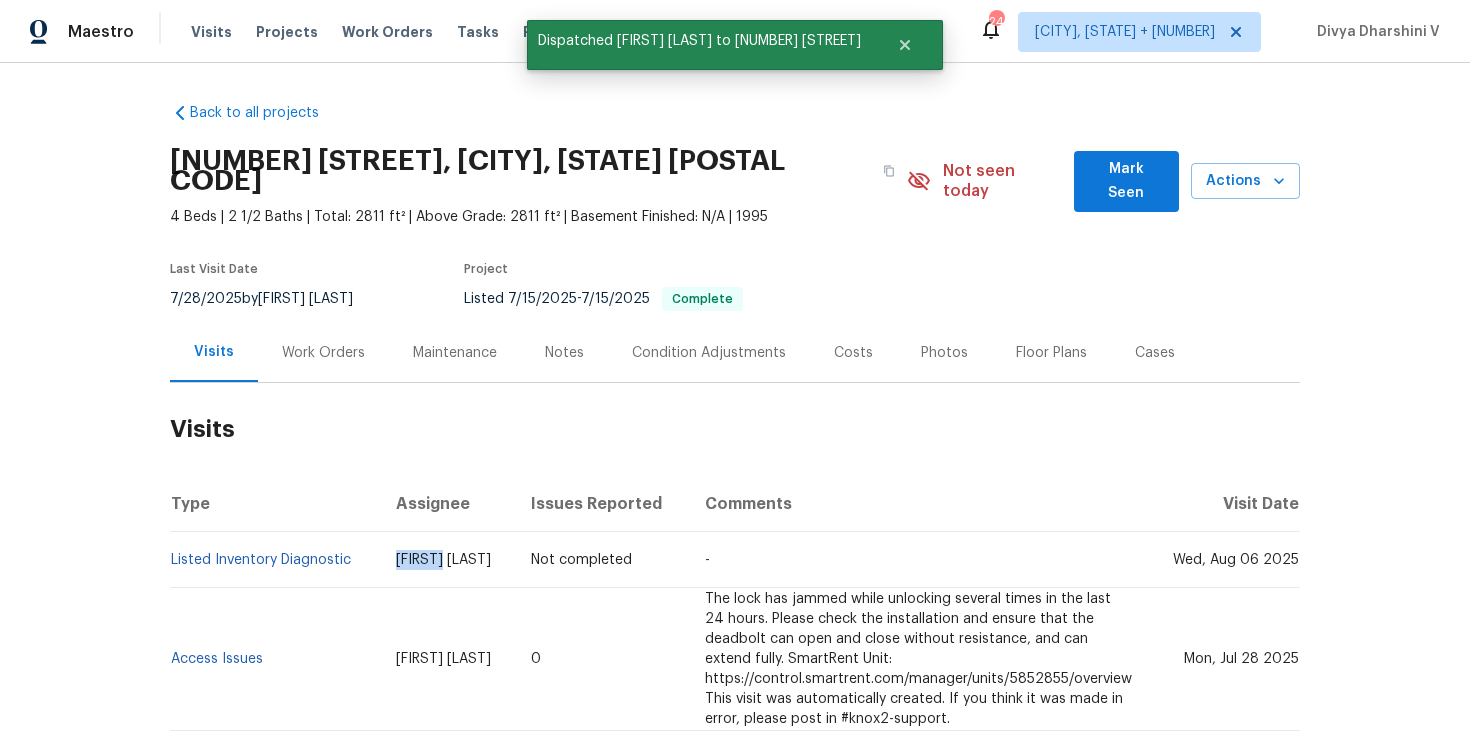 click on "[FIRST] [LAST]" at bounding box center (447, 560) 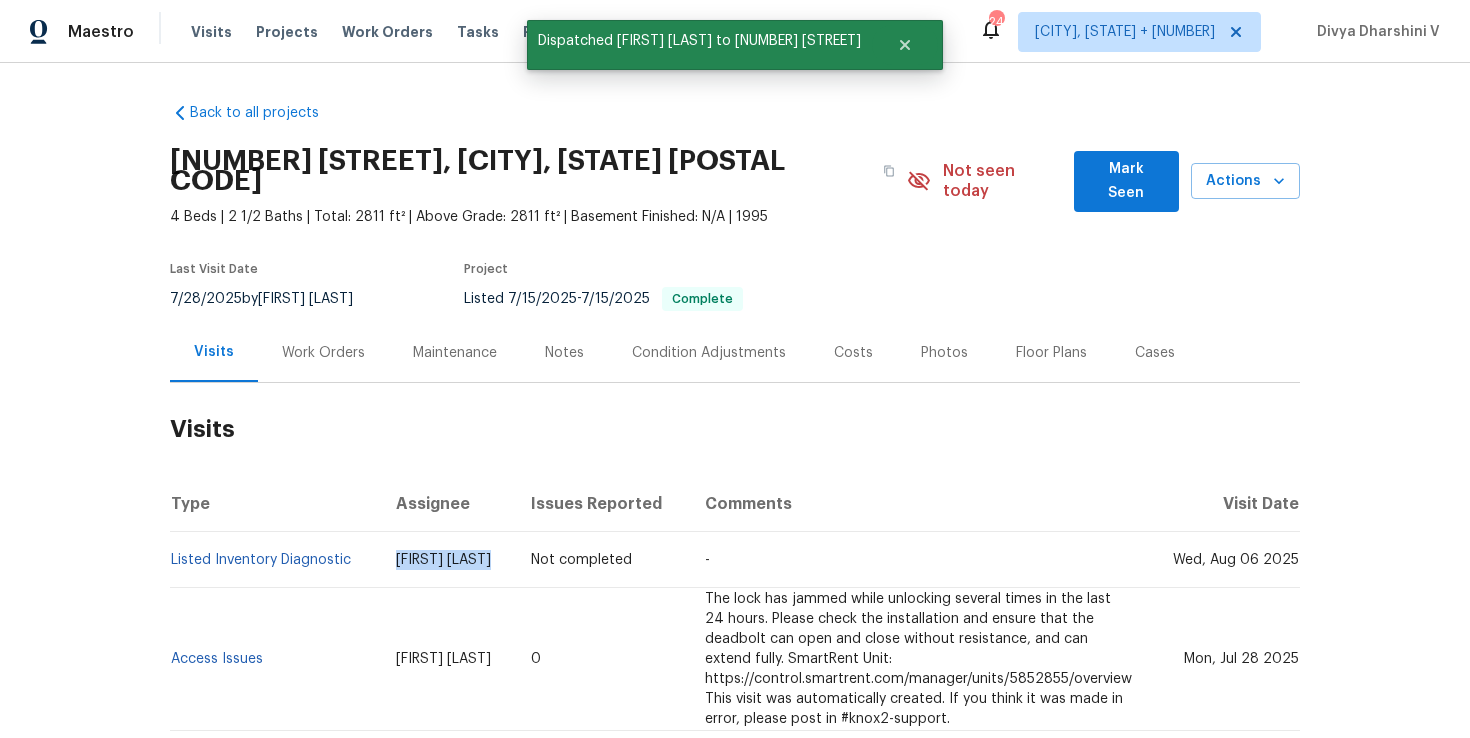 copy on "[FIRST] [LAST]" 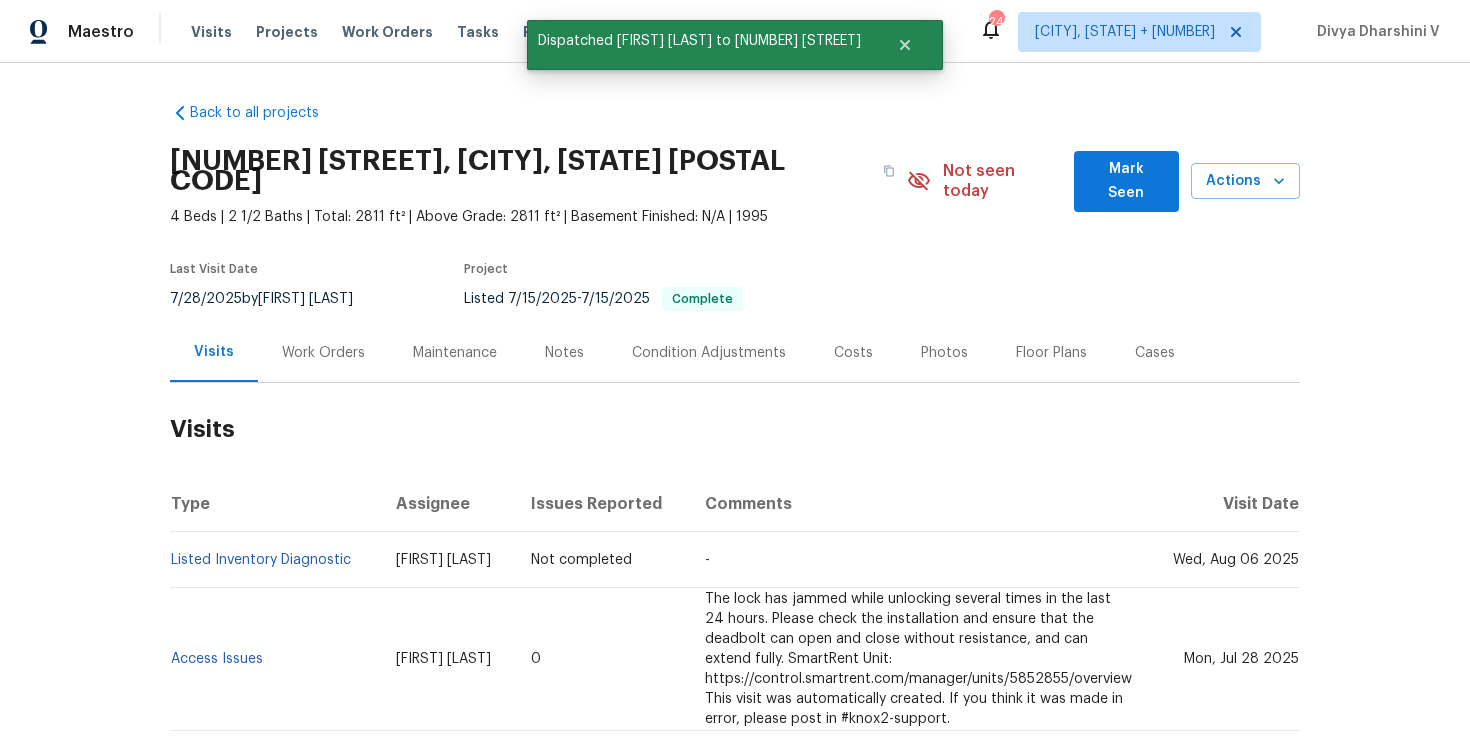 click on "Listed Inventory Diagnostic" at bounding box center [275, 560] 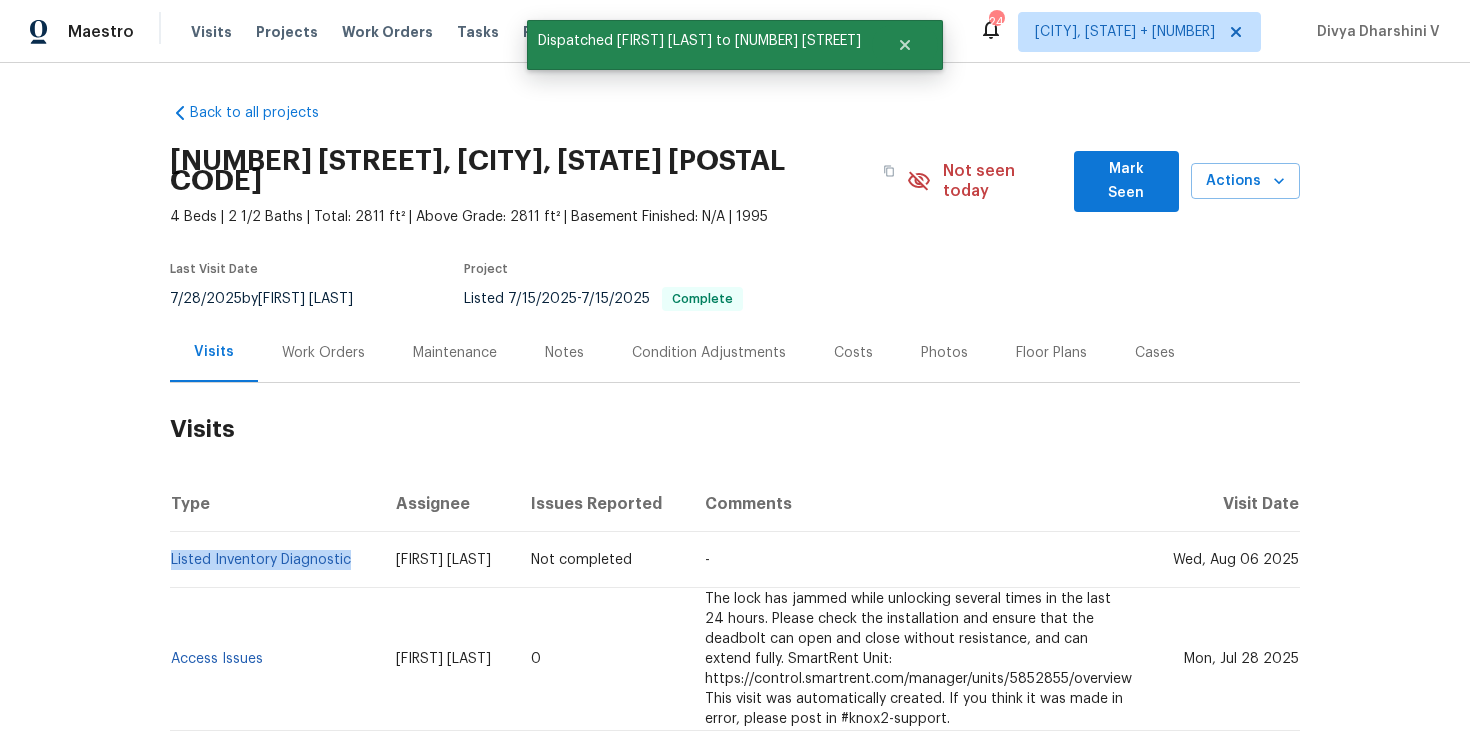 copy on "Listed Inventory Diagnostic" 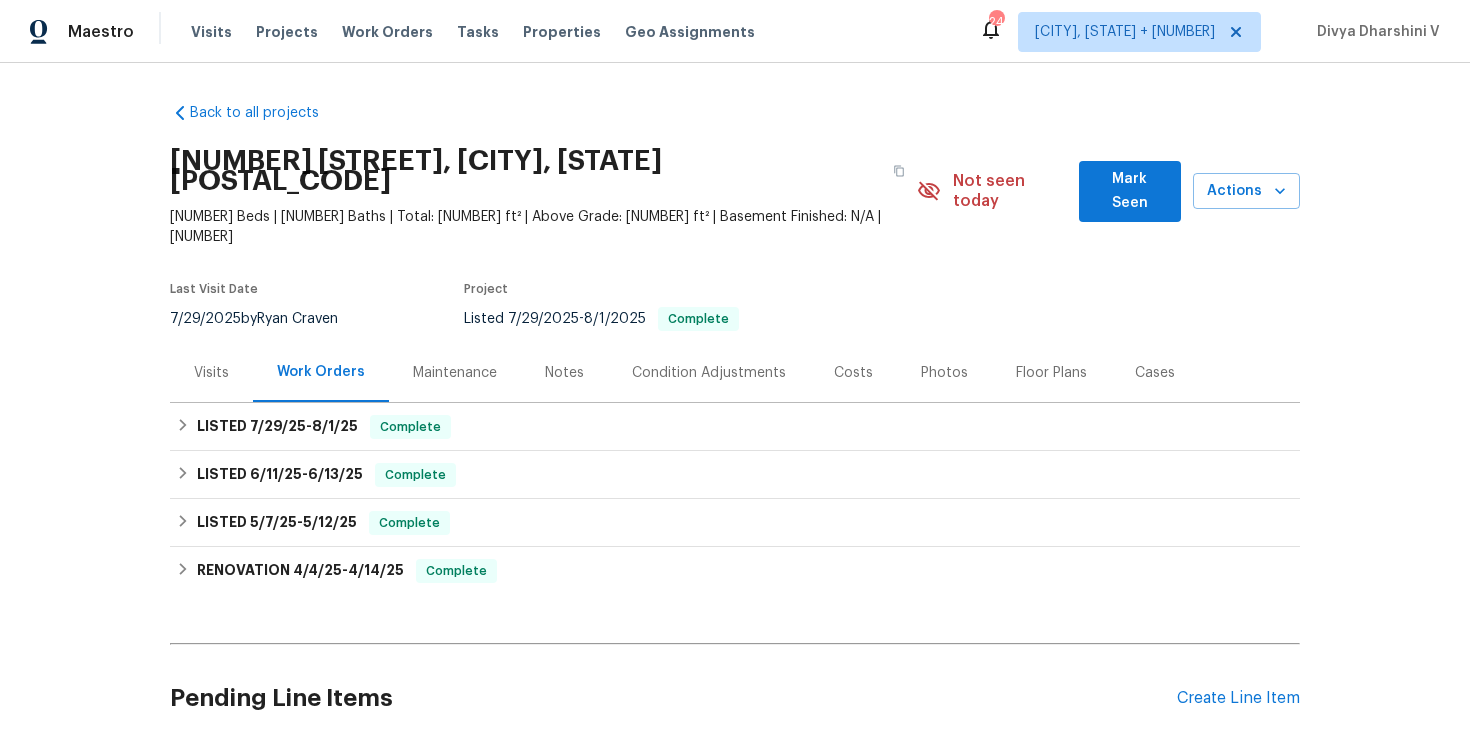 scroll, scrollTop: 0, scrollLeft: 0, axis: both 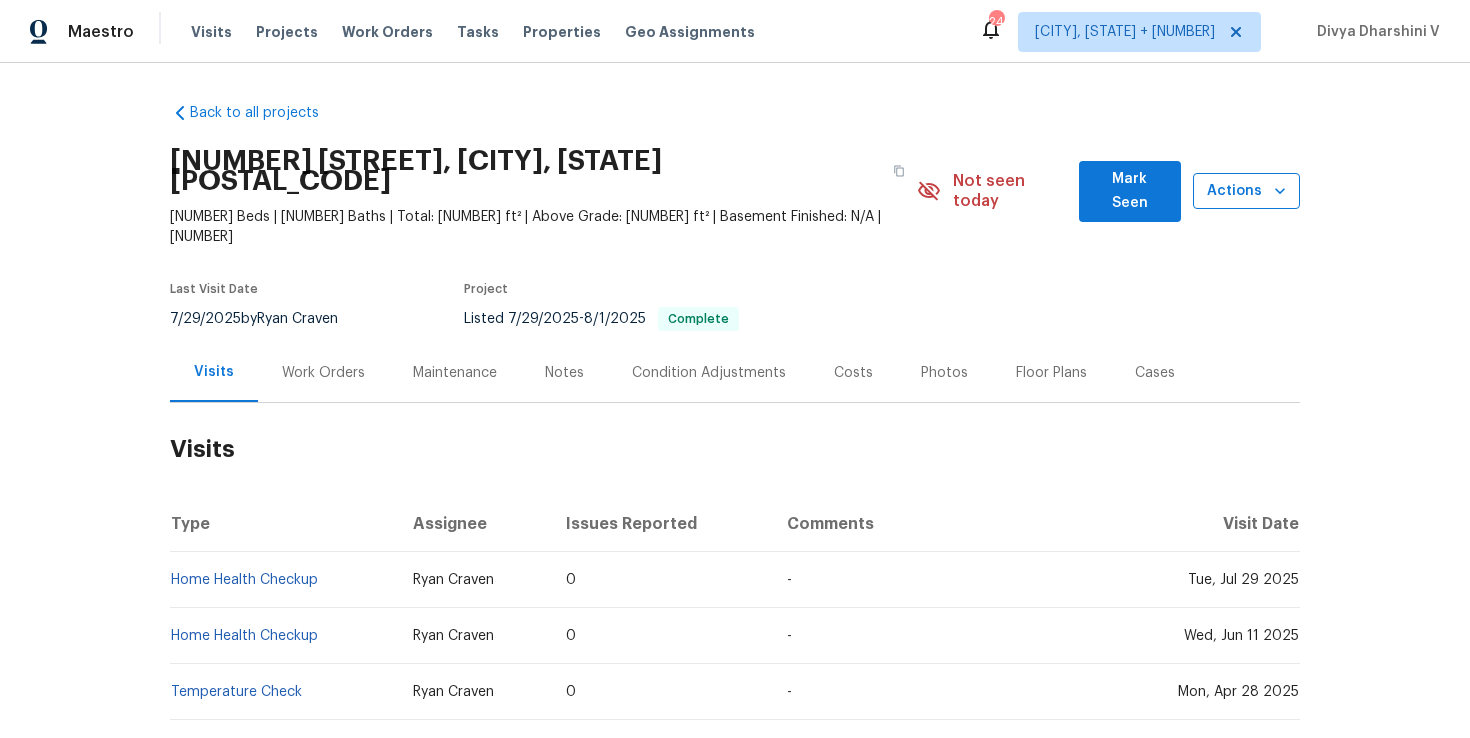 click on "Actions" at bounding box center [1246, 191] 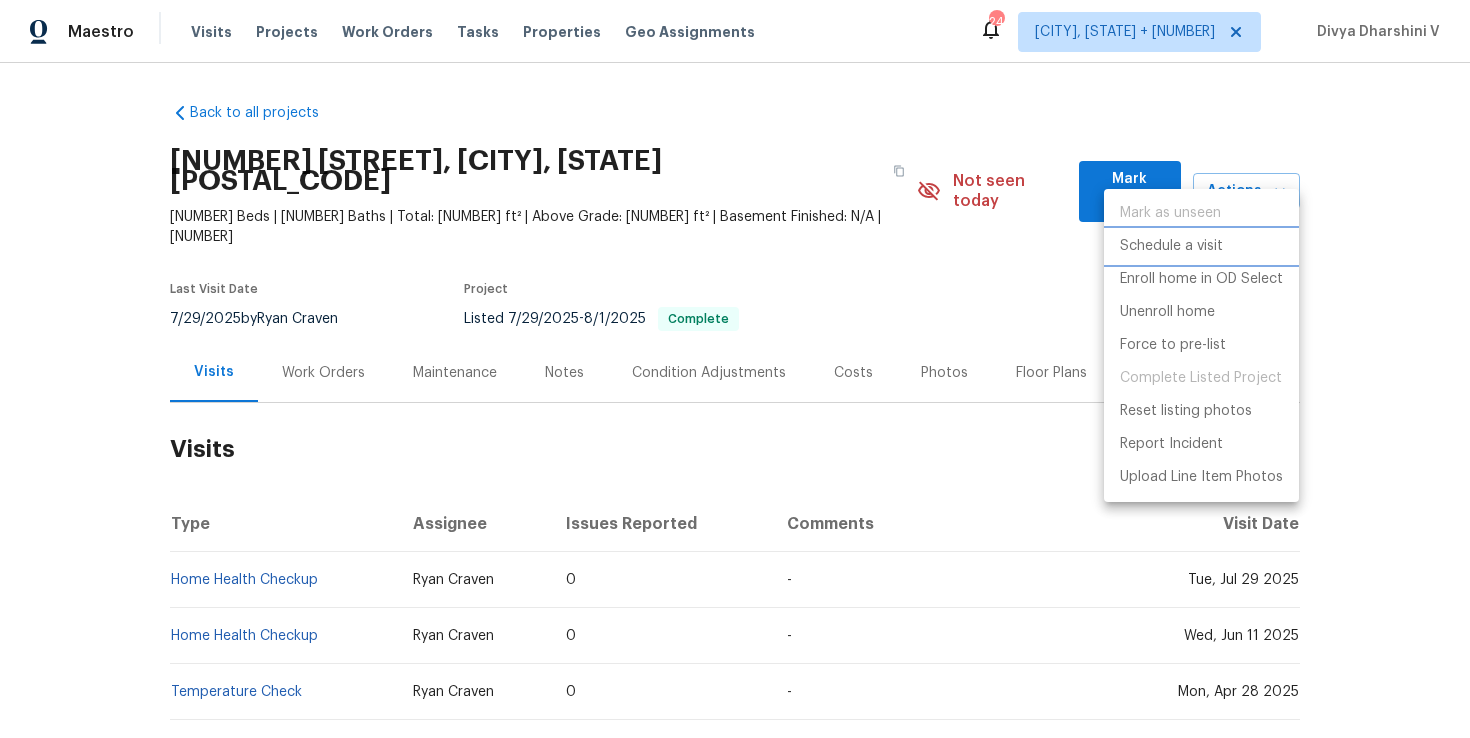 click on "Schedule a visit" at bounding box center (1201, 246) 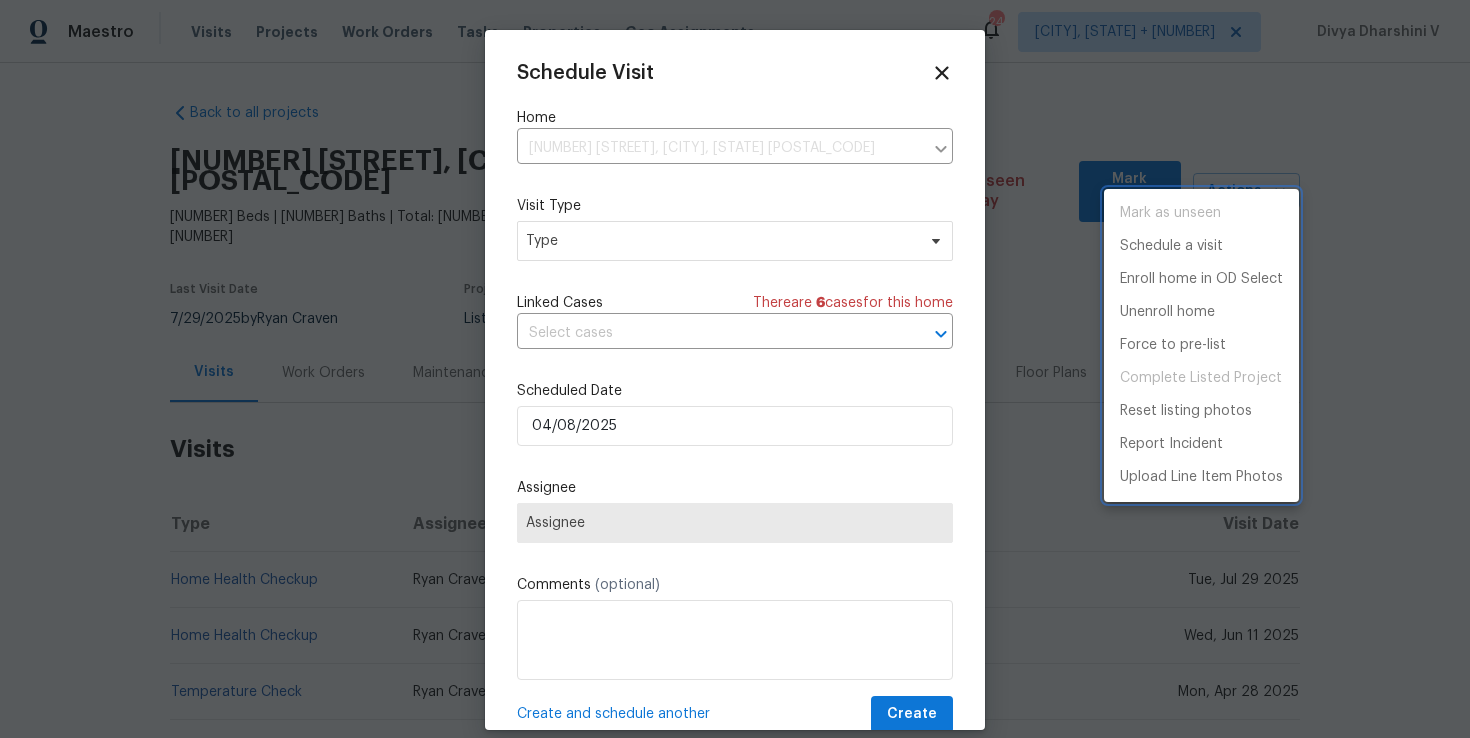 click at bounding box center (735, 369) 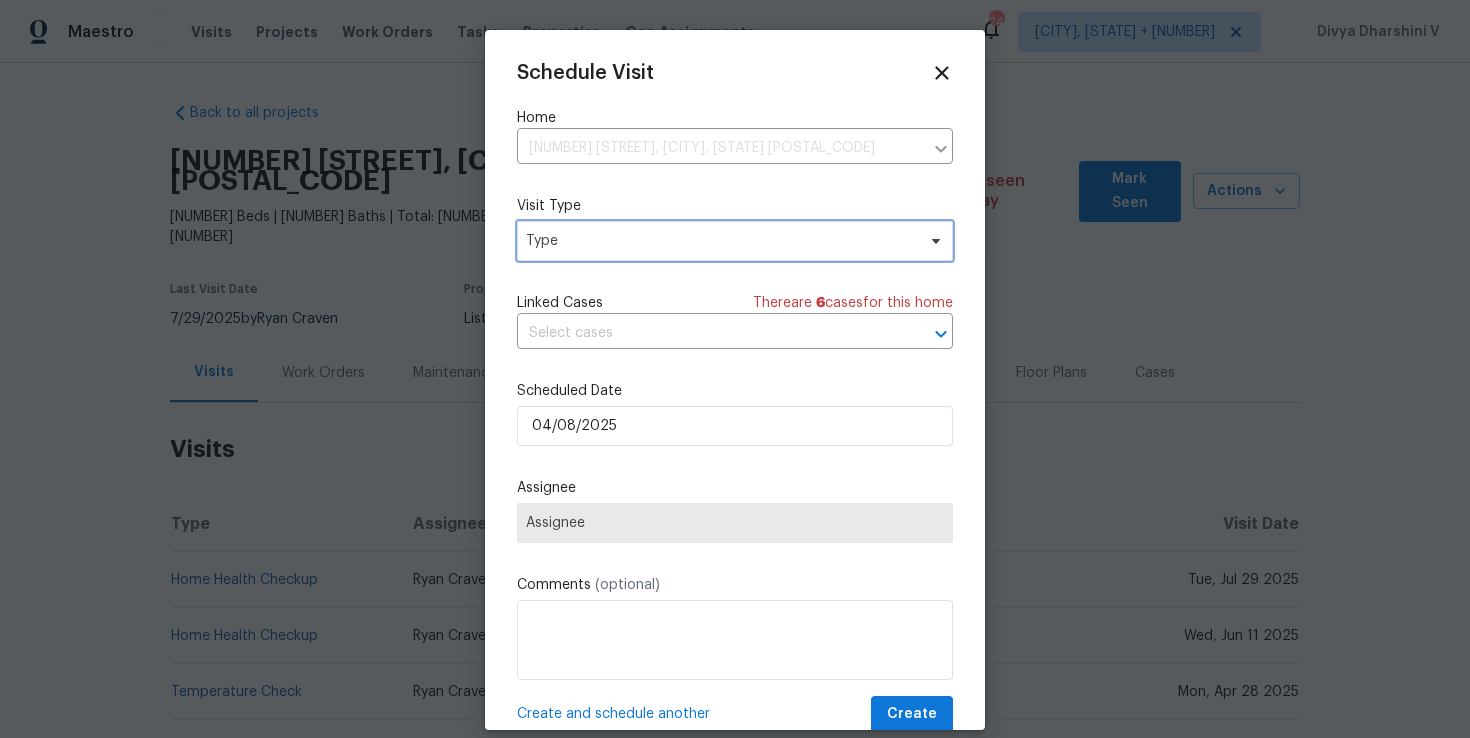 click on "Type" at bounding box center [720, 241] 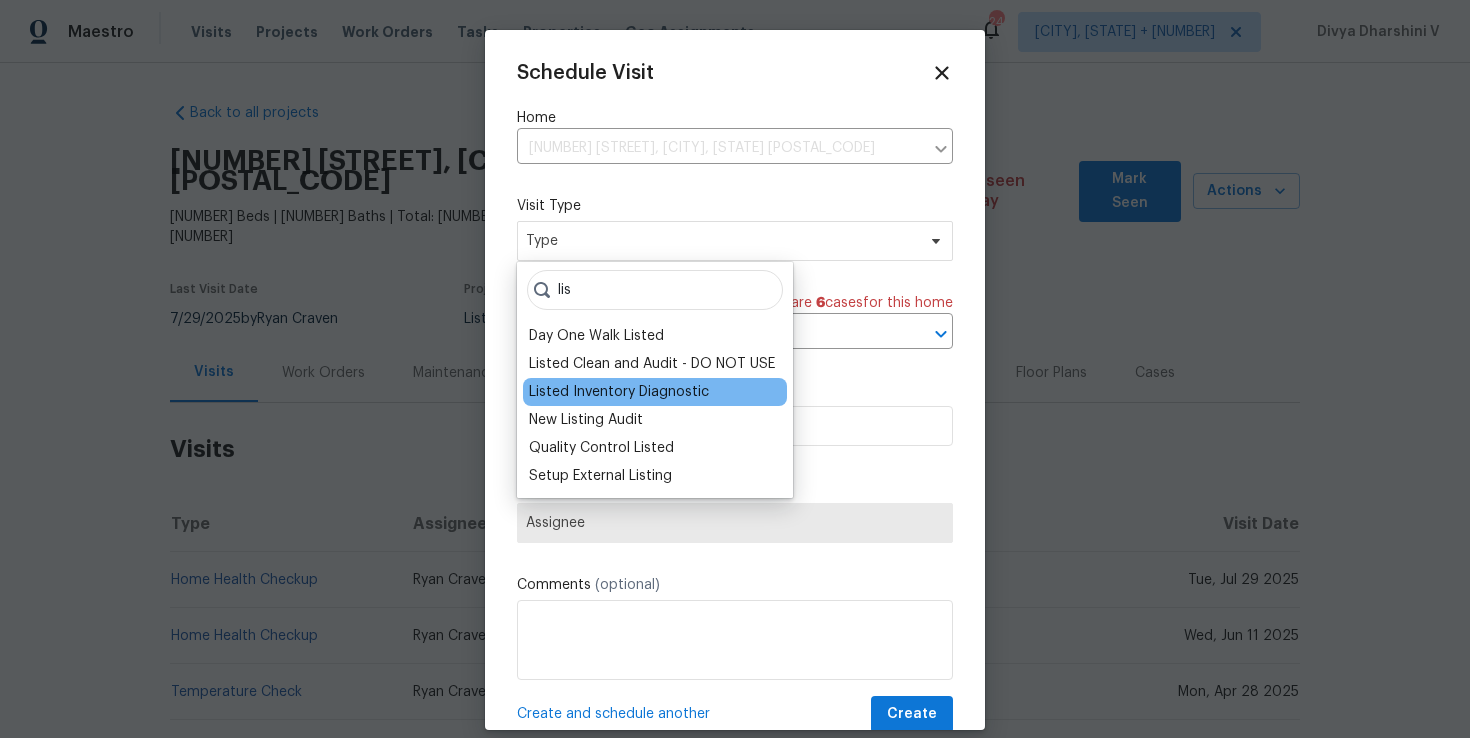 type on "lis" 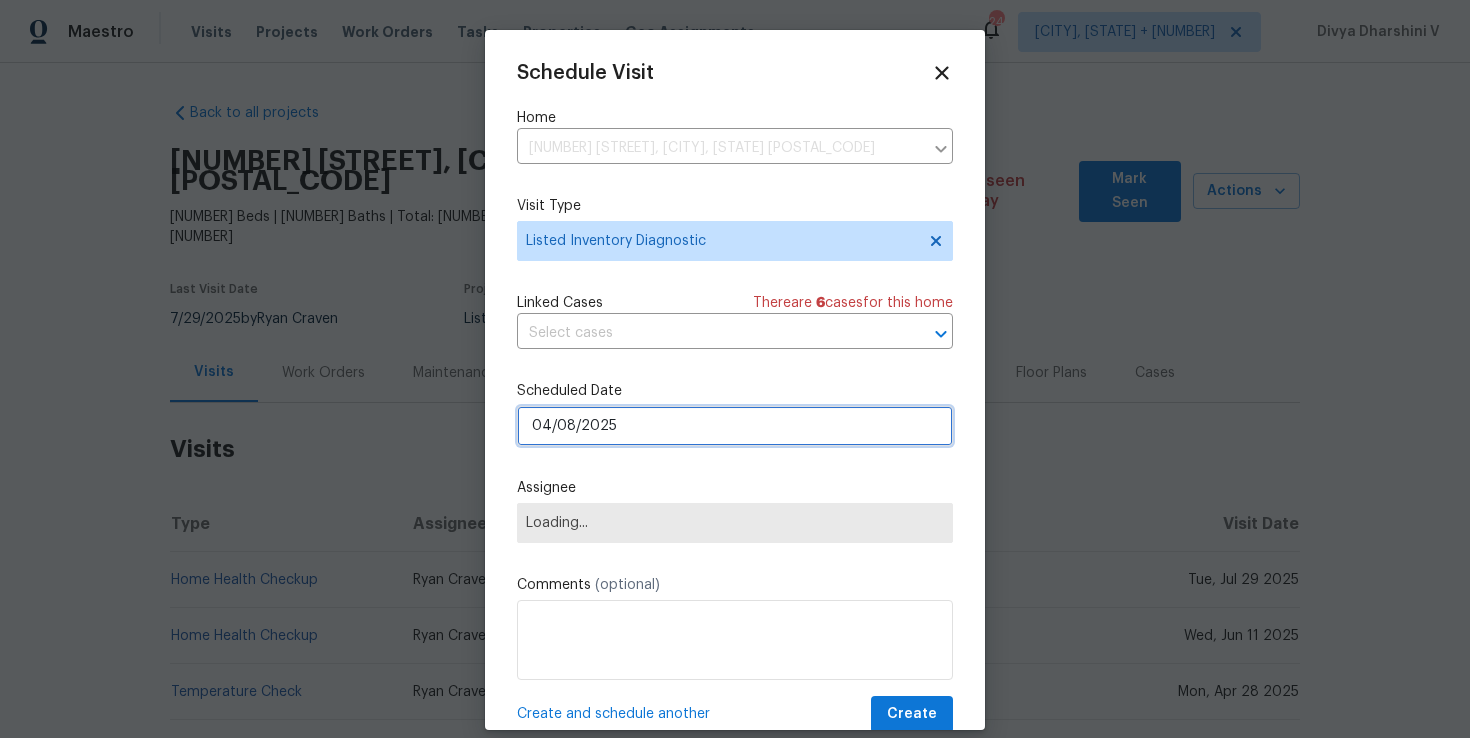 click on "04/08/2025" at bounding box center (735, 426) 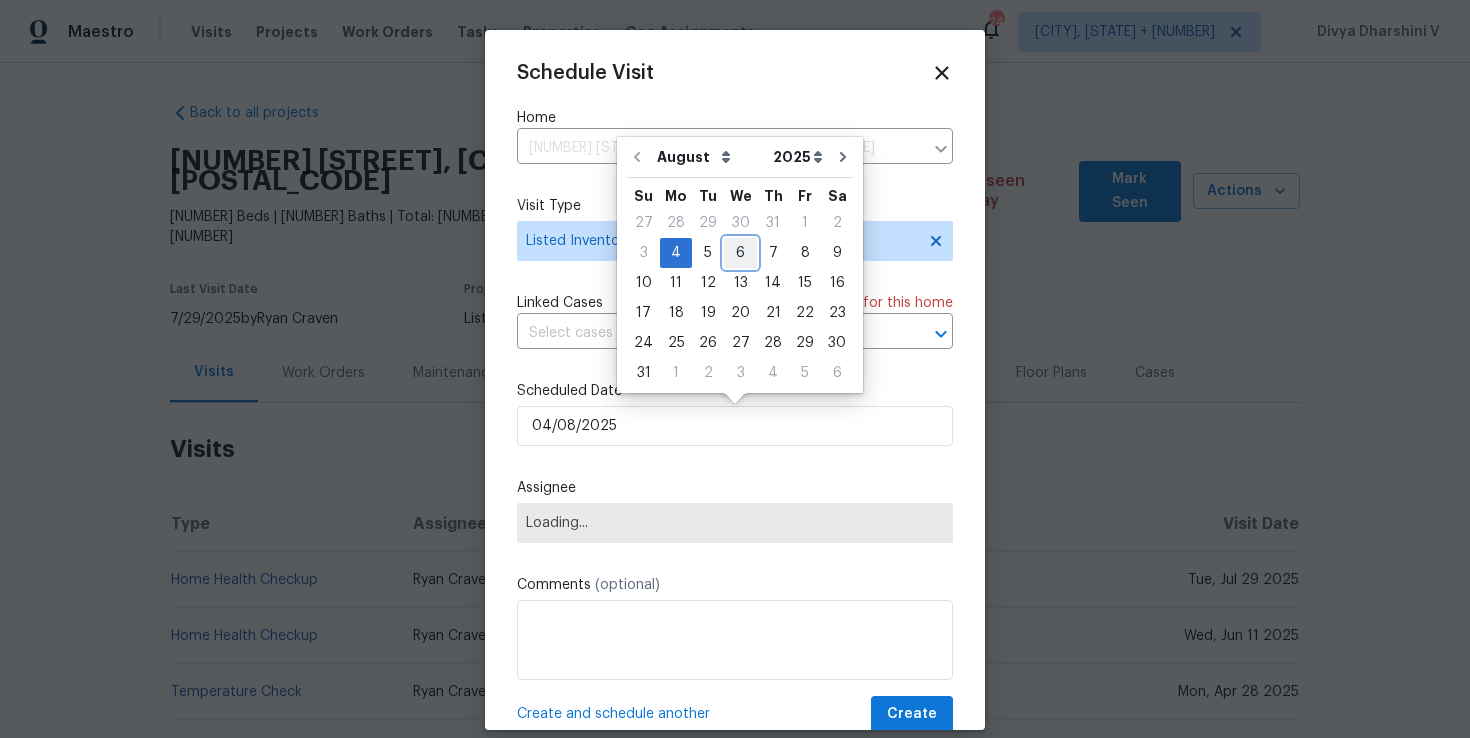 click on "6" at bounding box center [740, 253] 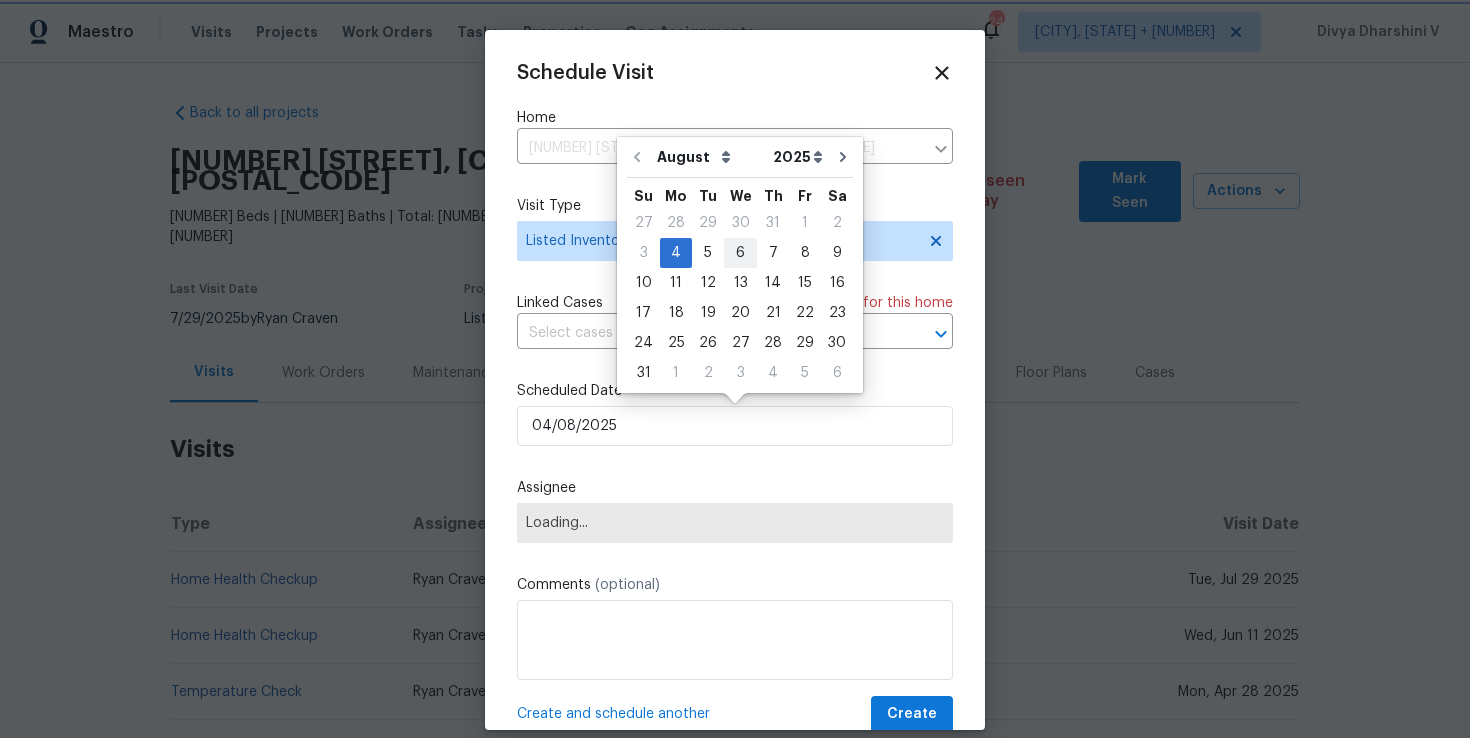 type on "06/08/2025" 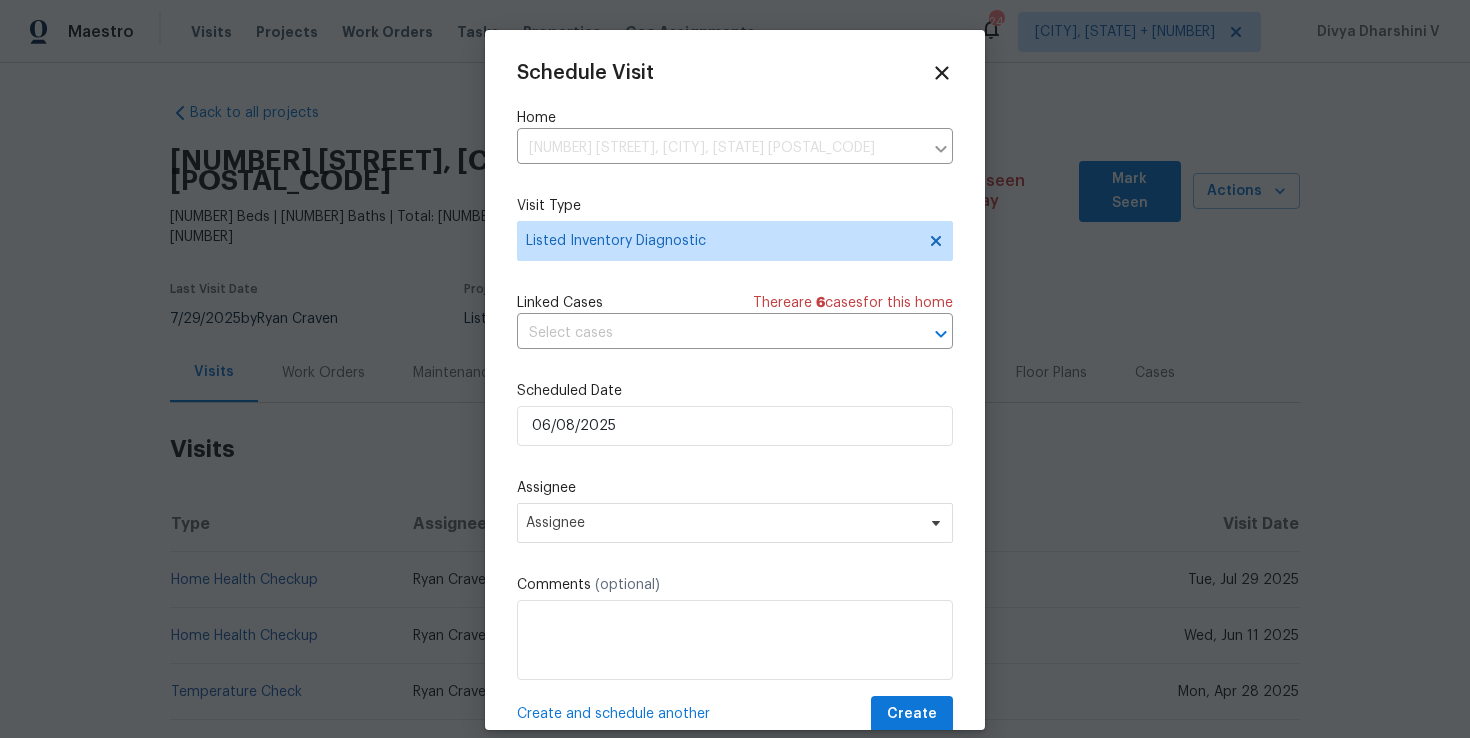 click on "Schedule Visit Home   5104 Shannamara Dr, Matthews, NC 28104 ​ Visit Type   Listed Inventory Diagnostic Linked Cases There  are   6  case s  for this home   ​ Scheduled Date   06/08/2025 Assignee   Assignee Comments   (optional) Create and schedule another Create" at bounding box center [735, 397] 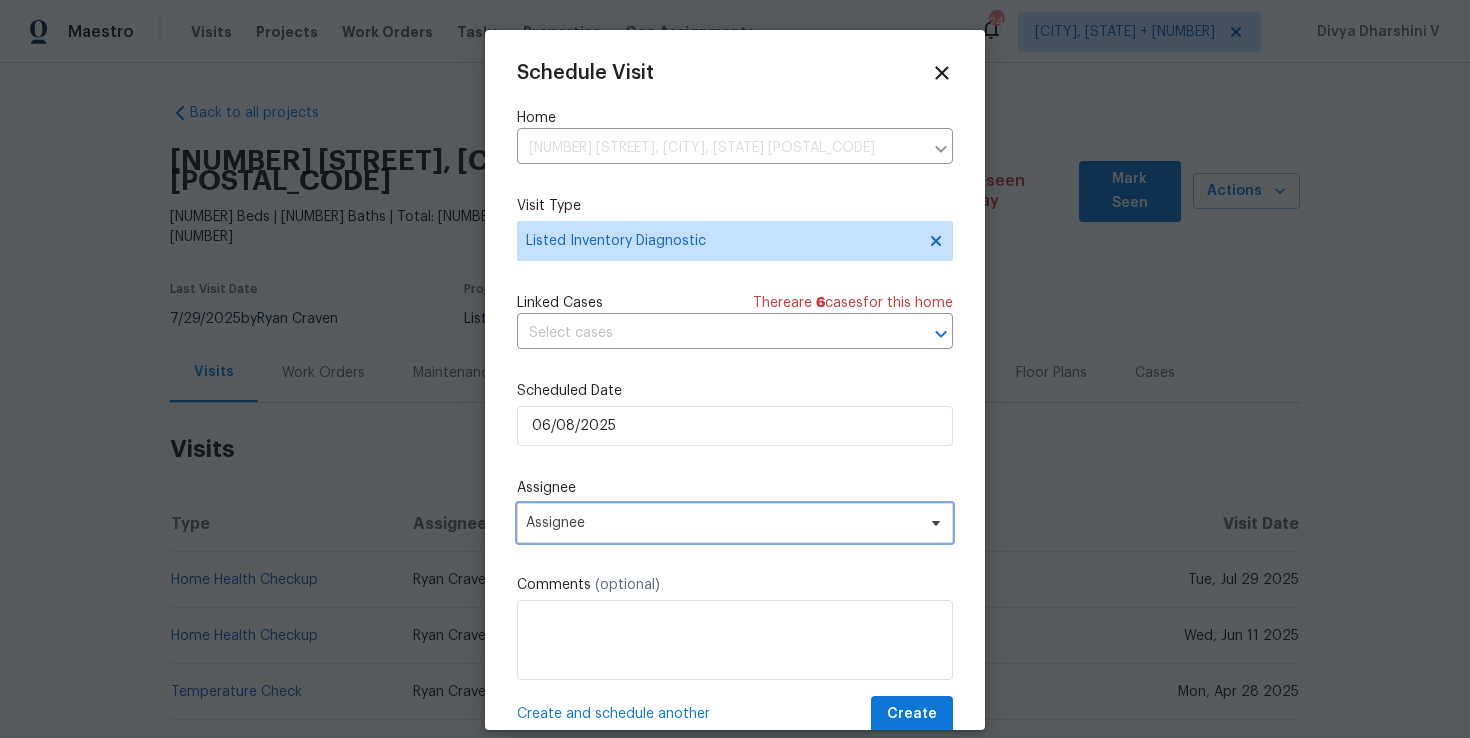 click on "Assignee" at bounding box center [735, 523] 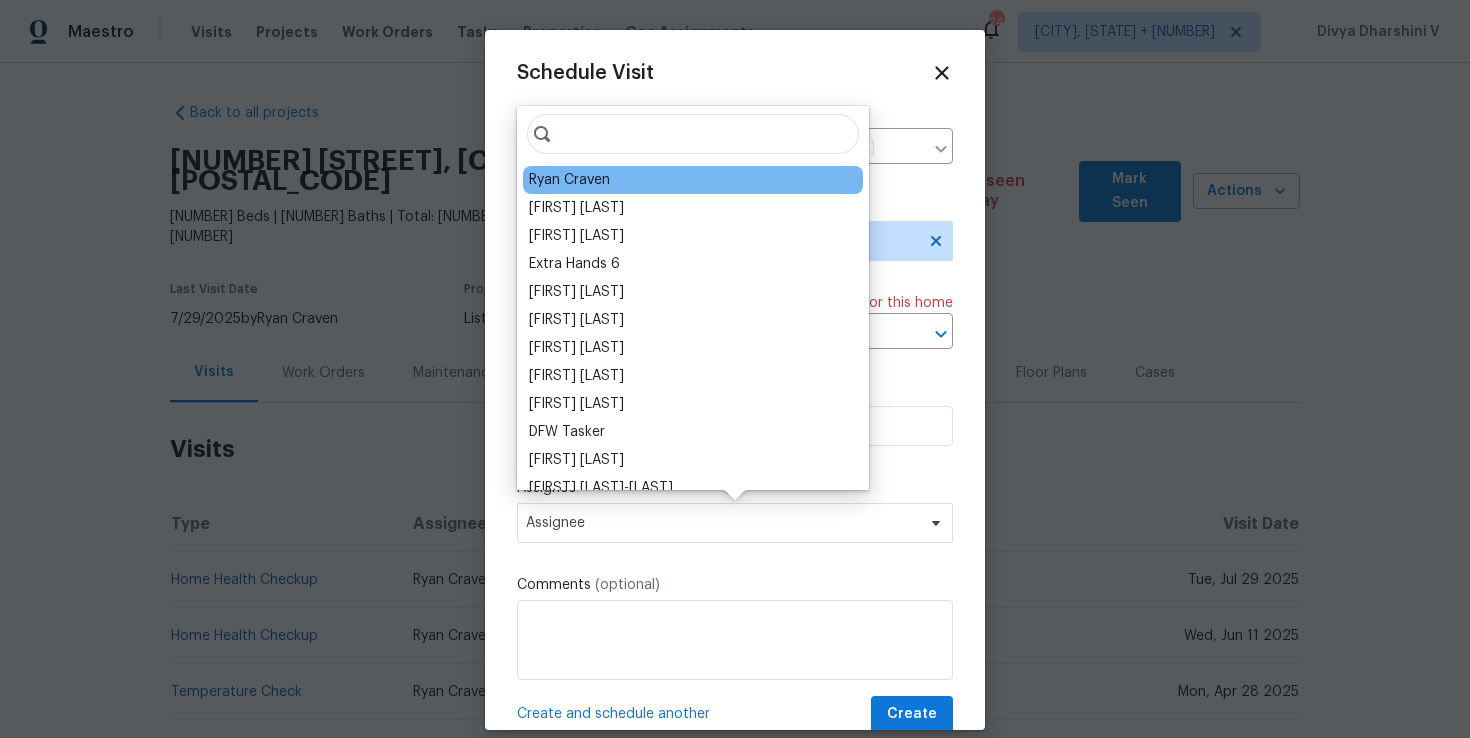 click on "Ryan Craven" at bounding box center [569, 180] 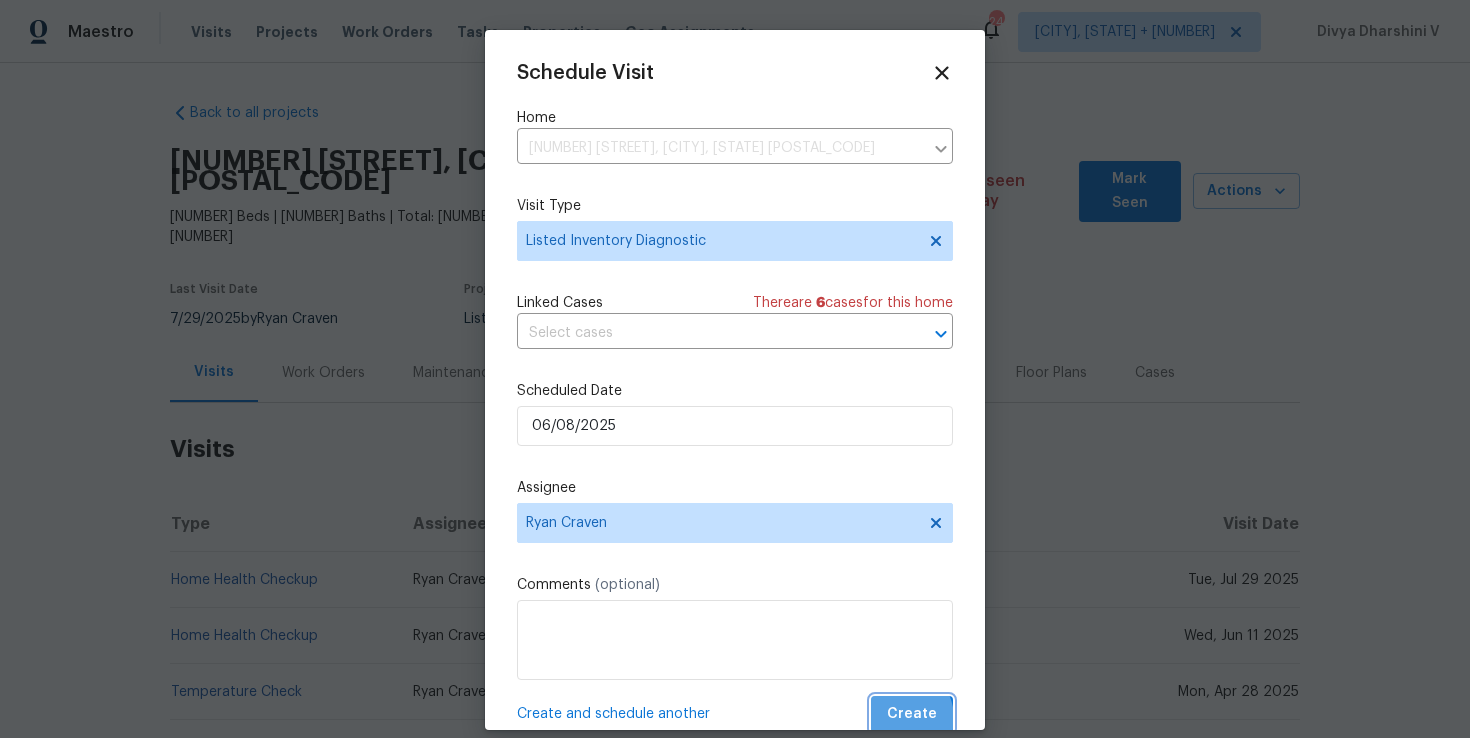 click on "Create" at bounding box center (912, 714) 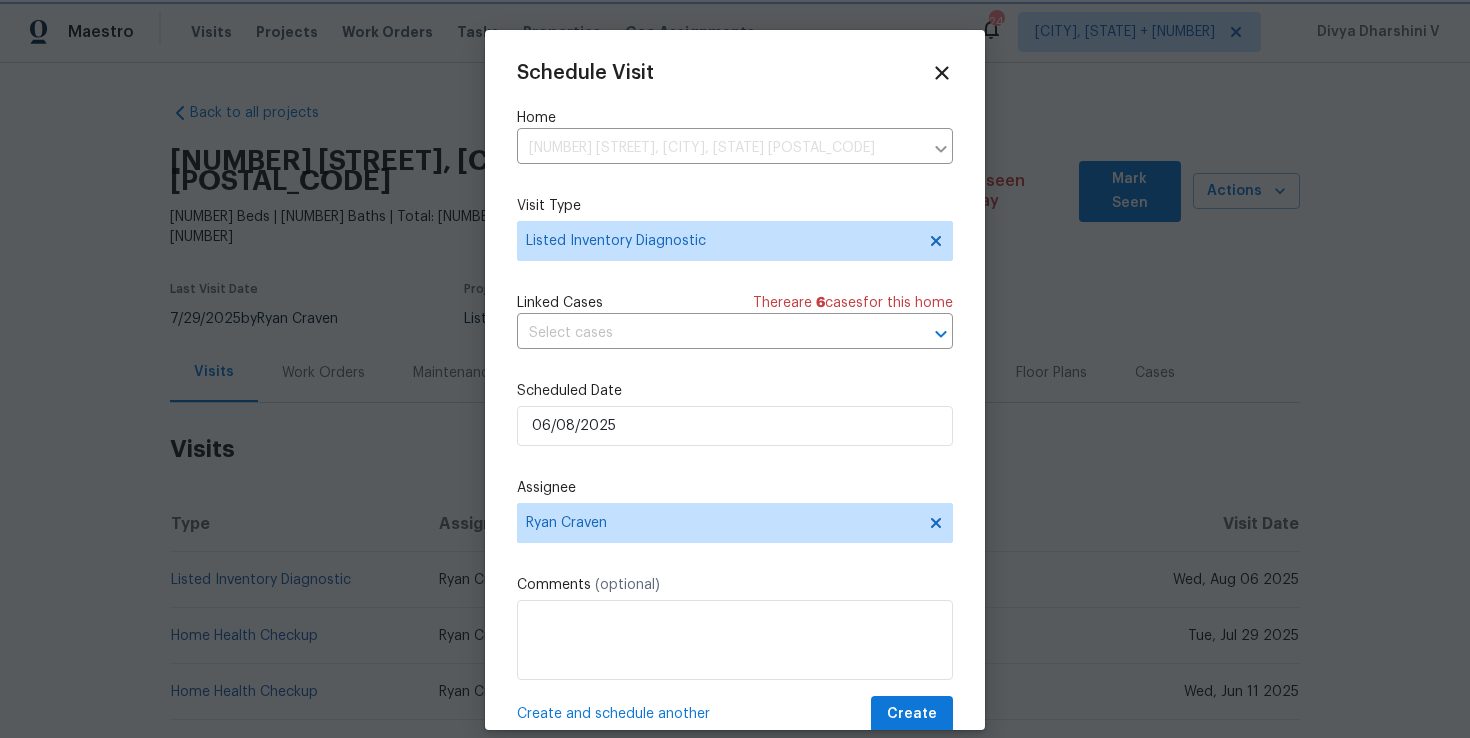 click at bounding box center [735, 369] 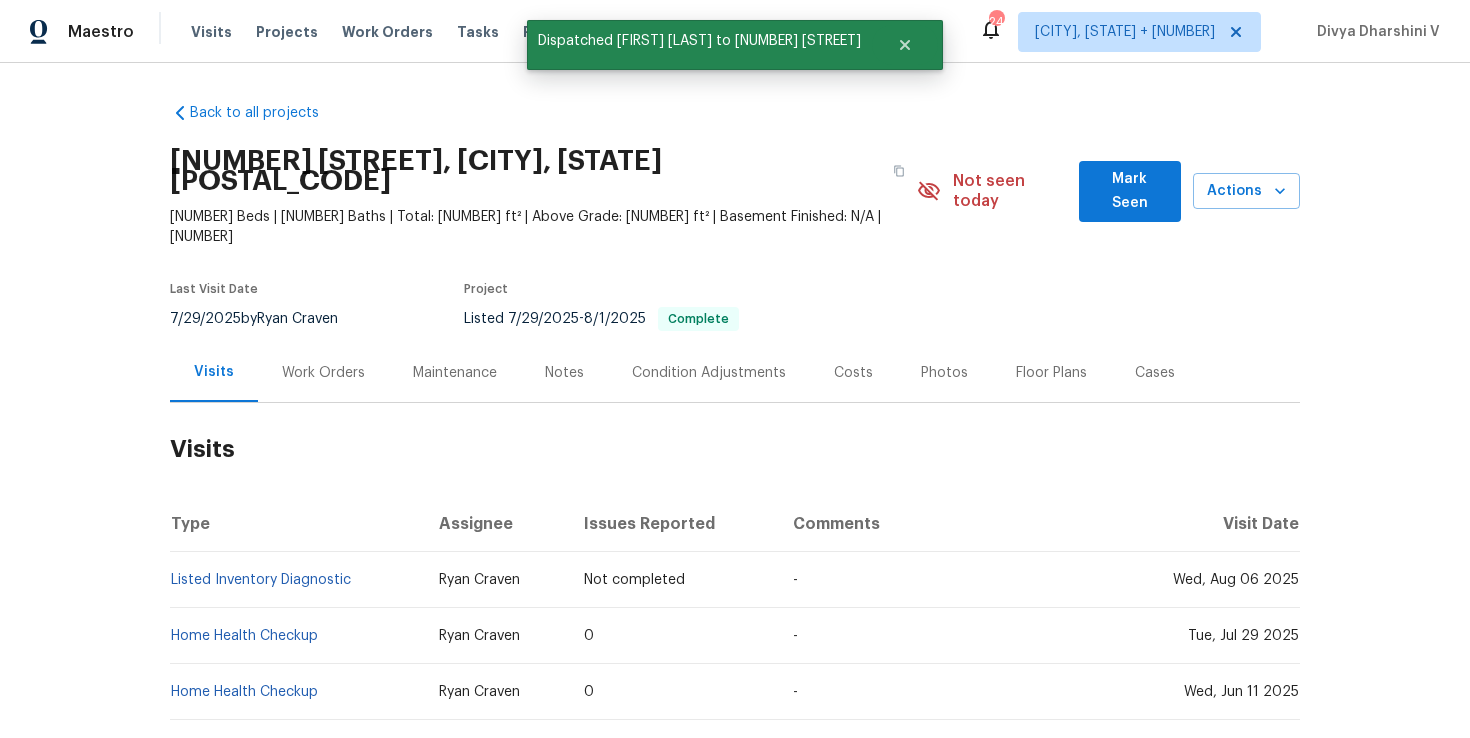 click on "Listed Inventory Diagnostic" at bounding box center (296, 580) 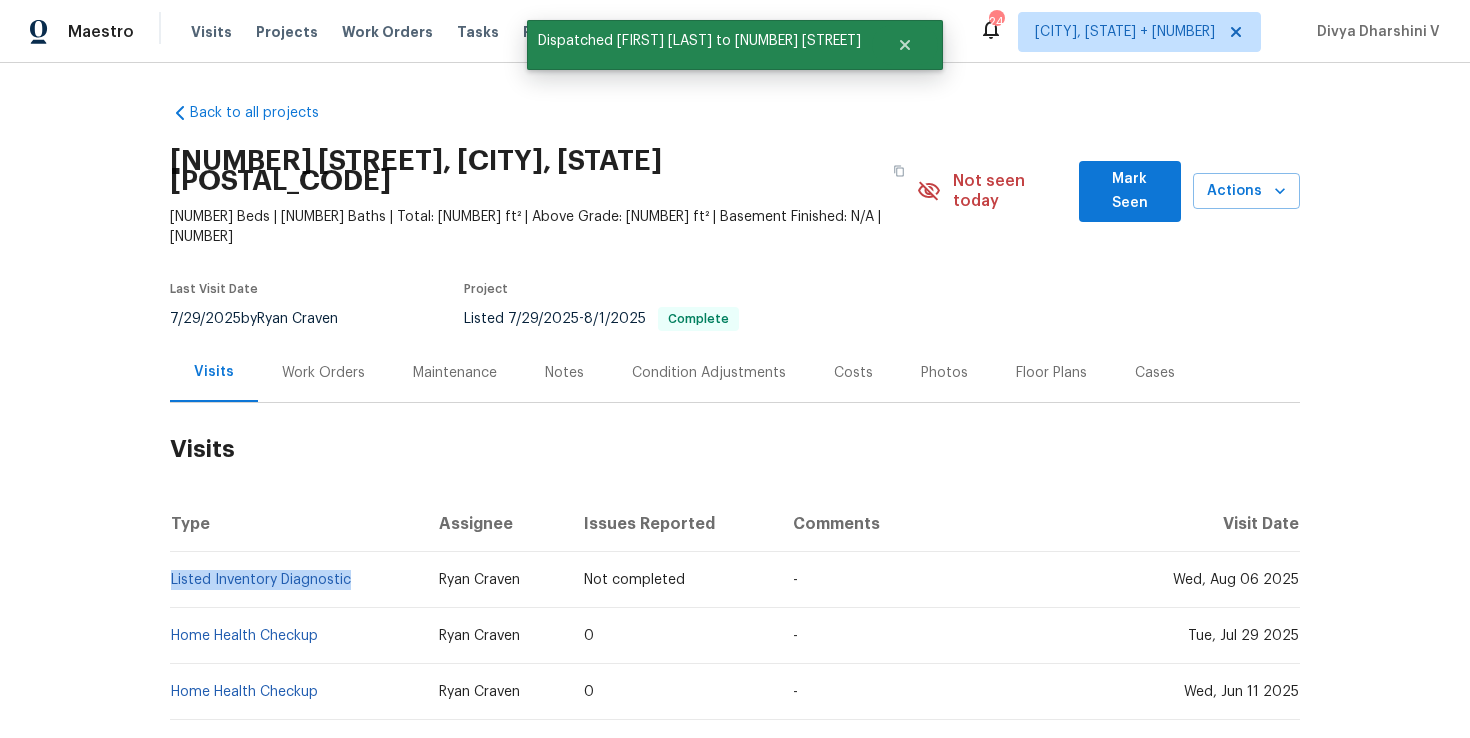 copy on "Listed Inventory Diagnostic" 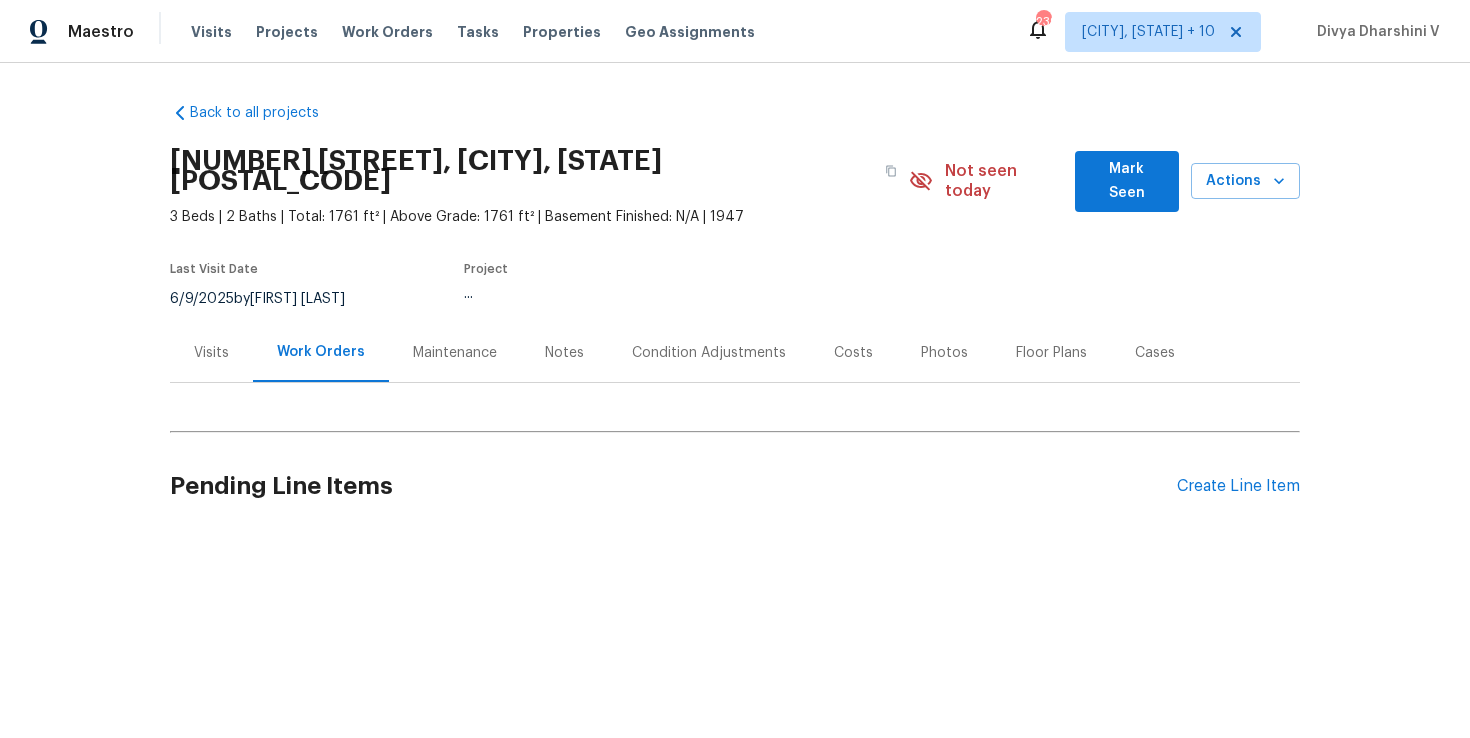 scroll, scrollTop: 0, scrollLeft: 0, axis: both 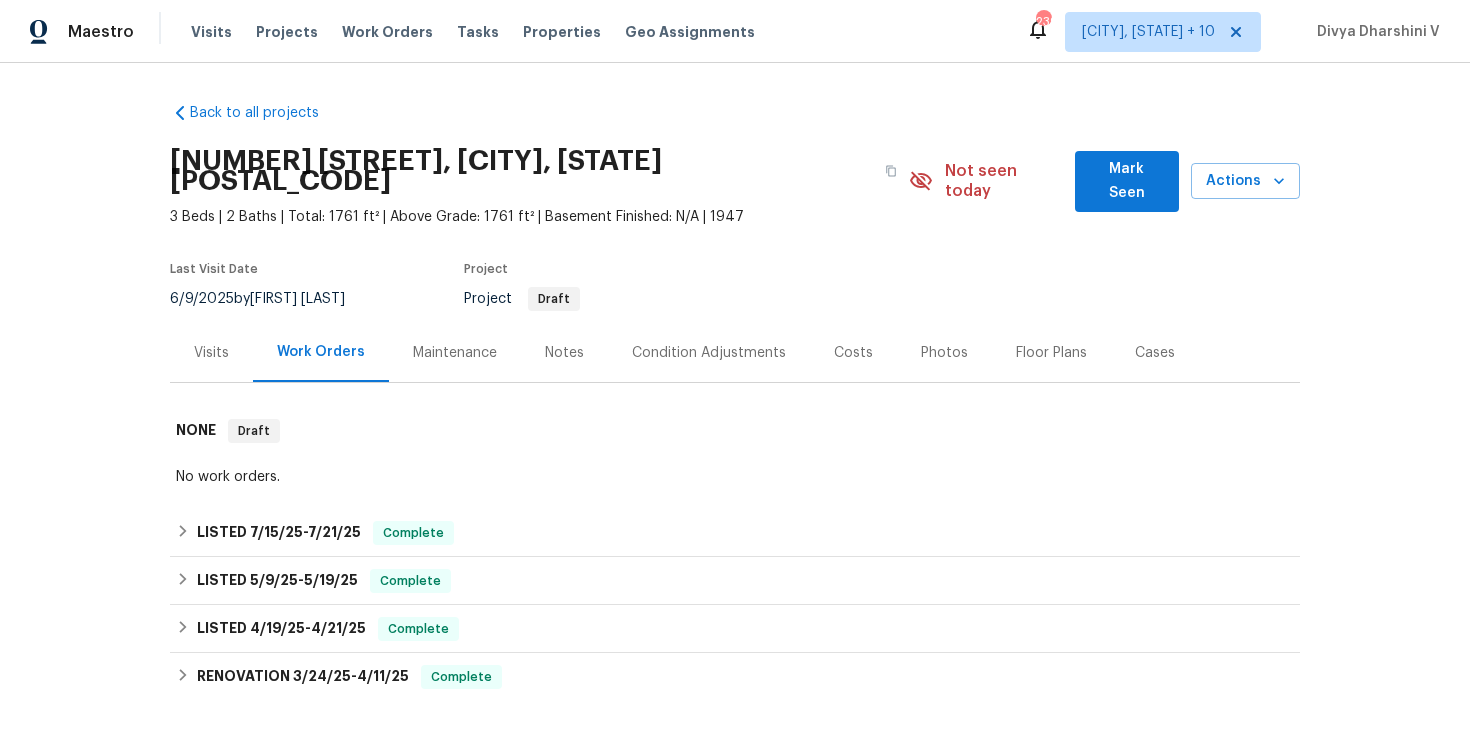 click on "Visits" at bounding box center (211, 352) 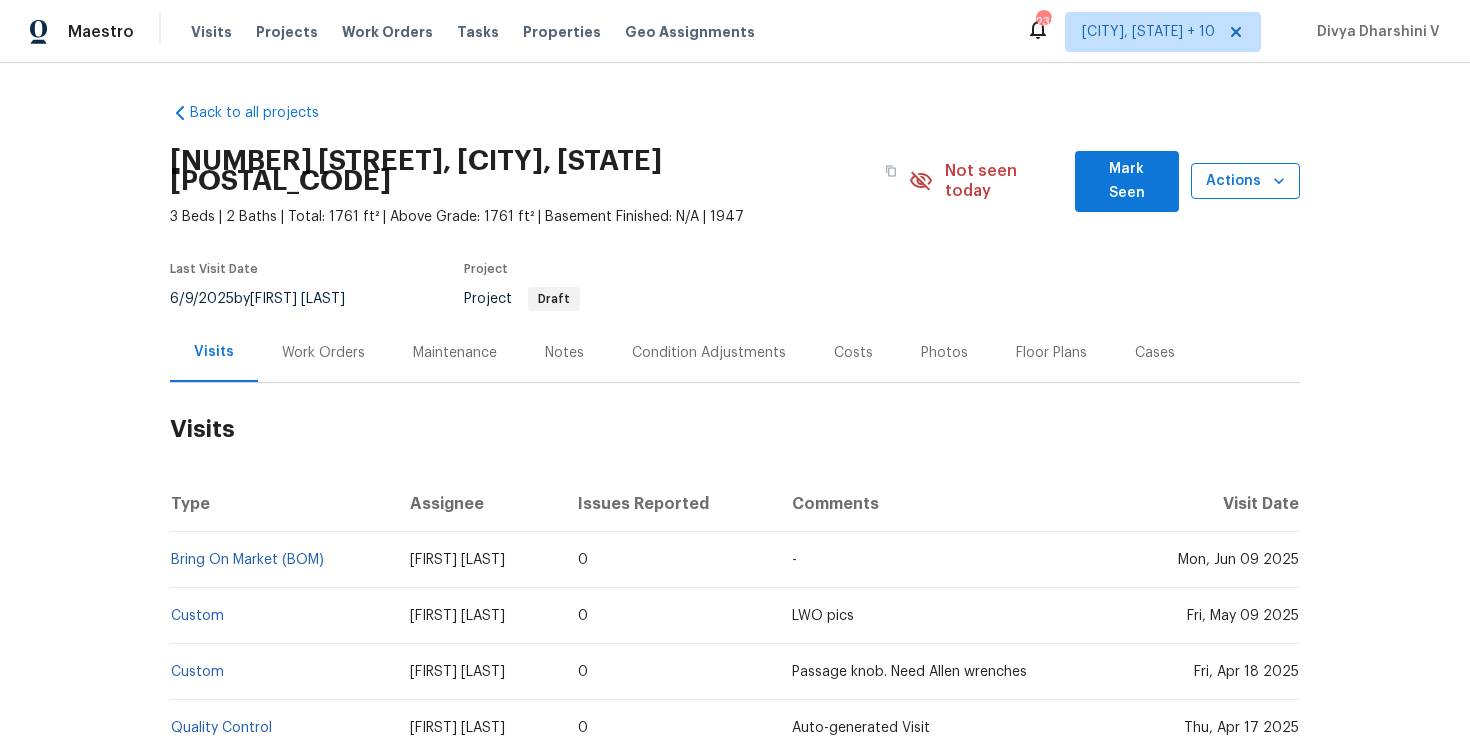 click on "Actions" at bounding box center [1245, 181] 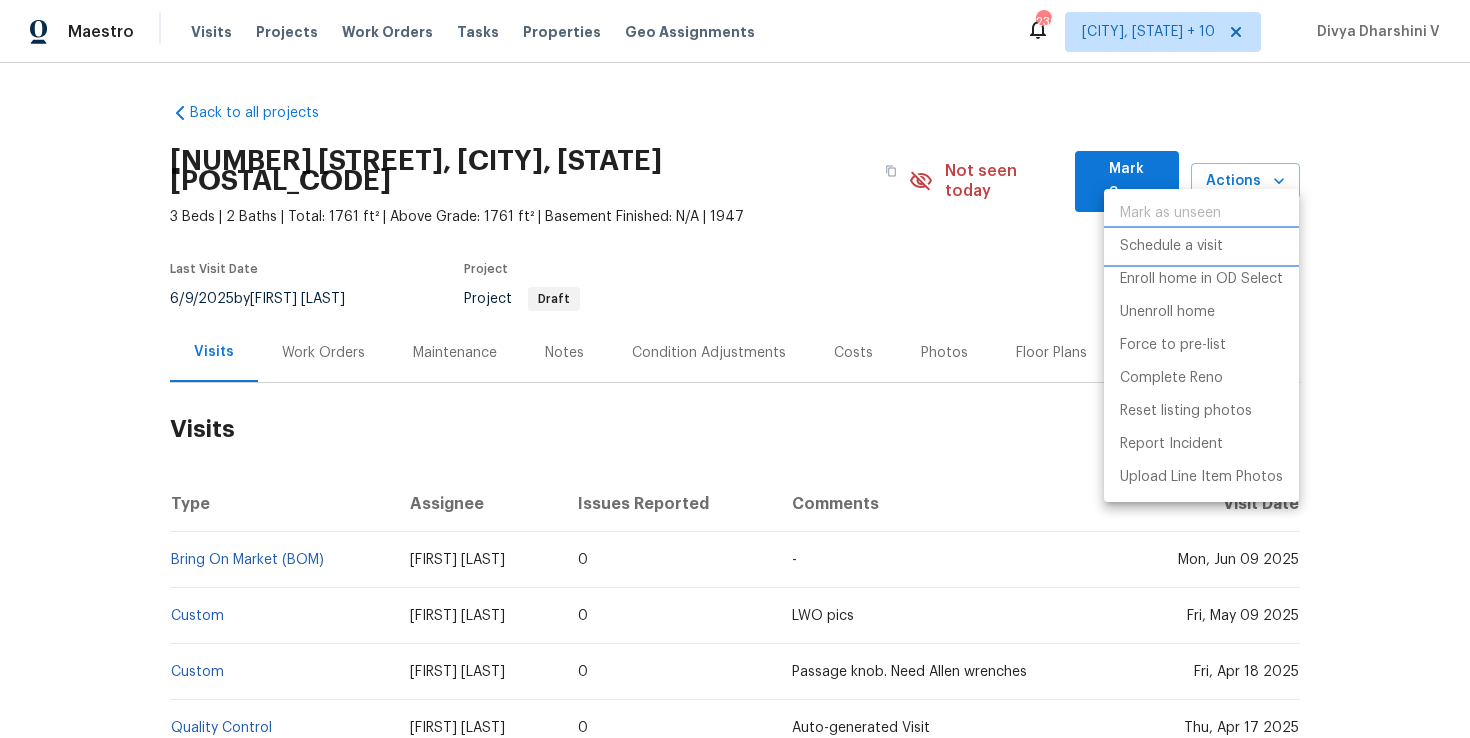 click on "Schedule a visit" at bounding box center (1201, 246) 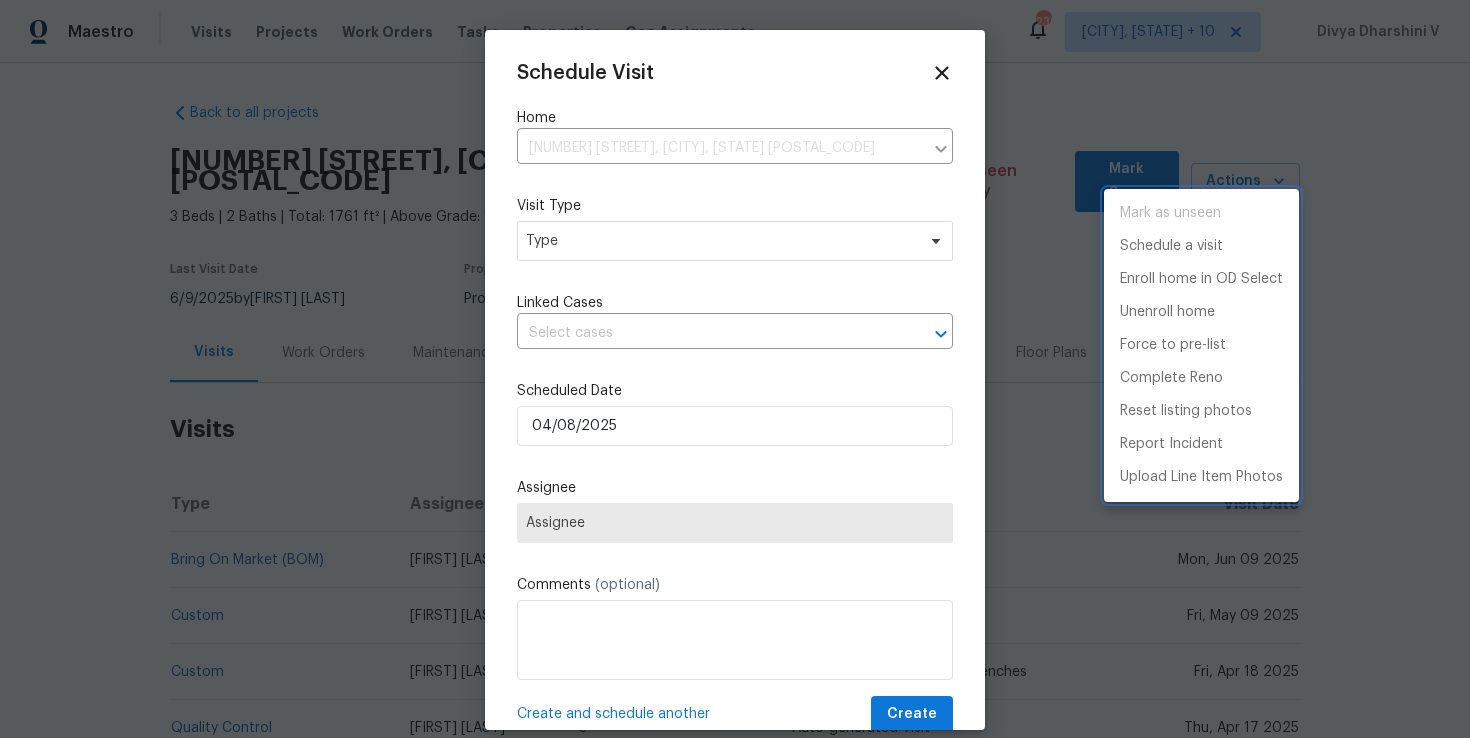 click on "Schedule a visit" at bounding box center (1201, 246) 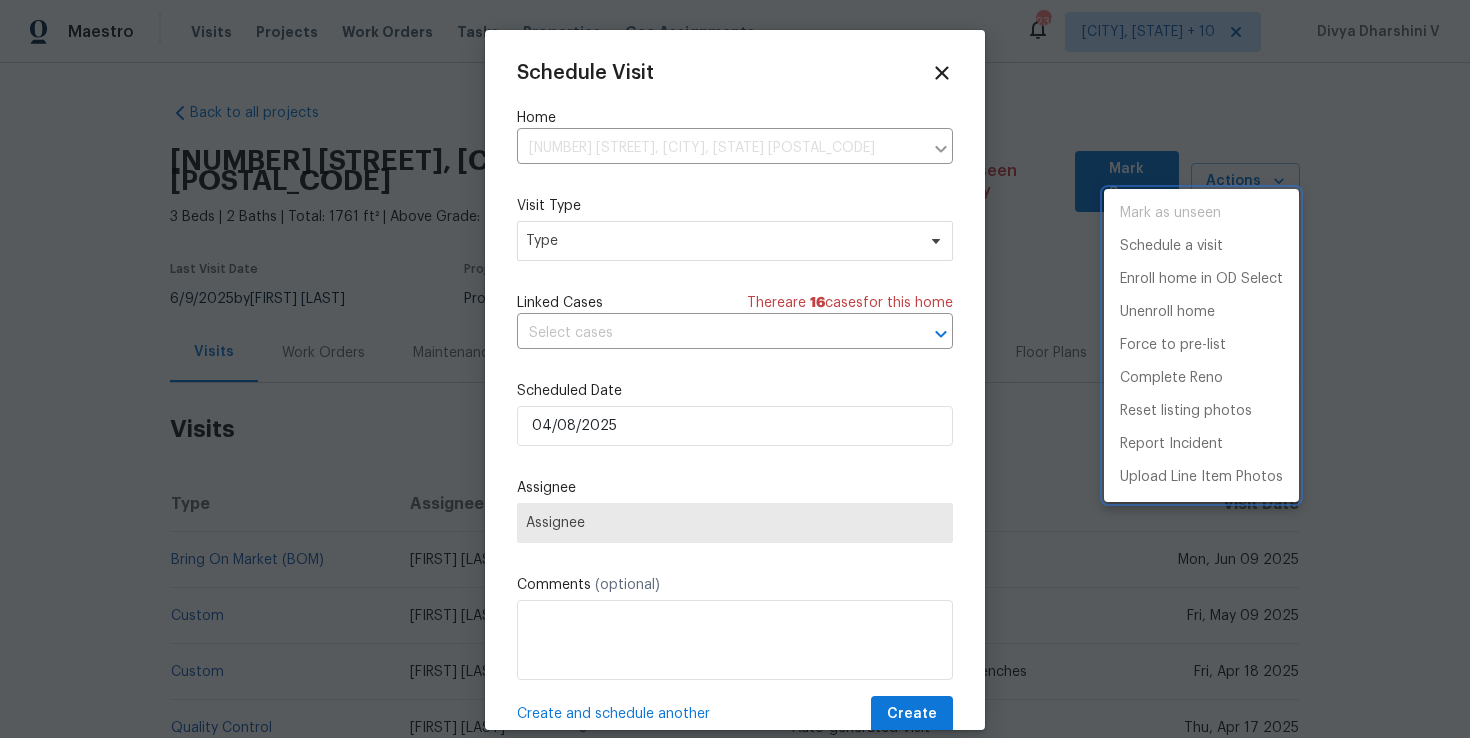 click at bounding box center [735, 369] 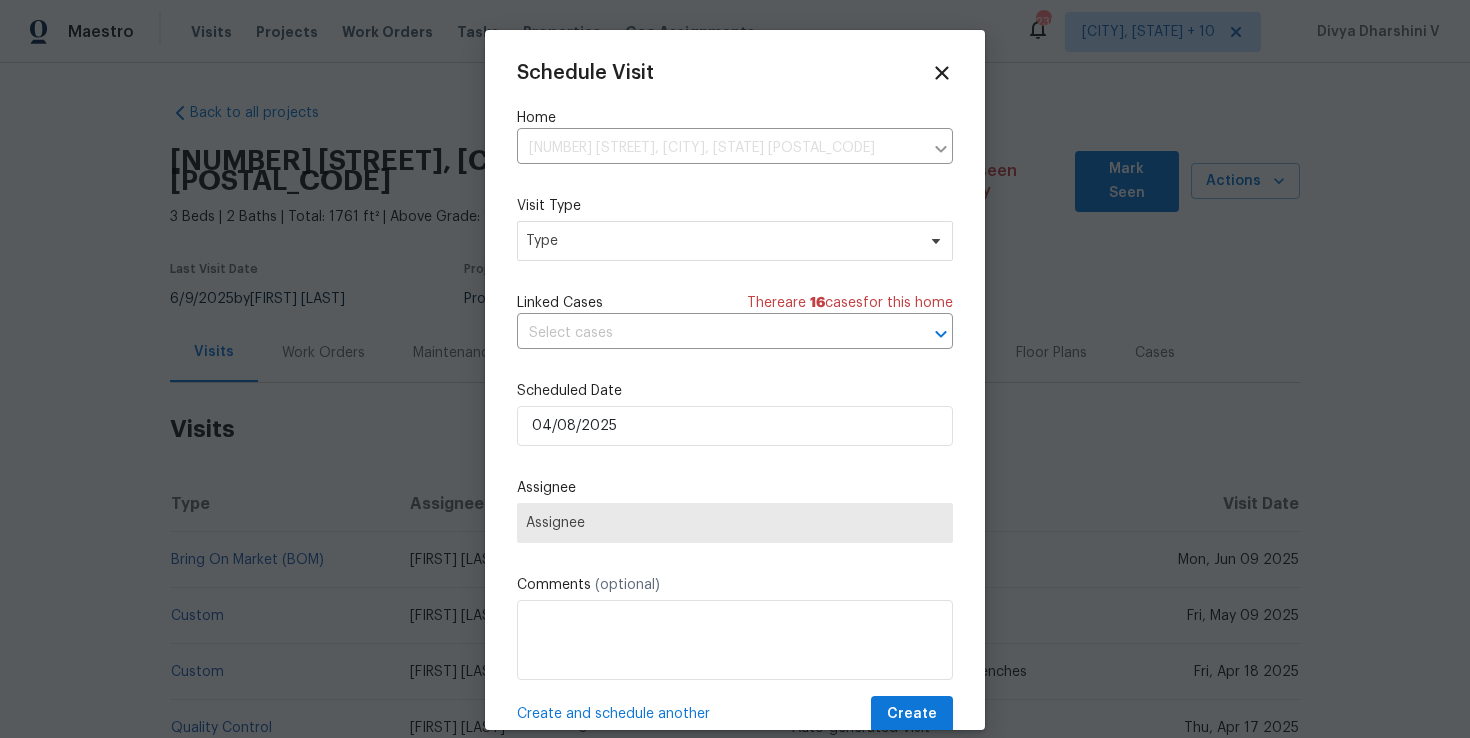 click on "Mark as unseen Schedule a visit Enroll home in OD Select Unenroll home Force to pre-list Complete Reno   Reset listing photos Report Incident Upload Line Item Photos" at bounding box center (735, 369) 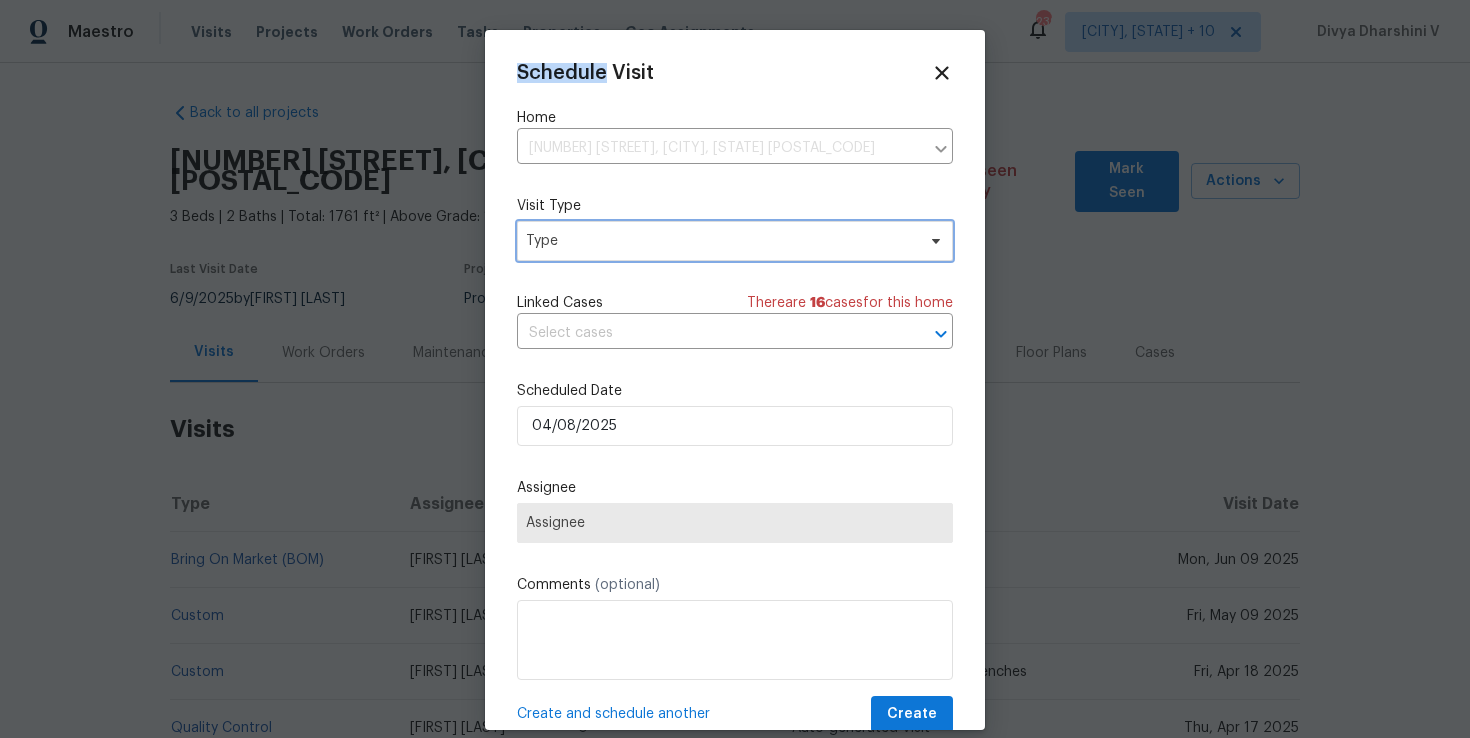 click on "Type" at bounding box center (720, 241) 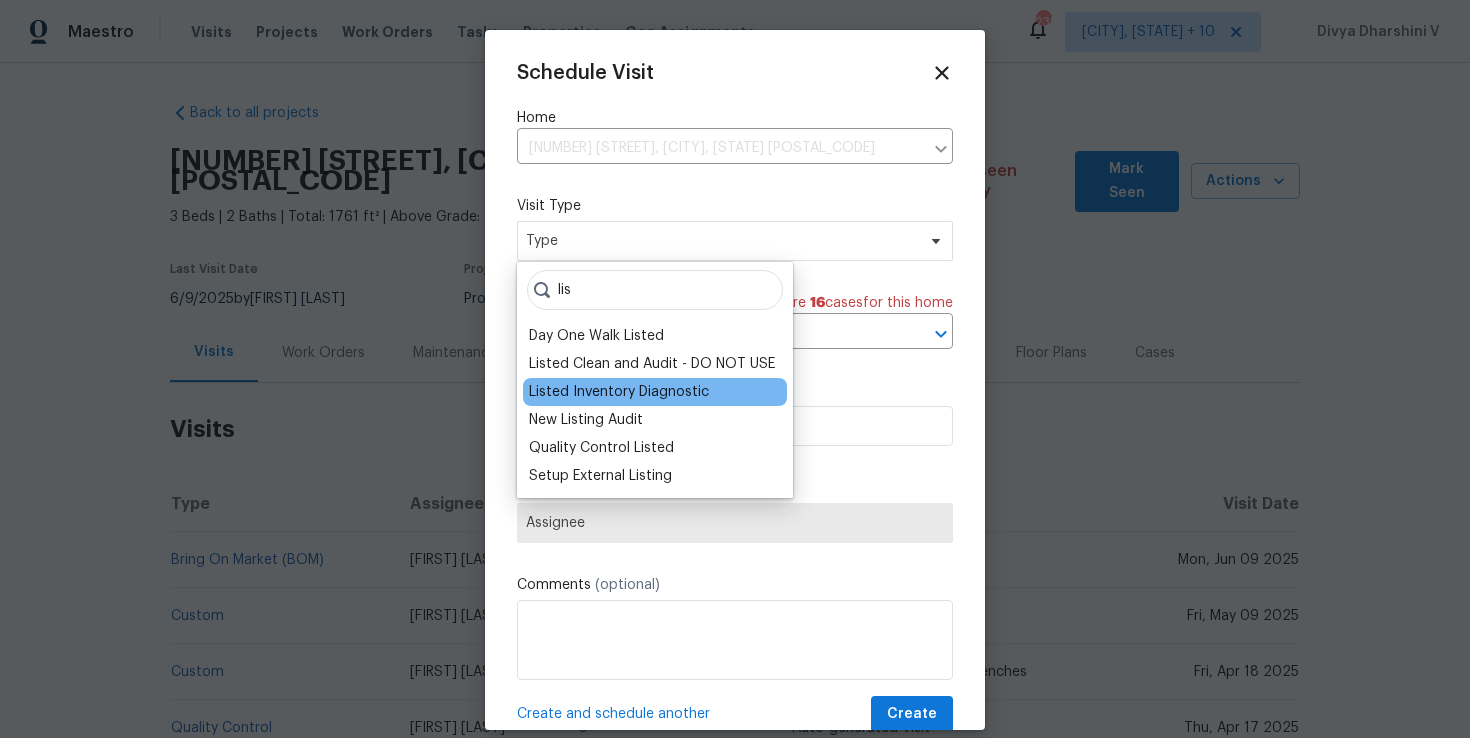type on "lis" 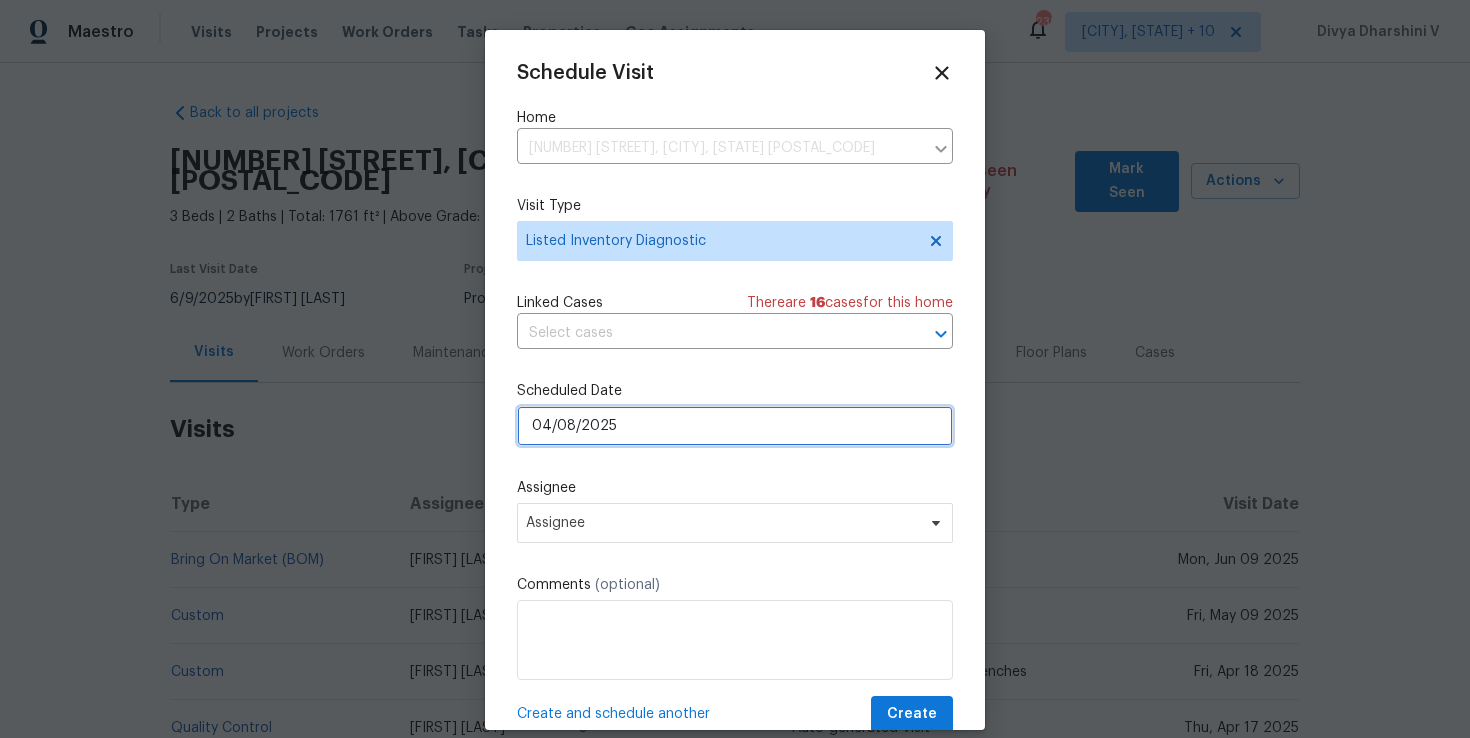 click on "04/08/2025" at bounding box center [735, 426] 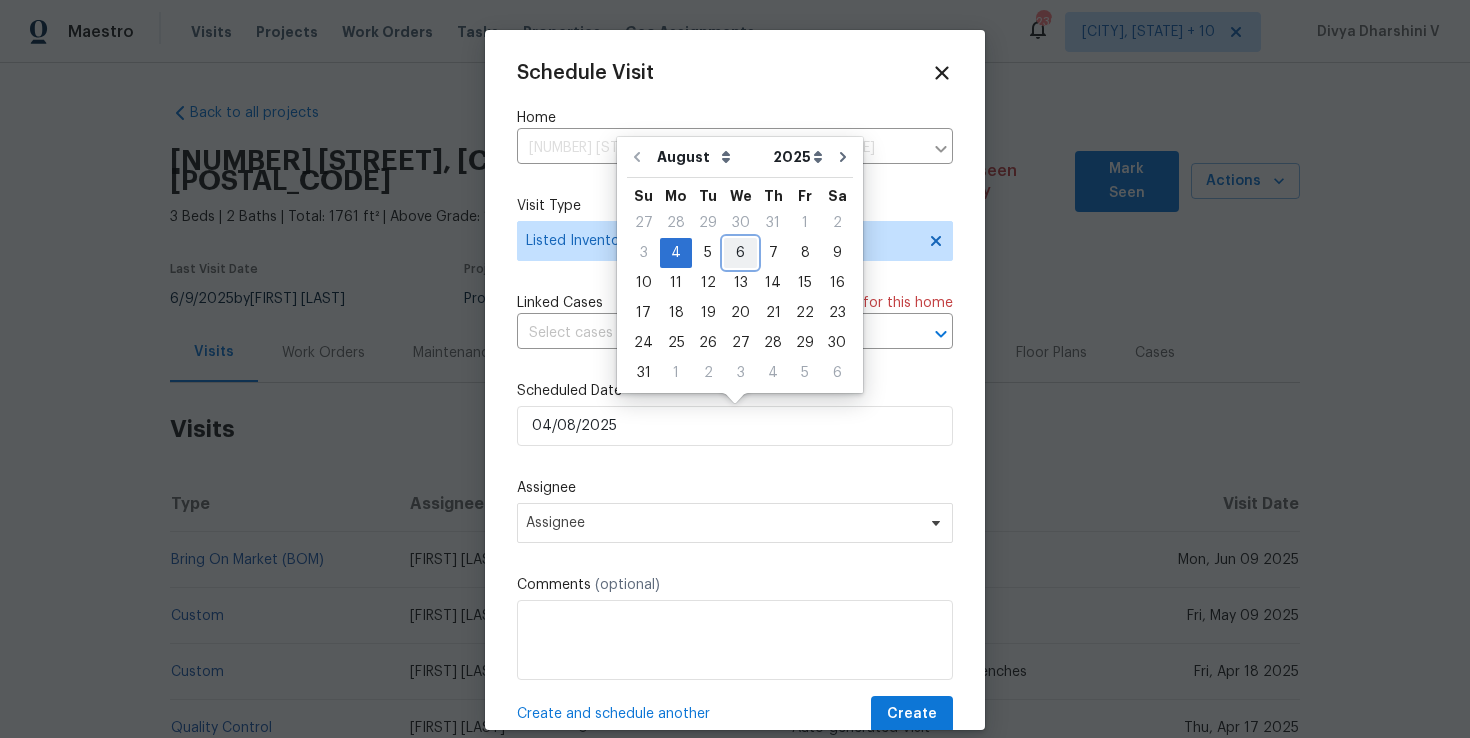 click on "6" at bounding box center [740, 253] 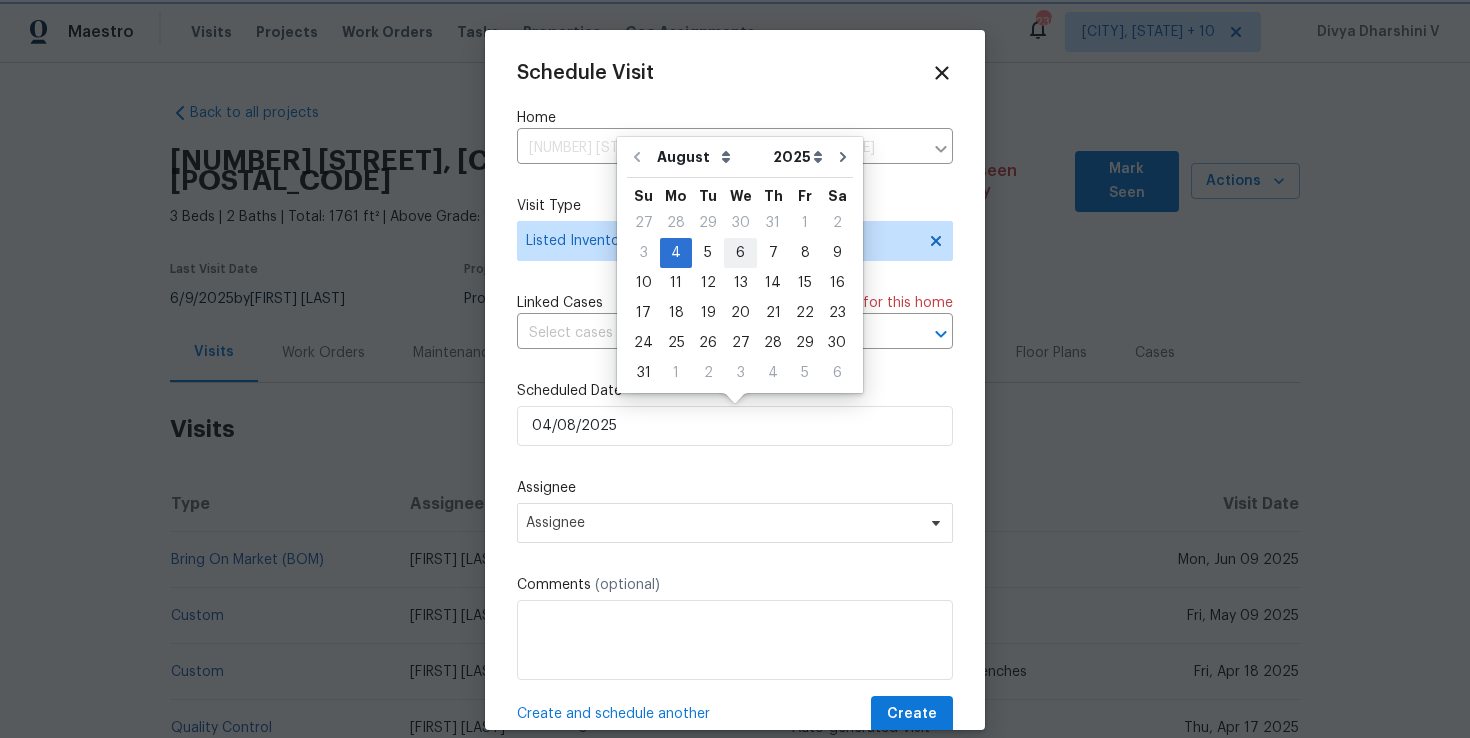 type on "06/08/2025" 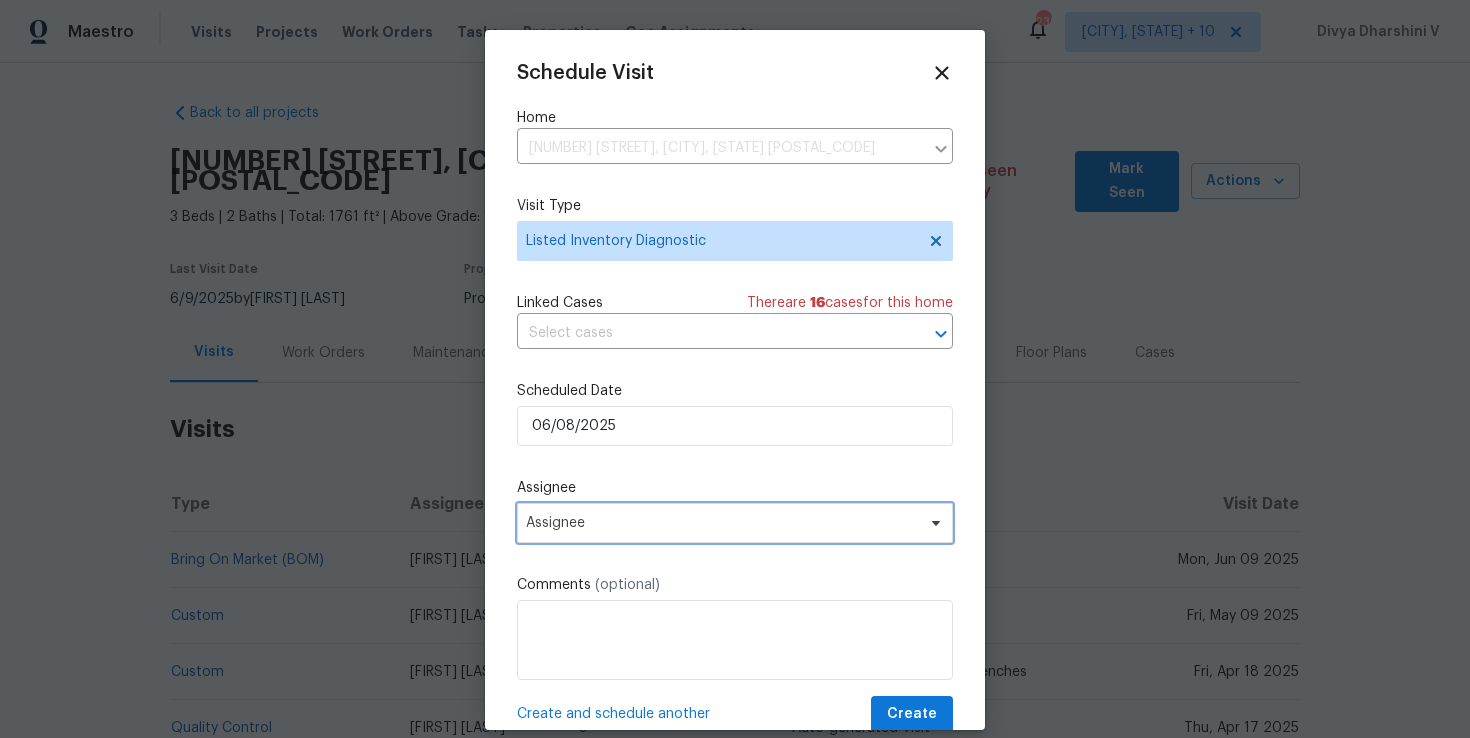 click on "Assignee" at bounding box center [722, 523] 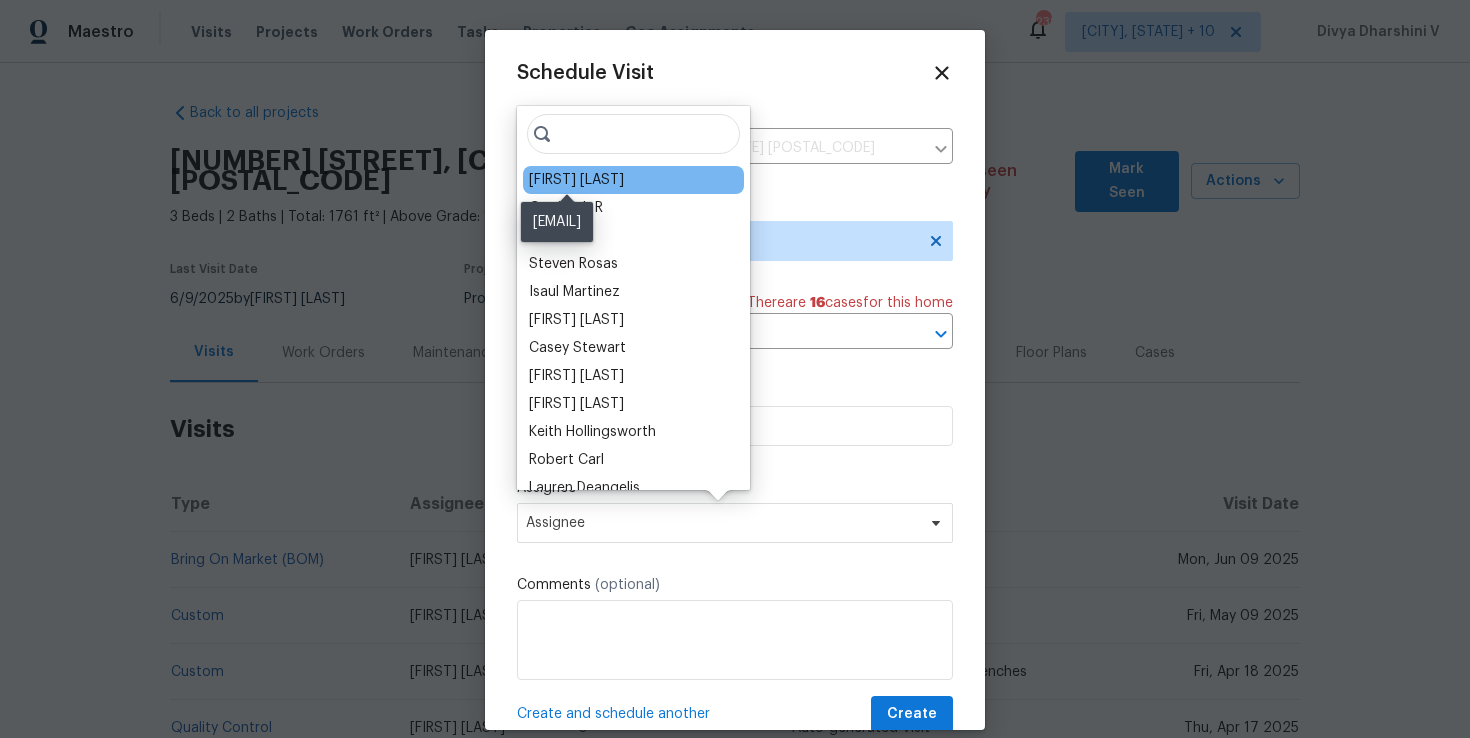 click on "[FIRST] [LAST]" at bounding box center (576, 180) 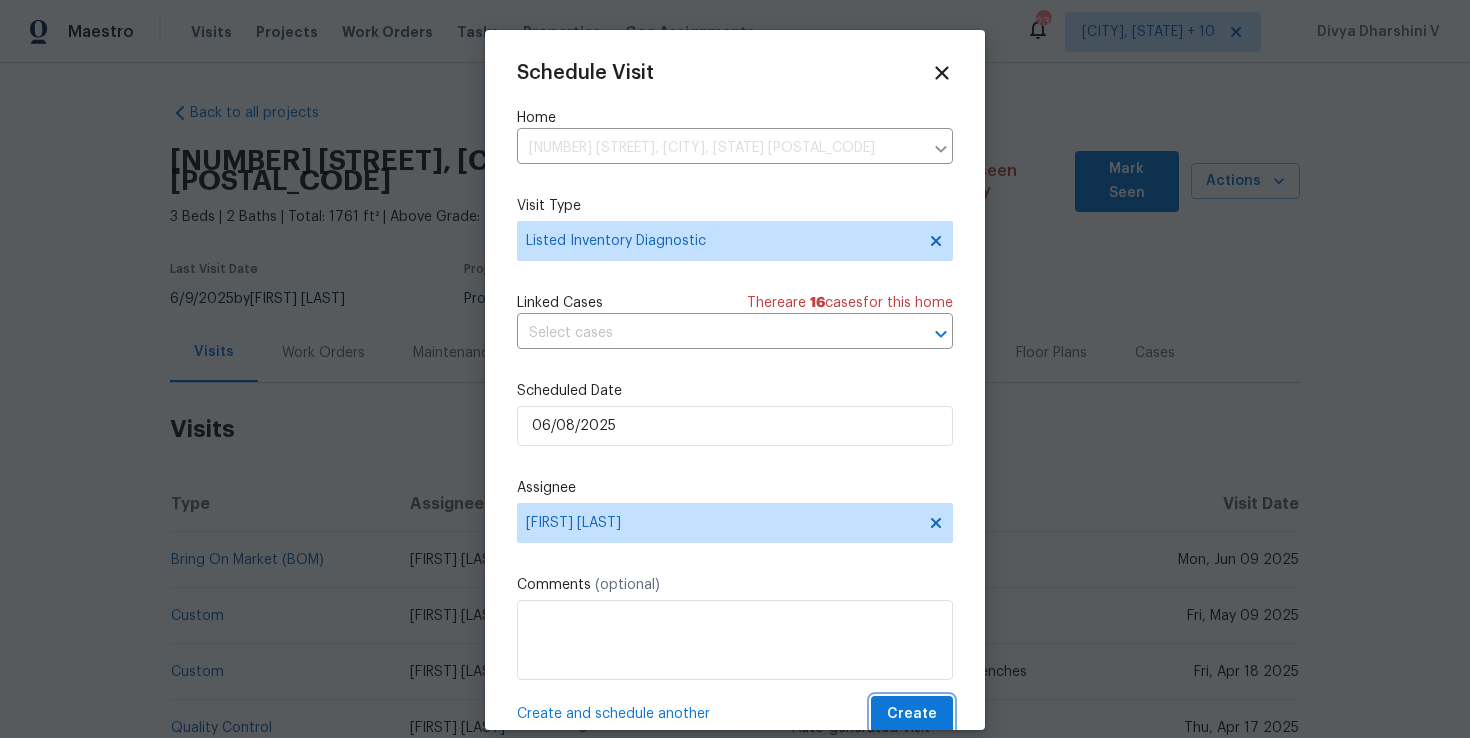 click on "Create" at bounding box center [912, 714] 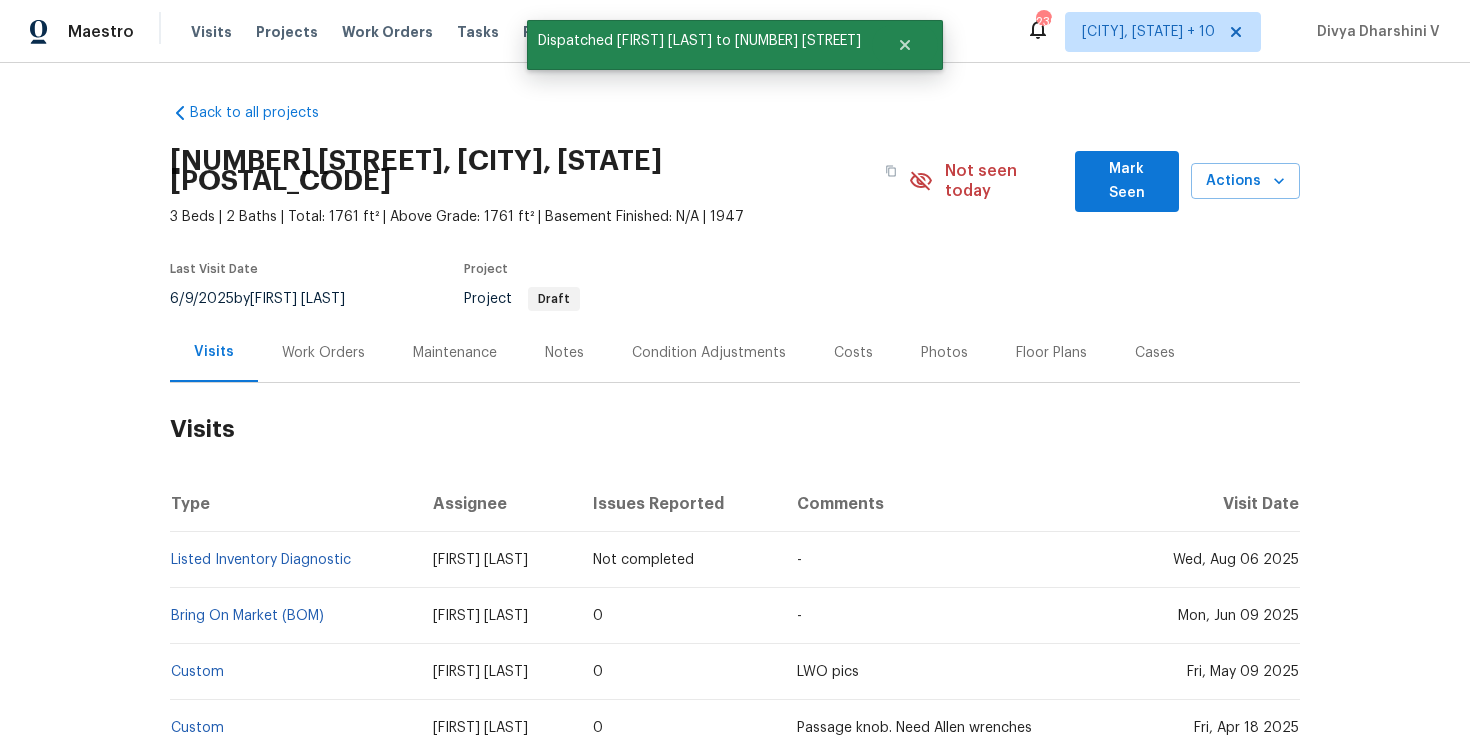 click on "Listed Inventory Diagnostic" at bounding box center [293, 560] 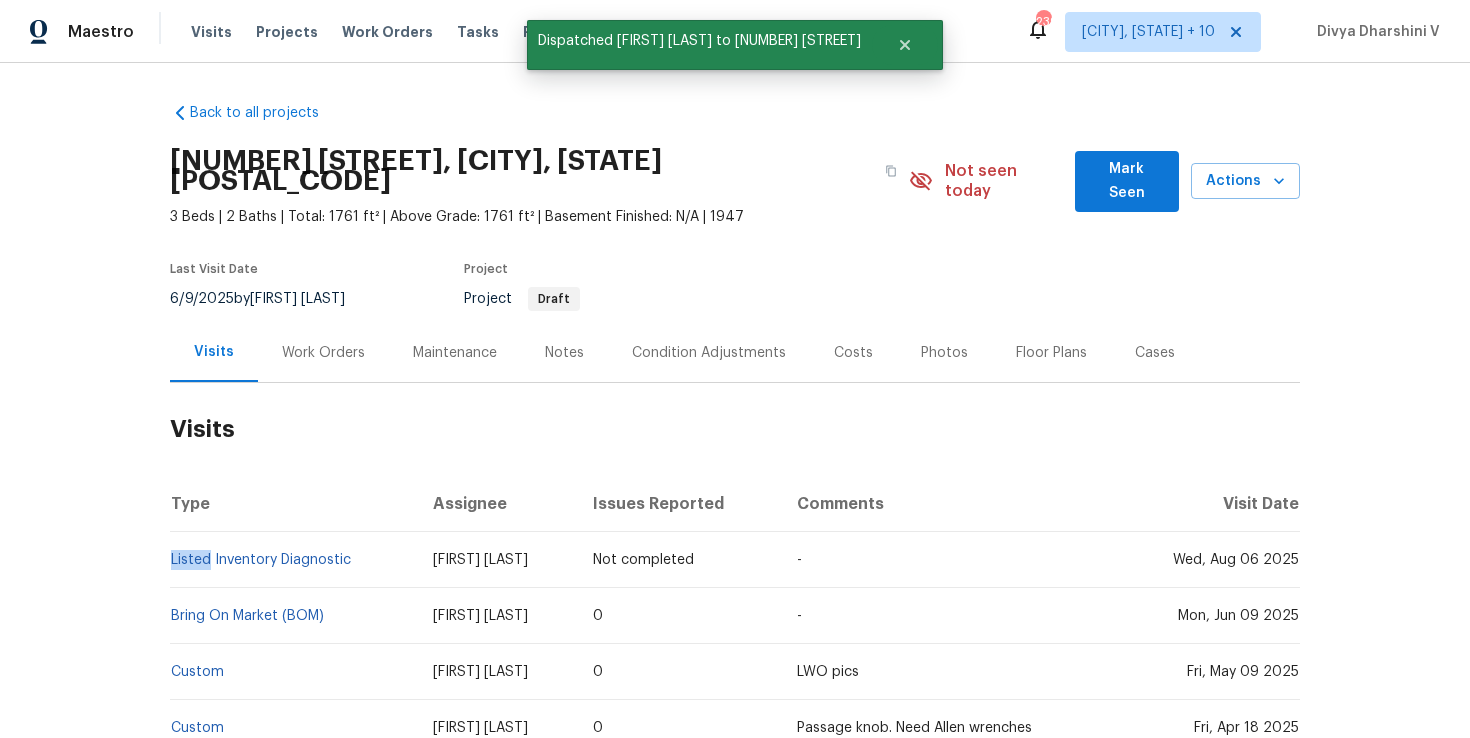 click on "Listed Inventory Diagnostic" at bounding box center [293, 560] 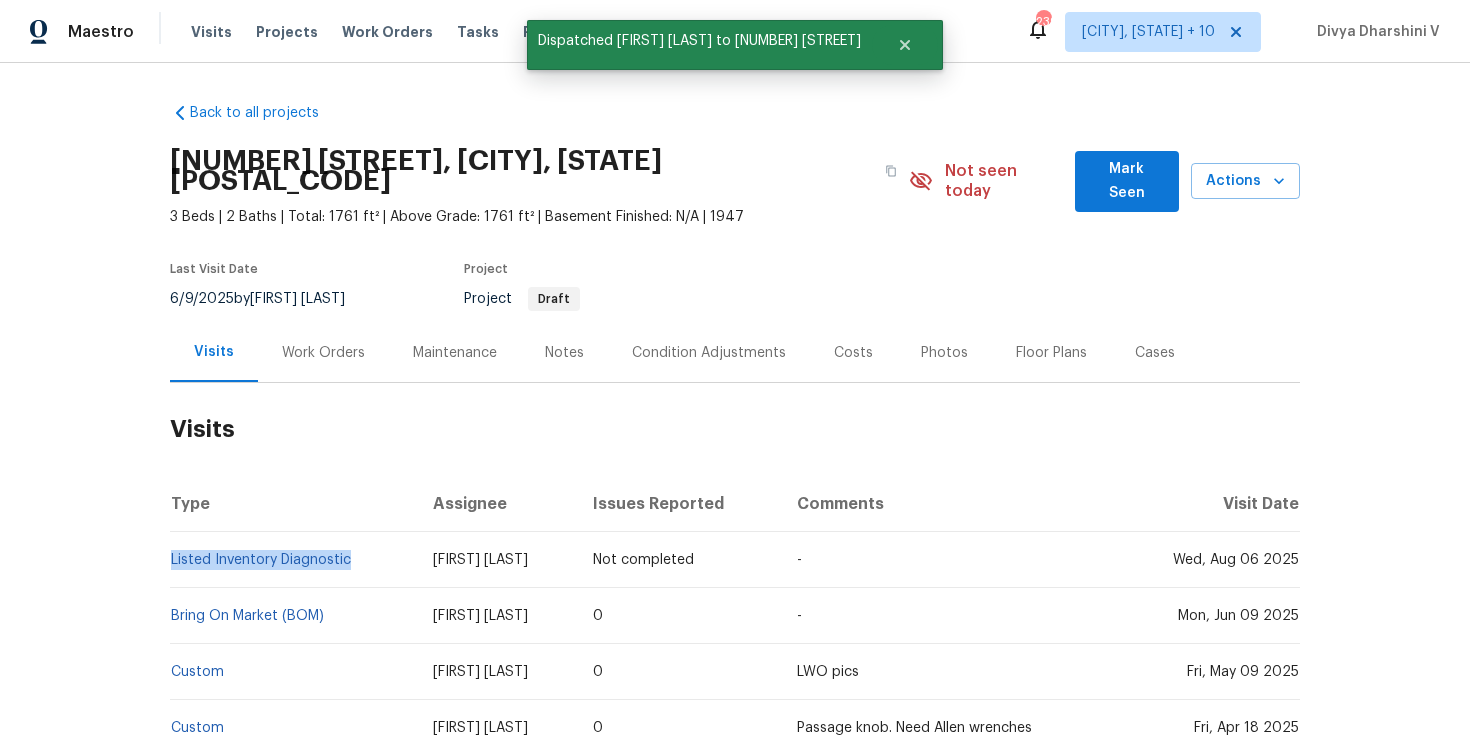copy on "Listed Inventory Diagnostic" 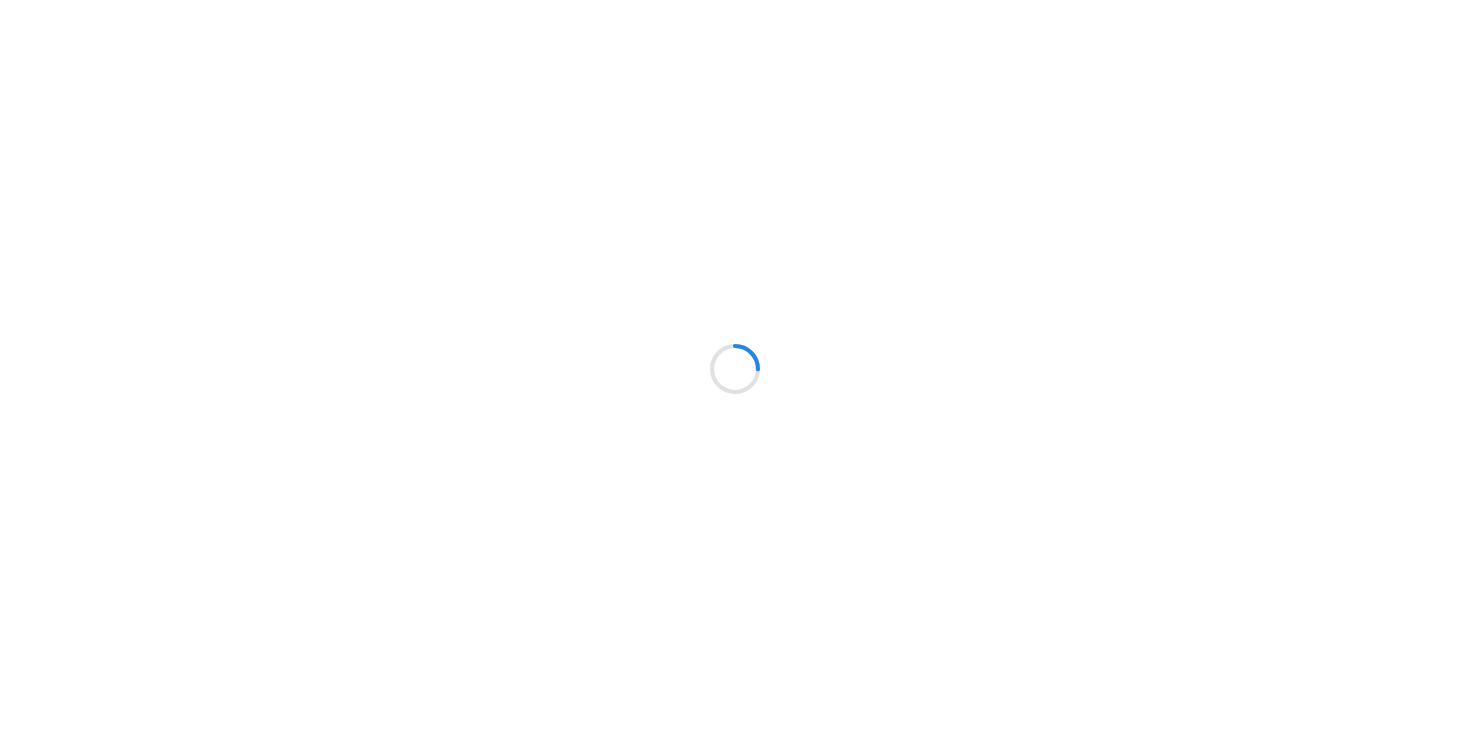 scroll, scrollTop: 0, scrollLeft: 0, axis: both 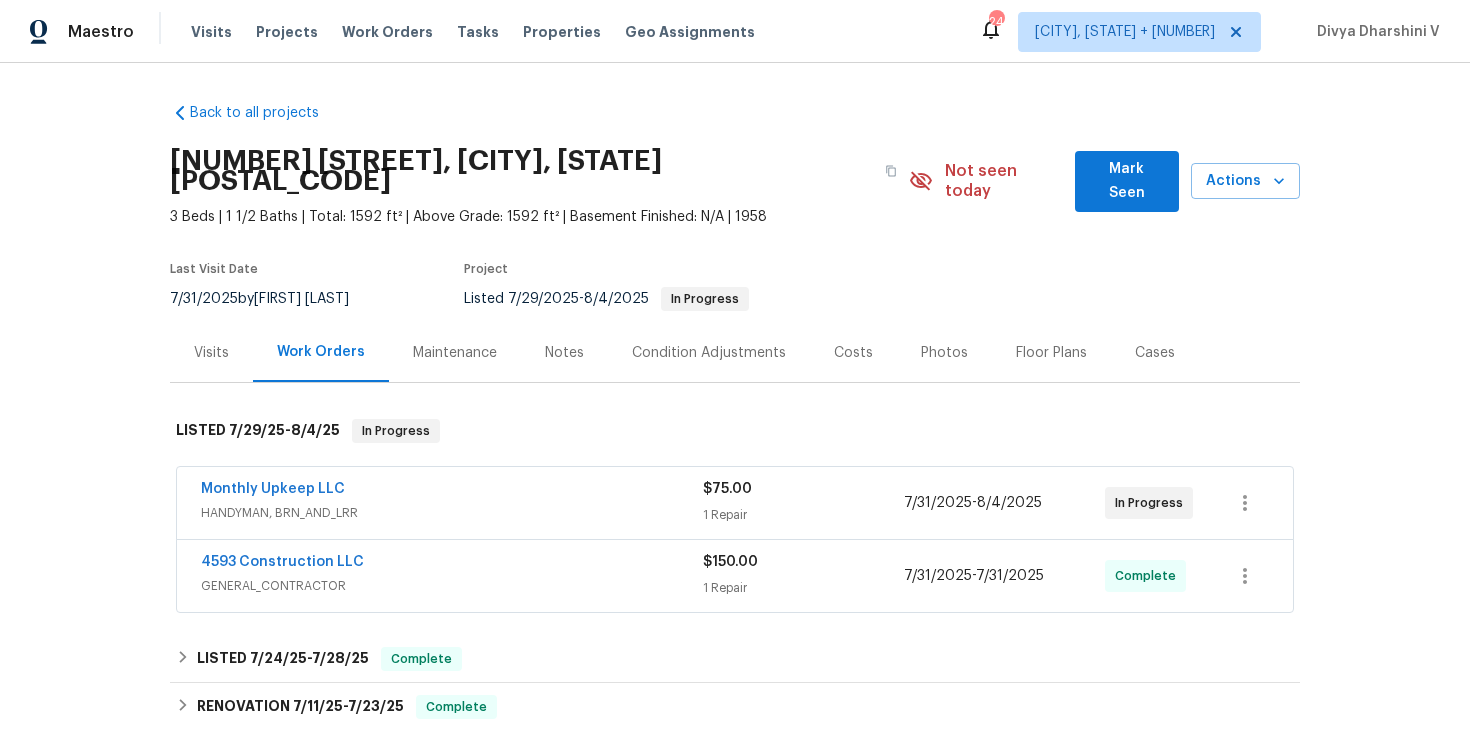 click on "Visits" at bounding box center [211, 352] 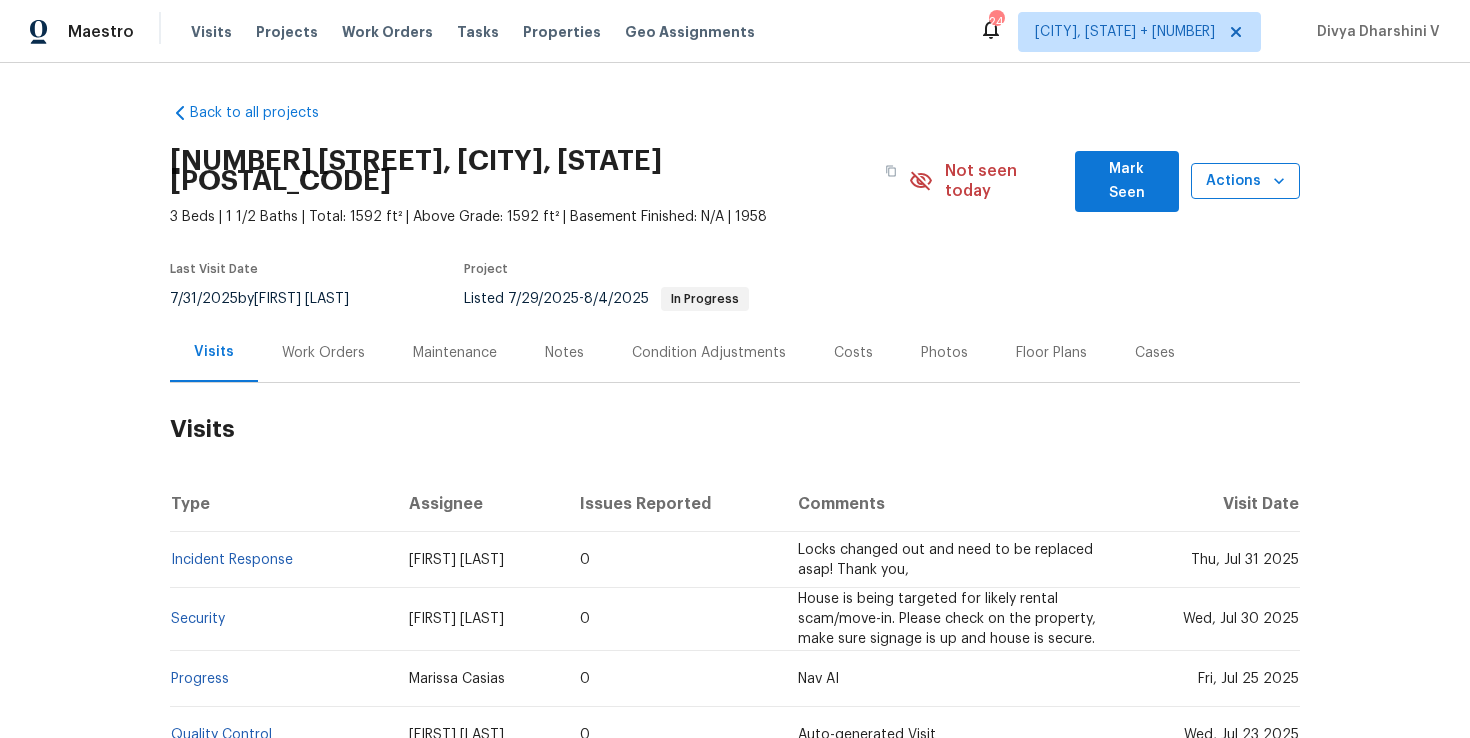 click 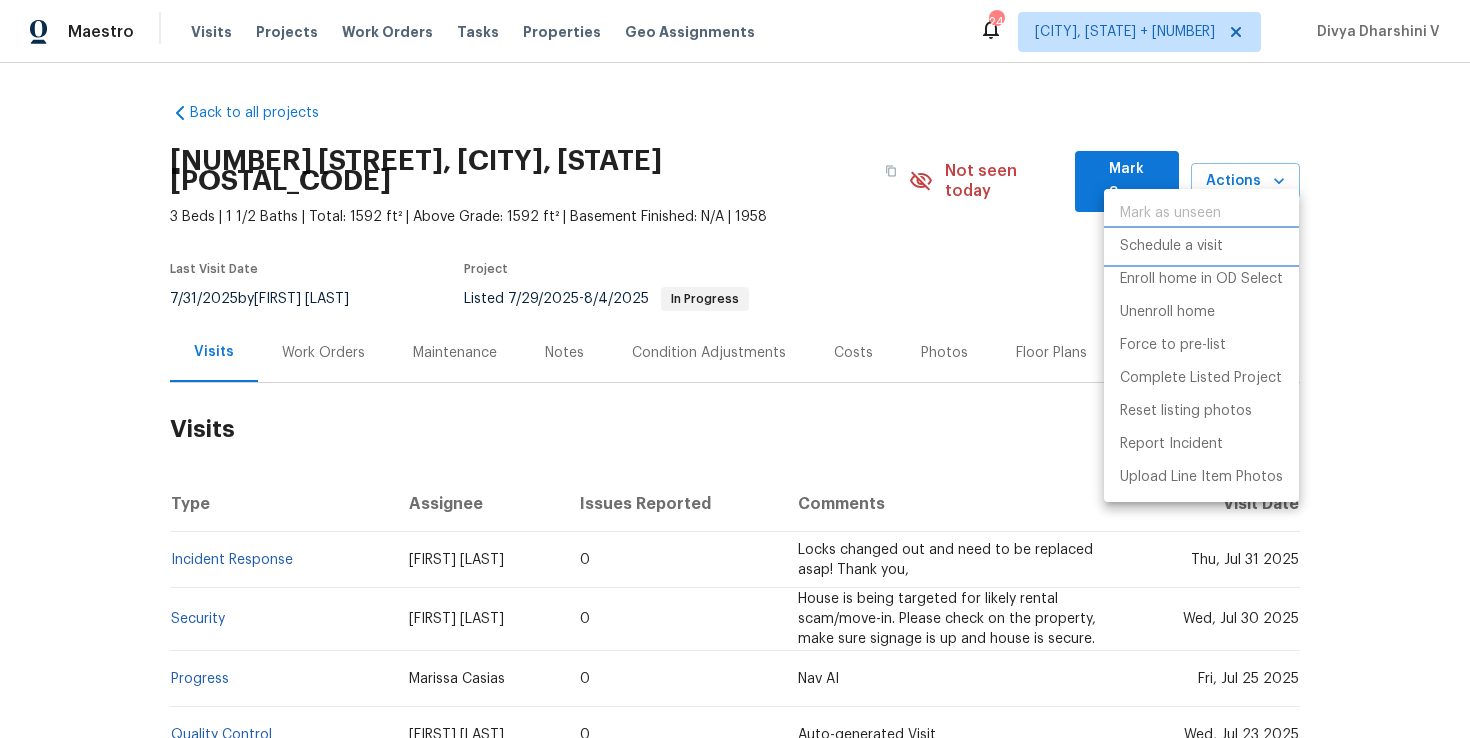 click on "Schedule a visit" at bounding box center [1171, 246] 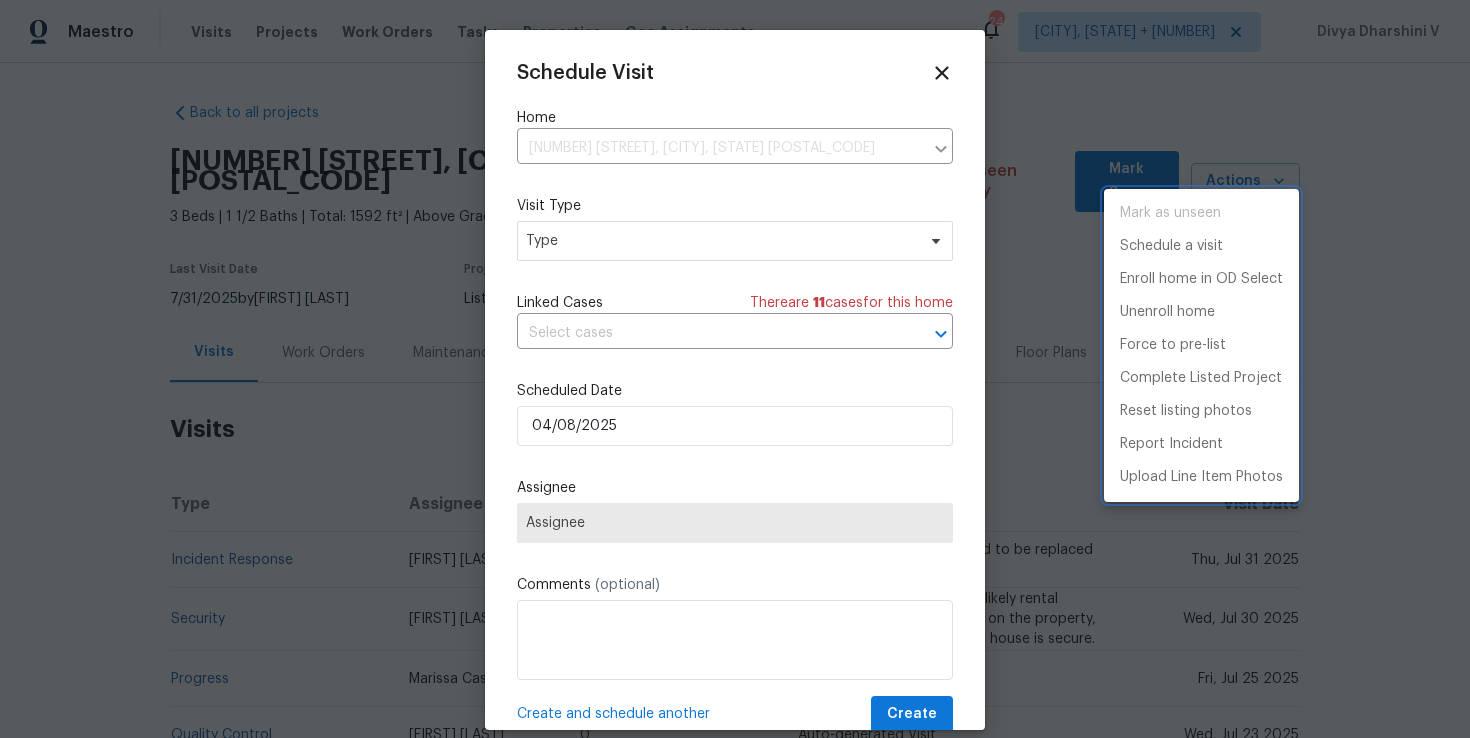 click at bounding box center (735, 369) 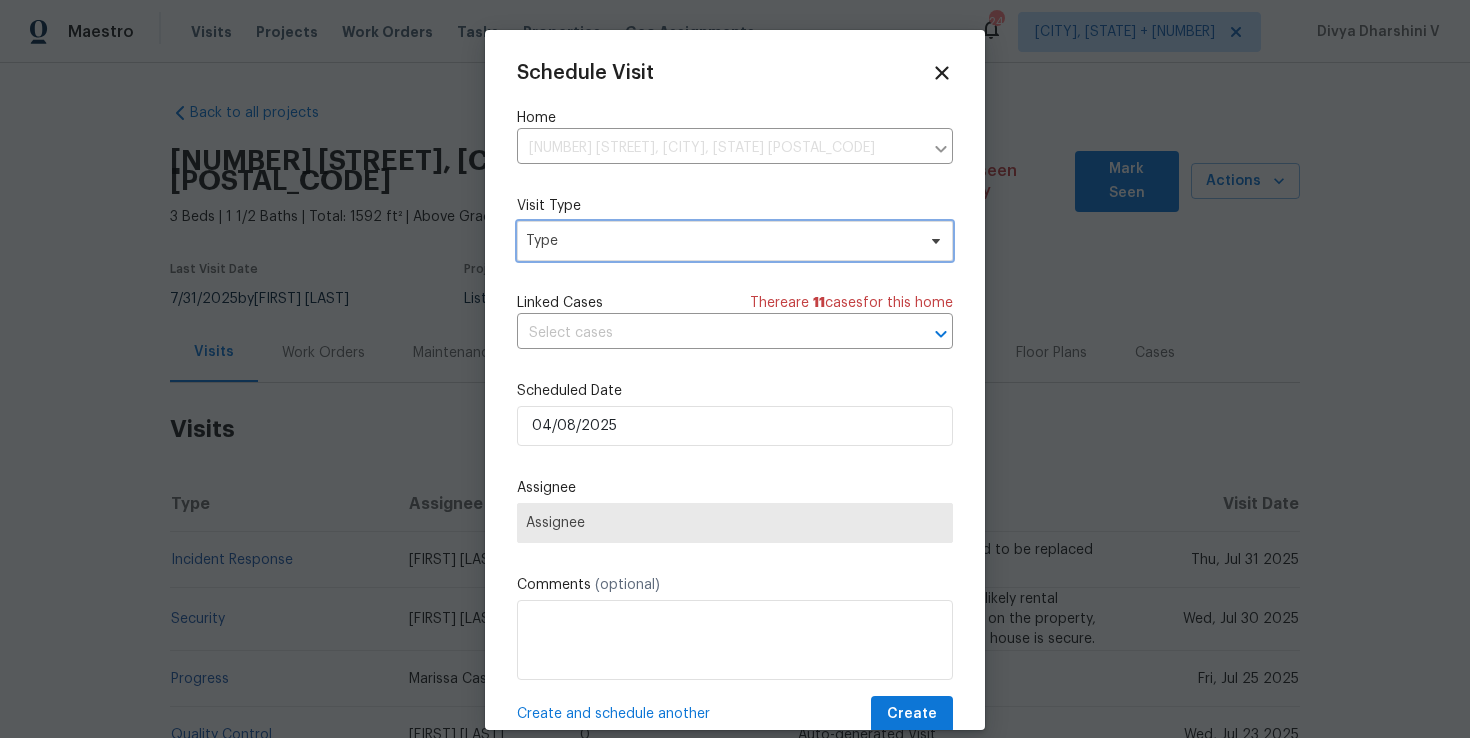 click on "Type" at bounding box center (720, 241) 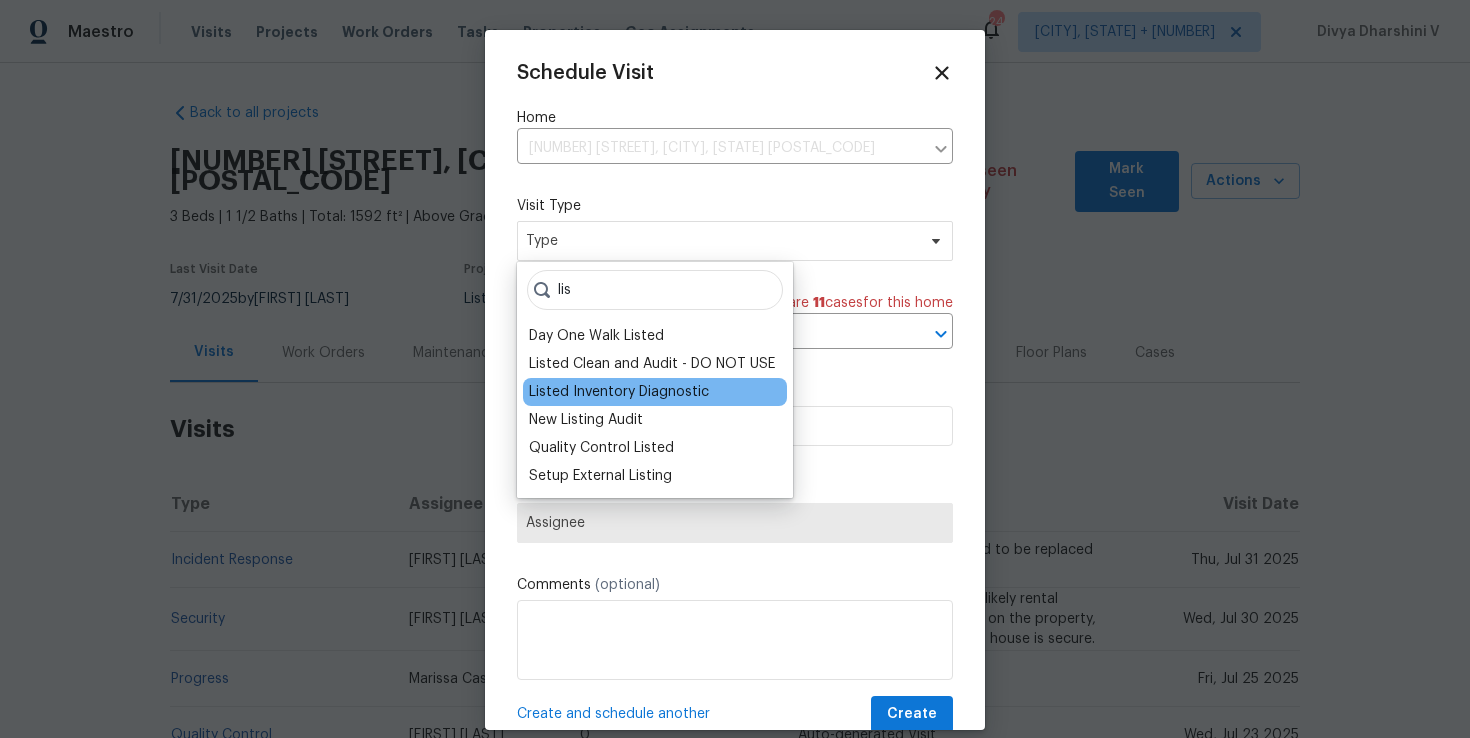 type on "lis" 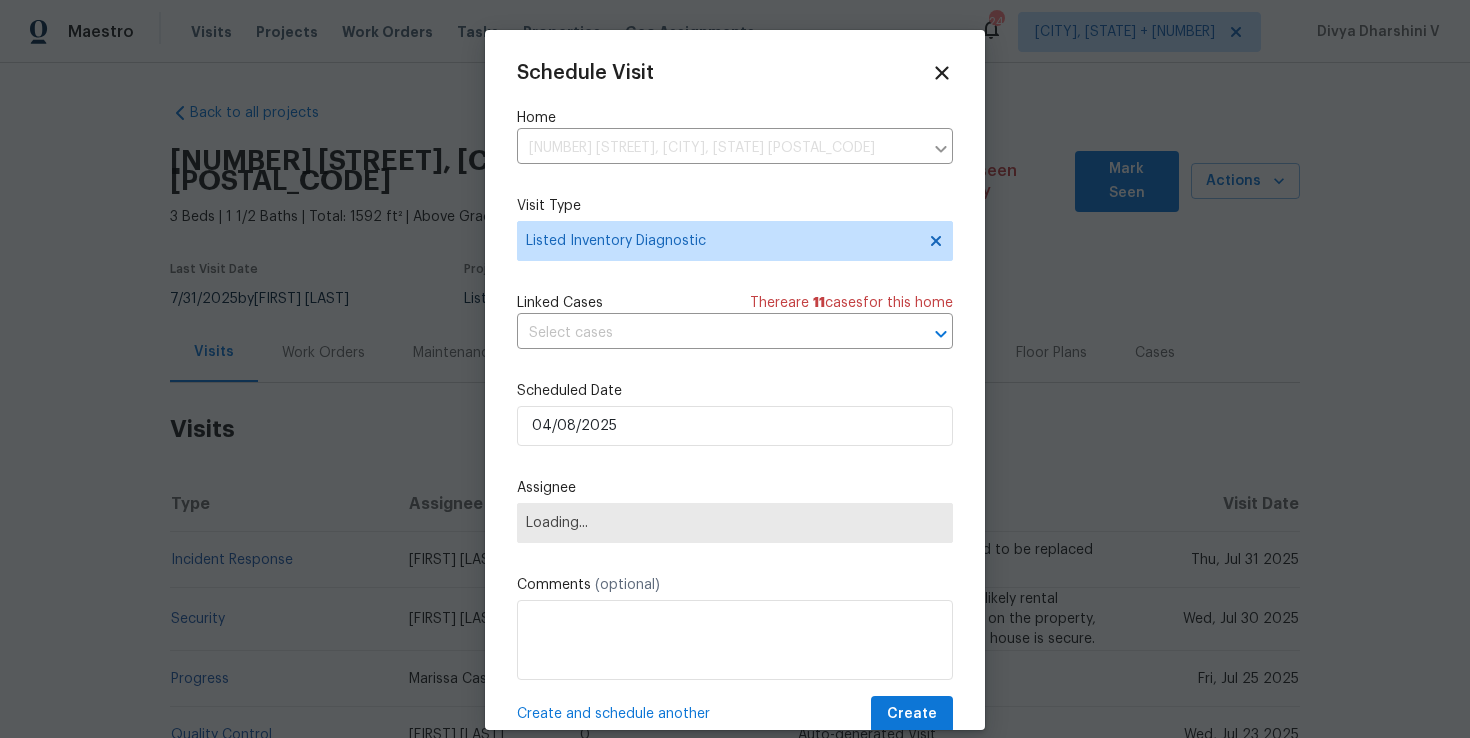 click on "Scheduled Date   [DATE]" at bounding box center [735, 413] 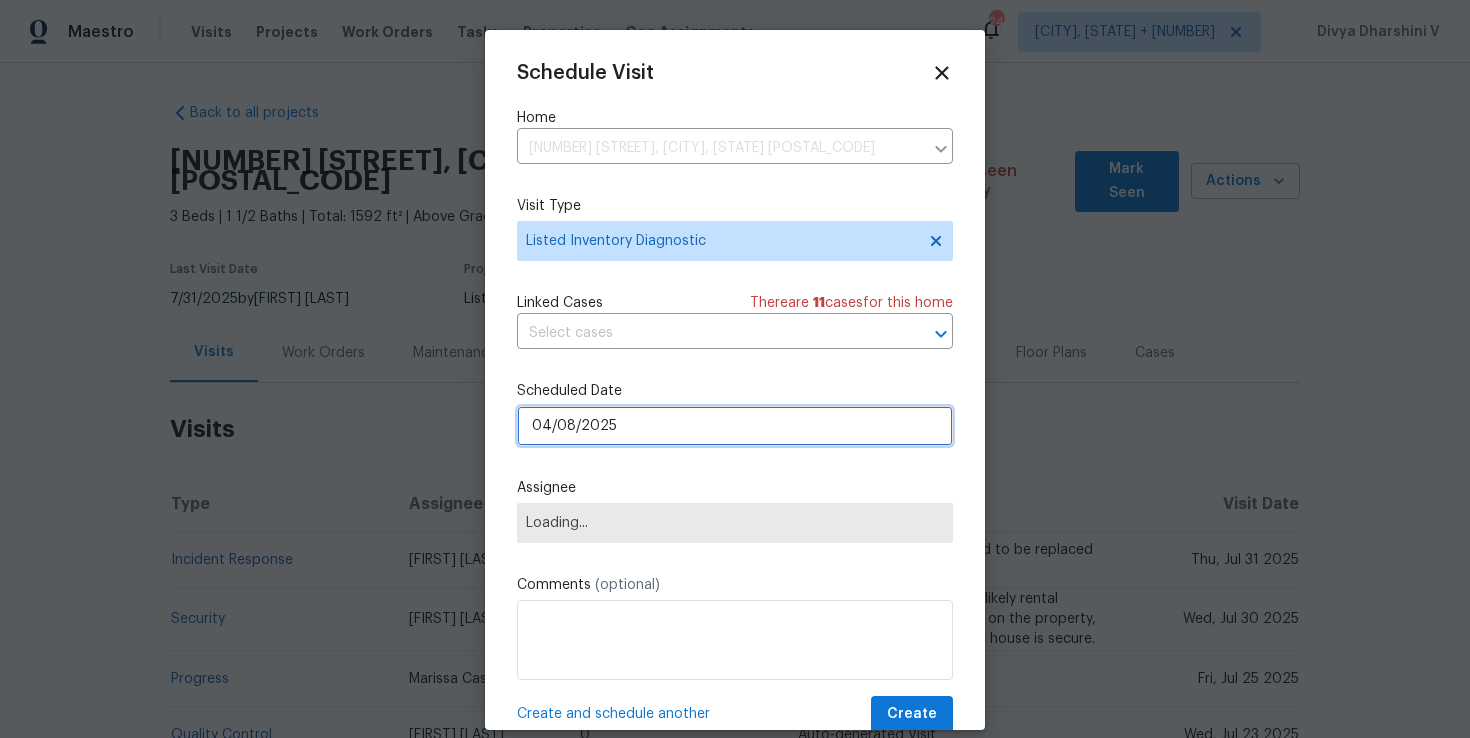 click on "04/08/2025" at bounding box center (735, 426) 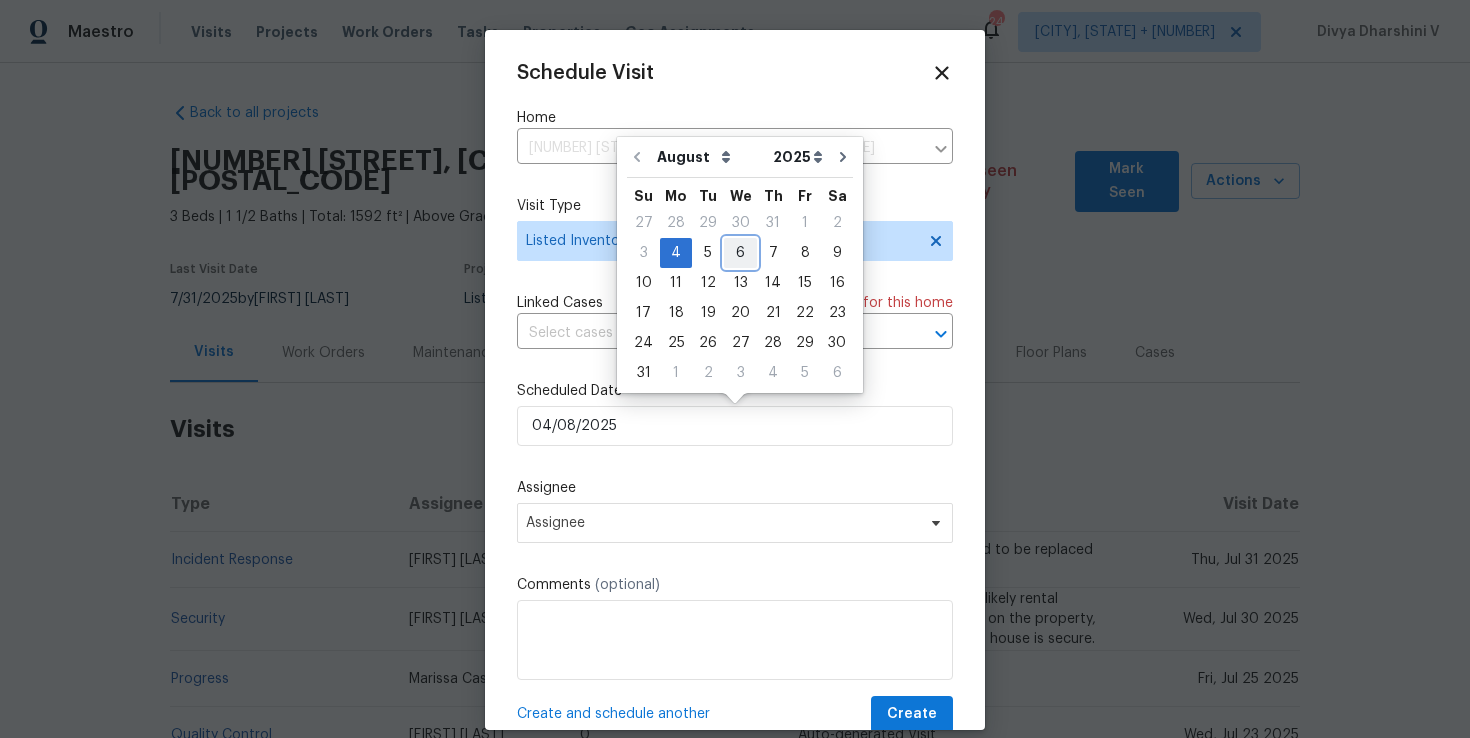 click on "6" at bounding box center (740, 253) 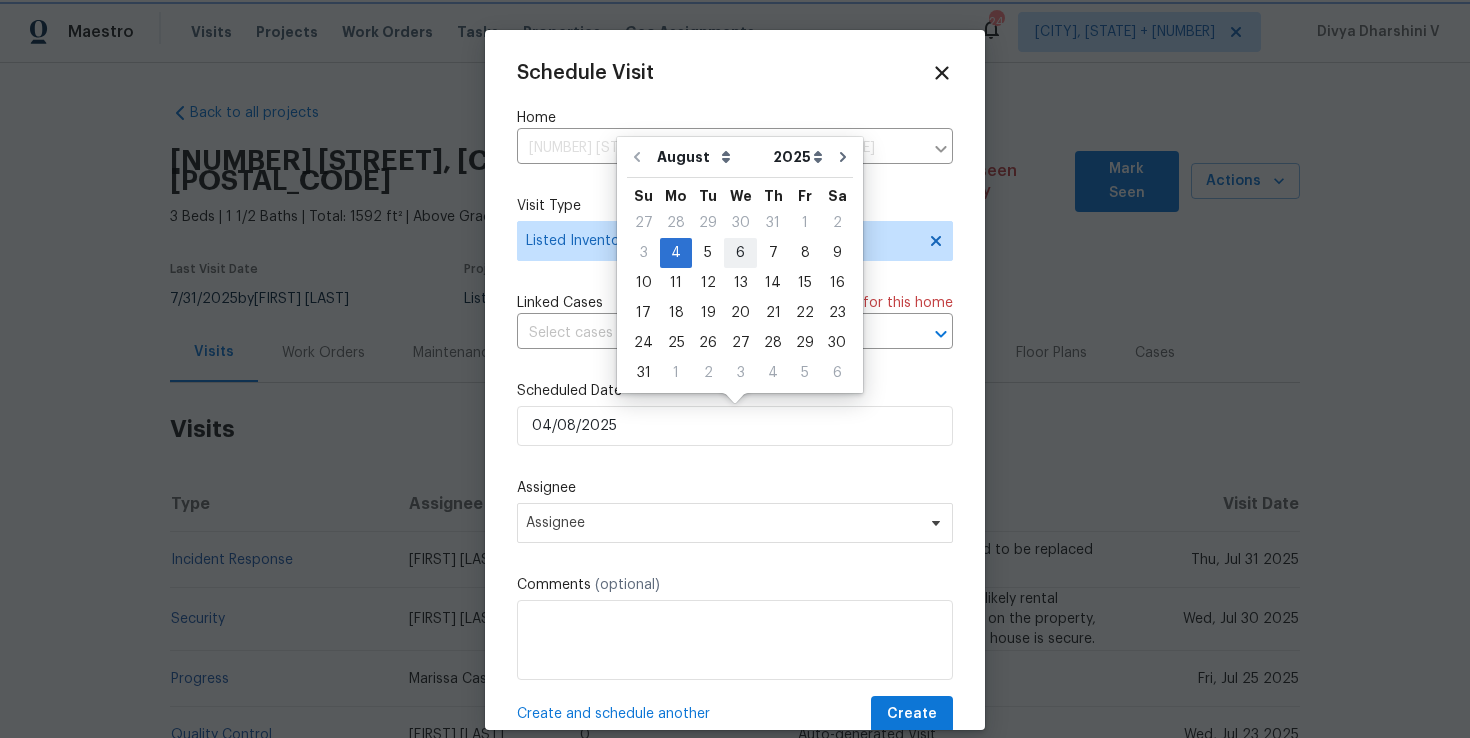 type on "06/08/2025" 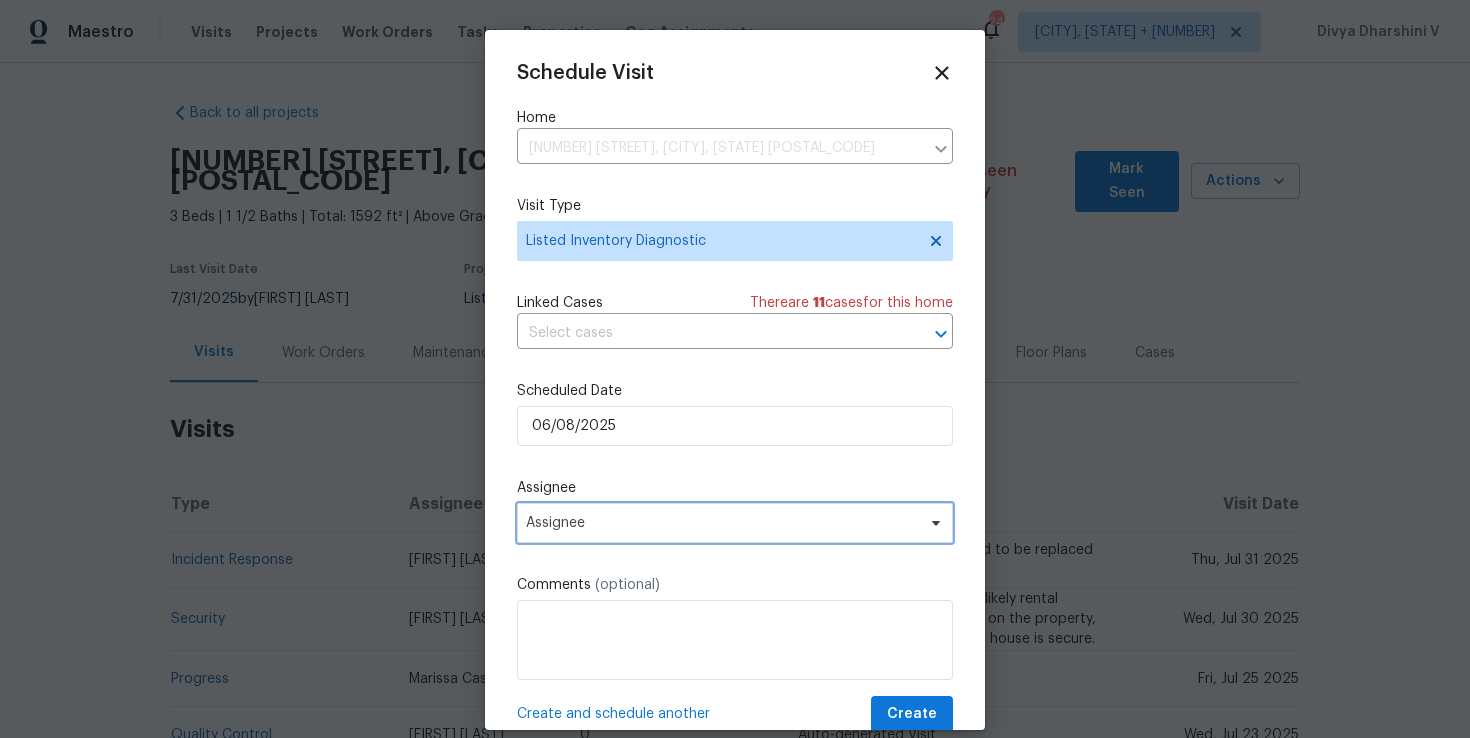 click on "Assignee" at bounding box center [735, 523] 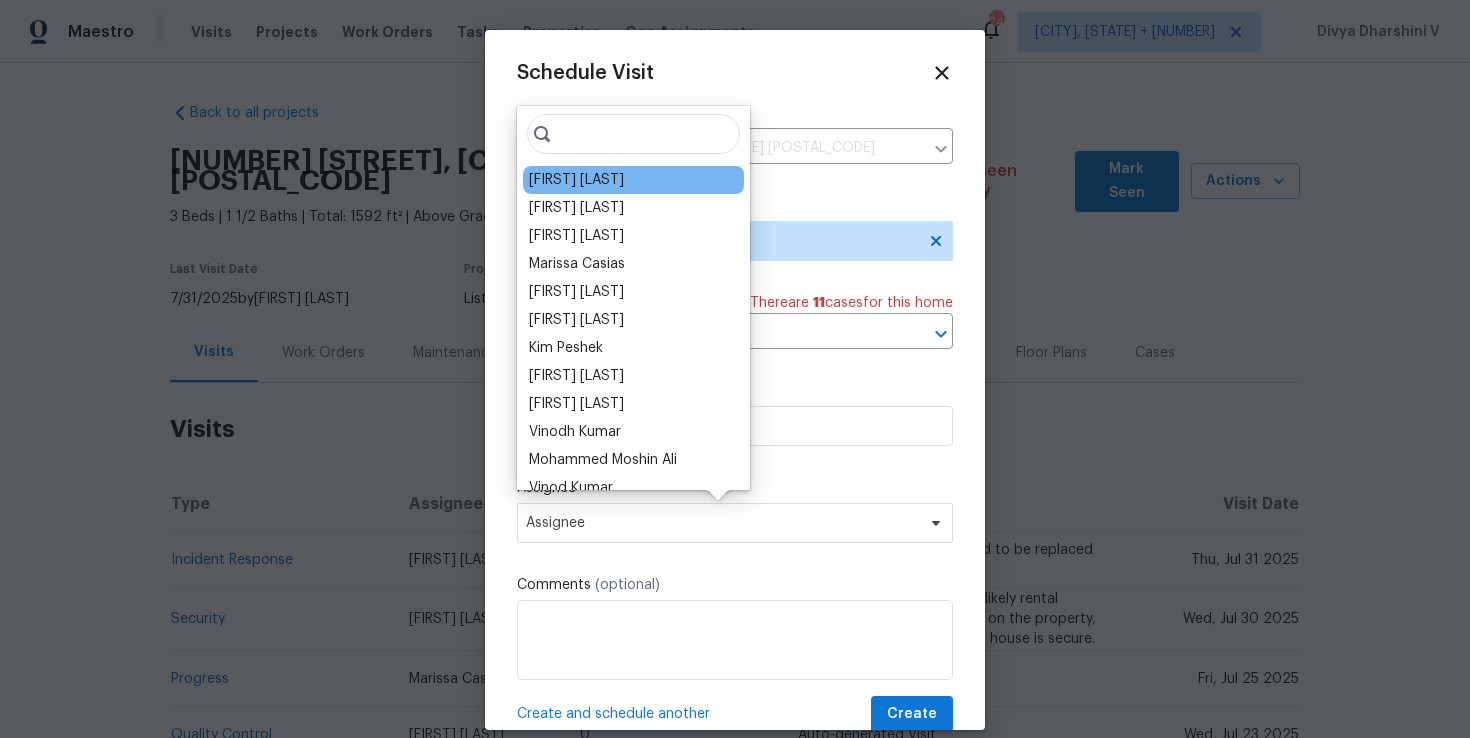 click on "[FIRST] [LAST]" at bounding box center (576, 180) 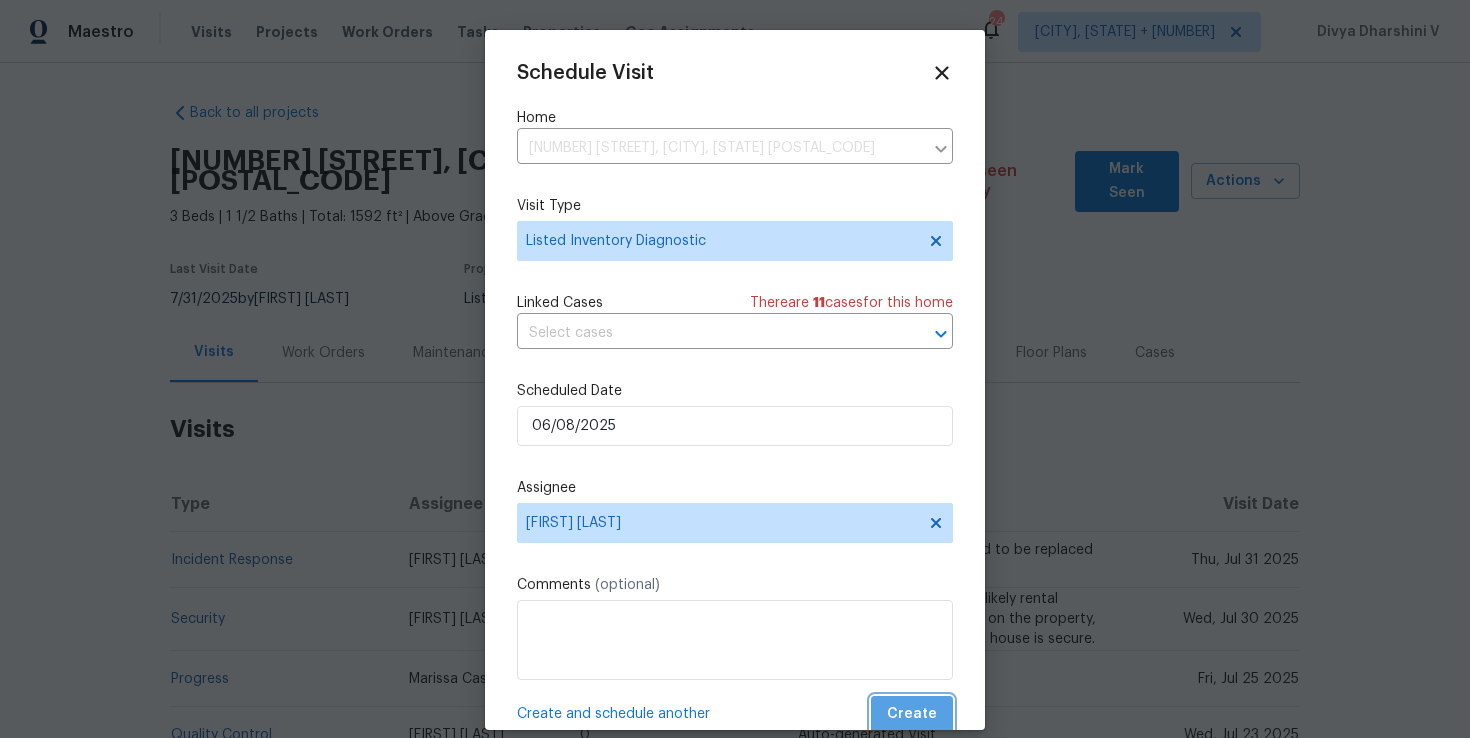 click on "Create" at bounding box center (912, 714) 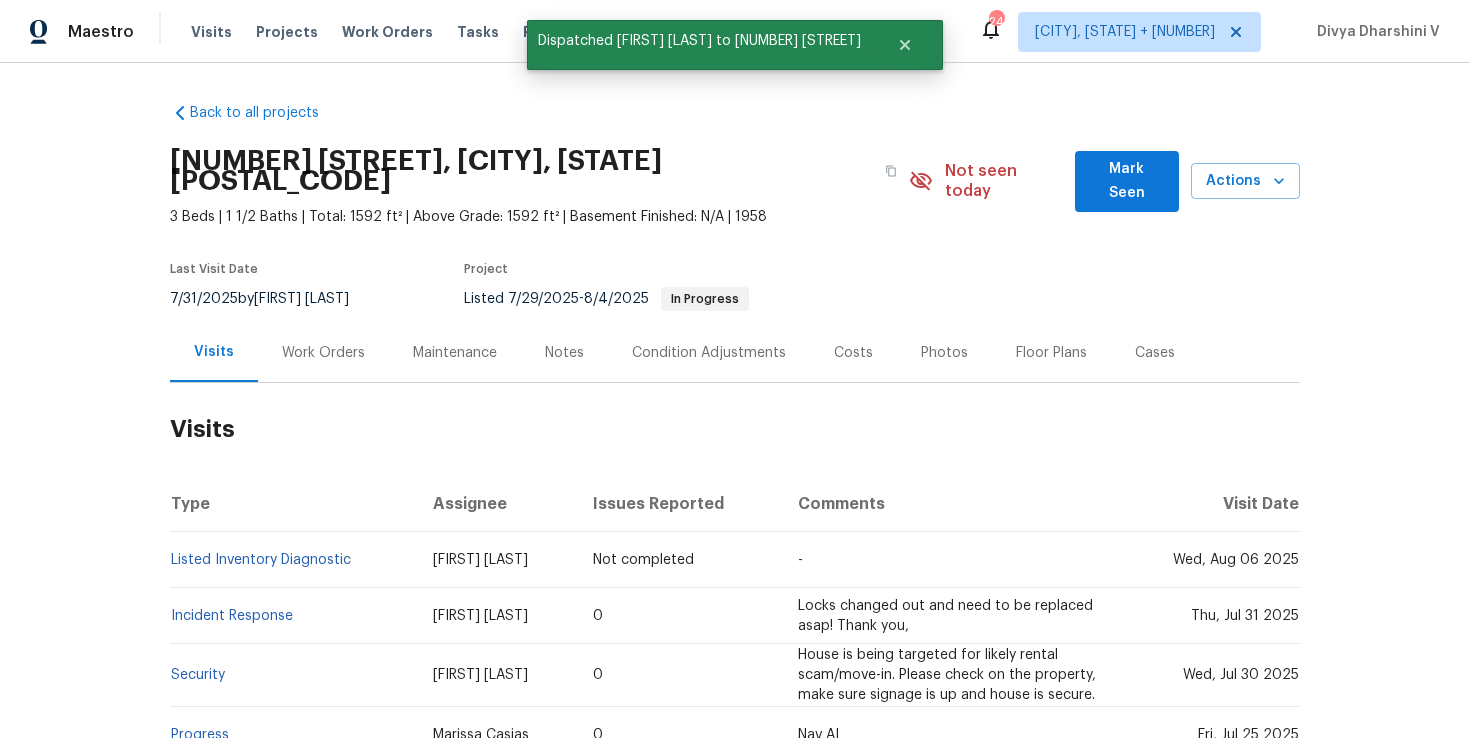 click on "Listed Inventory Diagnostic" at bounding box center [293, 560] 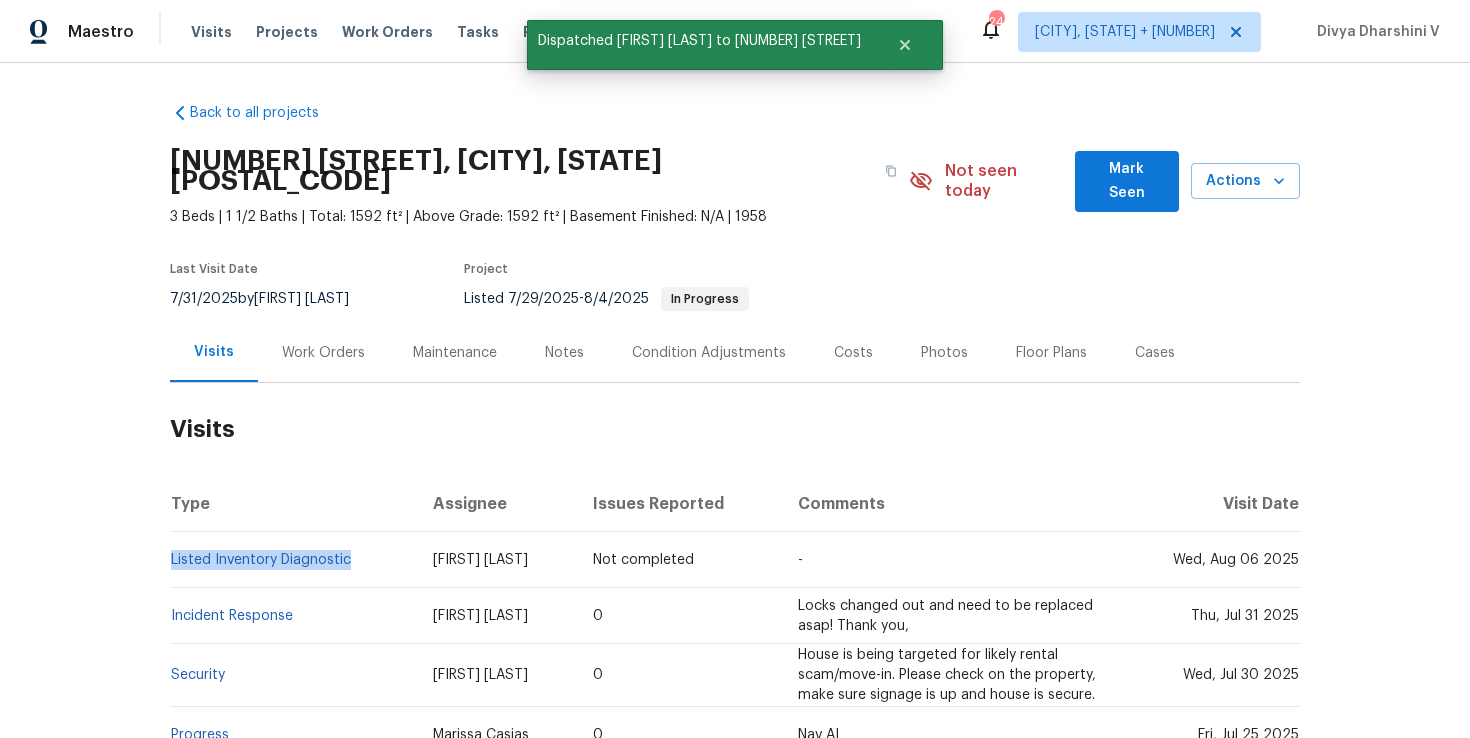 copy on "Listed Inventory Diagnostic" 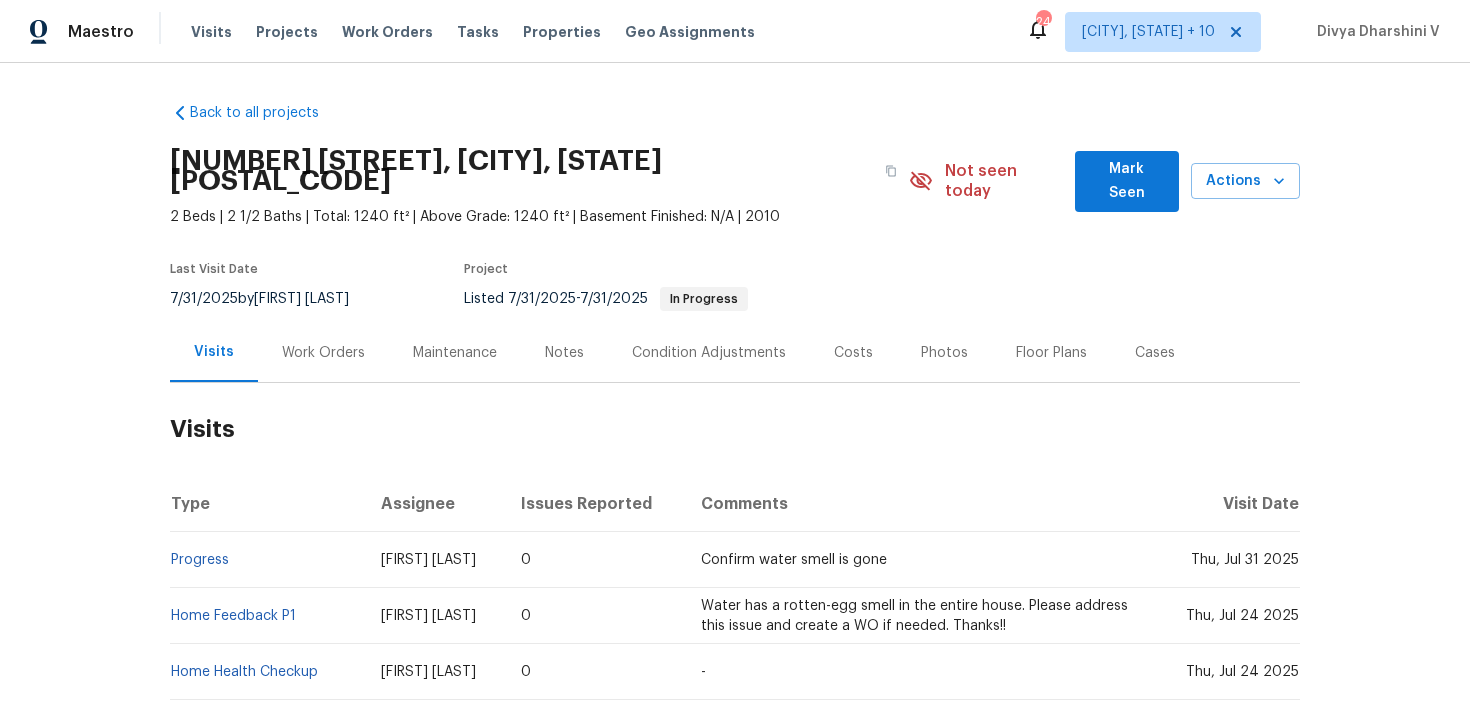 scroll, scrollTop: 0, scrollLeft: 0, axis: both 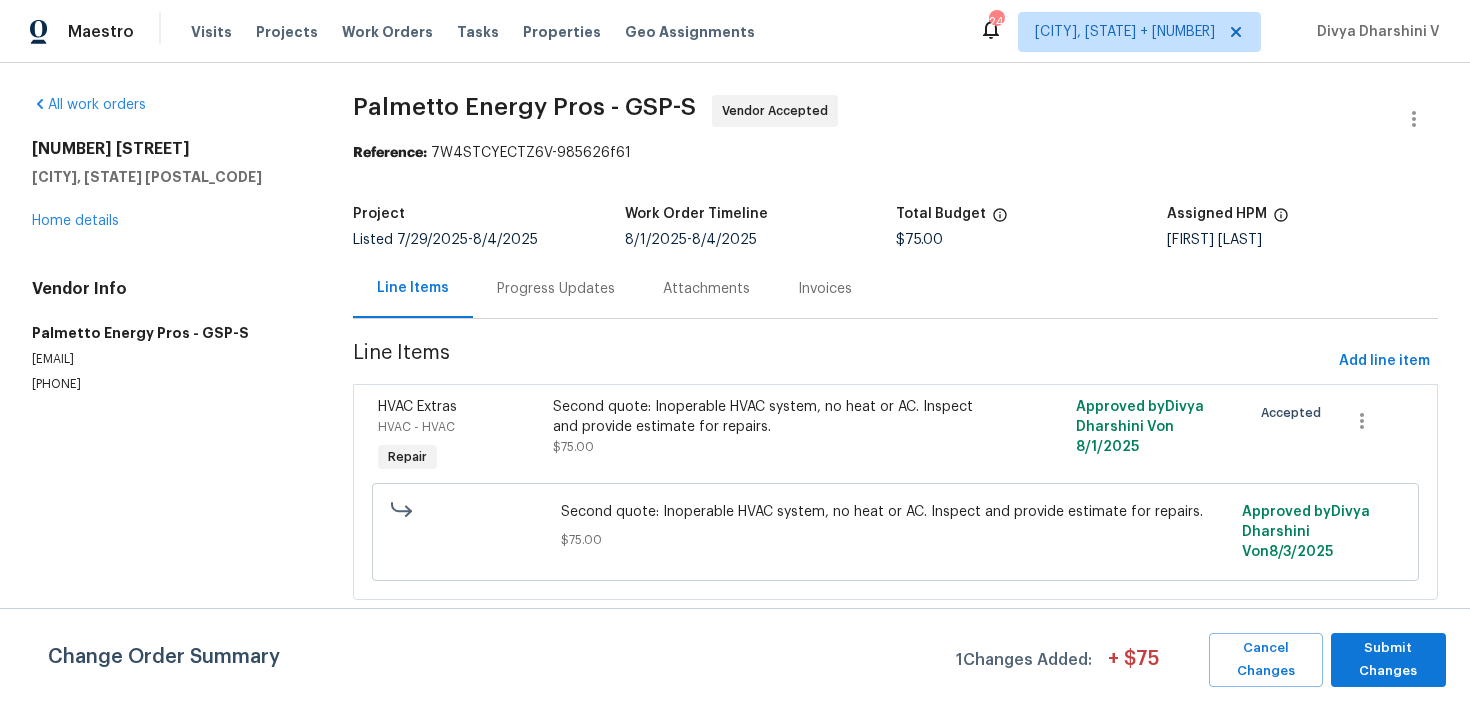 click on "Progress Updates" at bounding box center (556, 288) 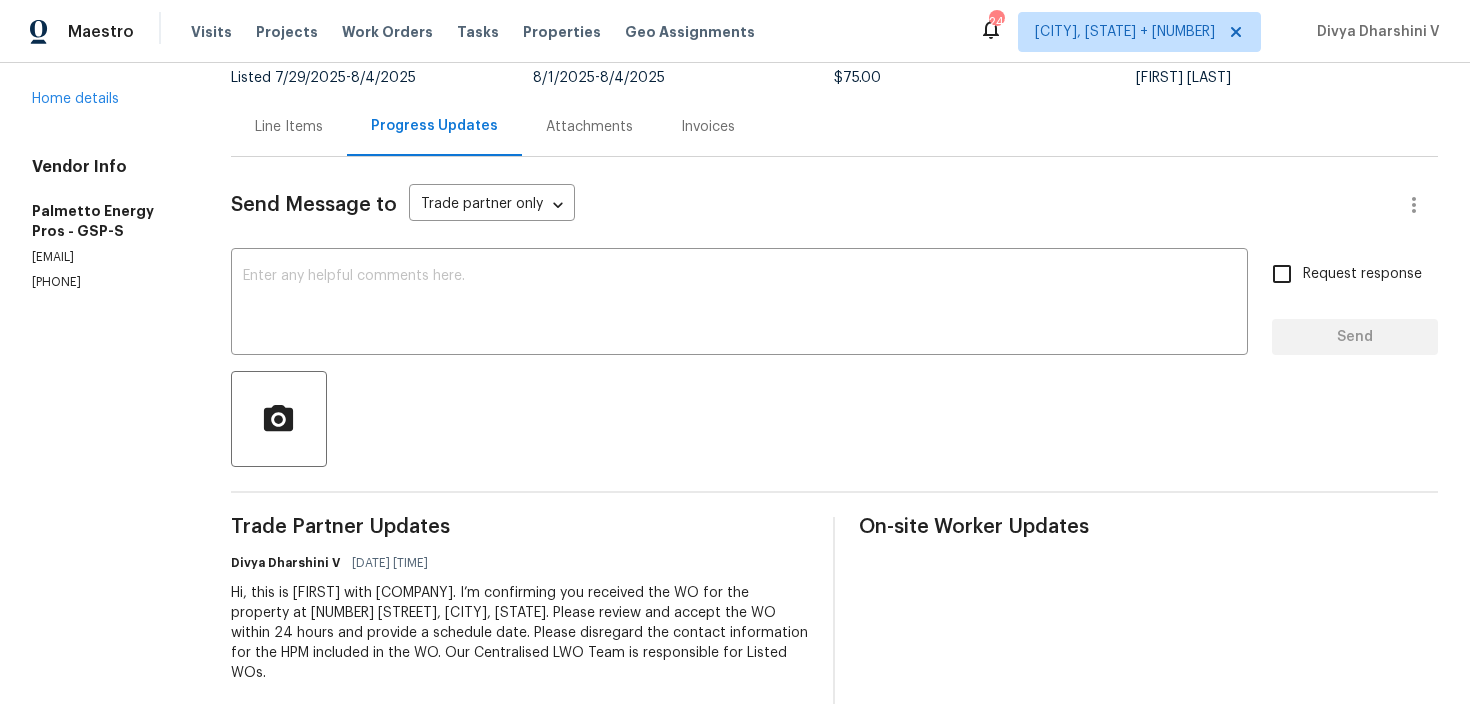 scroll, scrollTop: 177, scrollLeft: 0, axis: vertical 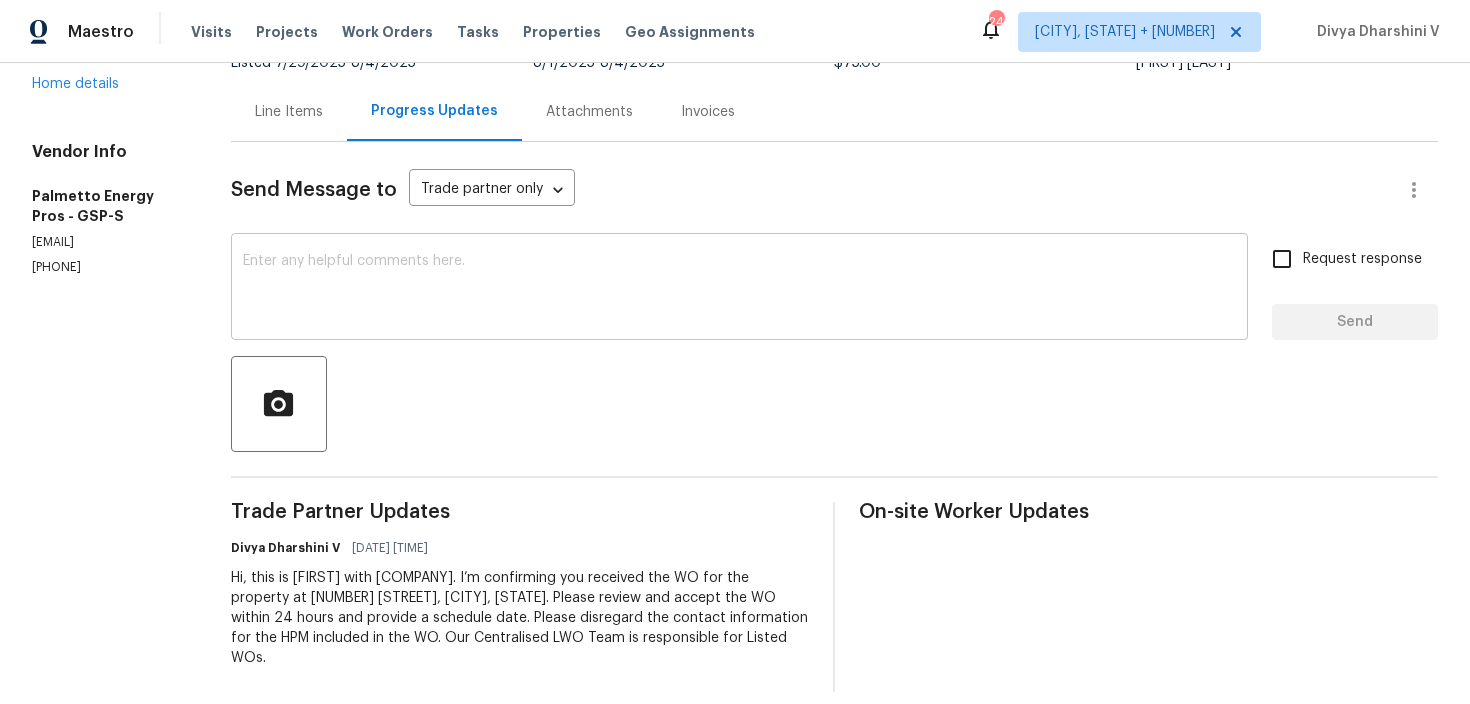 click at bounding box center [739, 289] 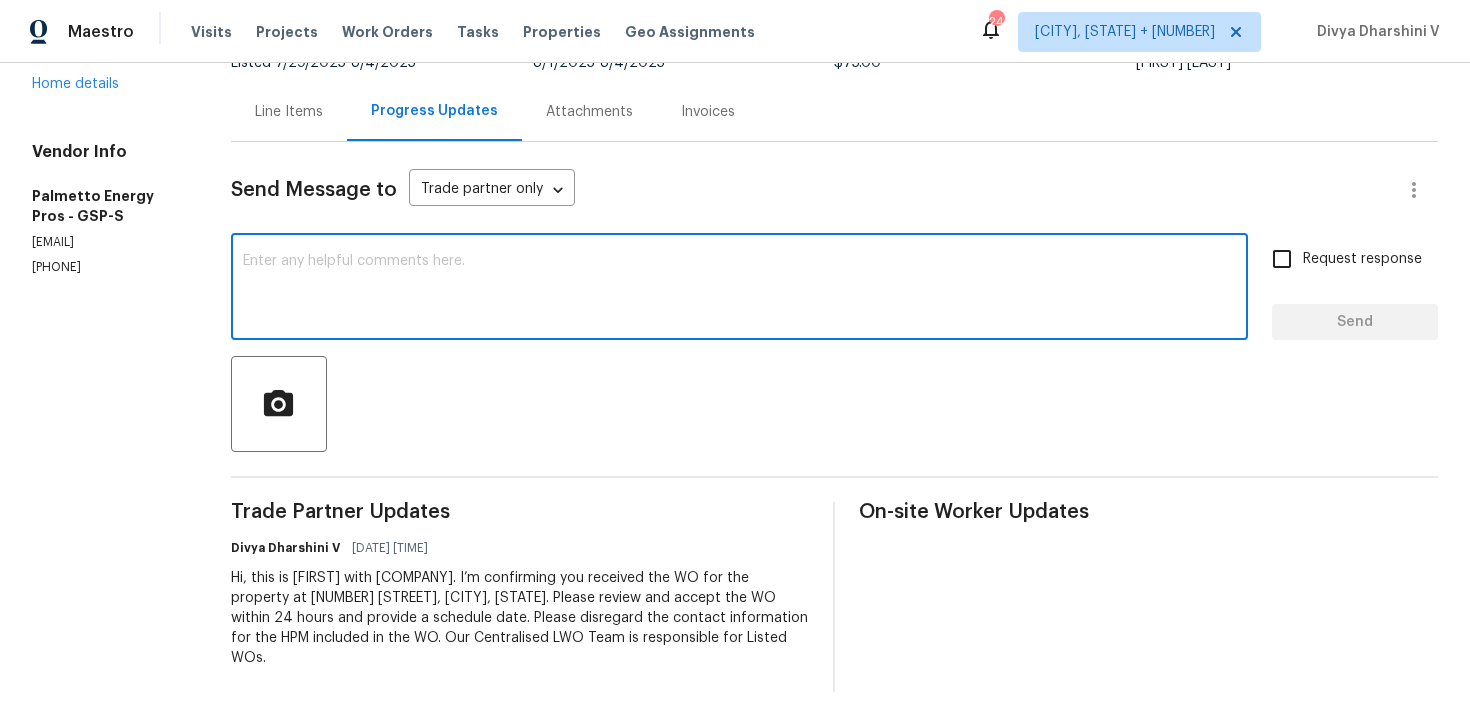 paste on "Hi team, Thank you for accepting the work order. Could you please provide a scheduled date for it?" 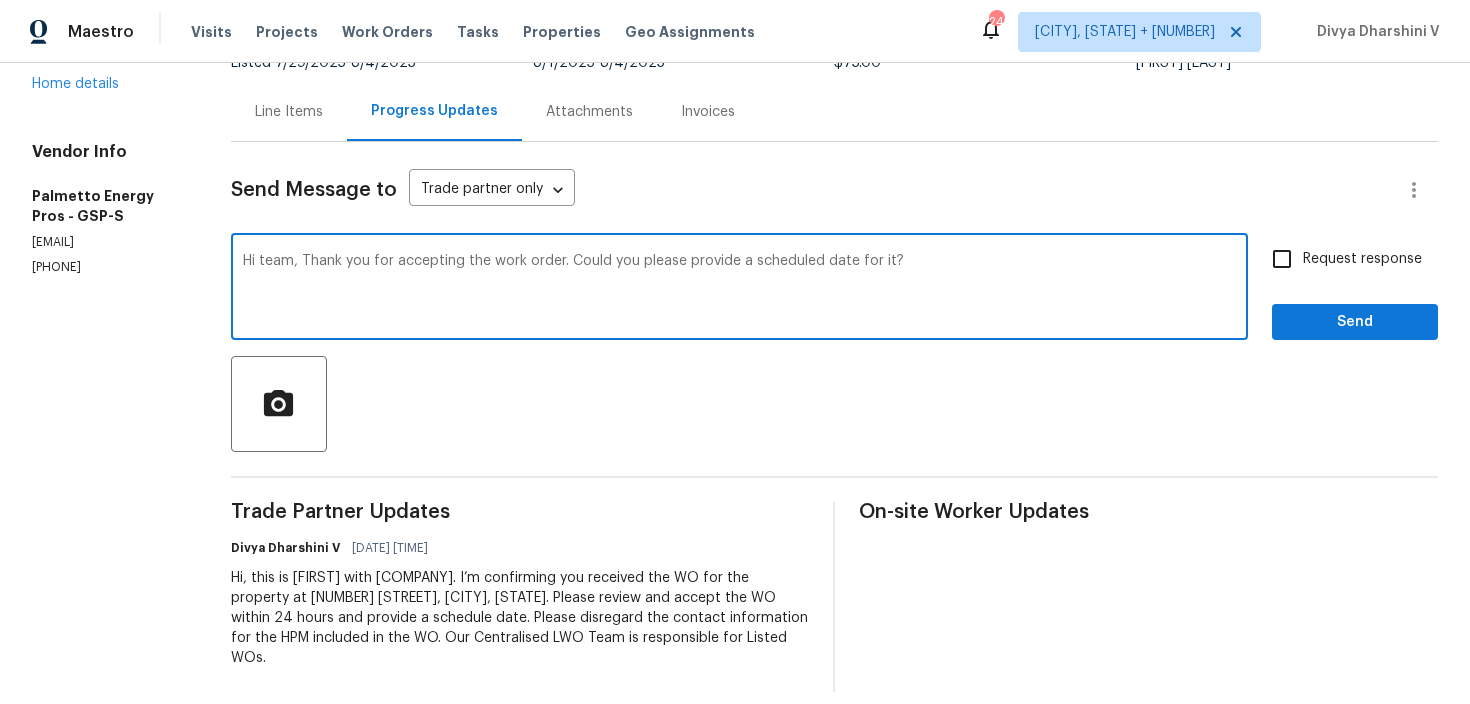 type on "Hi team, Thank you for accepting the work order. Could you please provide a scheduled date for it?" 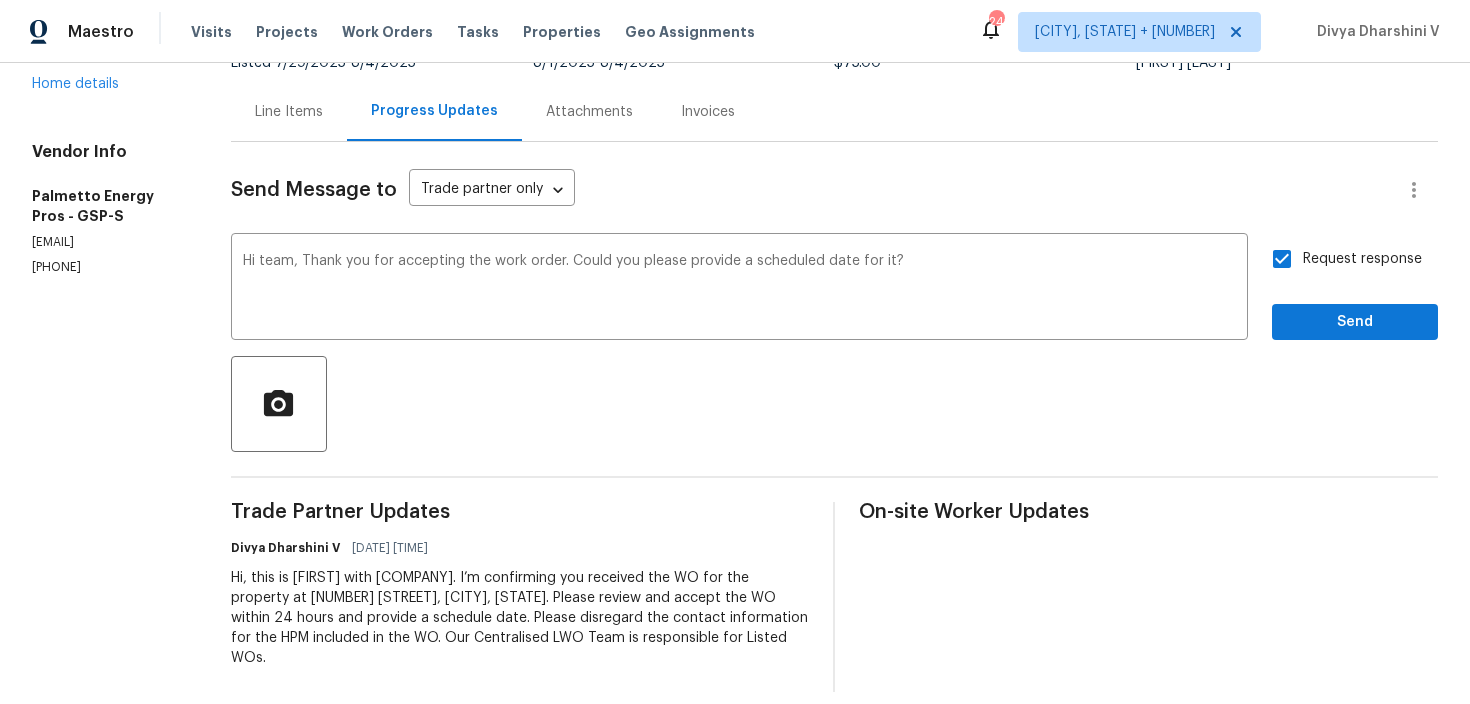 scroll, scrollTop: 0, scrollLeft: 0, axis: both 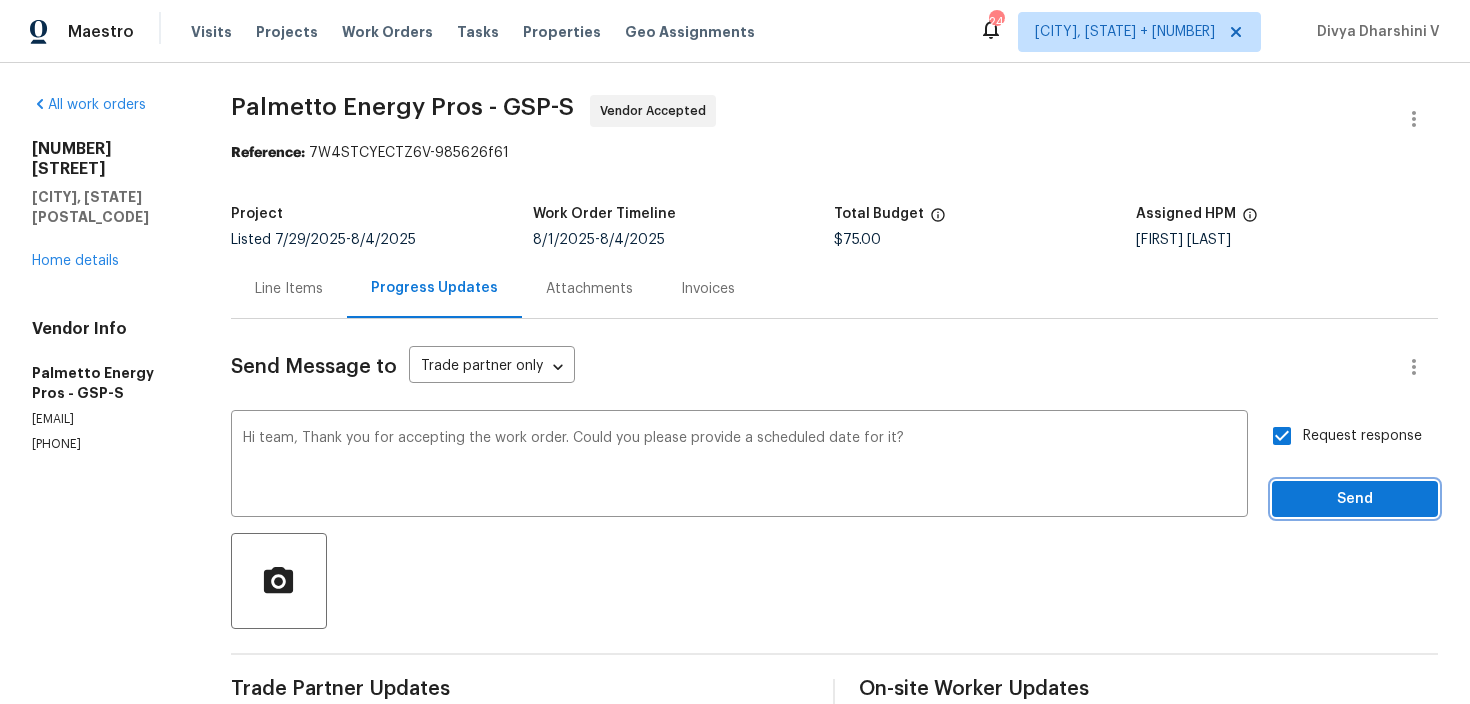 click on "Send" at bounding box center [1355, 499] 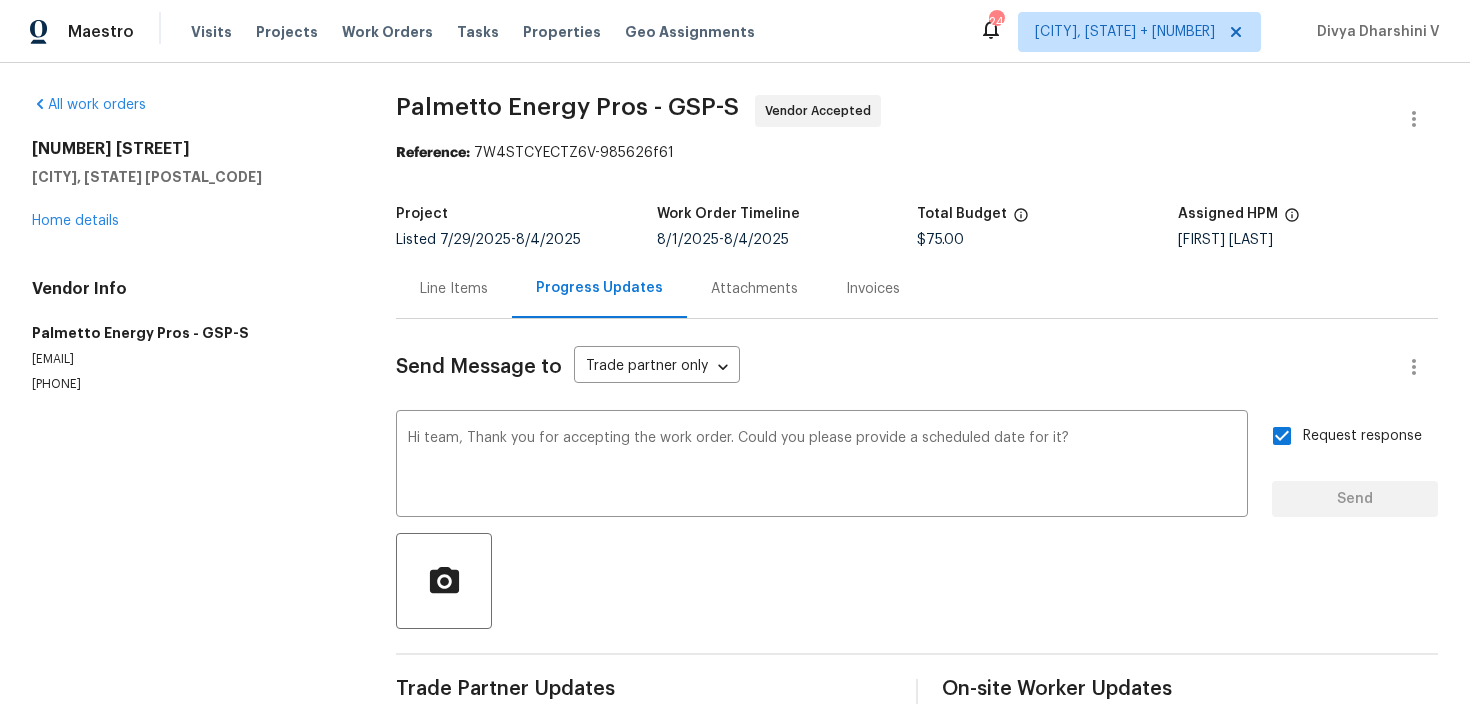 type 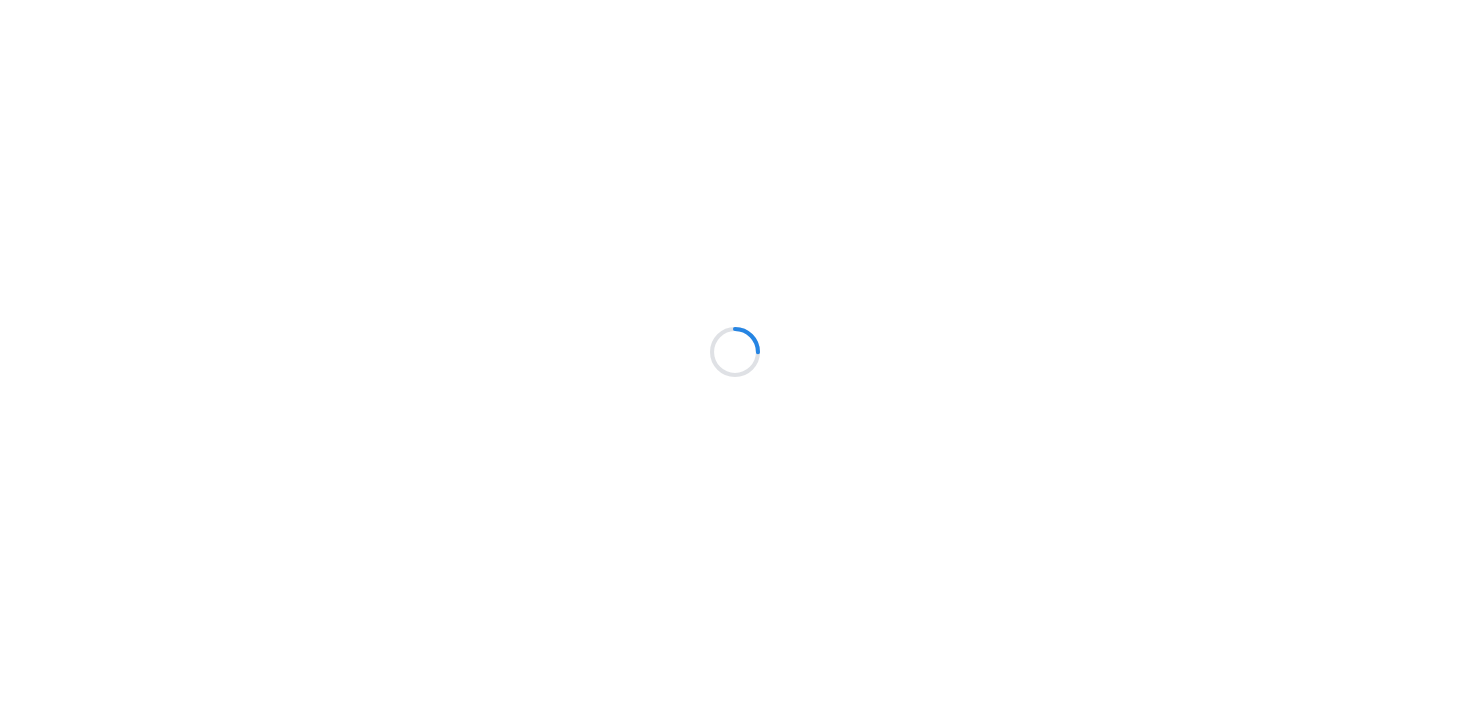 scroll, scrollTop: 0, scrollLeft: 0, axis: both 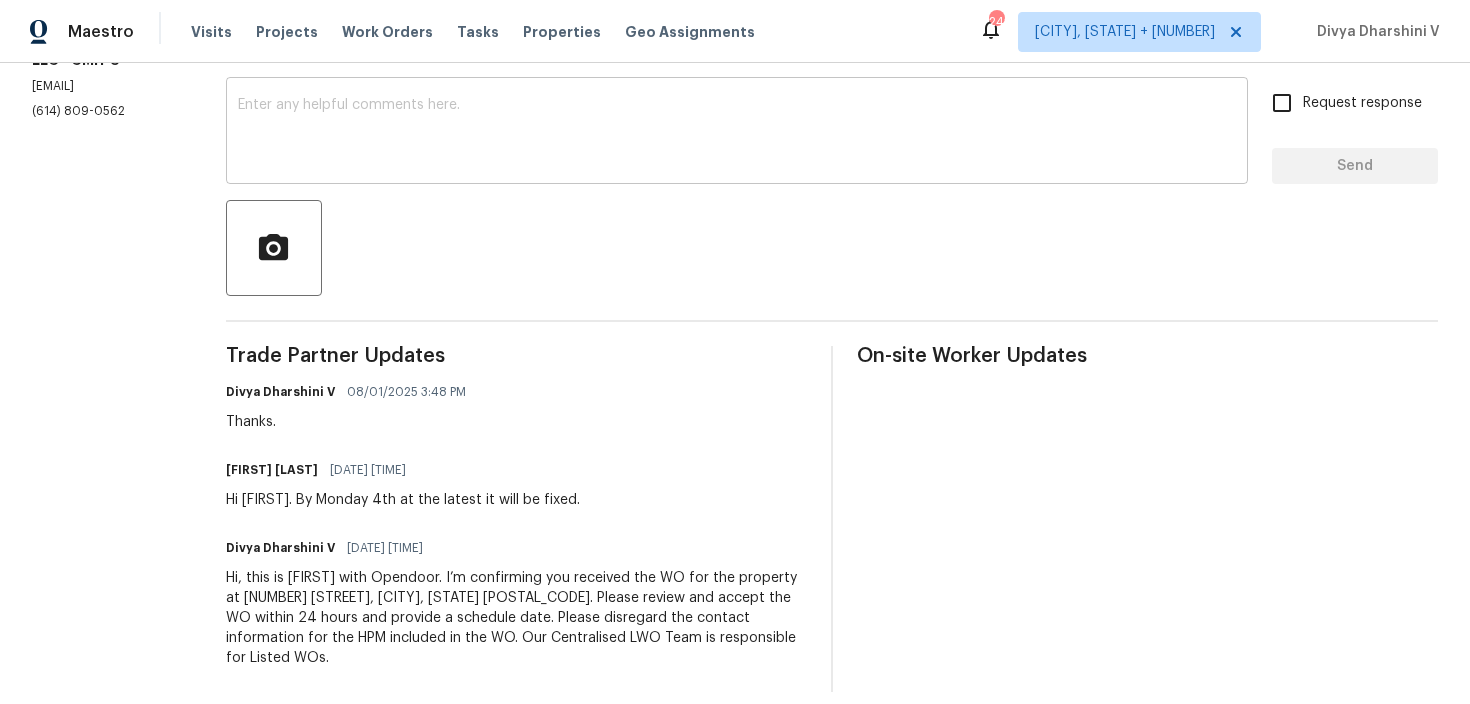 click at bounding box center (737, 133) 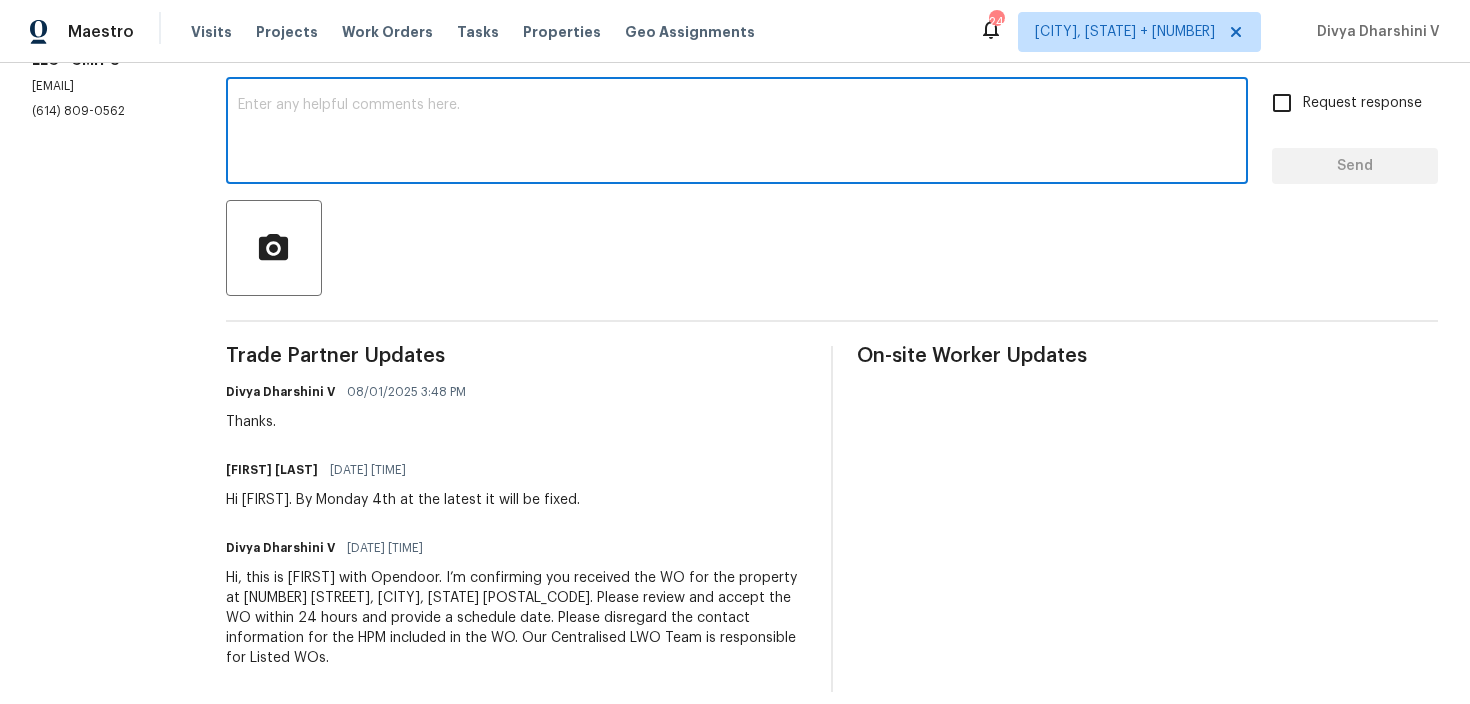 paste on "Please let us know if there’s any progress or if the team is already on site today." 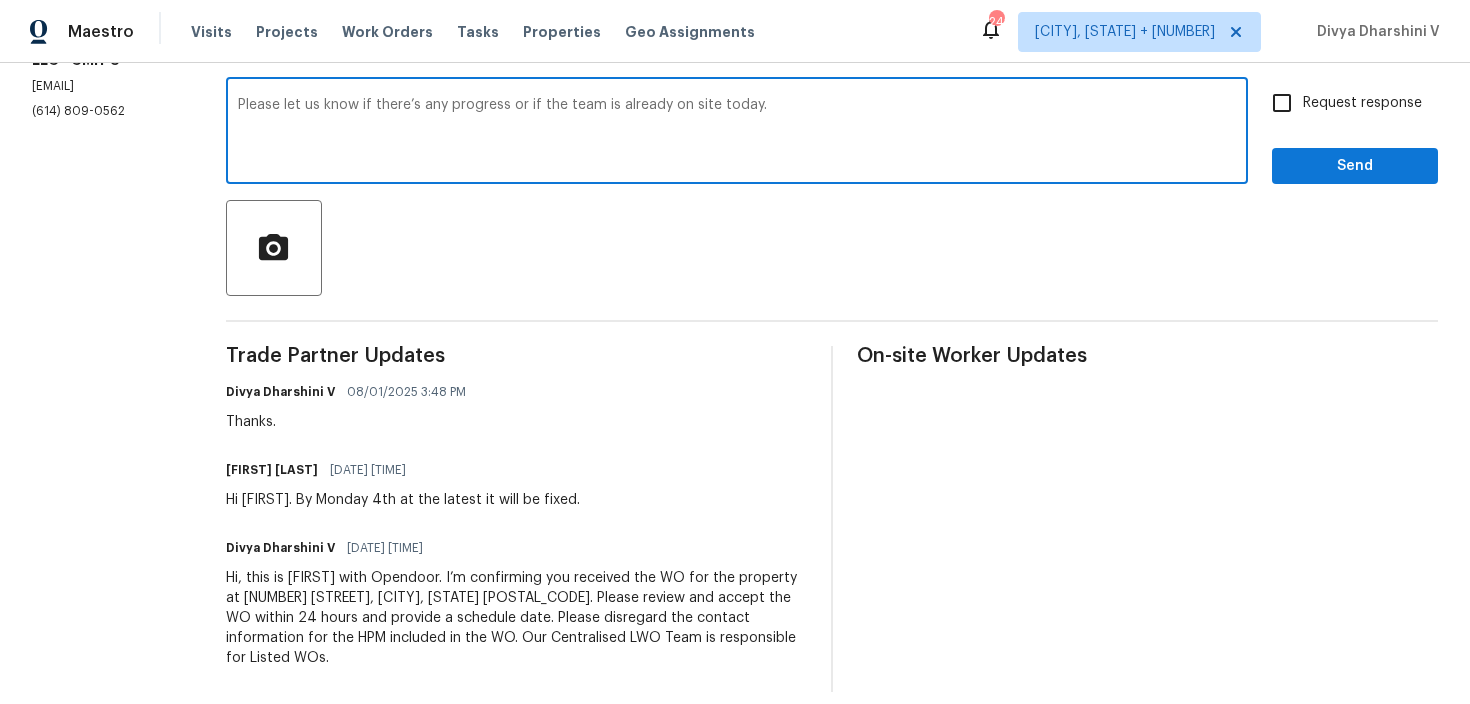 scroll, scrollTop: 217, scrollLeft: 0, axis: vertical 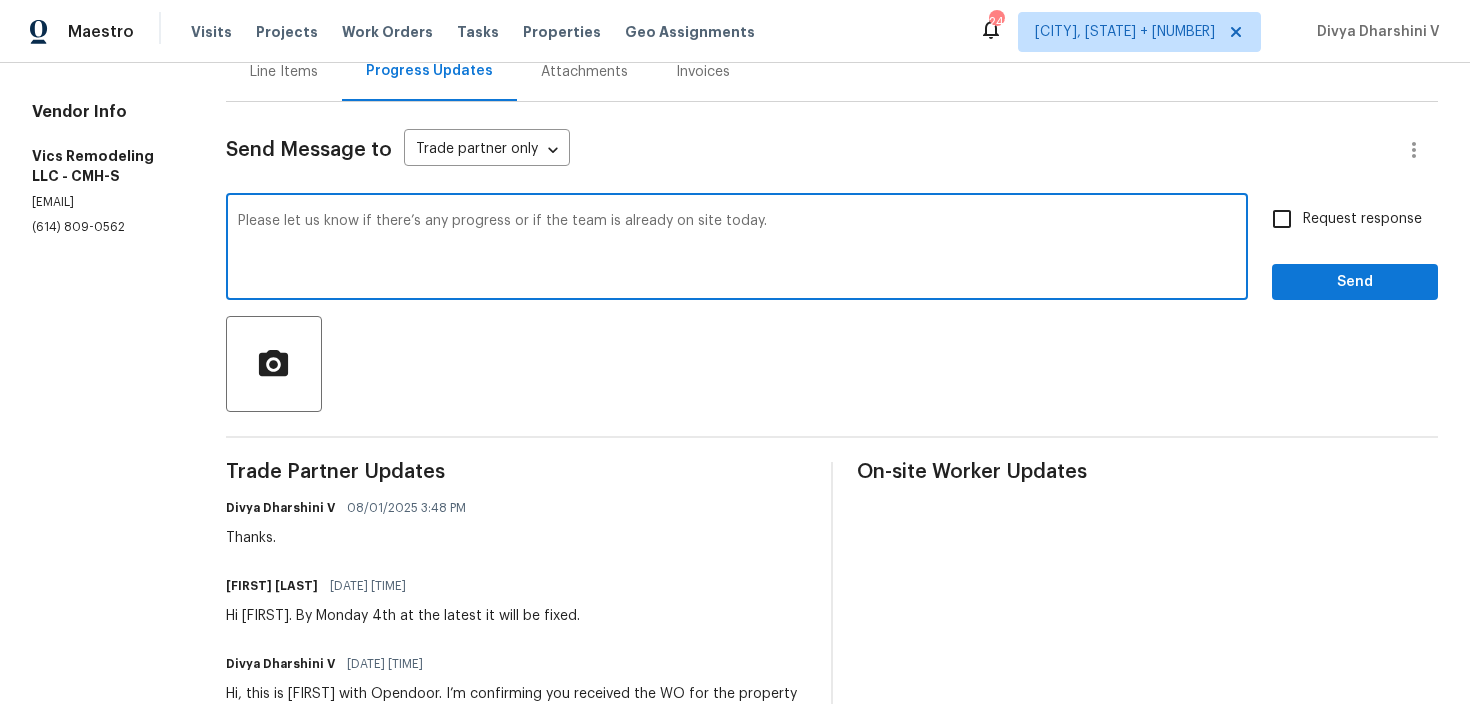 type on "Please let us know if there’s any progress or if the team is already on site today." 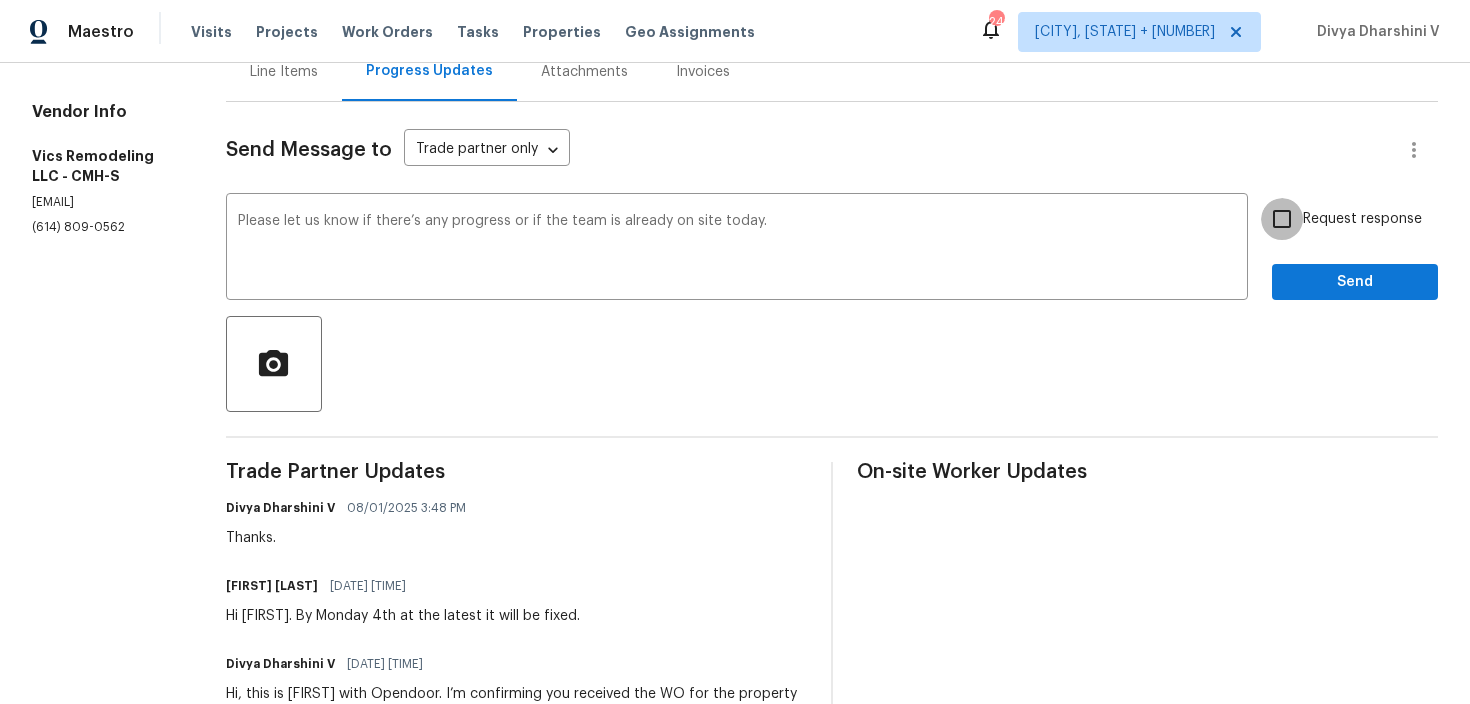click on "Request response" at bounding box center [1282, 219] 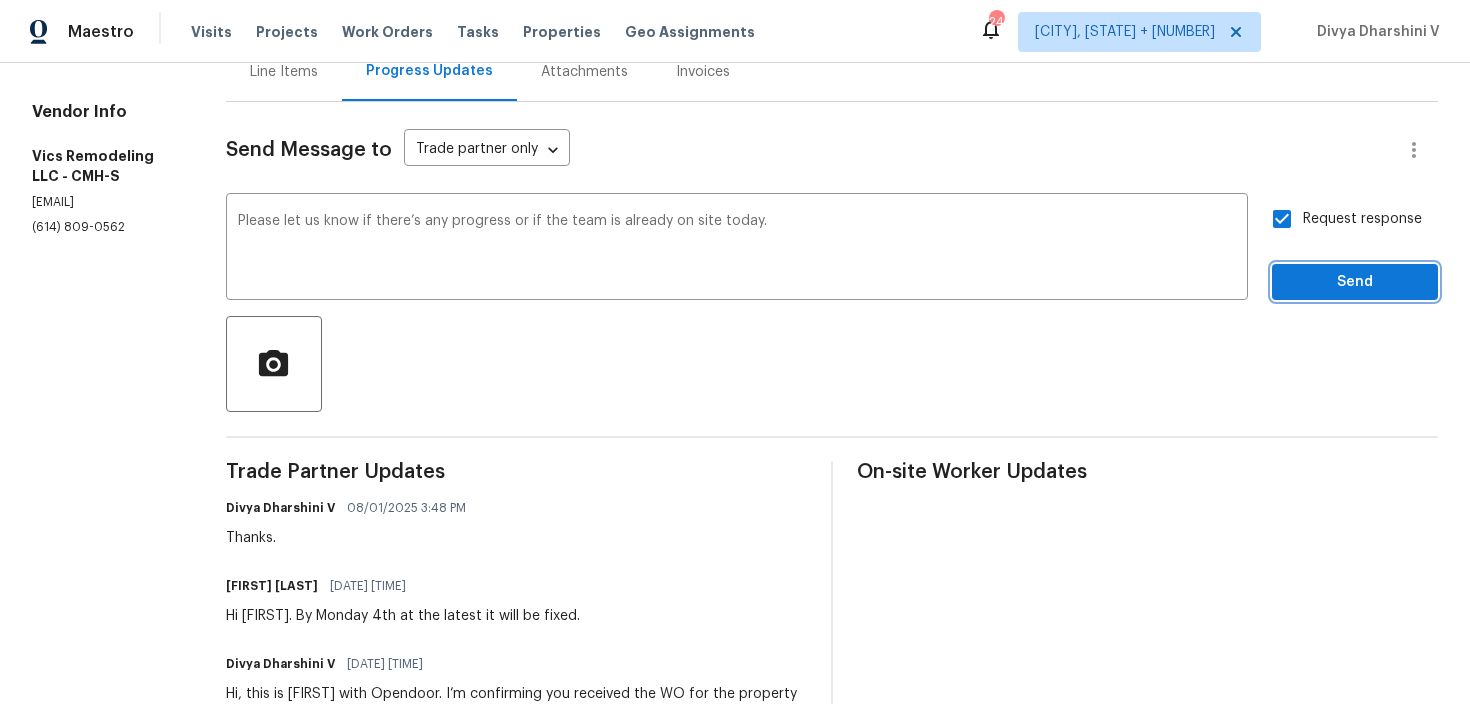 click on "Send" at bounding box center [1355, 282] 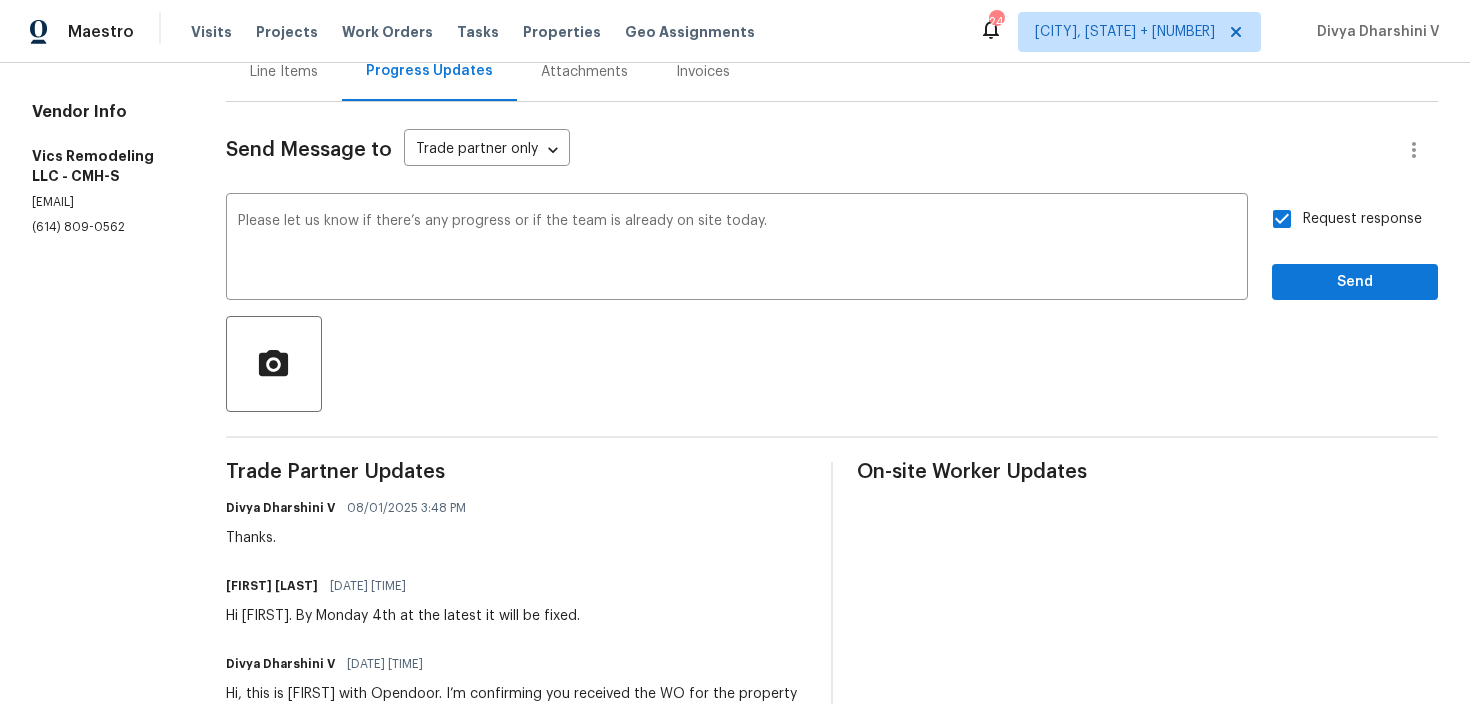 scroll, scrollTop: 43, scrollLeft: 0, axis: vertical 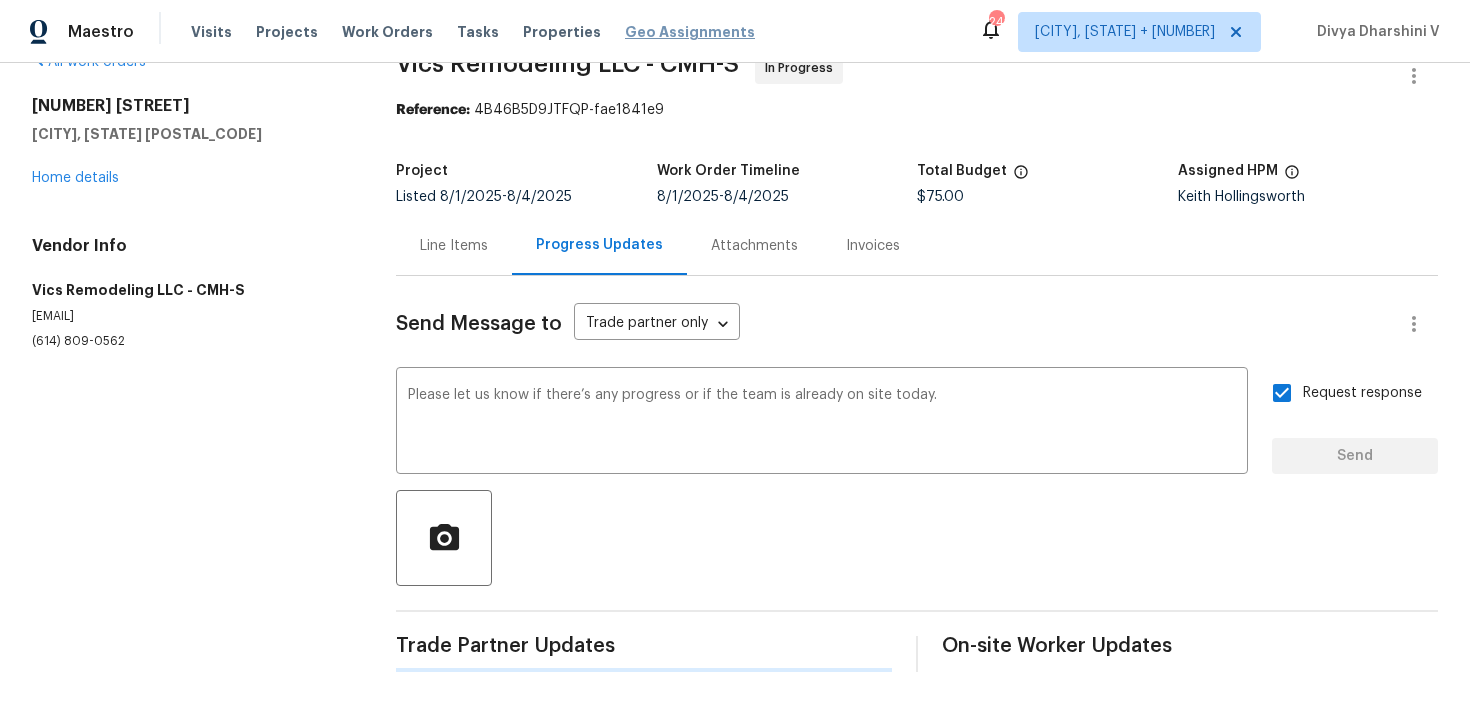 type 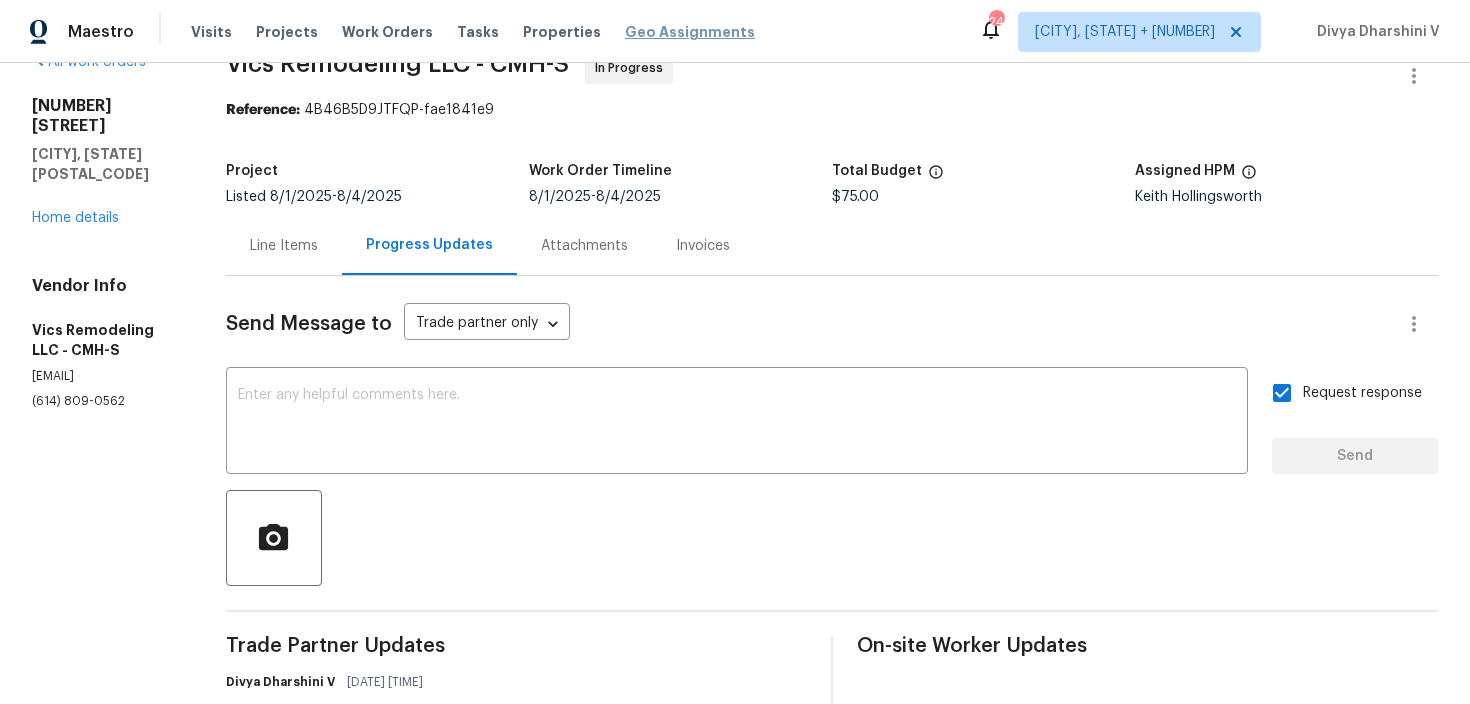 scroll, scrollTop: 217, scrollLeft: 0, axis: vertical 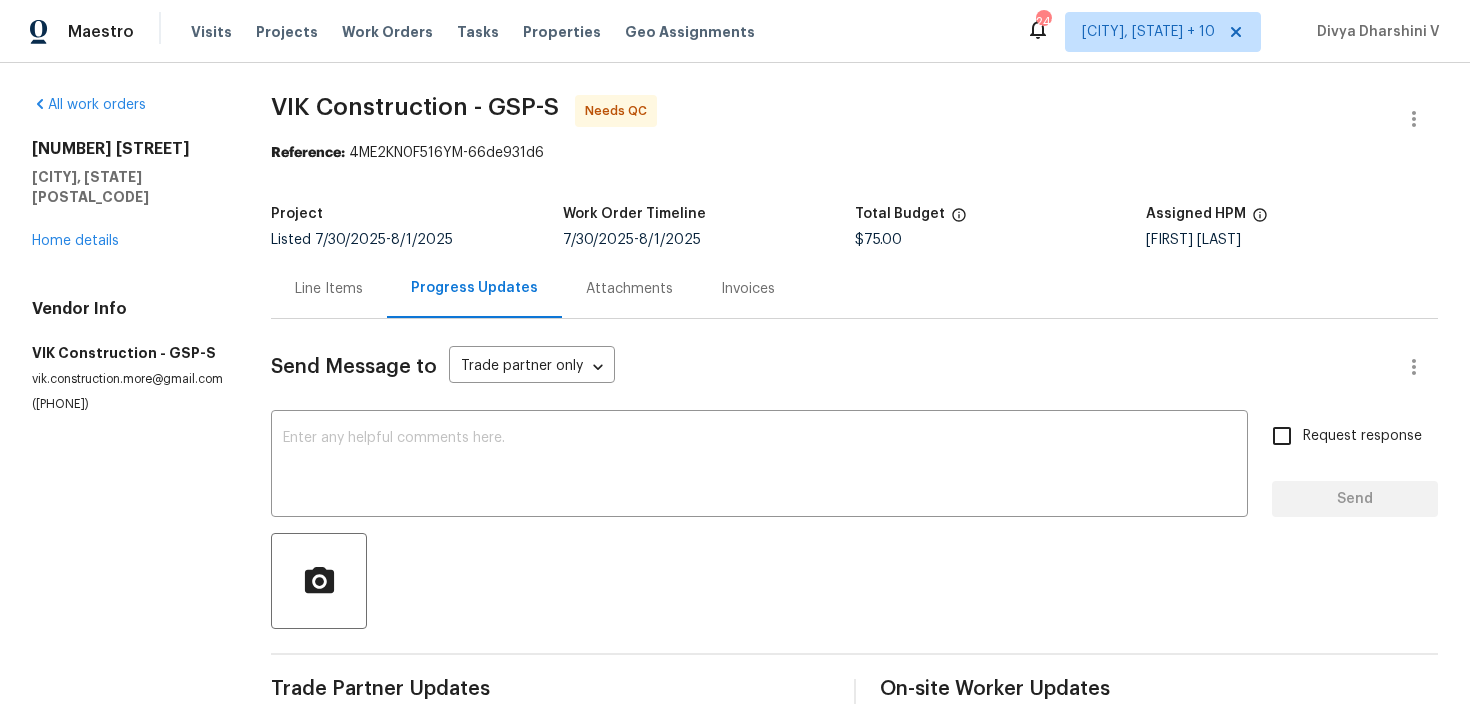 click on "Line Items" at bounding box center [329, 289] 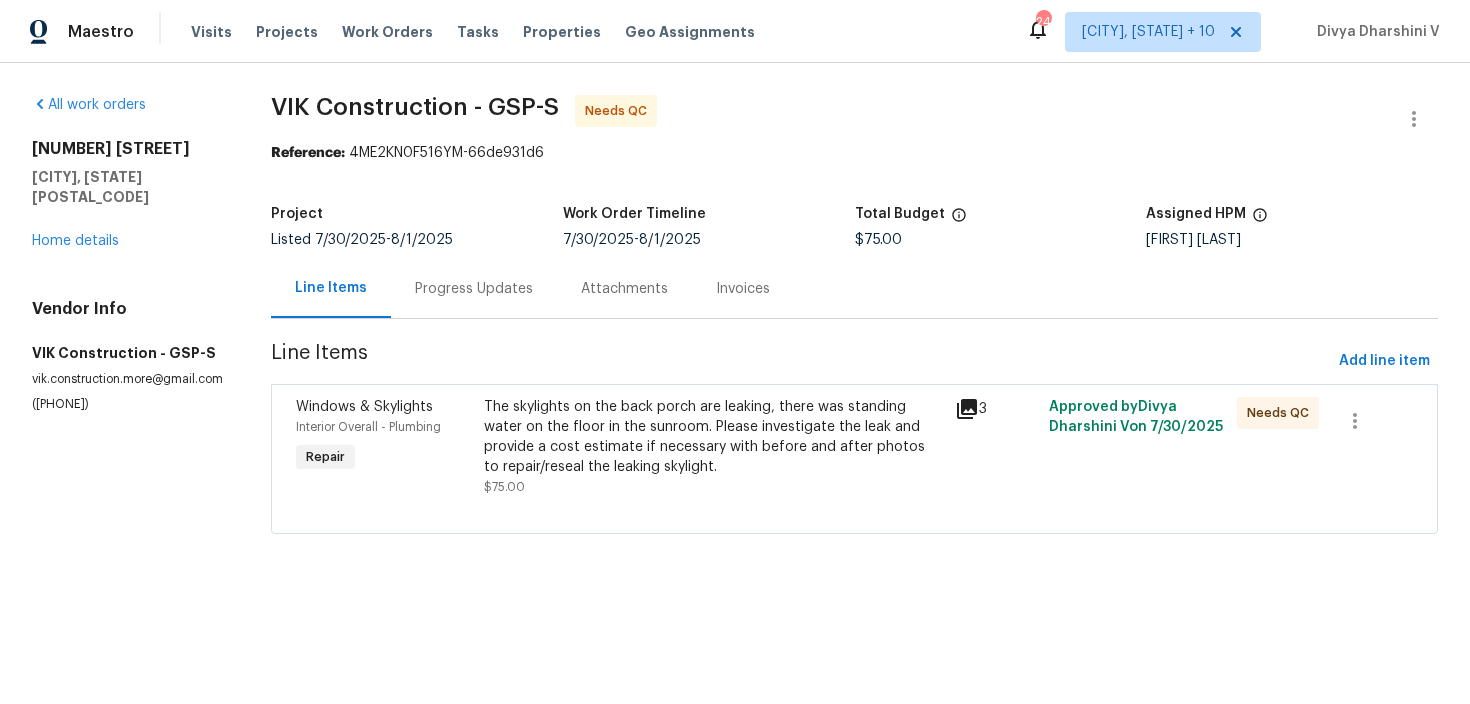 click on "The skylights on the back porch are leaking, there was standing water on the floor in the sunroom. Please investigate the leak and provide a cost estimate if necessary with before and after photos to repair/reseal the leaking skylight." at bounding box center [713, 437] 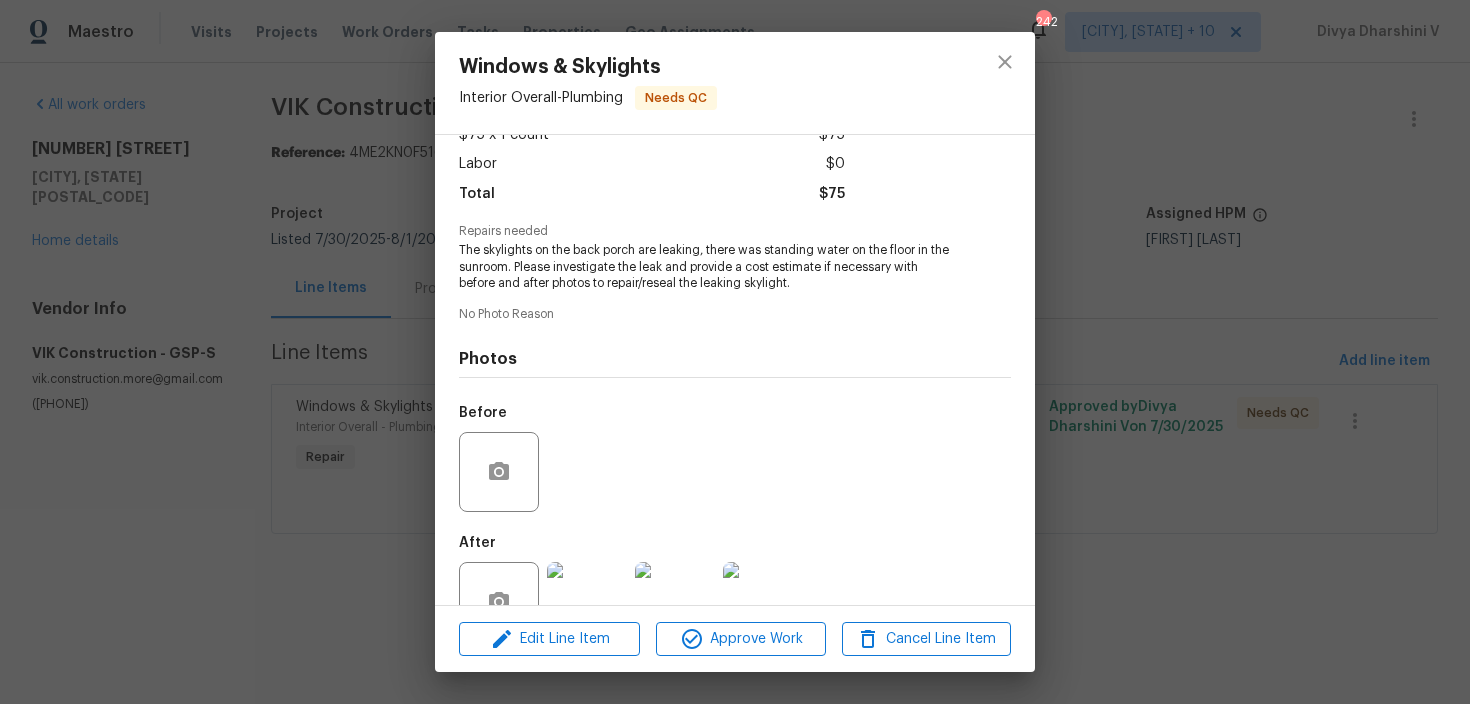 scroll, scrollTop: 183, scrollLeft: 0, axis: vertical 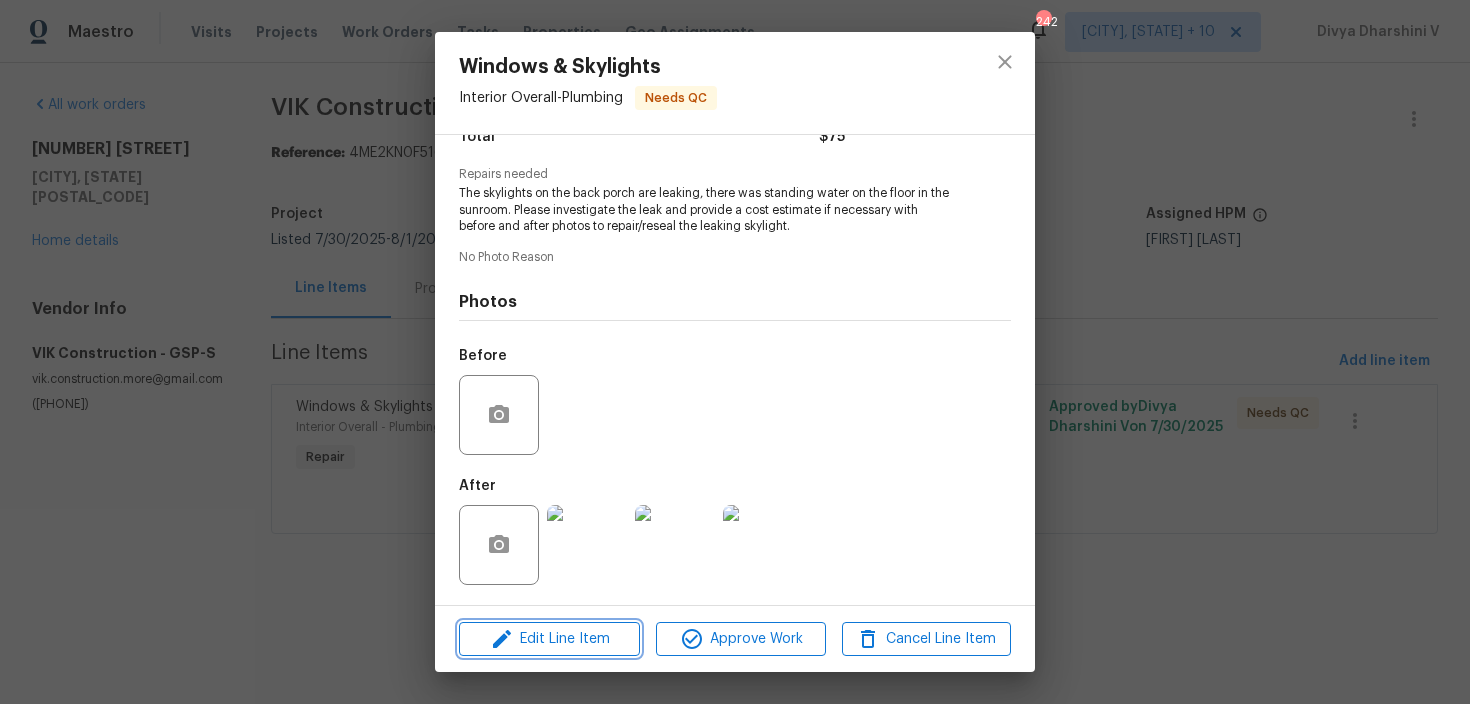 click on "Edit Line Item" at bounding box center [549, 639] 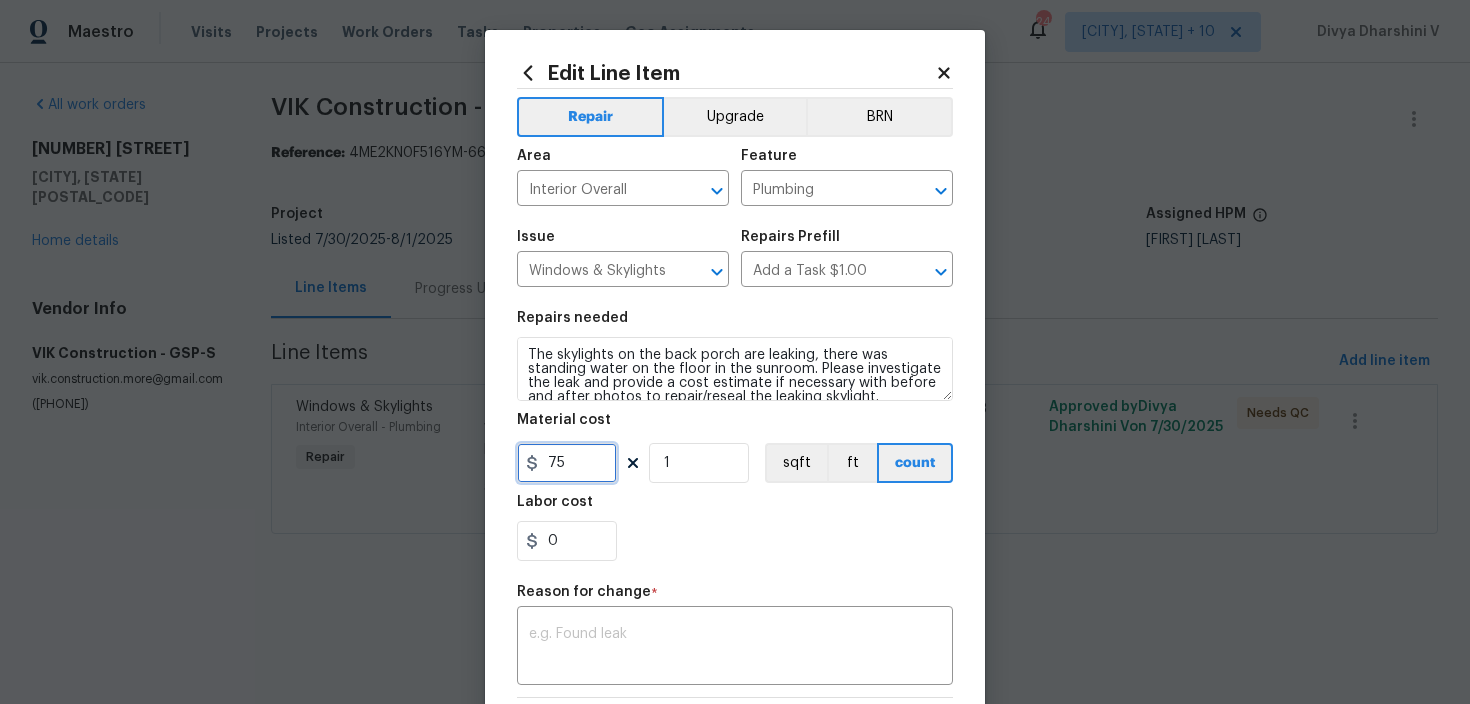 click on "75" at bounding box center [567, 463] 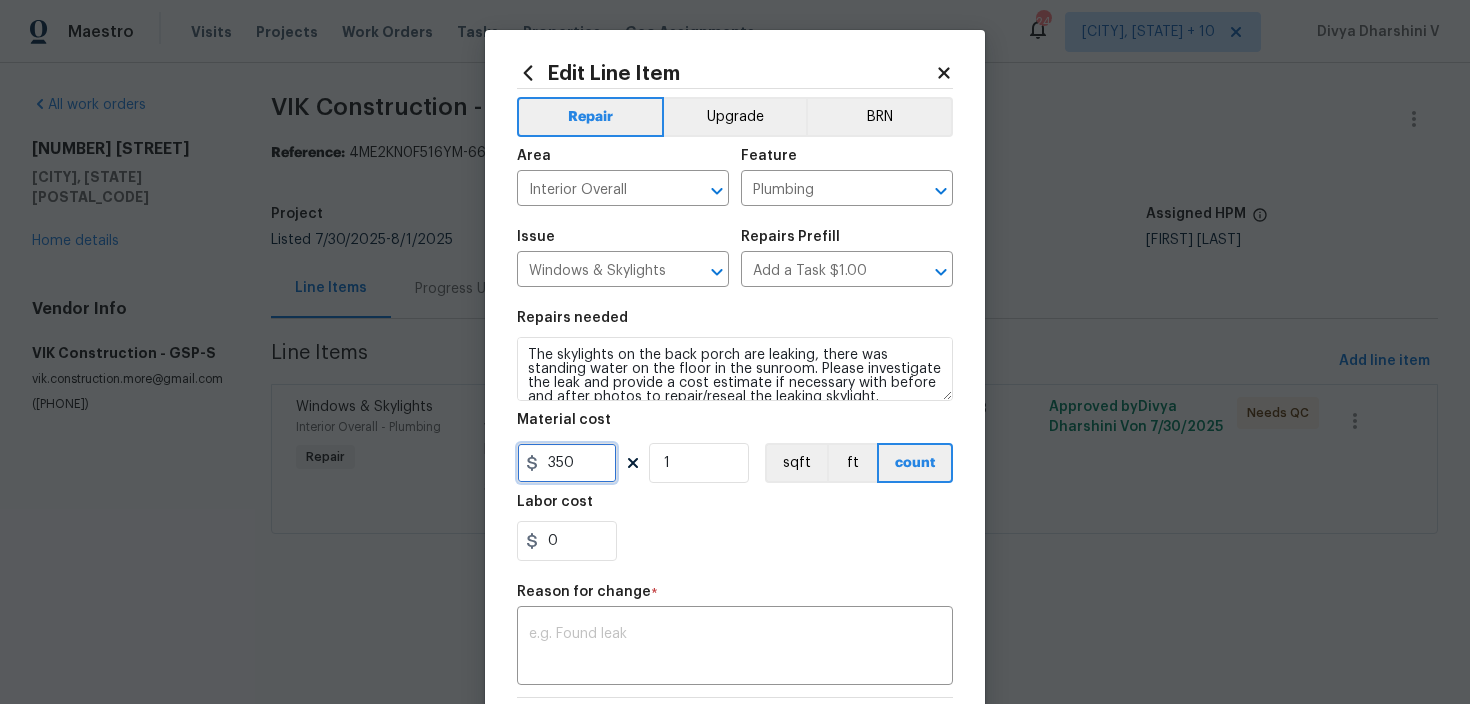 type on "350" 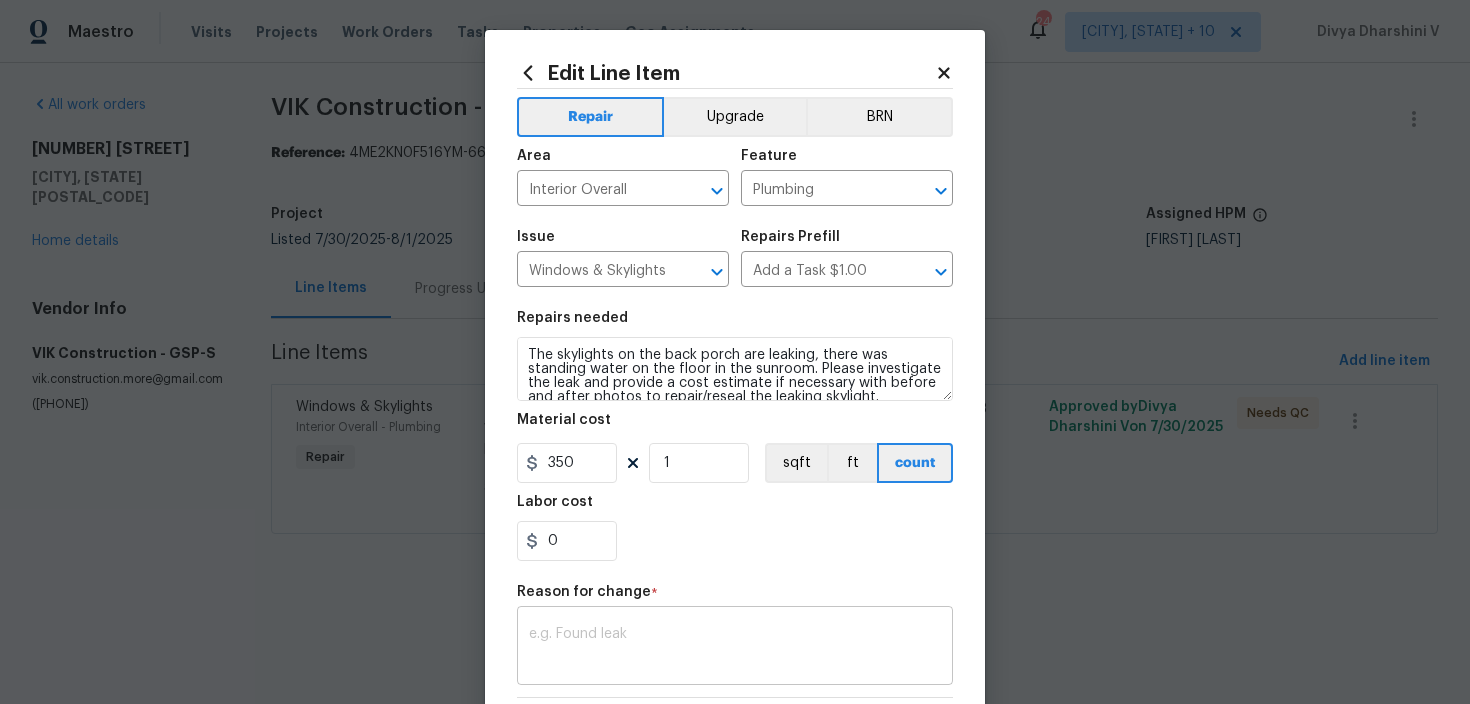 click on "x ​" at bounding box center (735, 648) 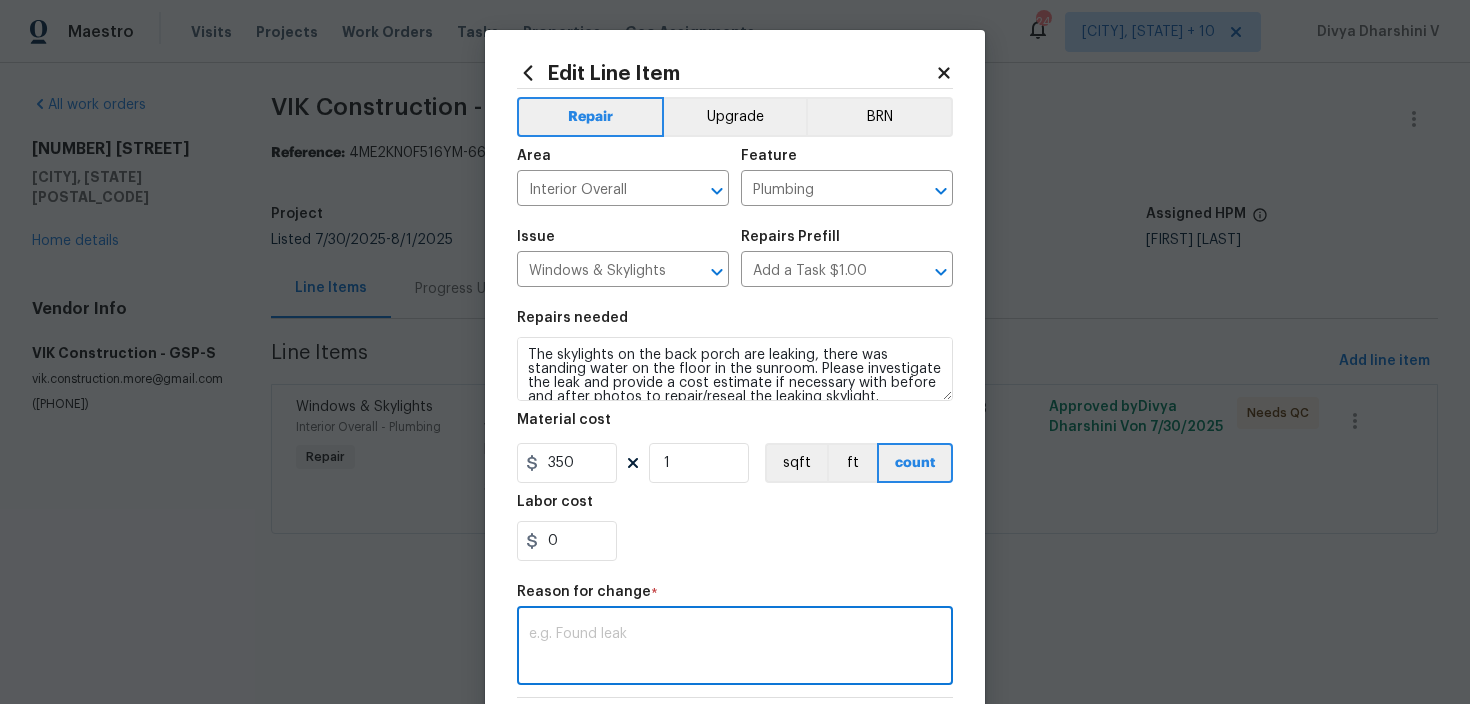paste on "(DV) Updated per vendor’s final cost." 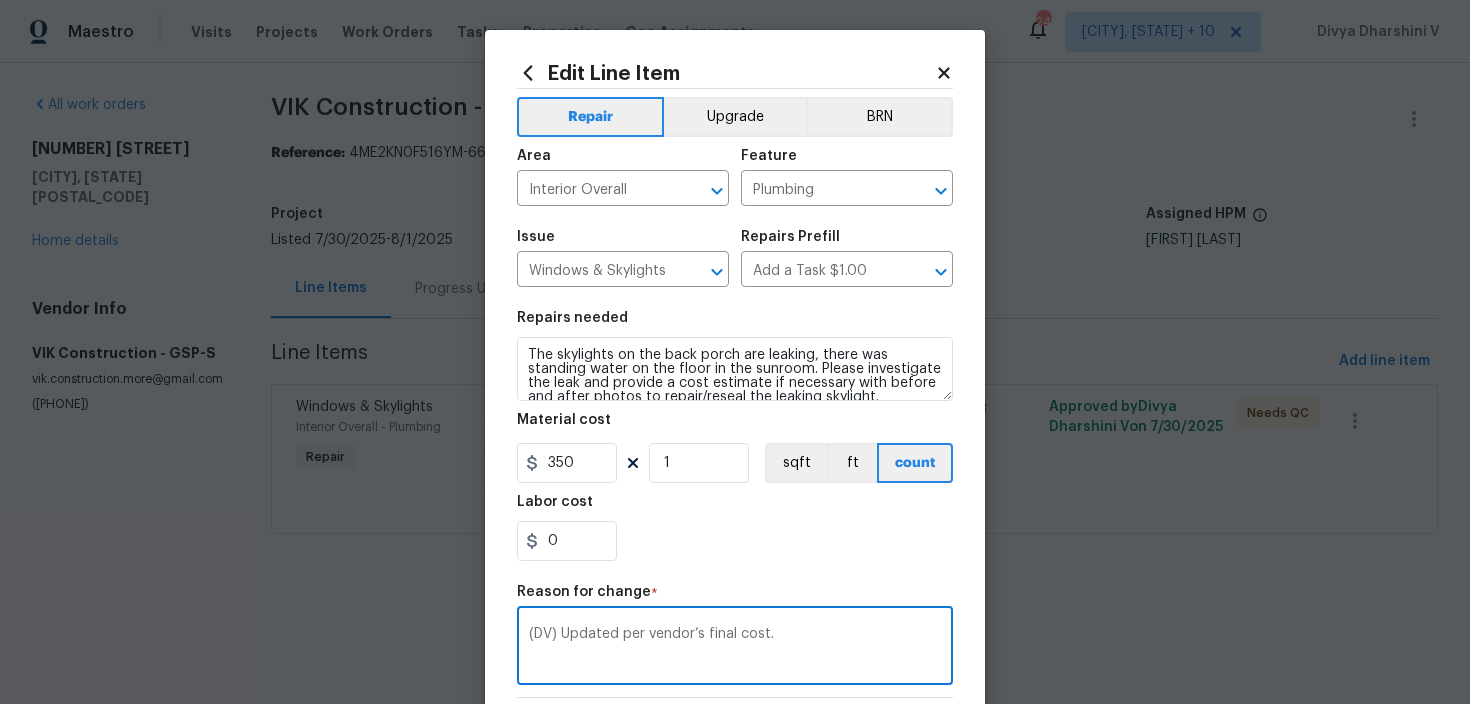 scroll, scrollTop: 282, scrollLeft: 0, axis: vertical 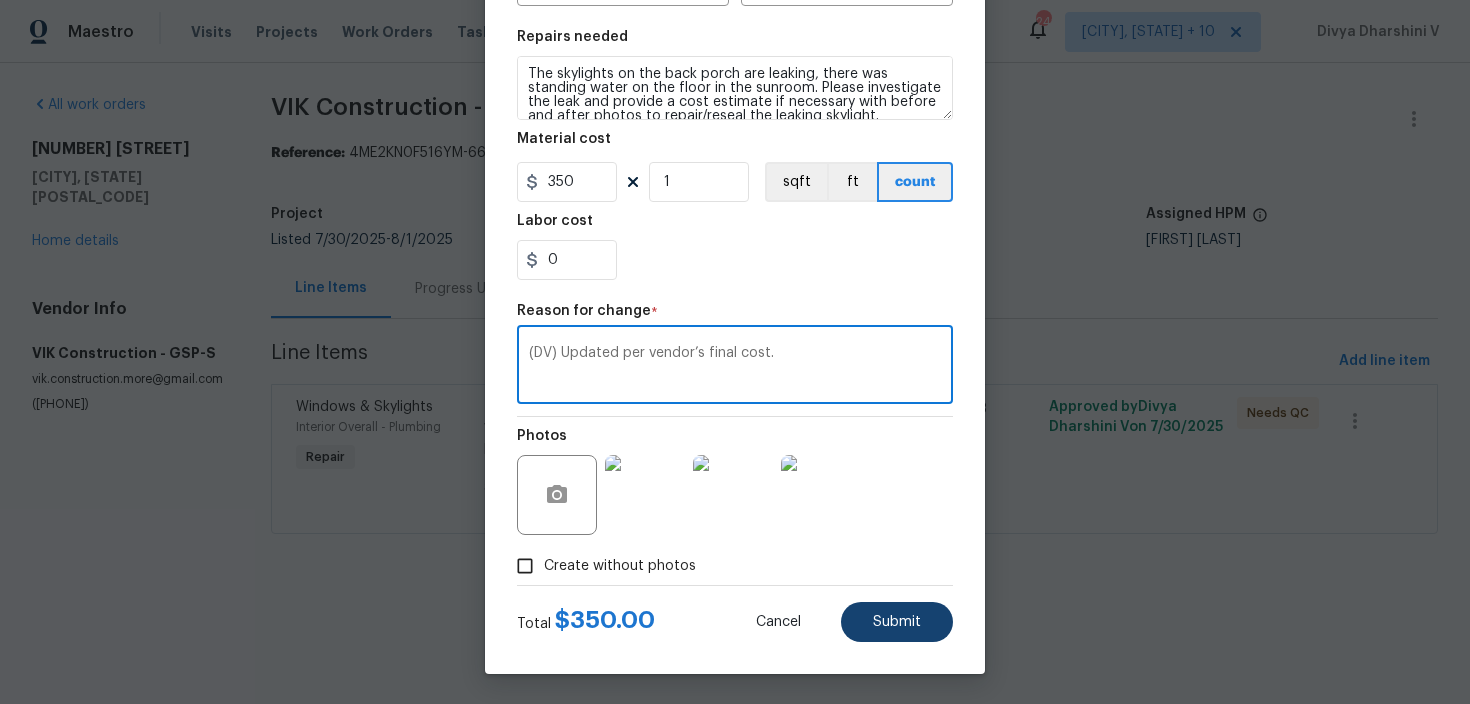 type on "(DV) Updated per vendor’s final cost." 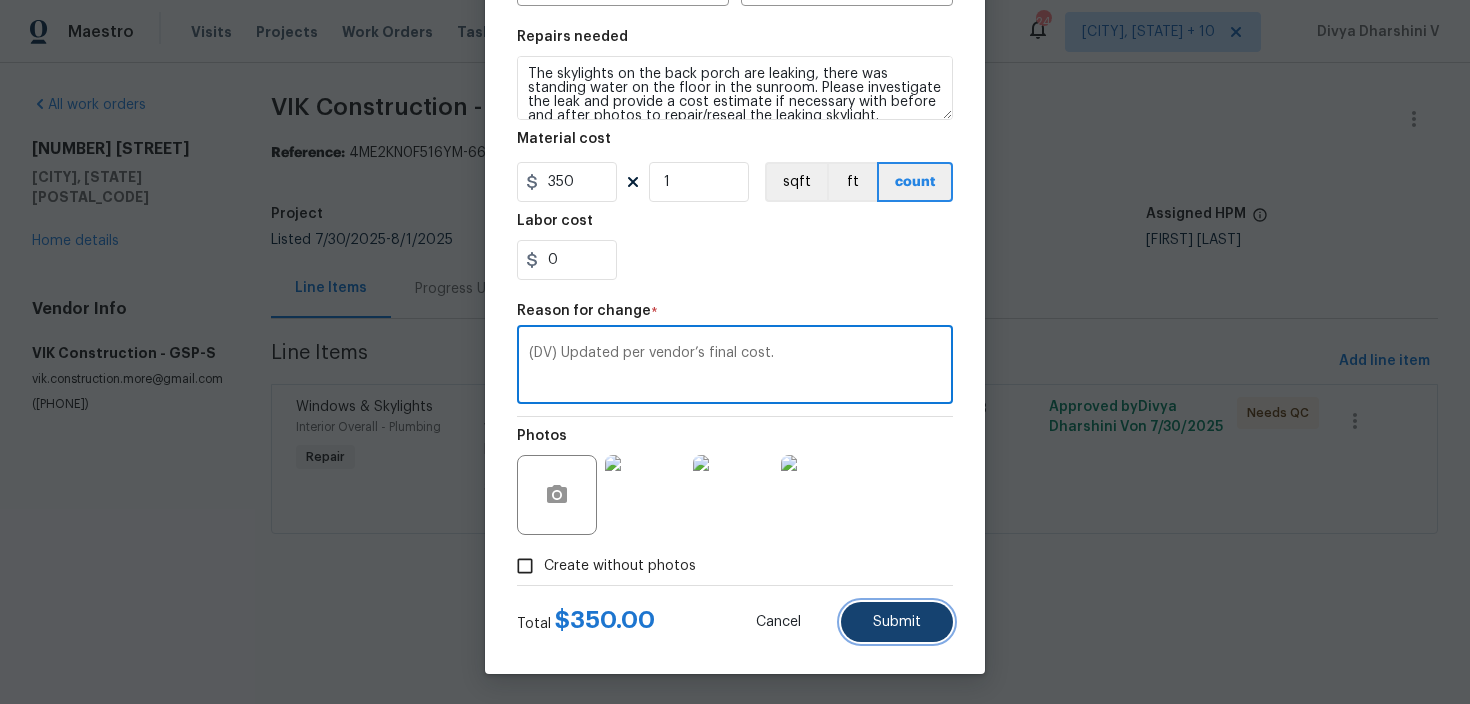 click on "Submit" at bounding box center (897, 622) 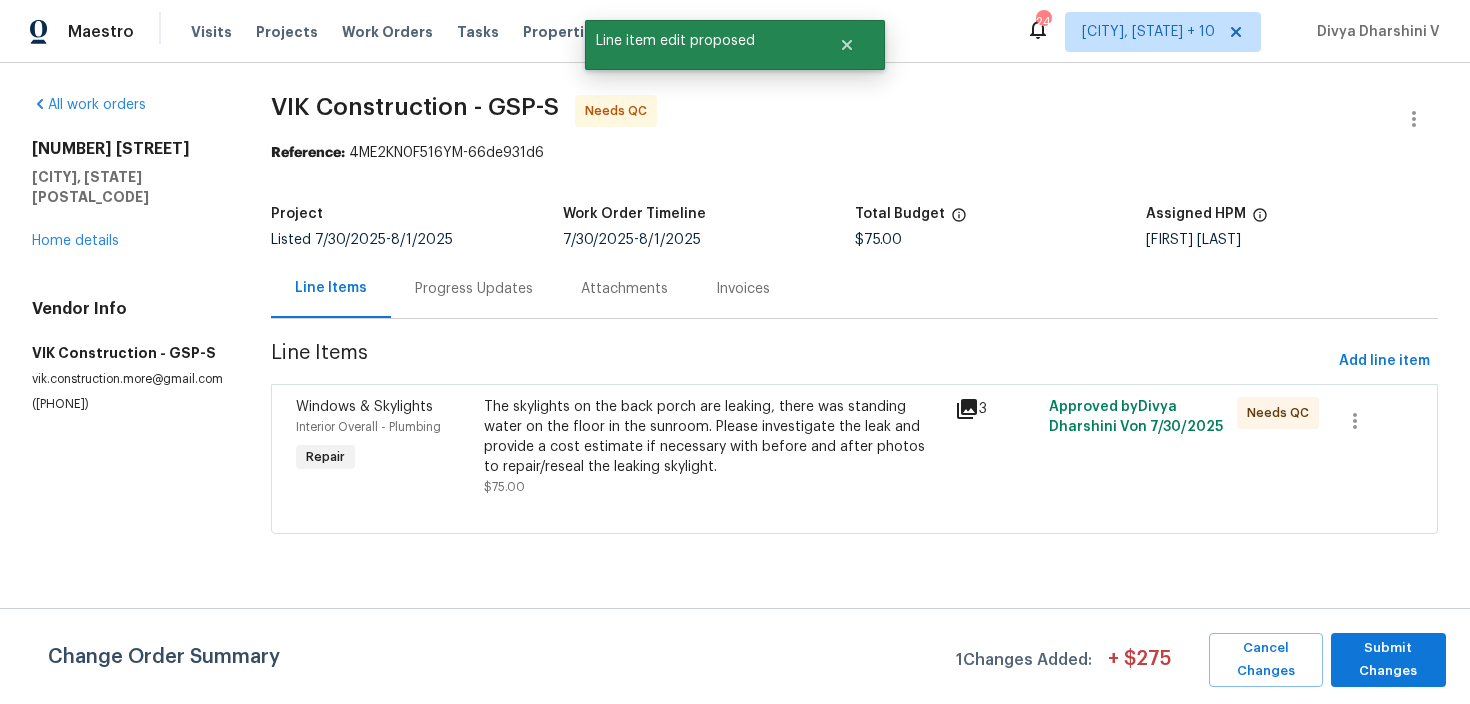 scroll, scrollTop: 0, scrollLeft: 0, axis: both 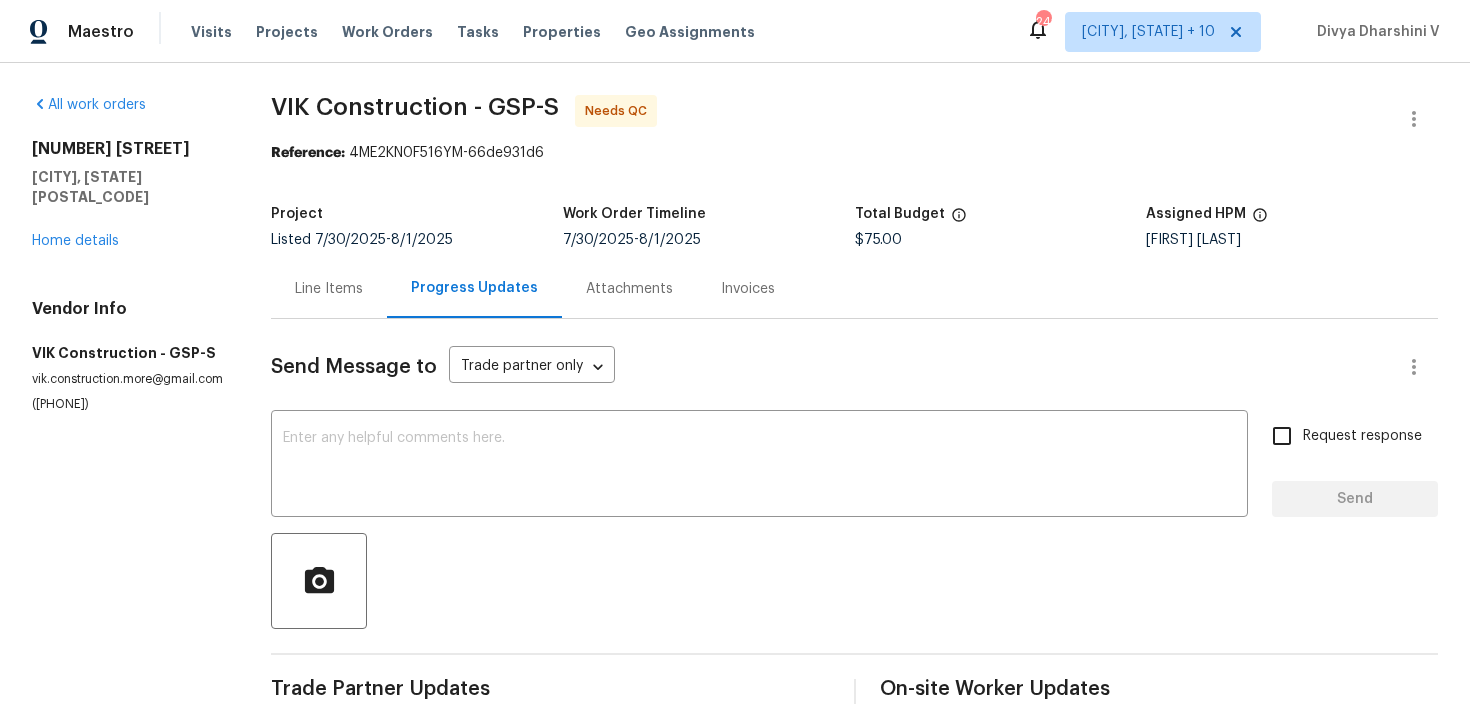 click on "Line Items" at bounding box center [329, 288] 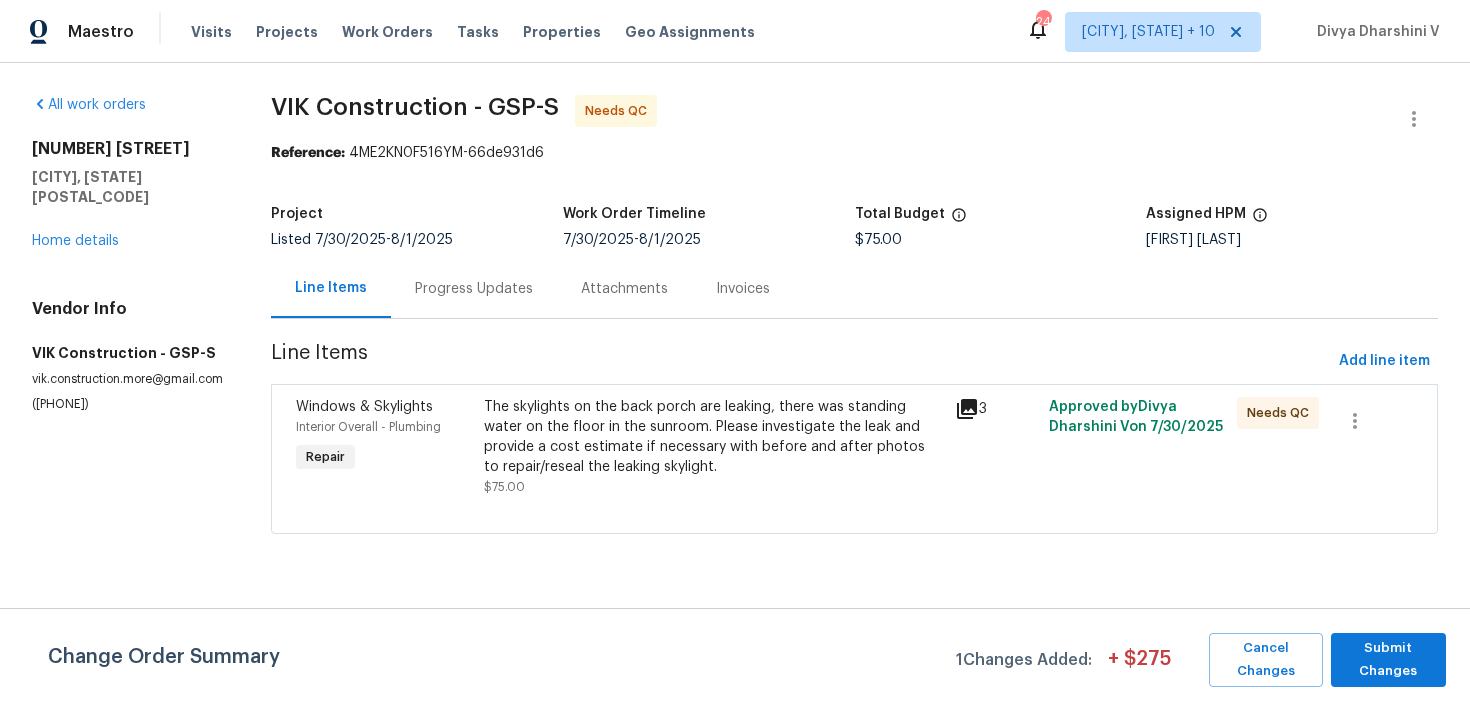 click on "The skylights on the back porch are leaking, there was standing water on the floor in the sunroom. Please investigate the leak and provide a cost estimate if necessary with before and after photos to repair/reseal the leaking skylight." at bounding box center (713, 437) 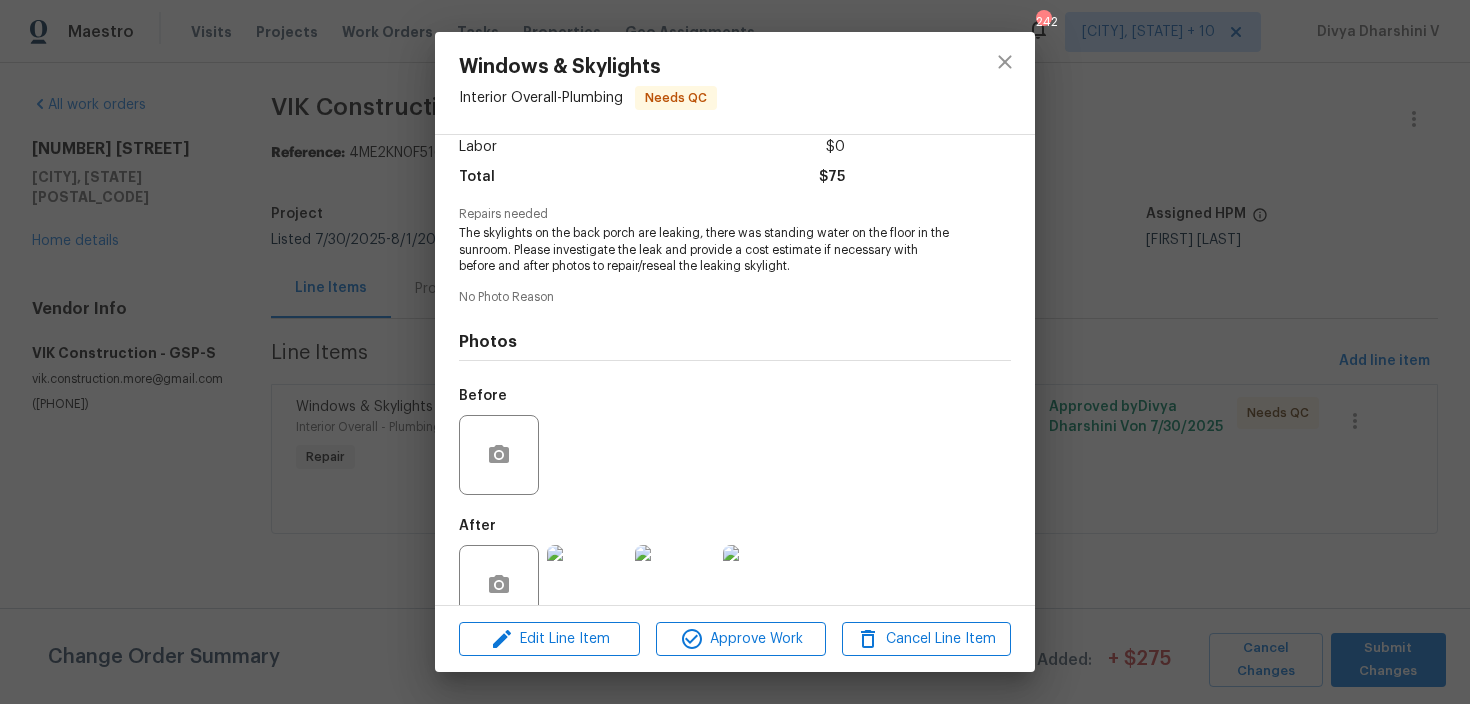 scroll, scrollTop: 183, scrollLeft: 0, axis: vertical 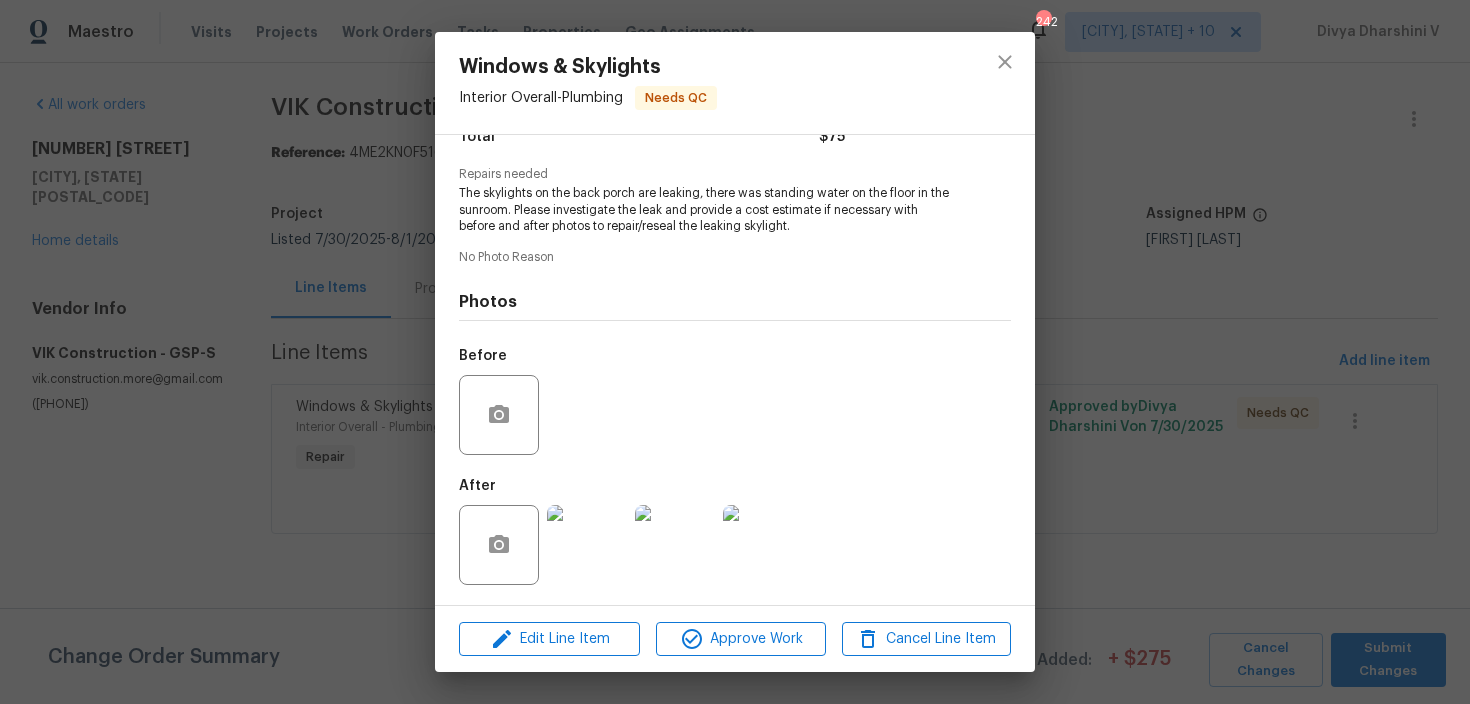 click at bounding box center [587, 545] 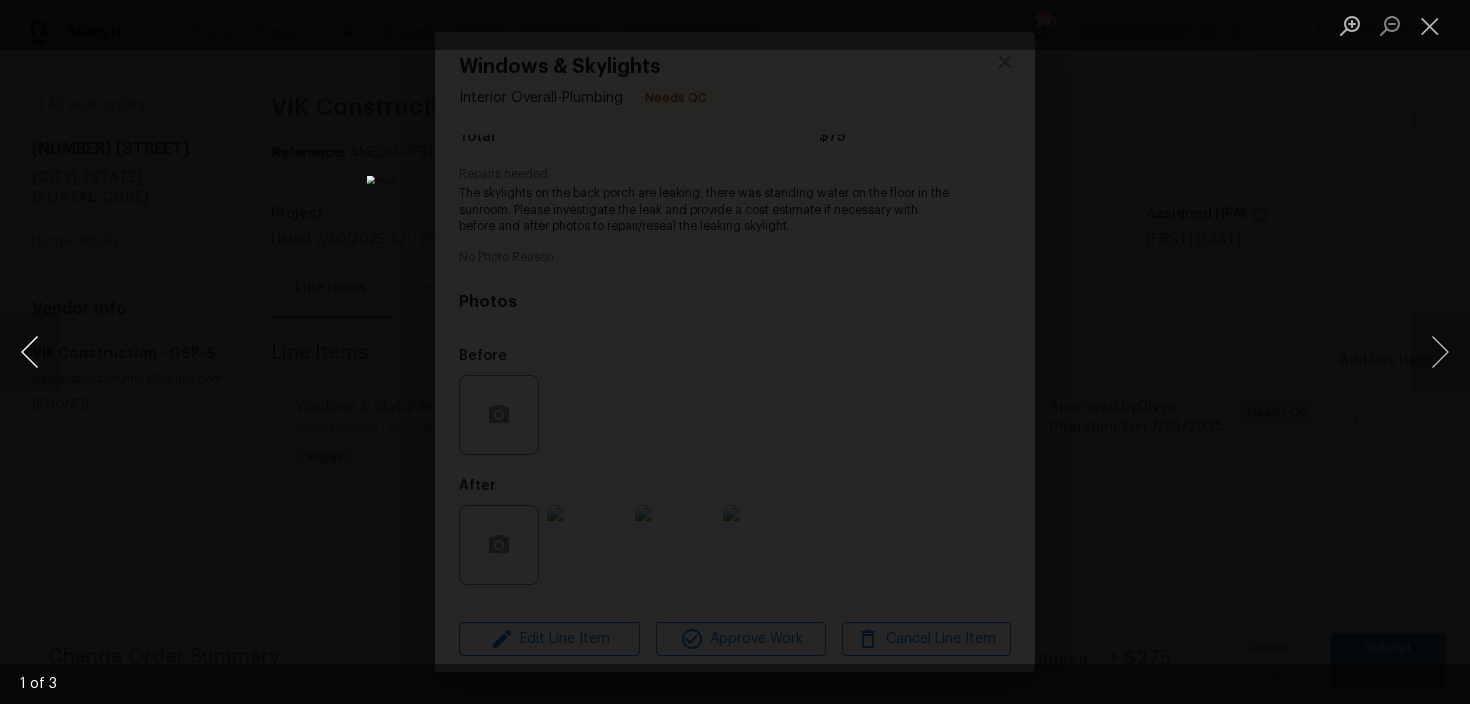 click at bounding box center (30, 352) 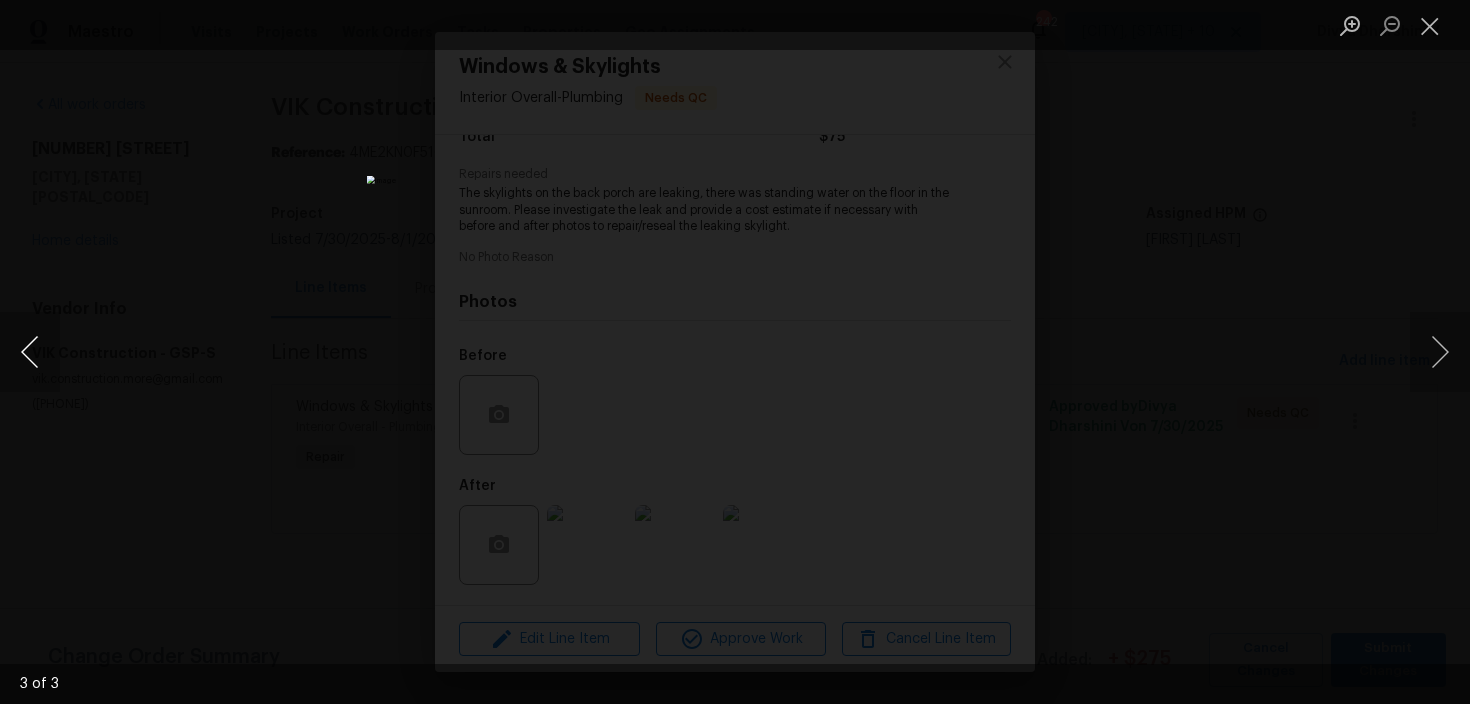 click at bounding box center [30, 352] 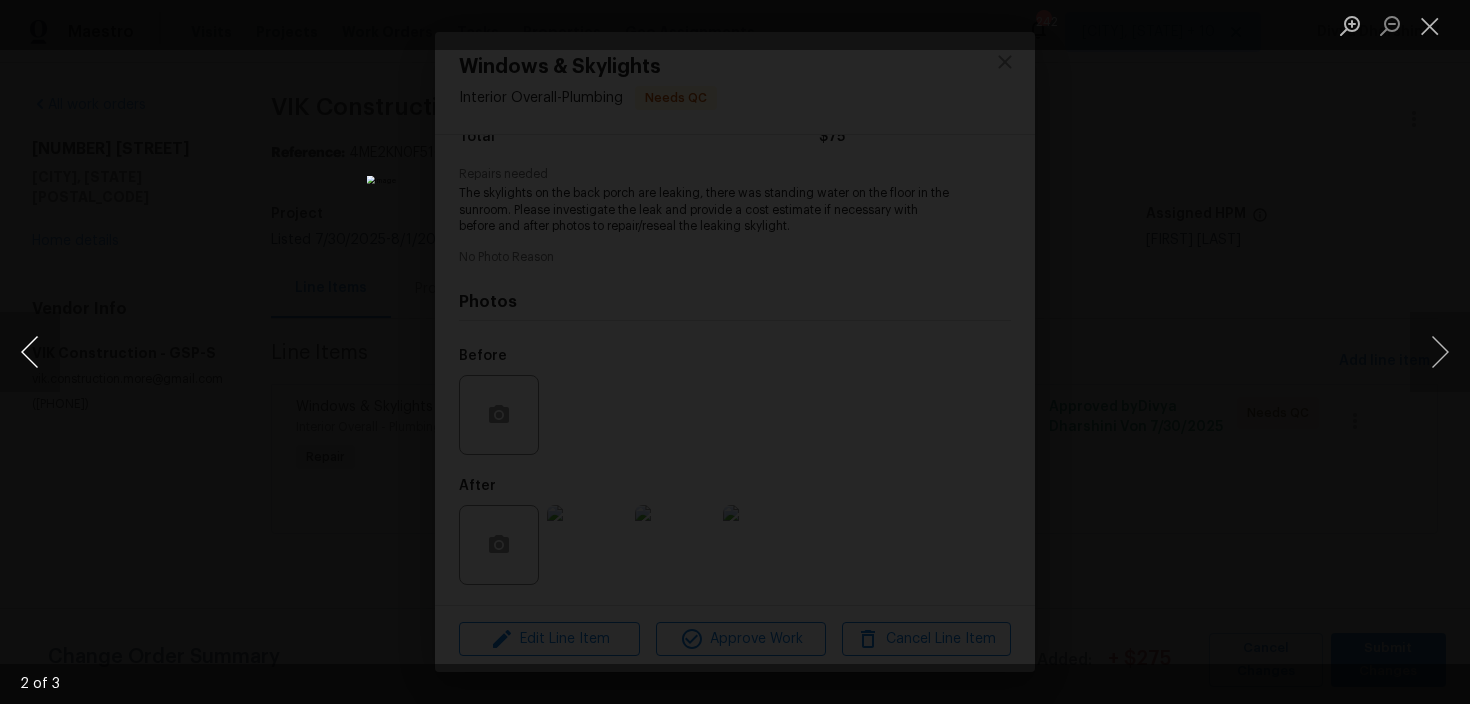 click at bounding box center [30, 352] 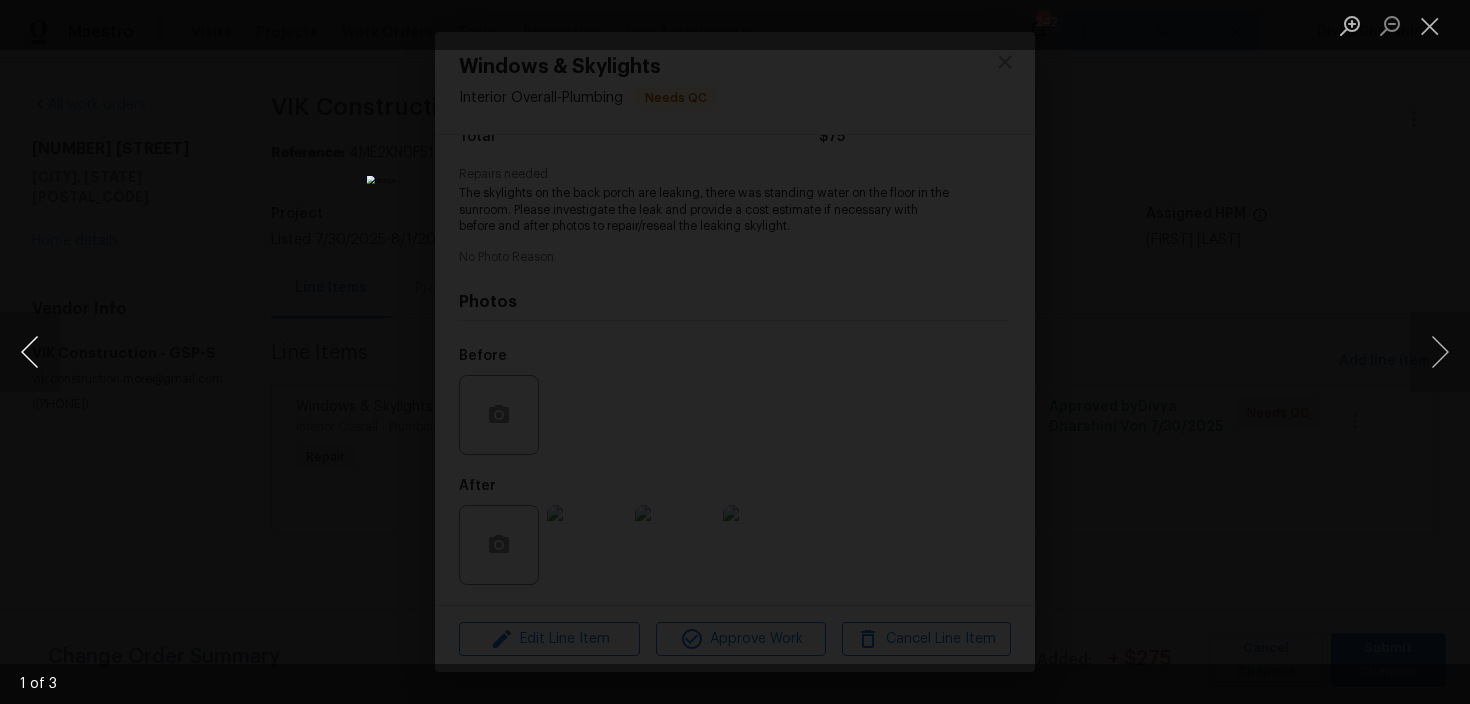 click at bounding box center [30, 352] 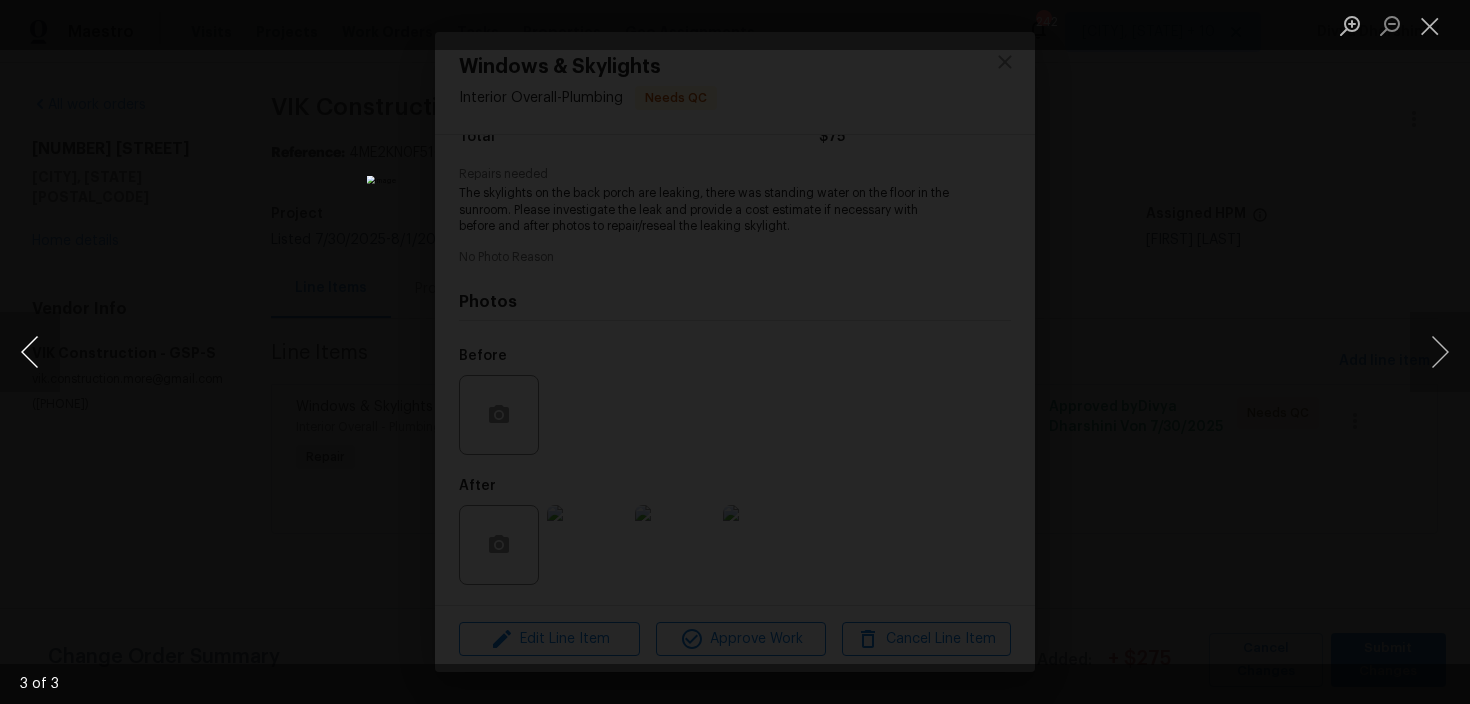 click at bounding box center [30, 352] 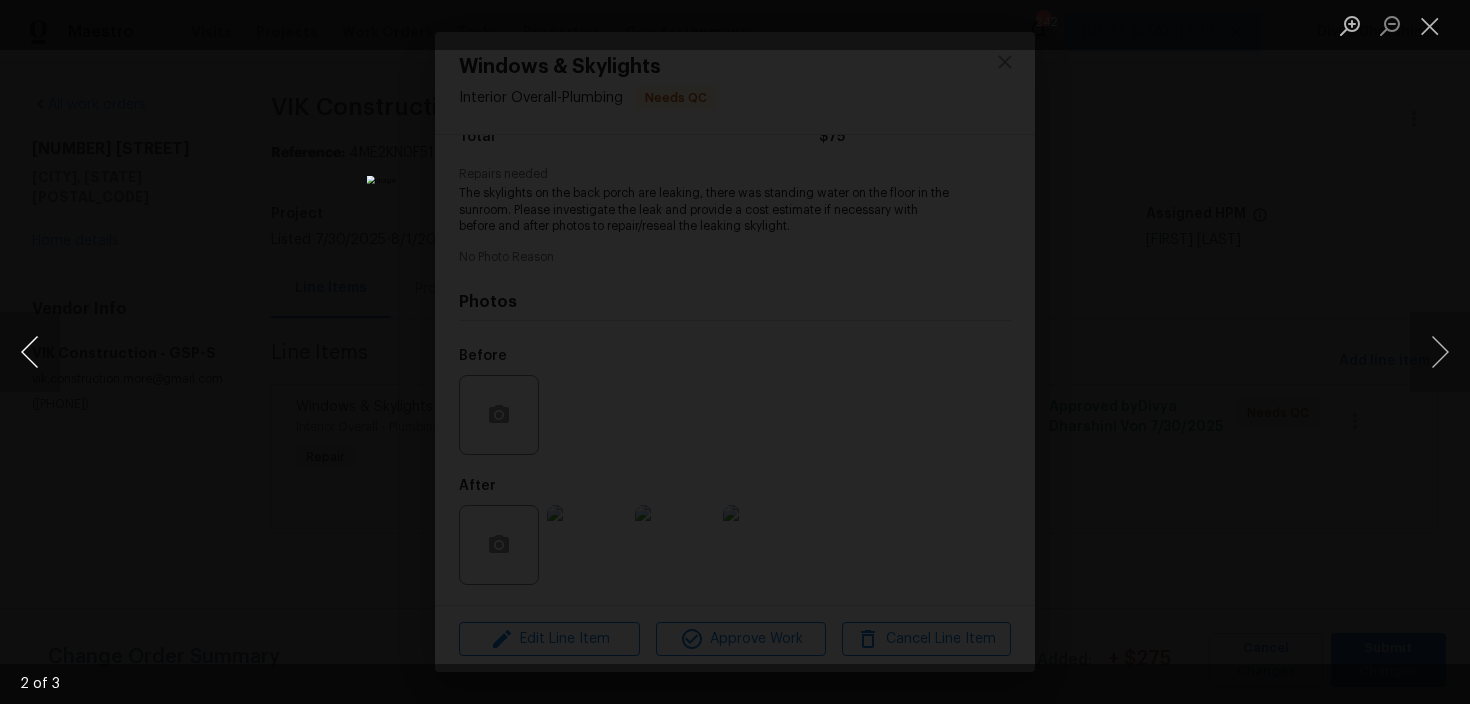 click at bounding box center [30, 352] 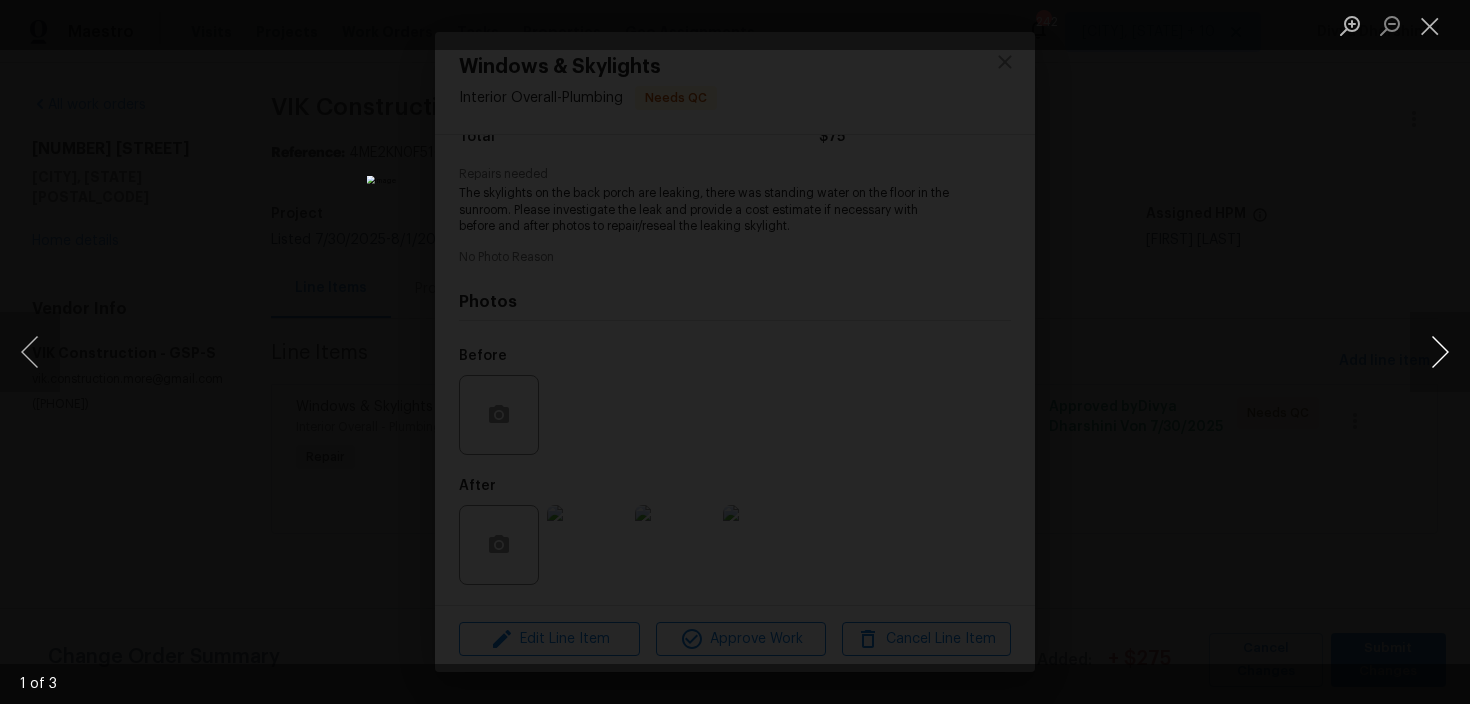 click at bounding box center (1440, 352) 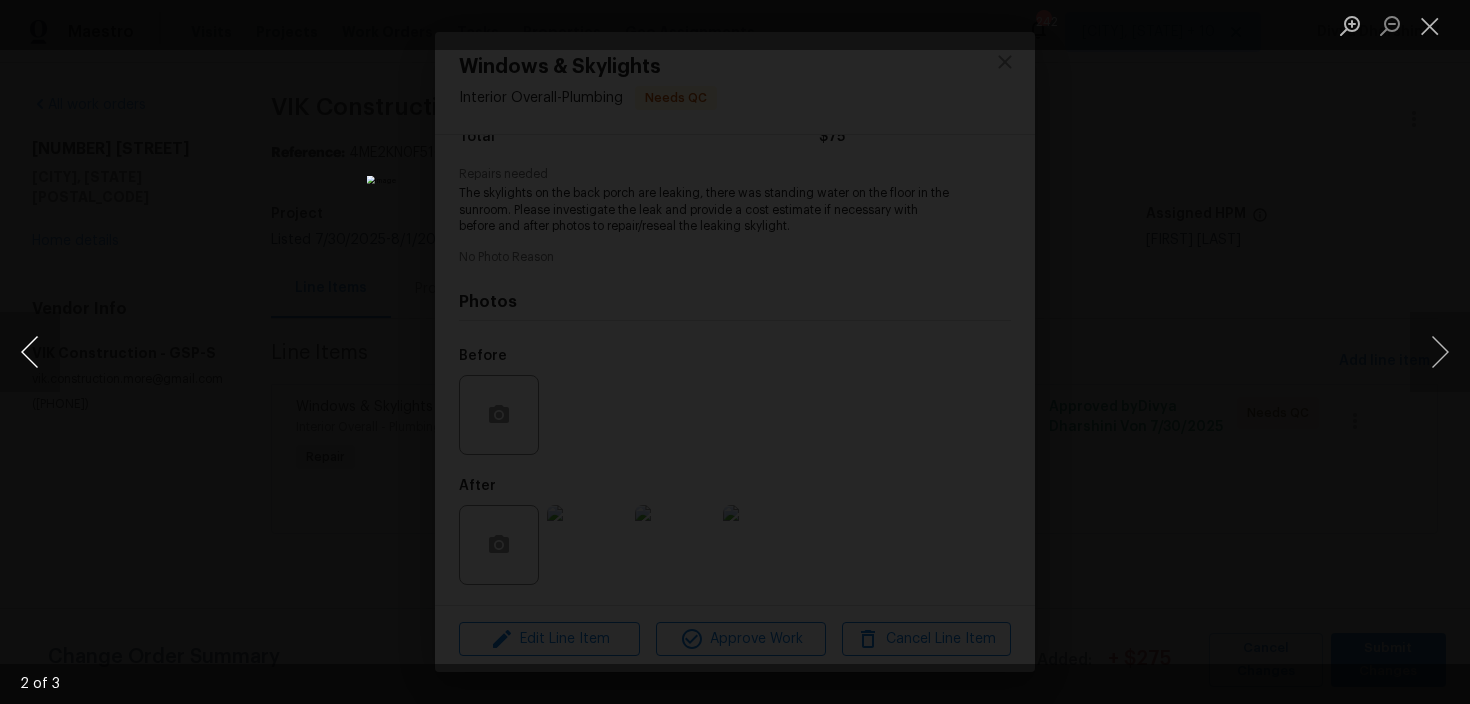 click at bounding box center [30, 352] 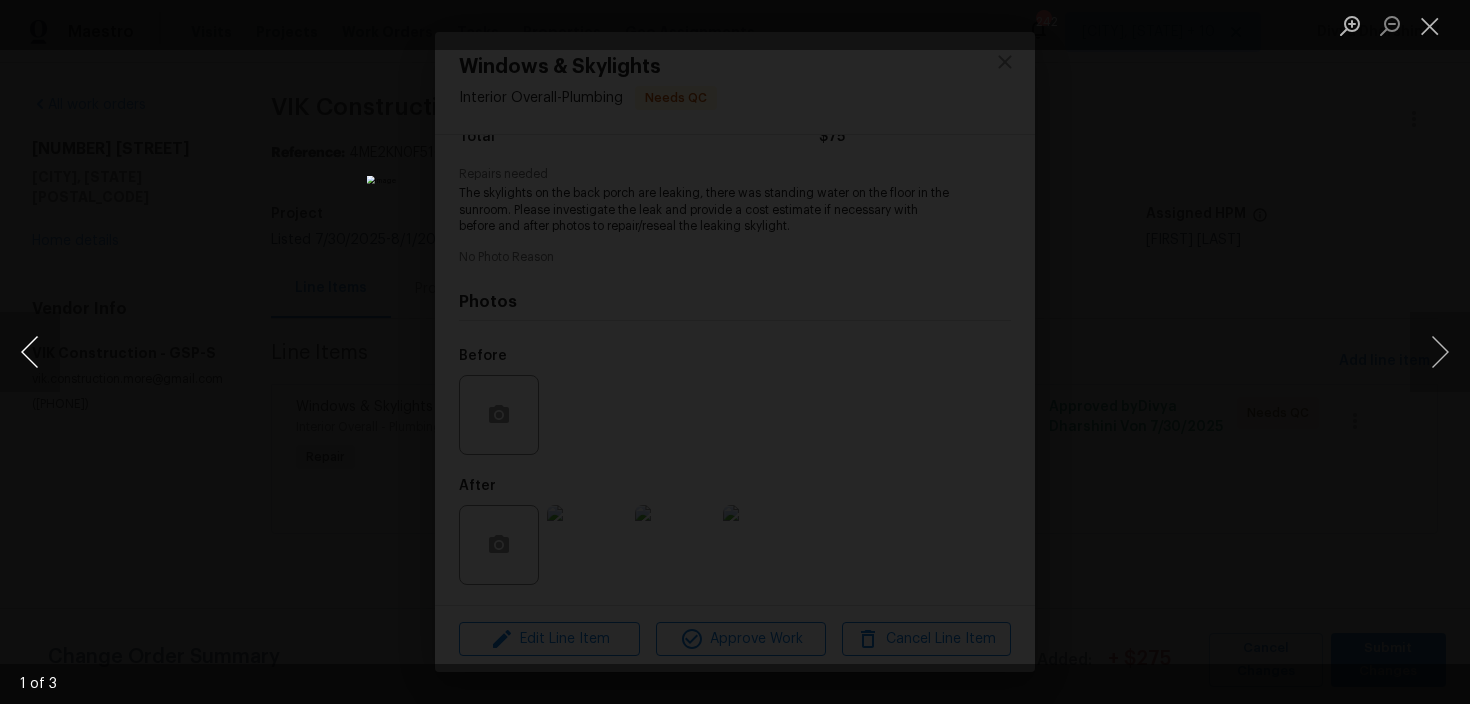 click at bounding box center (30, 352) 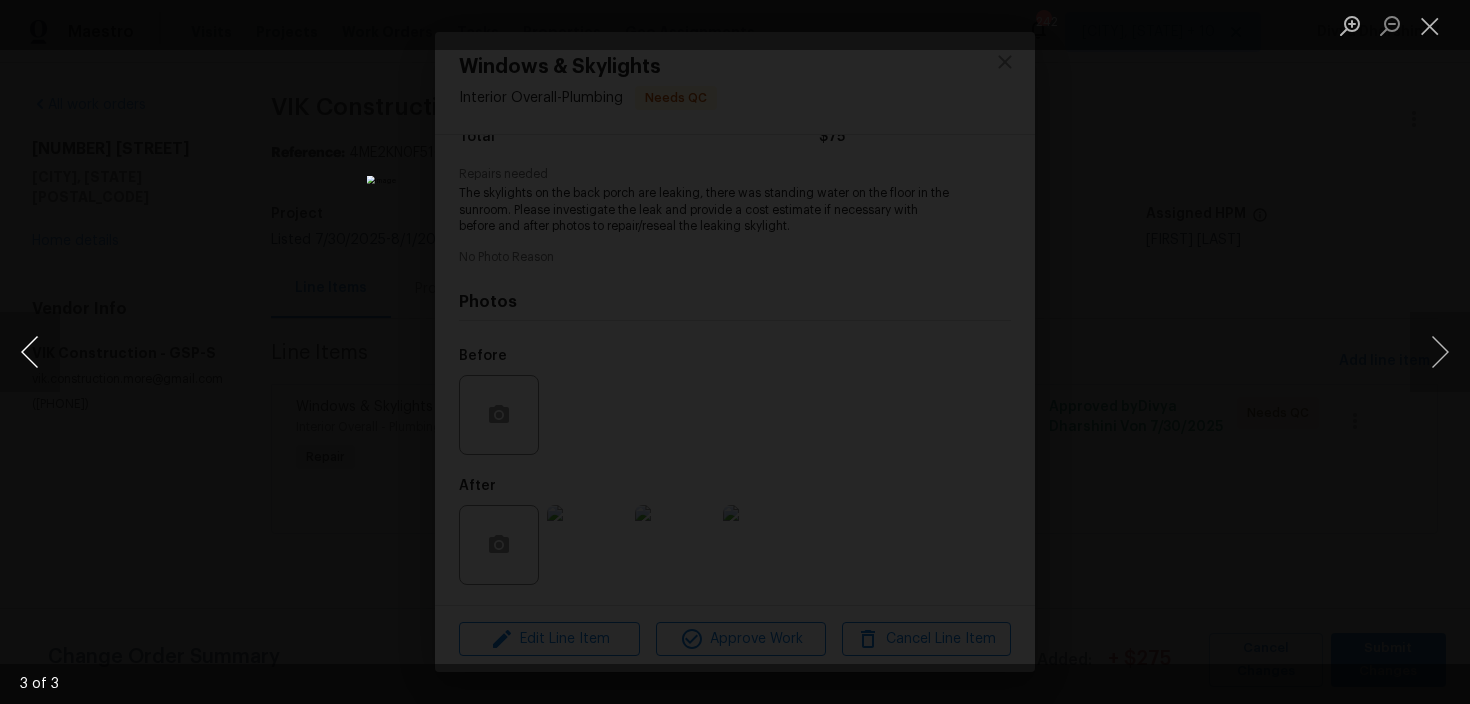 click at bounding box center (30, 352) 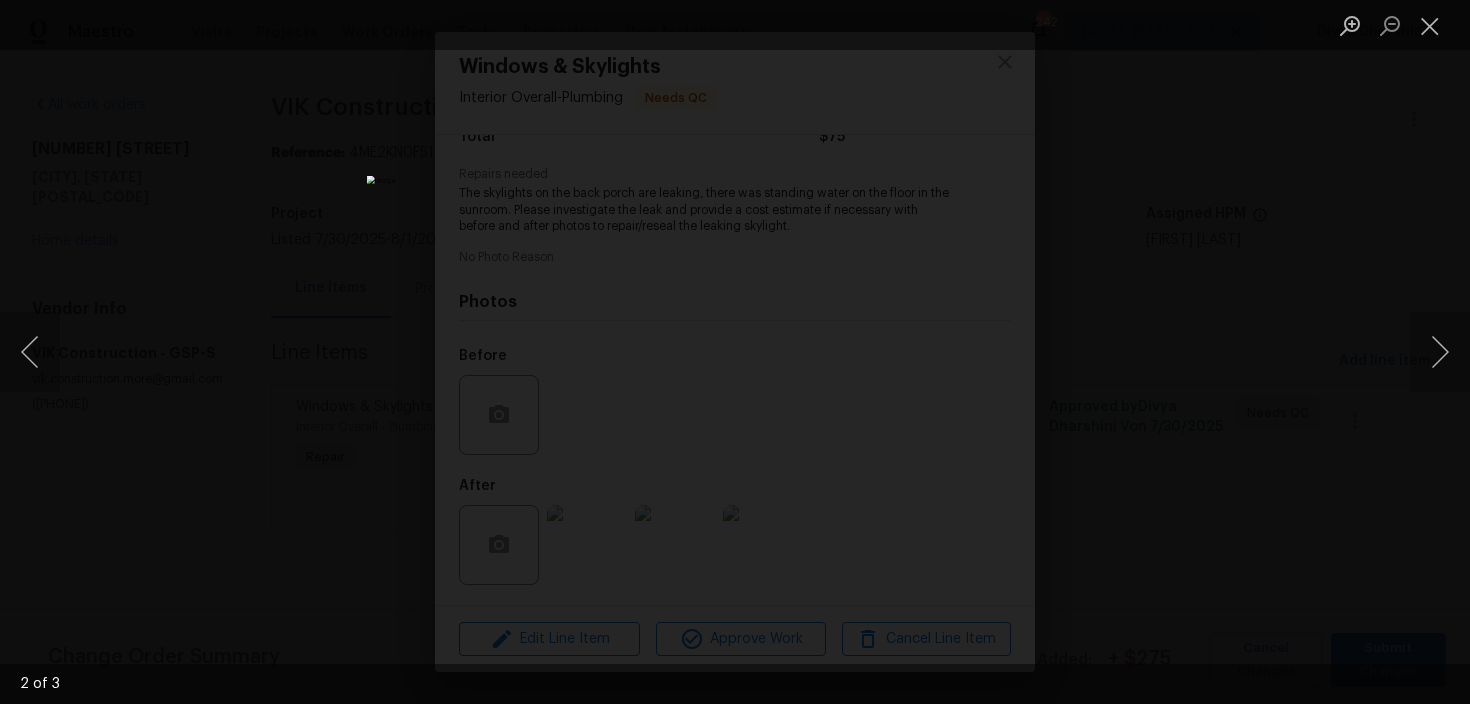 click at bounding box center [735, 352] 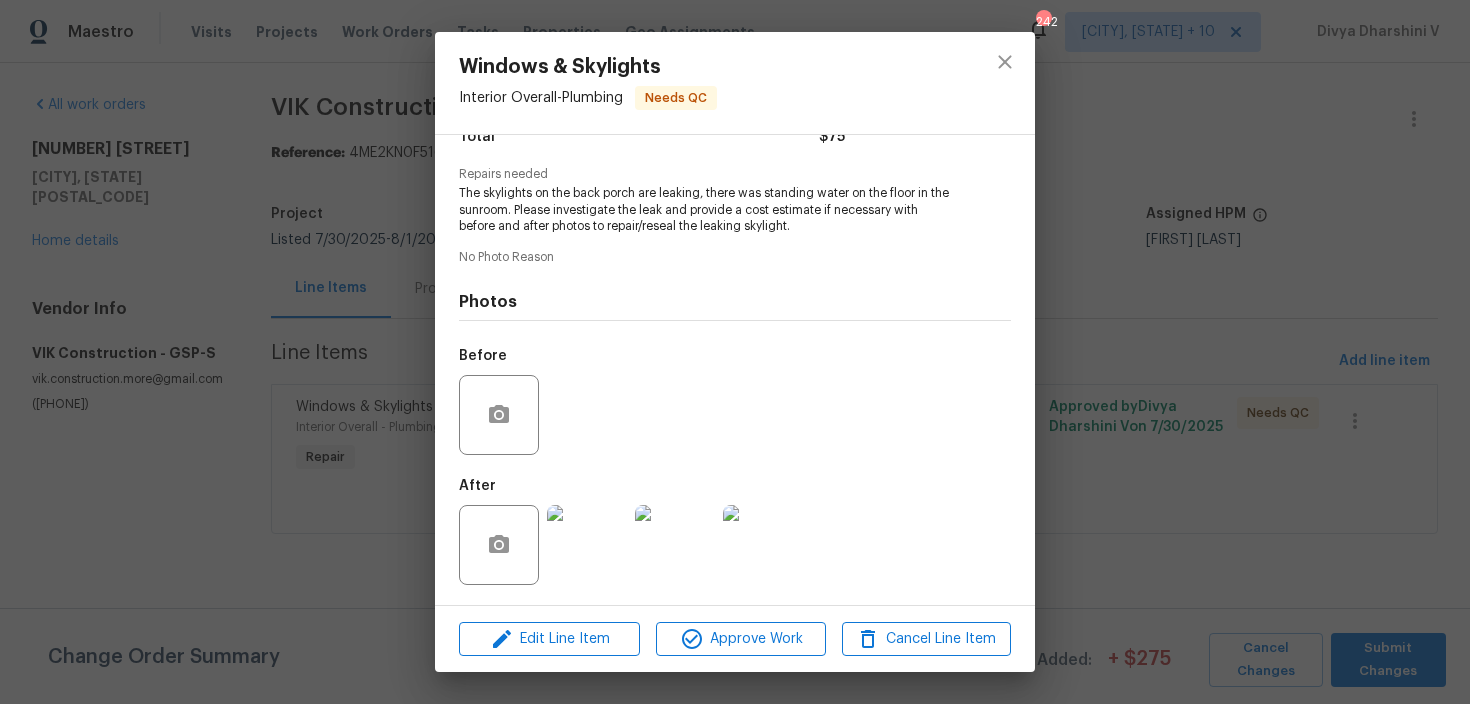 click at bounding box center (587, 545) 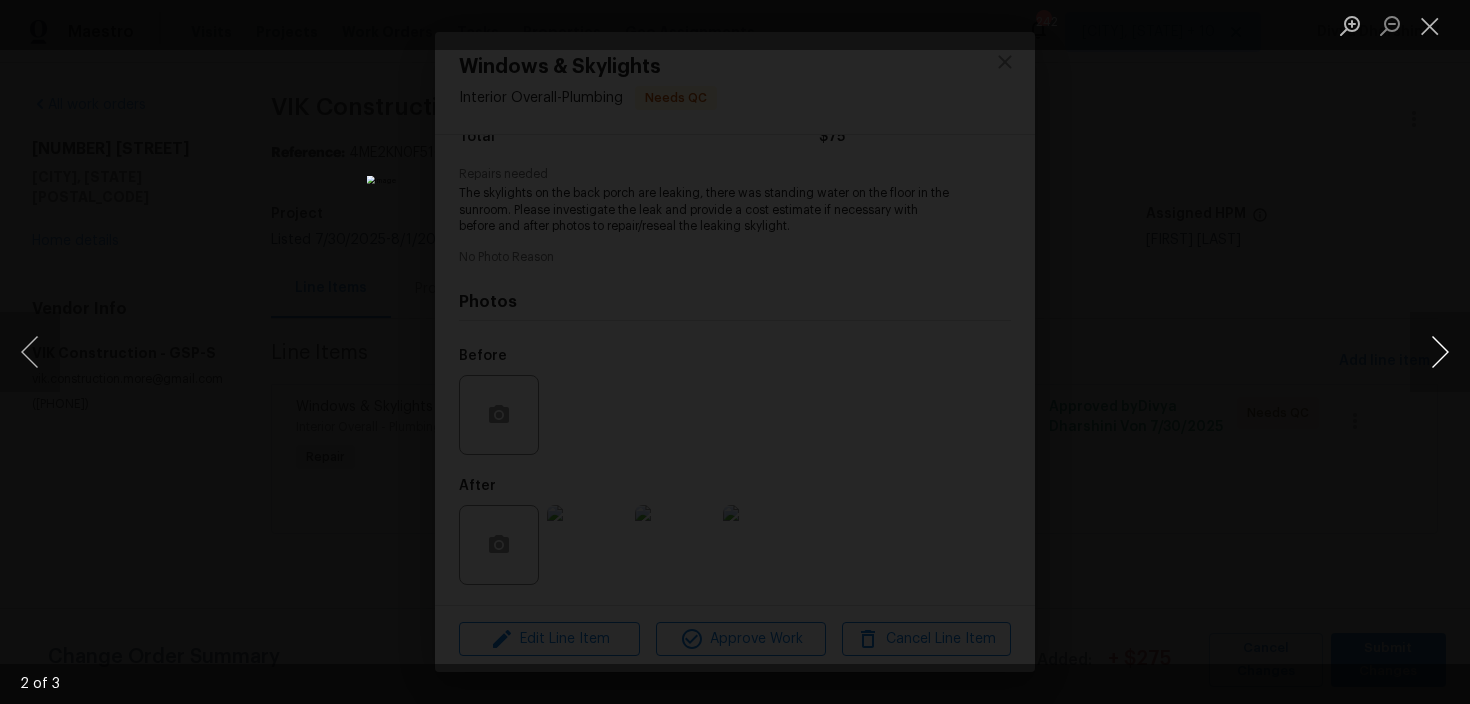 click at bounding box center (1440, 352) 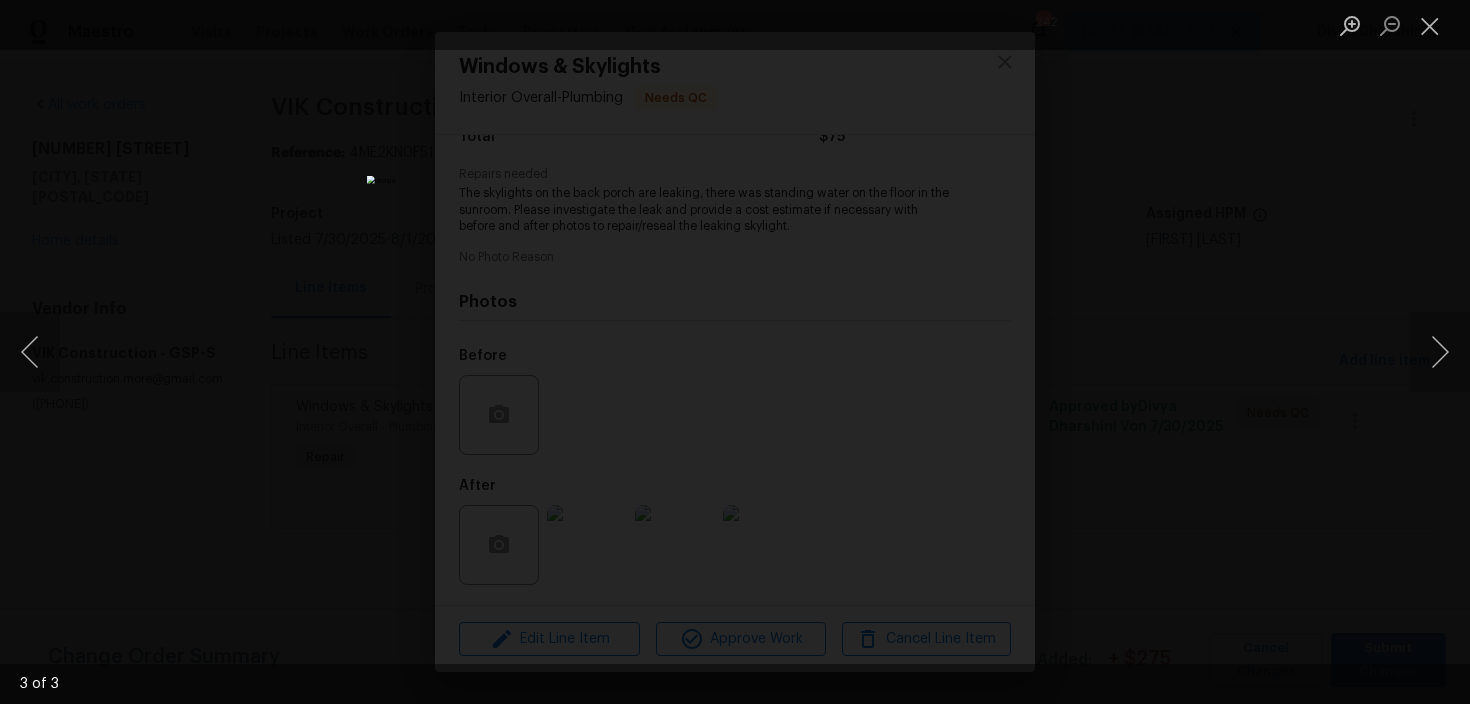 click at bounding box center [735, 352] 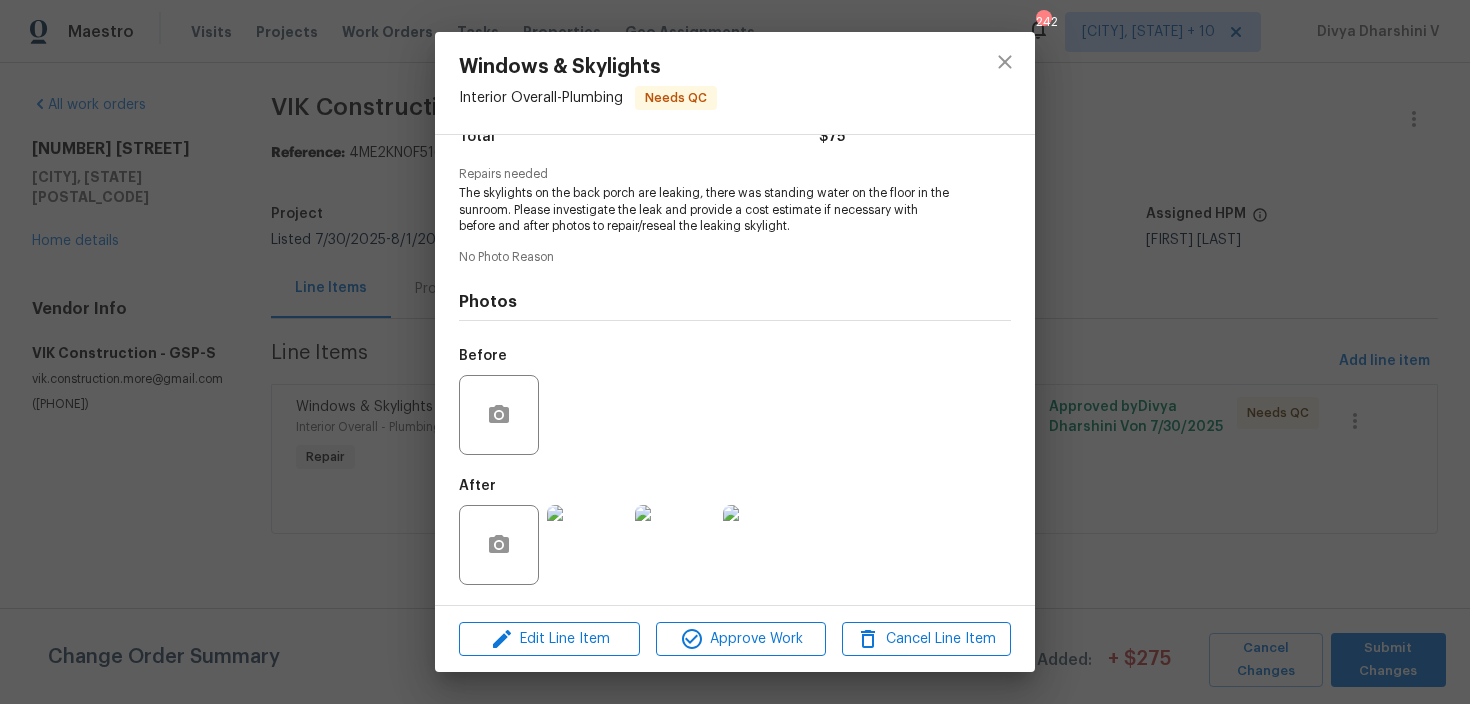 click on "Windows & Skylights Interior Overall  -  Plumbing Needs QC Vendor VIK Construction Account Category Repairs Cost $75 x 1 count $75 Labor $0 Total $75 Repairs needed The skylights on the back porch are leaking, there was standing water on the floor in the sunroom. Please investigate the leak and provide a cost estimate if necessary with before and after photos to repair/reseal the leaking skylight. No Photo Reason   Photos Before After  Edit Line Item  Approve Work  Cancel Line Item" at bounding box center [735, 352] 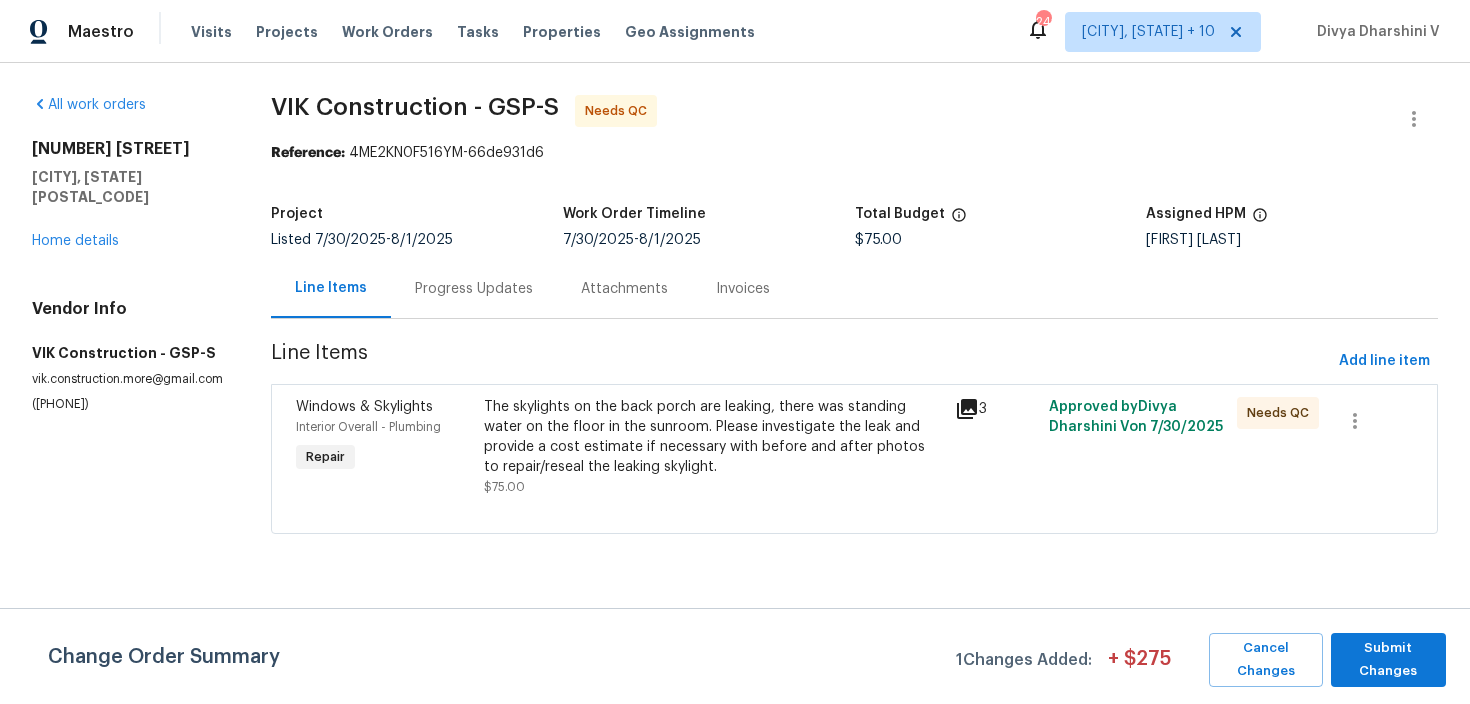 click on "Progress Updates" at bounding box center [474, 289] 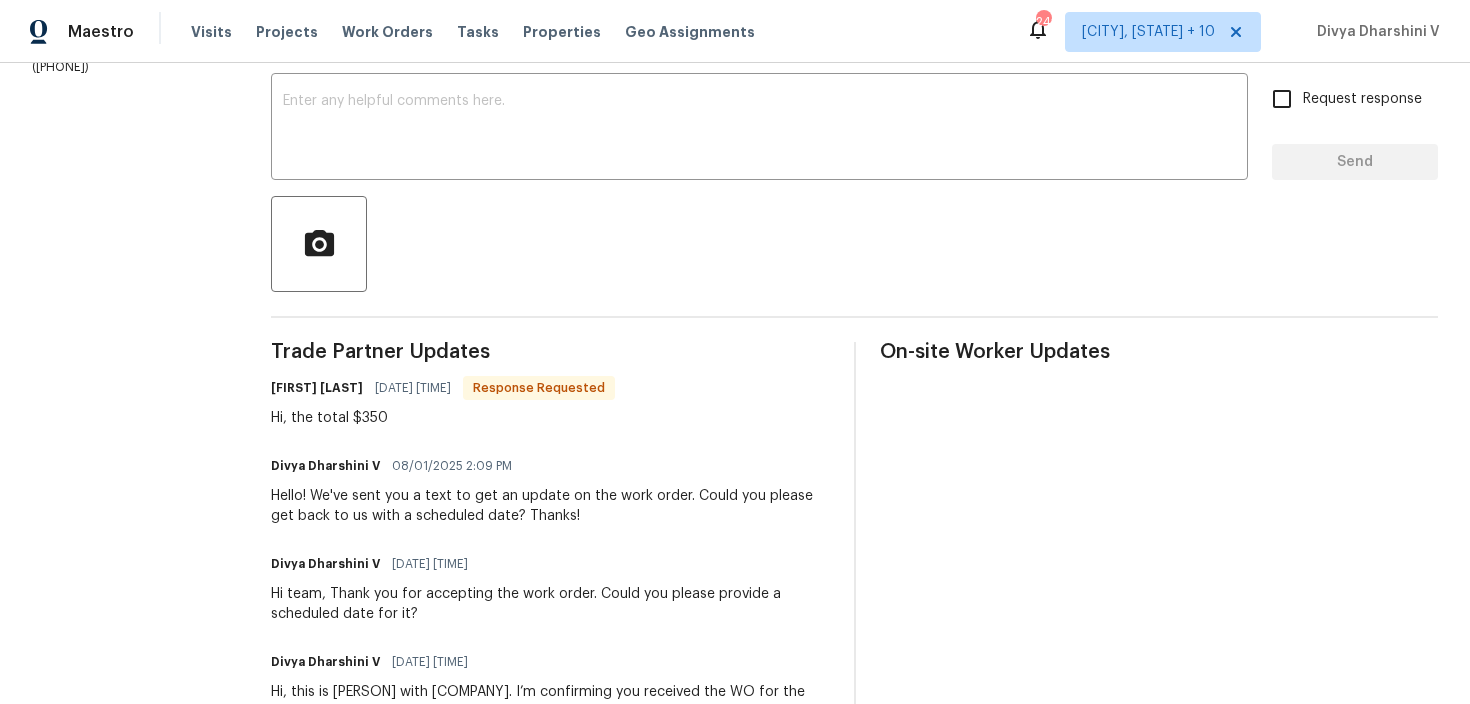 scroll, scrollTop: 261, scrollLeft: 0, axis: vertical 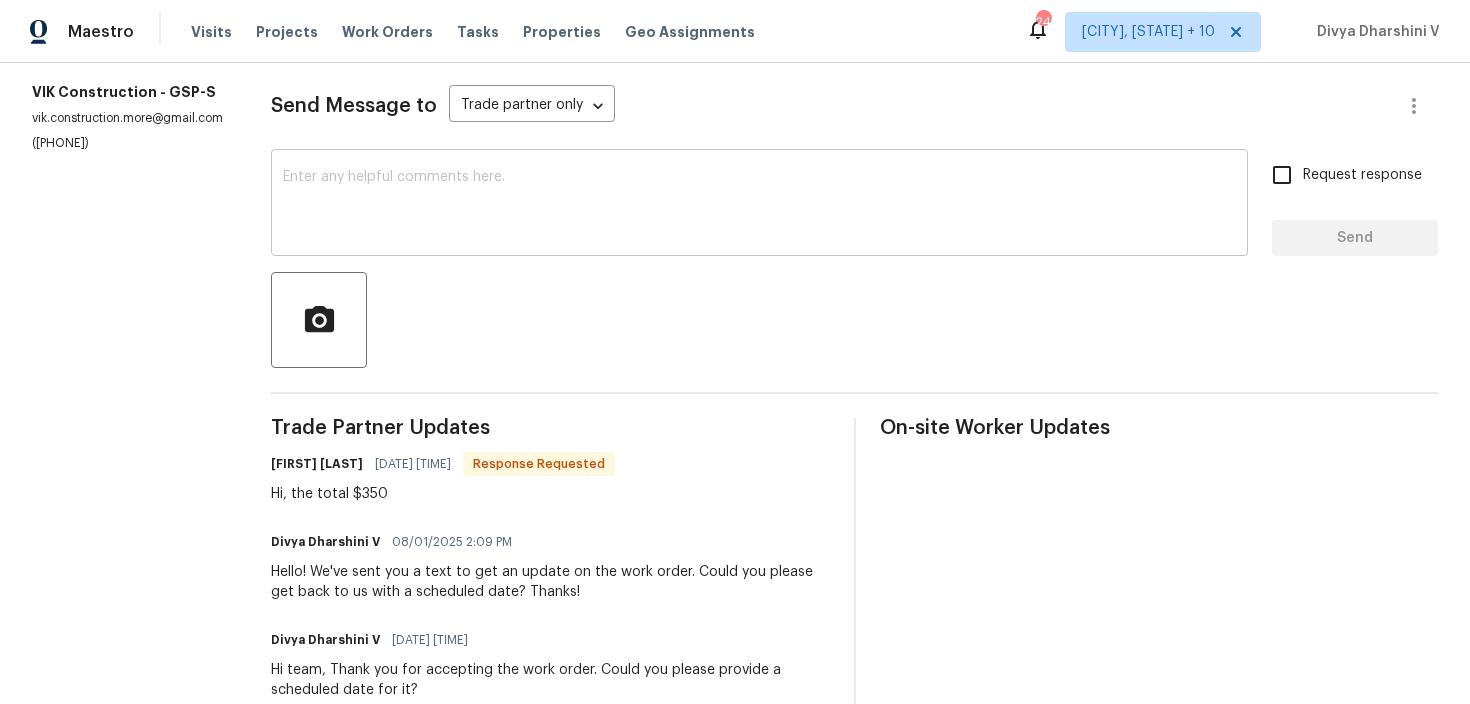 click at bounding box center (759, 205) 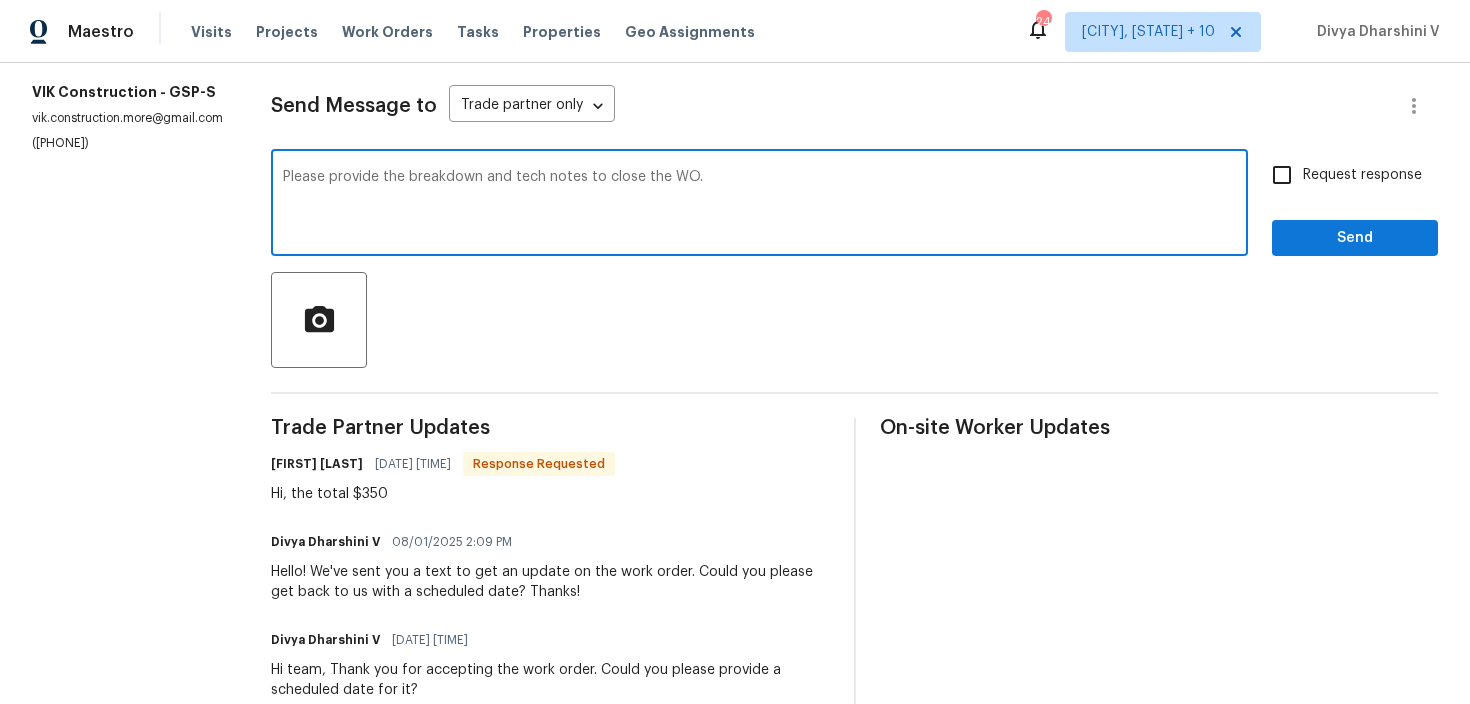 type on "Please provide the breakdown and tech notes to close the WO." 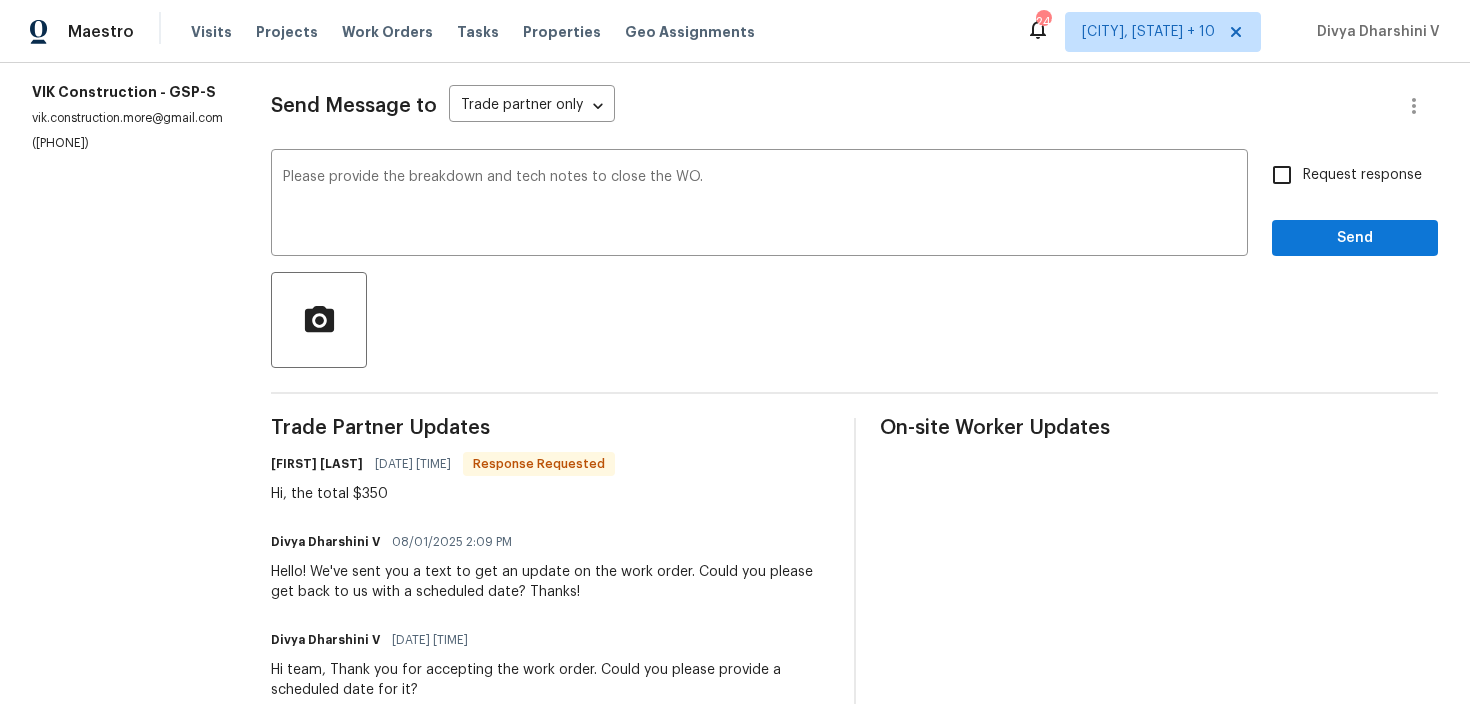 click on "Request response" at bounding box center [1282, 175] 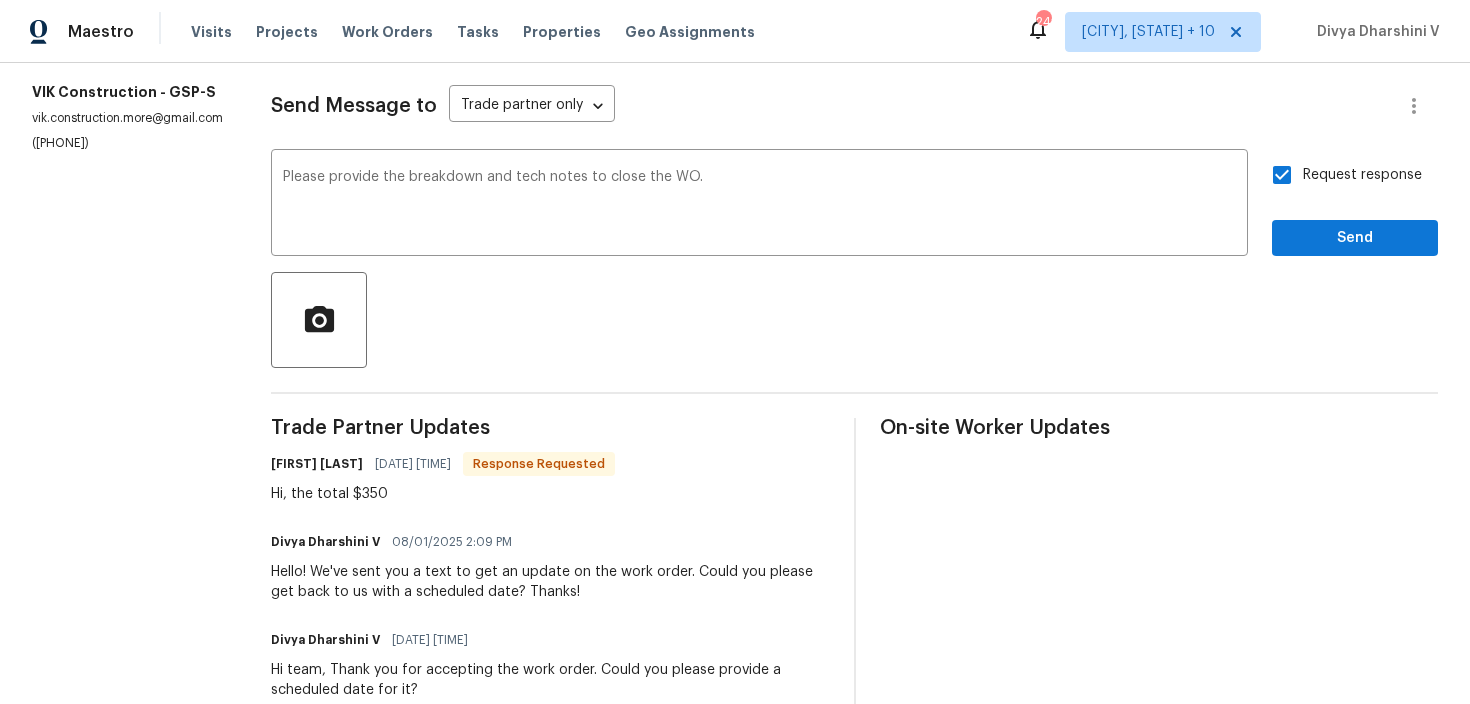 scroll, scrollTop: 113, scrollLeft: 0, axis: vertical 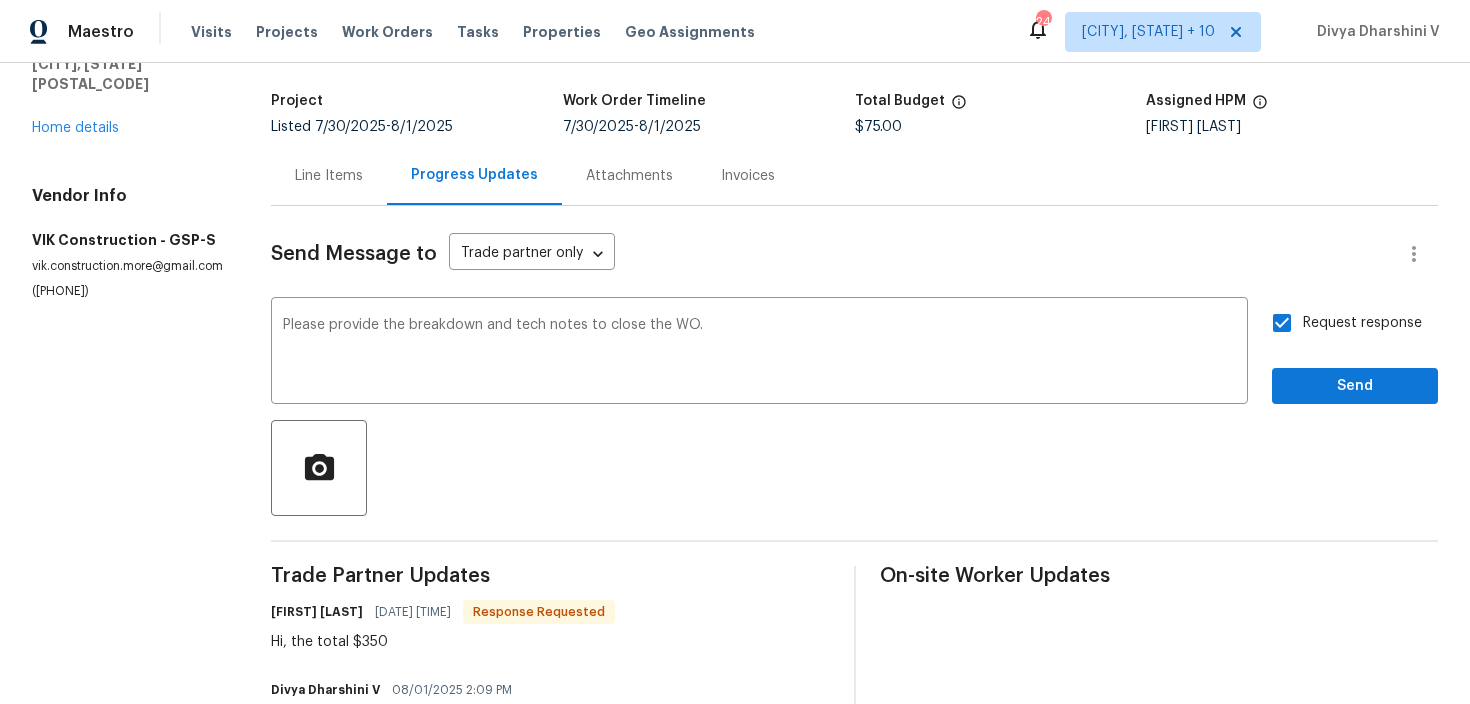 click on "Send Message to Trade partner only Trade partner only ​ Please provide the breakdown and tech notes to close the WO. x ​ Request response Send Trade Partner Updates Viktor Matviiv 08/04/2025 5:28 AM Response Requested Hi, the total $350 Divya Dharshini V 08/01/2025 2:09 PM Hello! We've sent you a text to get an update on the work order. Could you please get back to us with a scheduled date? Thanks! Divya Dharshini V 07/31/2025 10:14 AM Hi team, Thank you for accepting the work order. Could you please provide a scheduled date for it? Divya Dharshini V 07/30/2025 9:18 AM Hi, this is Divya with Opendoor. I’m confirming you received the WO for the property at 909 Burkshire Ct, Spartanburg, SC 29301. Please review and accept the WO within 24 hours and provide a schedule date. Please disregard the contact information for the HPM included in the WO. Our Centralised LWO Team is responsible for Listed WOs. On-site Worker Updates" at bounding box center [854, 618] 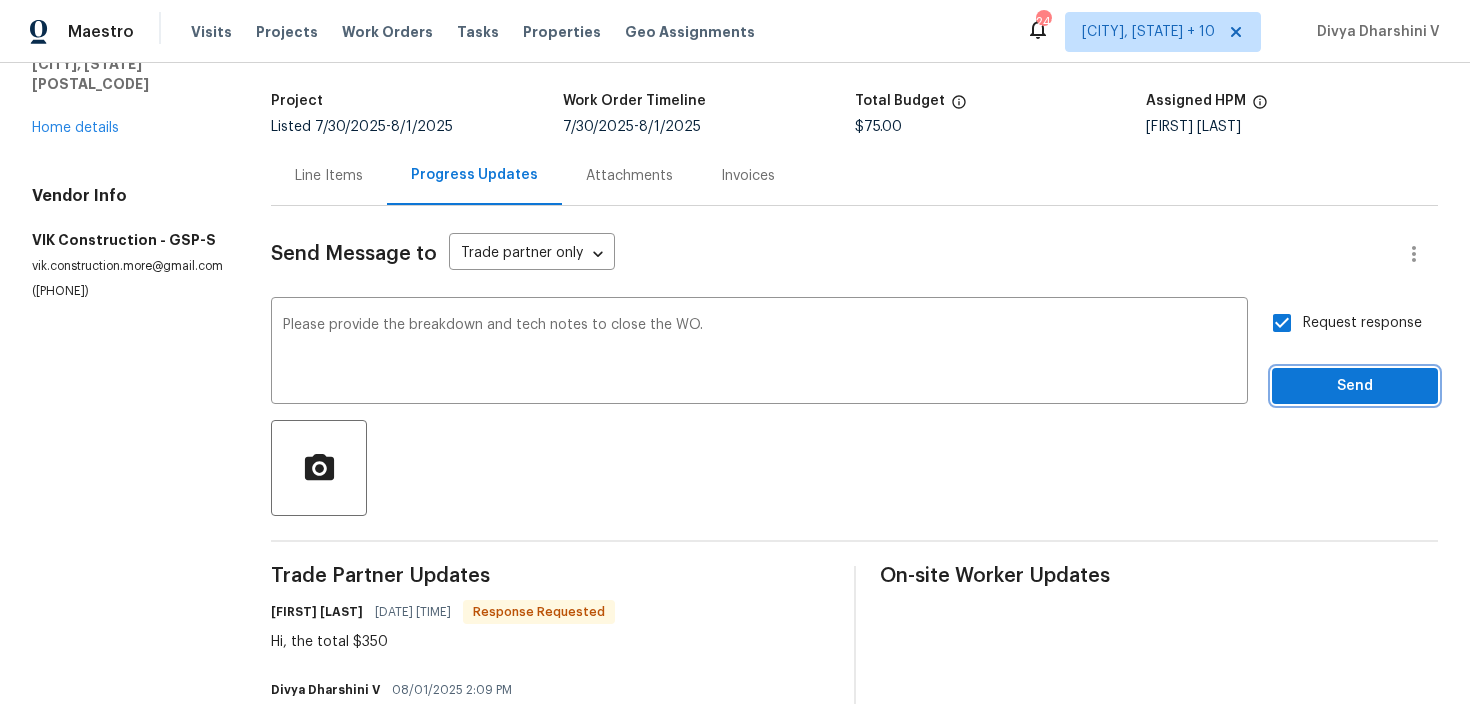 click on "Send" at bounding box center [1355, 386] 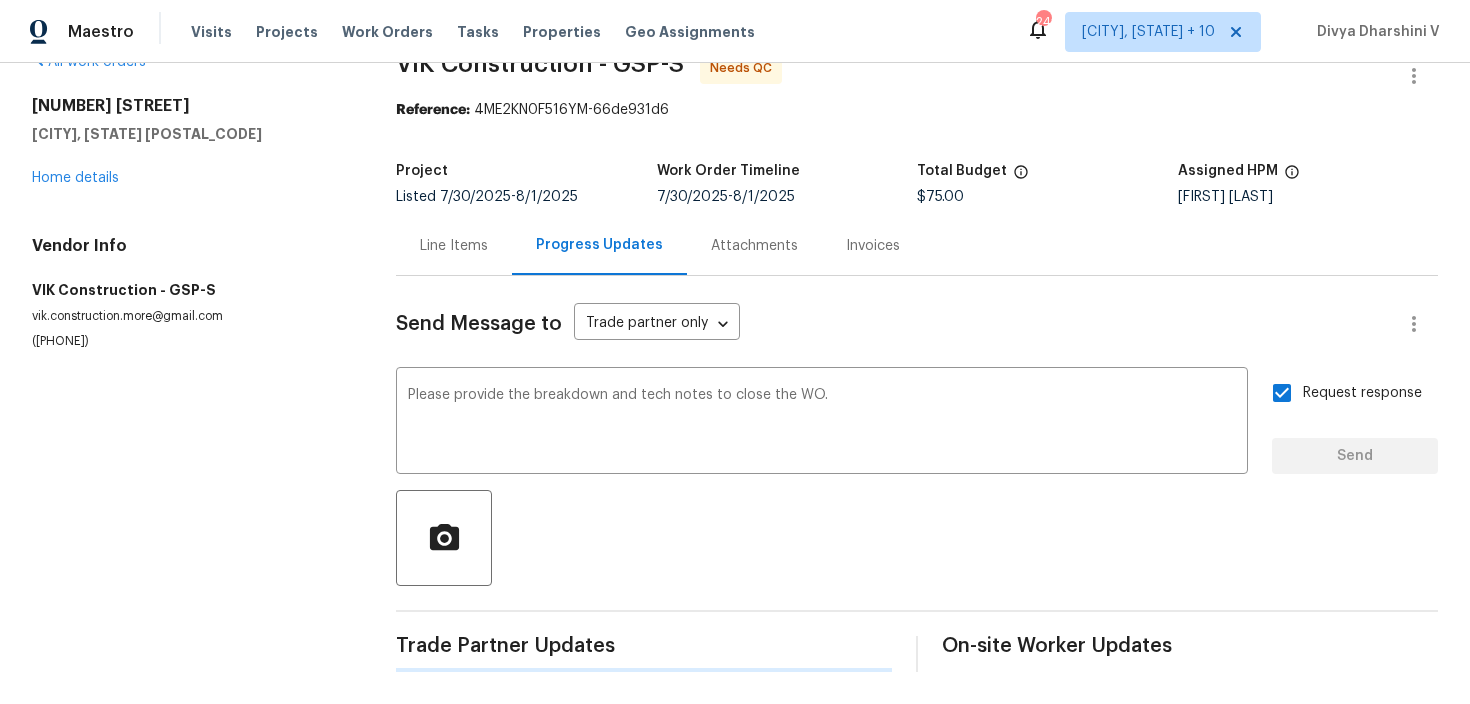 scroll, scrollTop: 43, scrollLeft: 0, axis: vertical 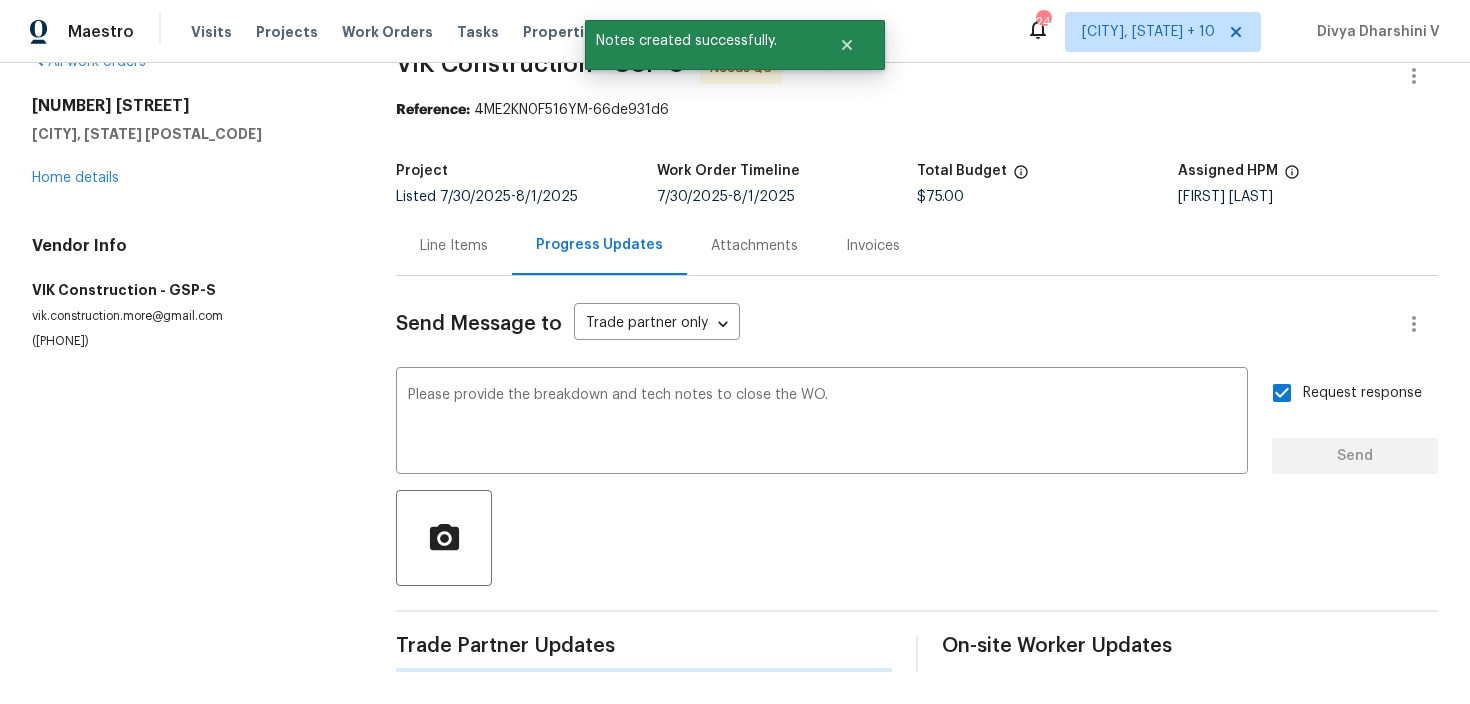 type 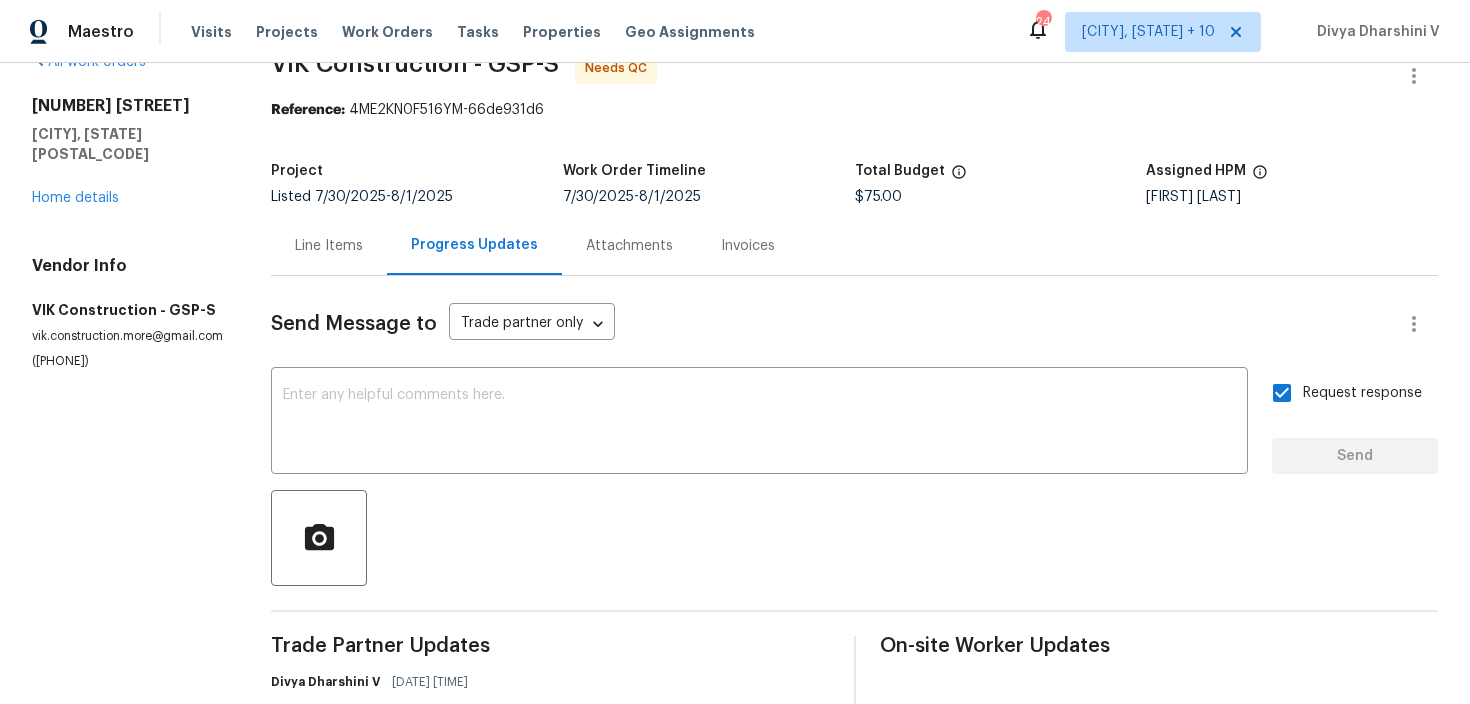 scroll, scrollTop: 113, scrollLeft: 0, axis: vertical 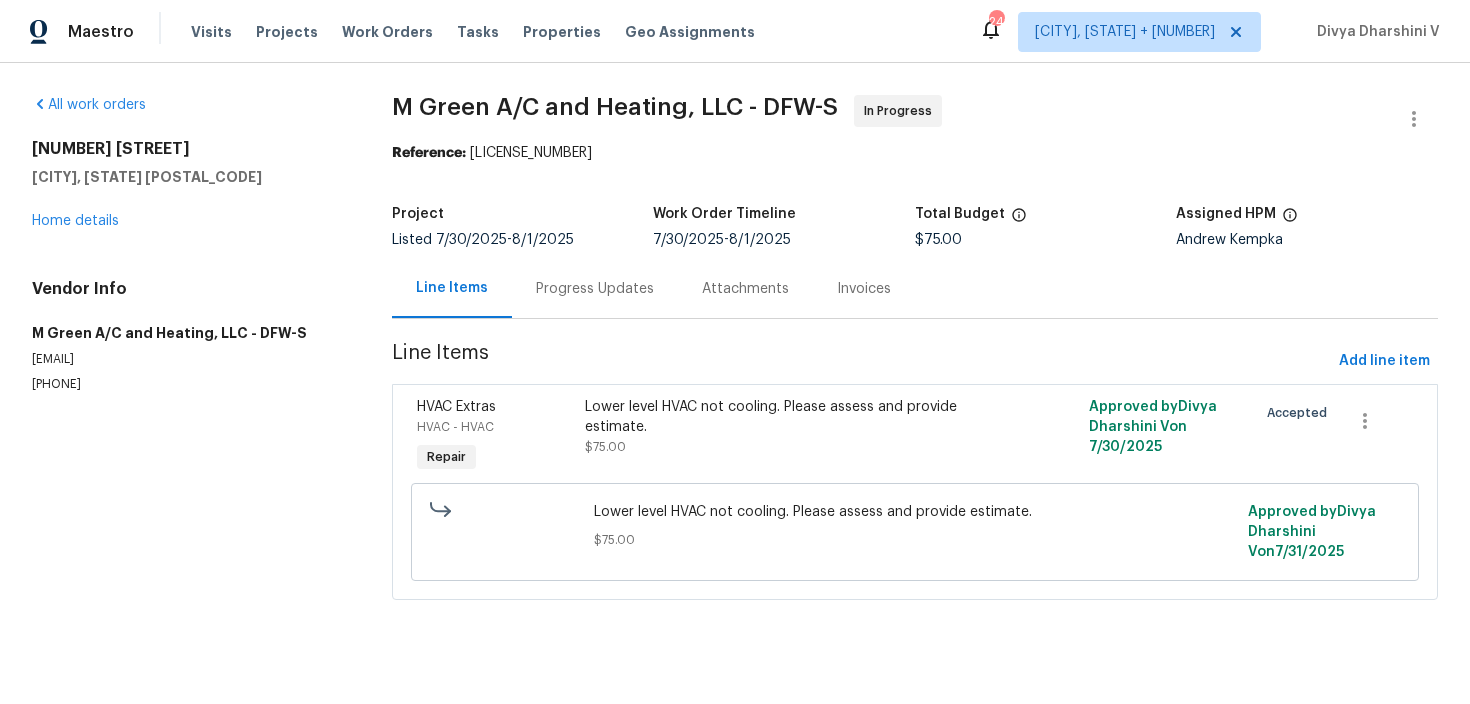 click on "Progress Updates" at bounding box center (595, 288) 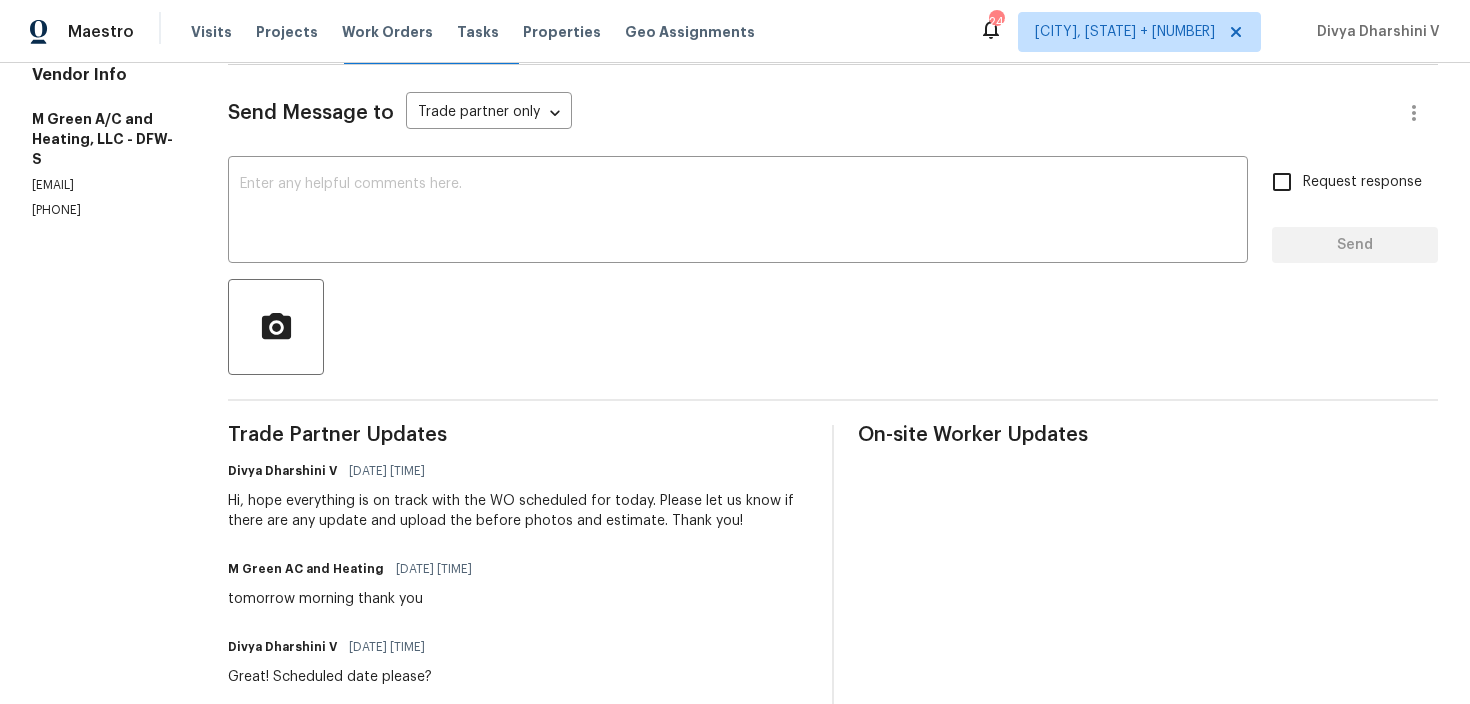scroll, scrollTop: 0, scrollLeft: 0, axis: both 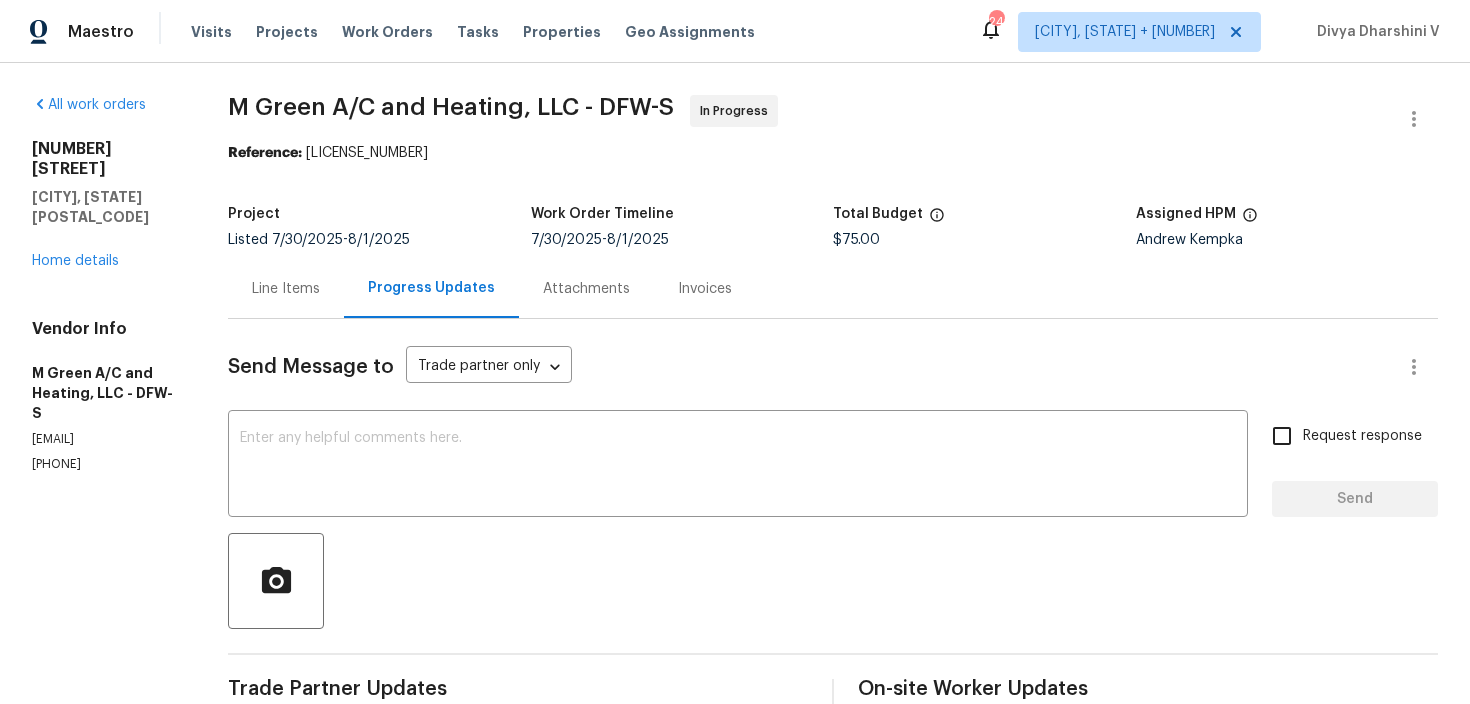 click on "(972) 415-3696" at bounding box center (106, 464) 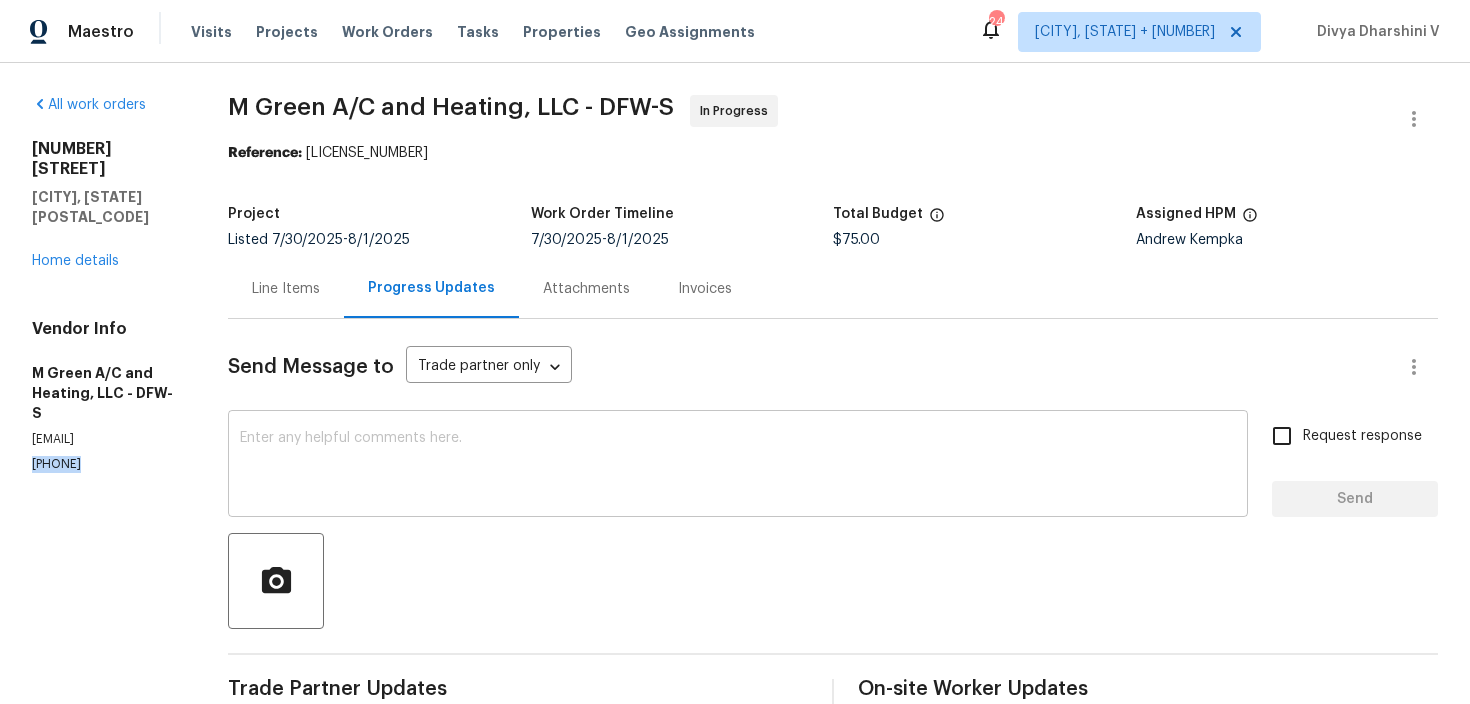 copy on "(972) 415-3696" 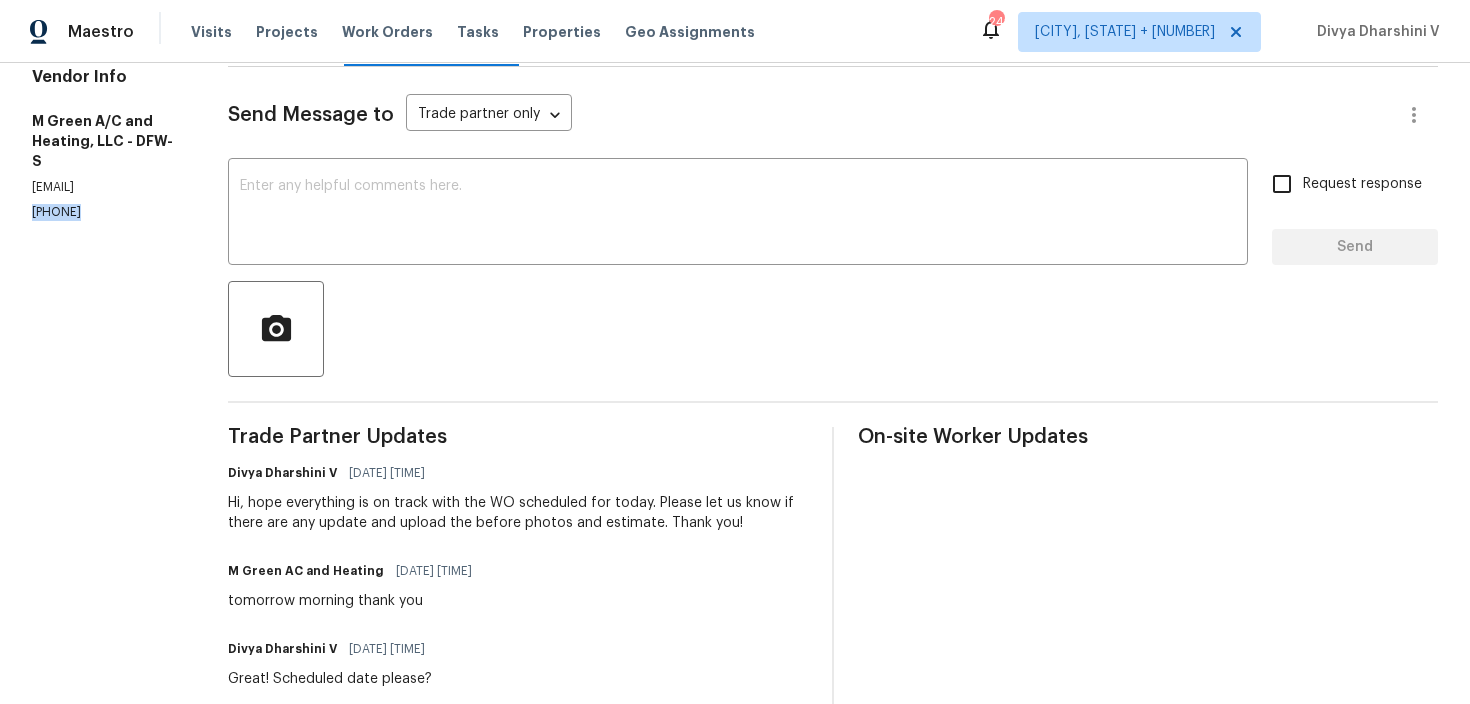 scroll, scrollTop: 0, scrollLeft: 0, axis: both 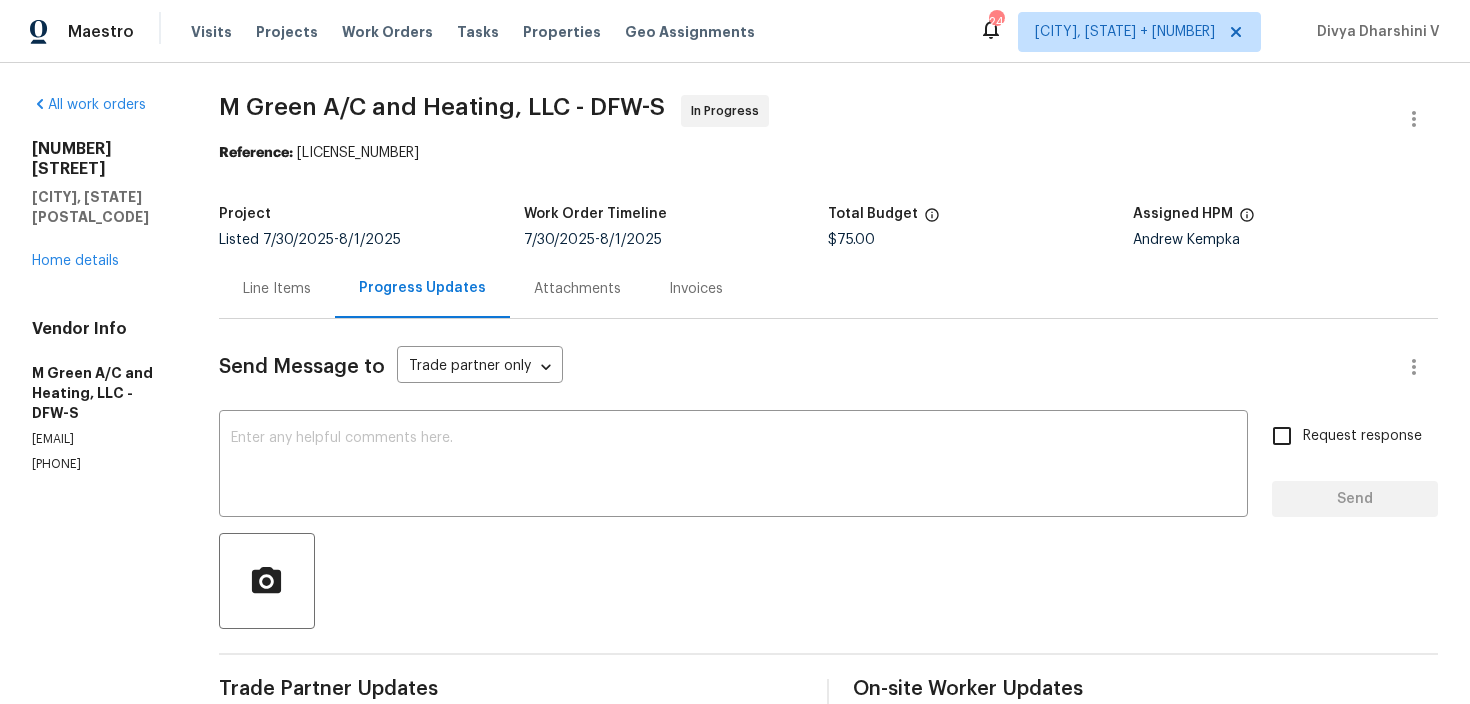 click on "Line Items" at bounding box center [277, 288] 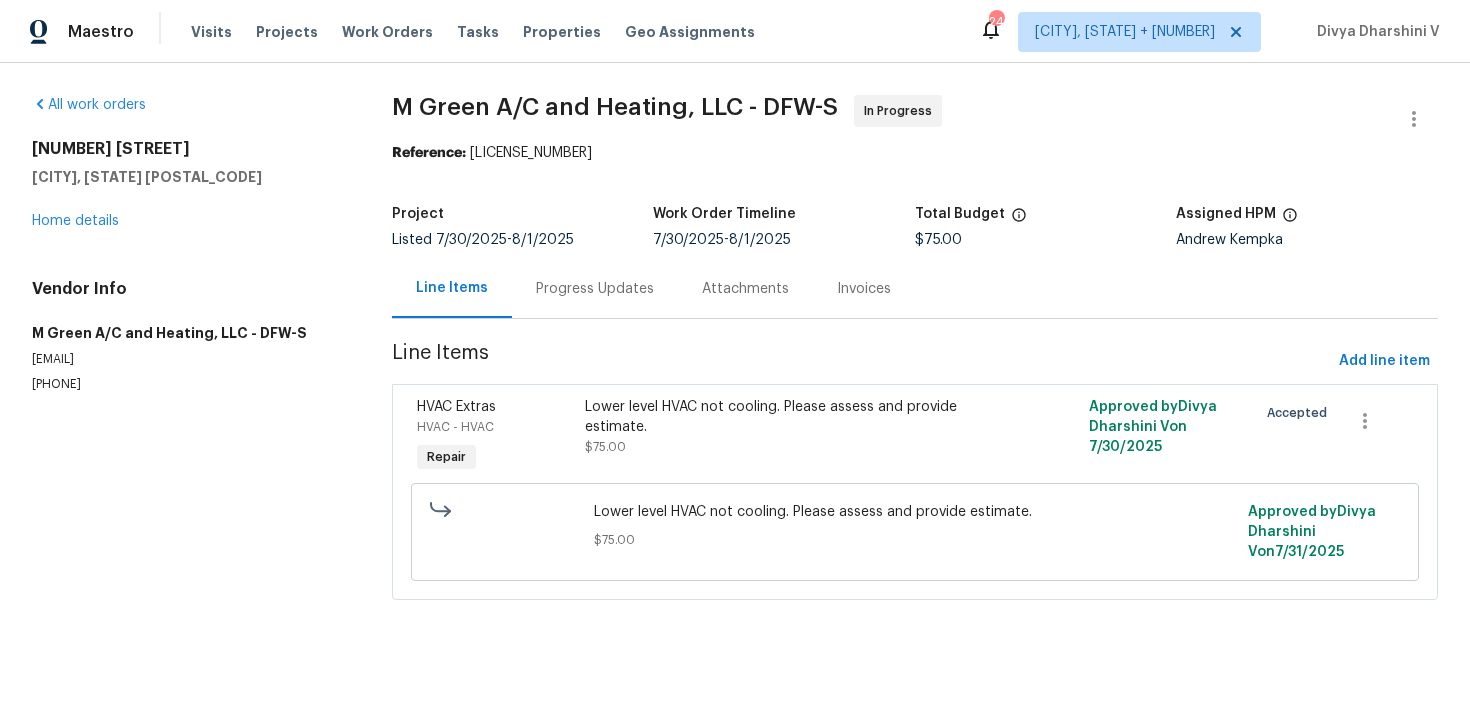 click on "Progress Updates" at bounding box center (595, 288) 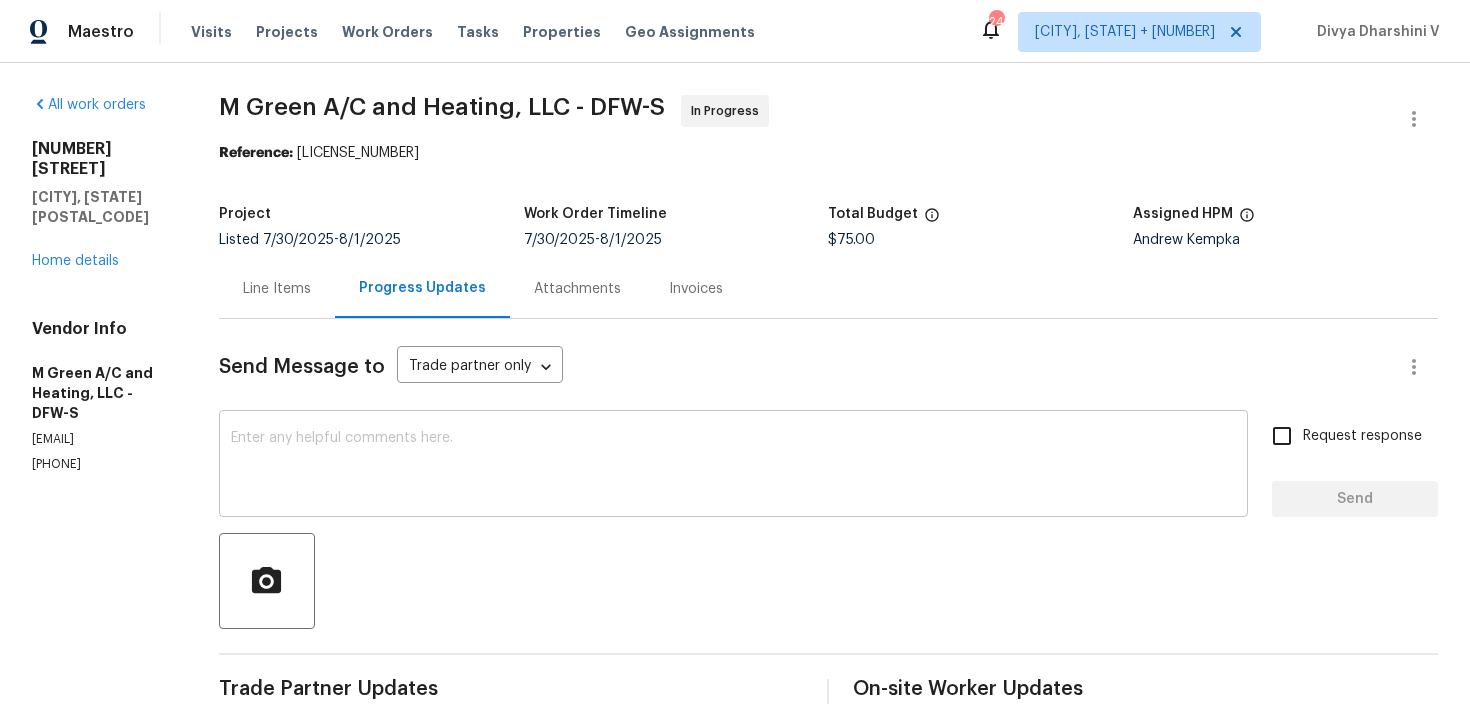 click at bounding box center (733, 466) 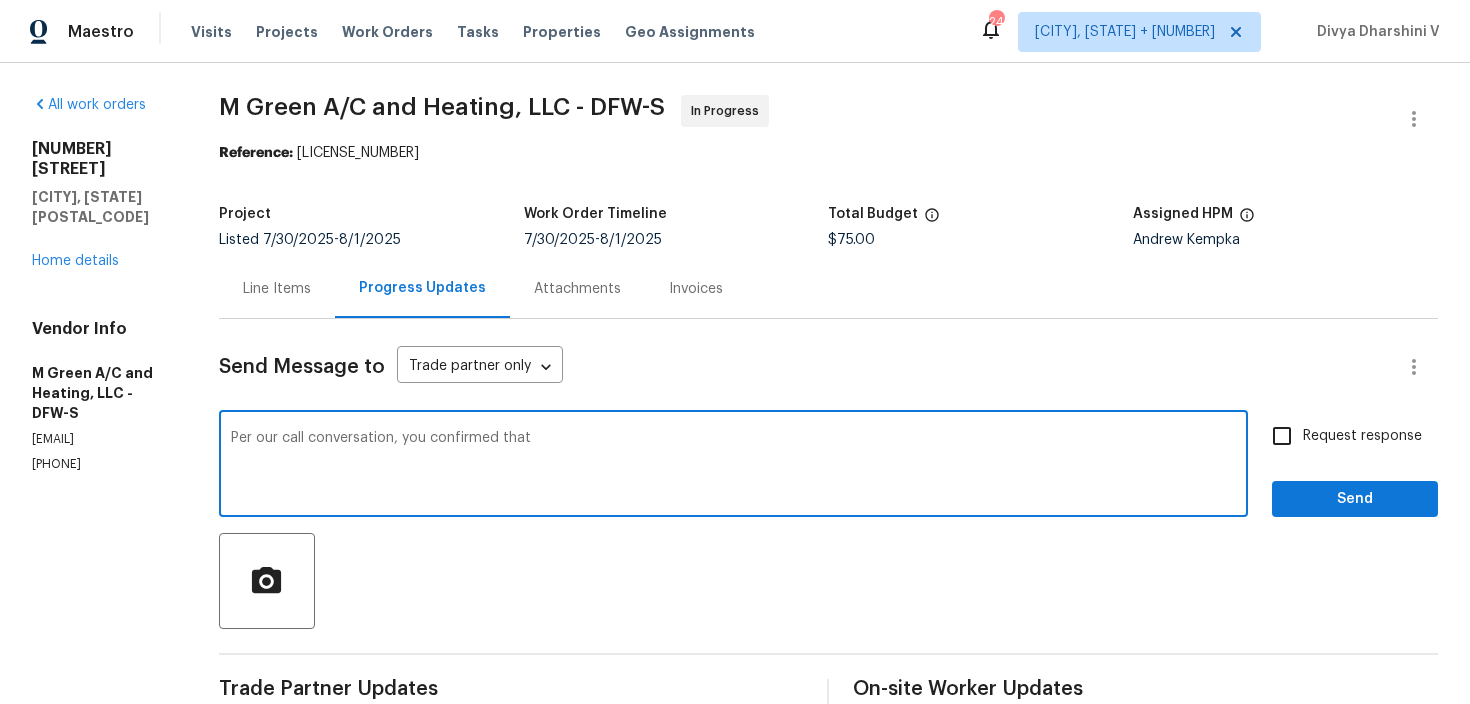 paste on "will complete the update in approximately 45 minutes." 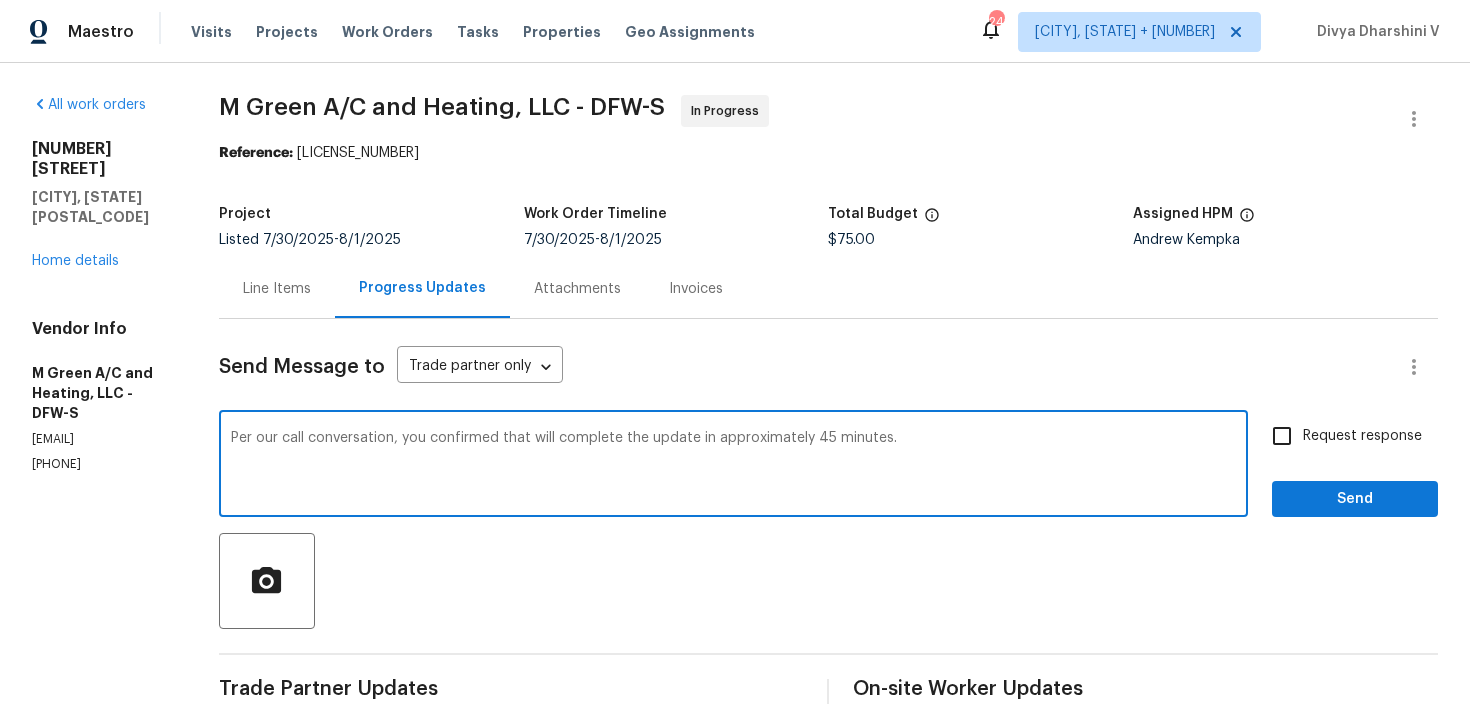 type on "Per our call conversation, you confirmed that will complete the update in approximately 45 minutes." 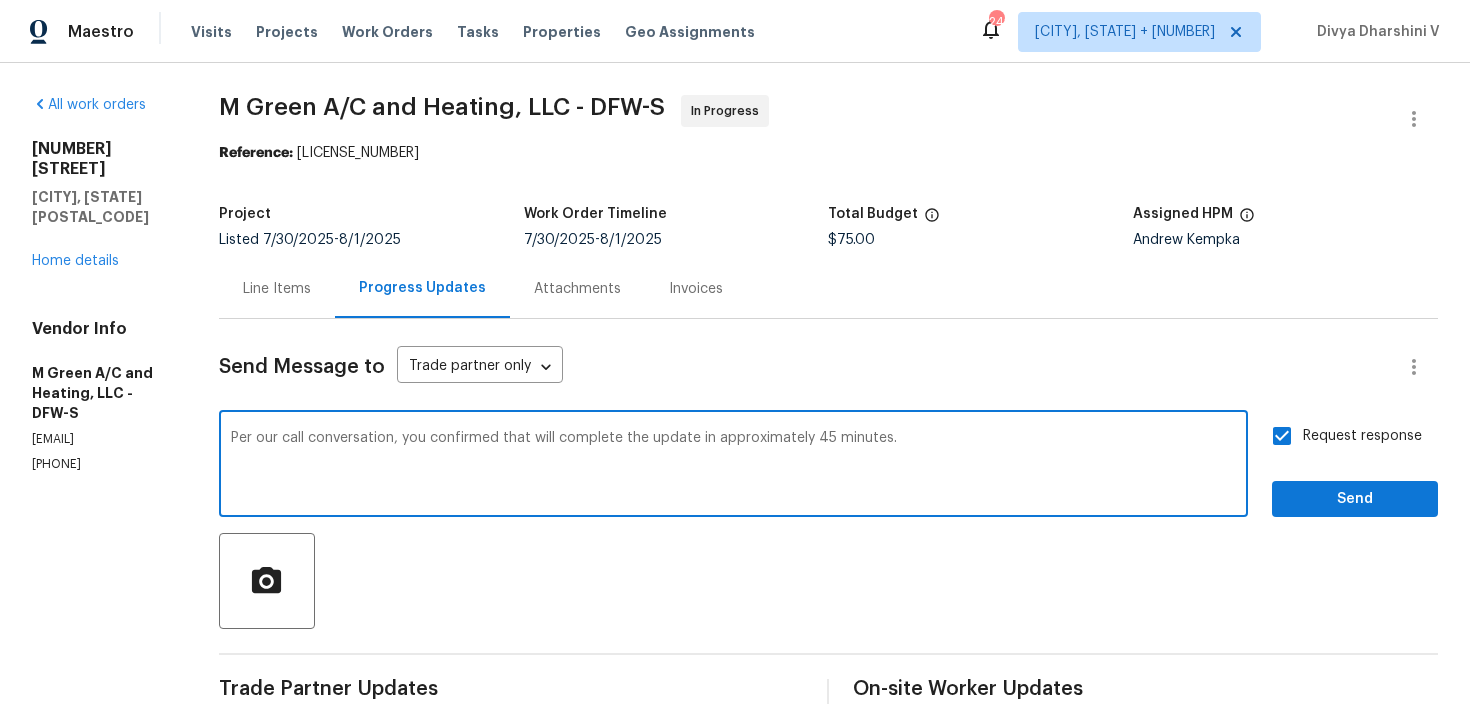 drag, startPoint x: 620, startPoint y: 443, endPoint x: 706, endPoint y: 444, distance: 86.00581 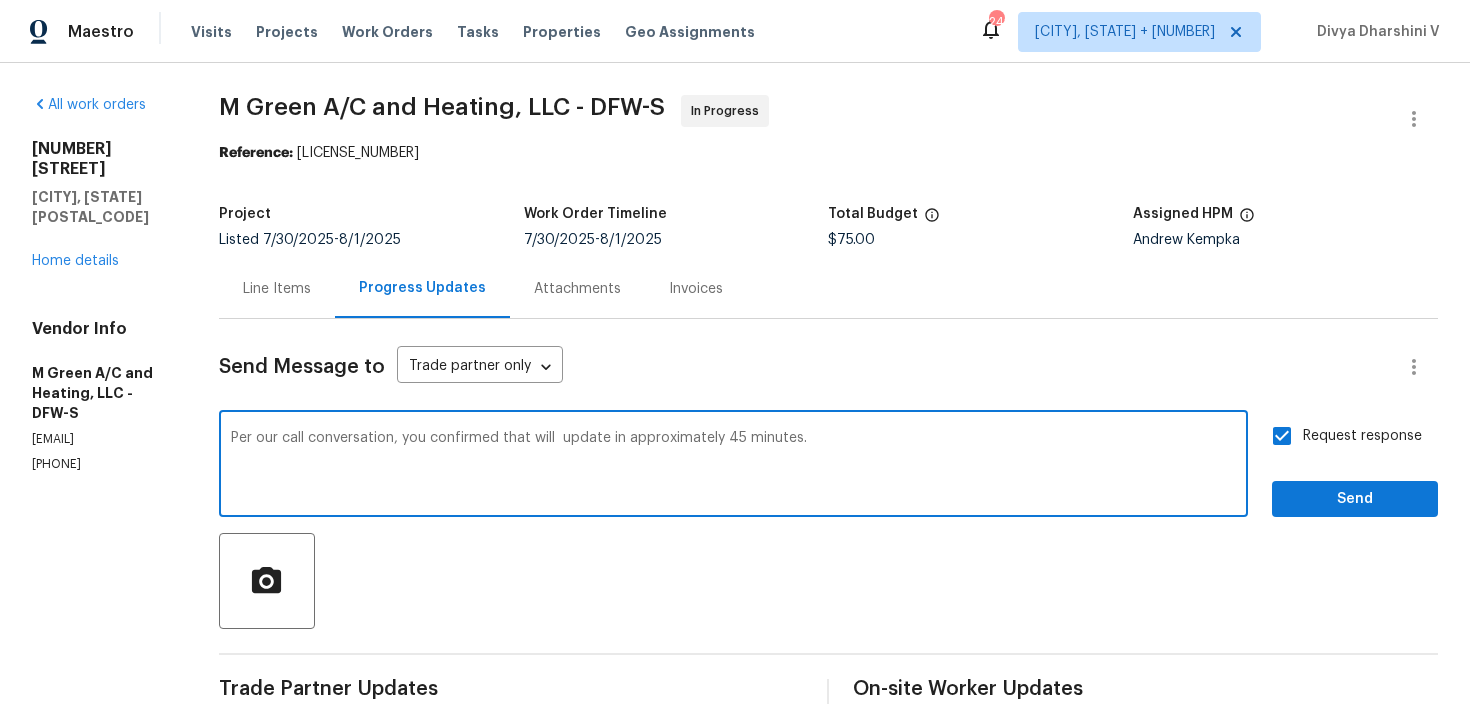 click on "Per our call conversation, you confirmed that will  update in approximately 45 minutes." at bounding box center [733, 466] 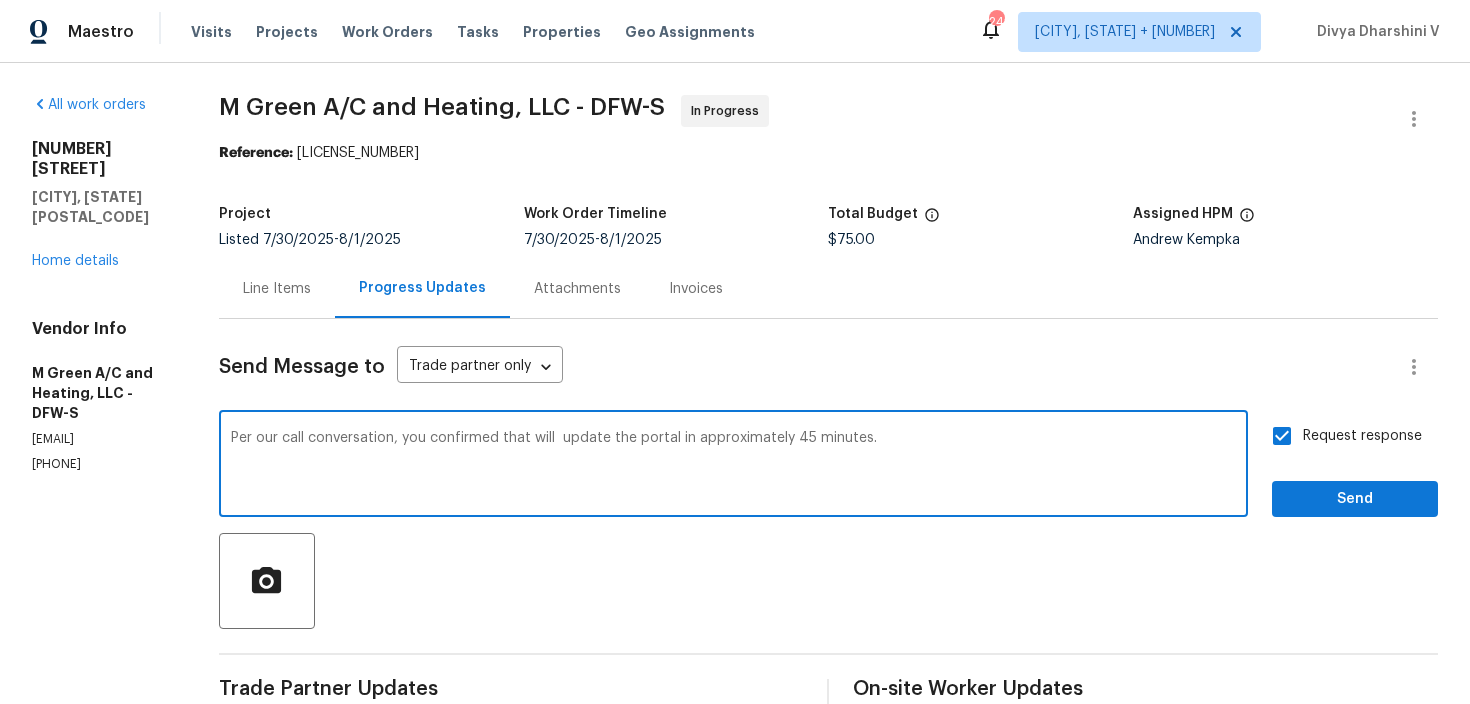 click on "will update" at bounding box center (0, 0) 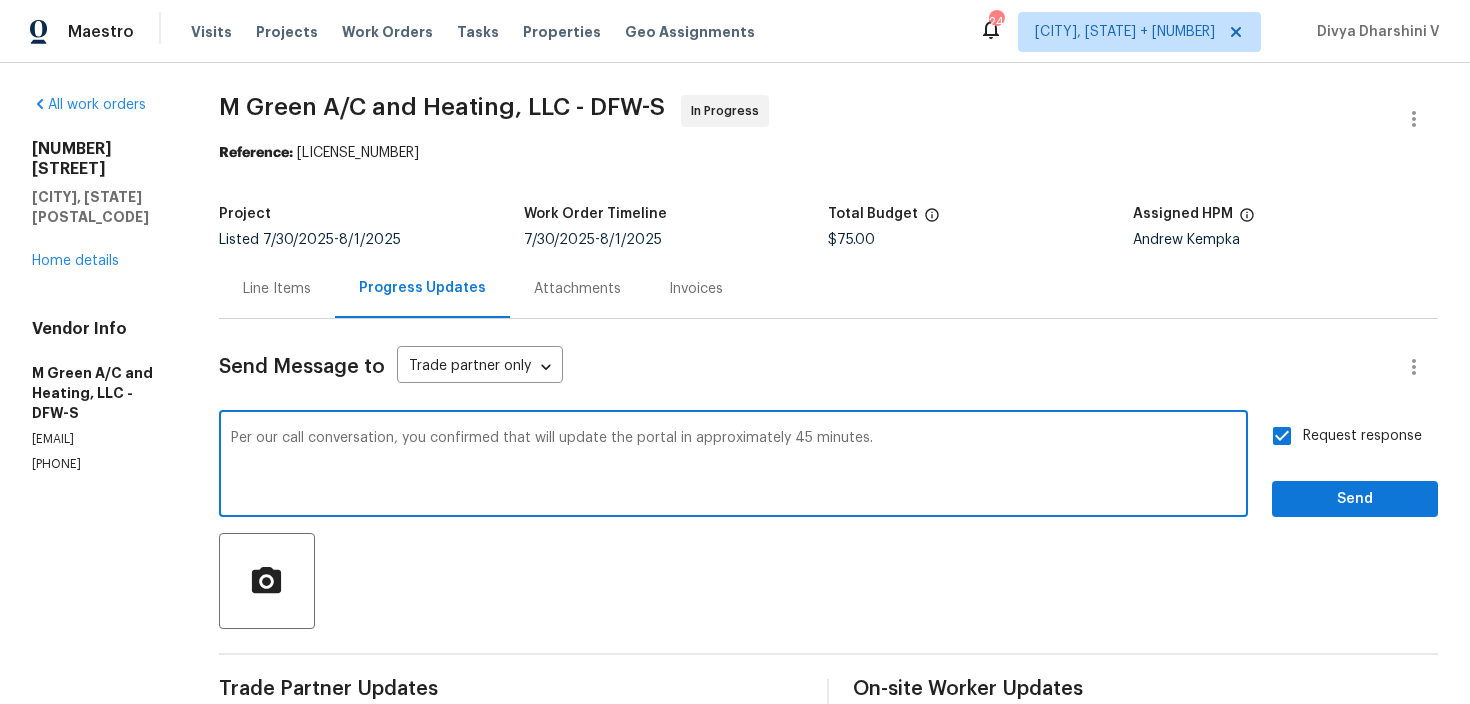 click on "Per our call conversation, you confirmed that will update the portal in approximately 45 minutes." at bounding box center (733, 466) 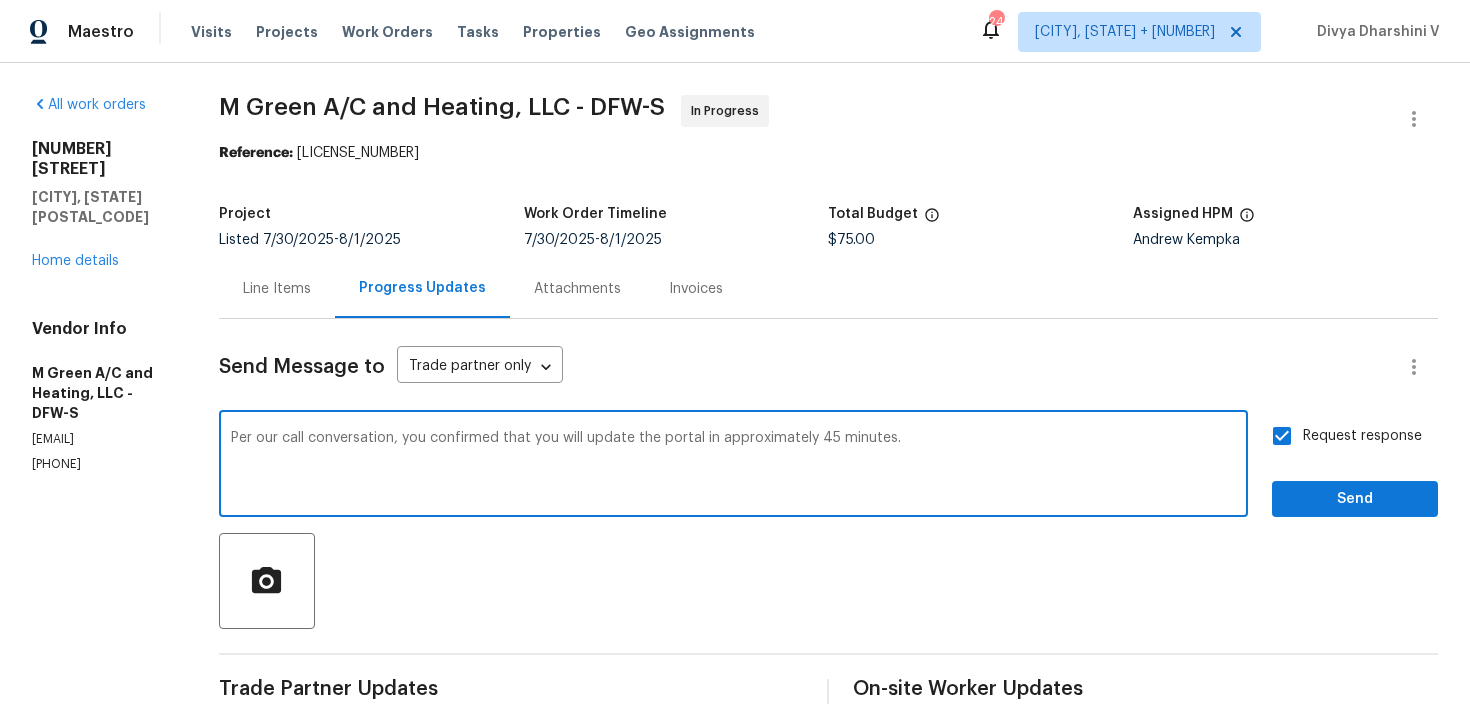 scroll, scrollTop: 26, scrollLeft: 0, axis: vertical 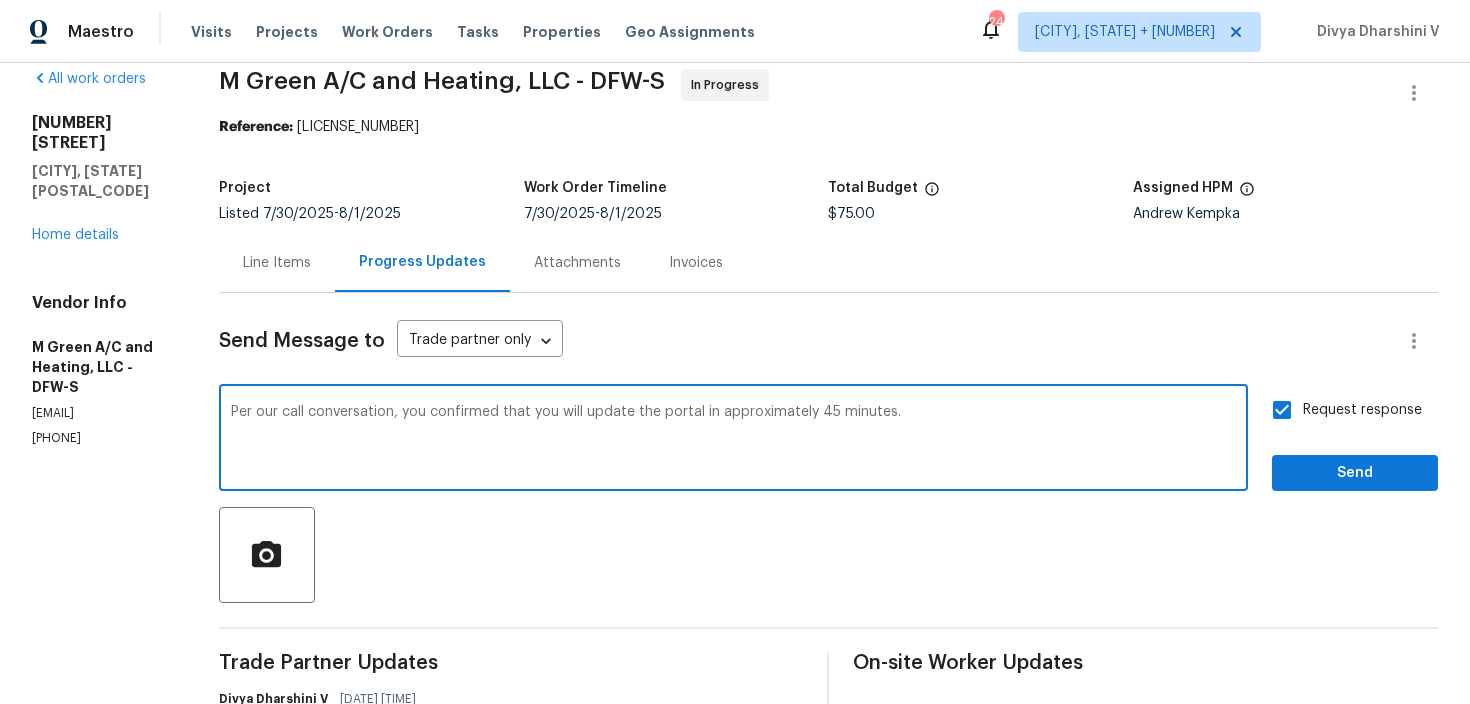 type on "Per our call conversation, you confirmed that you will update the portal in approximately 45 minutes." 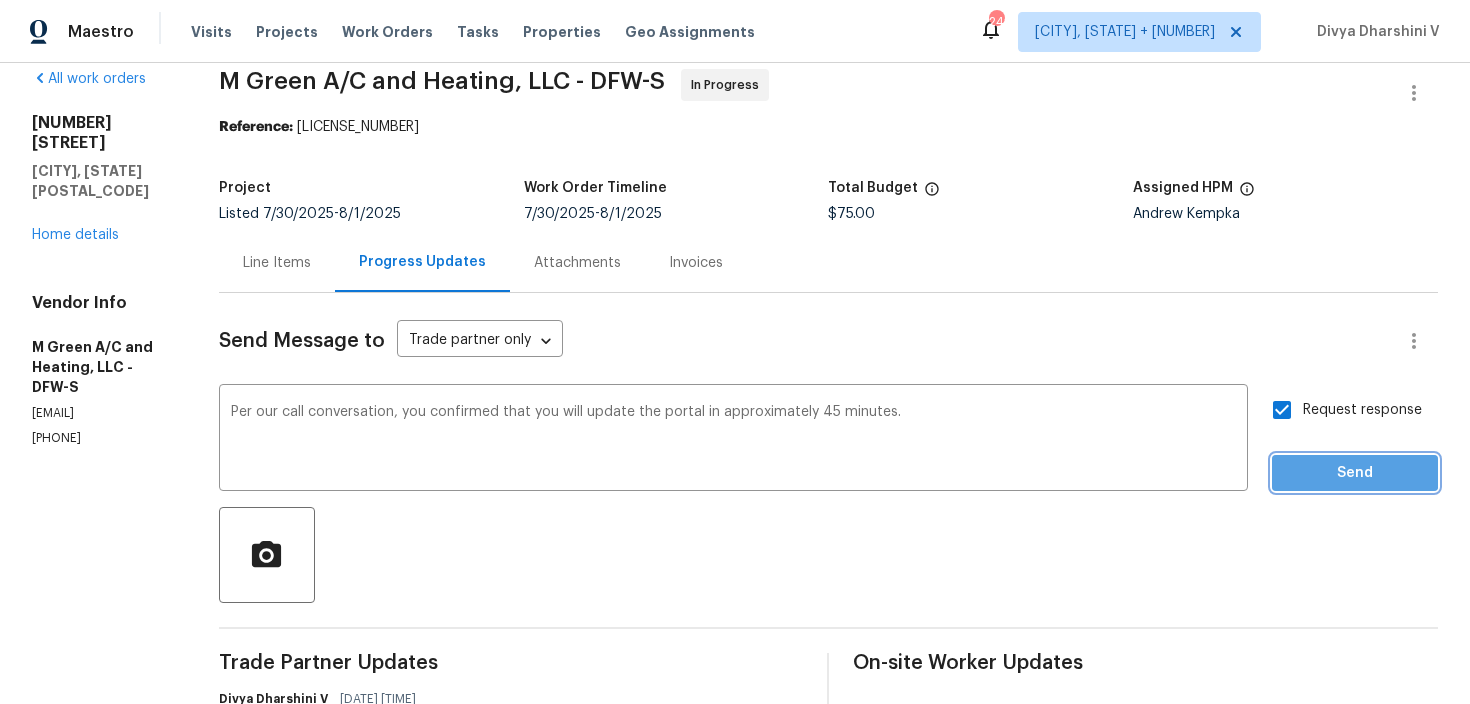 click on "Send" at bounding box center [1355, 473] 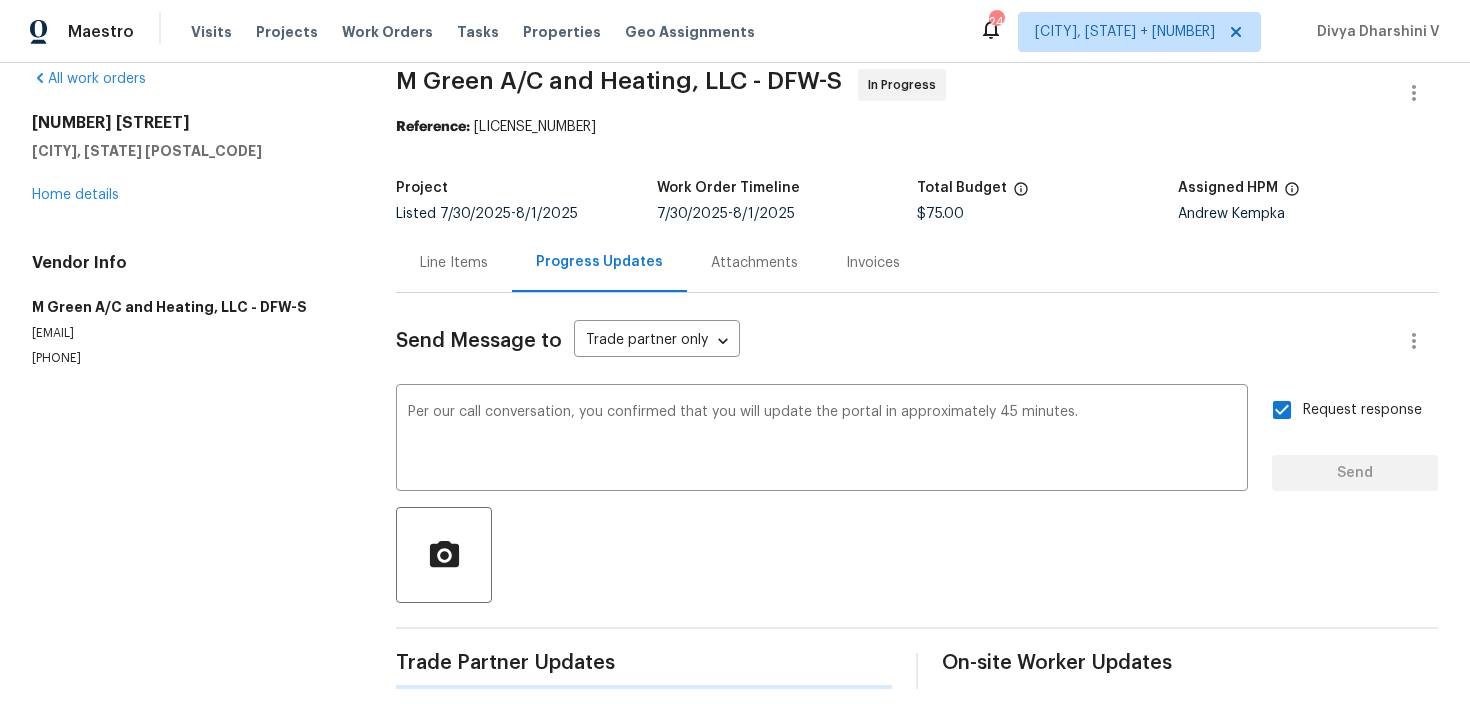 type 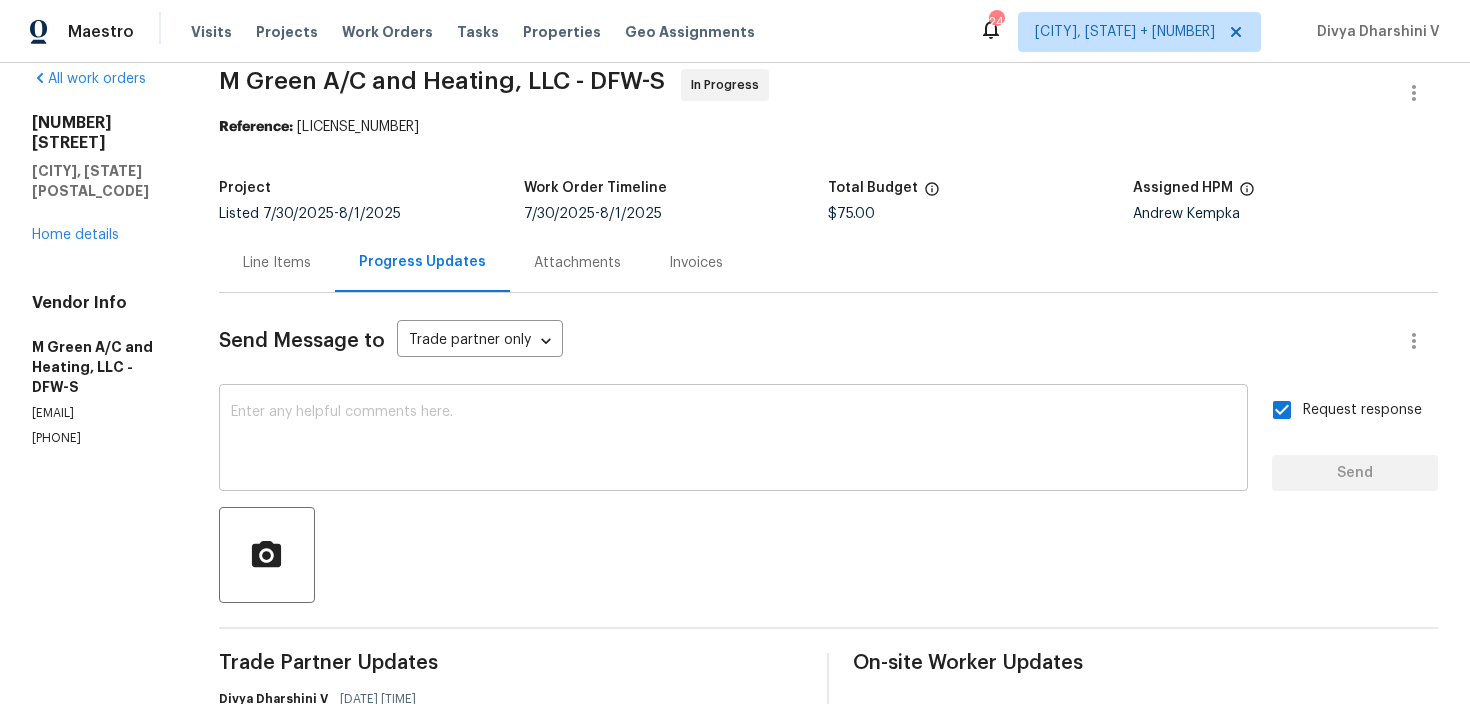 scroll, scrollTop: 212, scrollLeft: 0, axis: vertical 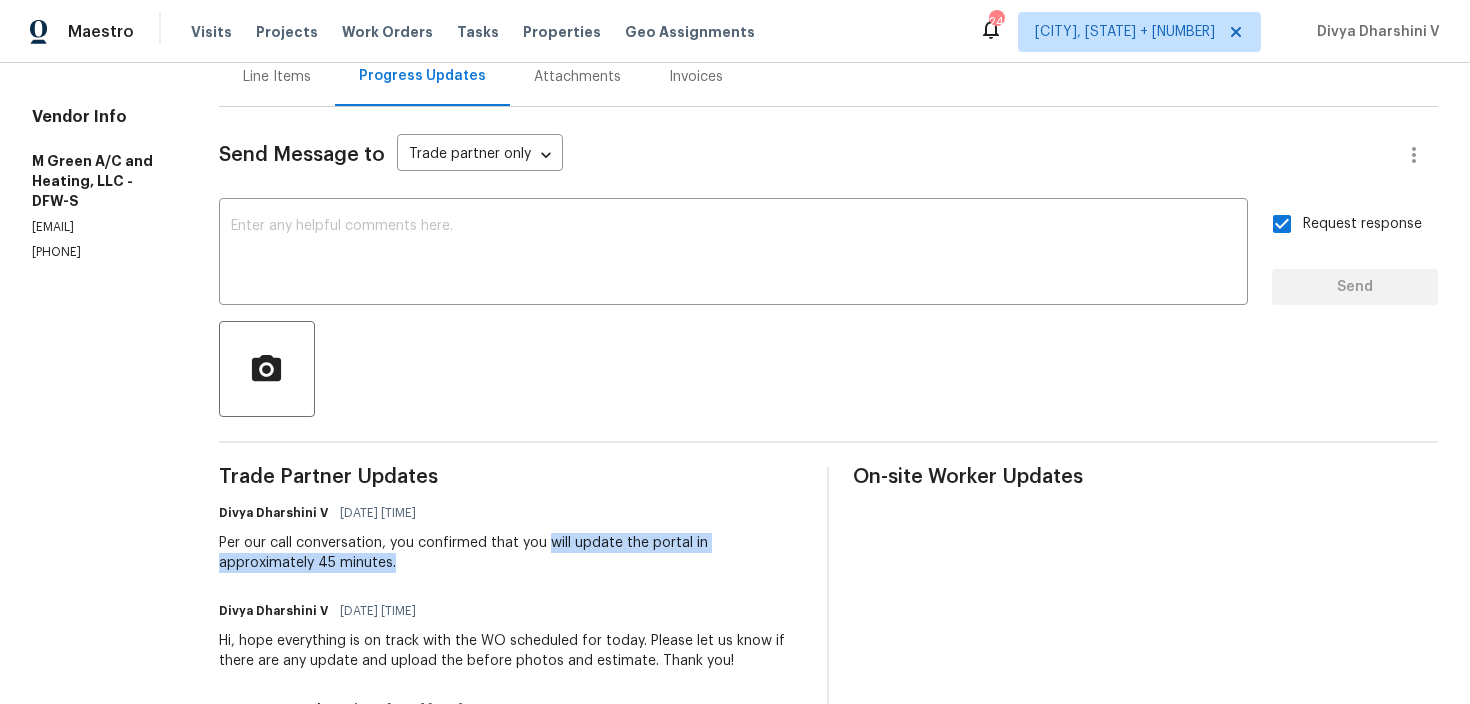 drag, startPoint x: 610, startPoint y: 545, endPoint x: 620, endPoint y: 558, distance: 16.40122 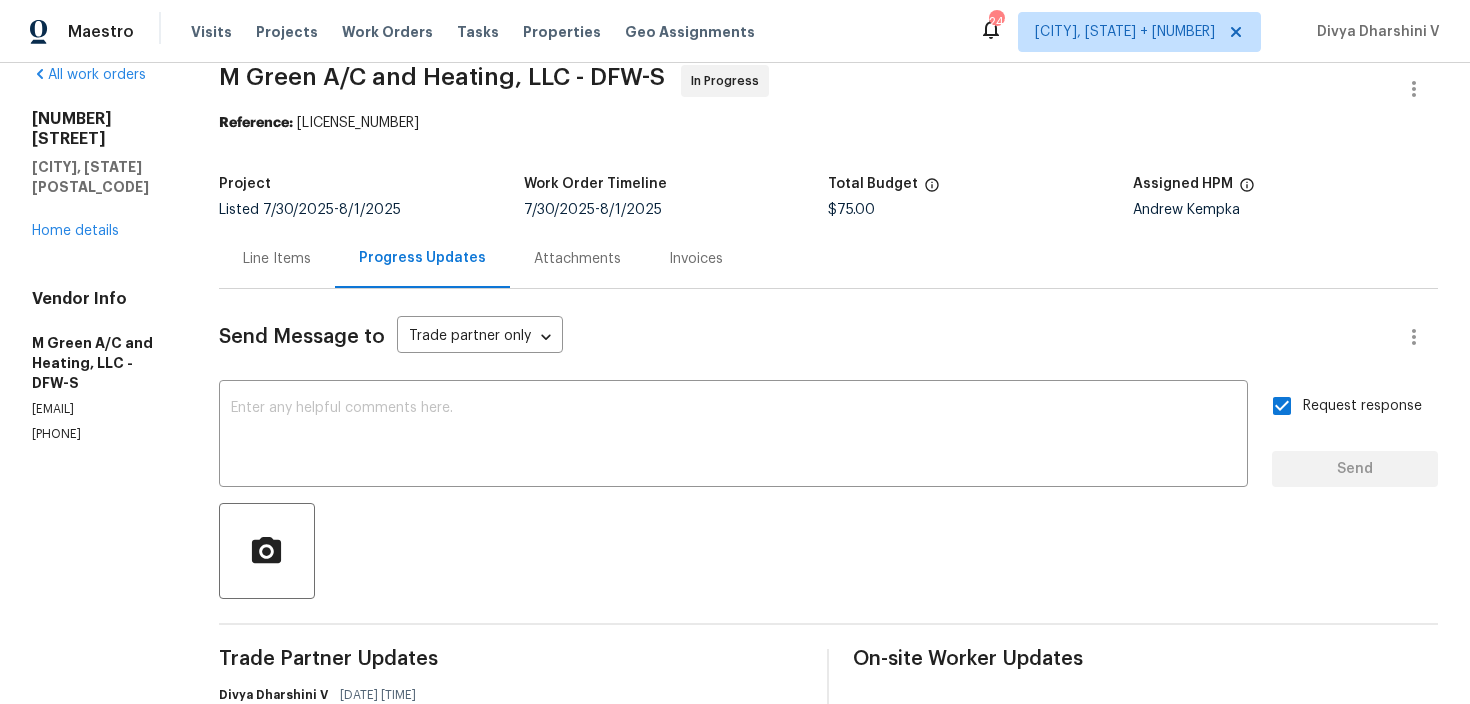 scroll, scrollTop: 0, scrollLeft: 0, axis: both 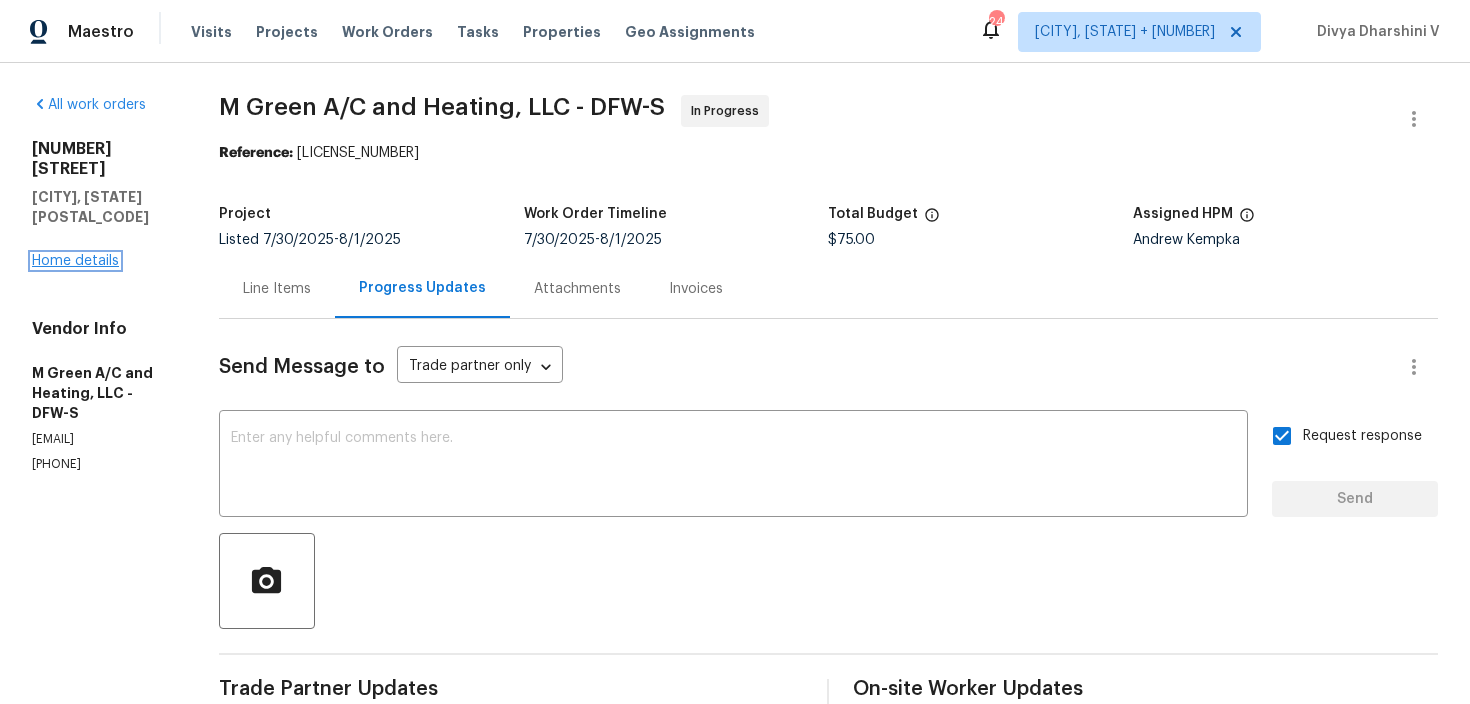 click on "Home details" at bounding box center [75, 261] 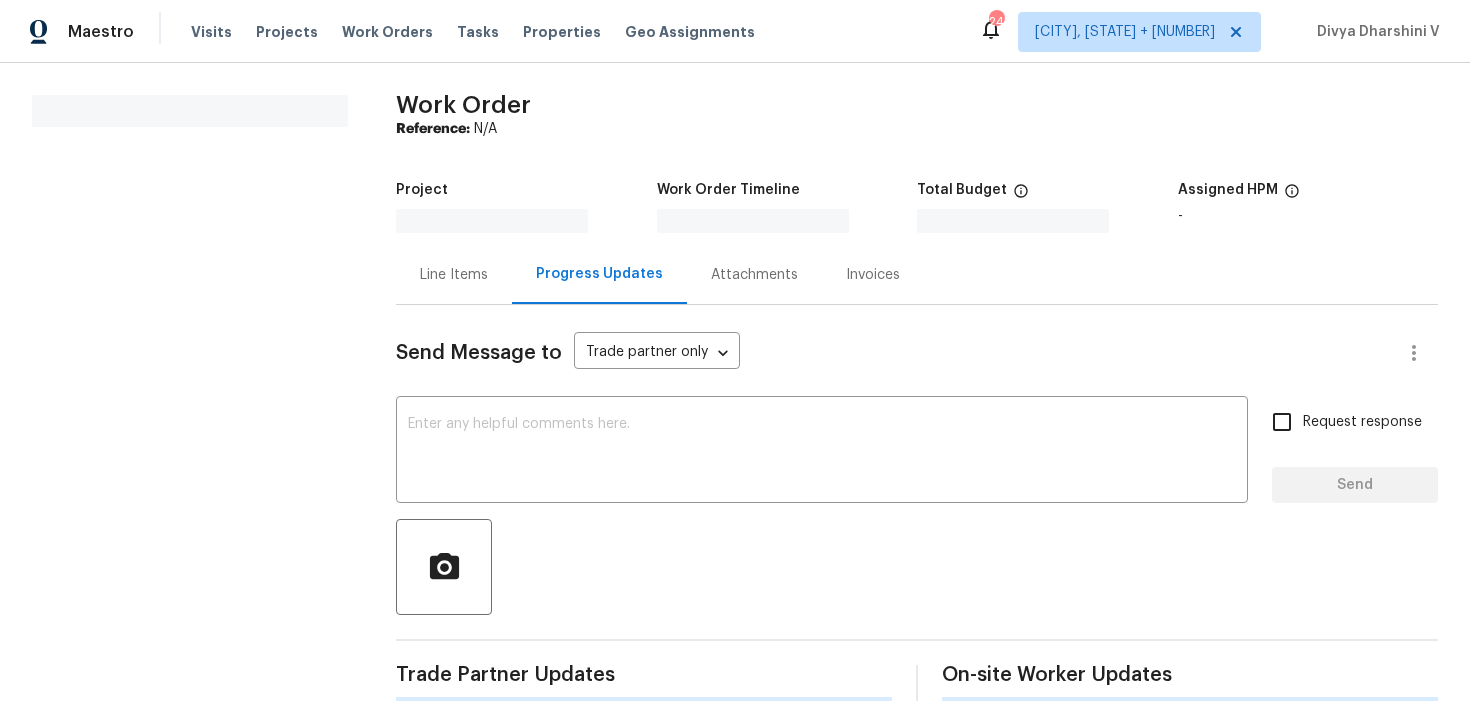 scroll, scrollTop: 0, scrollLeft: 0, axis: both 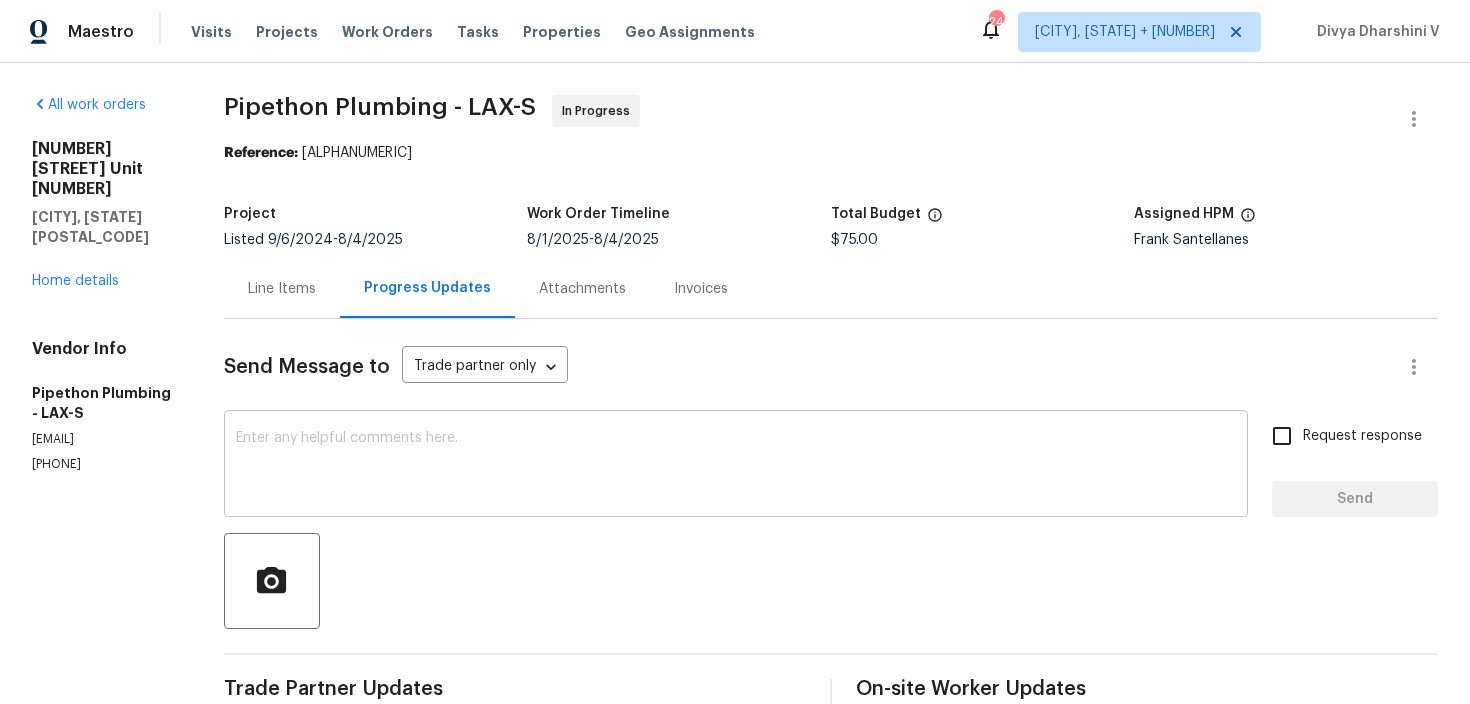 click at bounding box center (736, 466) 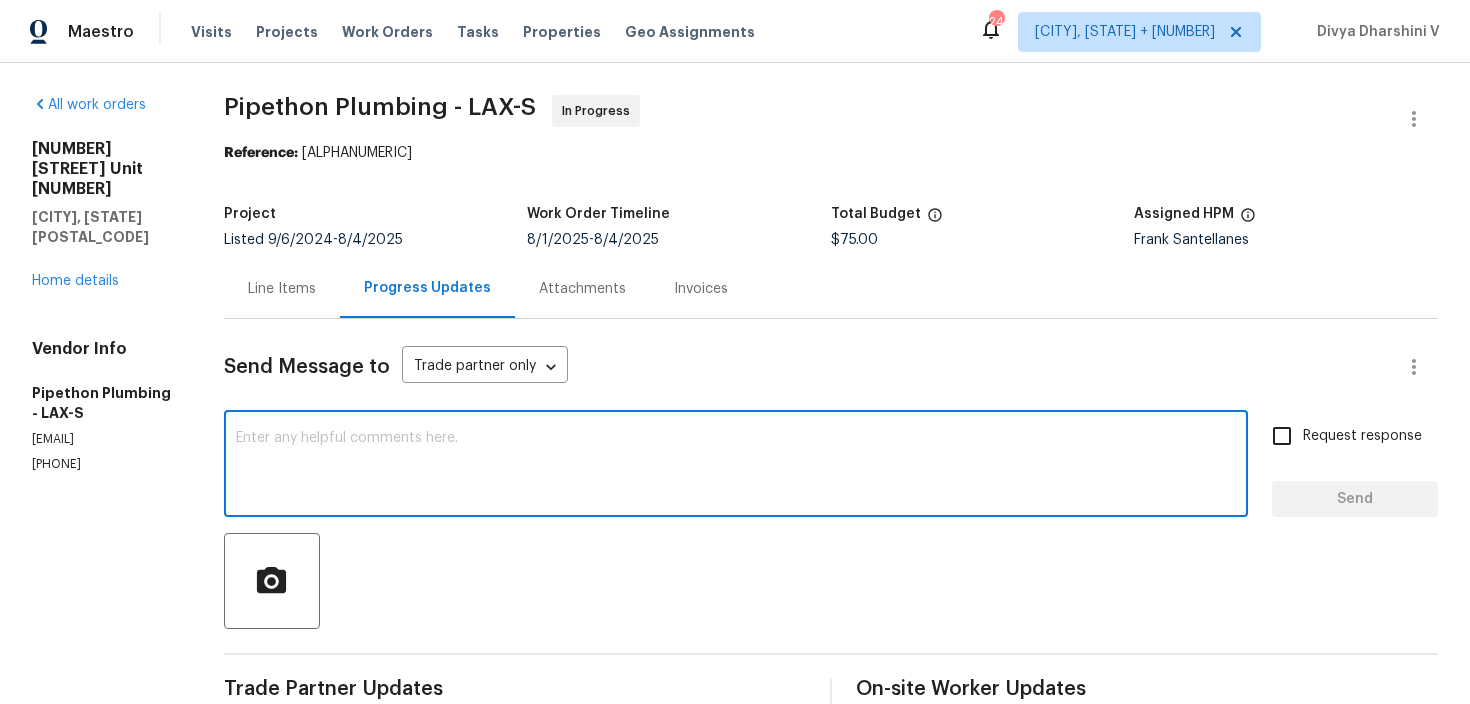 paste on "Hi team, Thank you for accepting the work order. Could you please provide a scheduled date for it?" 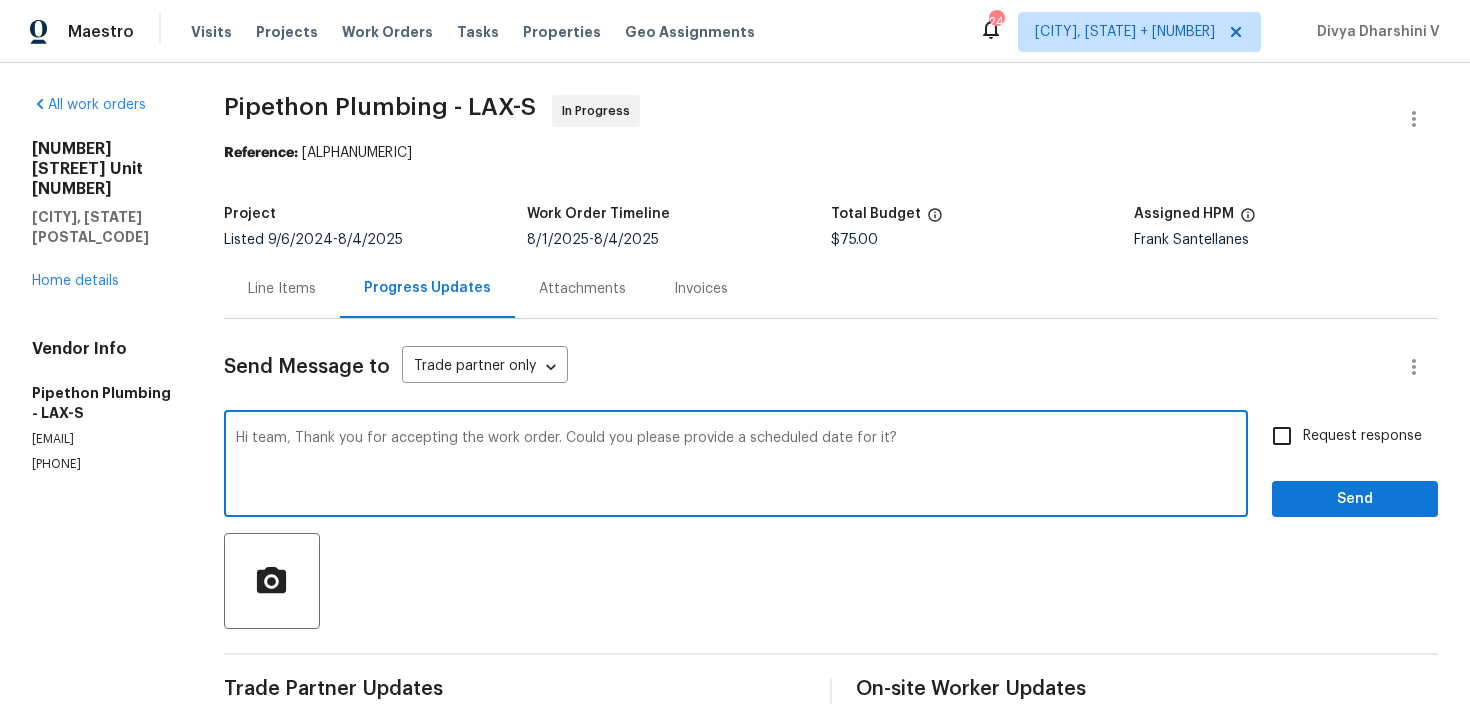 scroll, scrollTop: 197, scrollLeft: 0, axis: vertical 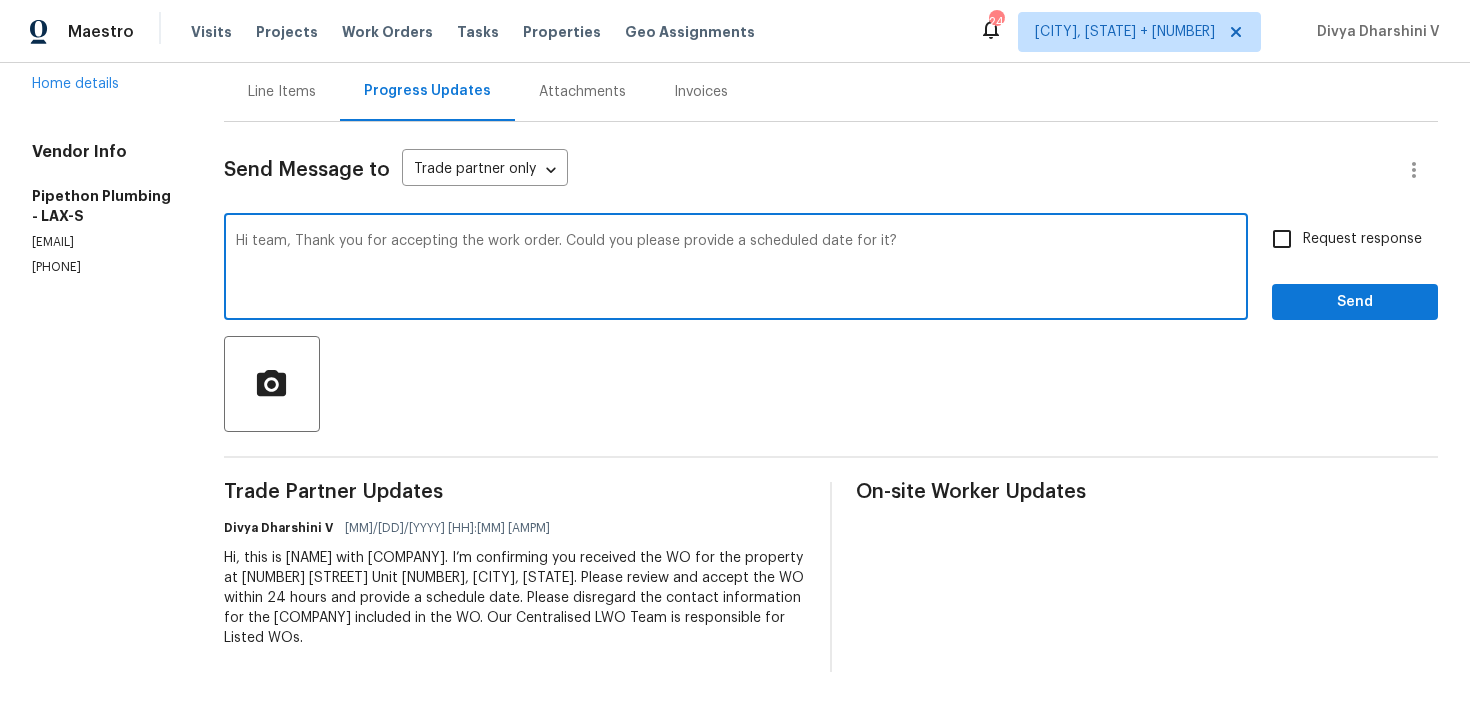 type on "Hi team, Thank you for accepting the work order. Could you please provide a scheduled date for it?" 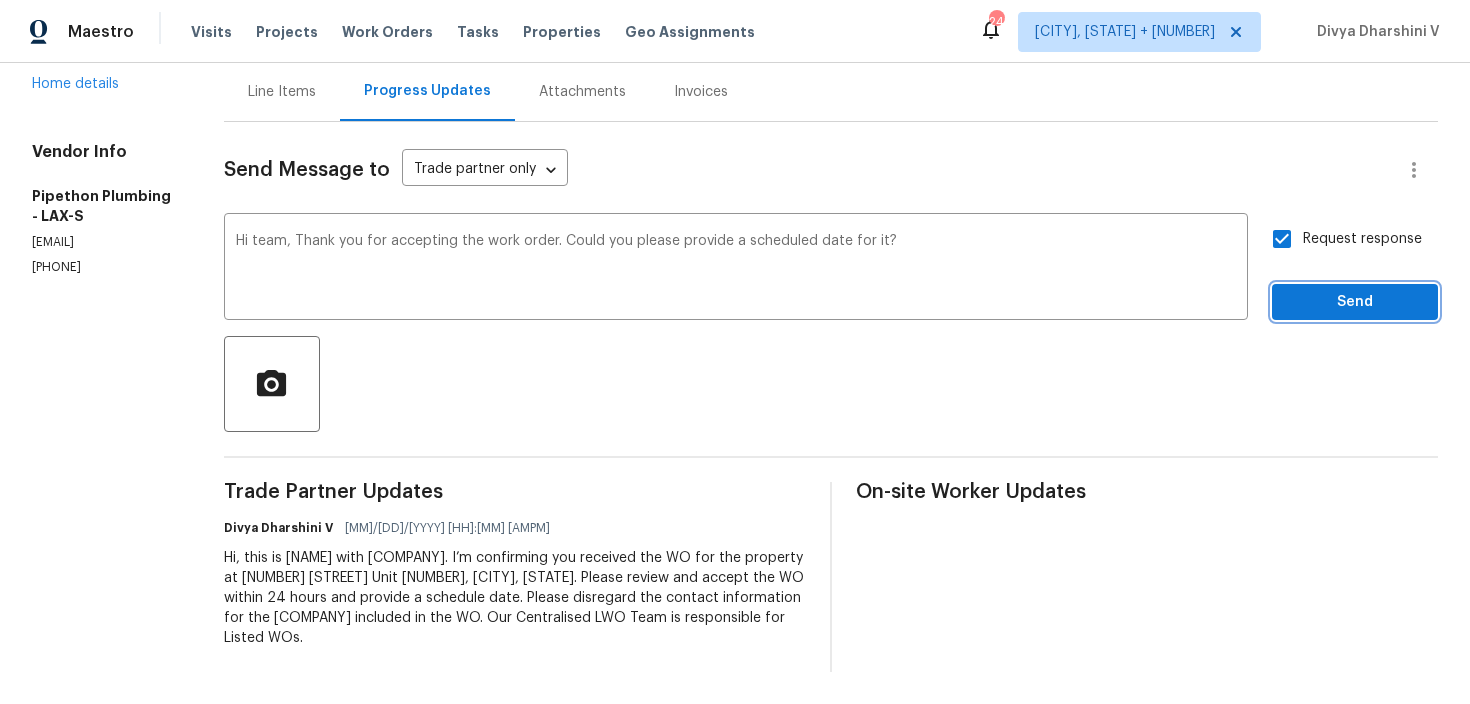 click on "Send" at bounding box center (1355, 302) 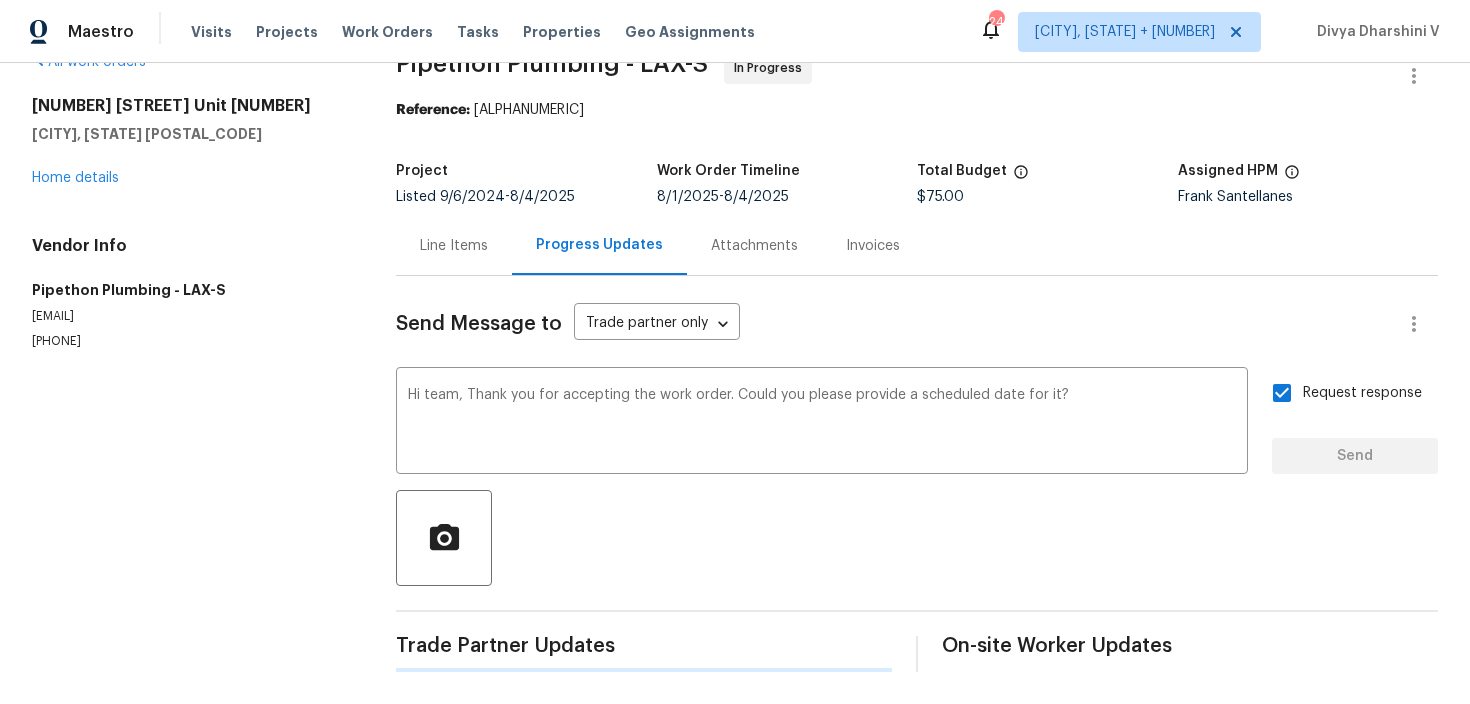 type 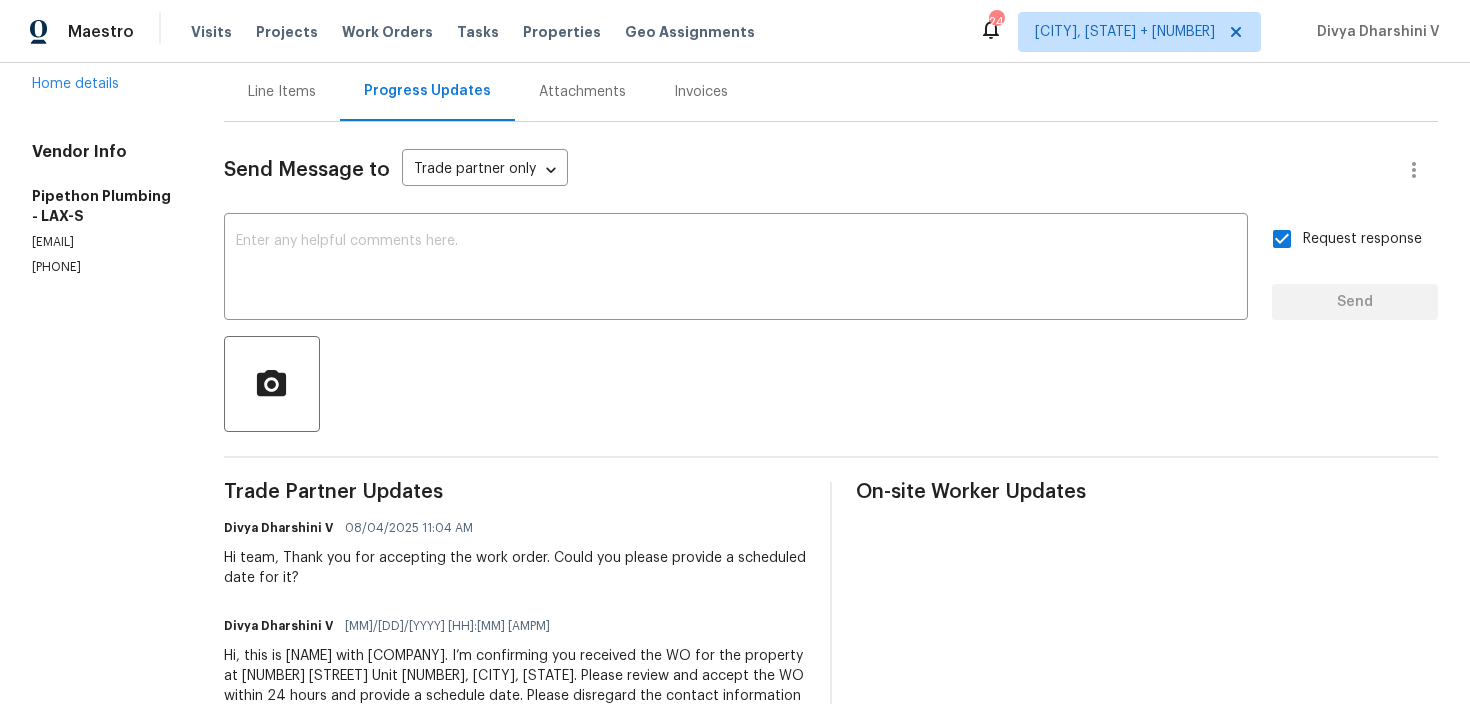 scroll, scrollTop: 0, scrollLeft: 0, axis: both 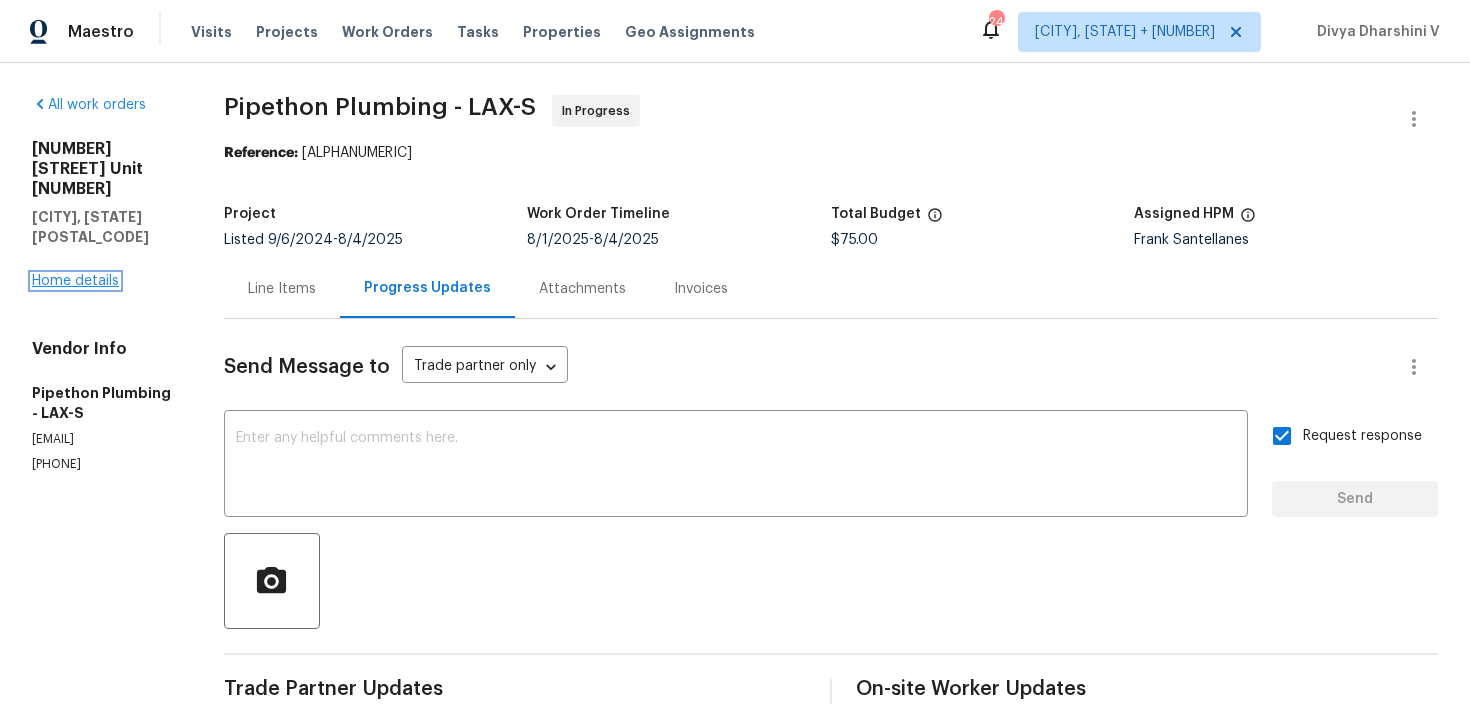 click on "Home details" at bounding box center (75, 281) 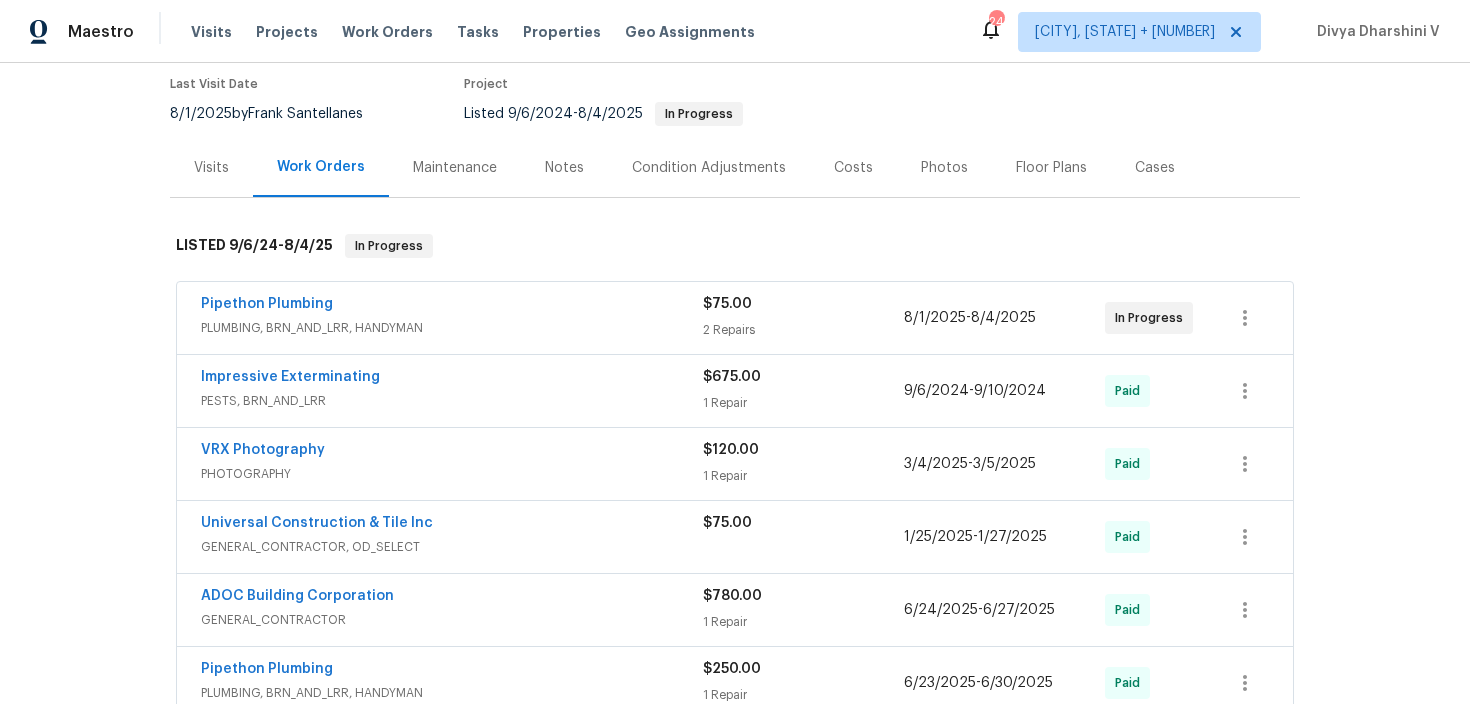 scroll, scrollTop: 286, scrollLeft: 0, axis: vertical 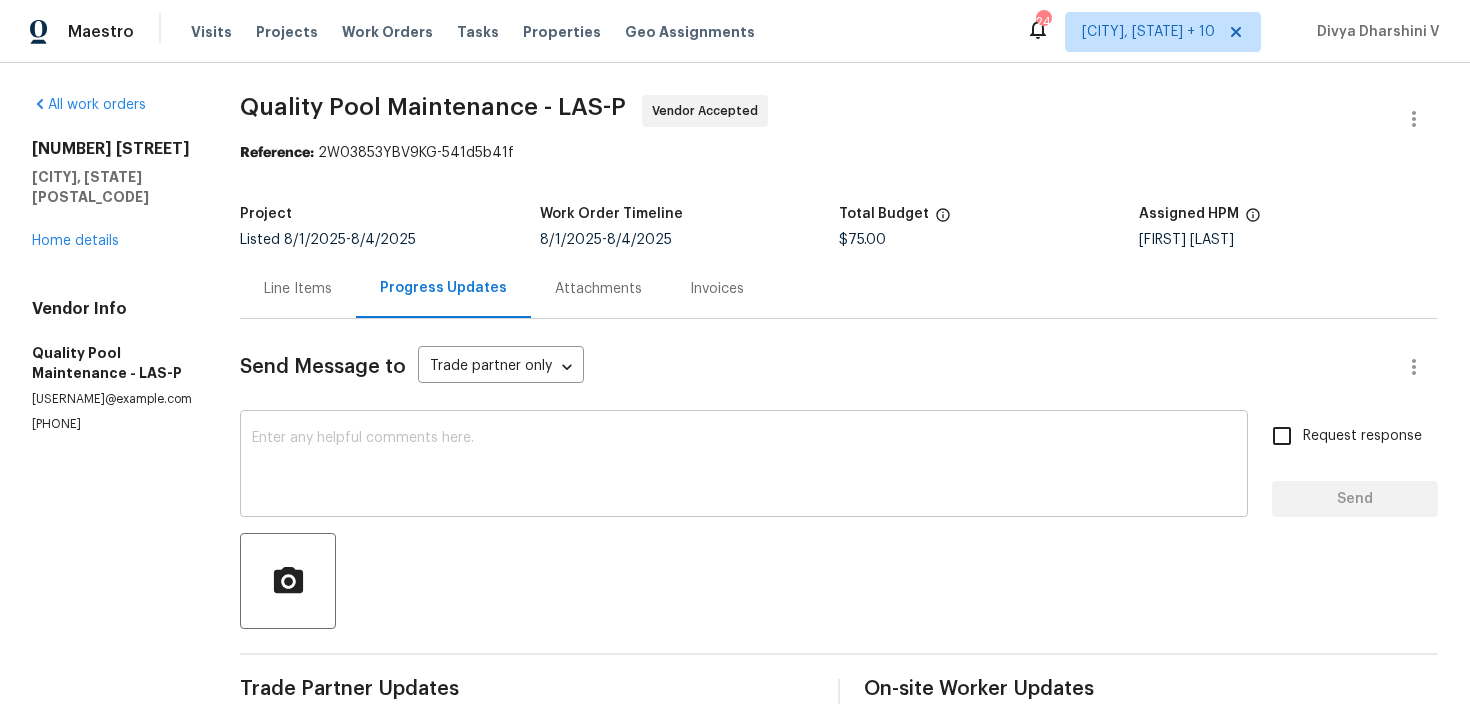 click at bounding box center [744, 466] 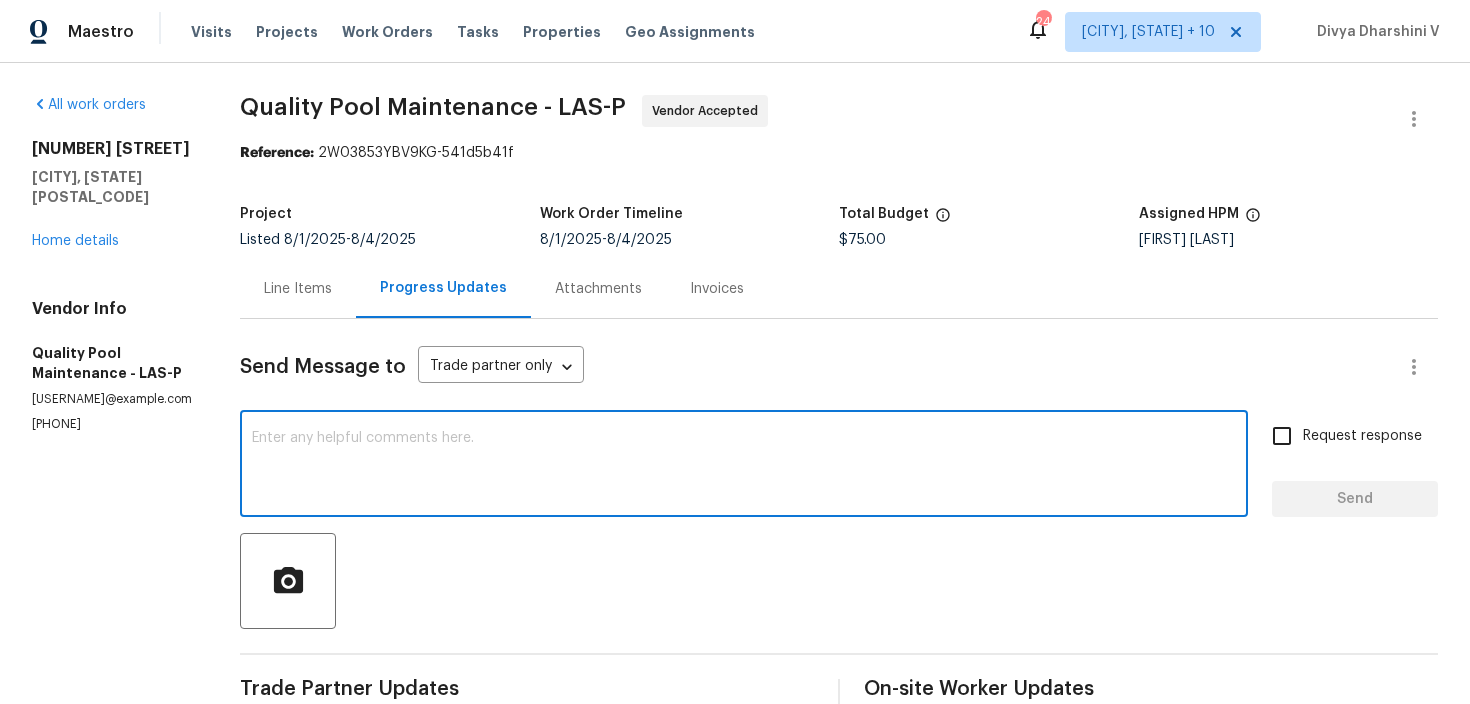 paste on "Hi team, Thank you for accepting the work order. Could you please provide a scheduled date for it?" 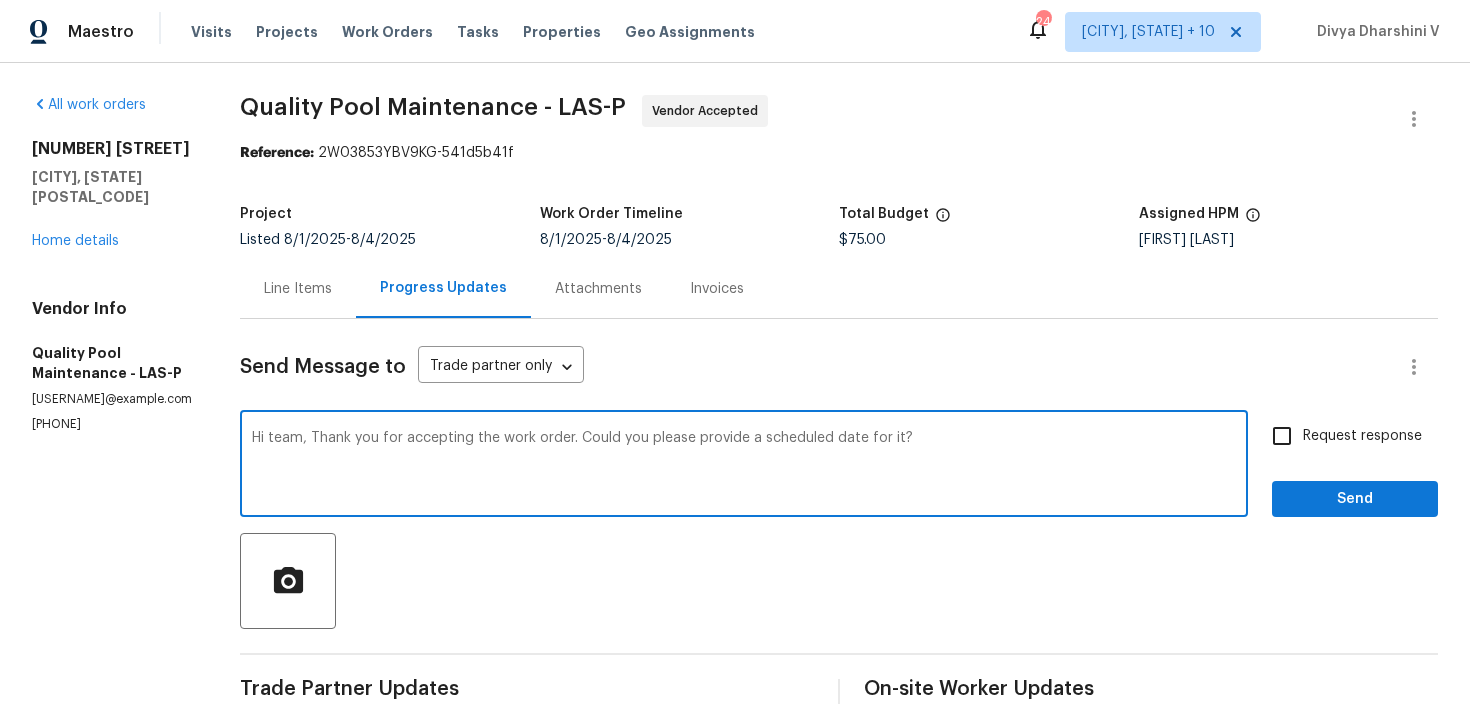 scroll, scrollTop: 113, scrollLeft: 0, axis: vertical 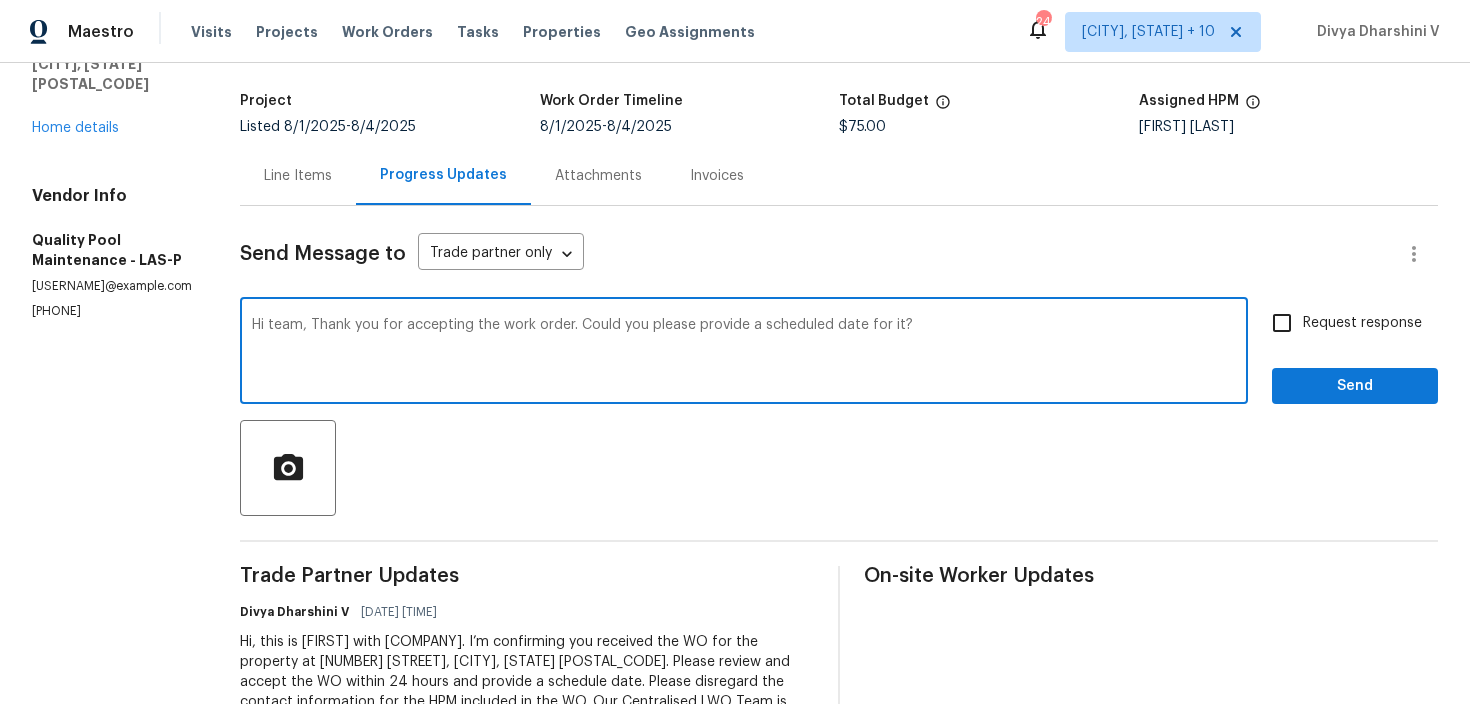 type on "Hi team, Thank you for accepting the work order. Could you please provide a scheduled date for it?" 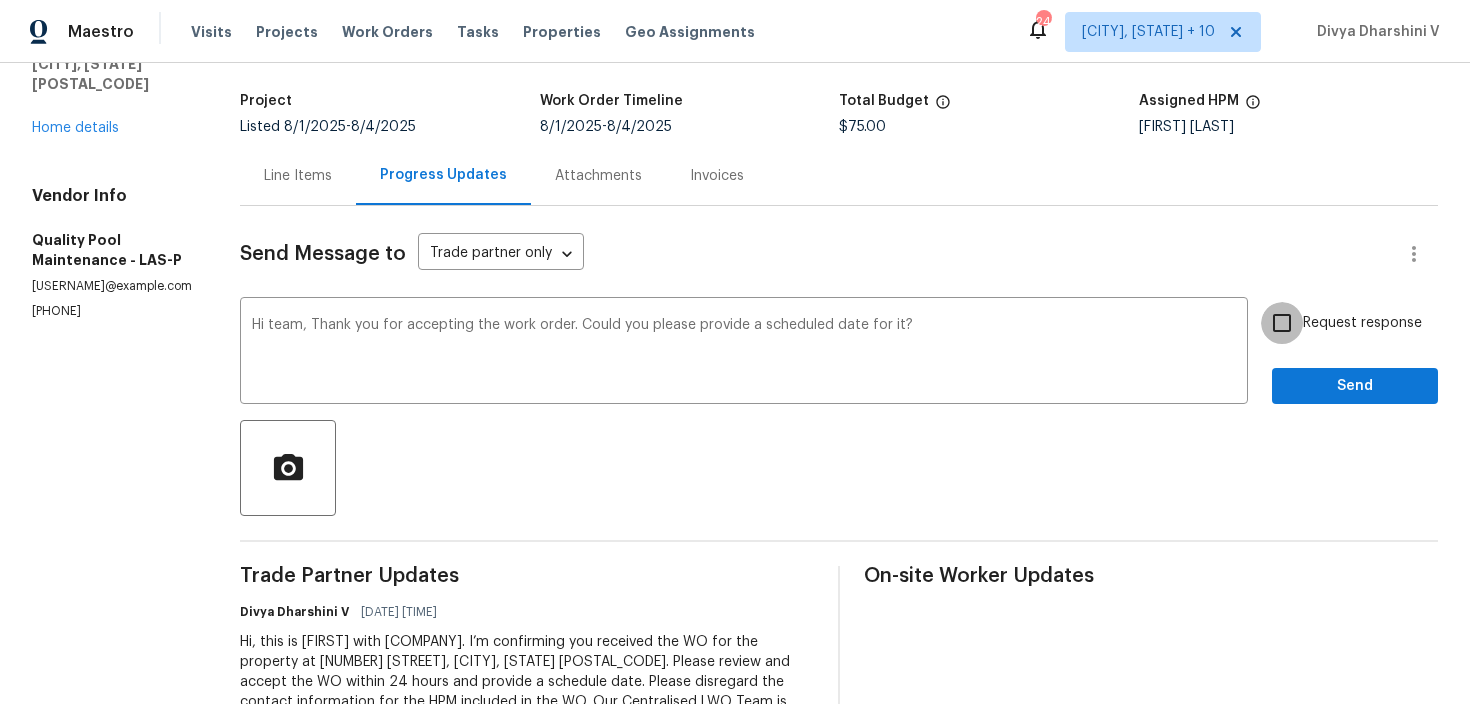 click on "Request response" at bounding box center (1282, 323) 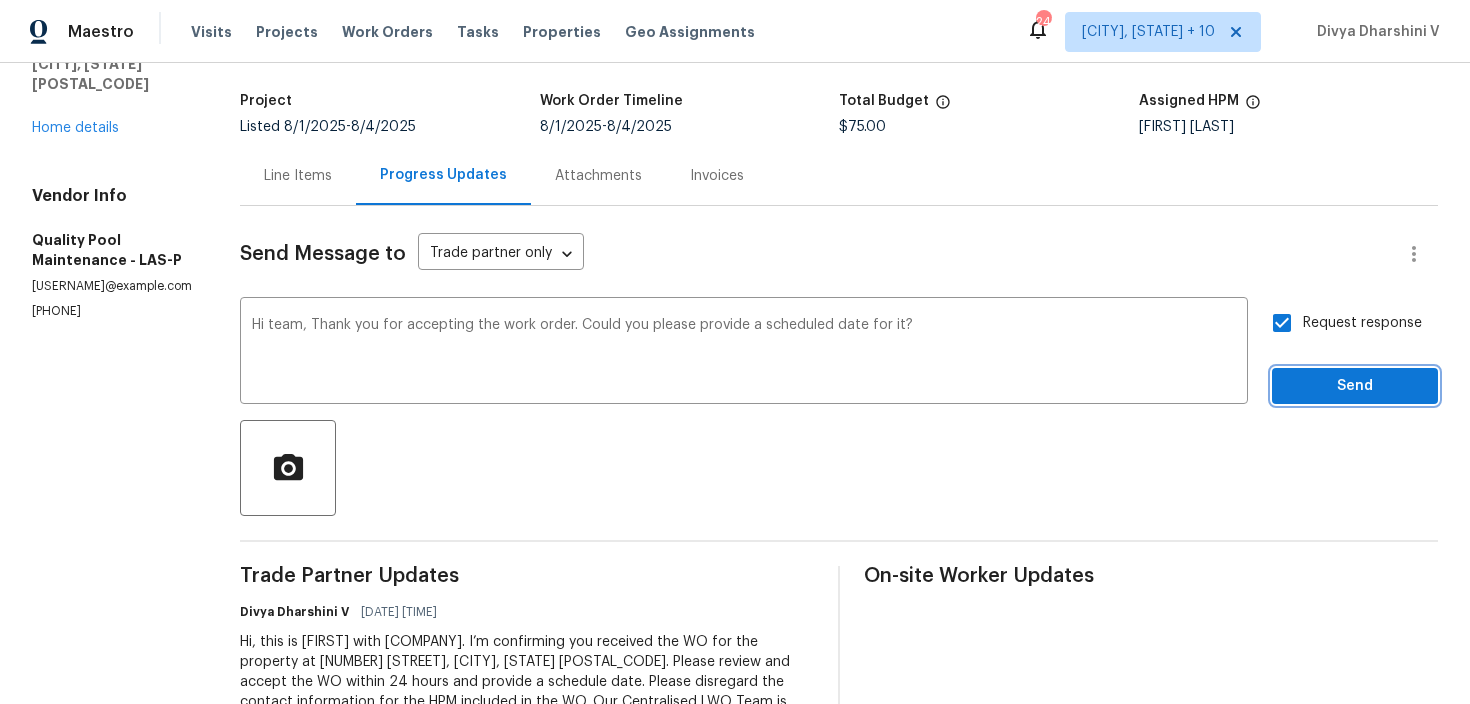 click on "Send" at bounding box center [1355, 386] 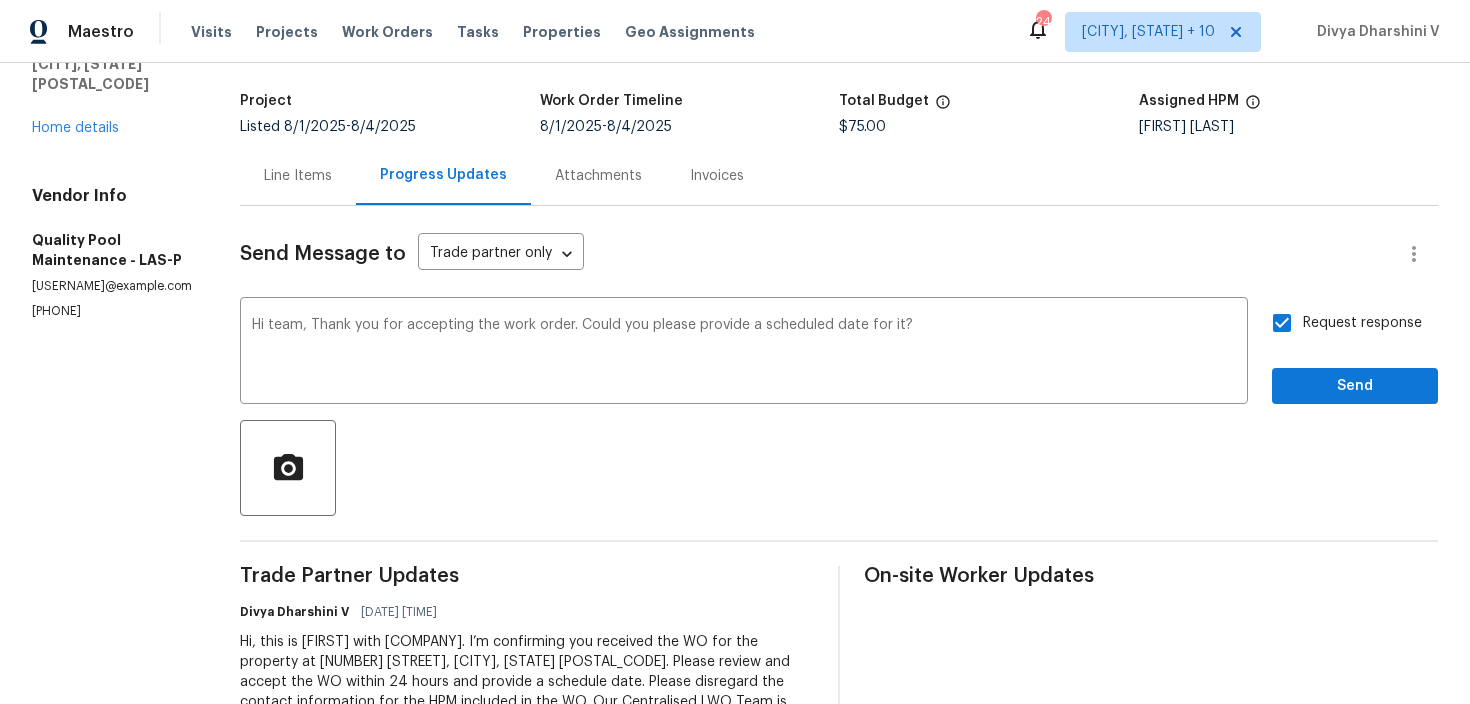 scroll, scrollTop: 43, scrollLeft: 0, axis: vertical 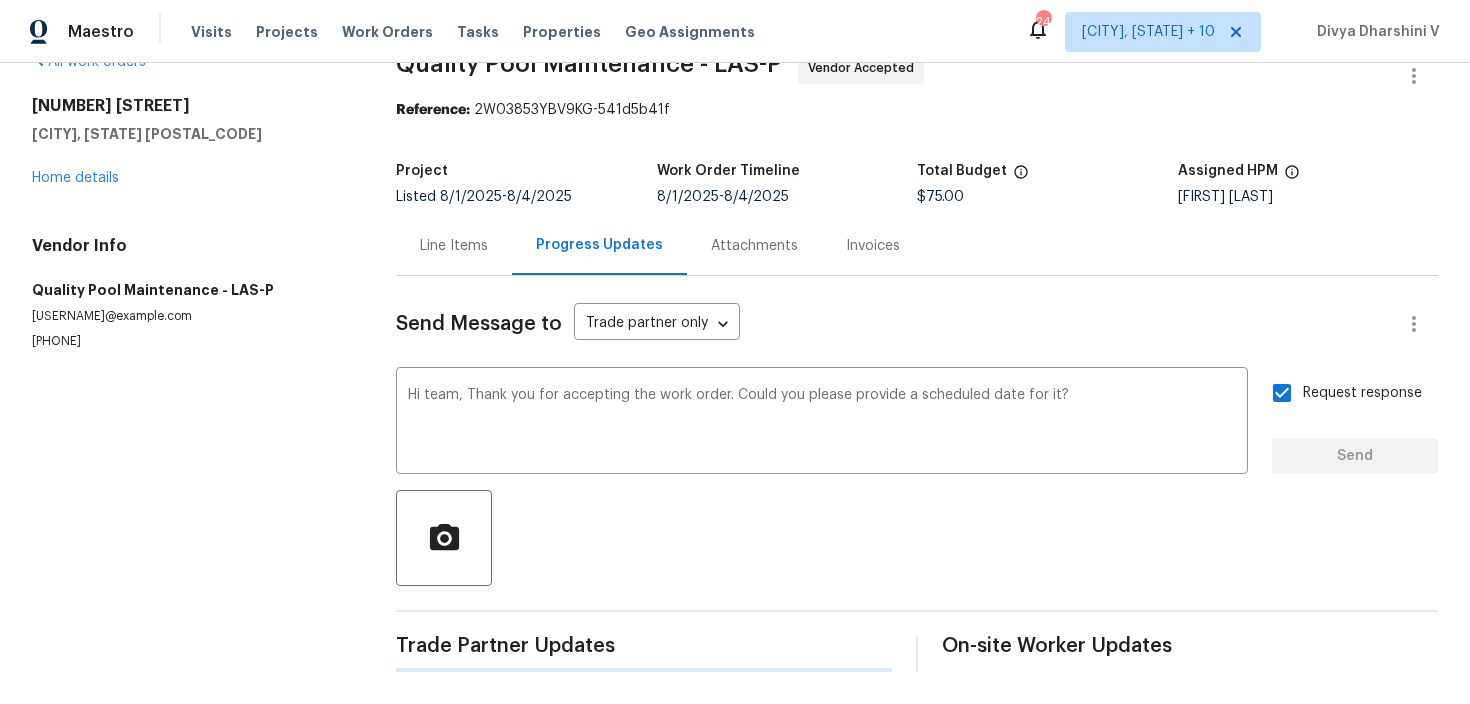 type 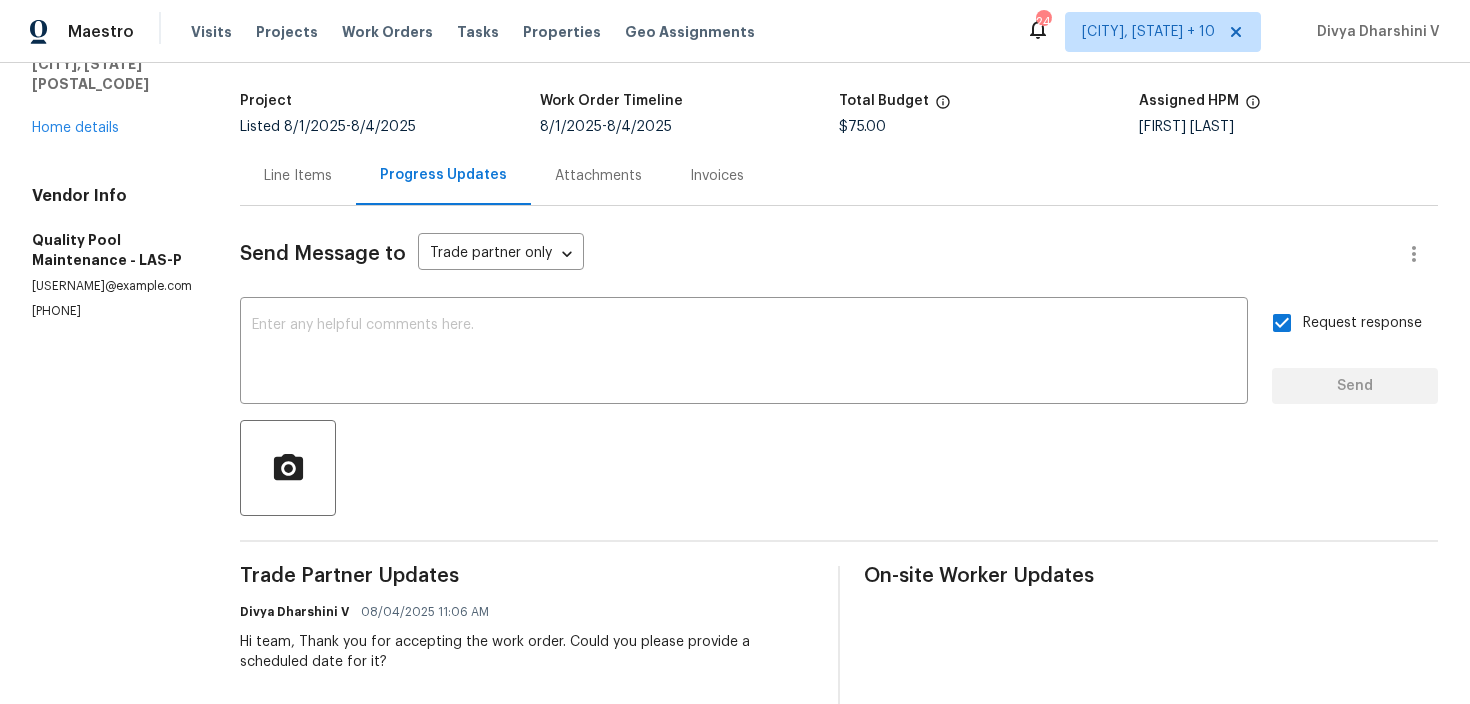 scroll, scrollTop: 0, scrollLeft: 0, axis: both 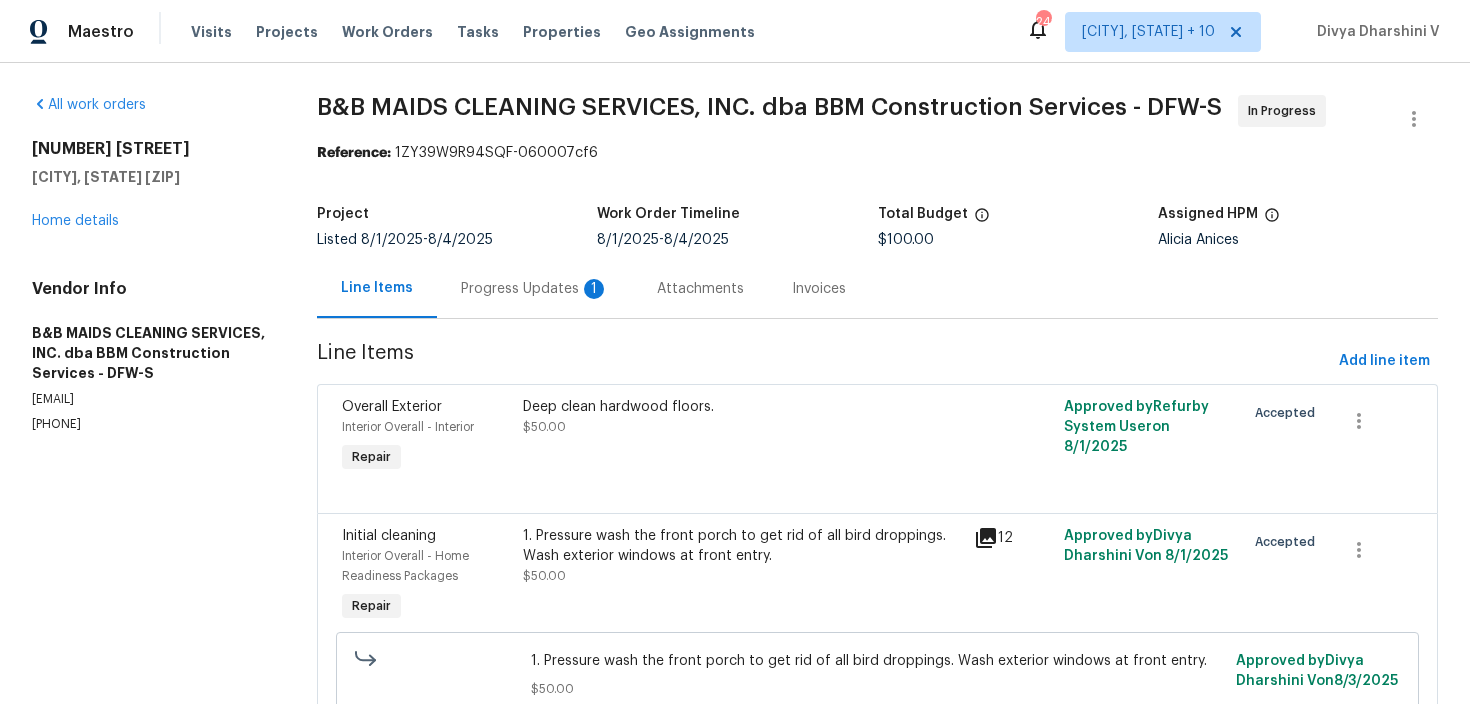 click on "Progress Updates 1" at bounding box center (535, 289) 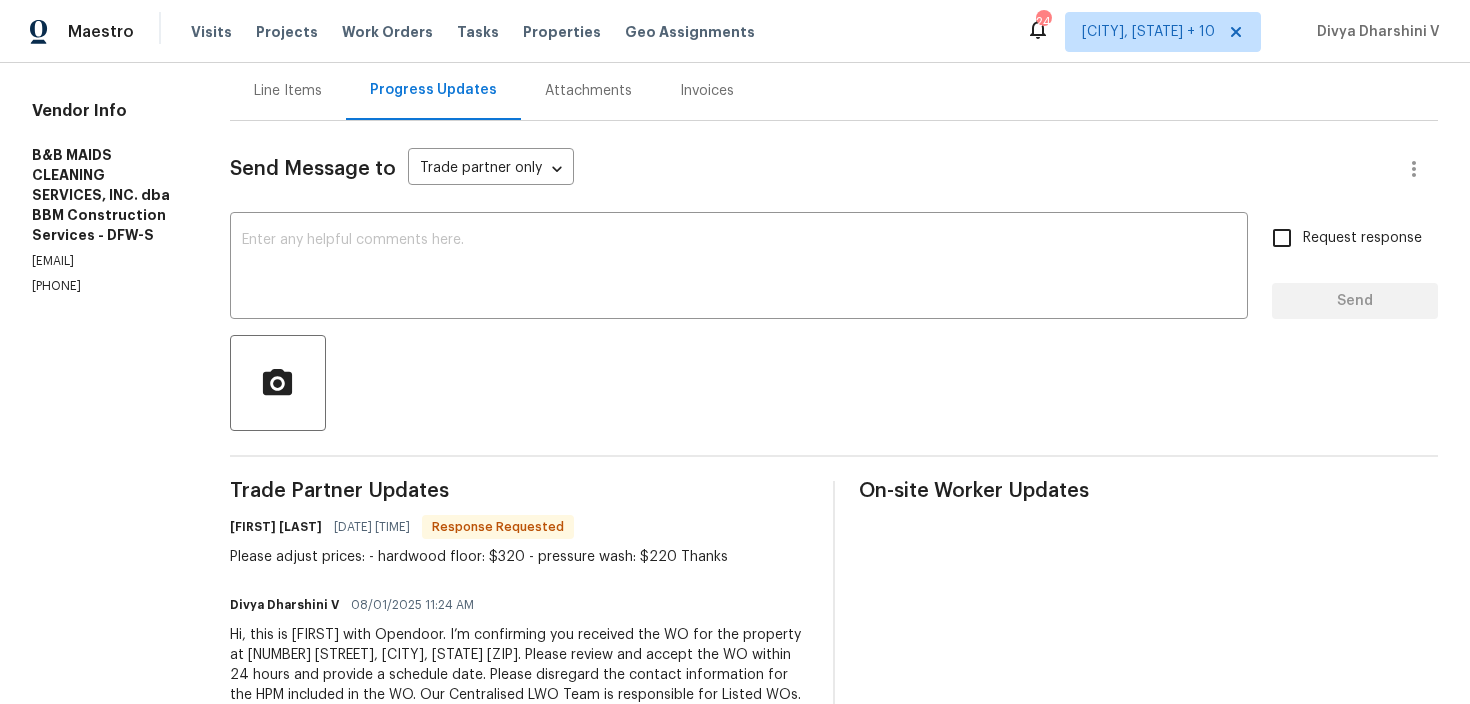 scroll, scrollTop: 202, scrollLeft: 0, axis: vertical 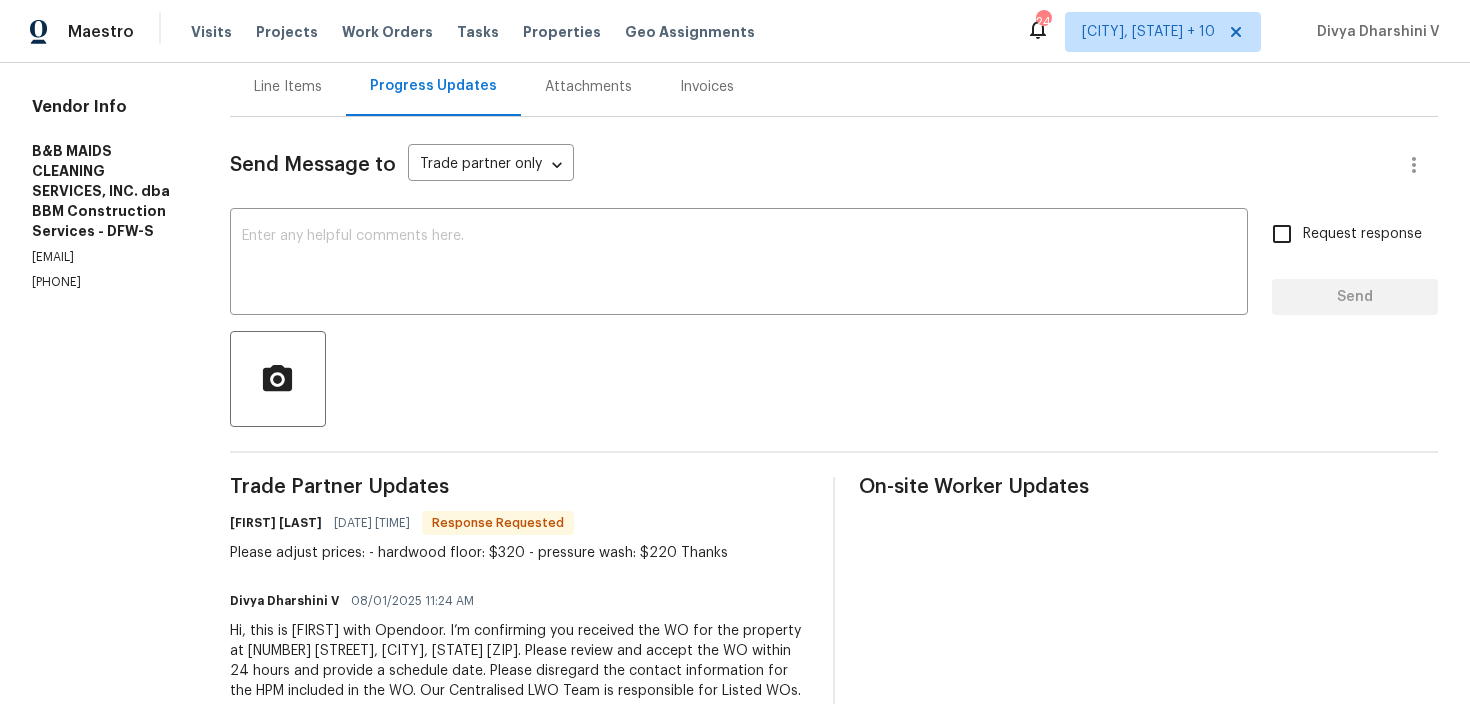 click on "Line Items" at bounding box center [288, 86] 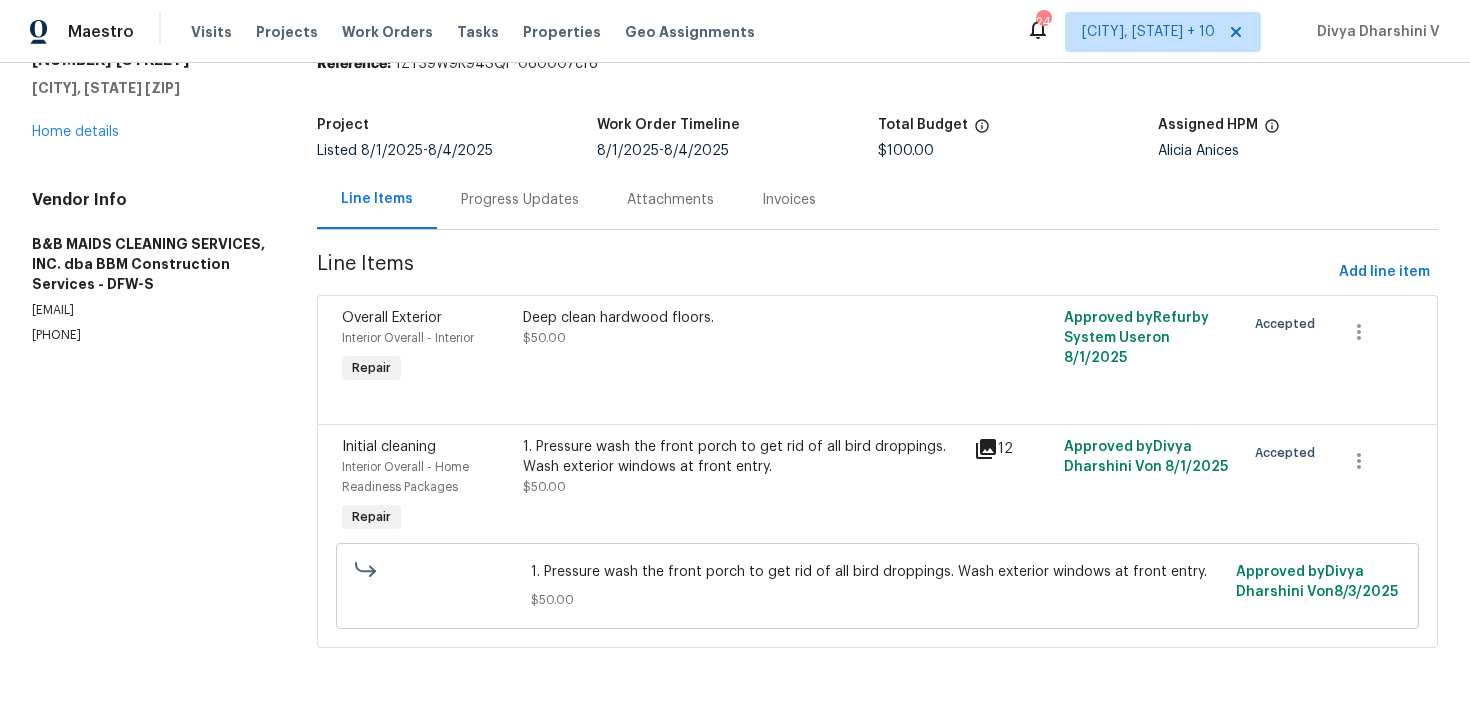 scroll, scrollTop: 90, scrollLeft: 0, axis: vertical 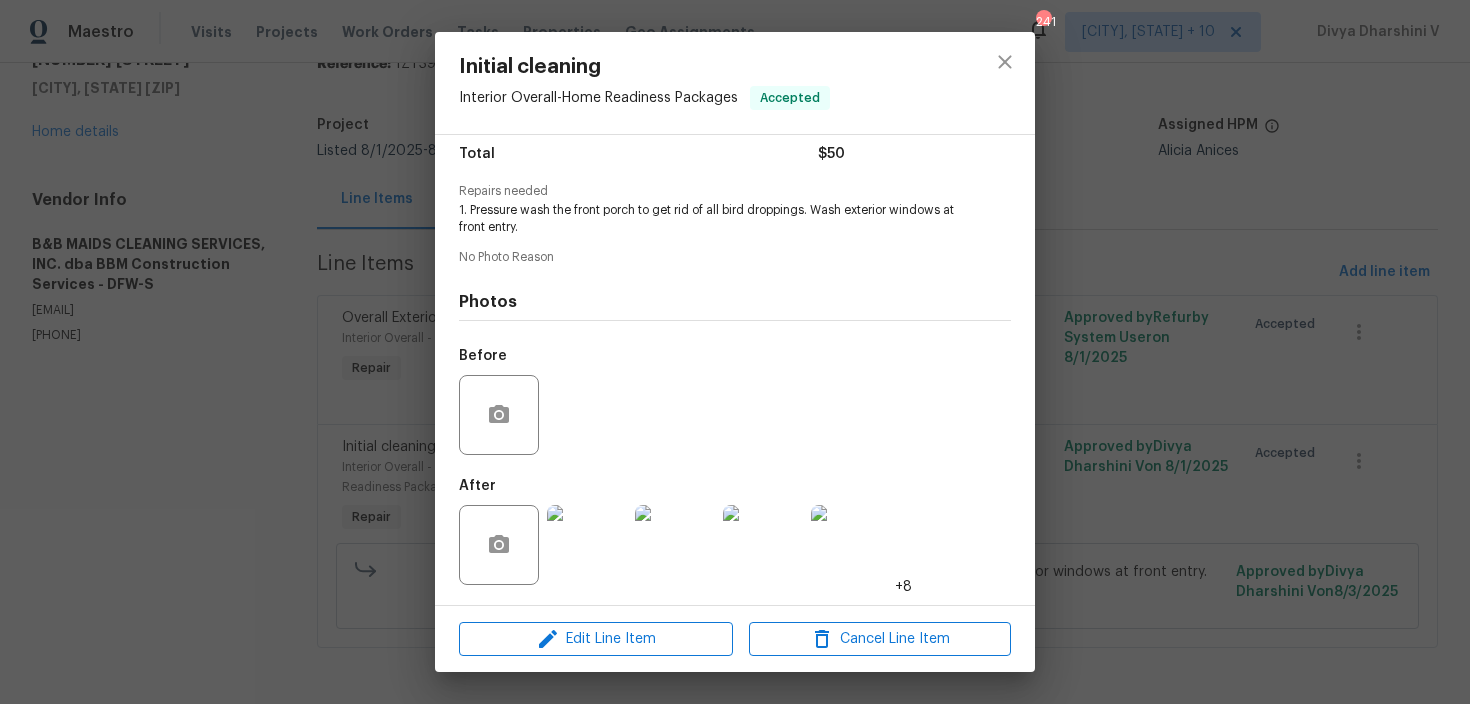 click on "Initial cleaning Interior Overall  -  Home Readiness Packages Accepted Vendor B&B MAIDS CLEANING SERVICES, INC. dba BBM Construction Services Account Category Repairs Cost $50 x 1 count $50 Labor $0 Total $50 Repairs needed 1. Pressure wash the front porch to get rid of all bird droppings. Wash exterior windows at front entry. No Photo Reason   Photos Before After  +8  Edit Line Item  Cancel Line Item" at bounding box center (735, 352) 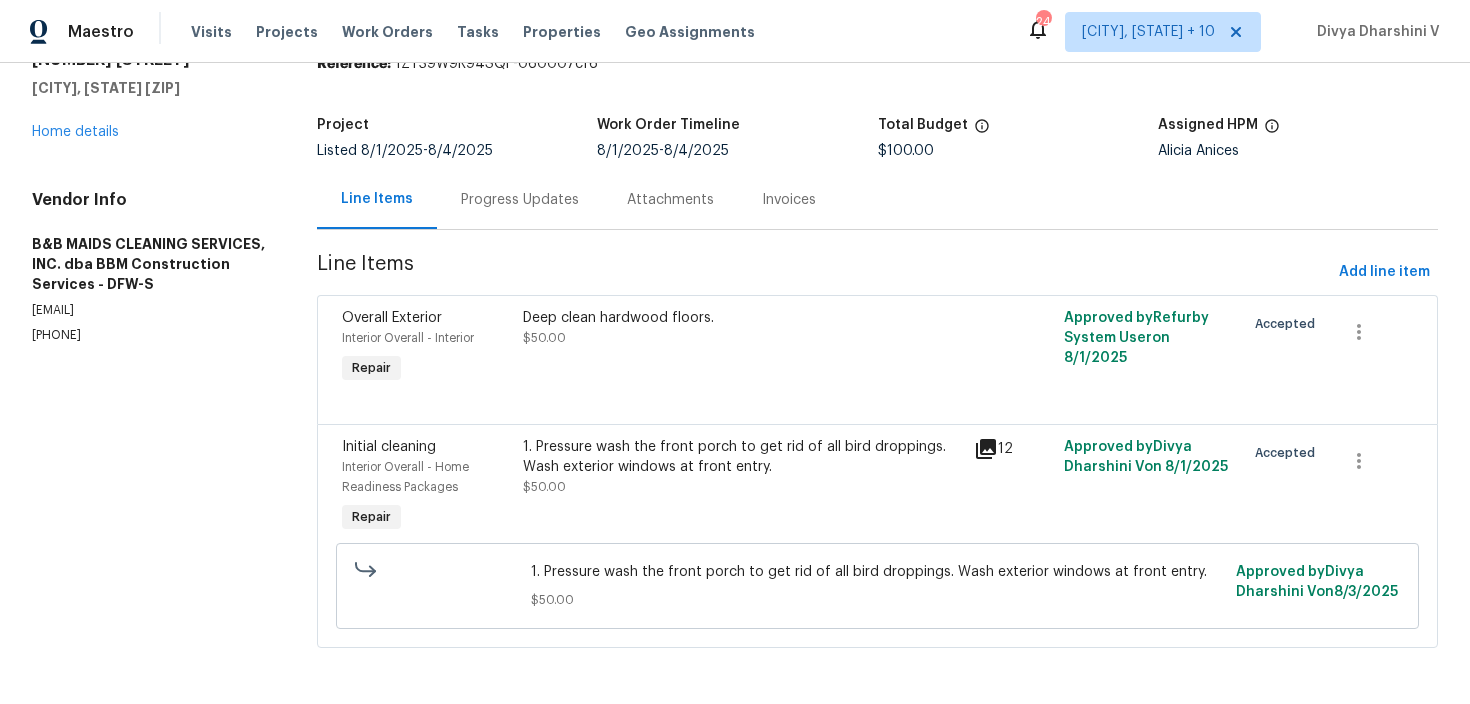 click on "1. Pressure wash the front porch to get rid of all bird droppings. Wash exterior windows at front entry. $50.00" at bounding box center (742, 487) 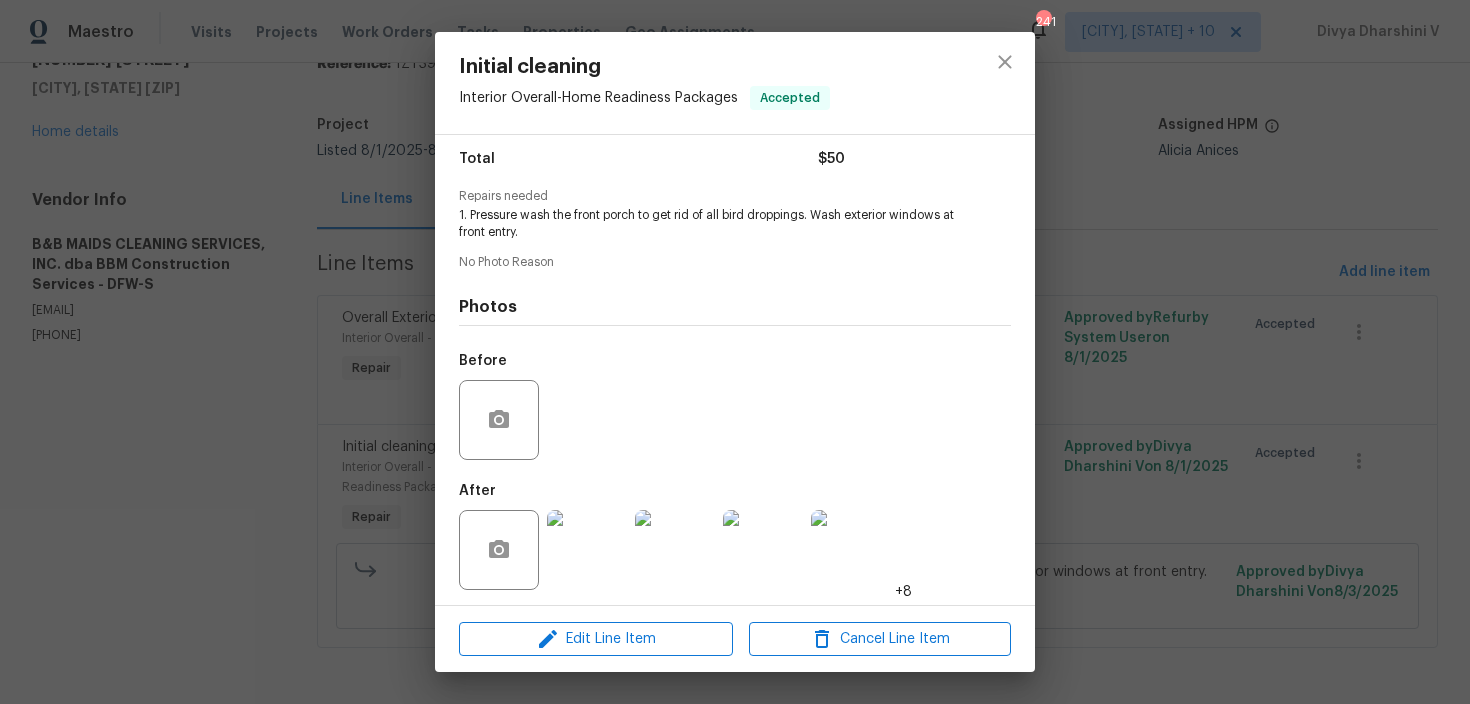 scroll, scrollTop: 179, scrollLeft: 0, axis: vertical 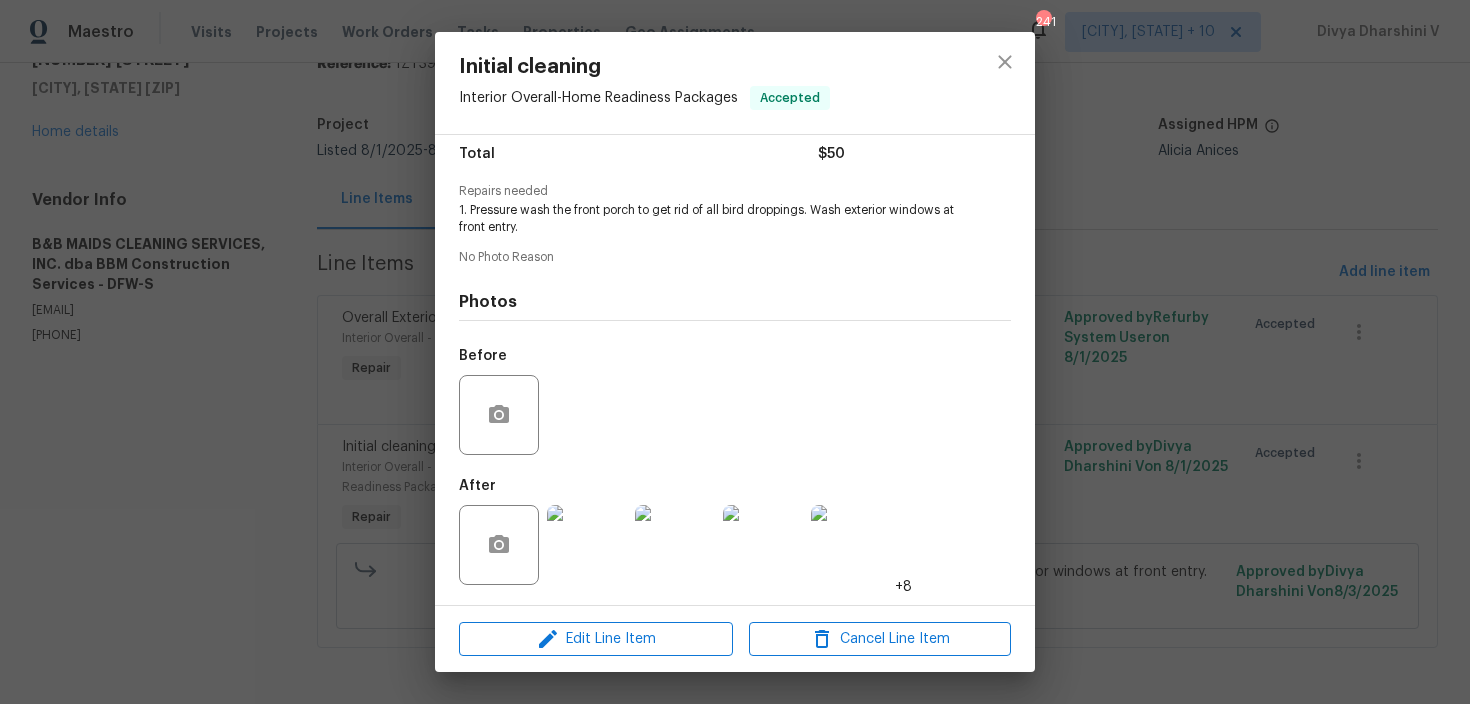 click on "Initial cleaning Interior Overall  -  Home Readiness Packages Accepted Vendor B&B MAIDS CLEANING SERVICES, INC. dba BBM Construction Services Account Category Repairs Cost $50 x 1 count $50 Labor $0 Total $50 Repairs needed 1. Pressure wash the front porch to get rid of all bird droppings. Wash exterior windows at front entry. No Photo Reason   Photos Before After  +8  Edit Line Item  Cancel Line Item" at bounding box center (735, 352) 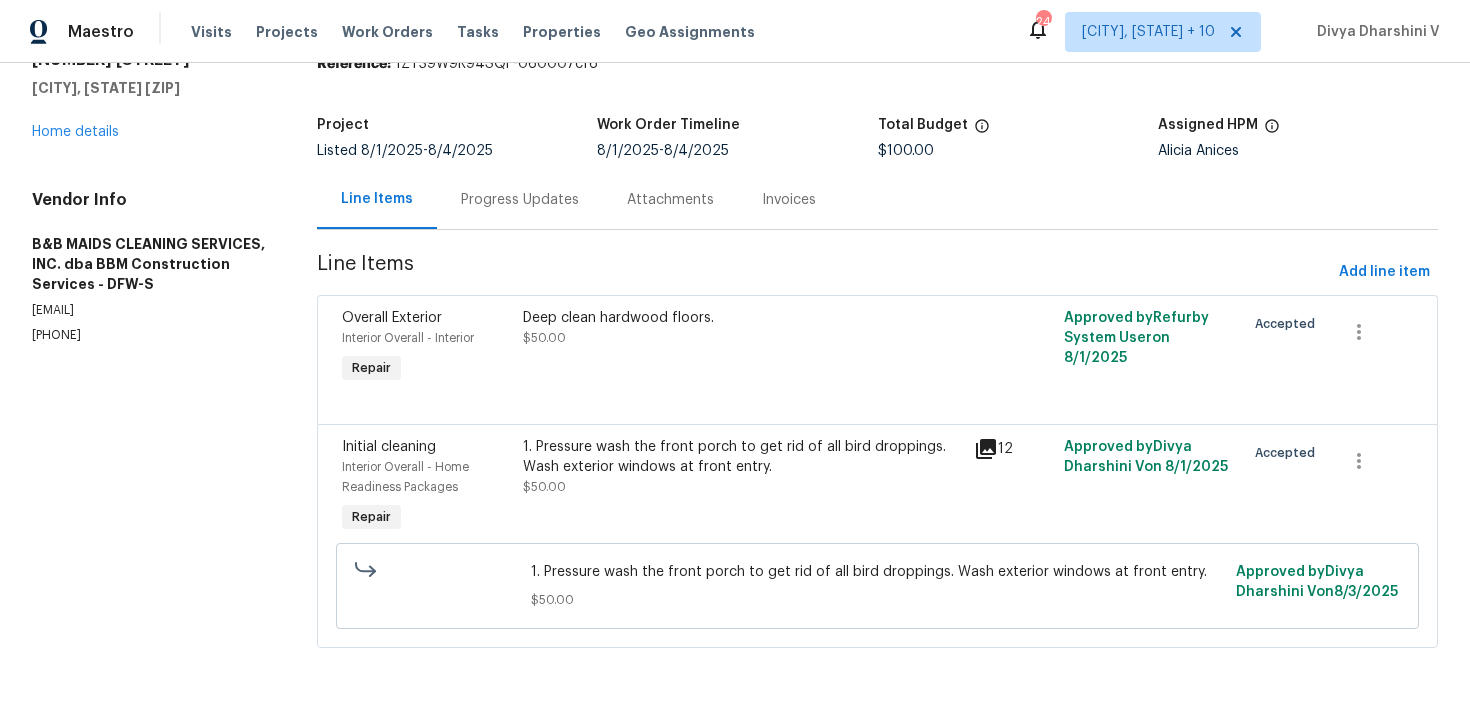 click on "Progress Updates" at bounding box center (520, 199) 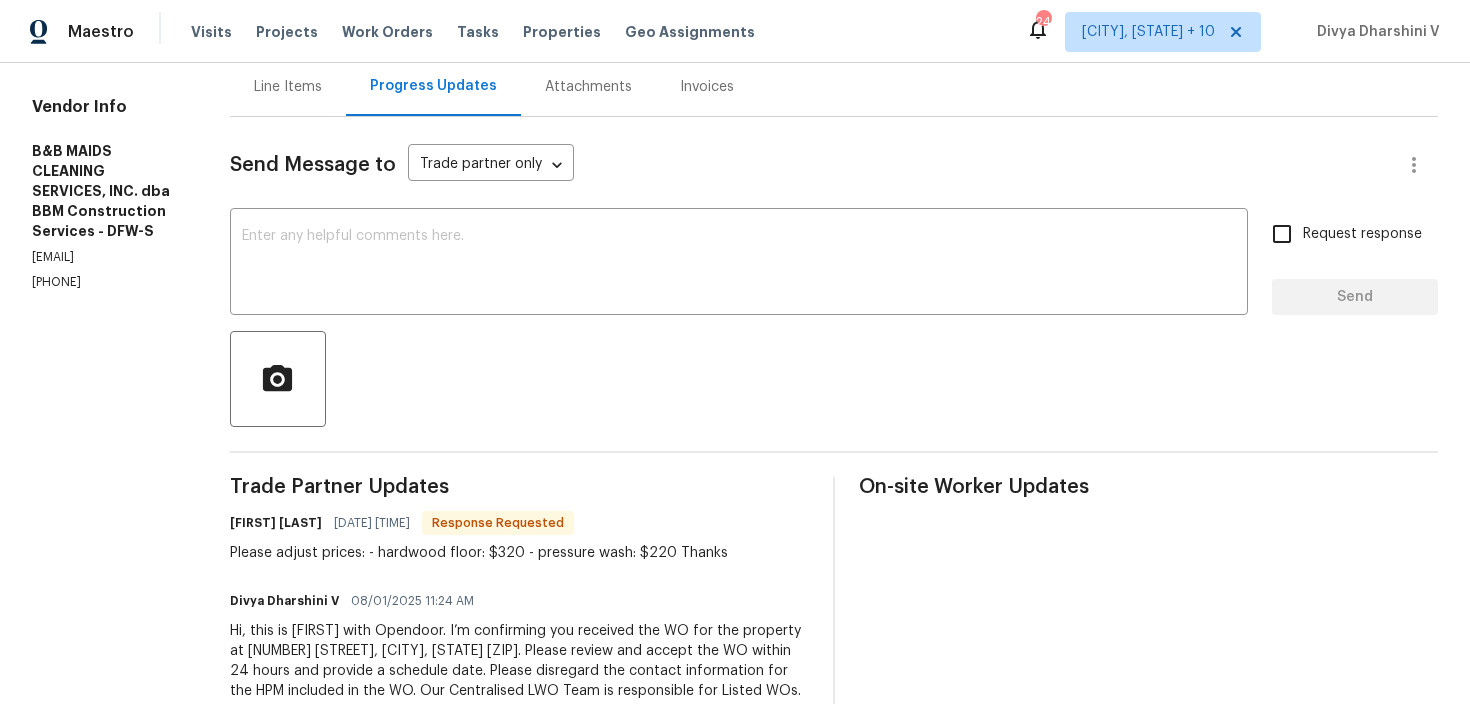 scroll, scrollTop: 106, scrollLeft: 0, axis: vertical 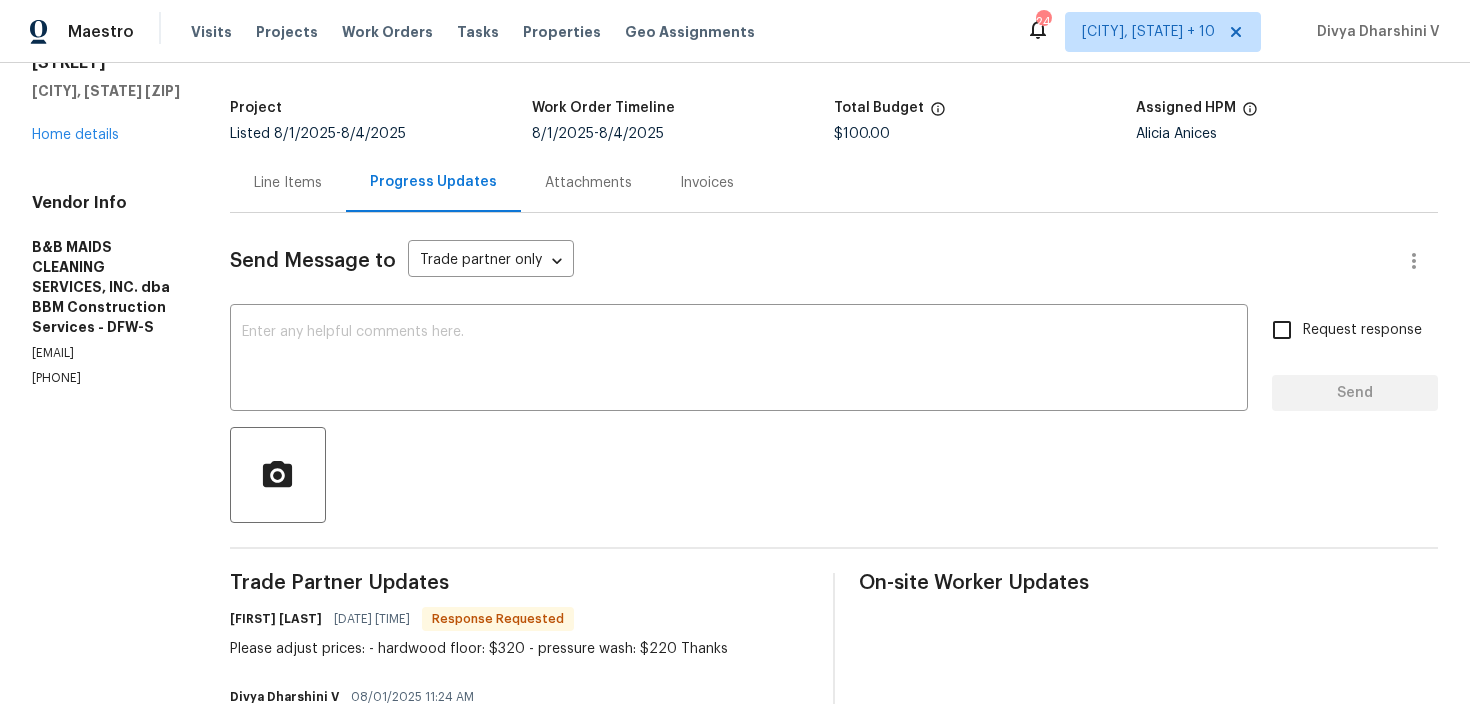 click on "Line Items" at bounding box center [288, 182] 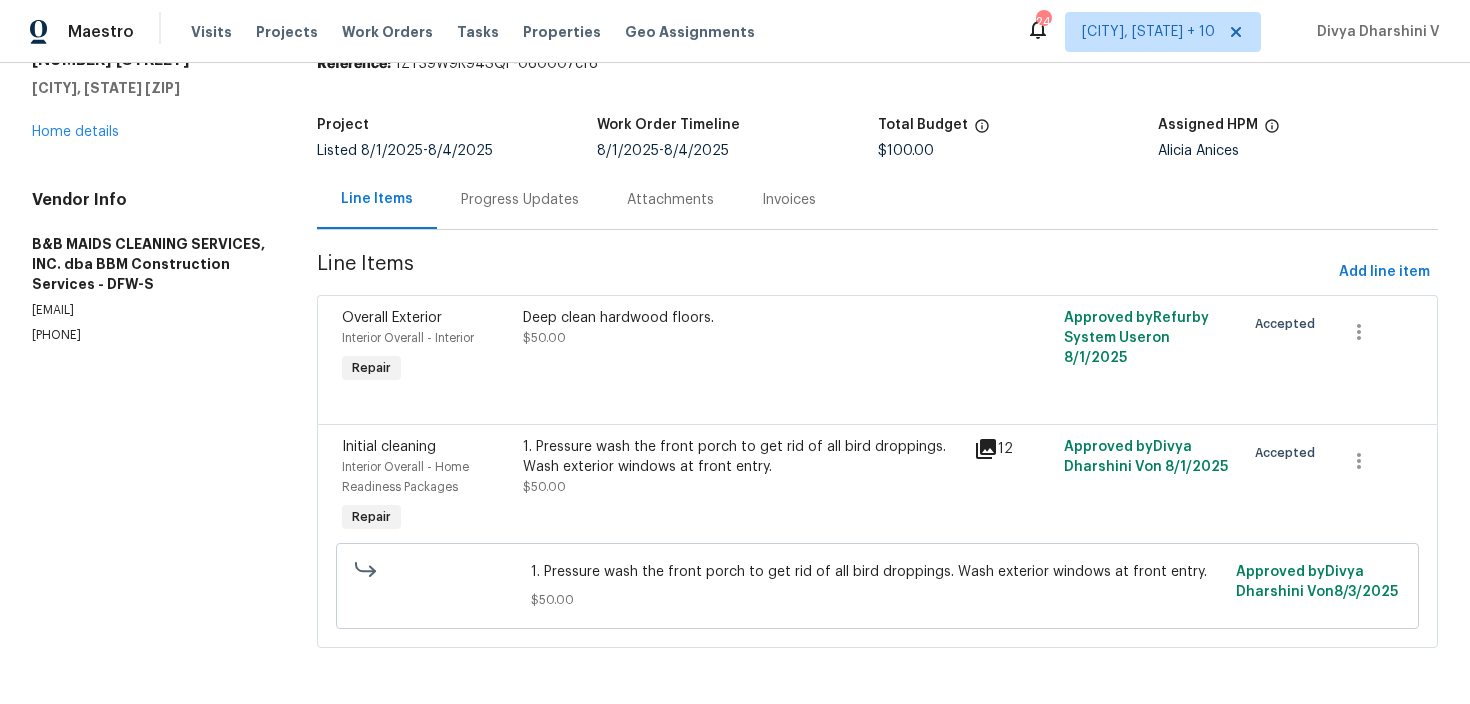 scroll, scrollTop: 90, scrollLeft: 0, axis: vertical 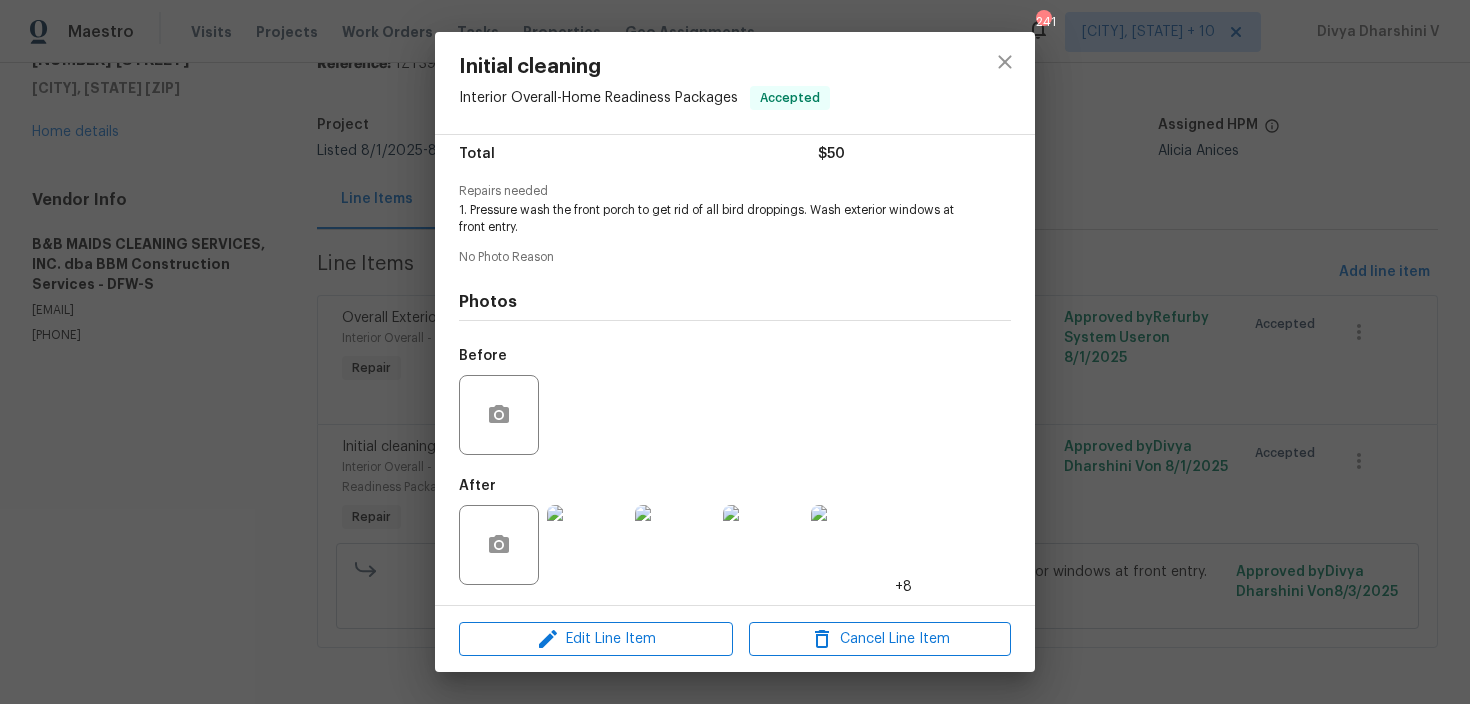 click on "Initial cleaning Interior Overall  -  Home Readiness Packages Accepted Vendor B&B MAIDS CLEANING SERVICES, INC. dba BBM Construction Services Account Category Repairs Cost $50 x 1 count $50 Labor $0 Total $50 Repairs needed 1. Pressure wash the front porch to get rid of all bird droppings. Wash exterior windows at front entry. No Photo Reason   Photos Before After  +8  Edit Line Item  Cancel Line Item" at bounding box center [735, 352] 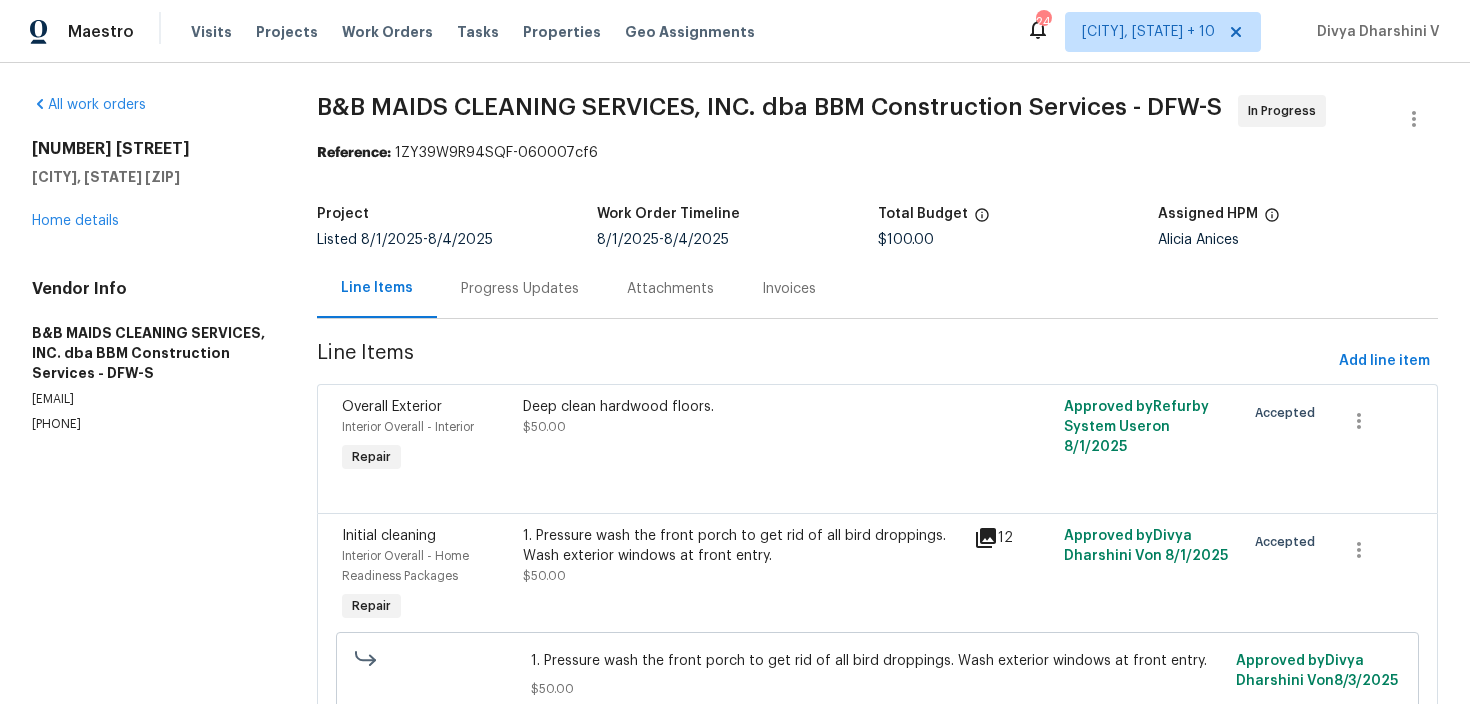 scroll, scrollTop: 90, scrollLeft: 0, axis: vertical 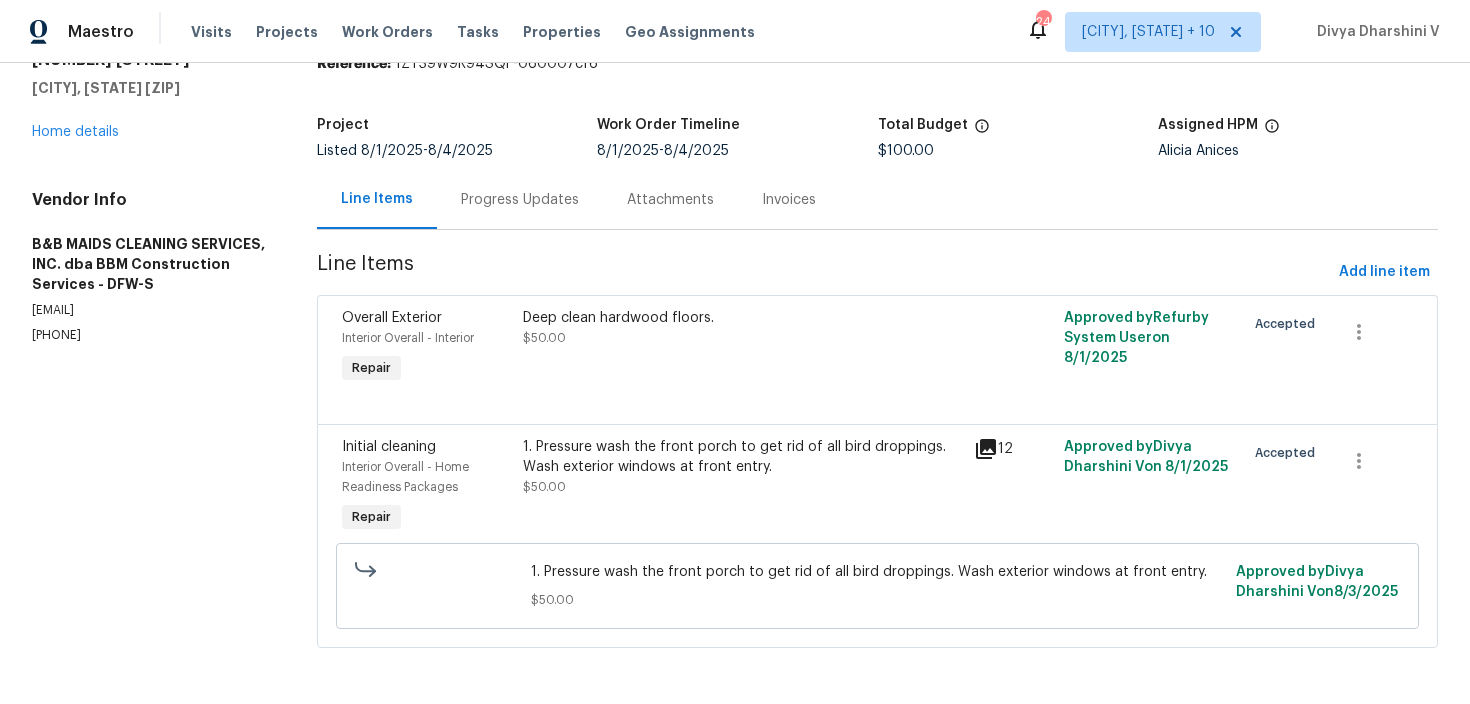 click on "$50.00" at bounding box center (544, 338) 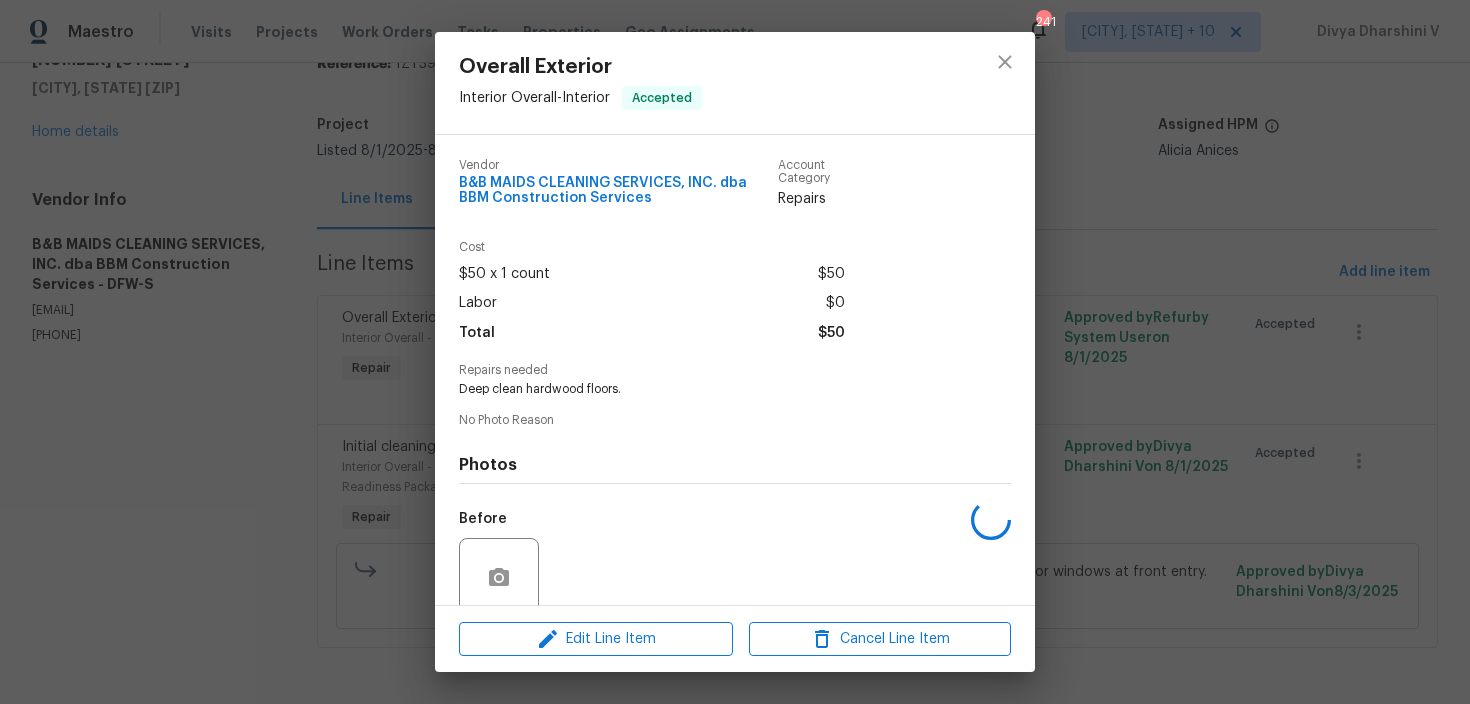 scroll, scrollTop: 162, scrollLeft: 0, axis: vertical 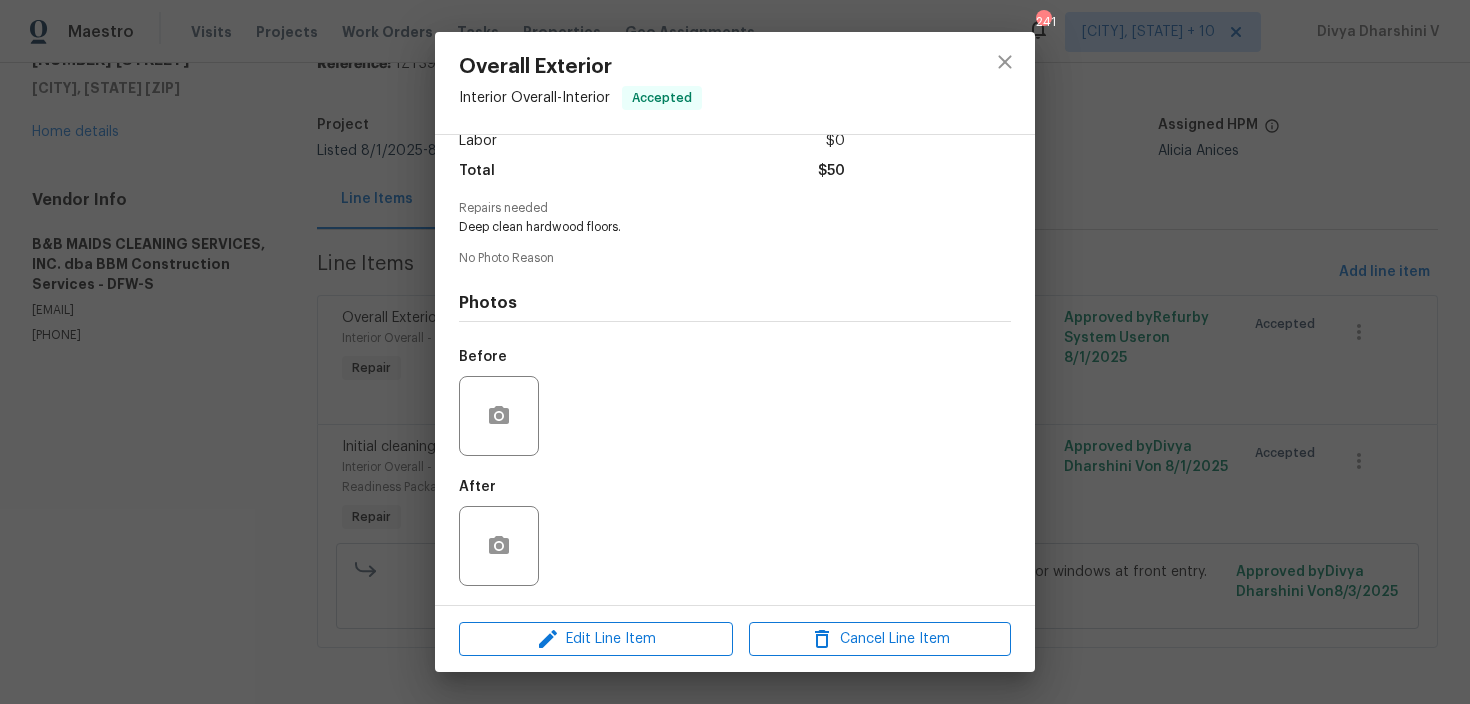 click on "Overall Exterior Interior Overall  -  Interior Accepted Vendor B&B MAIDS CLEANING SERVICES, INC. dba BBM Construction Services Account Category Repairs Cost $50 x 1 count $50 Labor $0 Total $50 Repairs needed Deep clean hardwood floors. No Photo Reason   Photos Before After  Edit Line Item  Cancel Line Item" at bounding box center [735, 352] 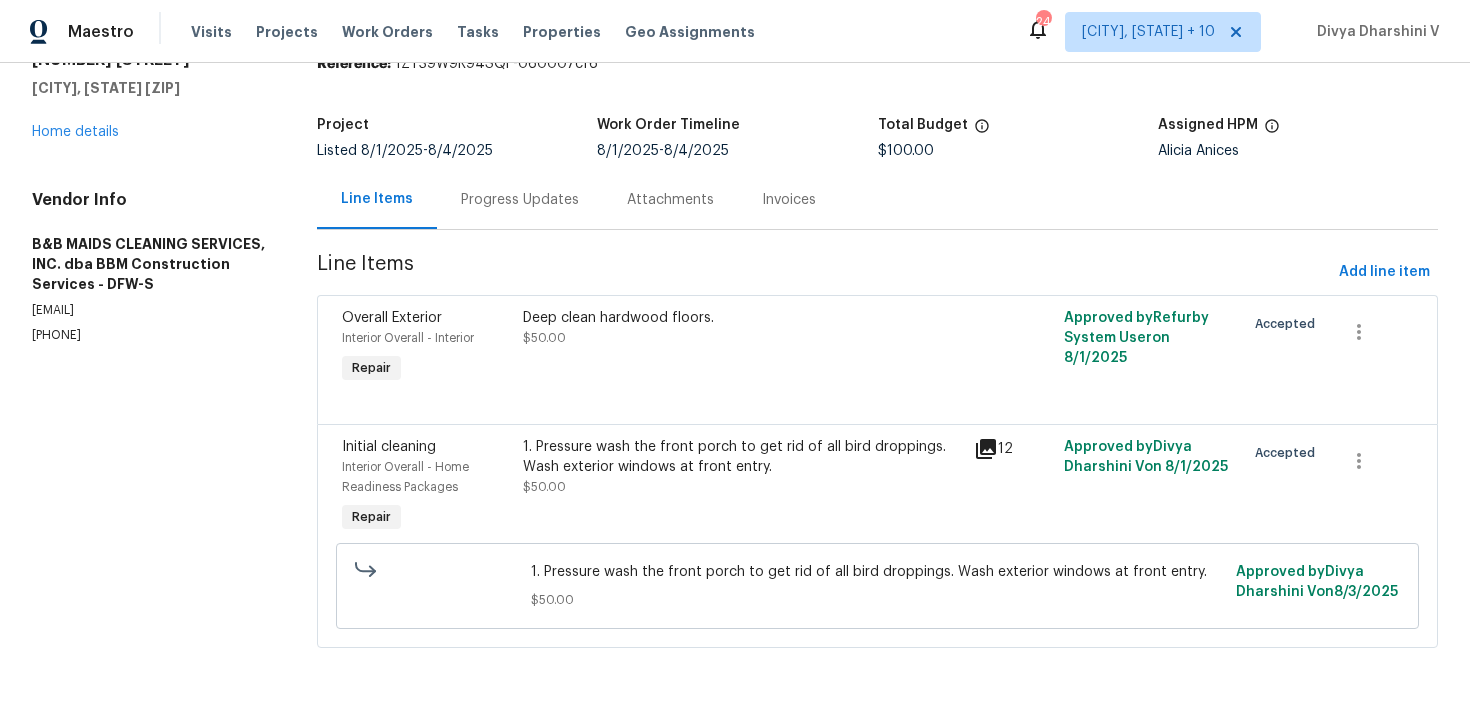 click on "Progress Updates" at bounding box center (520, 199) 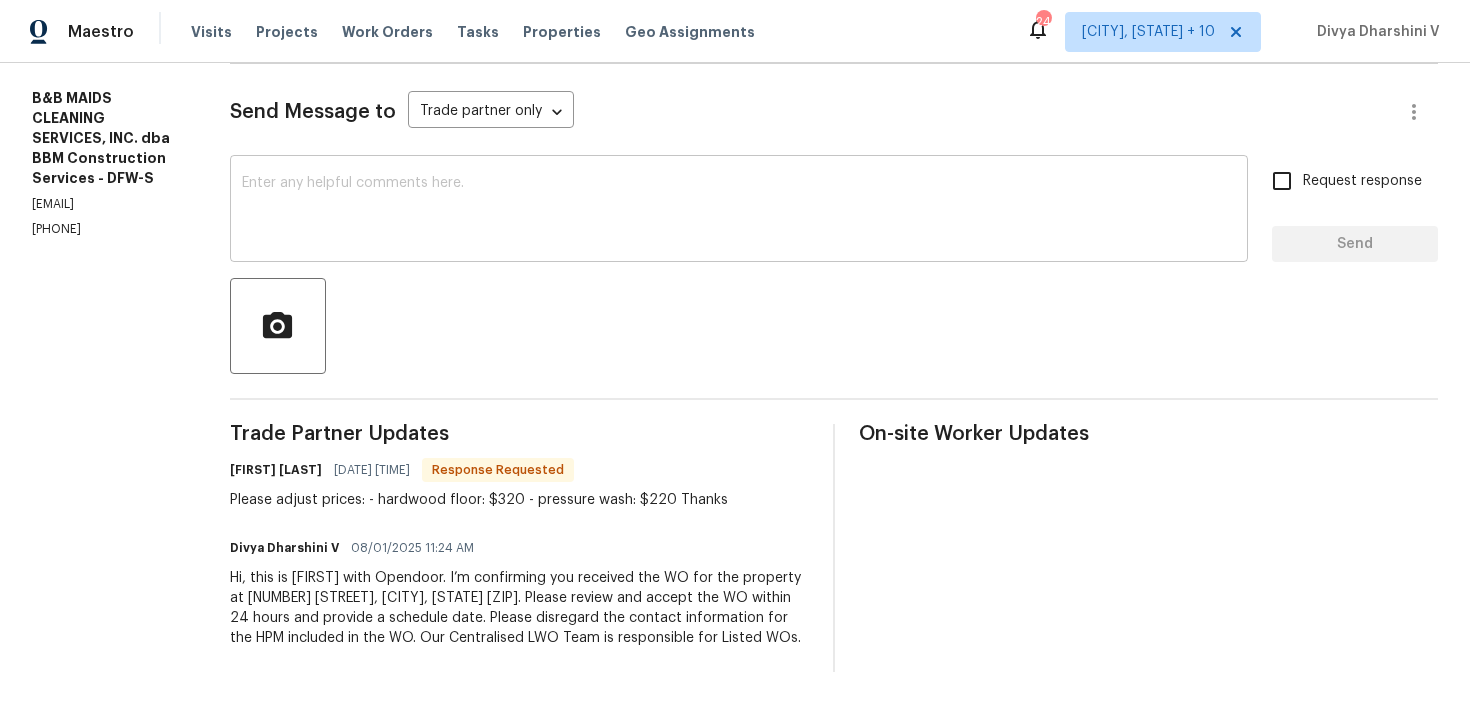 scroll, scrollTop: 73, scrollLeft: 0, axis: vertical 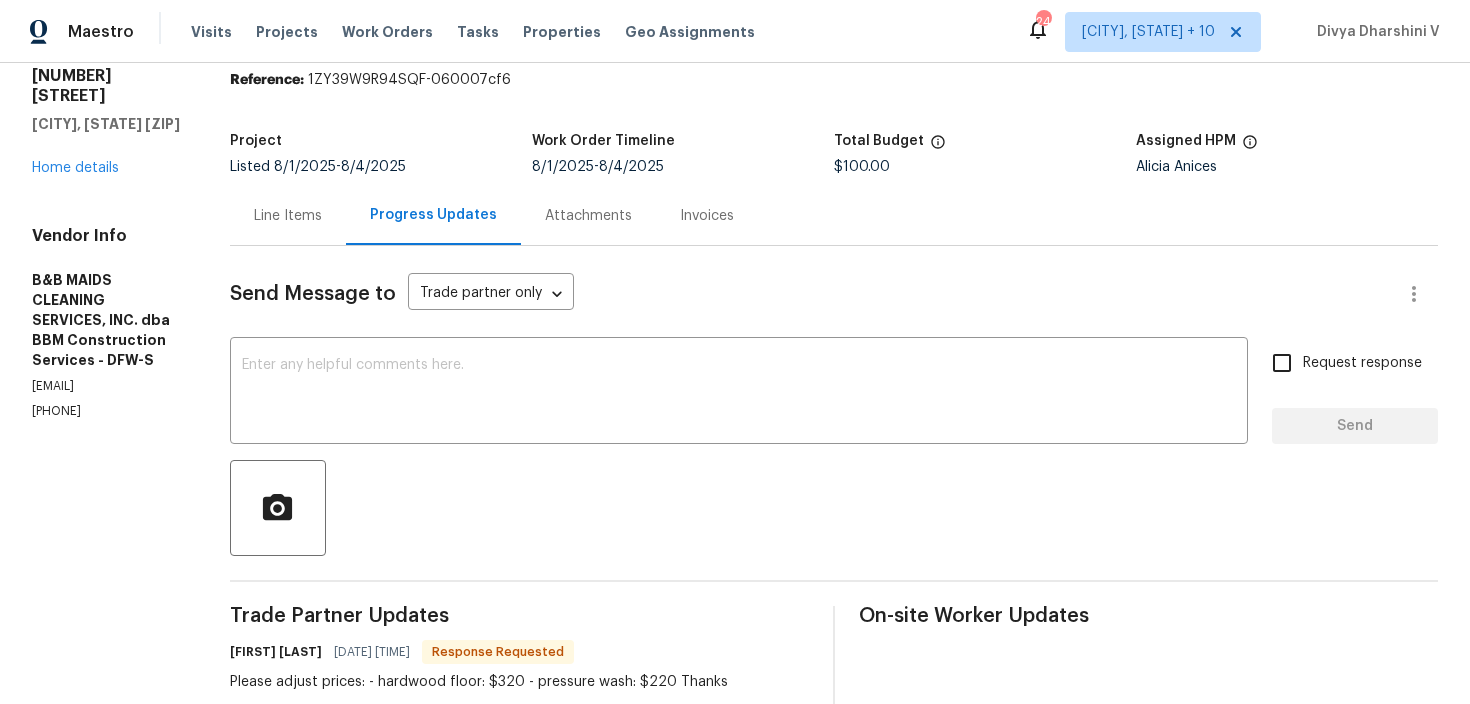 click on "Line Items" at bounding box center (288, 215) 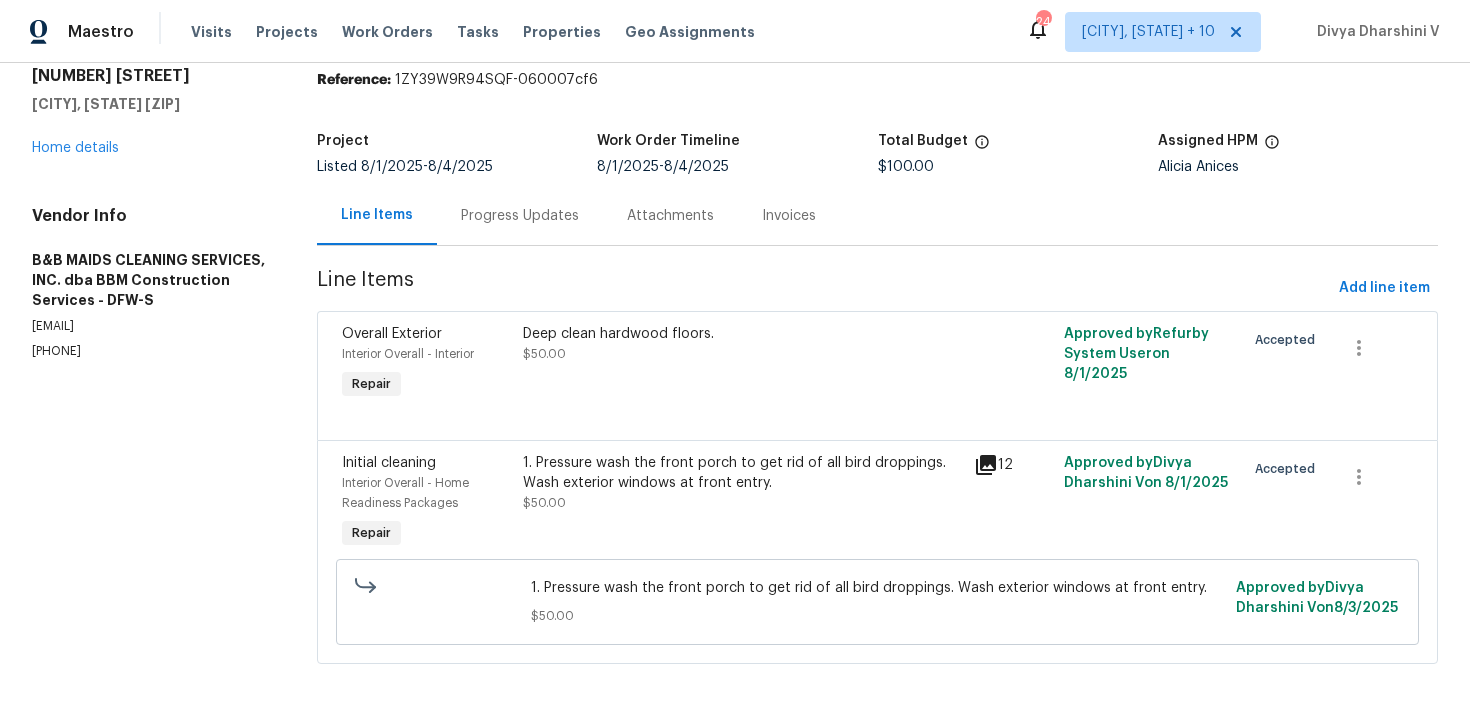 click on "1. Pressure wash the front porch to get rid of all bird droppings. Wash exterior windows at front entry. $50.00" at bounding box center [742, 503] 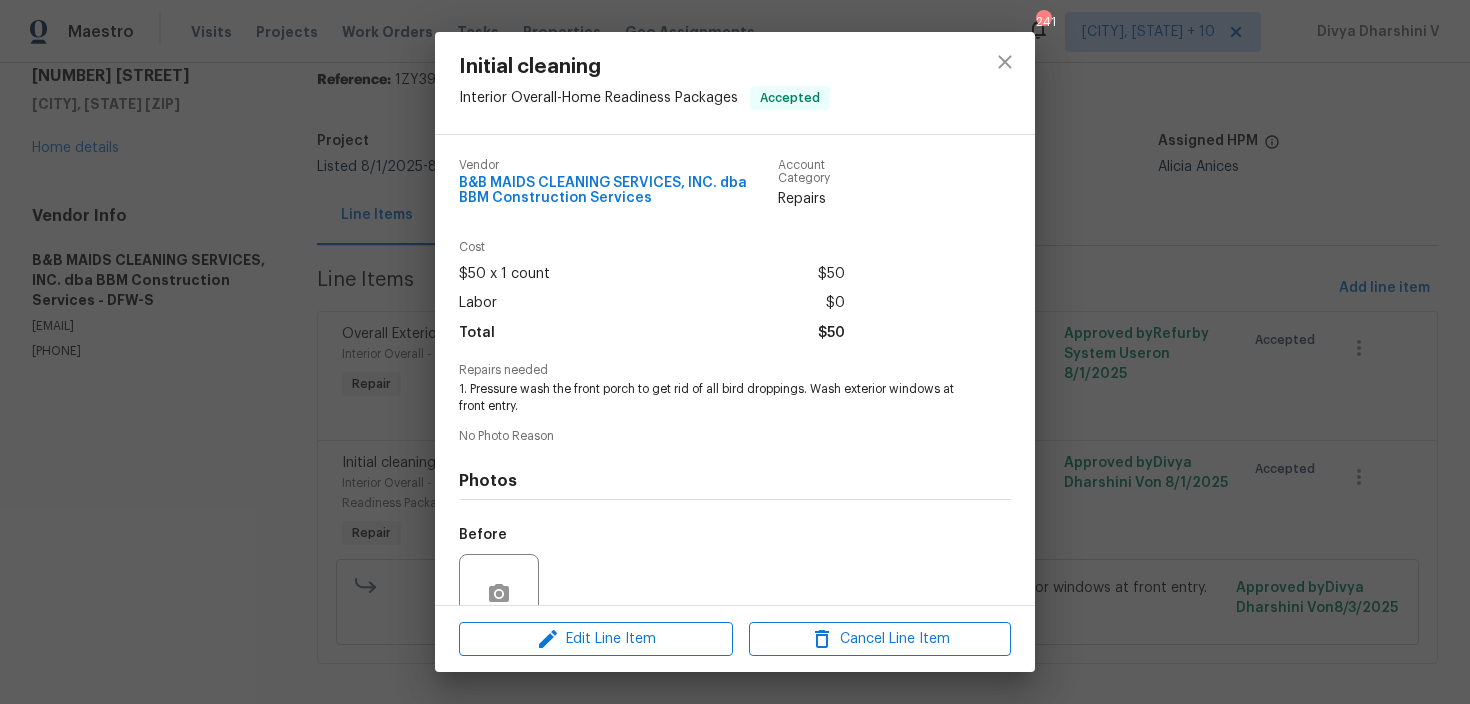 scroll, scrollTop: 179, scrollLeft: 0, axis: vertical 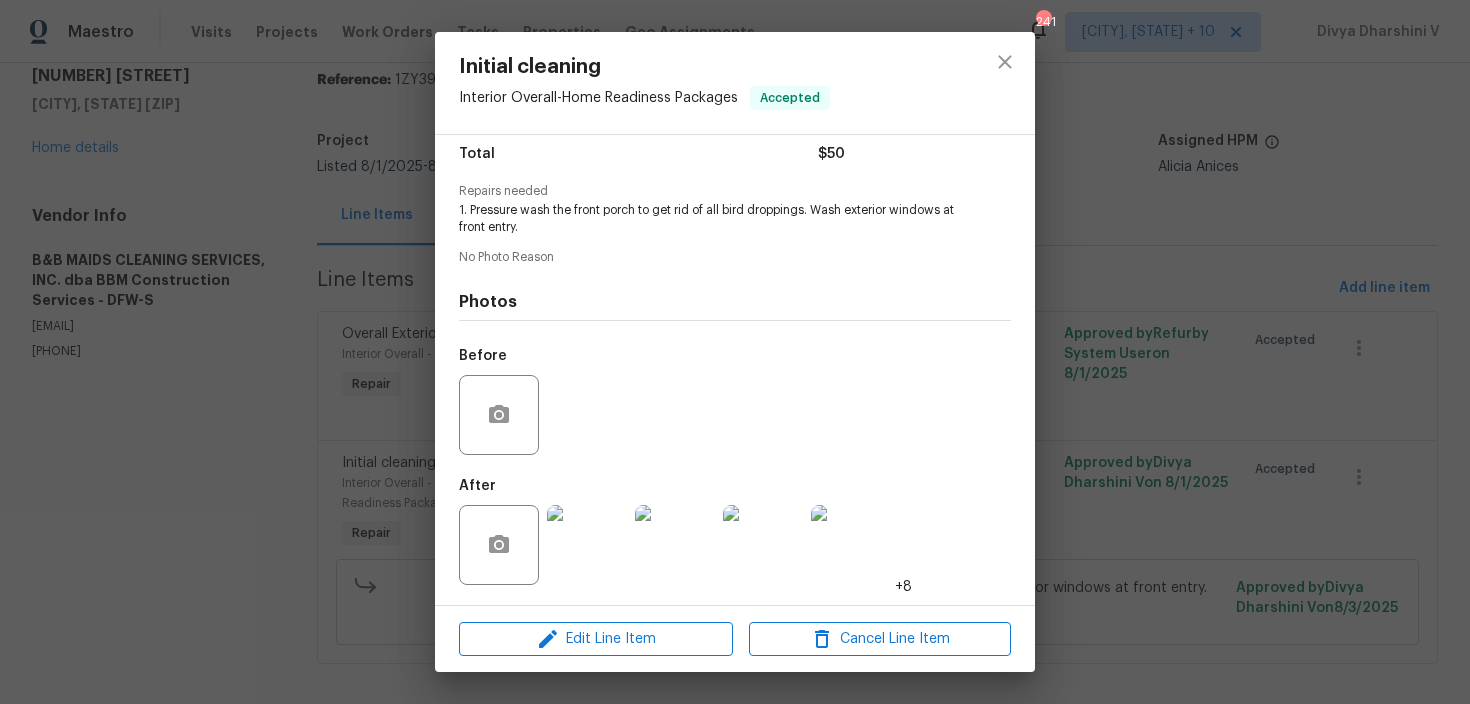 click at bounding box center [587, 545] 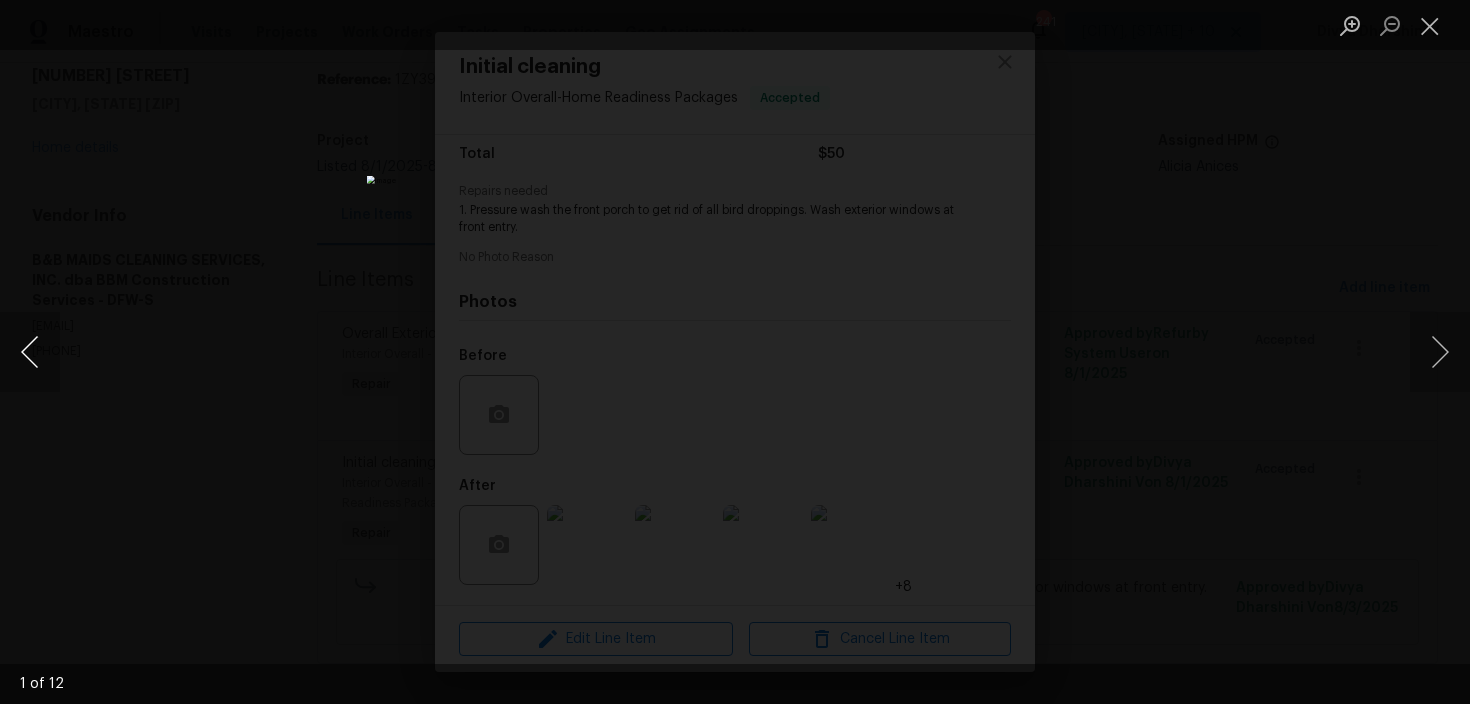 click at bounding box center [30, 352] 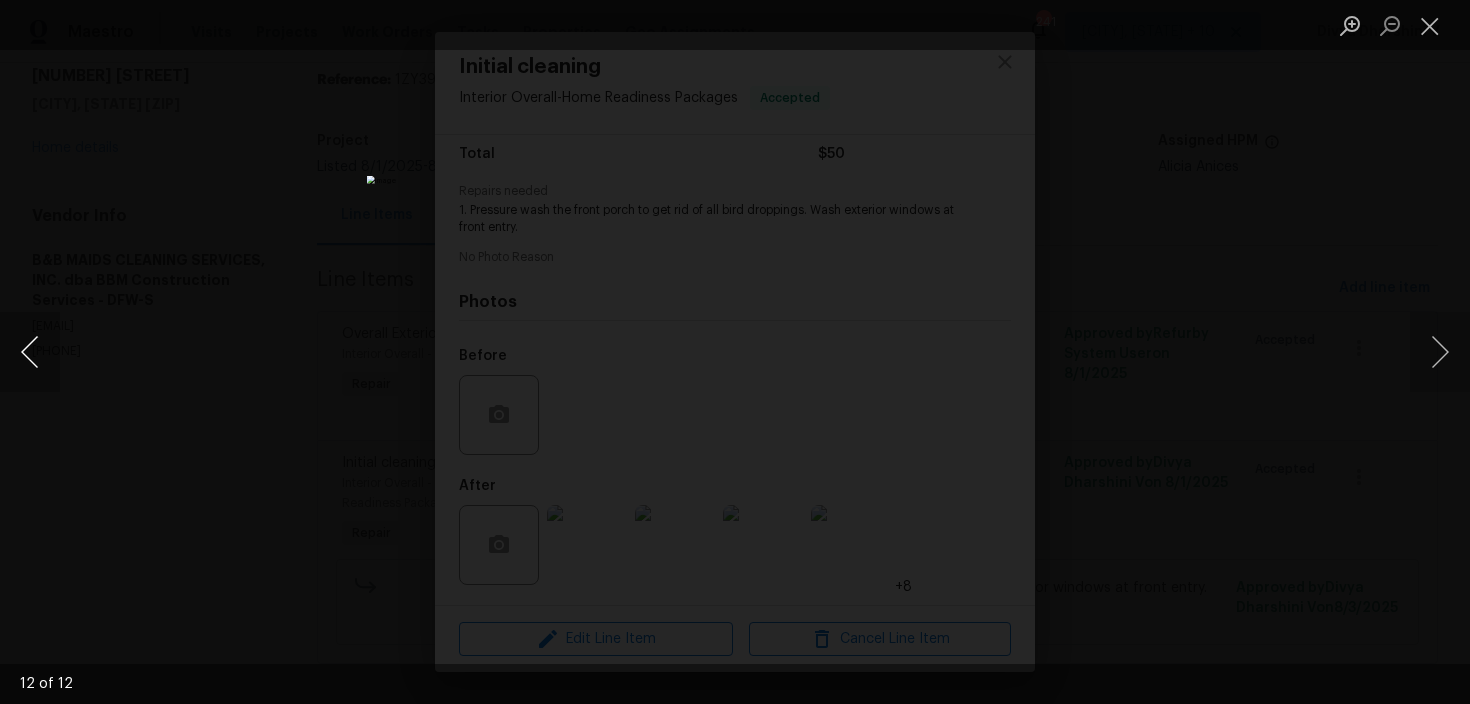 click at bounding box center [30, 352] 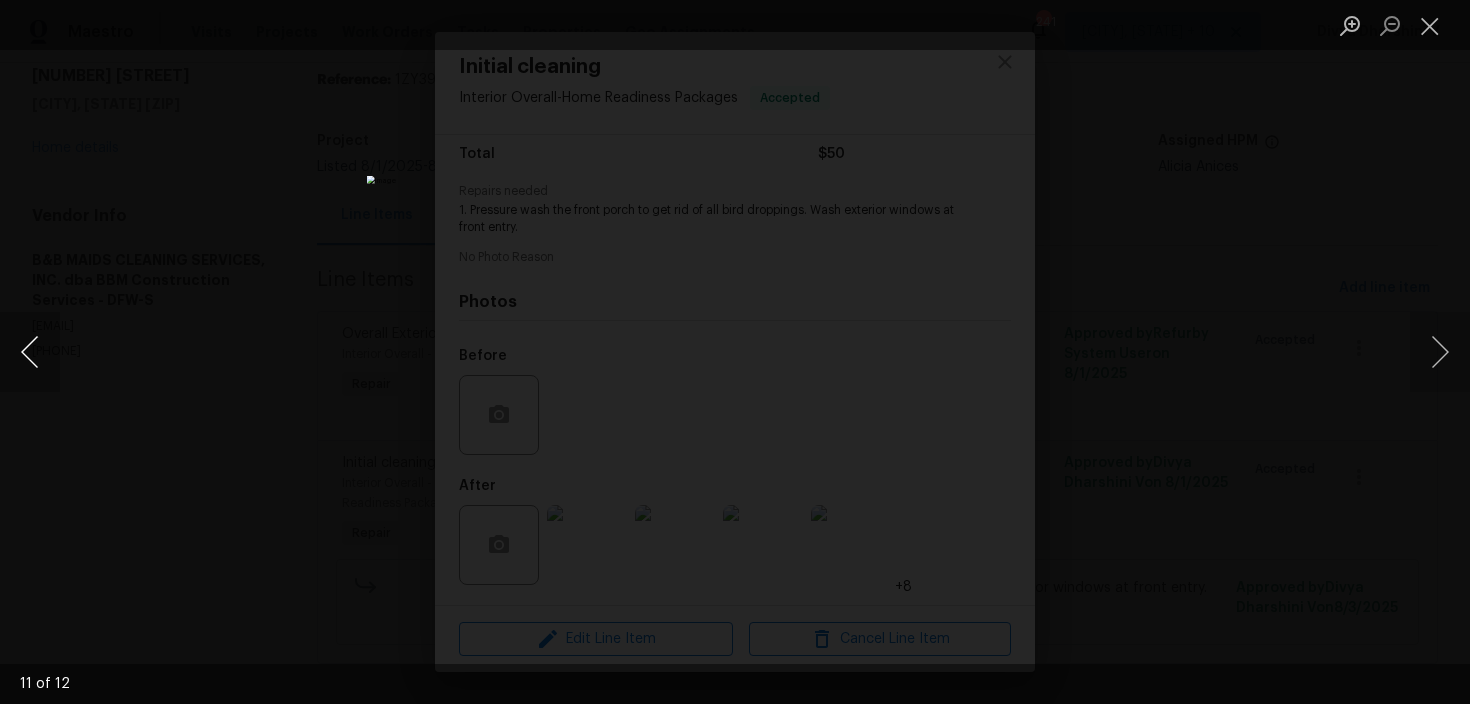 click at bounding box center [30, 352] 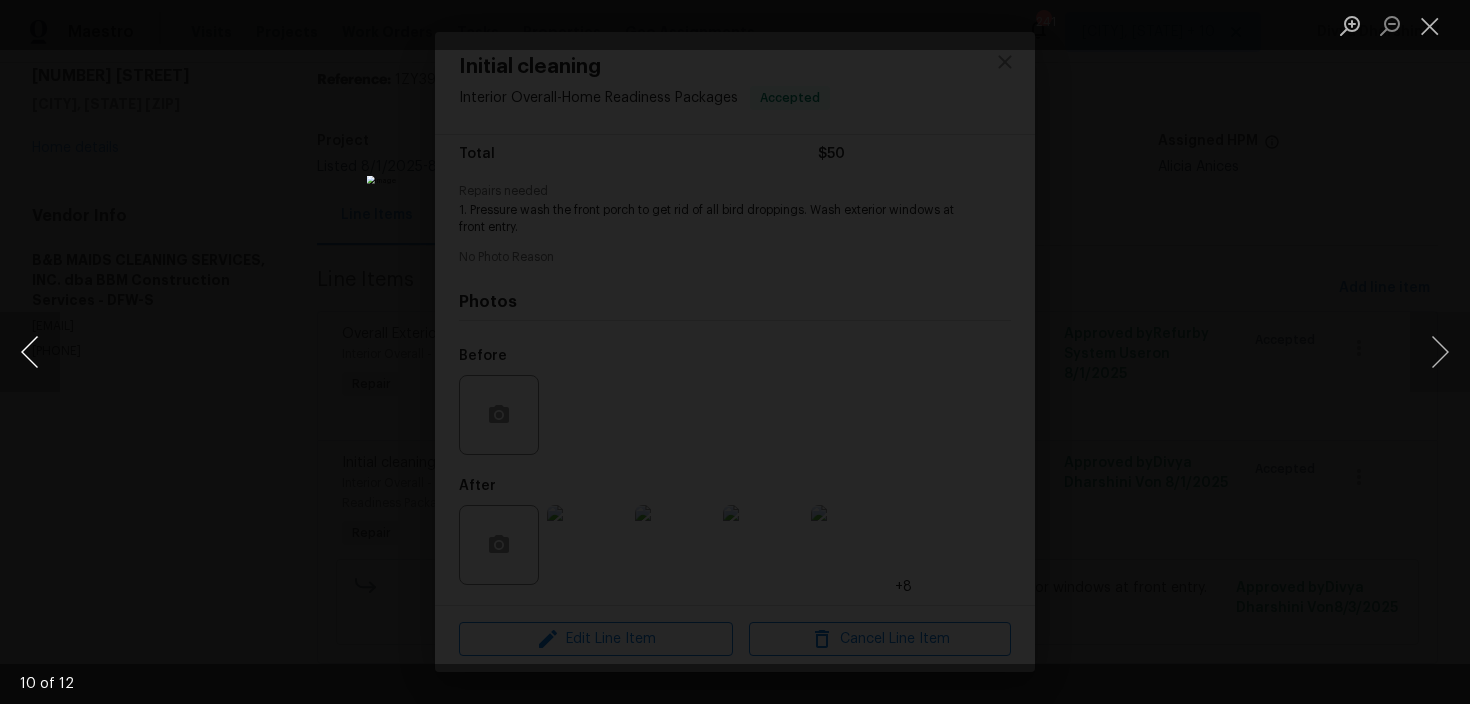 click at bounding box center [30, 352] 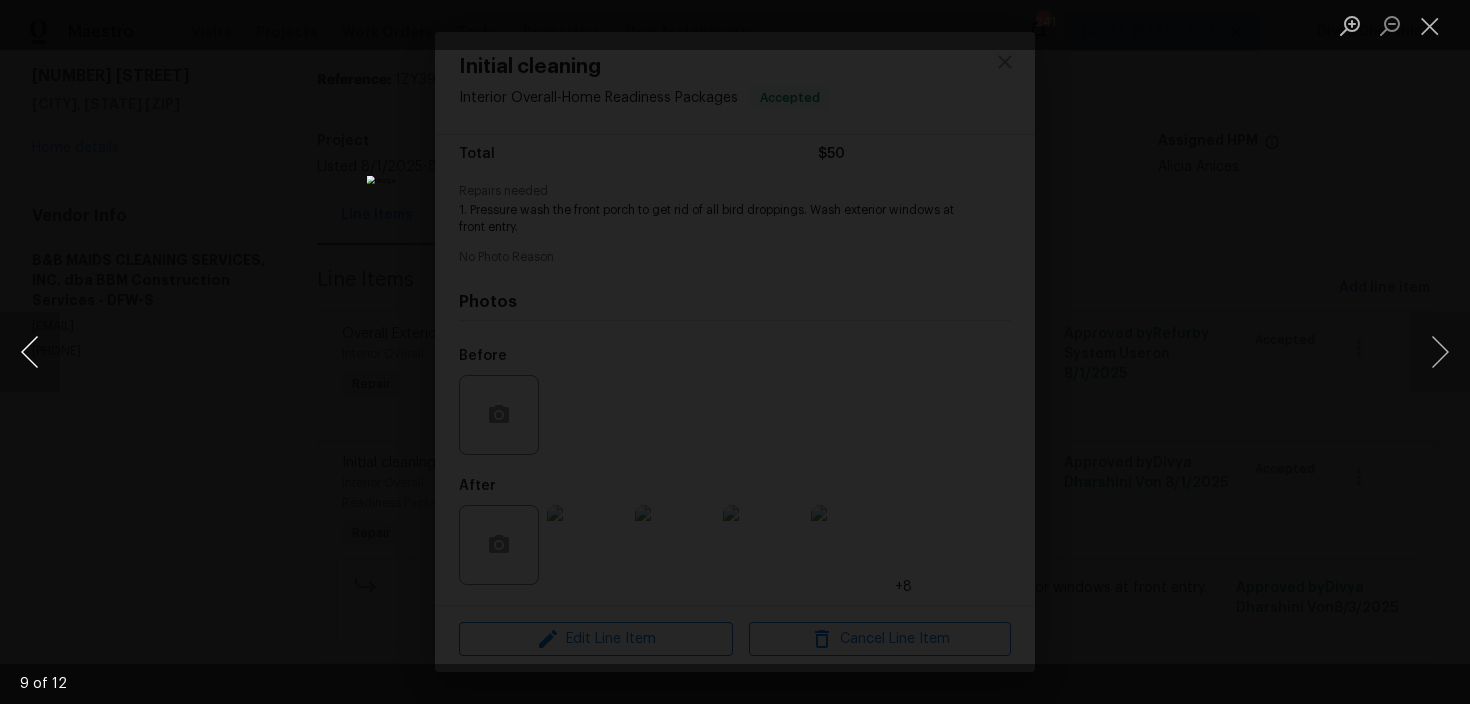 click at bounding box center (30, 352) 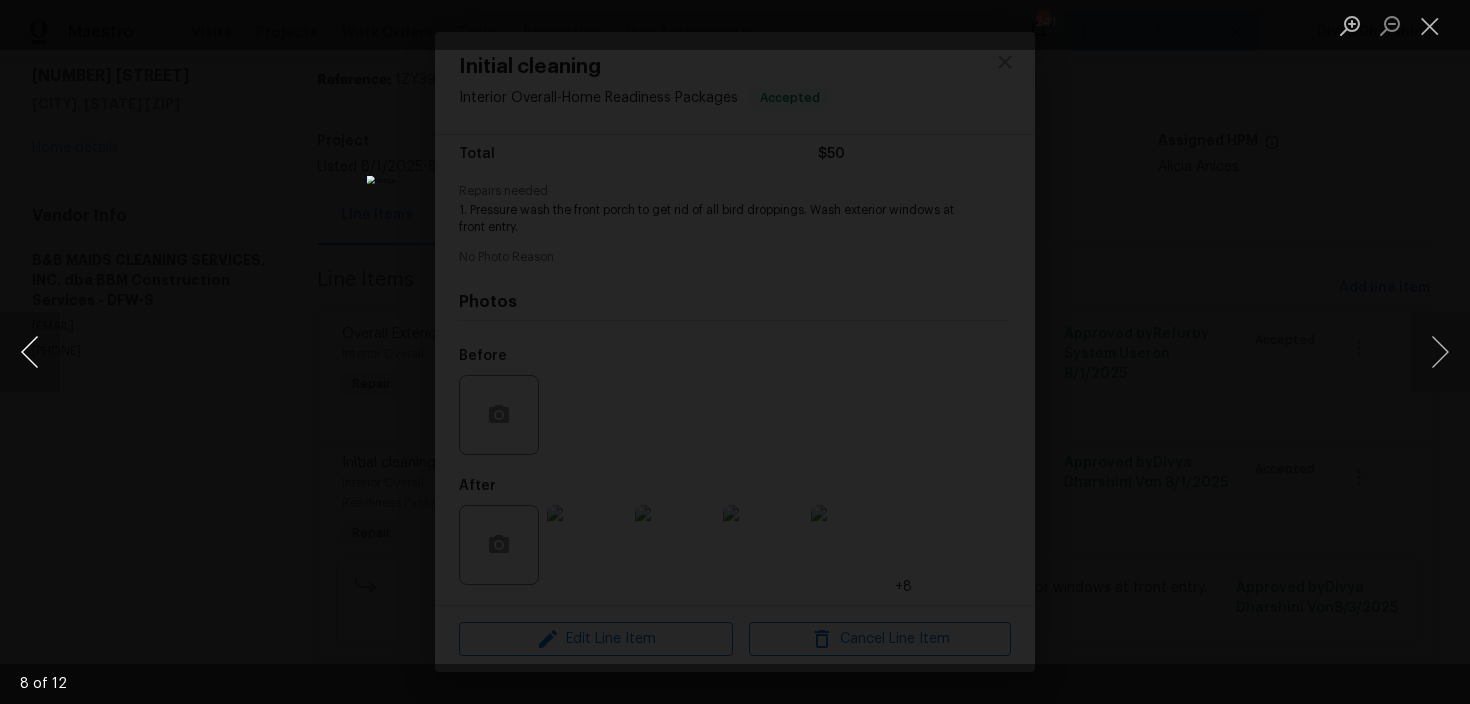 click at bounding box center (30, 352) 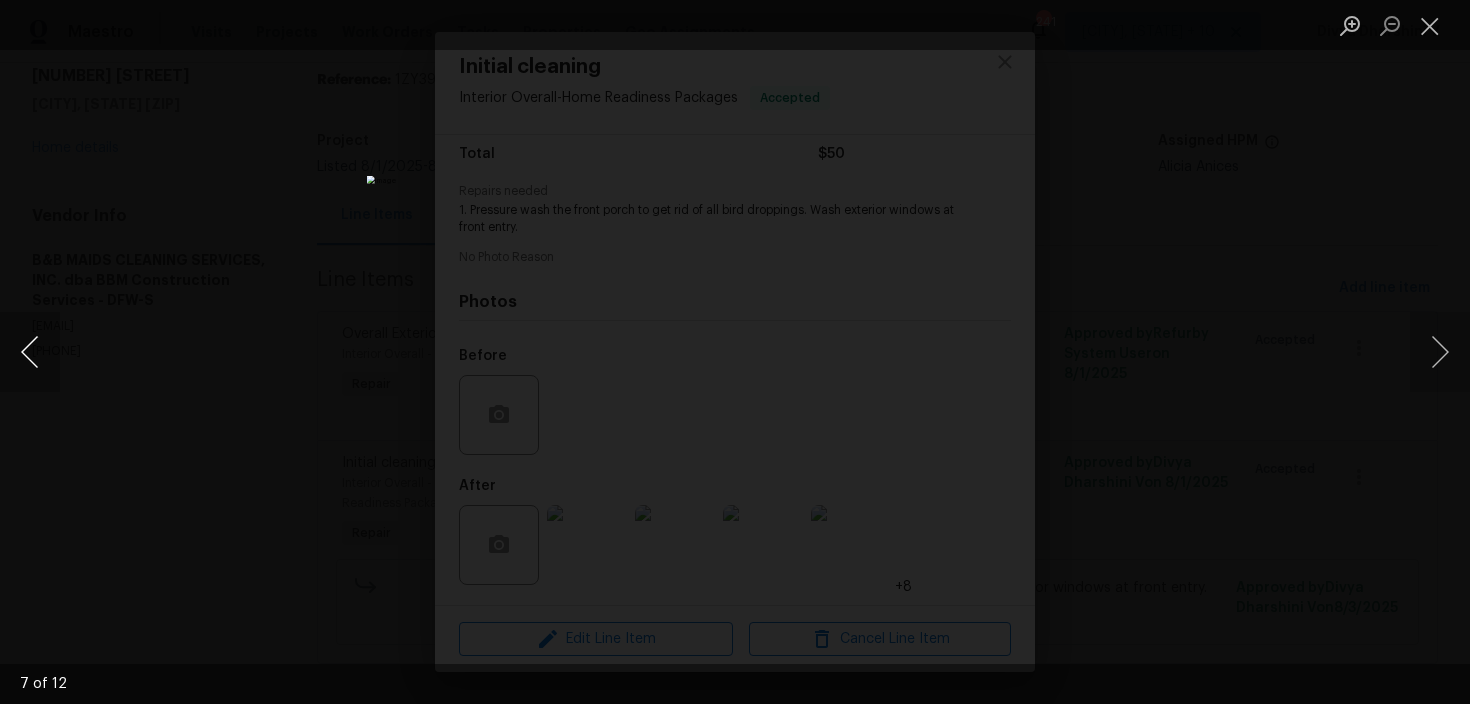 click at bounding box center [30, 352] 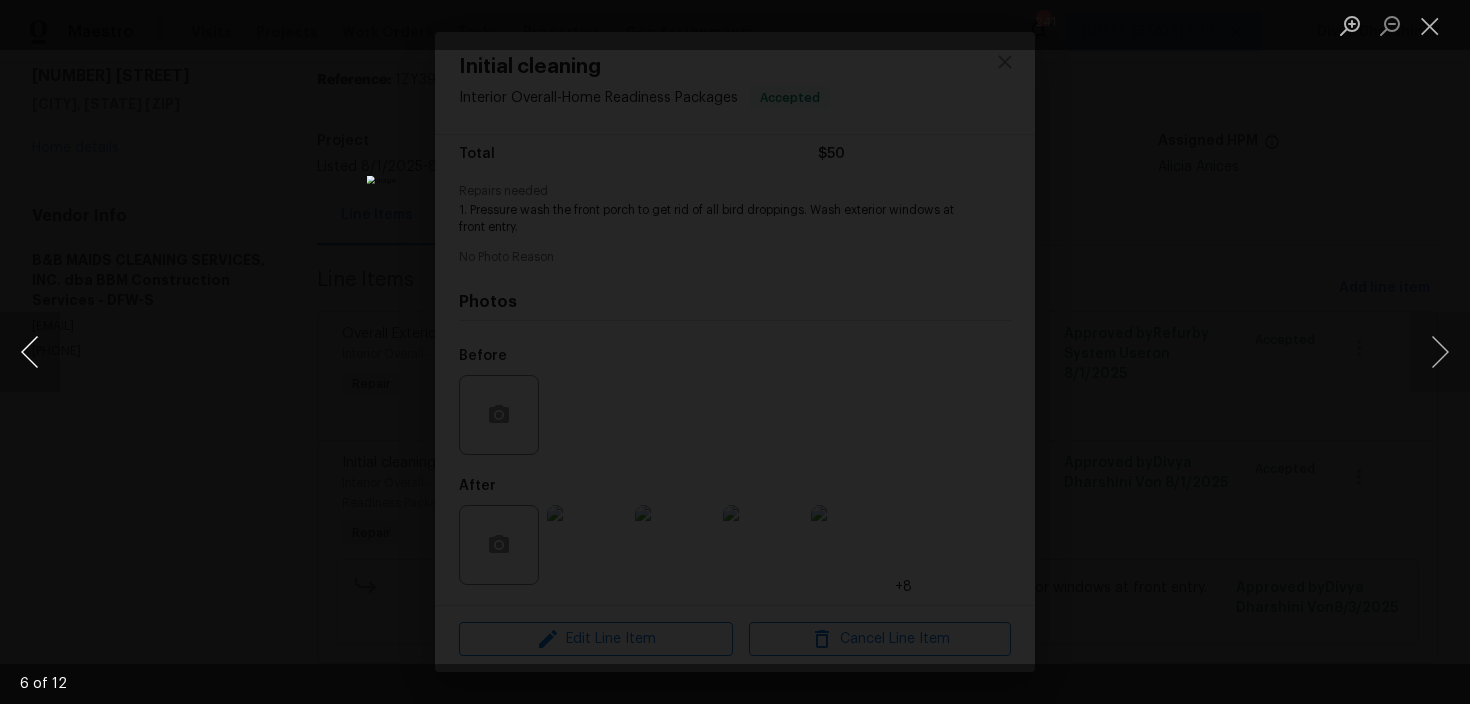 click at bounding box center [30, 352] 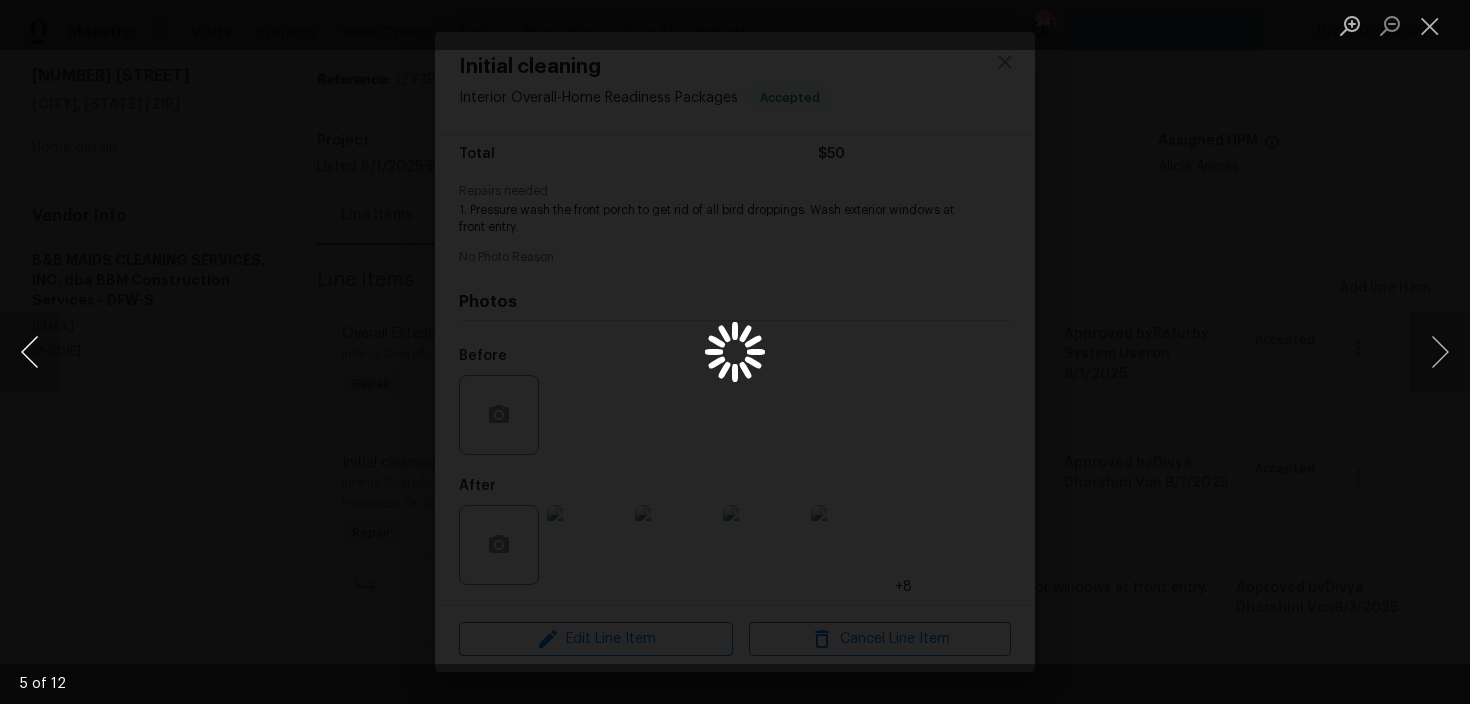 click at bounding box center (30, 352) 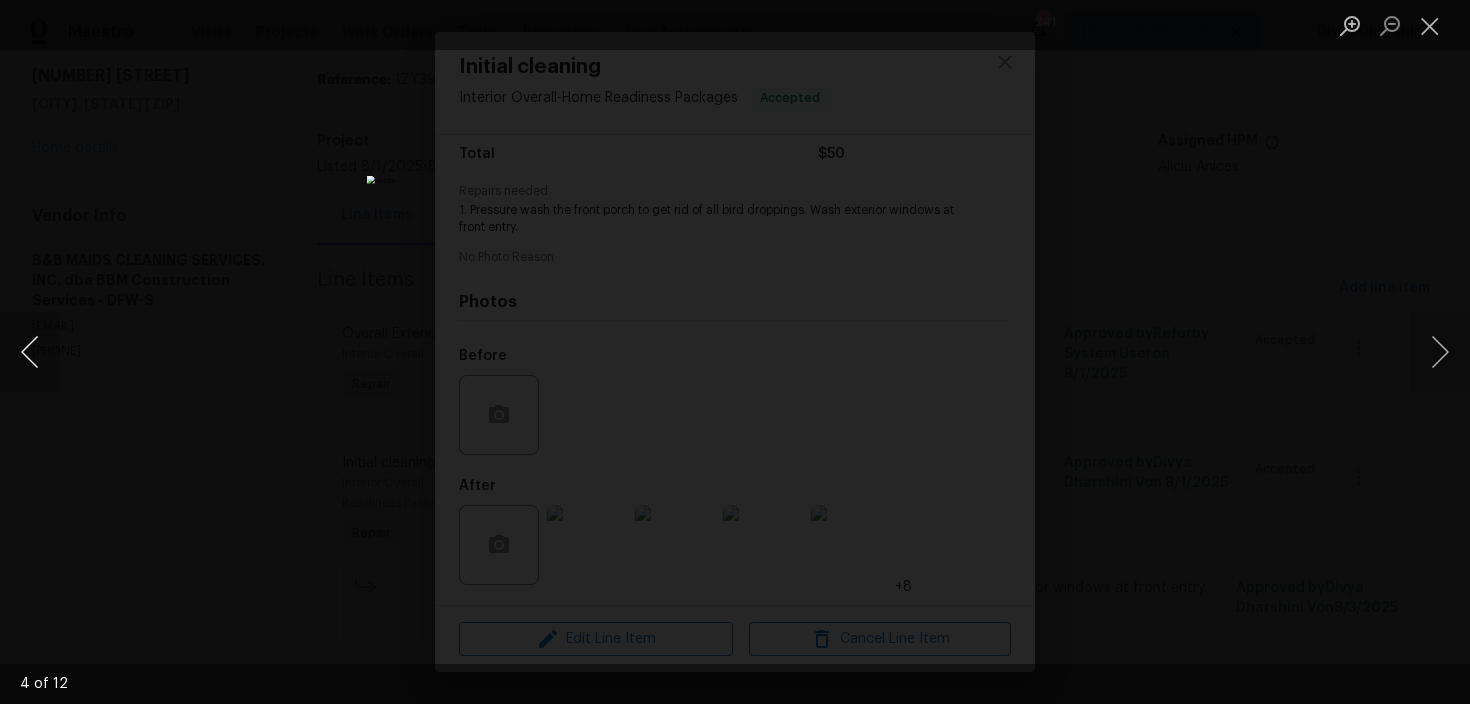 click at bounding box center (30, 352) 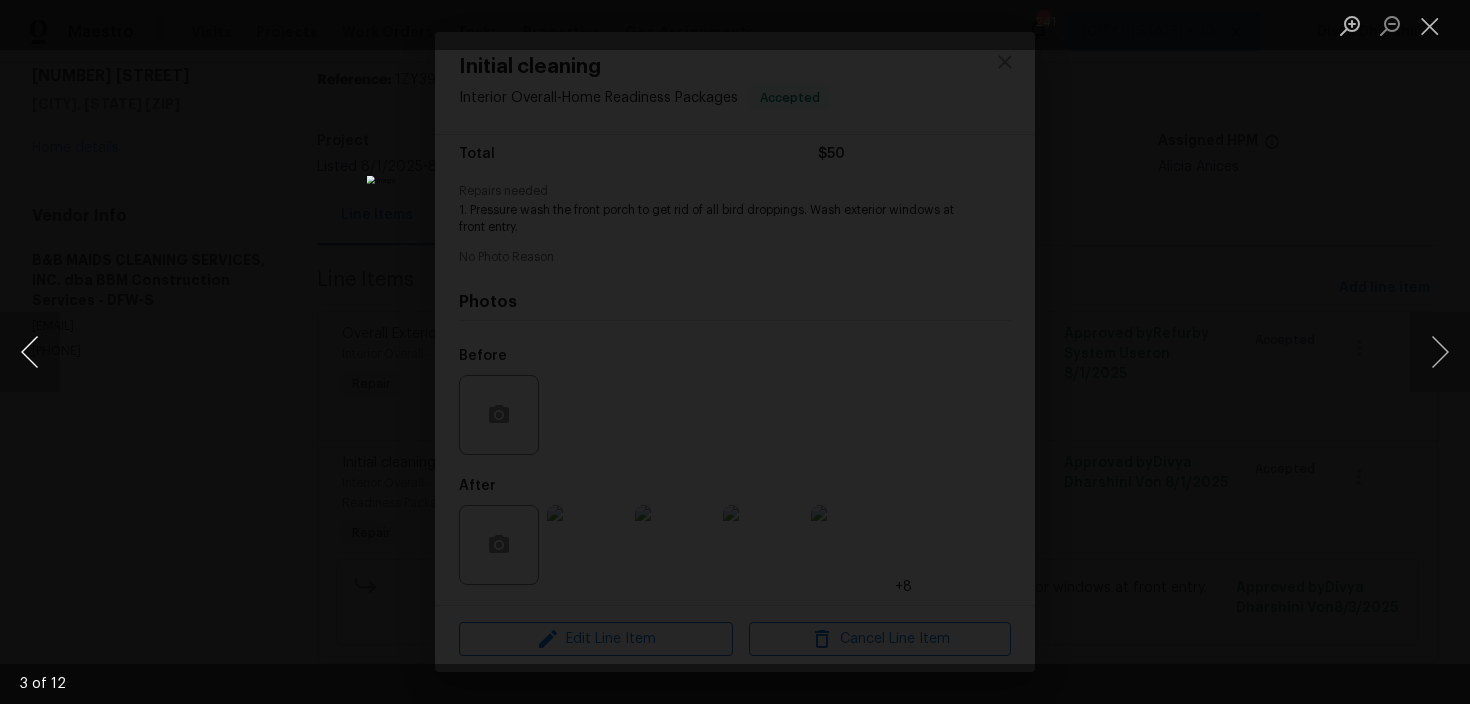 click at bounding box center [30, 352] 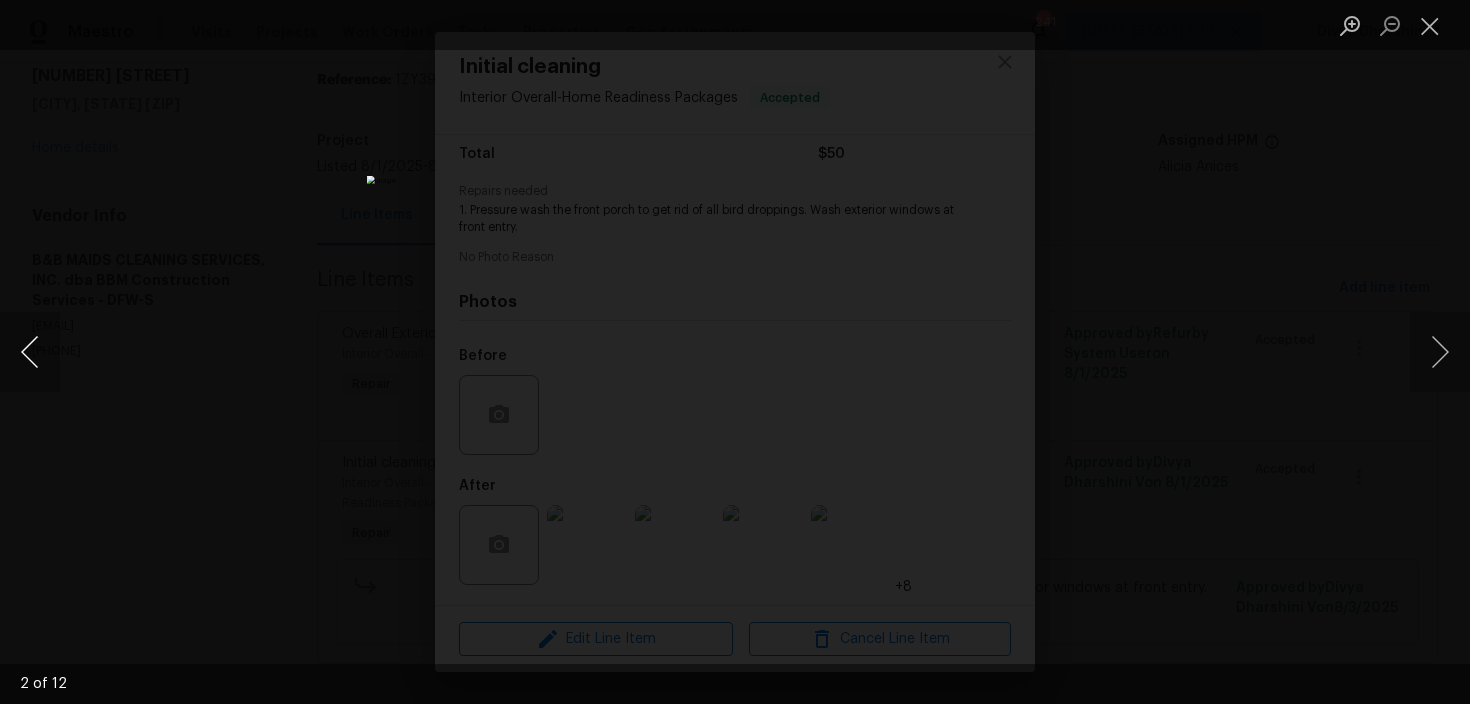 click at bounding box center (30, 352) 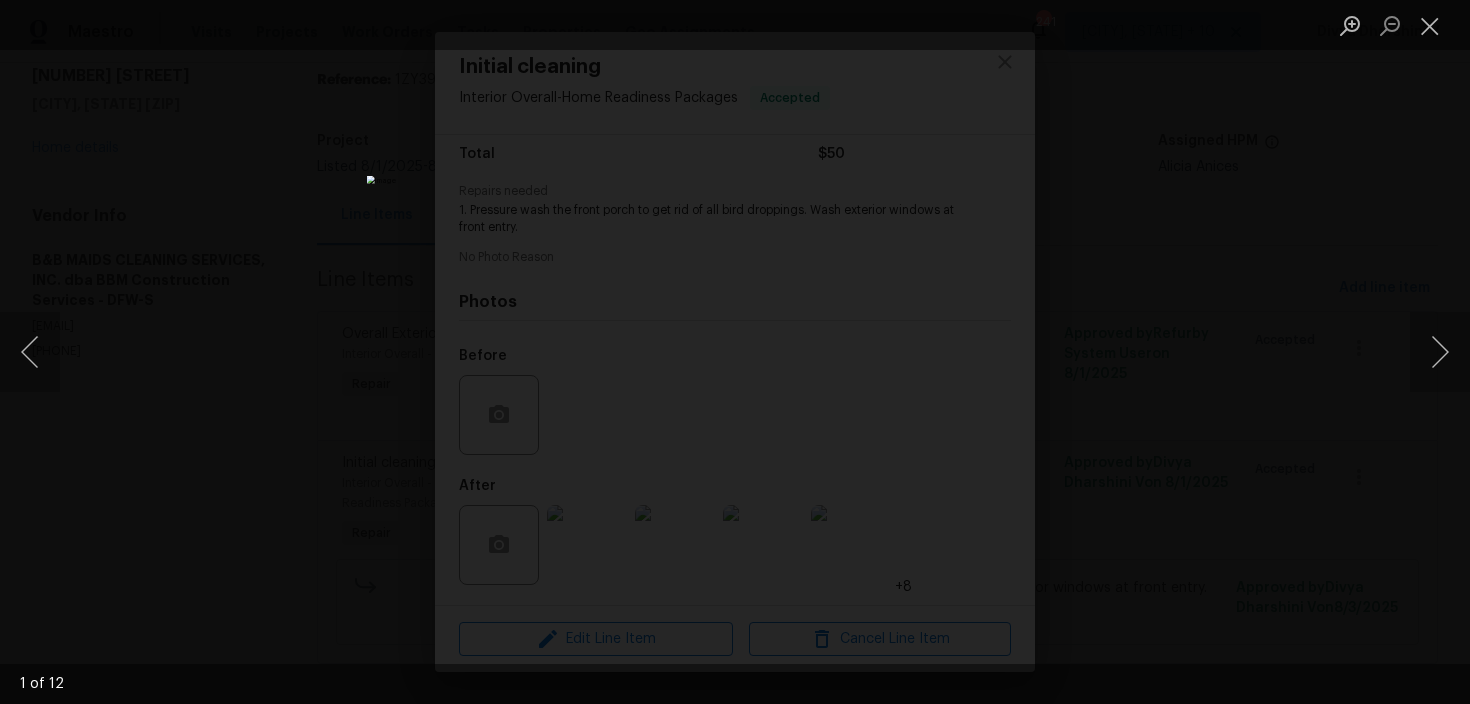 click at bounding box center (735, 352) 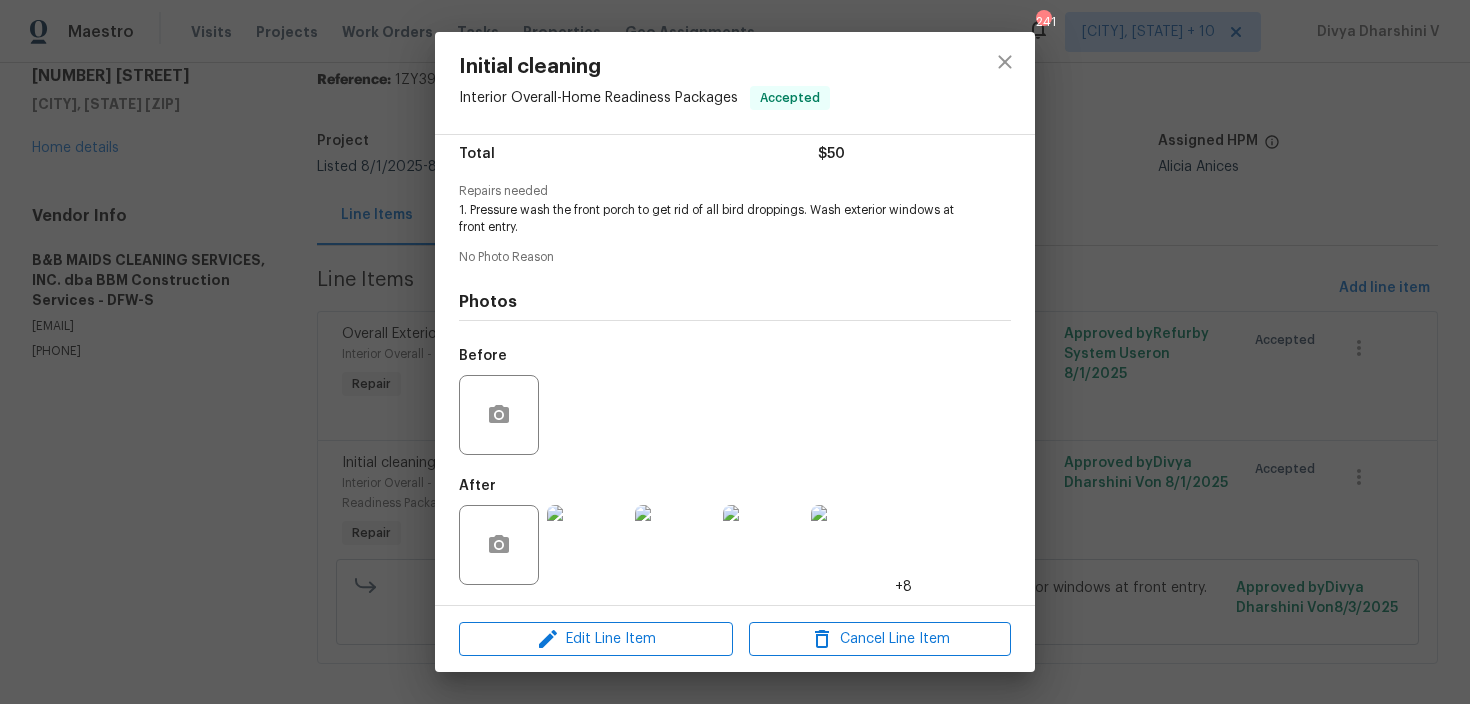 click at bounding box center [735, 352] 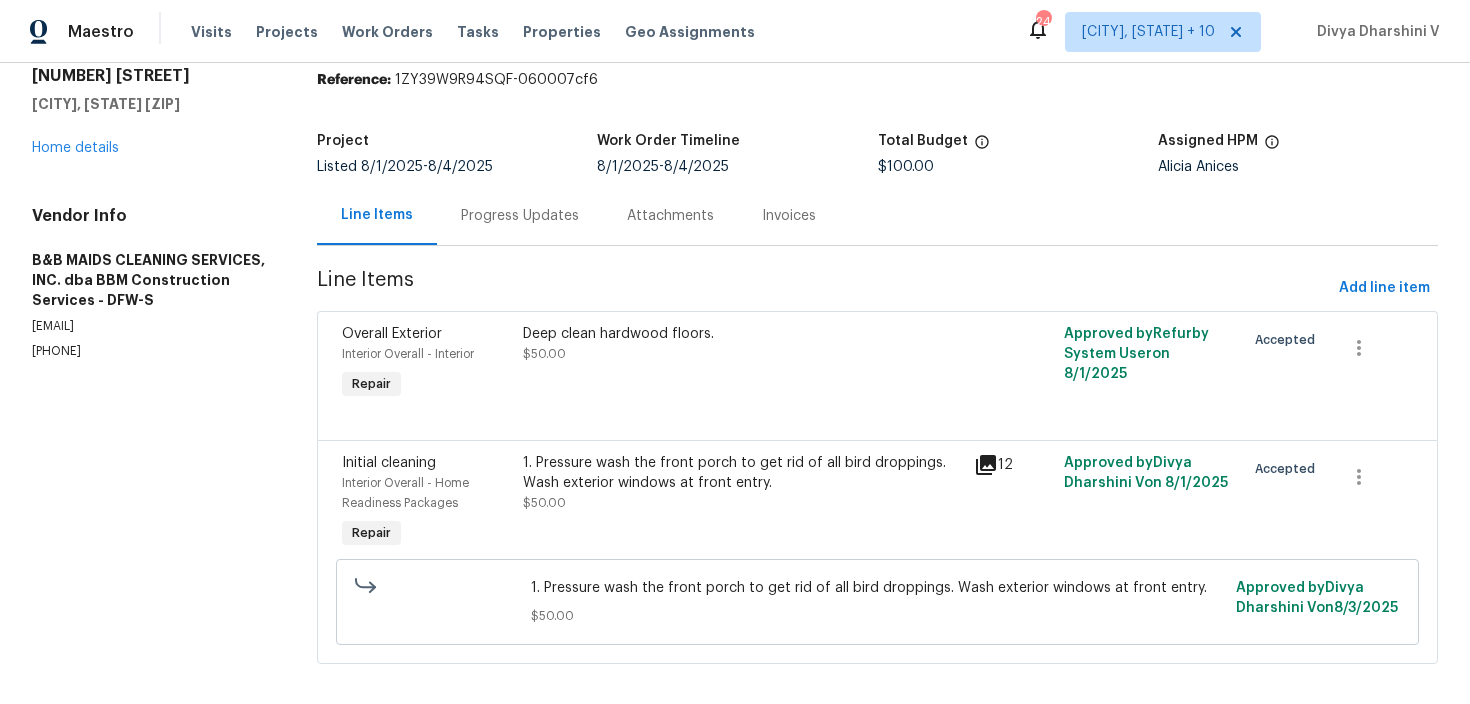 click on "Progress Updates" at bounding box center (520, 215) 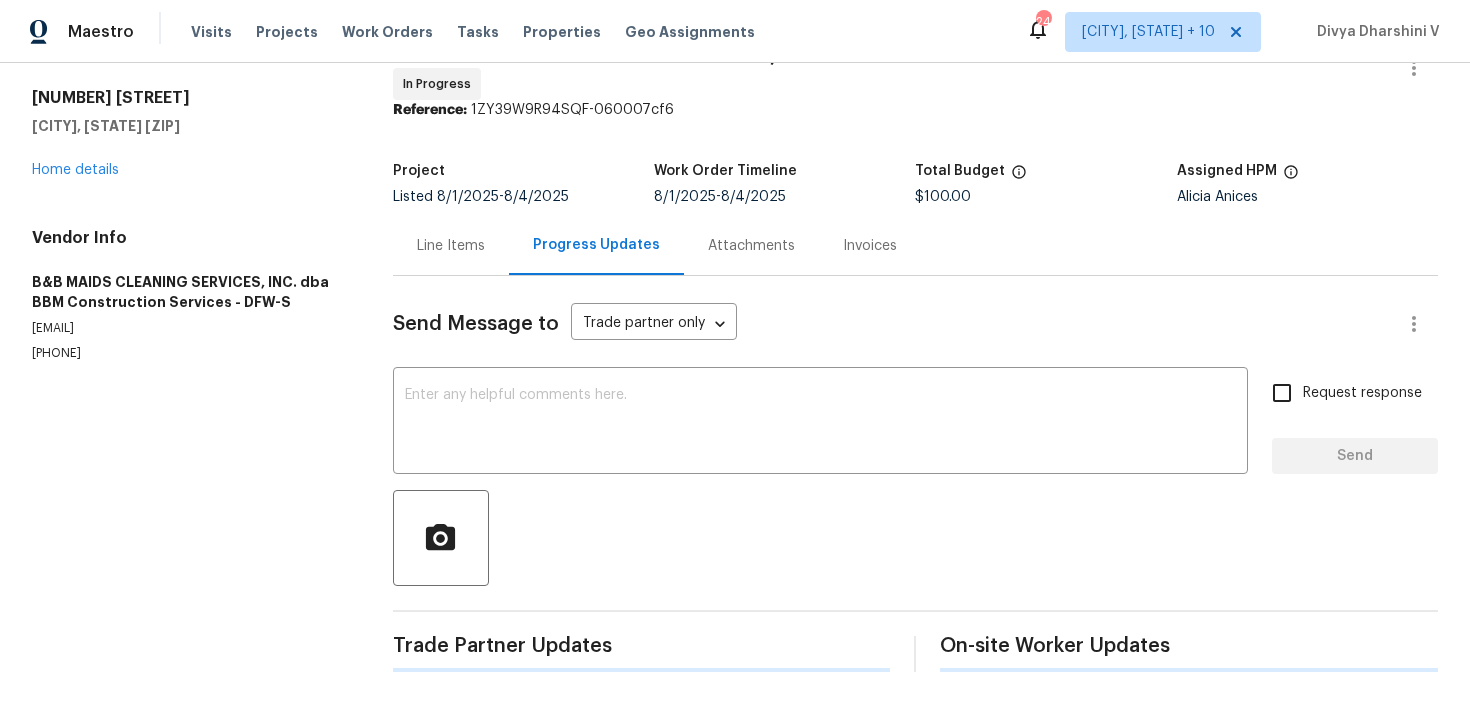 scroll, scrollTop: 50, scrollLeft: 0, axis: vertical 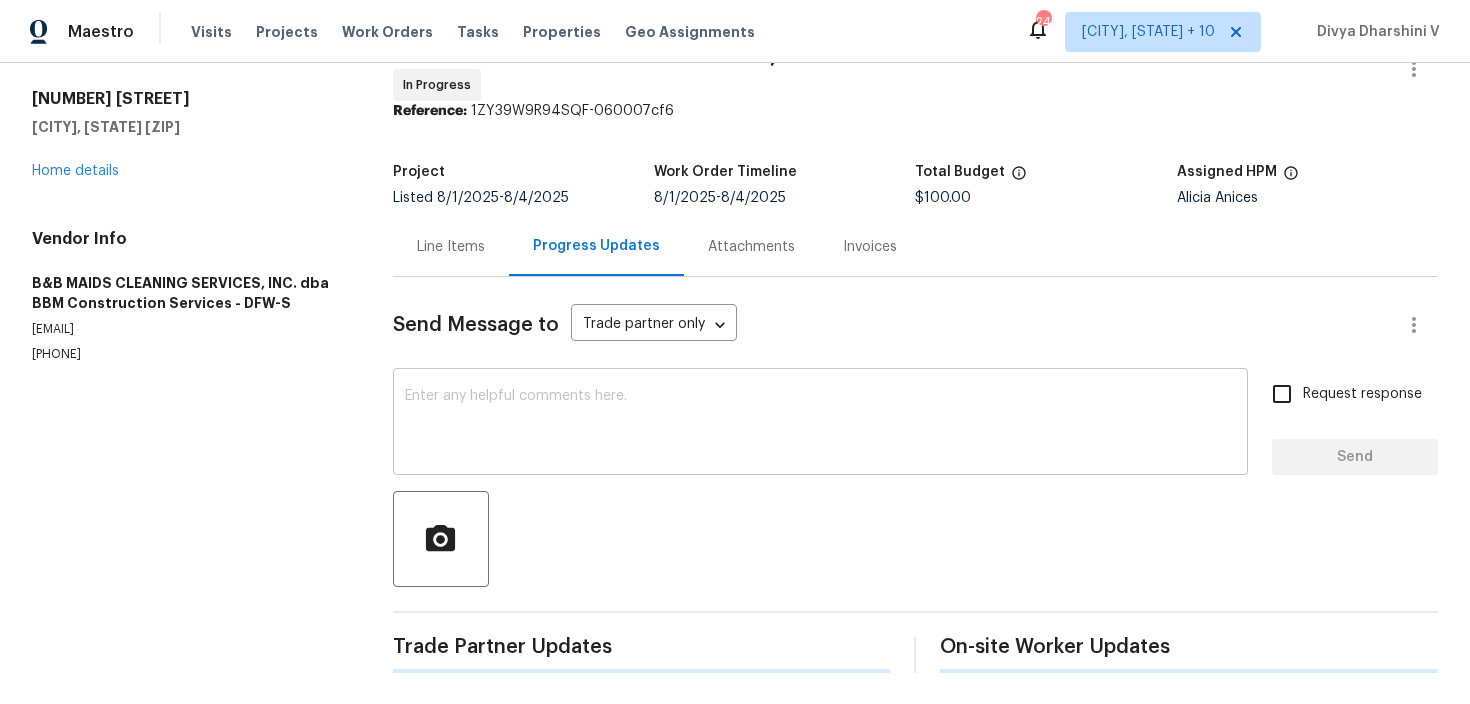 click on "x ​" at bounding box center (820, 424) 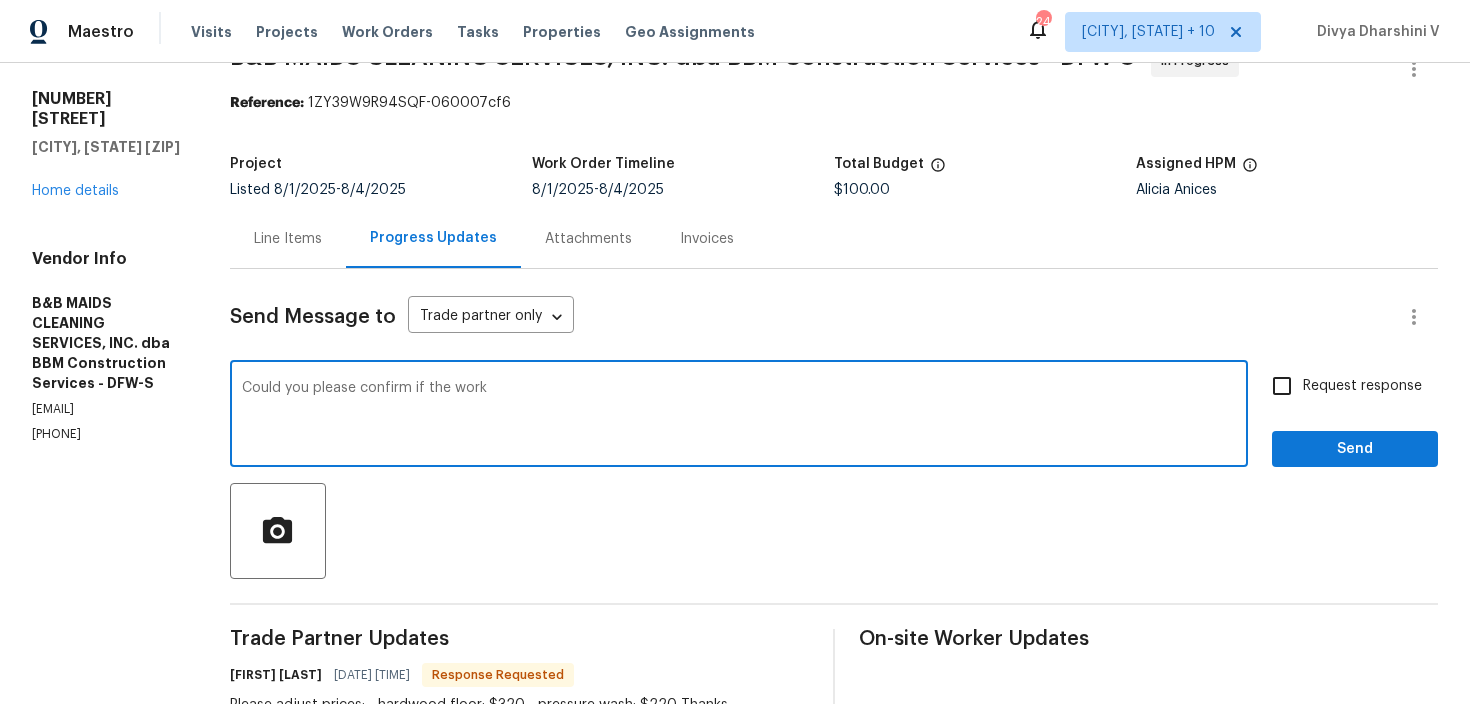 type on "Could you please confirm if the work" 